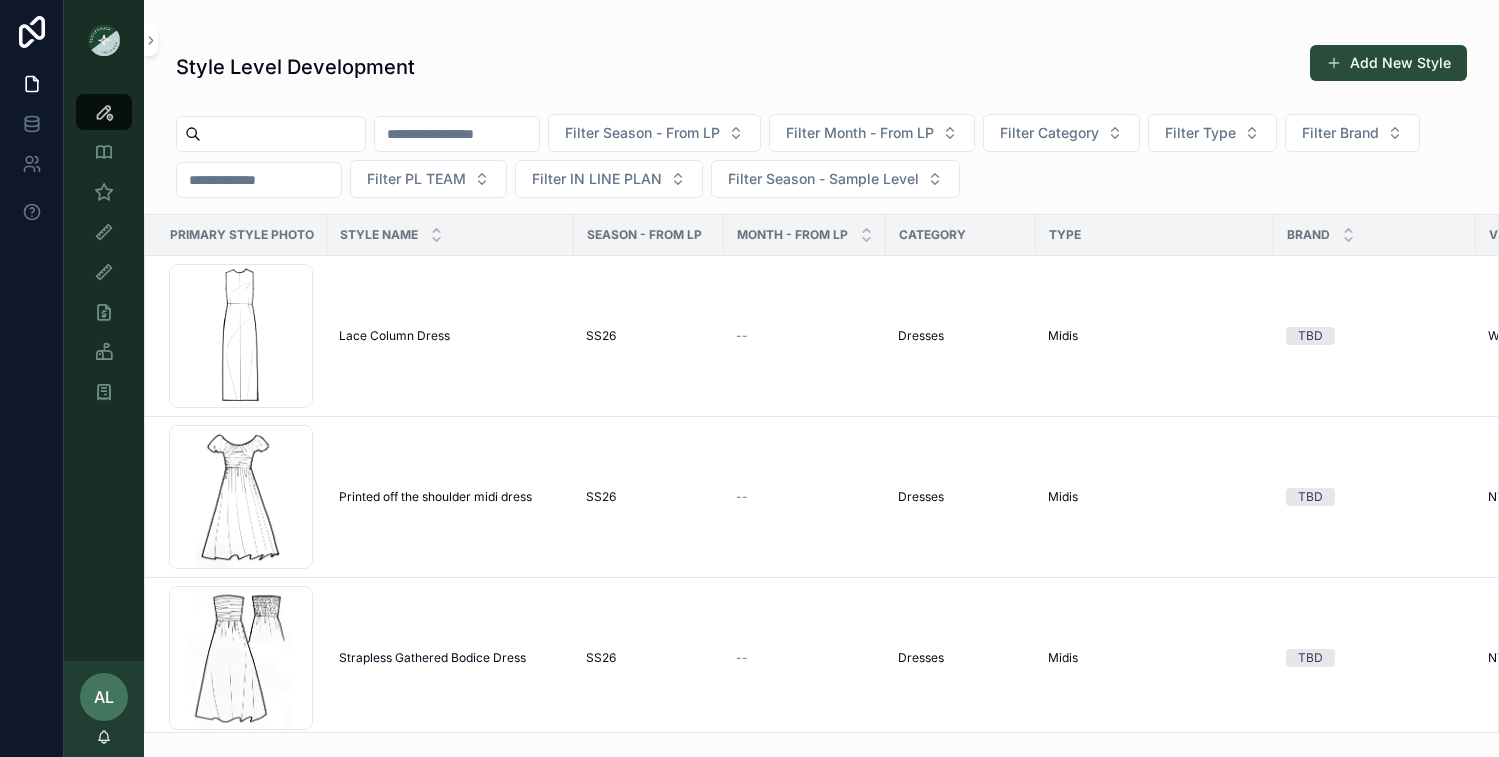 scroll, scrollTop: 0, scrollLeft: 0, axis: both 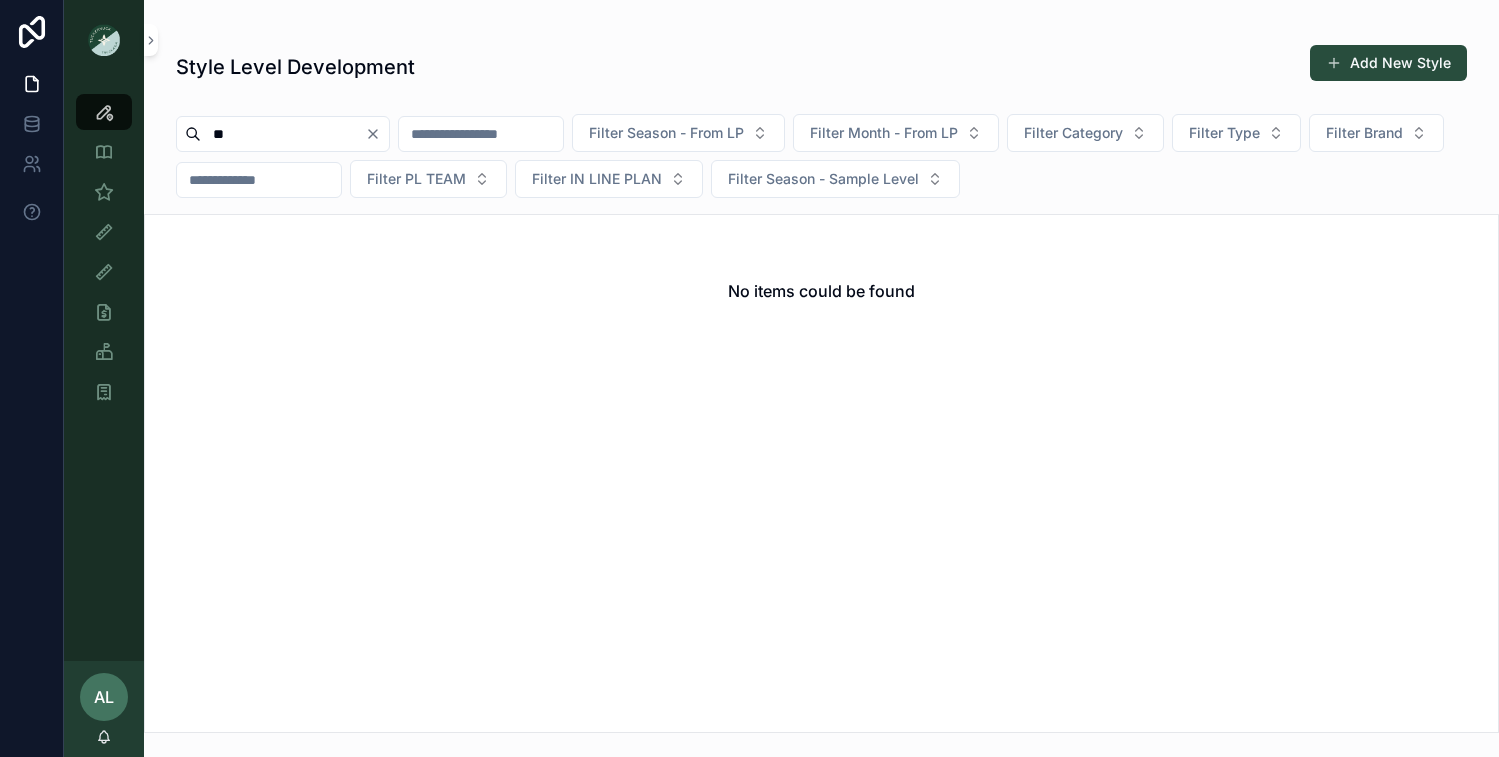 type on "*" 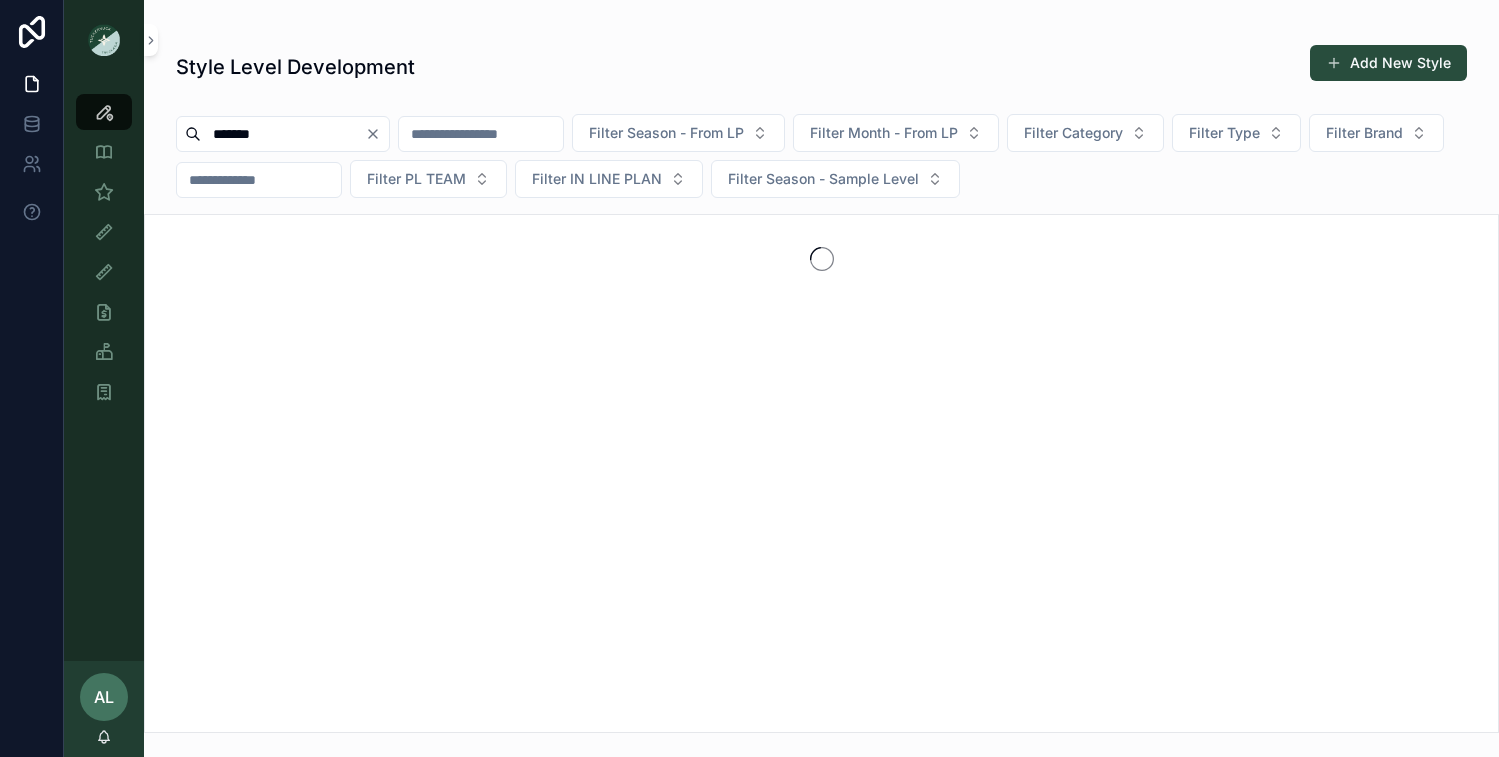 type on "*******" 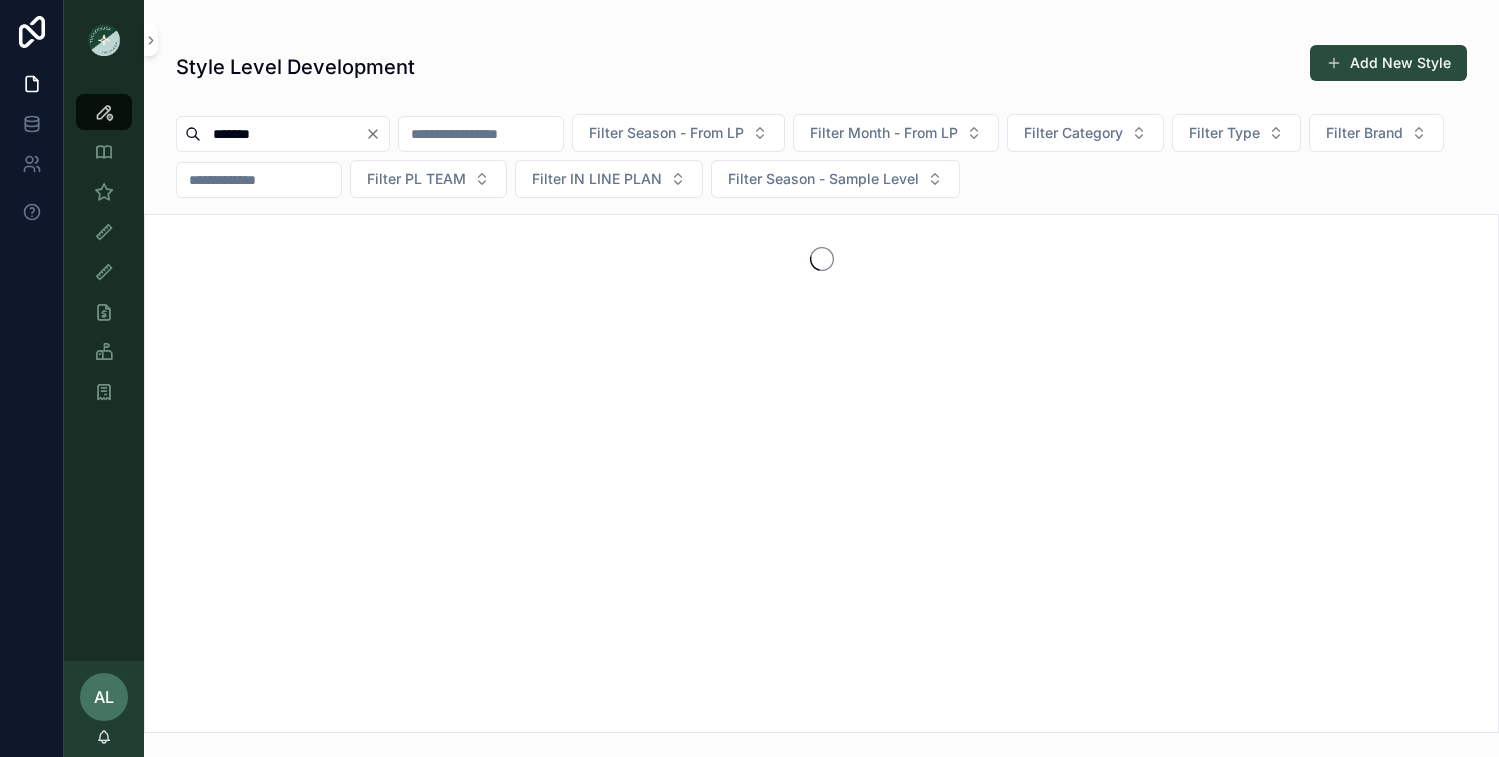 click 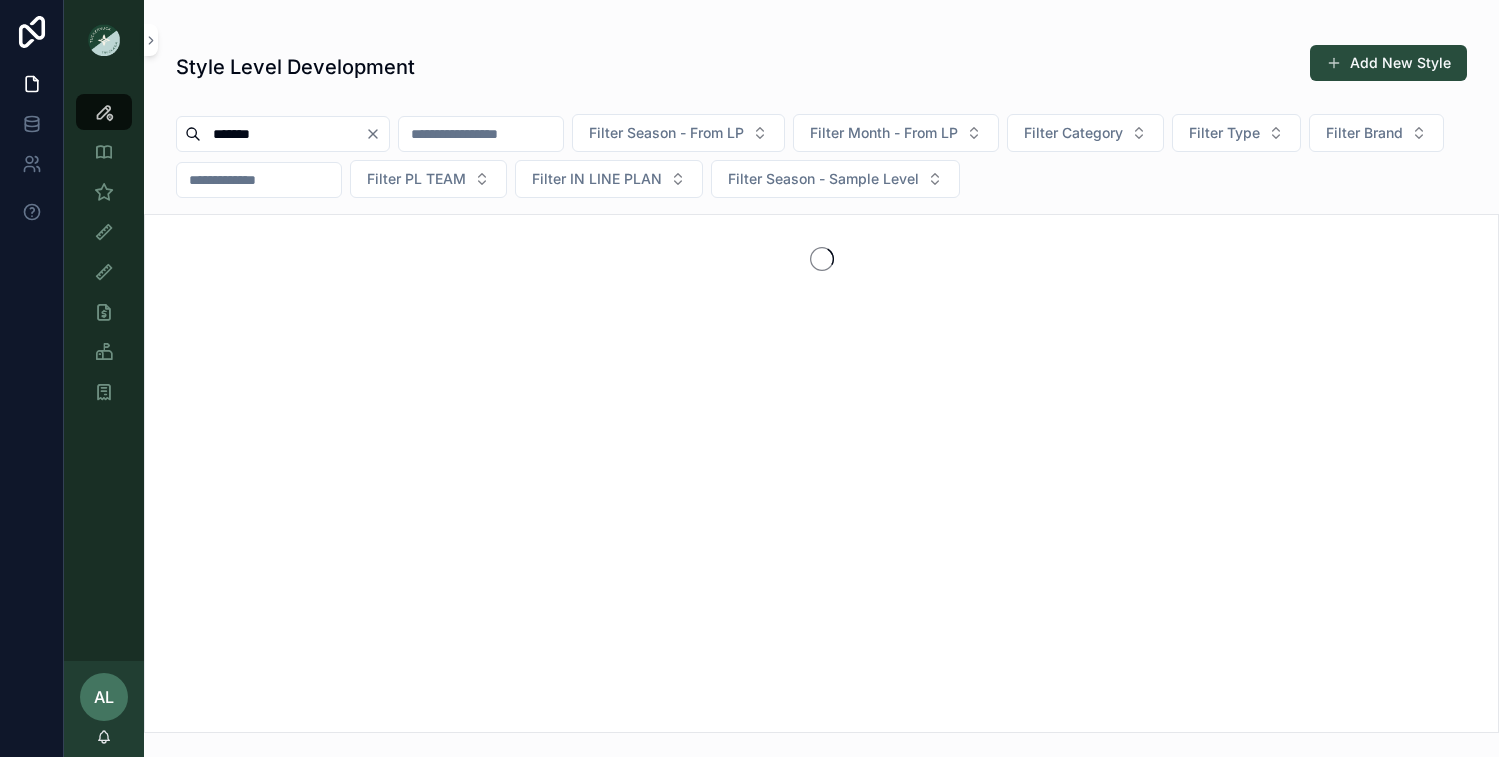 type 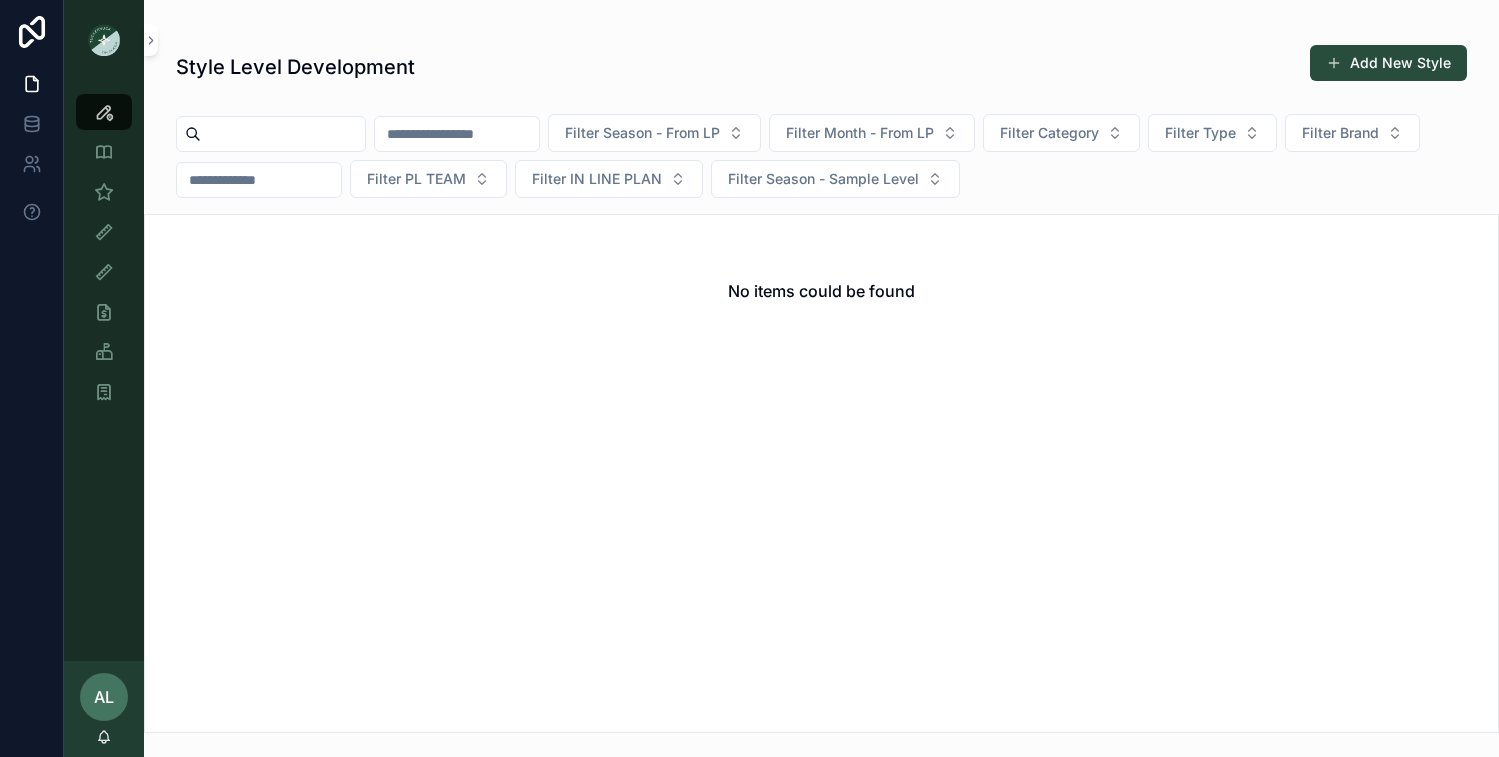 click on "Style Level Development Add New Style" at bounding box center [821, 67] 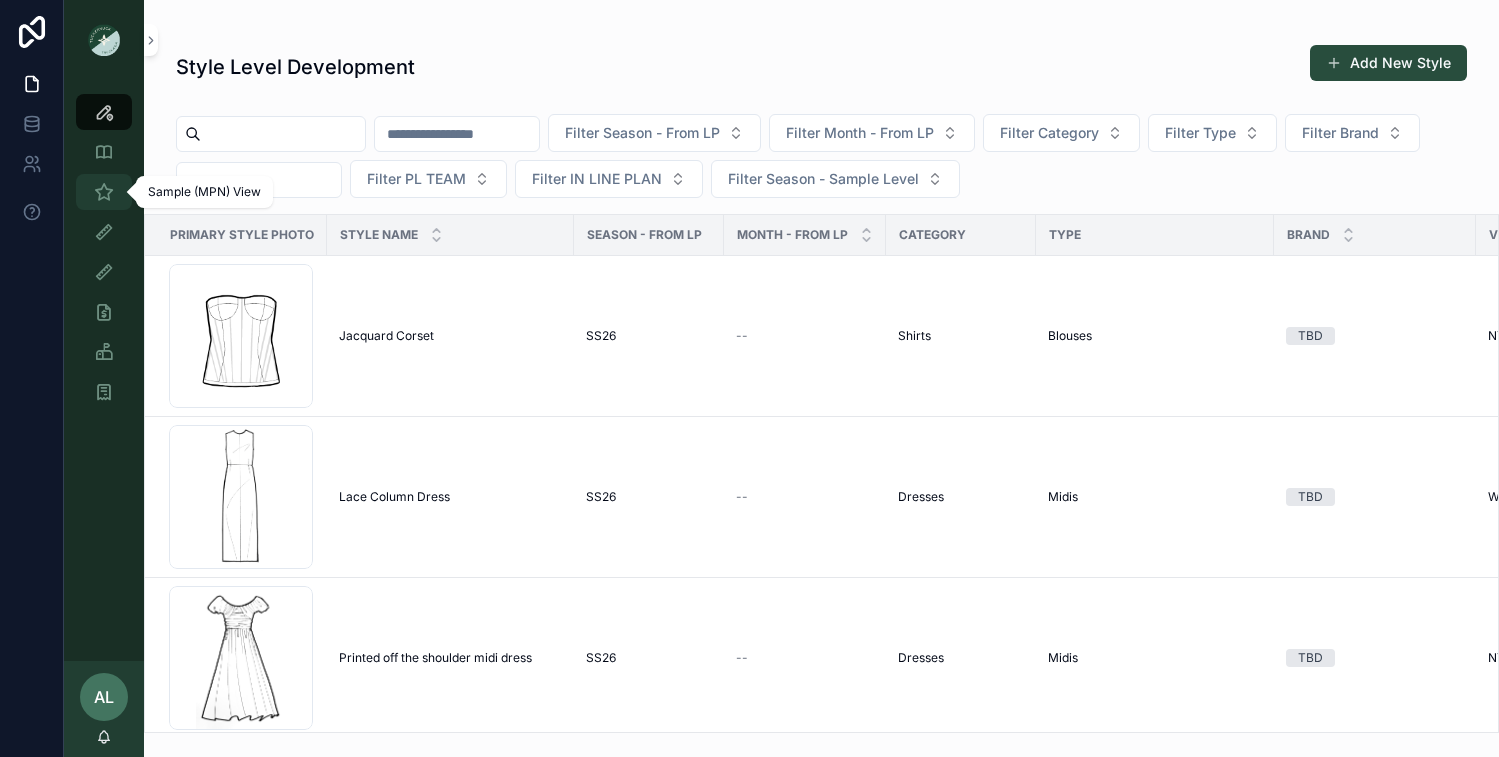 click at bounding box center (104, 192) 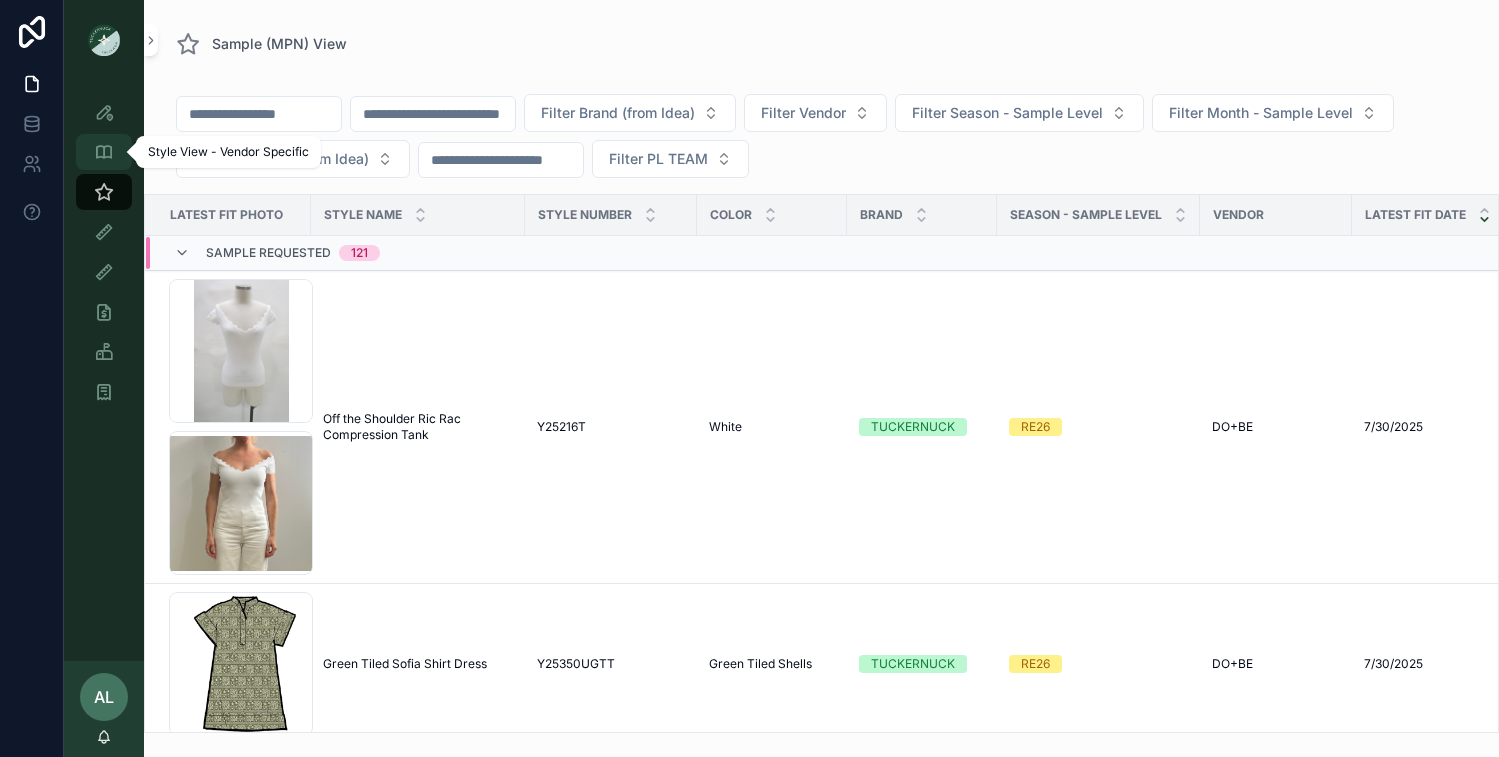 click at bounding box center (104, 152) 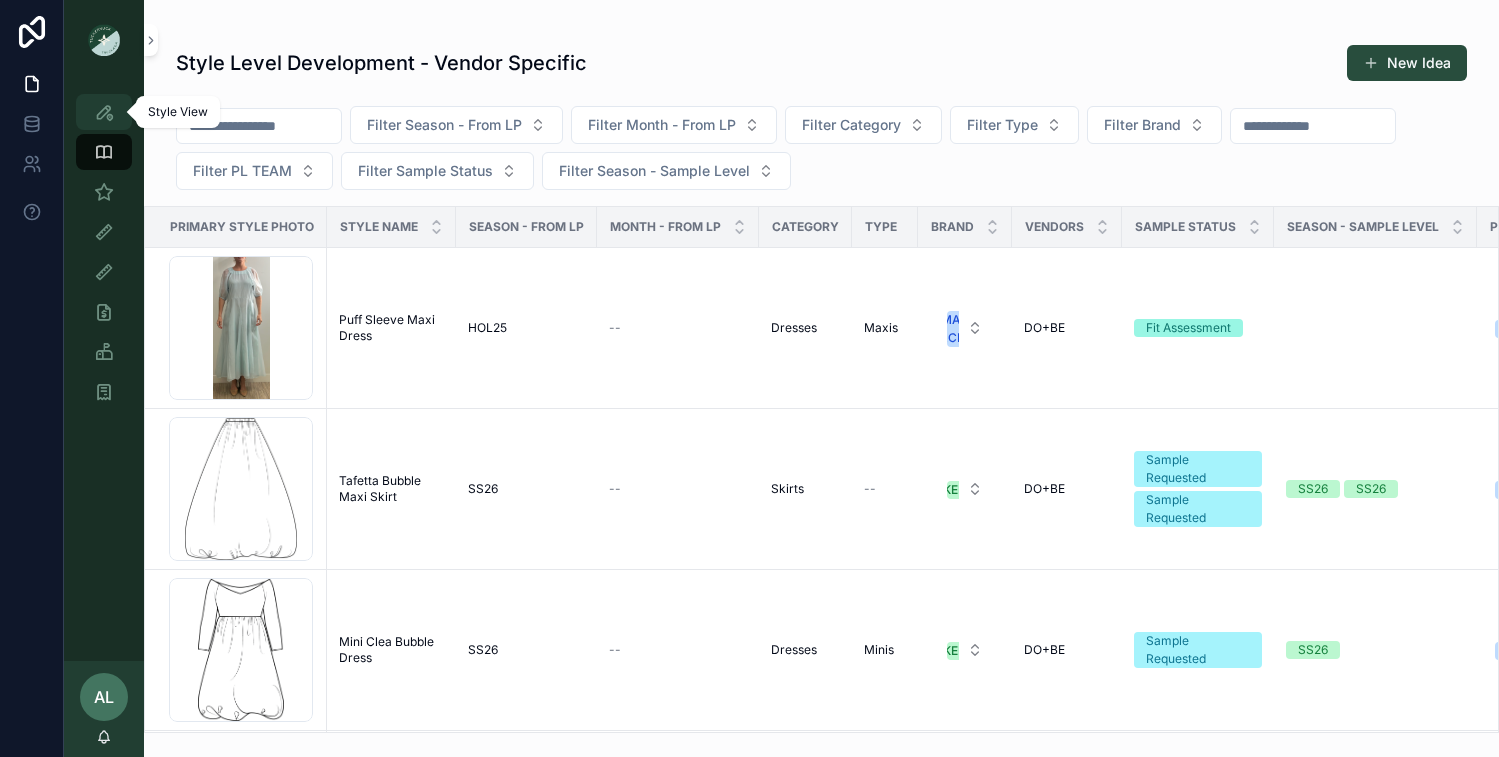 click at bounding box center (104, 112) 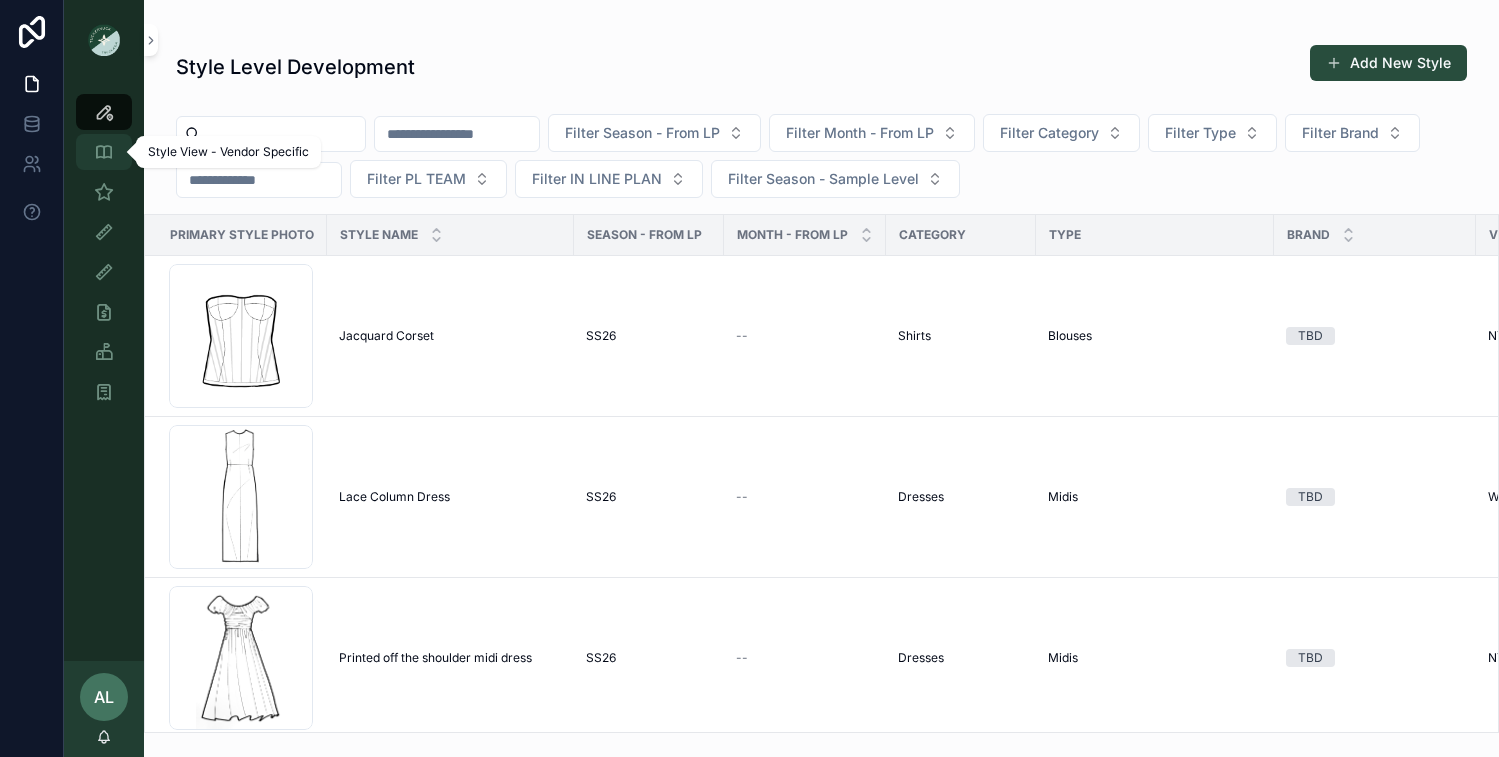 click on "Style View - Vendor Specific" at bounding box center [104, 152] 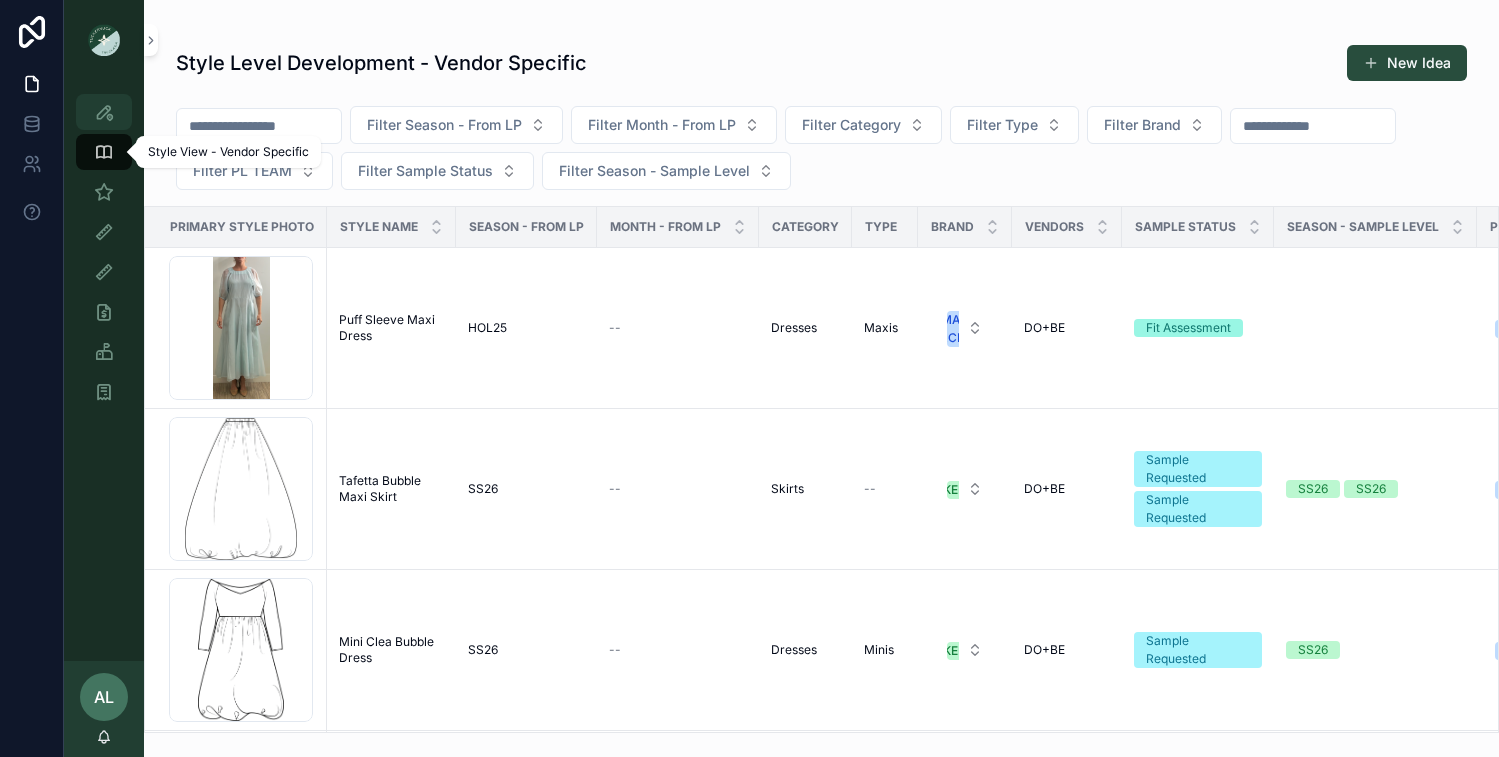 click at bounding box center [104, 112] 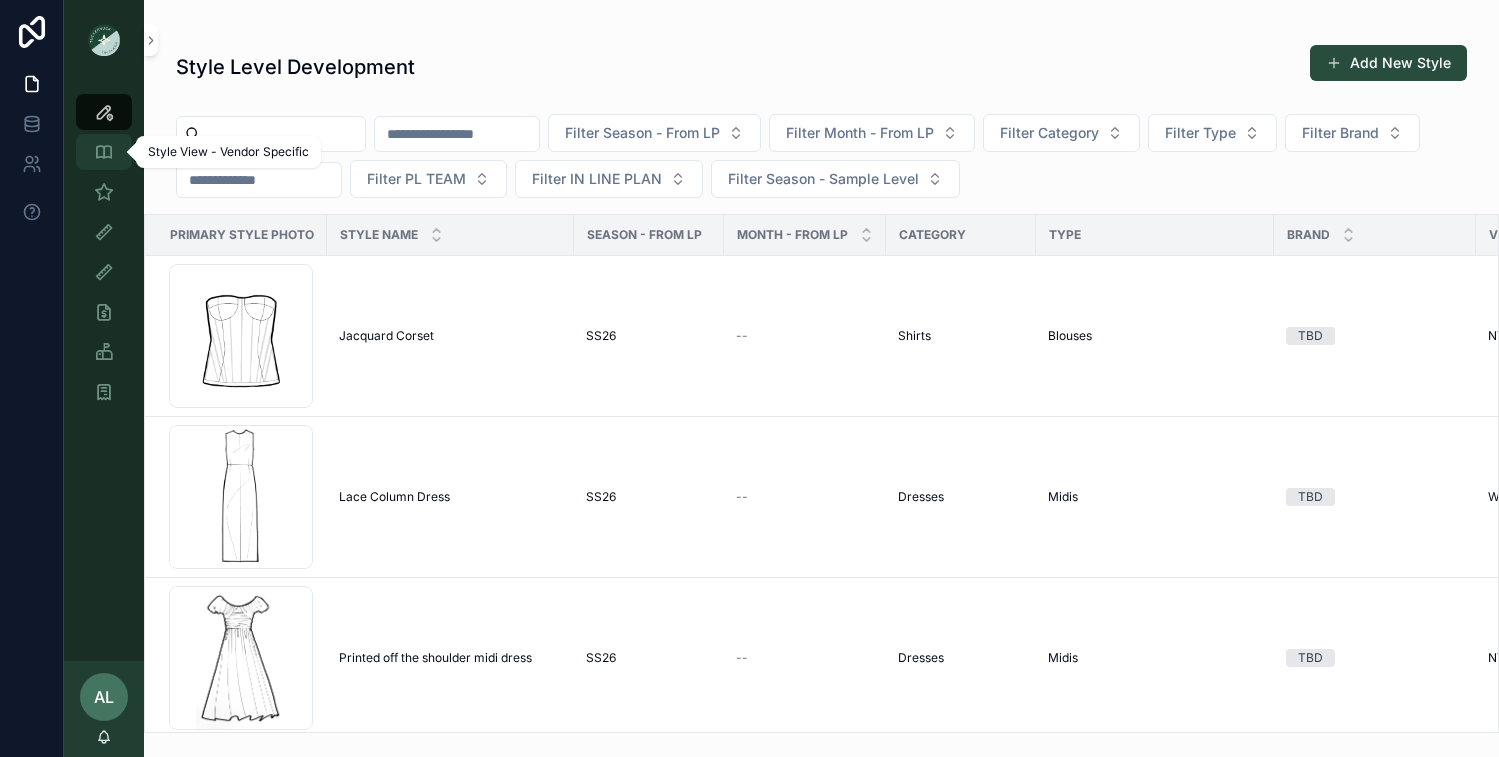 click at bounding box center [104, 152] 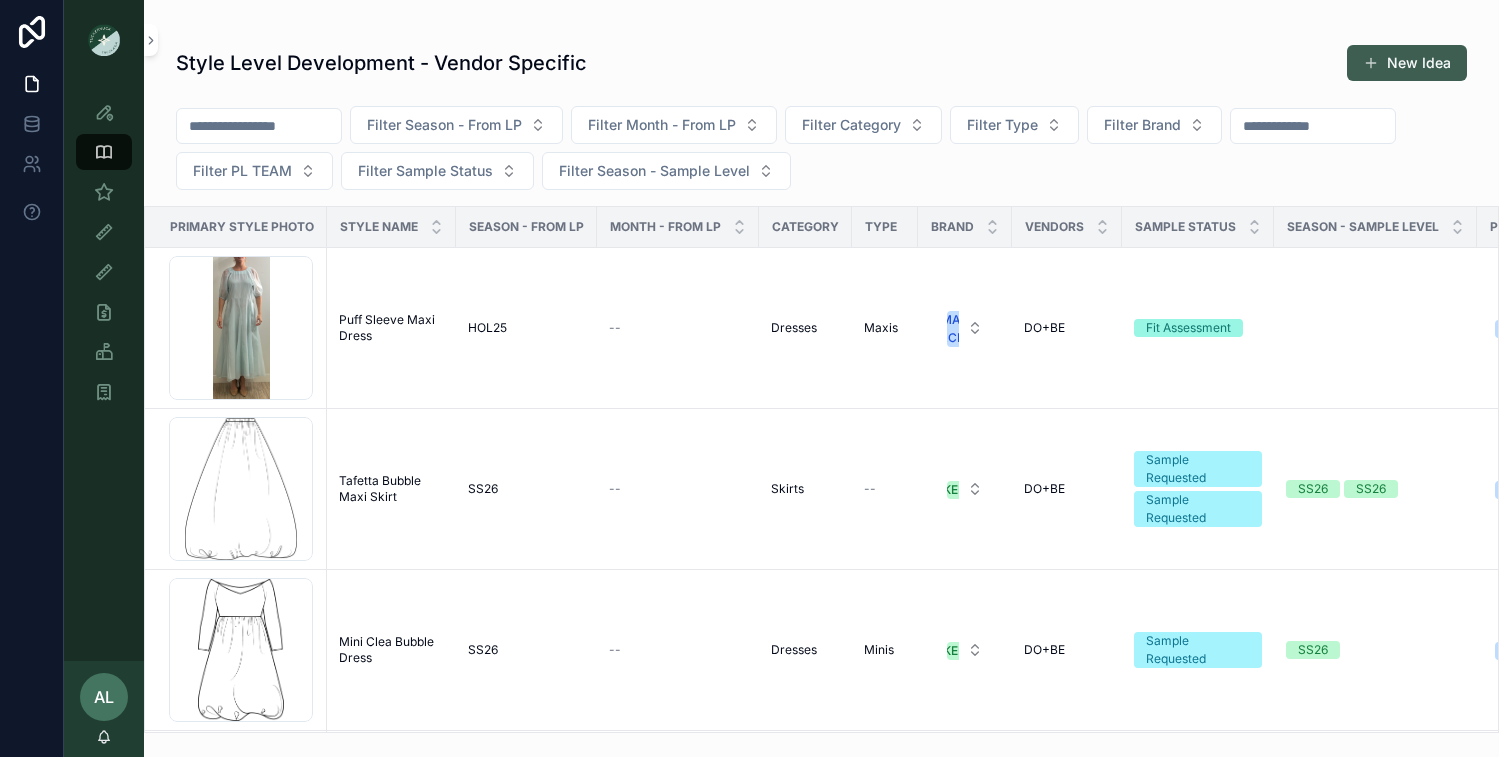 click on "New Idea" at bounding box center [1407, 63] 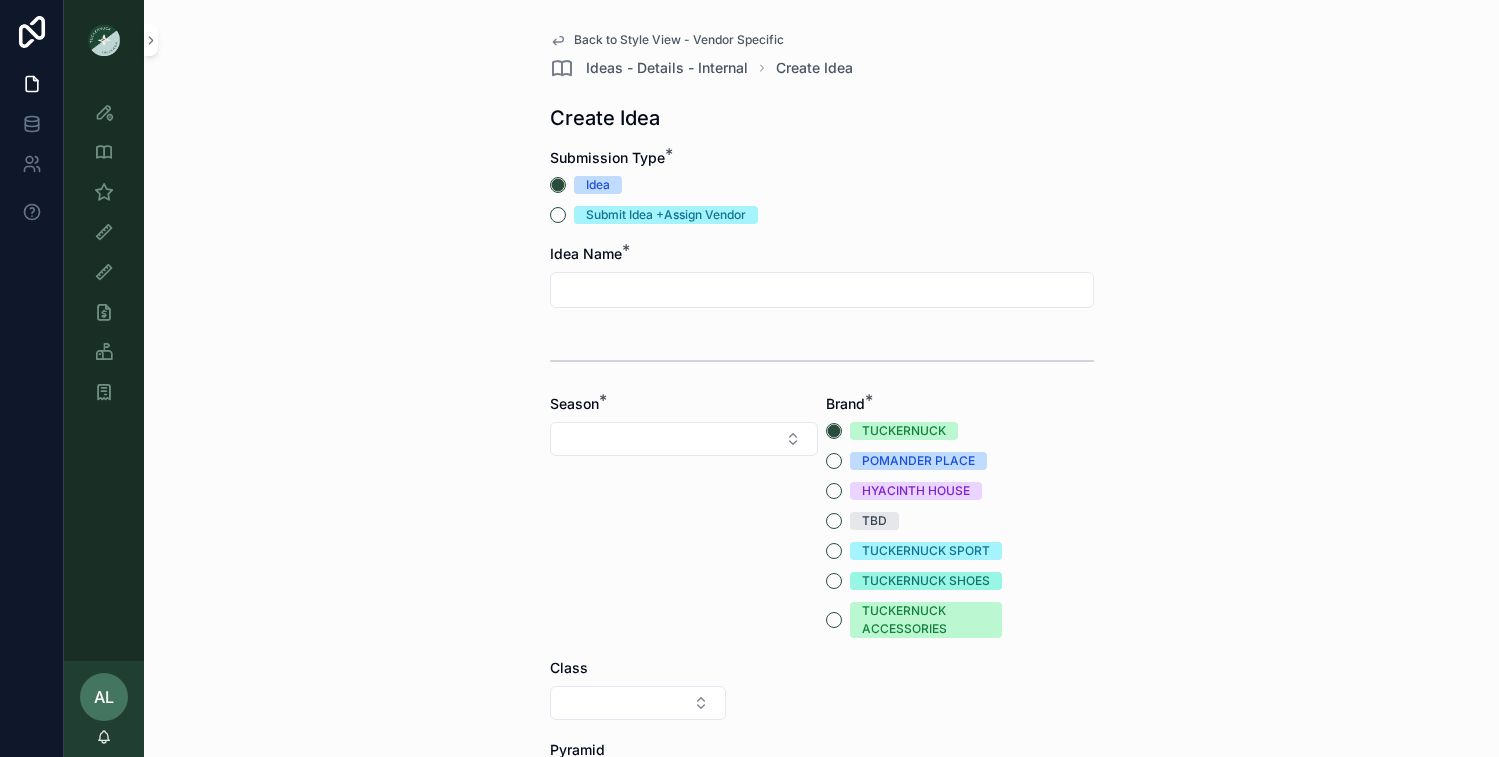 click at bounding box center (822, 290) 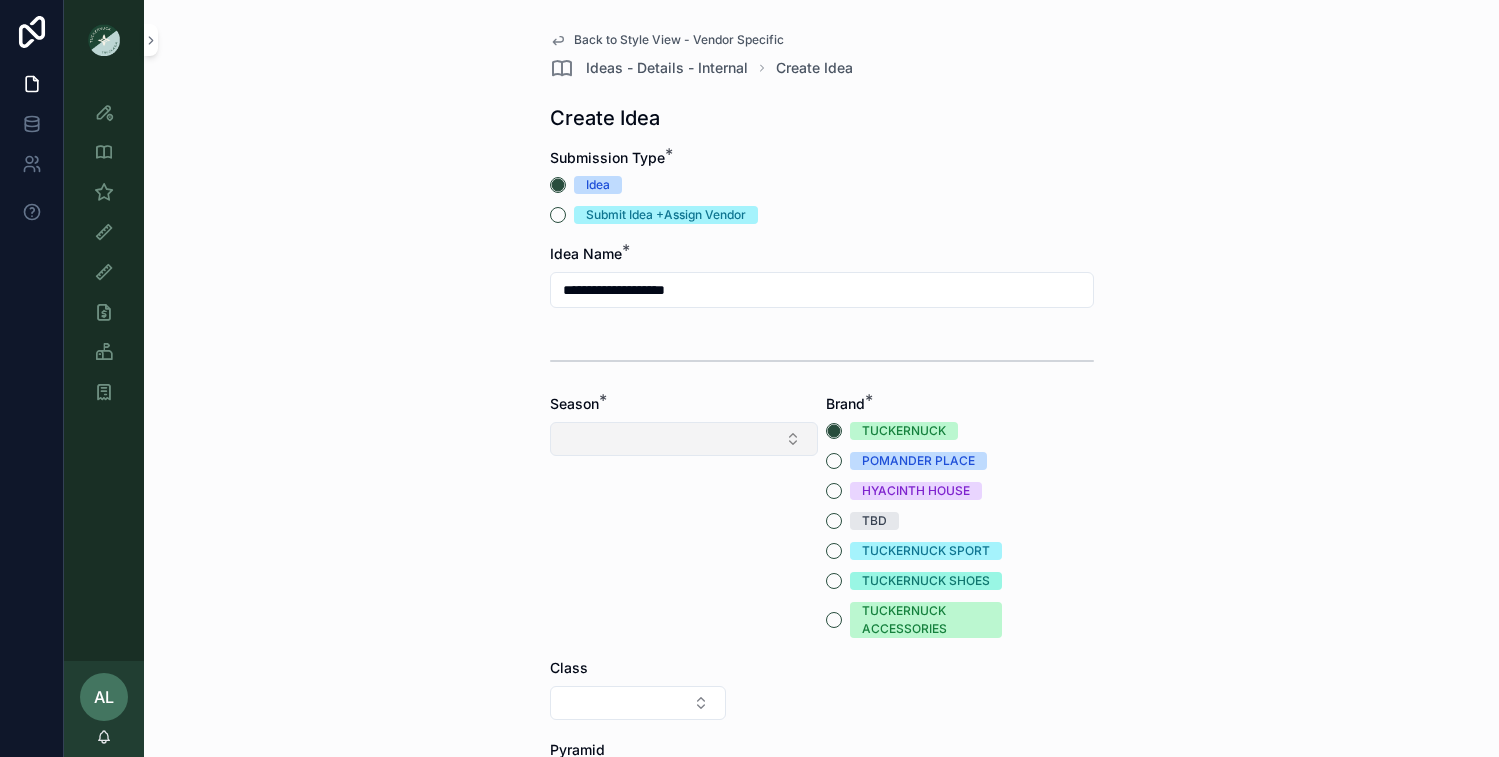 type on "**********" 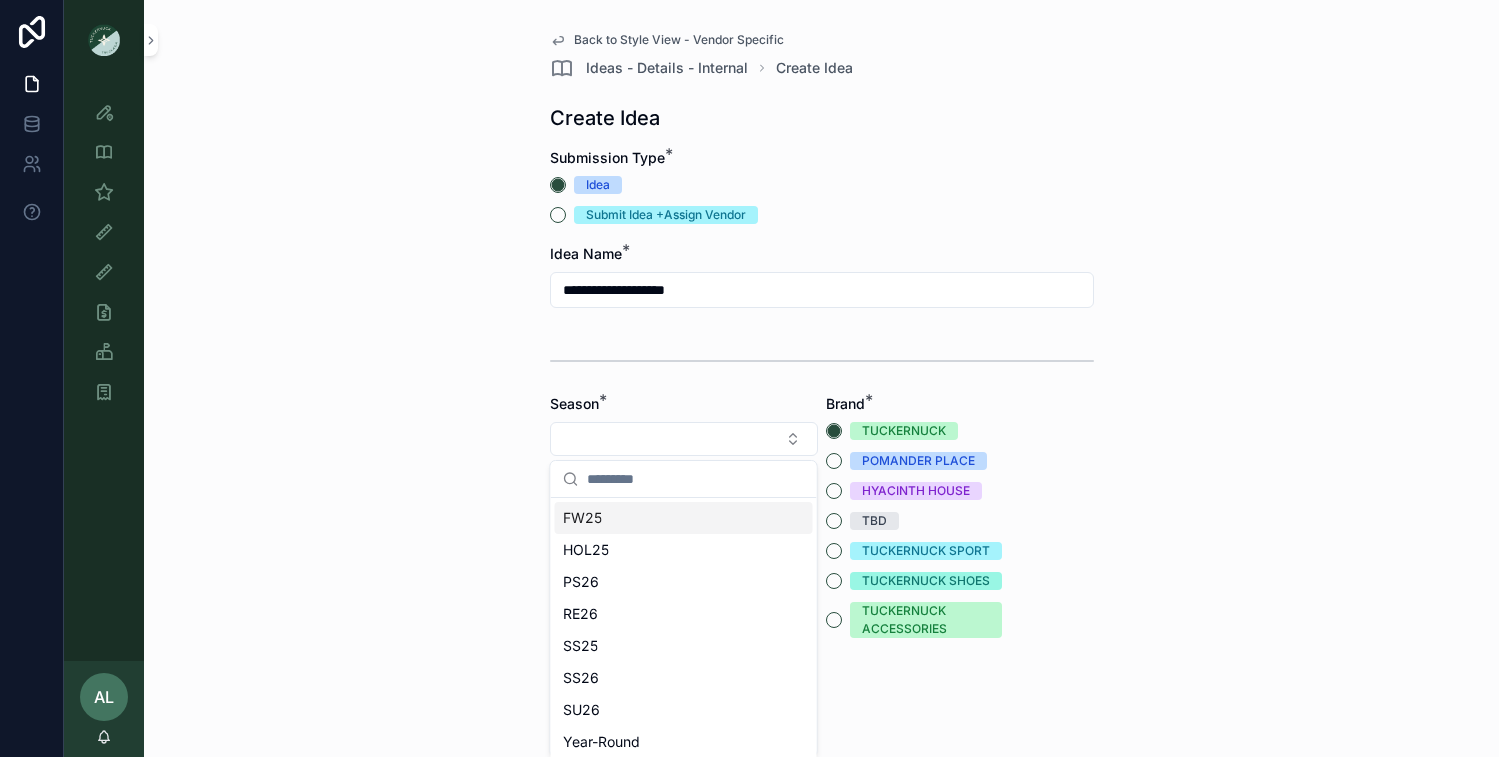 click on "**********" at bounding box center (821, 378) 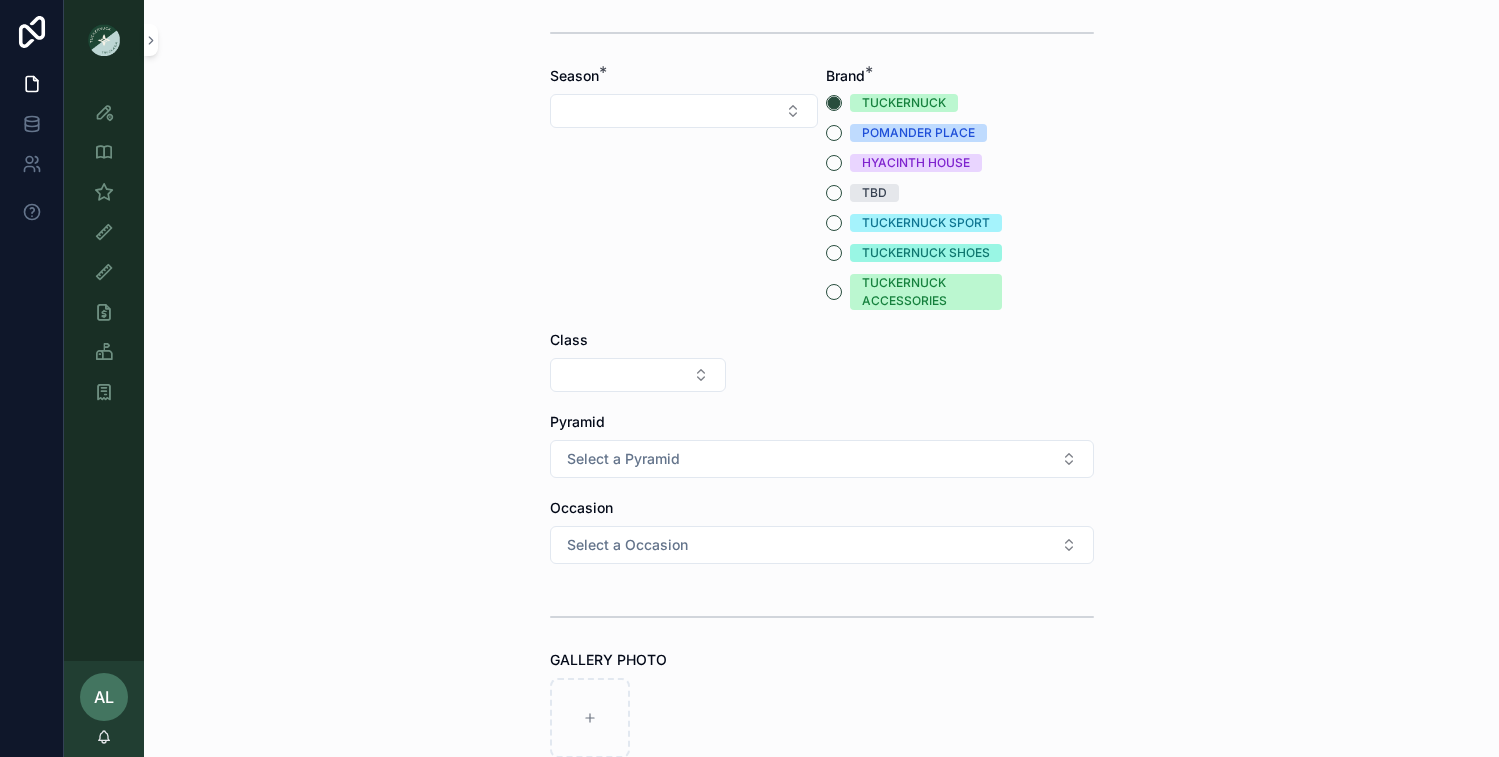 scroll, scrollTop: 313, scrollLeft: 0, axis: vertical 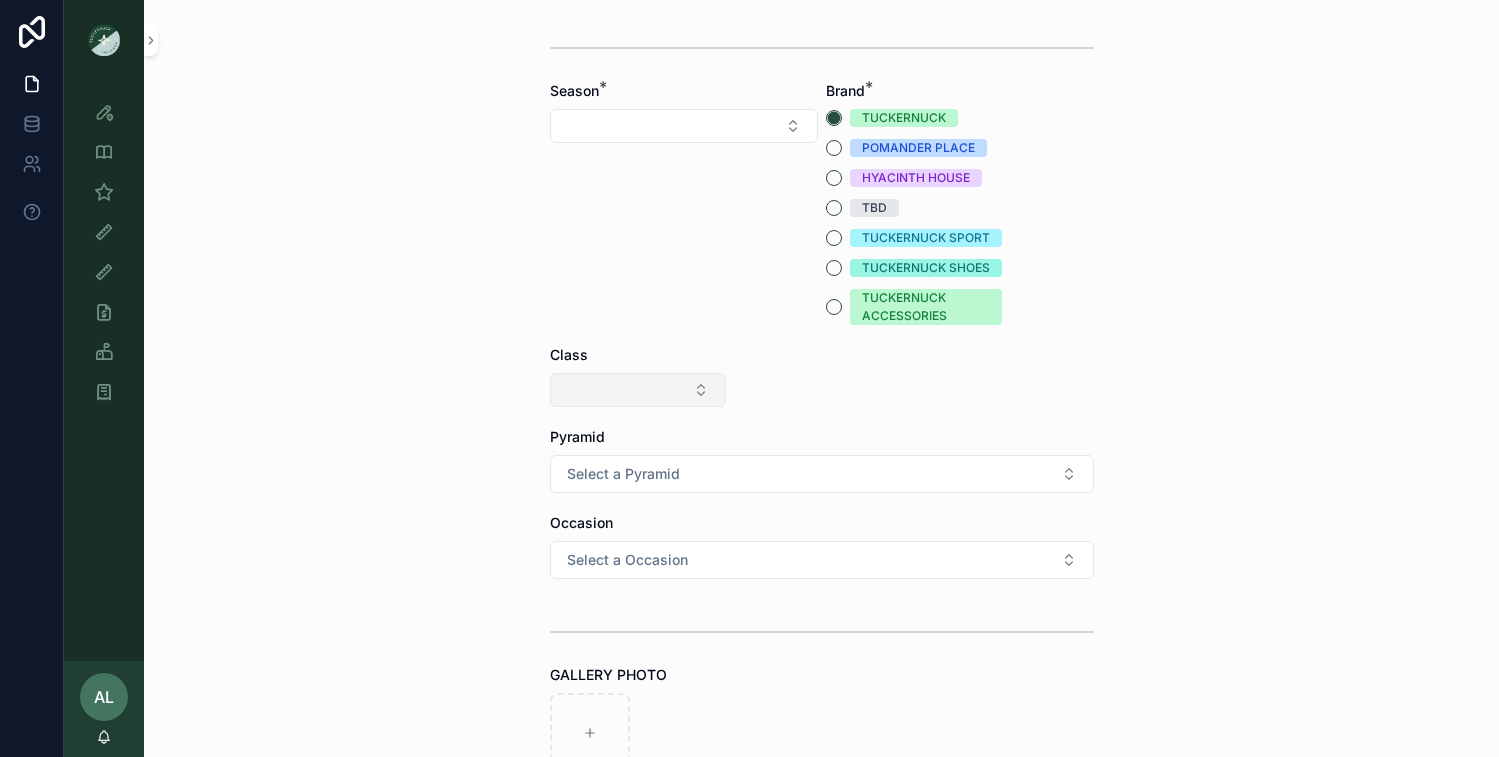 click at bounding box center [638, 390] 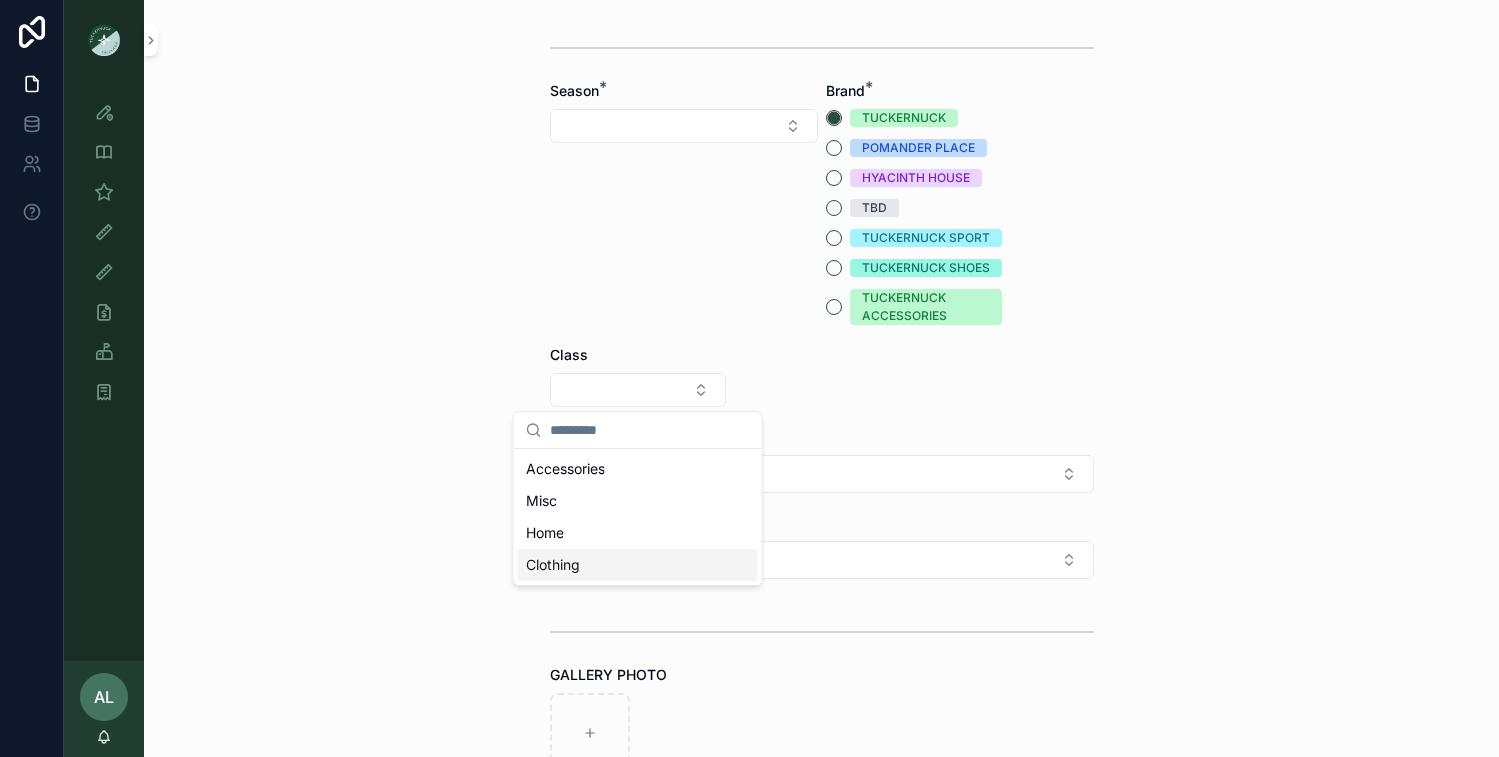 click on "Clothing" at bounding box center (553, 565) 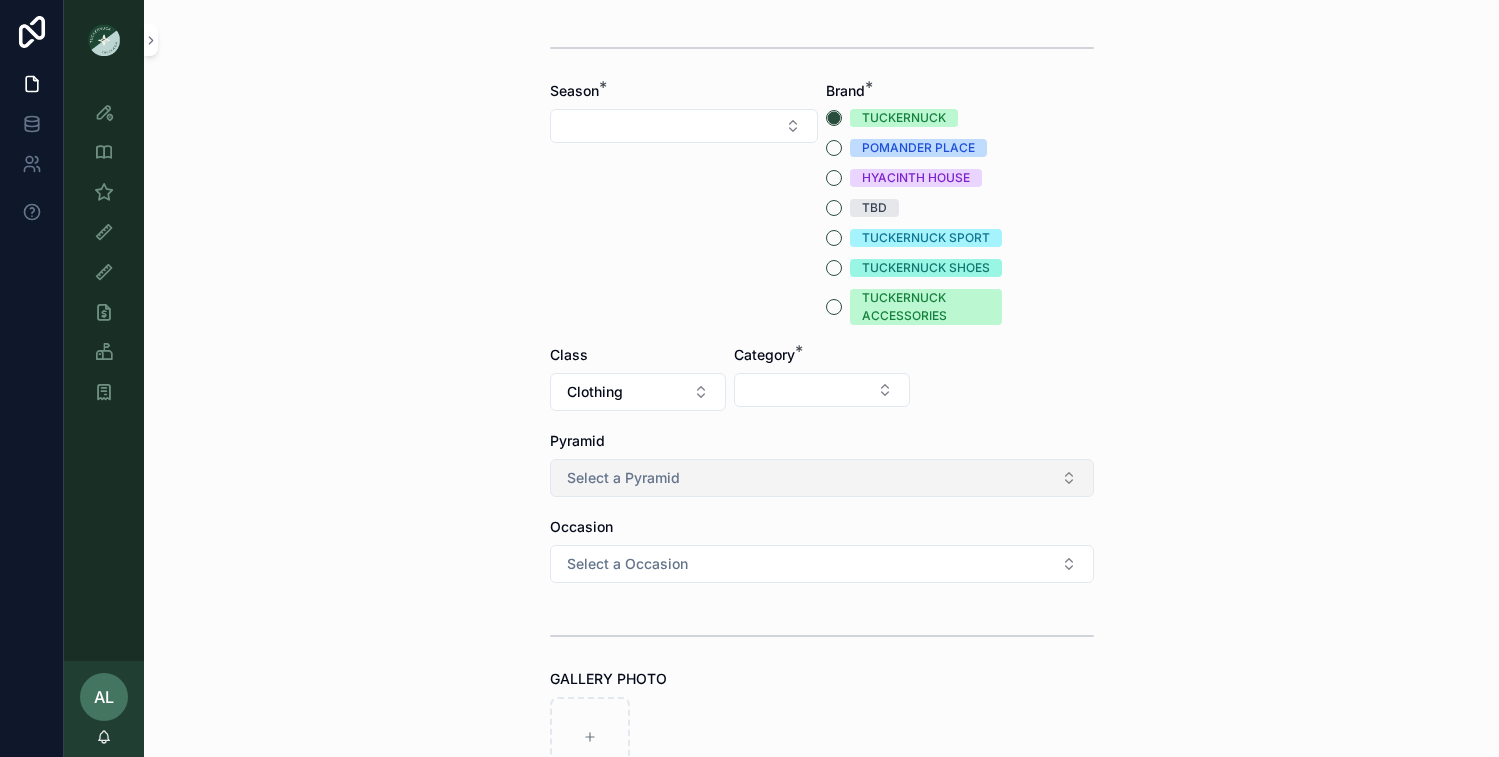 click on "Select a Pyramid" at bounding box center [822, 478] 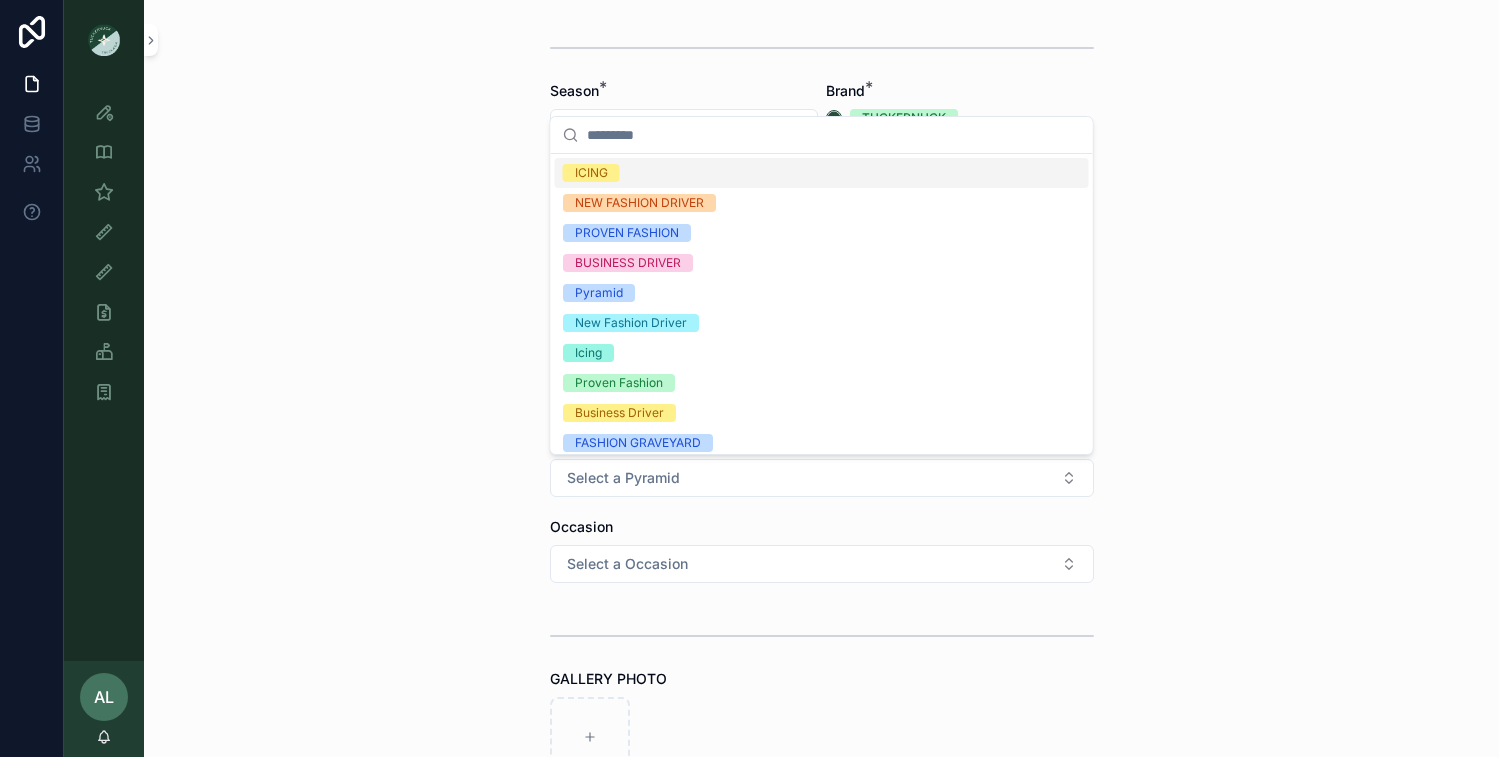 click on "**********" at bounding box center (821, 378) 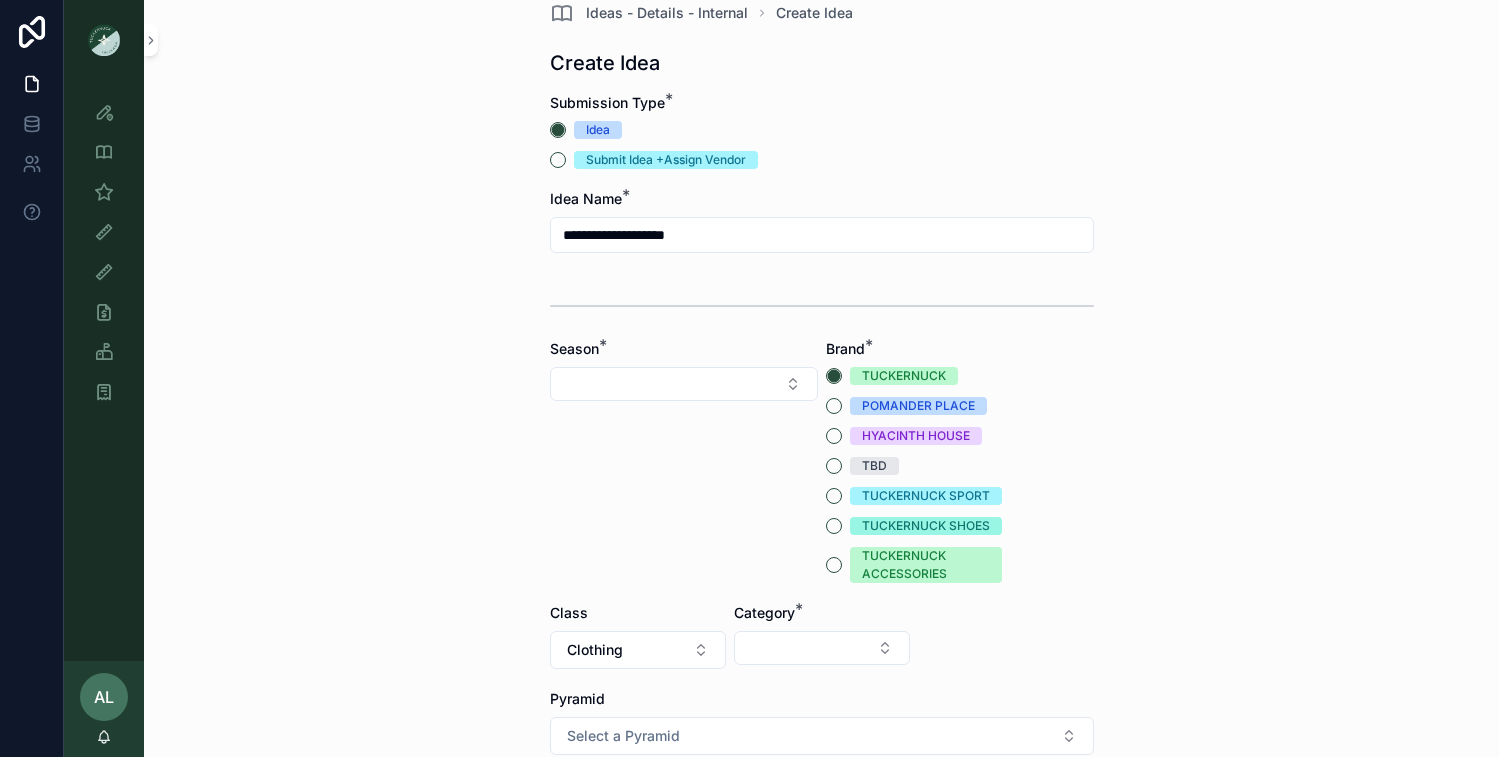 scroll, scrollTop: 27, scrollLeft: 0, axis: vertical 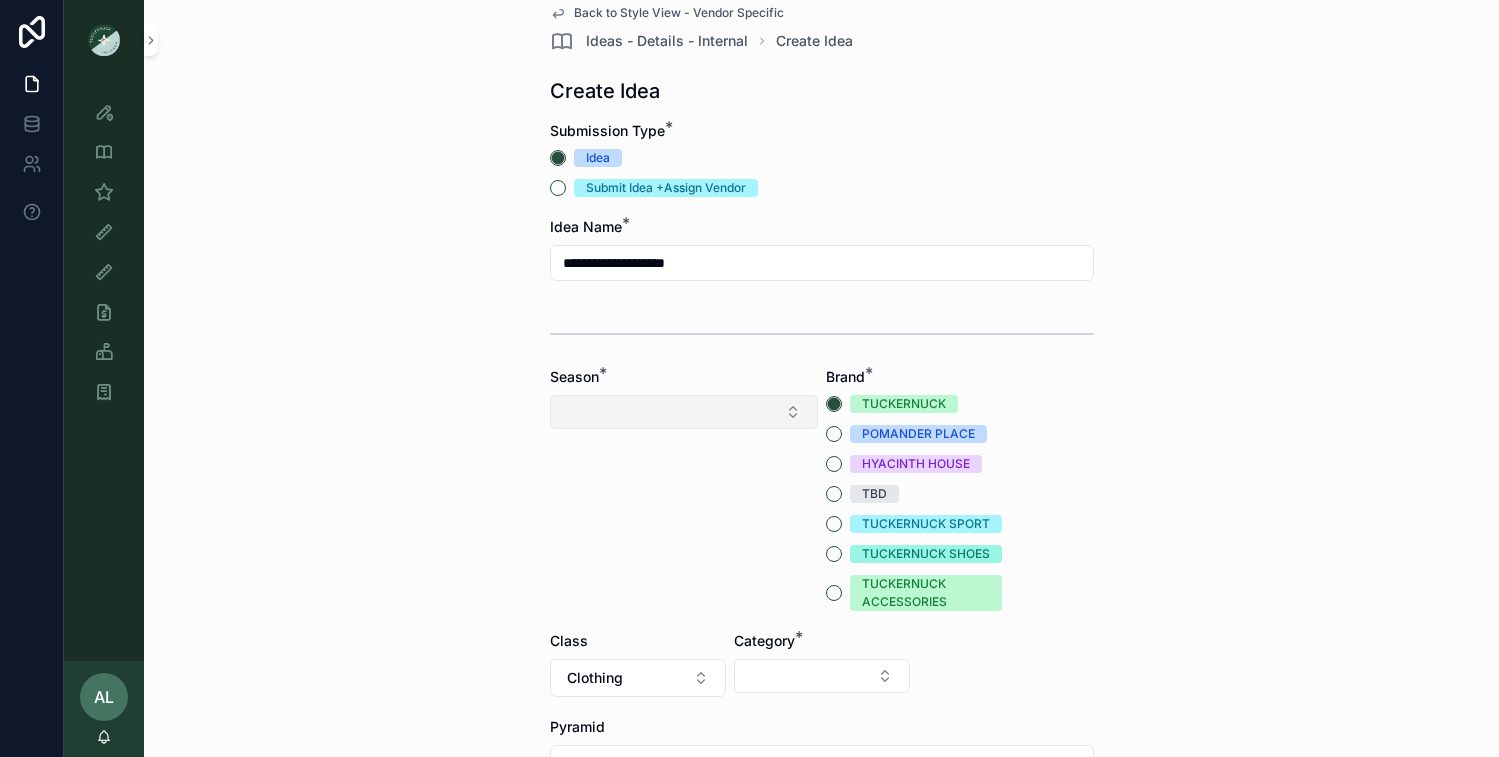 click at bounding box center [684, 412] 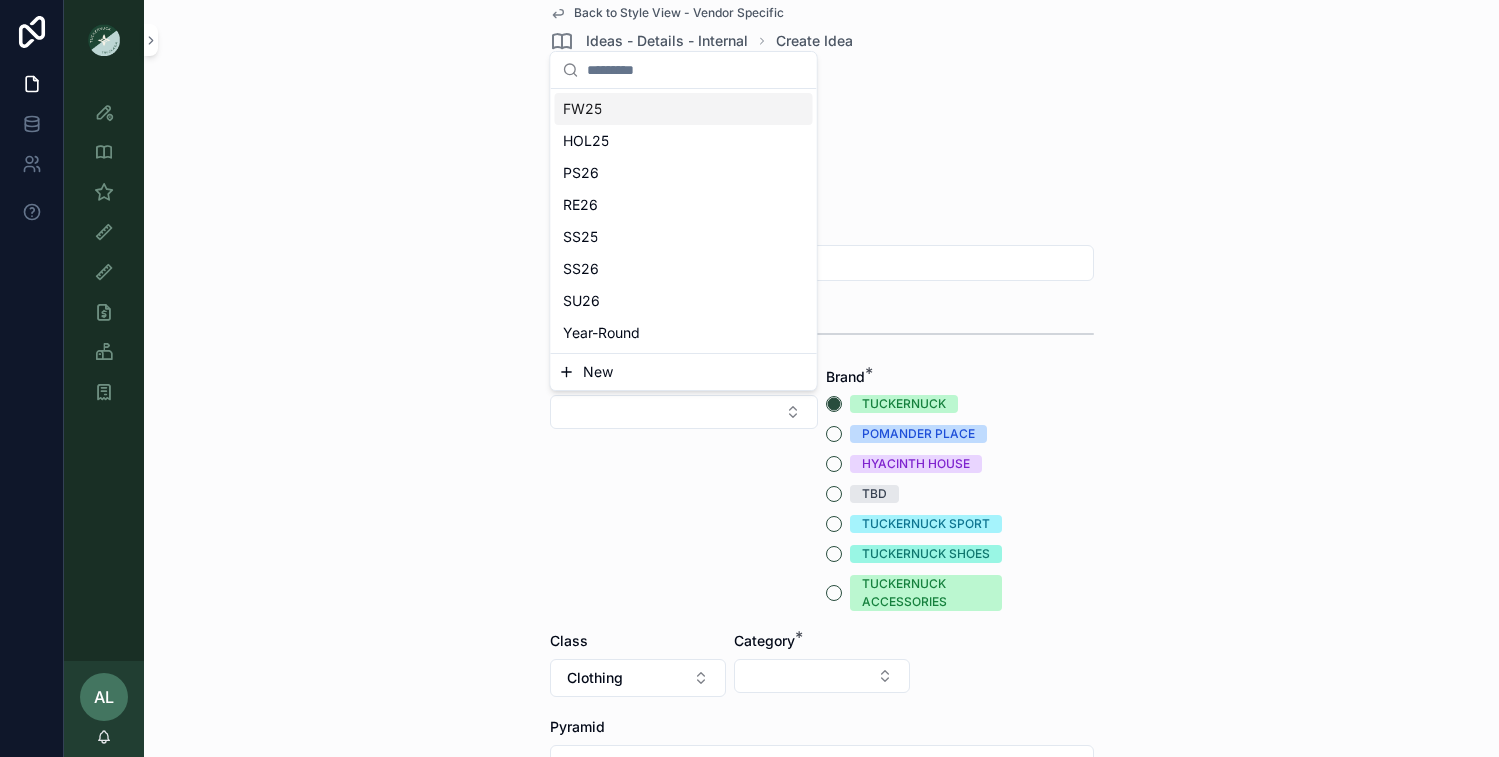 click on "**********" at bounding box center (821, 351) 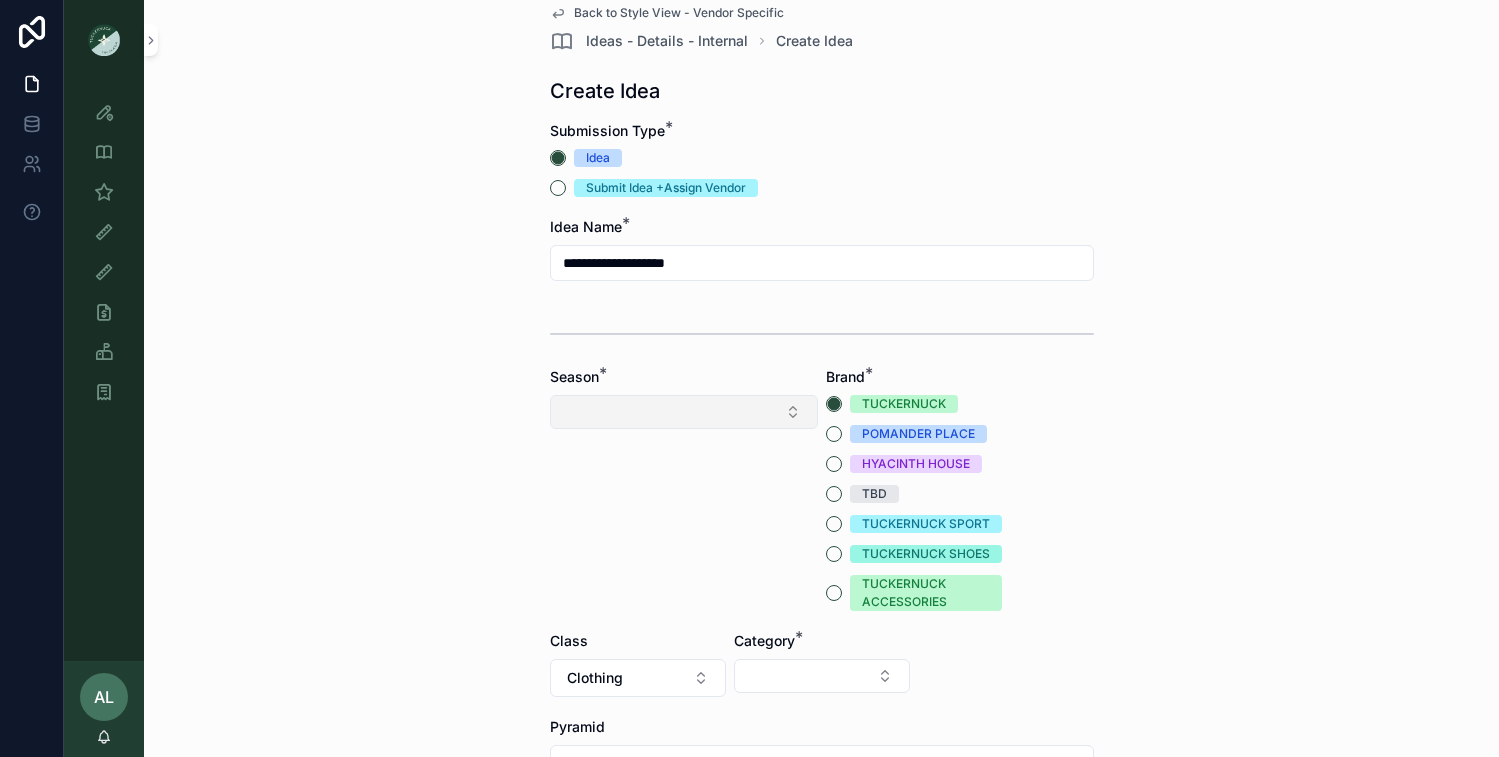 click at bounding box center (684, 412) 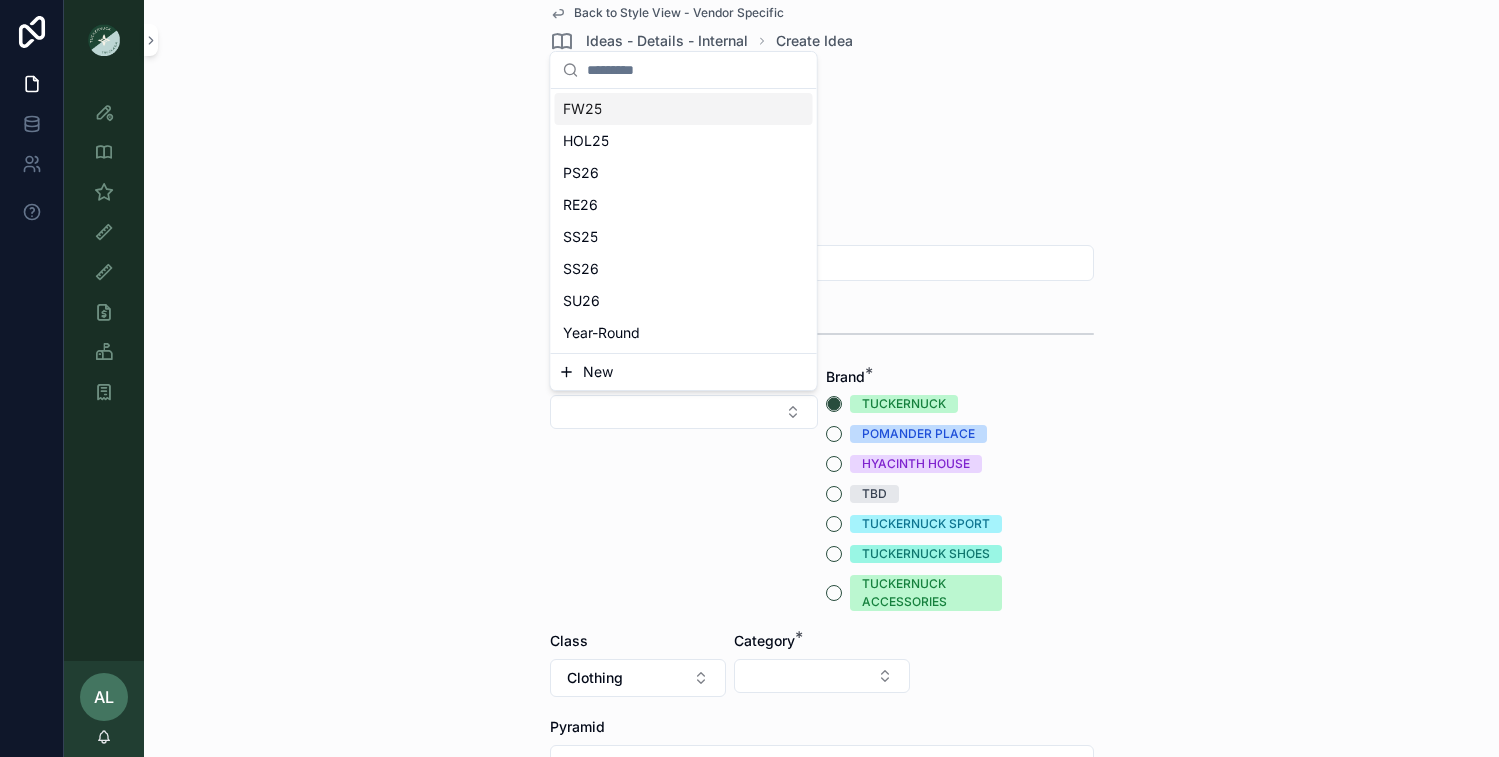 click on "**********" at bounding box center [821, 351] 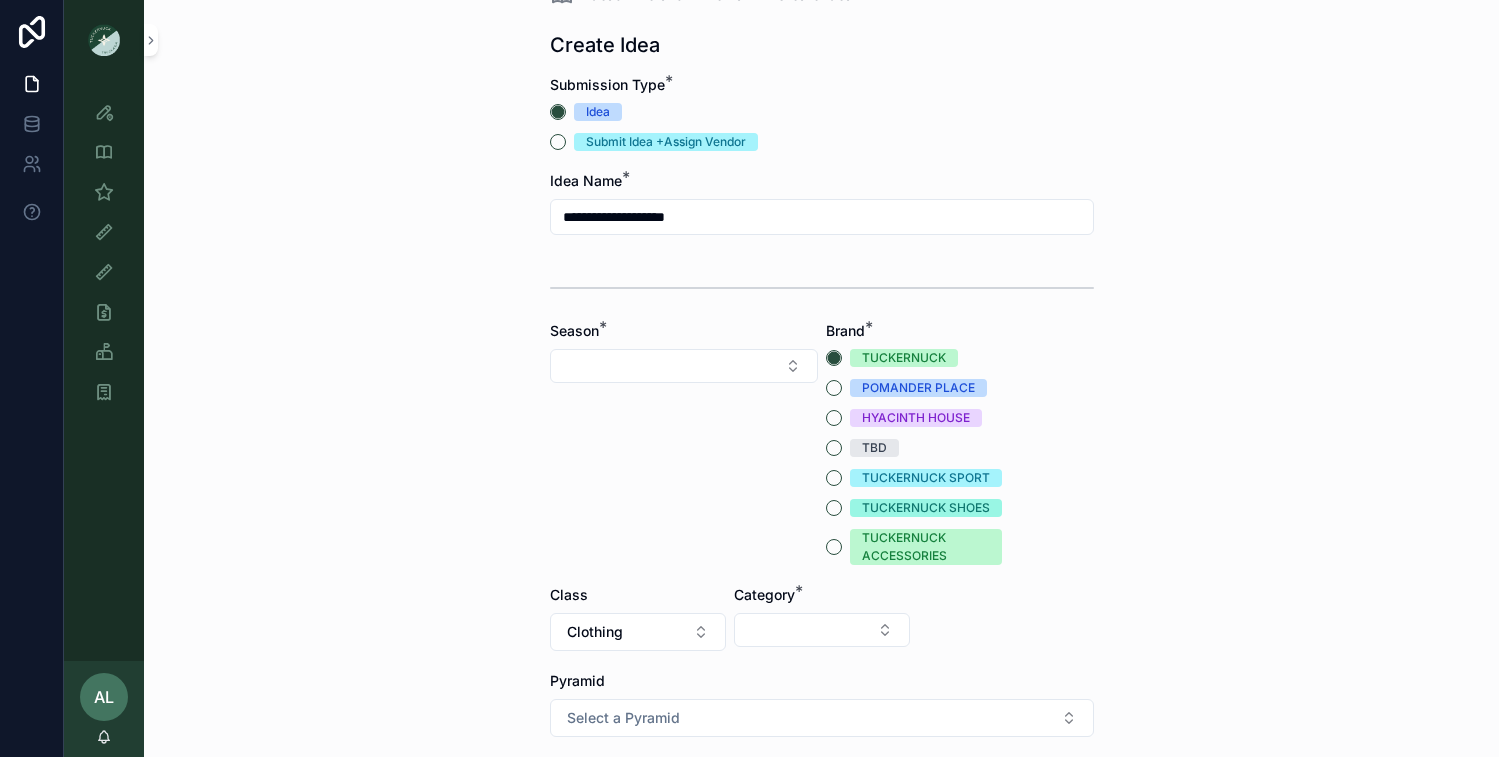 scroll, scrollTop: 98, scrollLeft: 0, axis: vertical 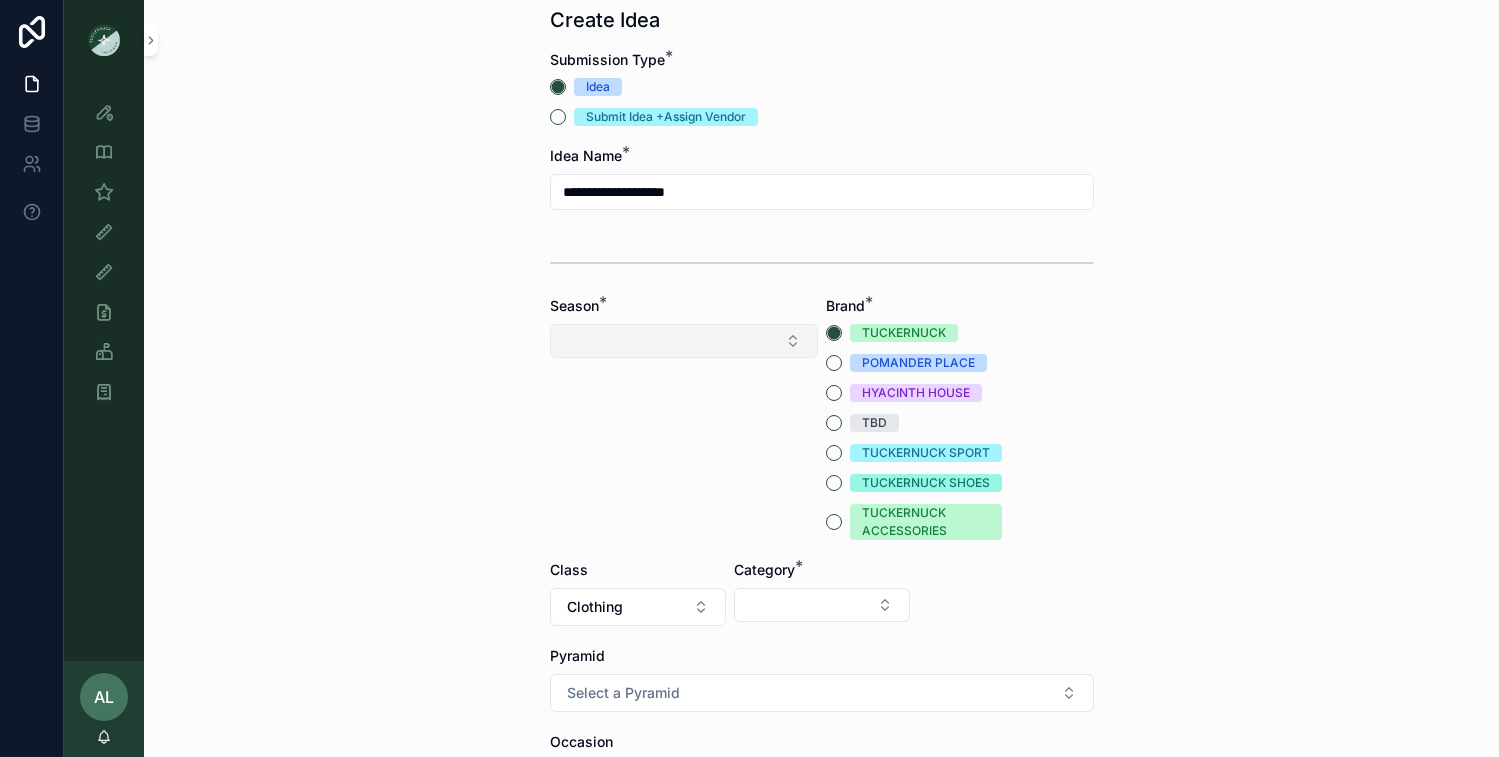 click at bounding box center [684, 341] 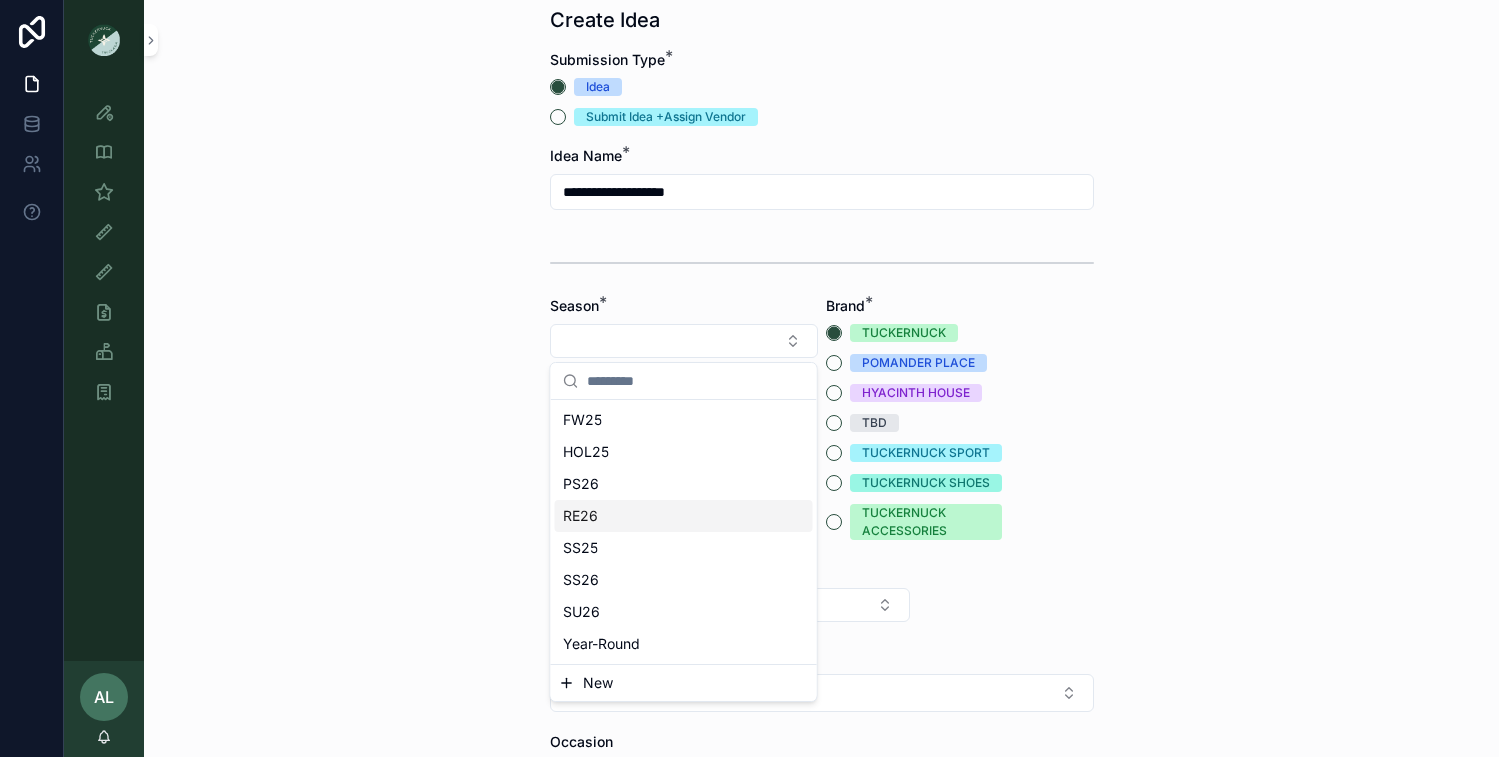click on "RE26" at bounding box center (580, 516) 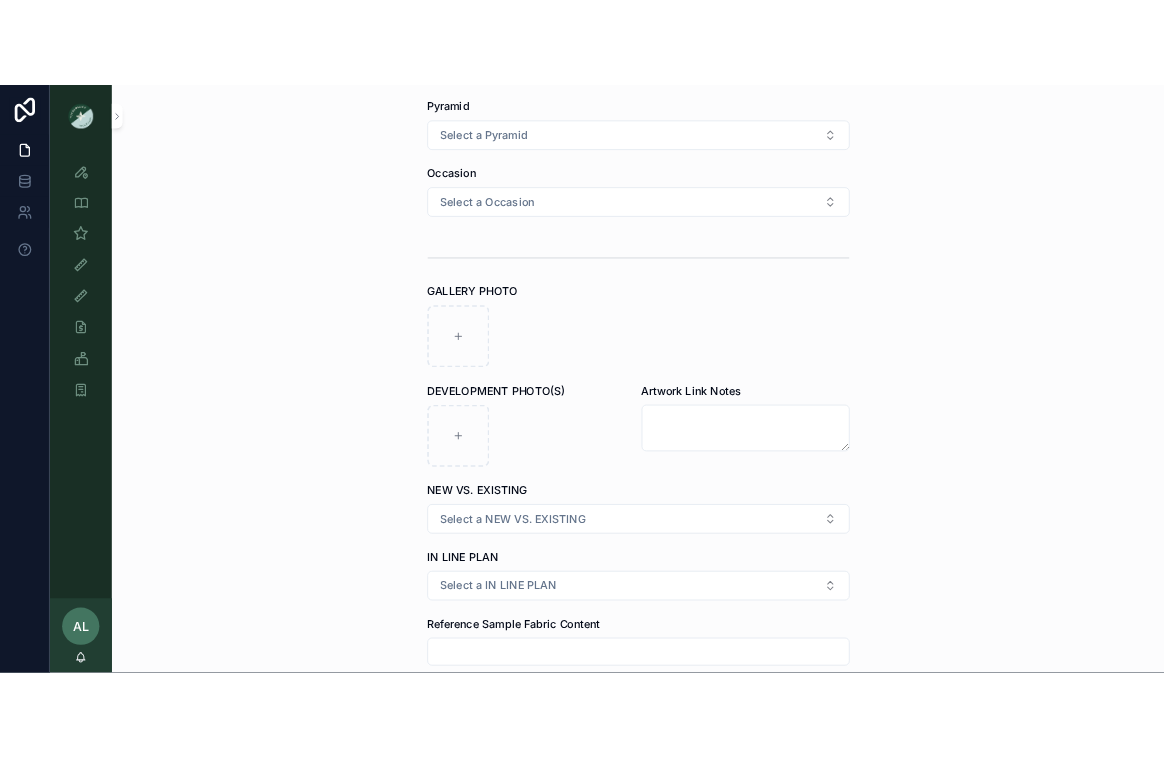 scroll, scrollTop: 581, scrollLeft: 0, axis: vertical 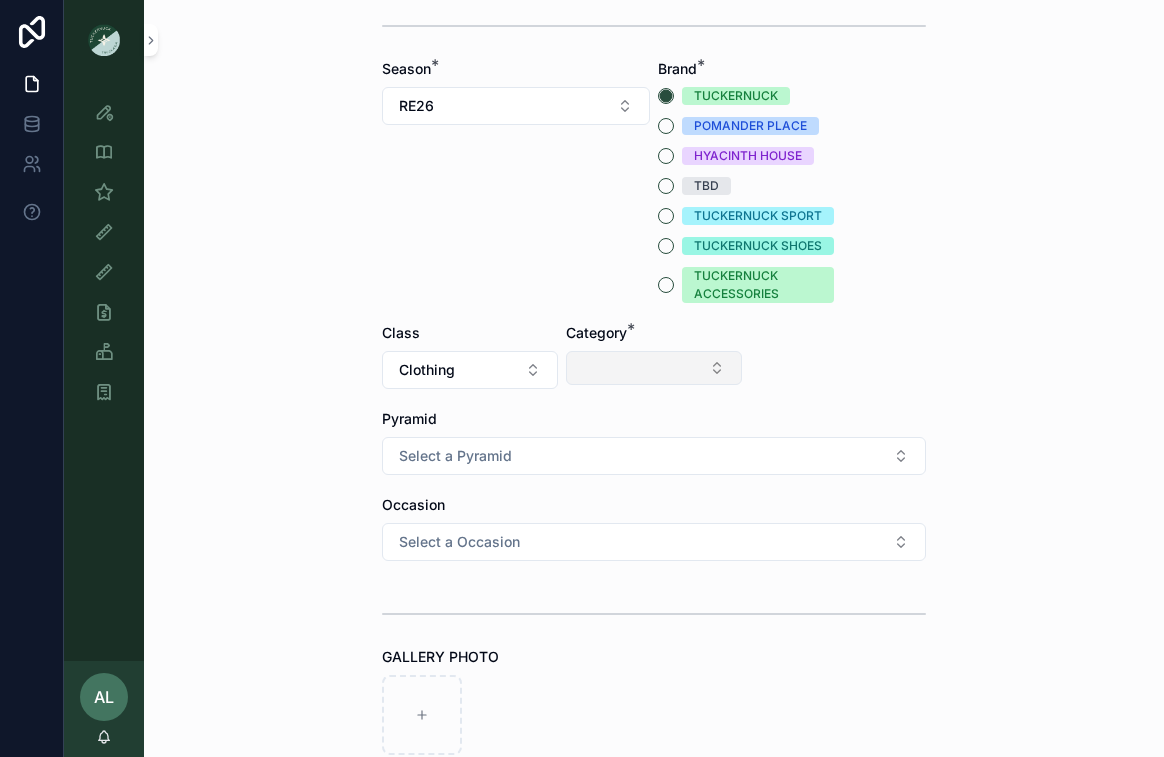 click at bounding box center (654, 368) 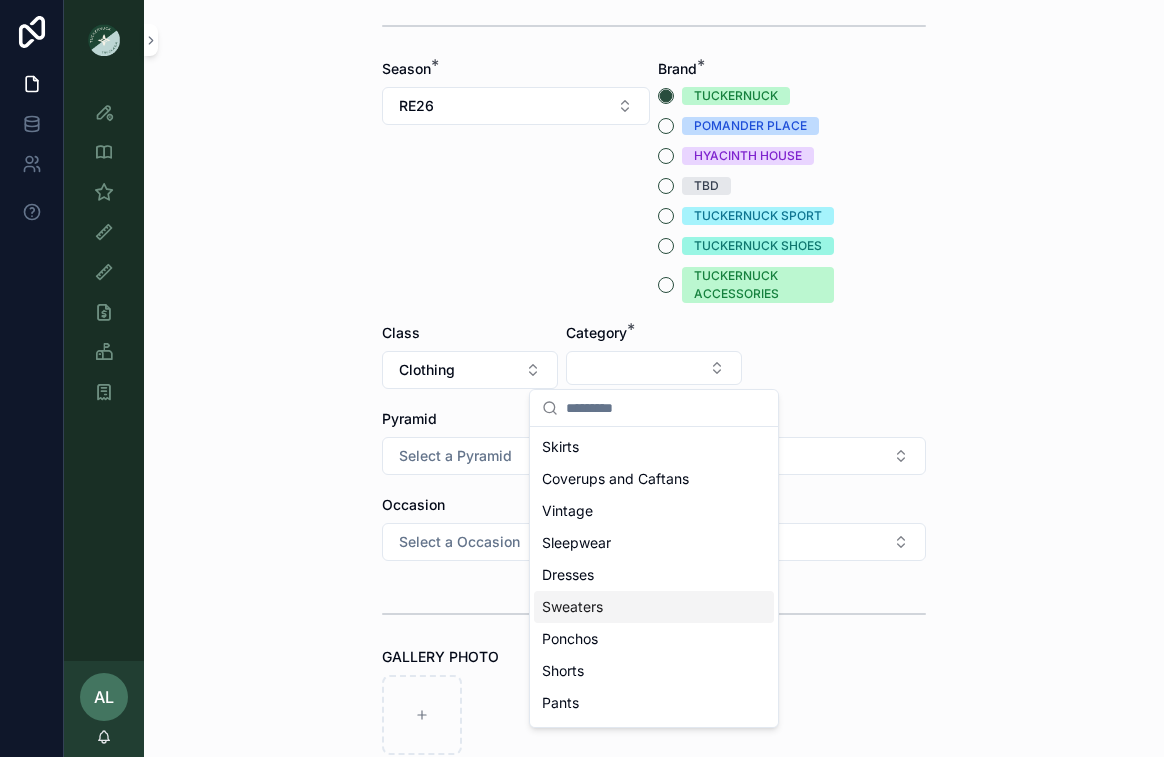 click on "Sweaters" at bounding box center [572, 607] 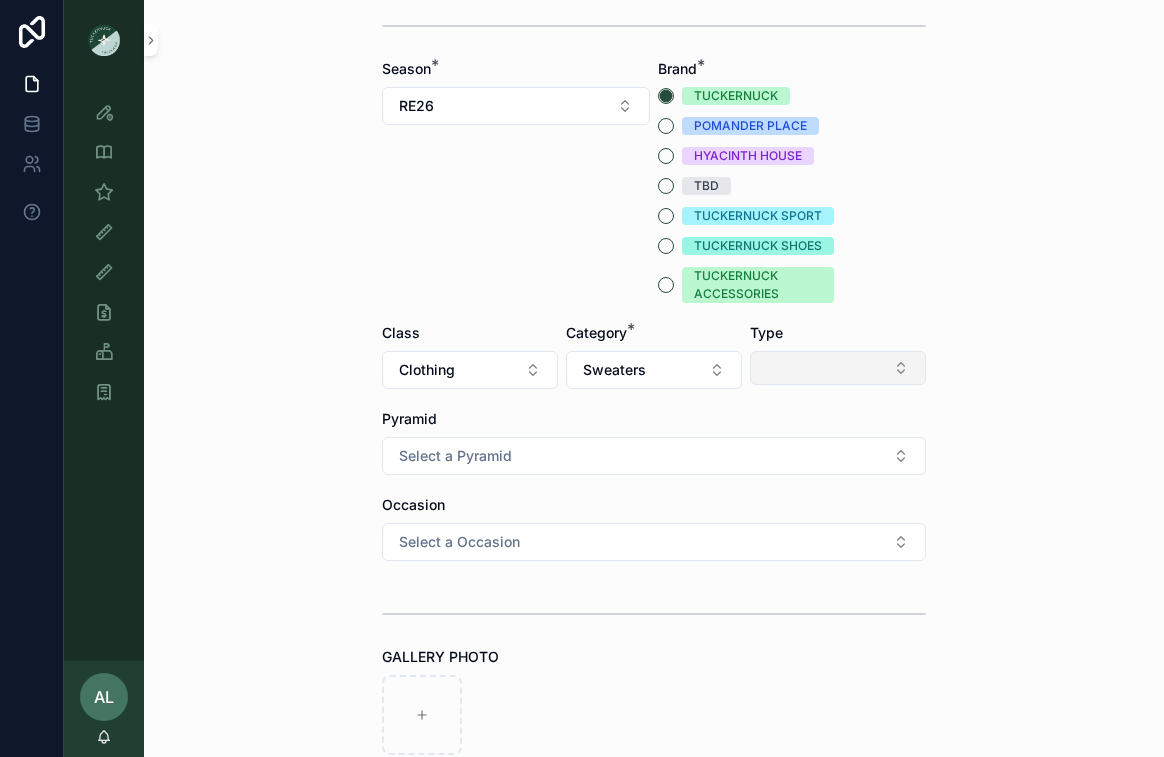 click at bounding box center [838, 368] 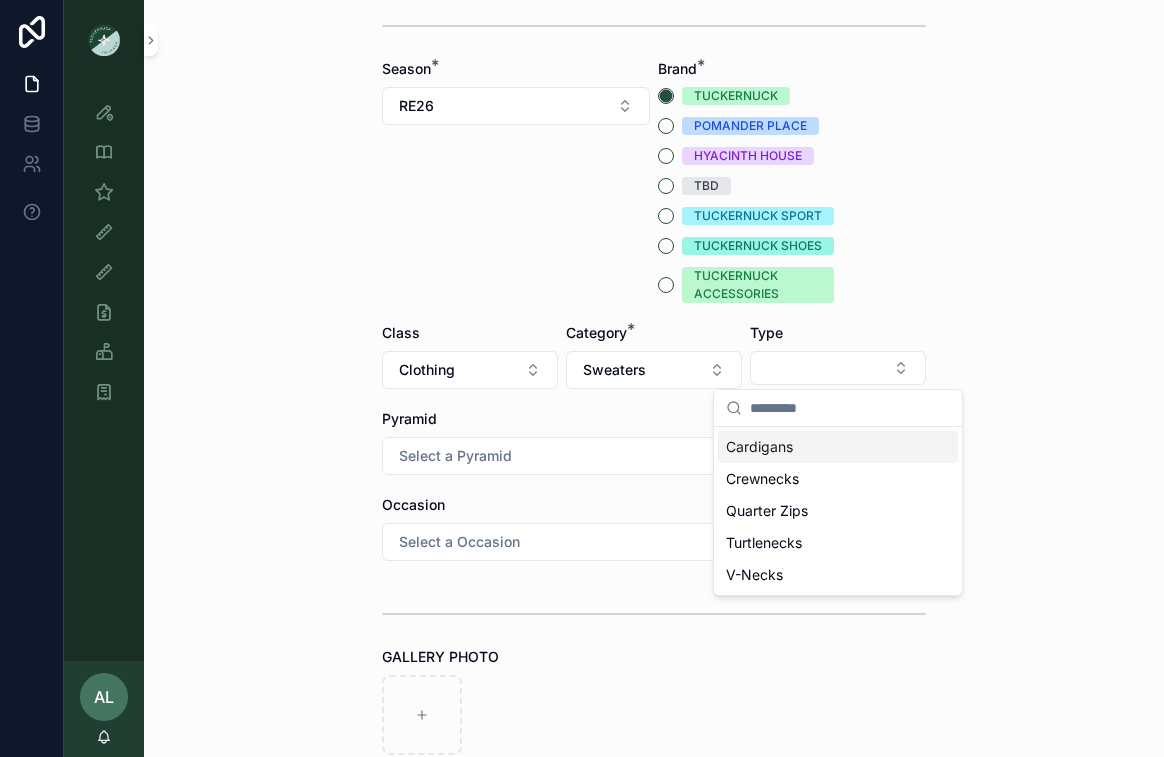 click on "**********" at bounding box center (654, 43) 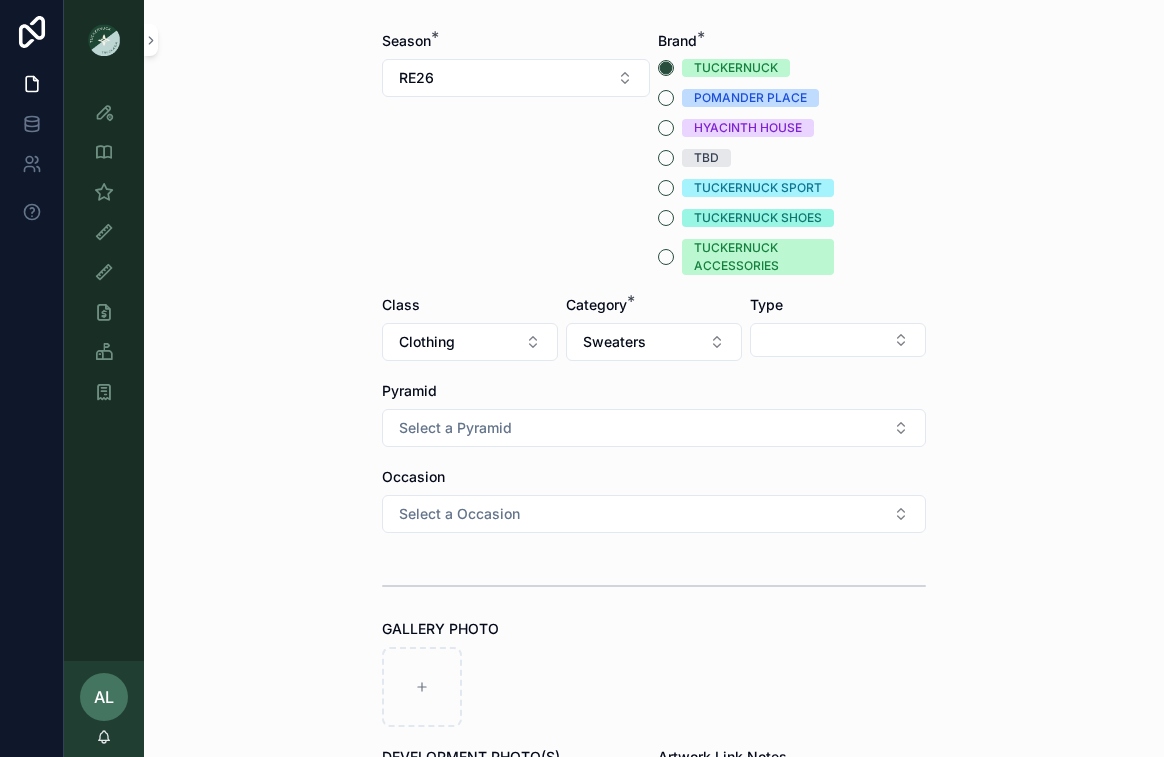 scroll, scrollTop: 364, scrollLeft: 0, axis: vertical 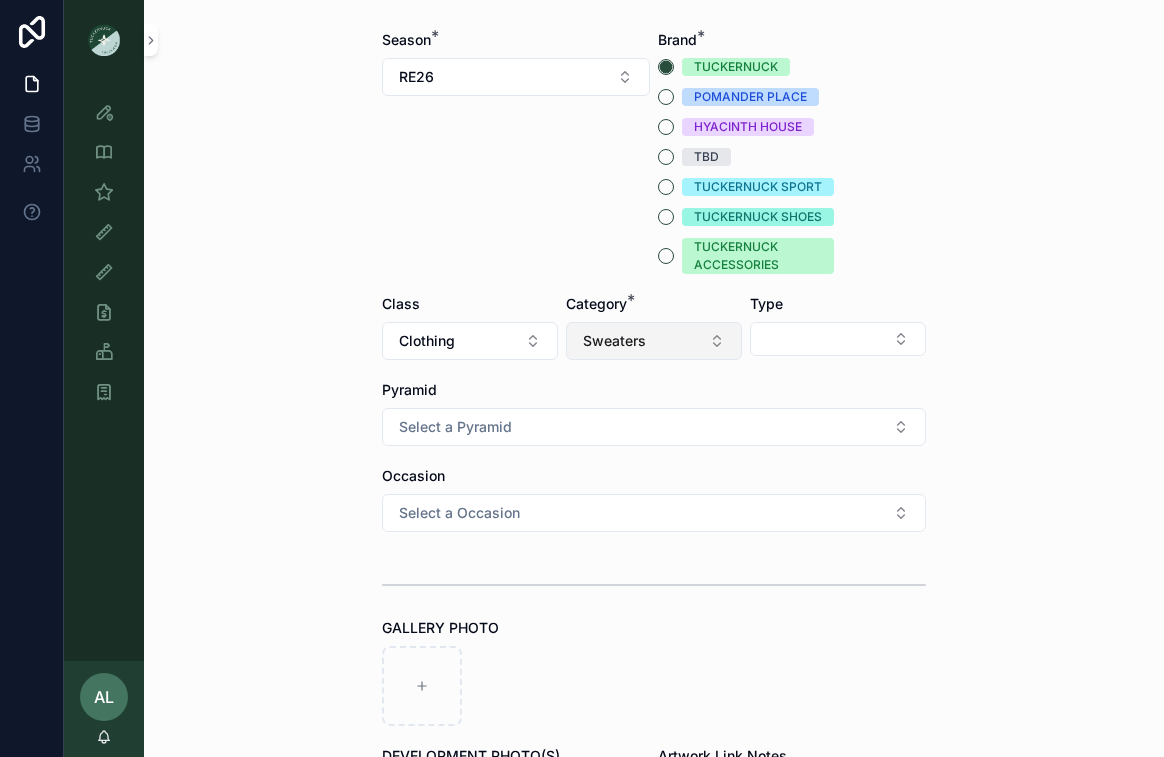 click on "Sweaters" at bounding box center [654, 341] 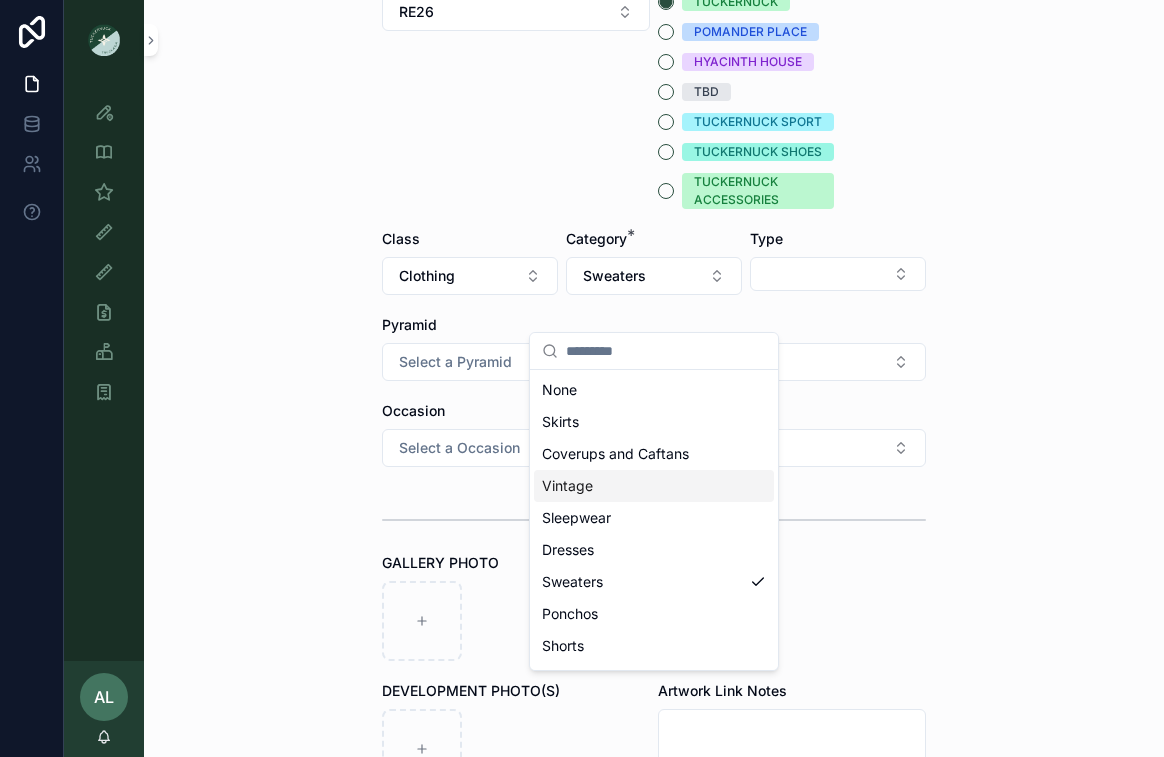 scroll, scrollTop: 443, scrollLeft: 0, axis: vertical 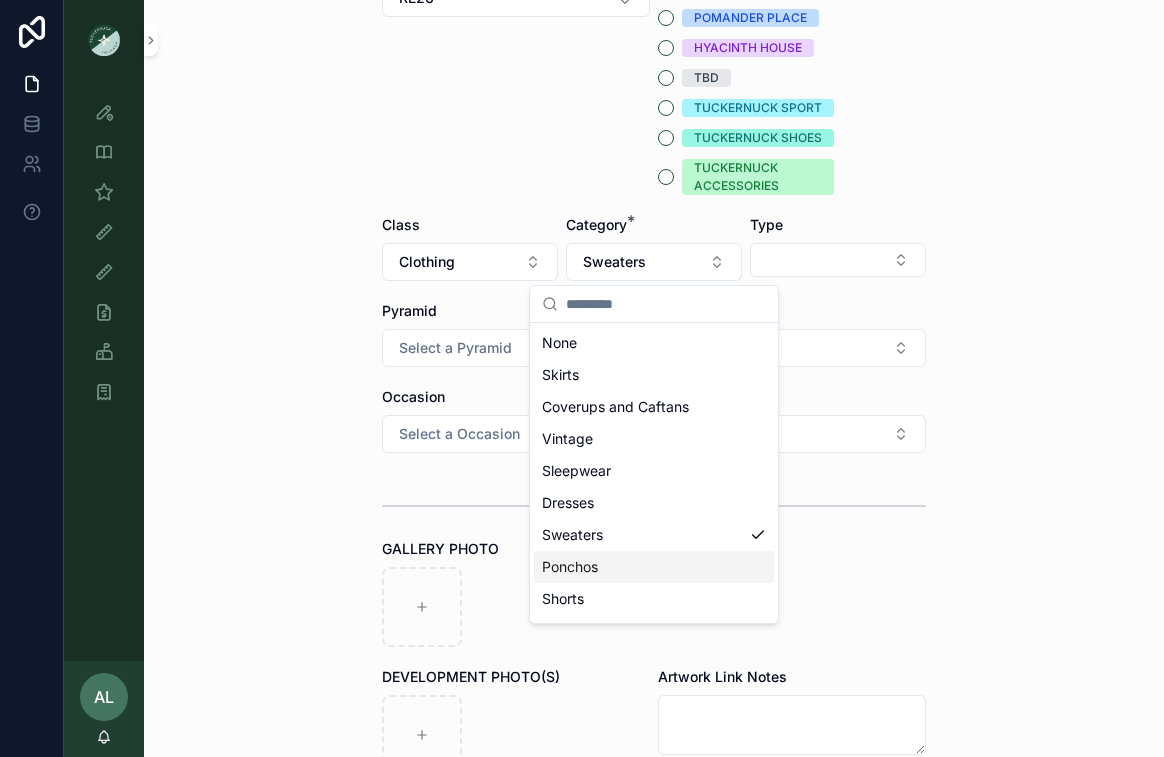 click at bounding box center [654, 607] 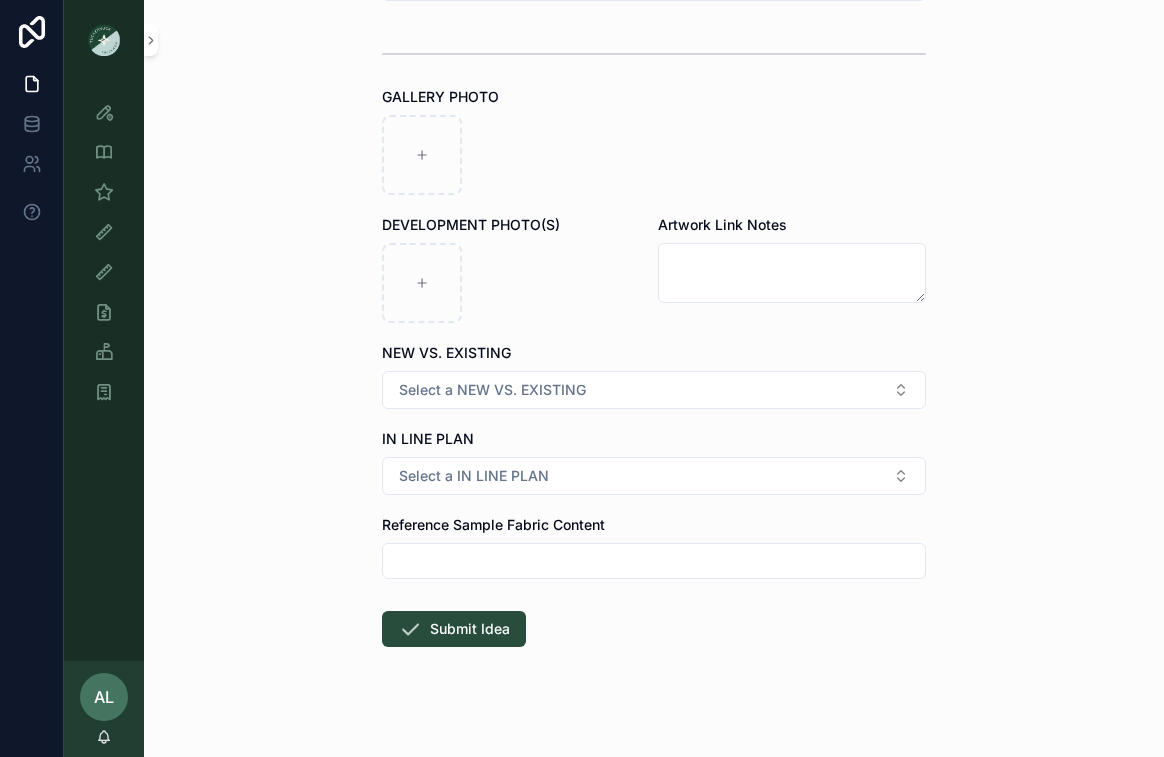 scroll, scrollTop: 907, scrollLeft: 0, axis: vertical 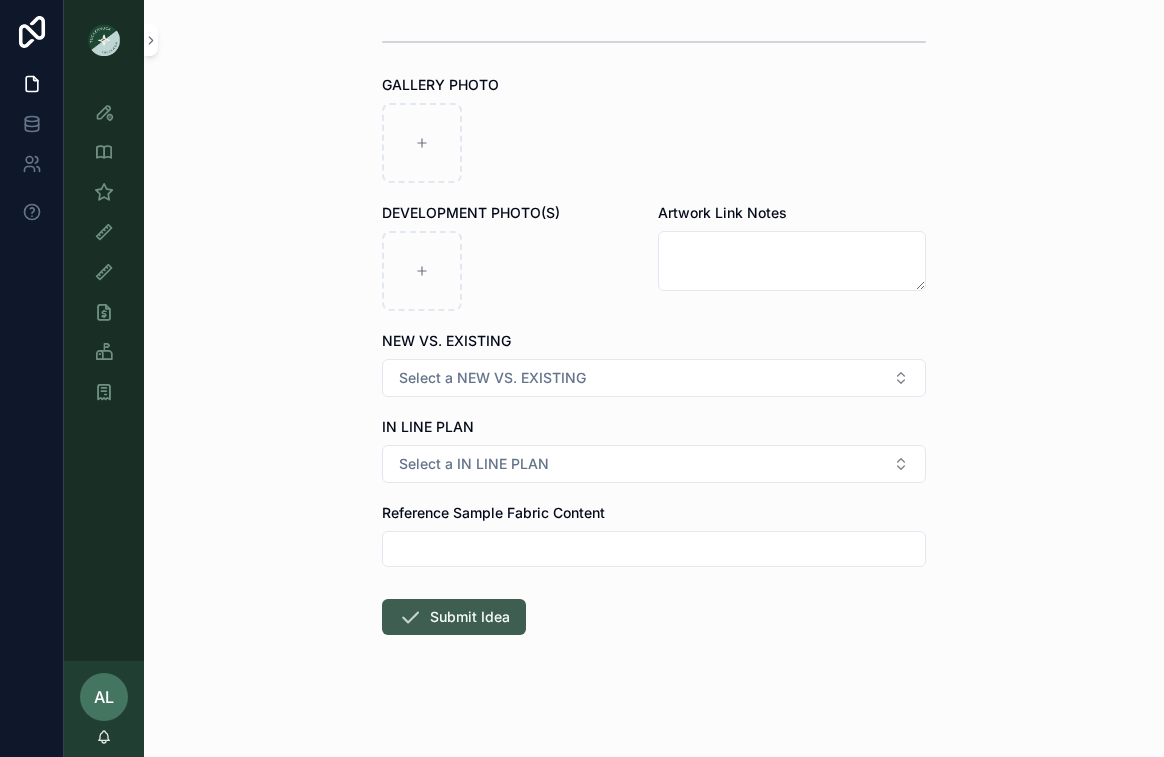 click on "Submit Idea" at bounding box center [454, 617] 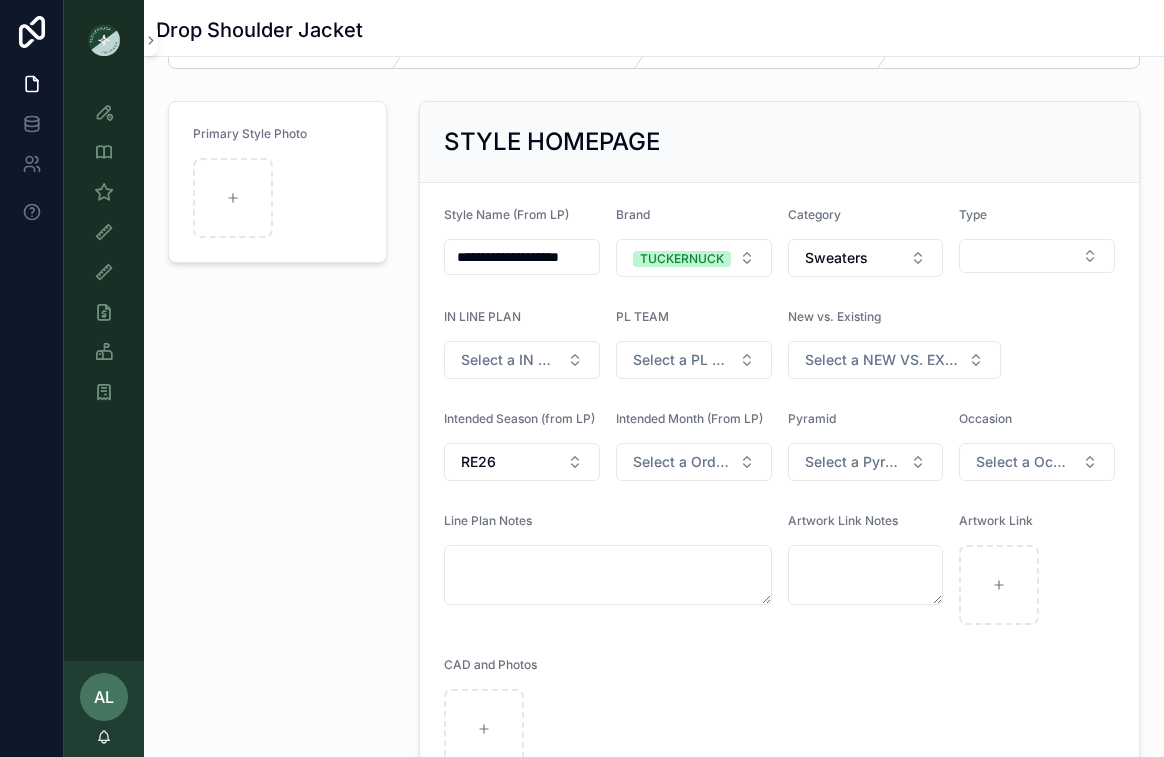 scroll, scrollTop: 0, scrollLeft: 0, axis: both 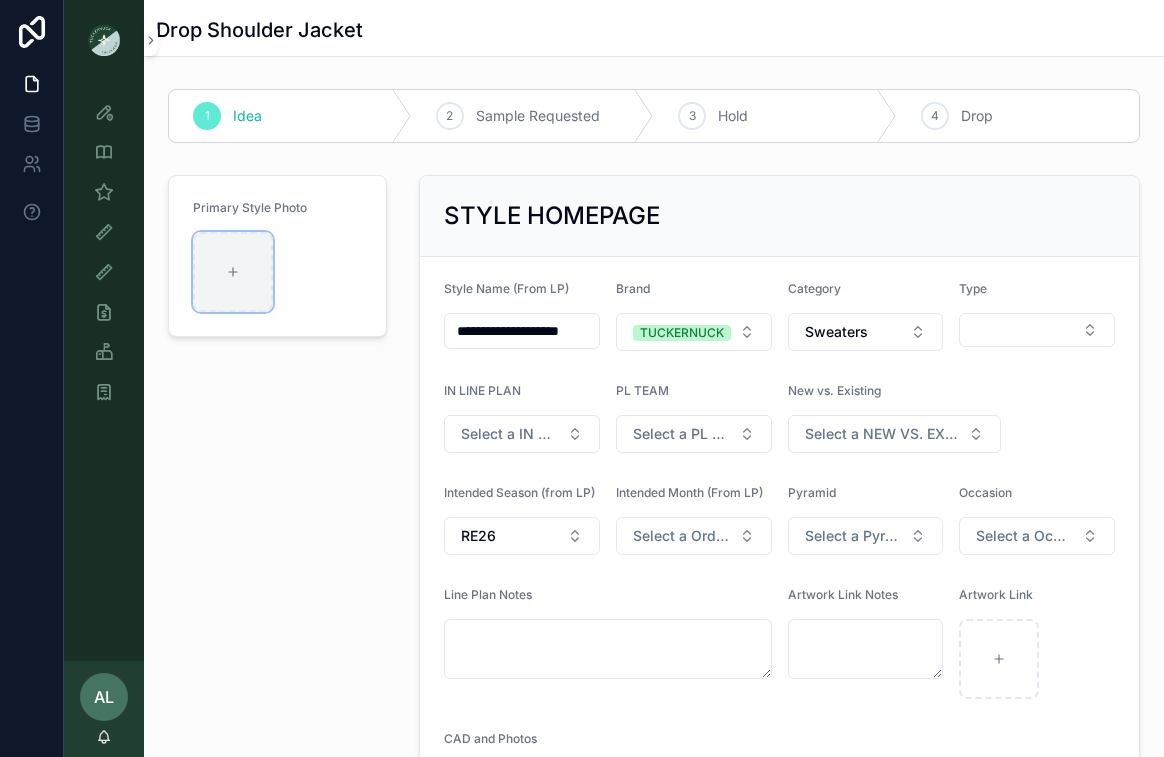 click 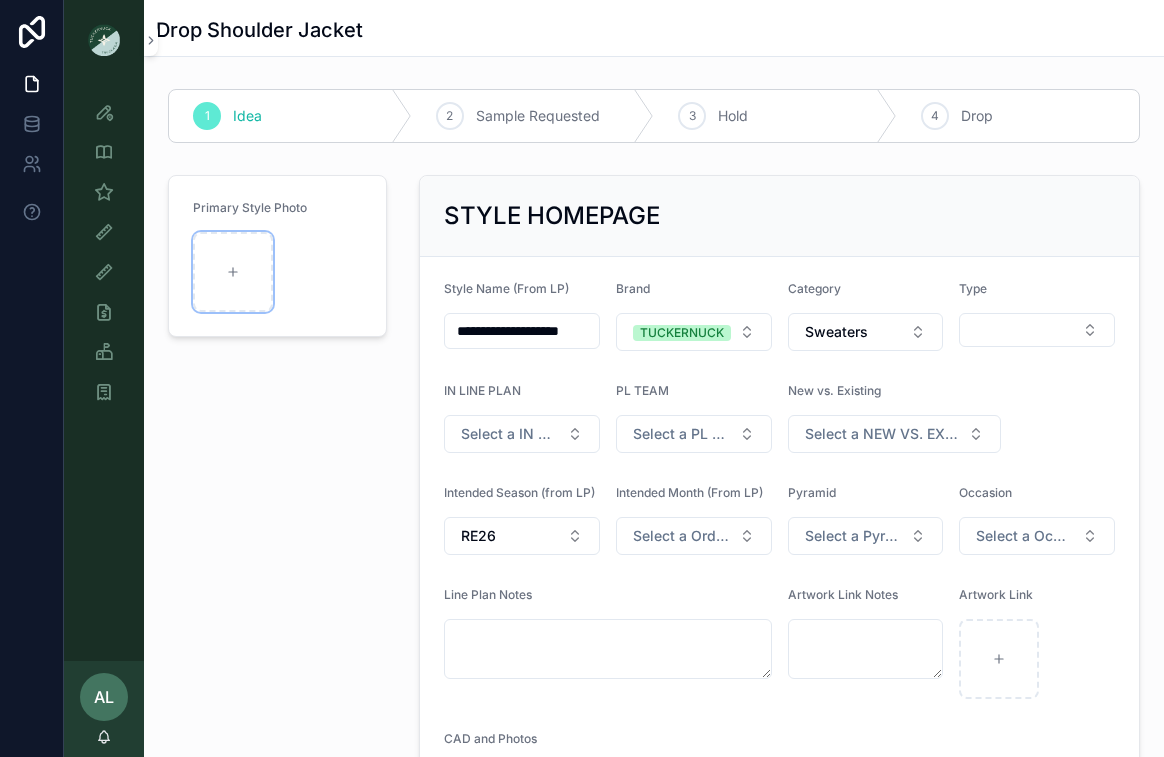 type on "**********" 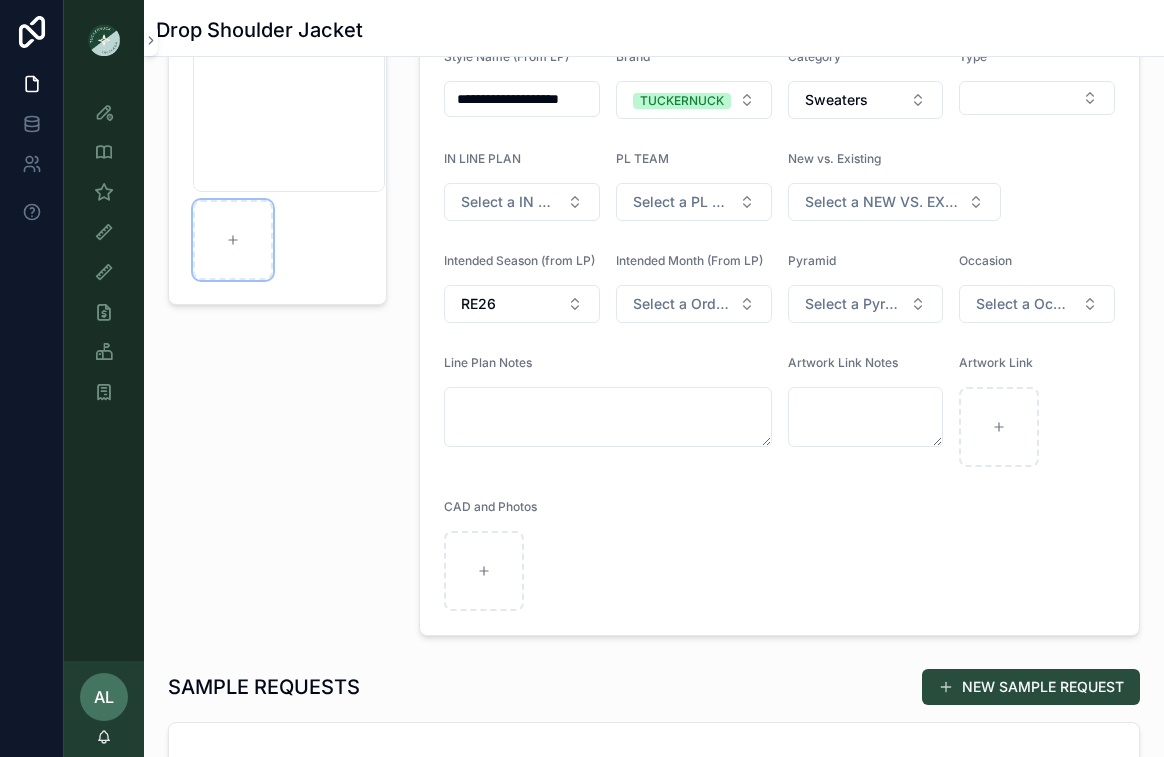 scroll, scrollTop: 225, scrollLeft: 0, axis: vertical 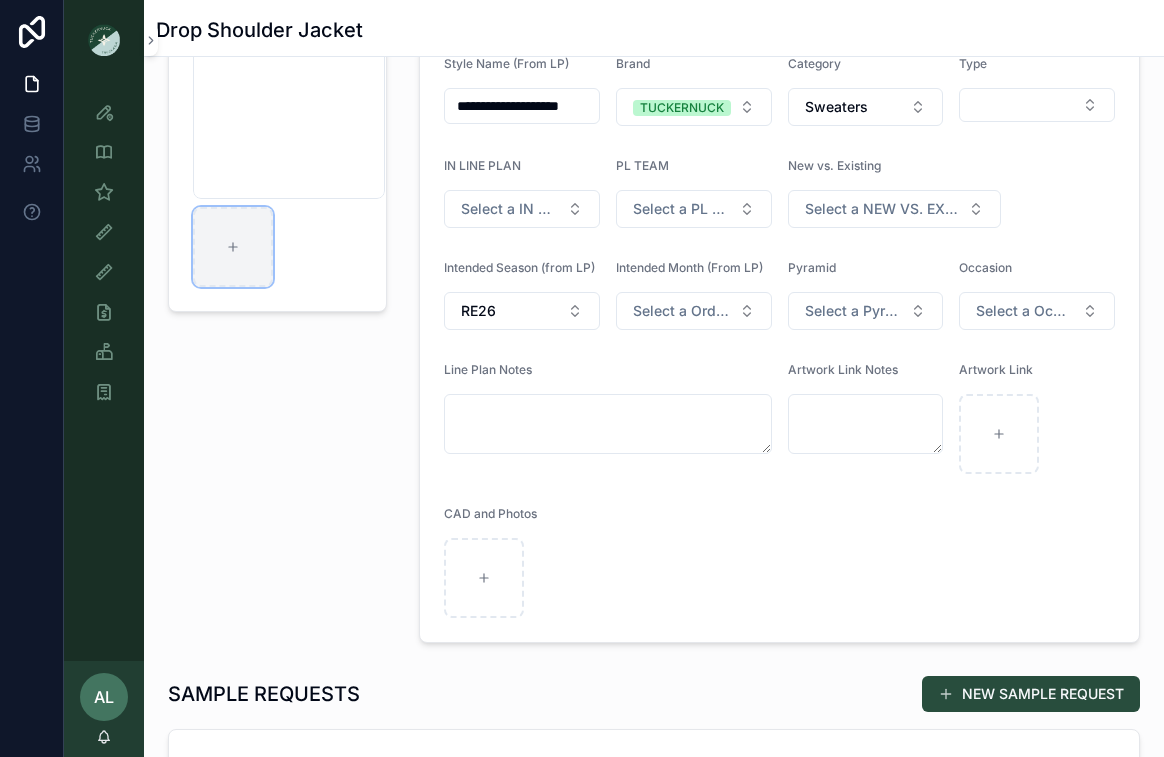 click at bounding box center [233, 247] 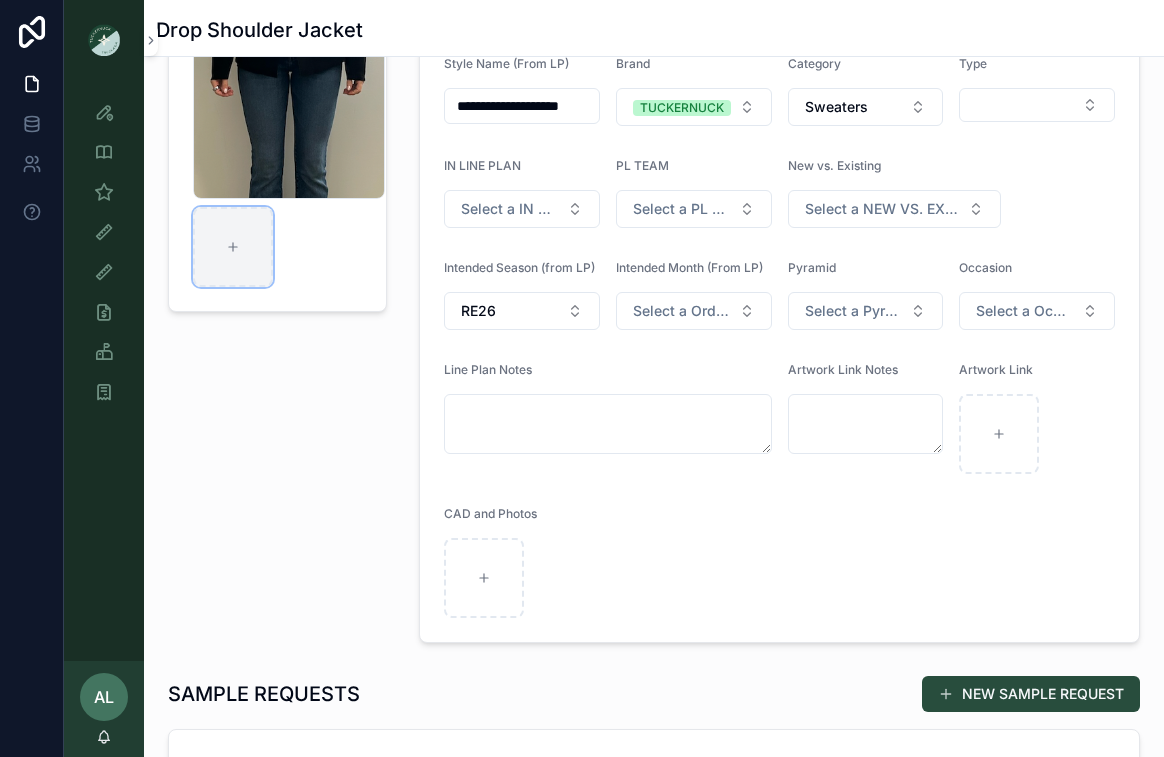 type on "**********" 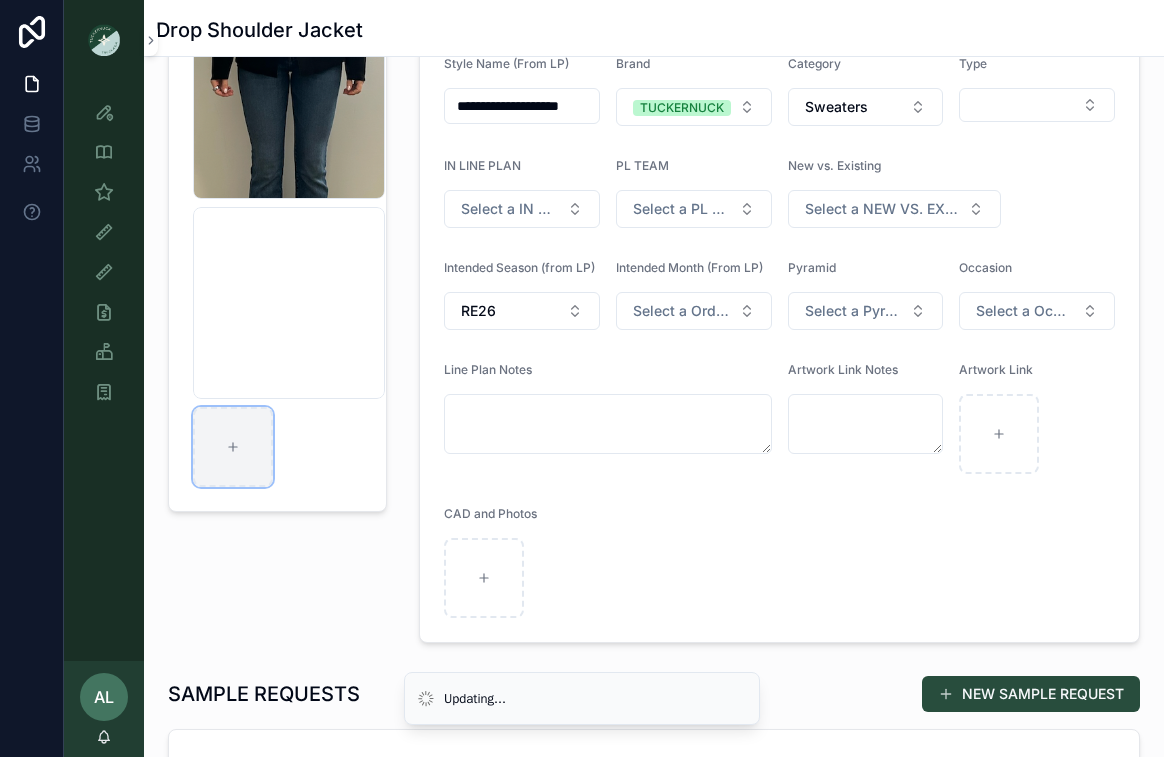click at bounding box center [233, 447] 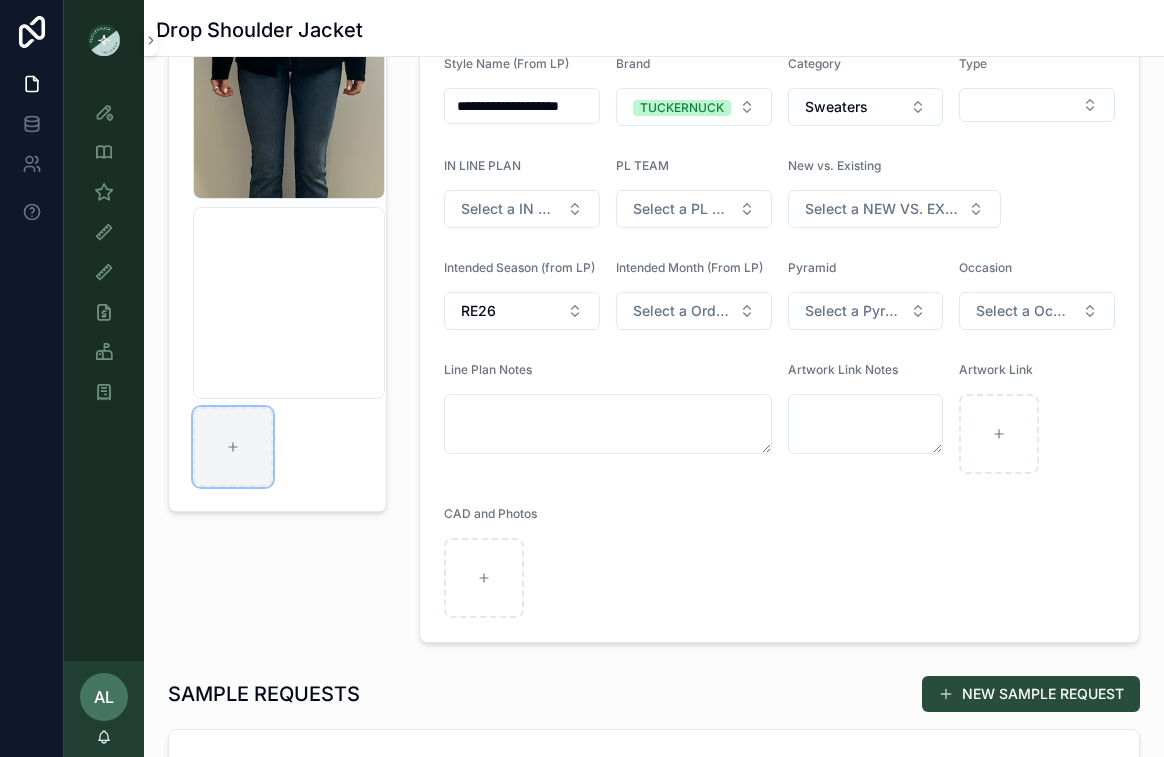 type on "**********" 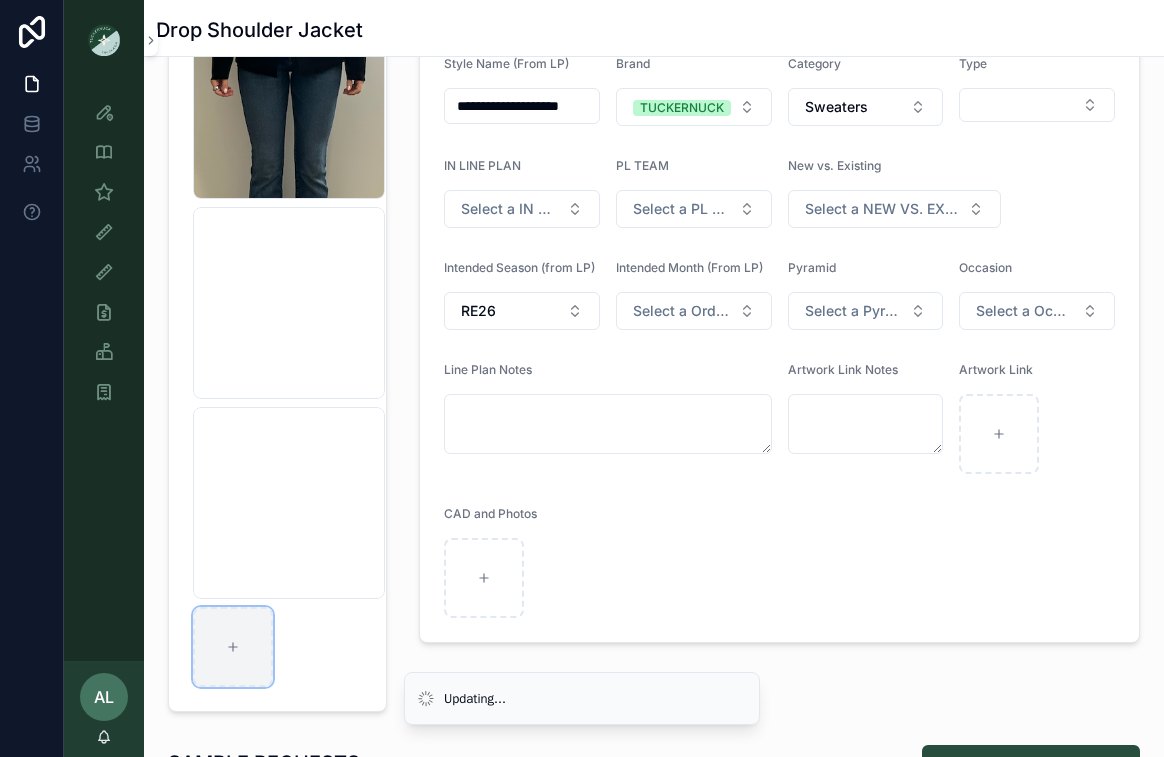 click at bounding box center (233, 647) 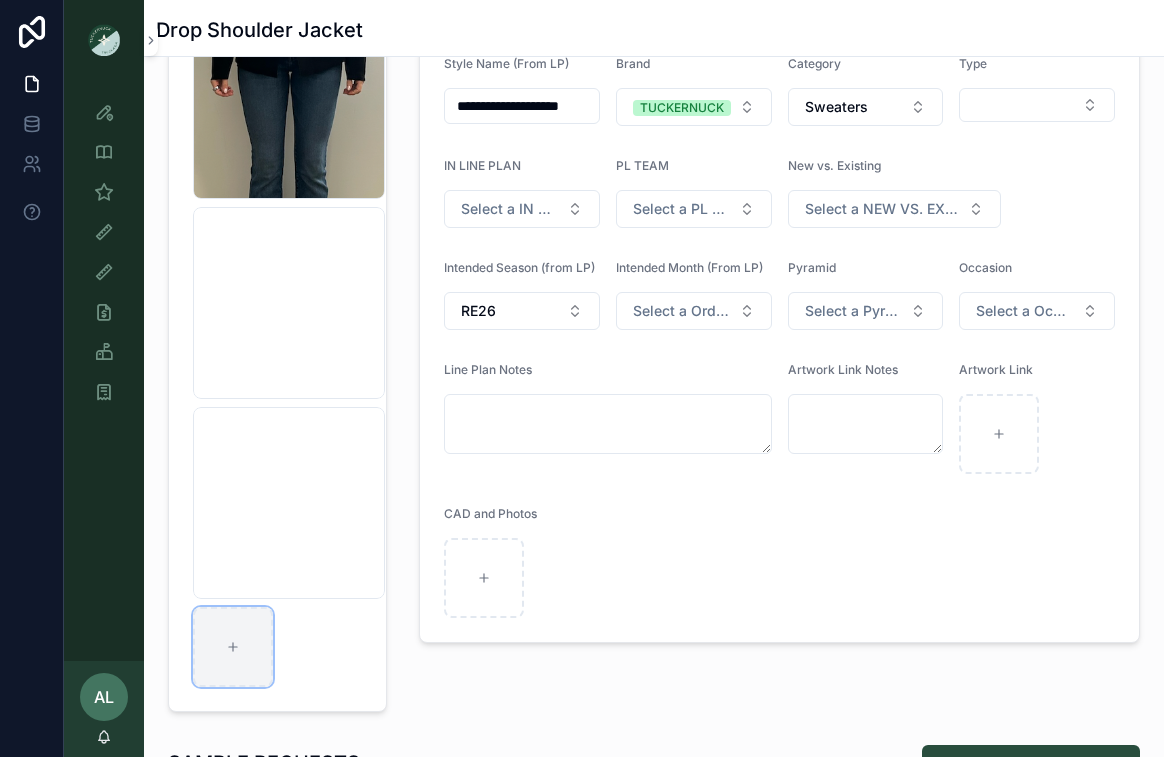 type on "**********" 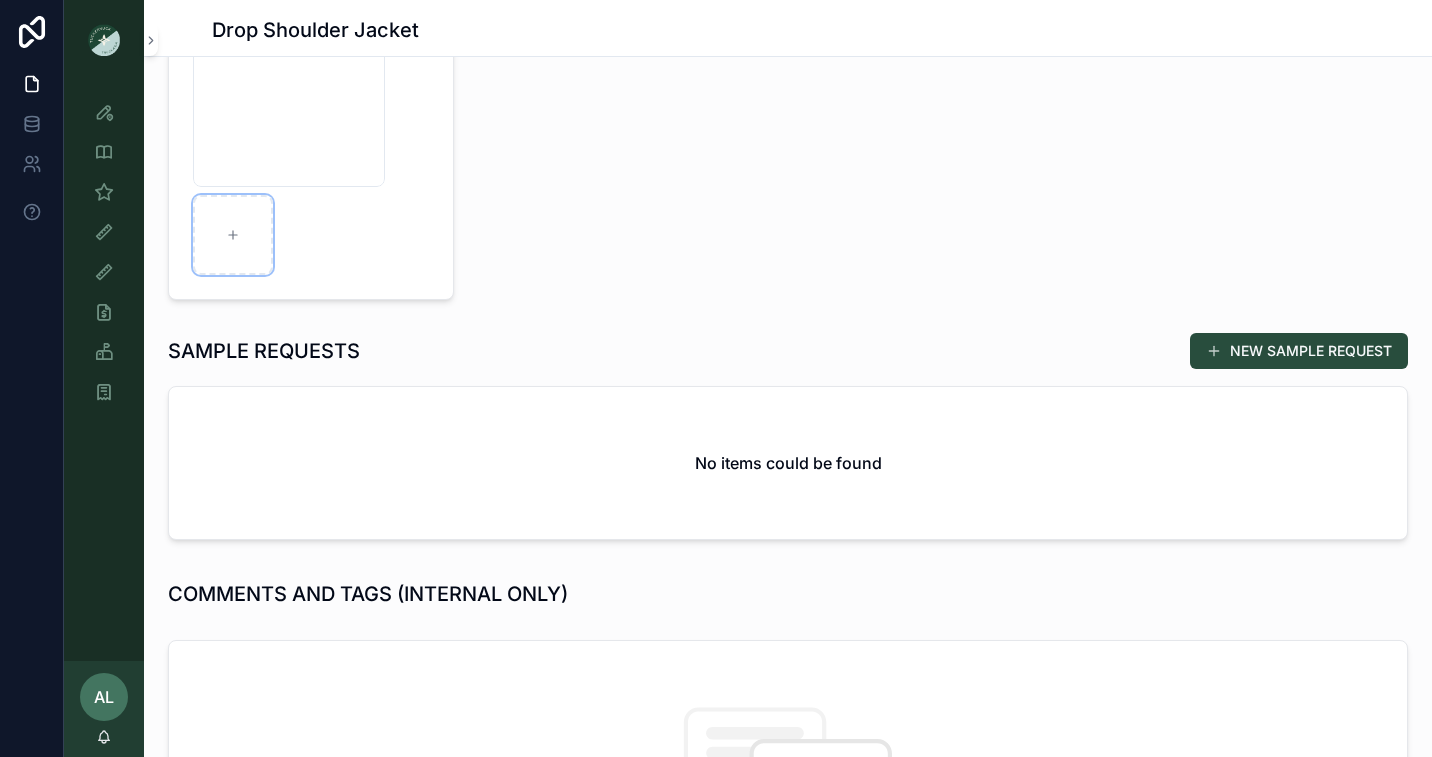 scroll, scrollTop: 840, scrollLeft: 0, axis: vertical 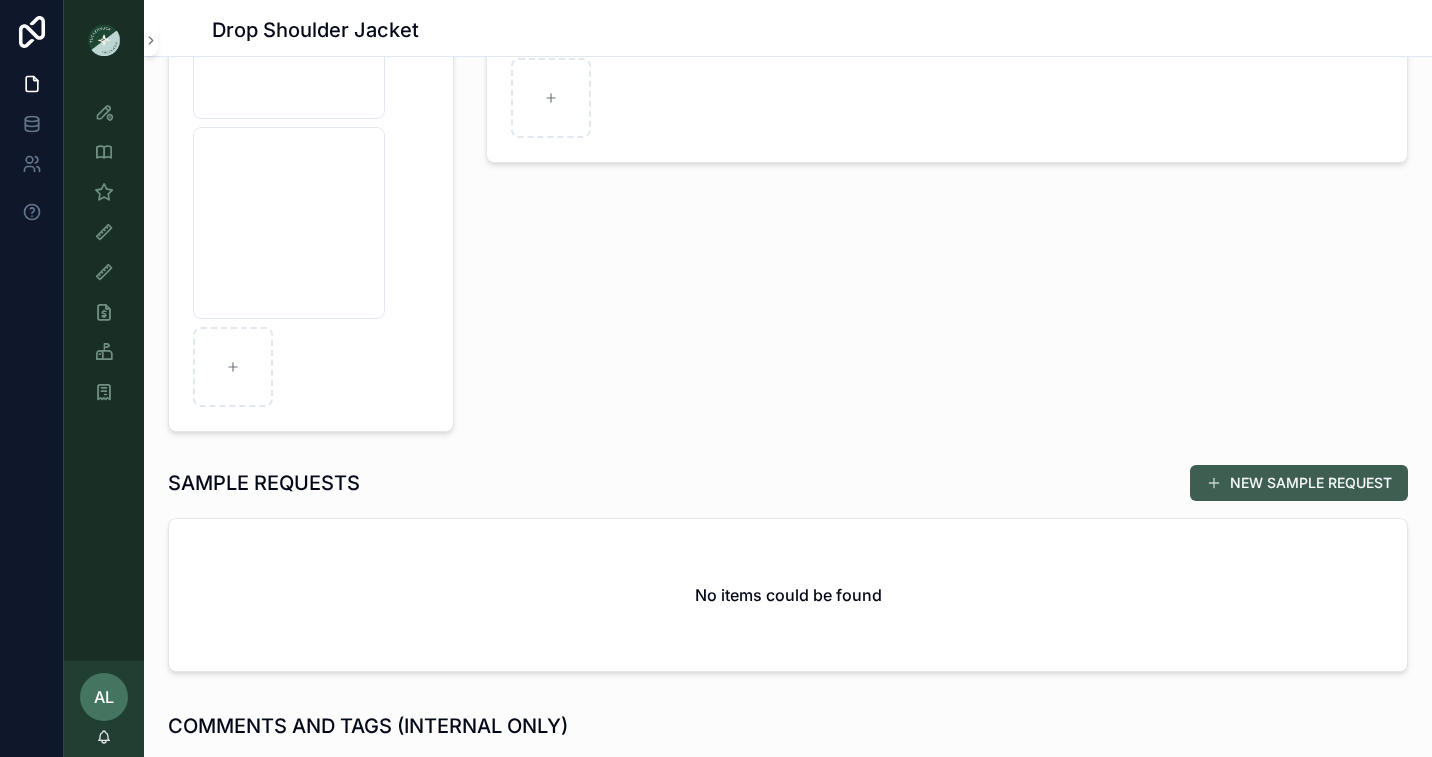 click on "NEW SAMPLE REQUEST" at bounding box center (1299, 483) 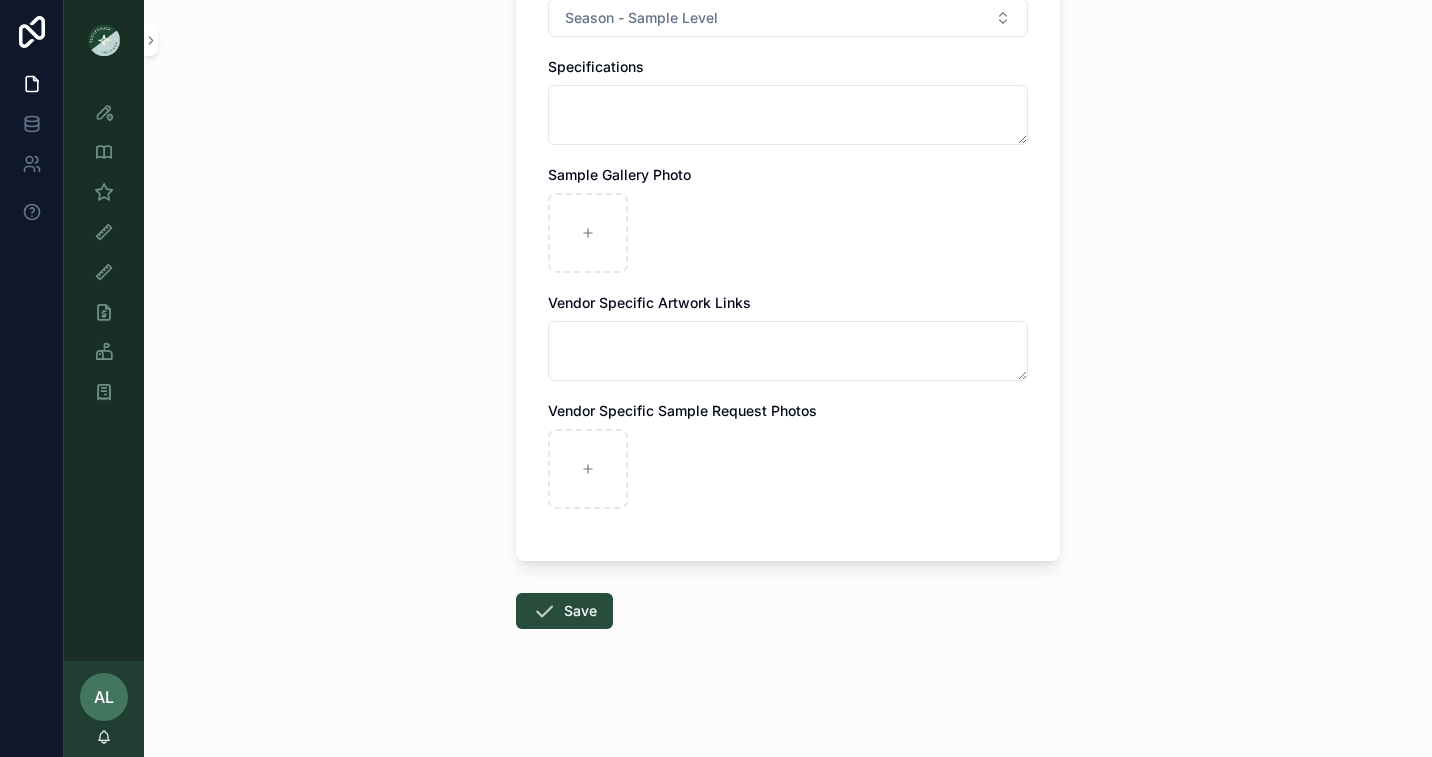 scroll, scrollTop: 0, scrollLeft: 0, axis: both 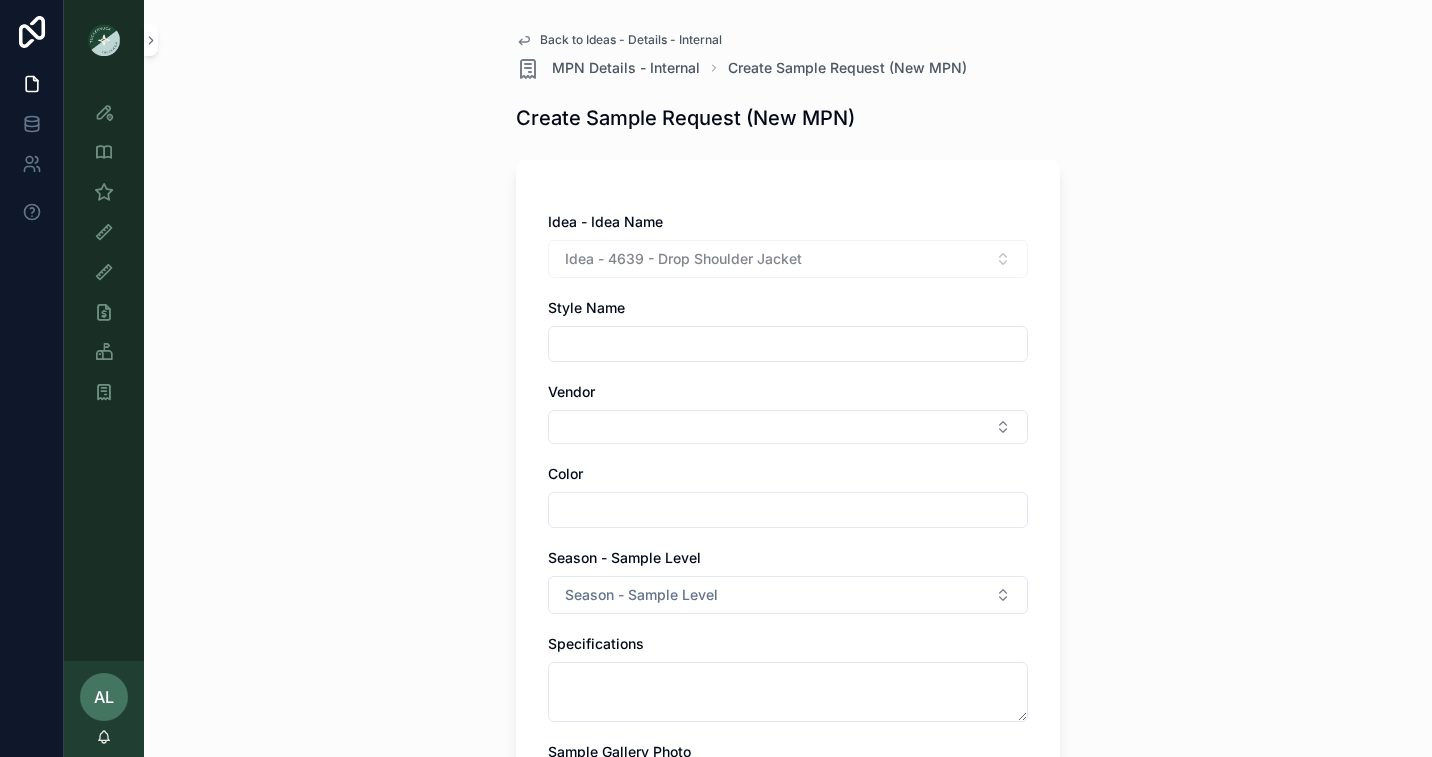 click on "Idea - 4639 - Drop Shoulder Jacket" at bounding box center (788, 259) 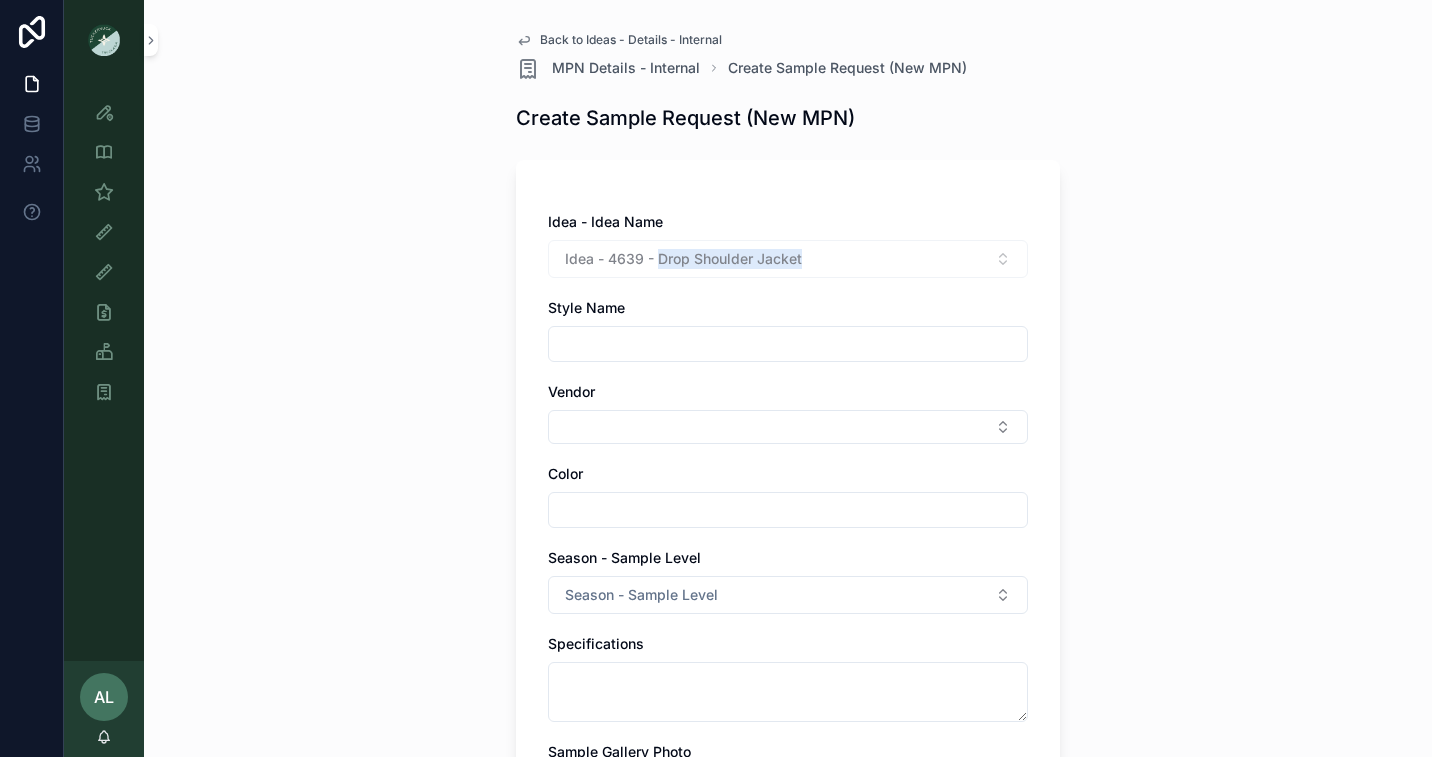 drag, startPoint x: 818, startPoint y: 257, endPoint x: 656, endPoint y: 251, distance: 162.11107 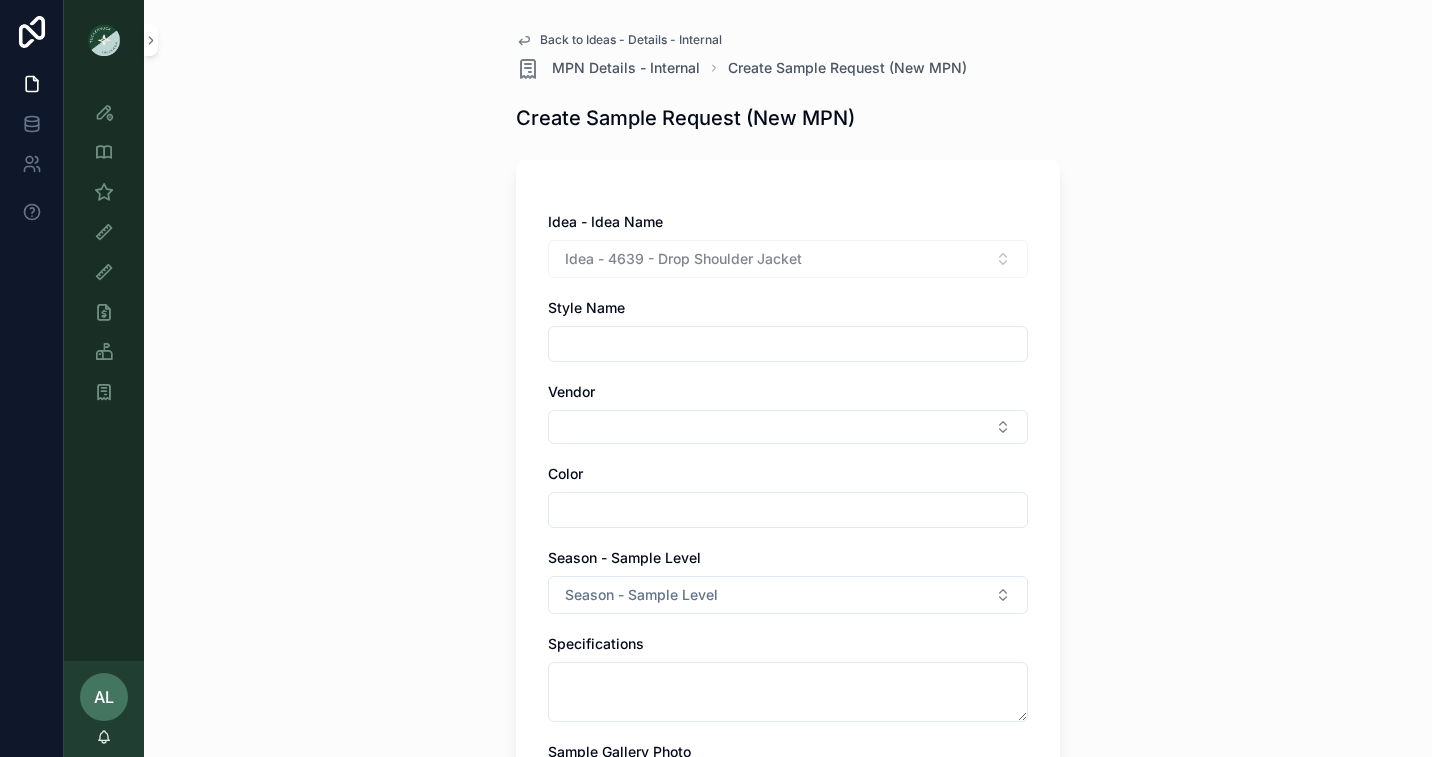 click at bounding box center (788, 344) 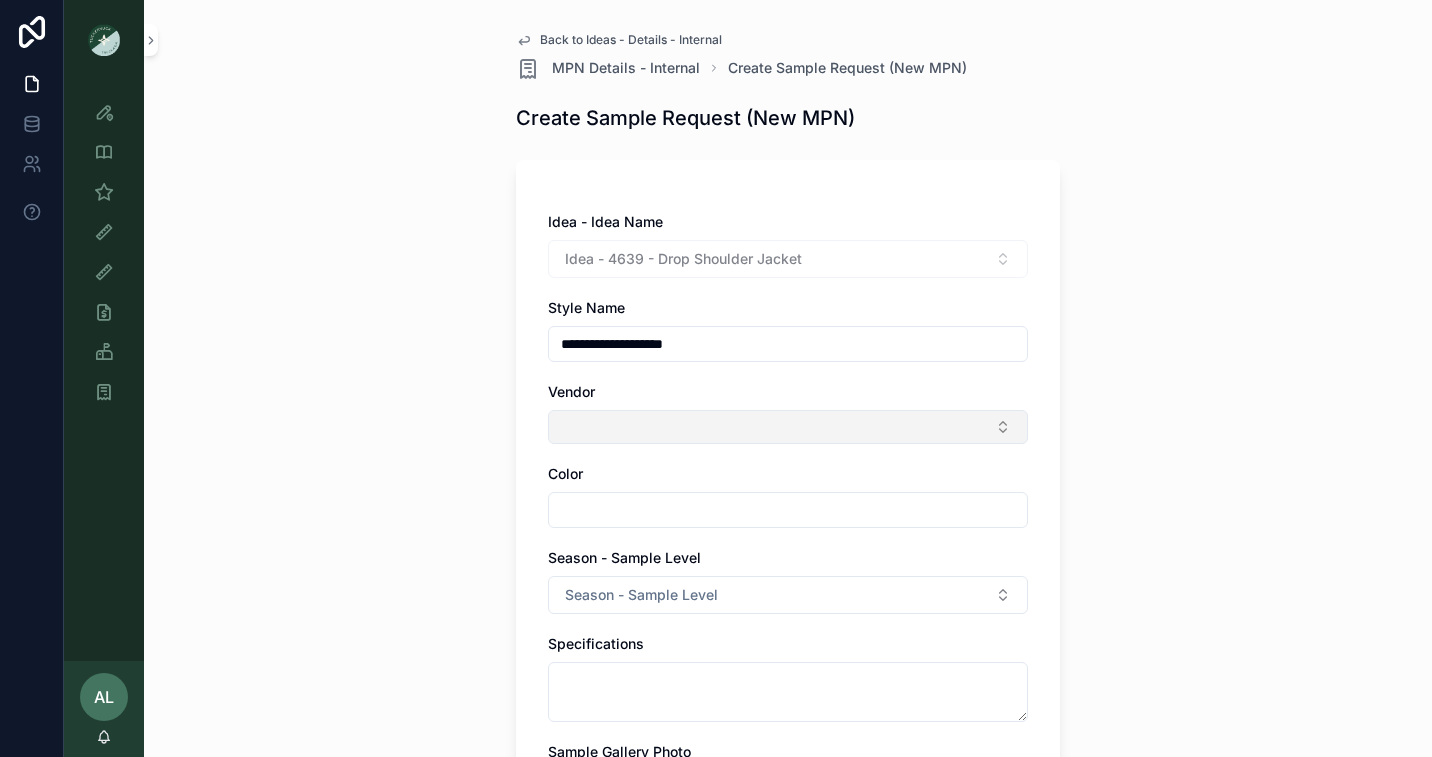 type on "**********" 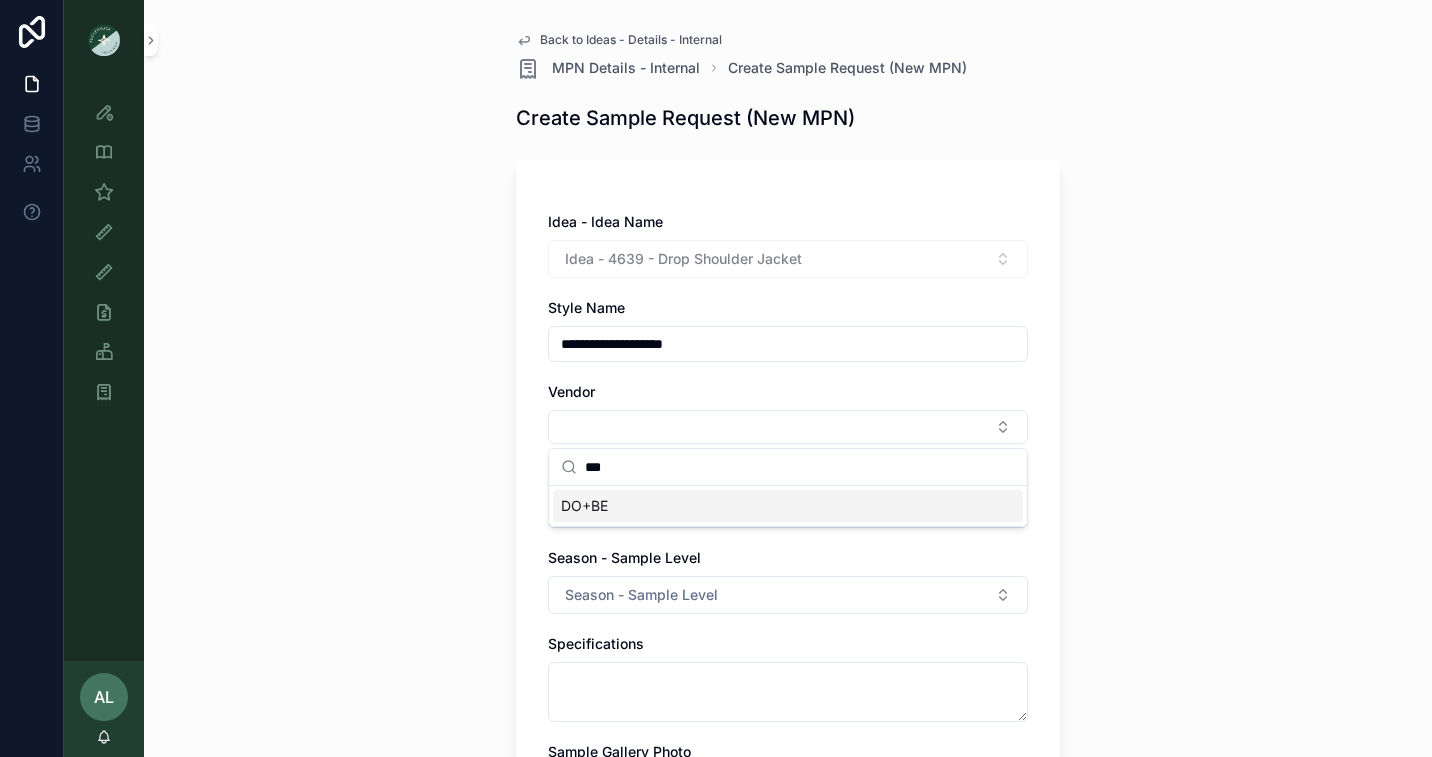 type on "***" 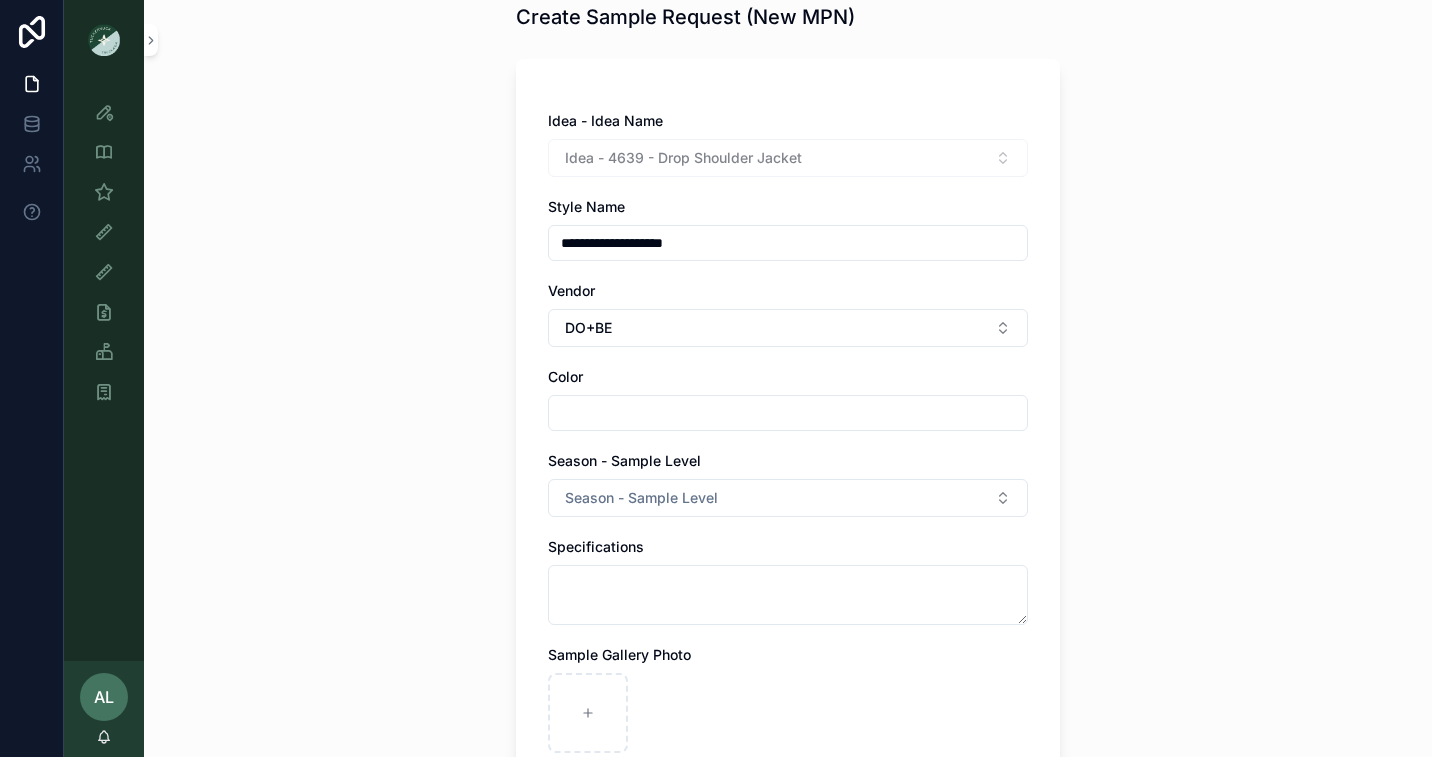 scroll, scrollTop: 110, scrollLeft: 0, axis: vertical 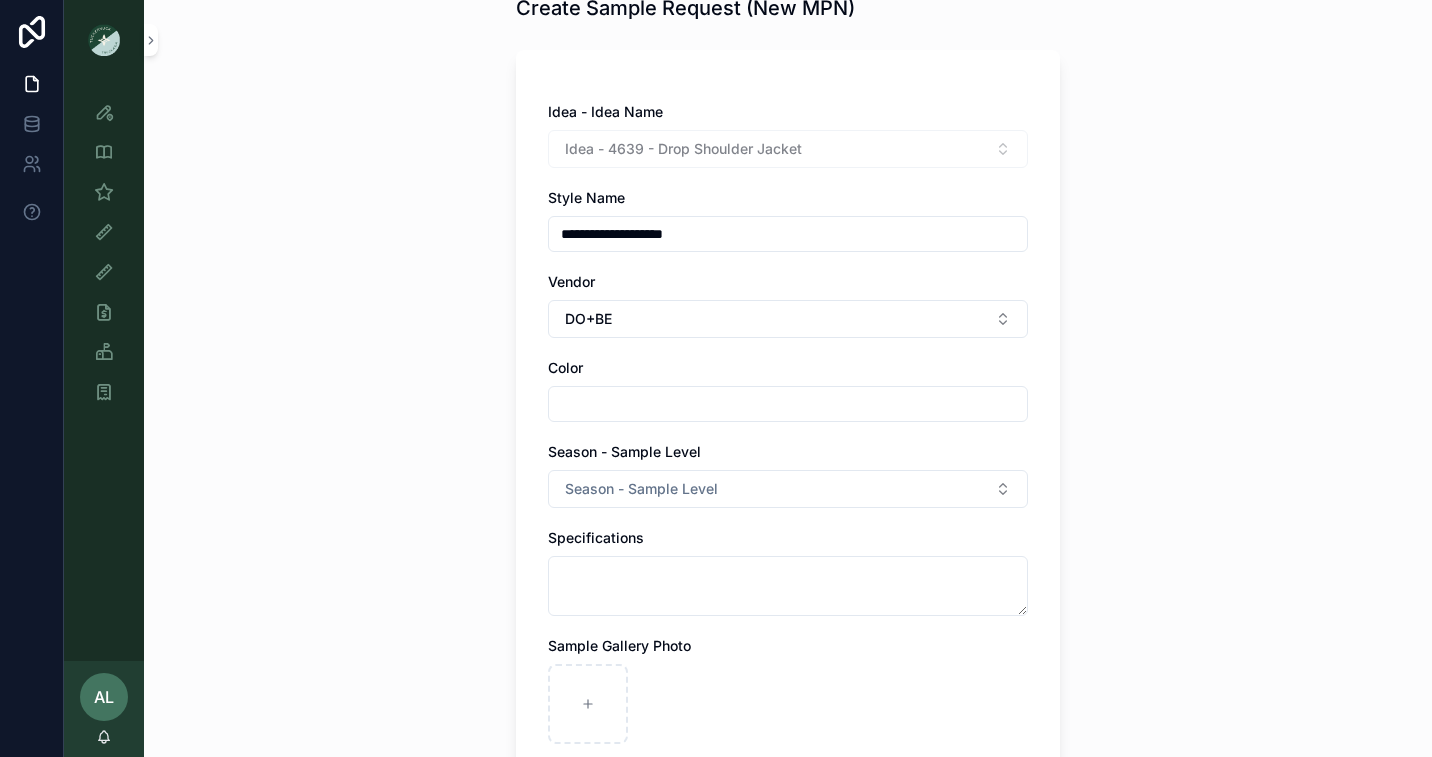 click at bounding box center (788, 404) 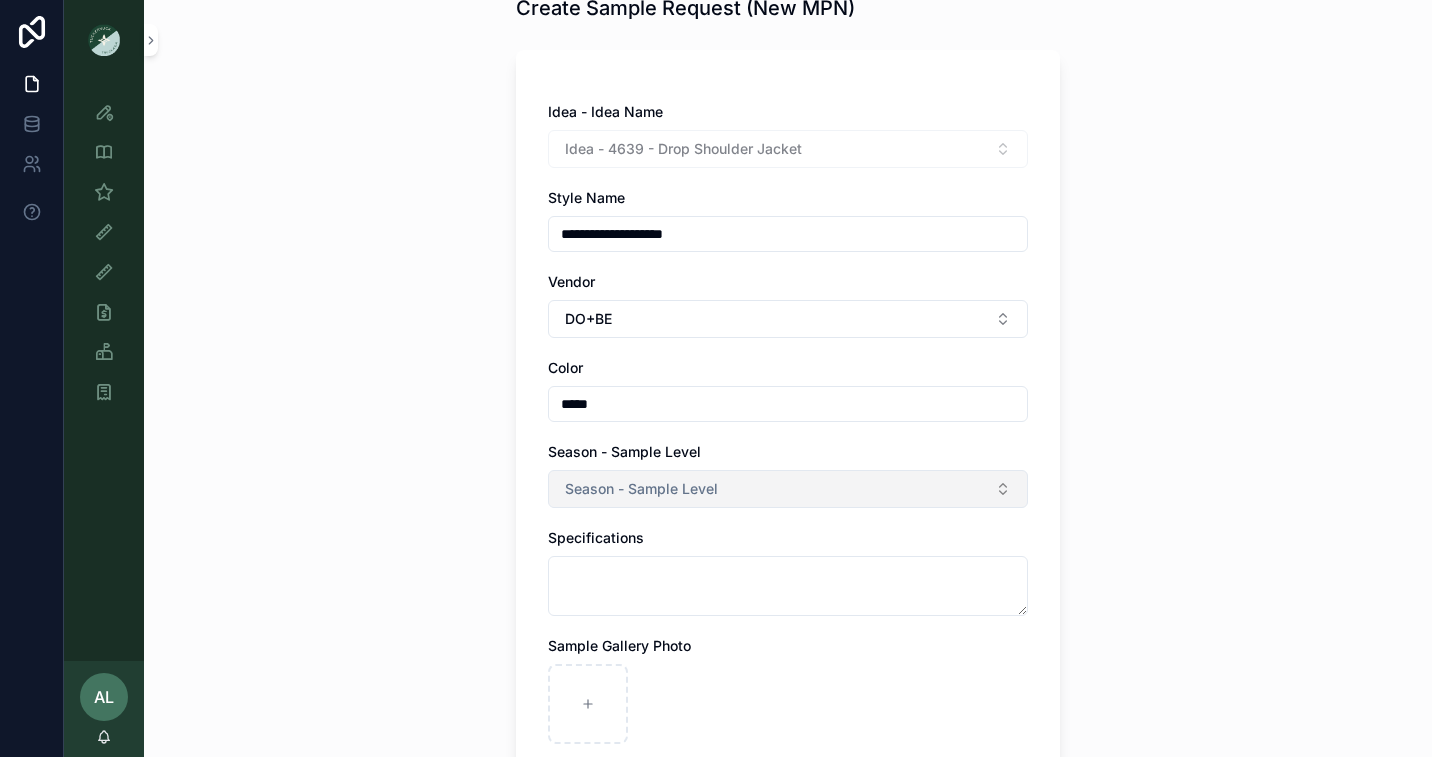 click on "Season - Sample Level" at bounding box center [641, 489] 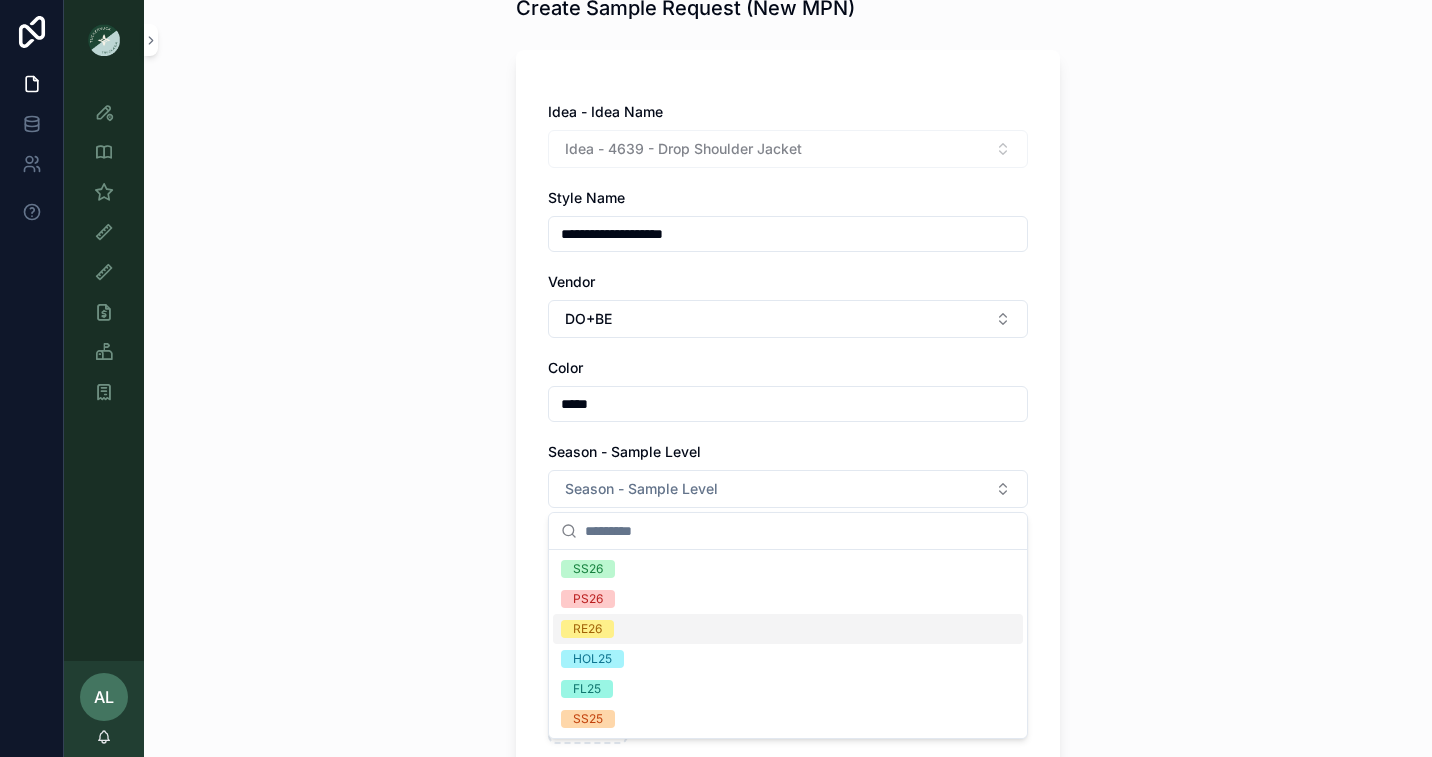 click on "RE26" at bounding box center (587, 629) 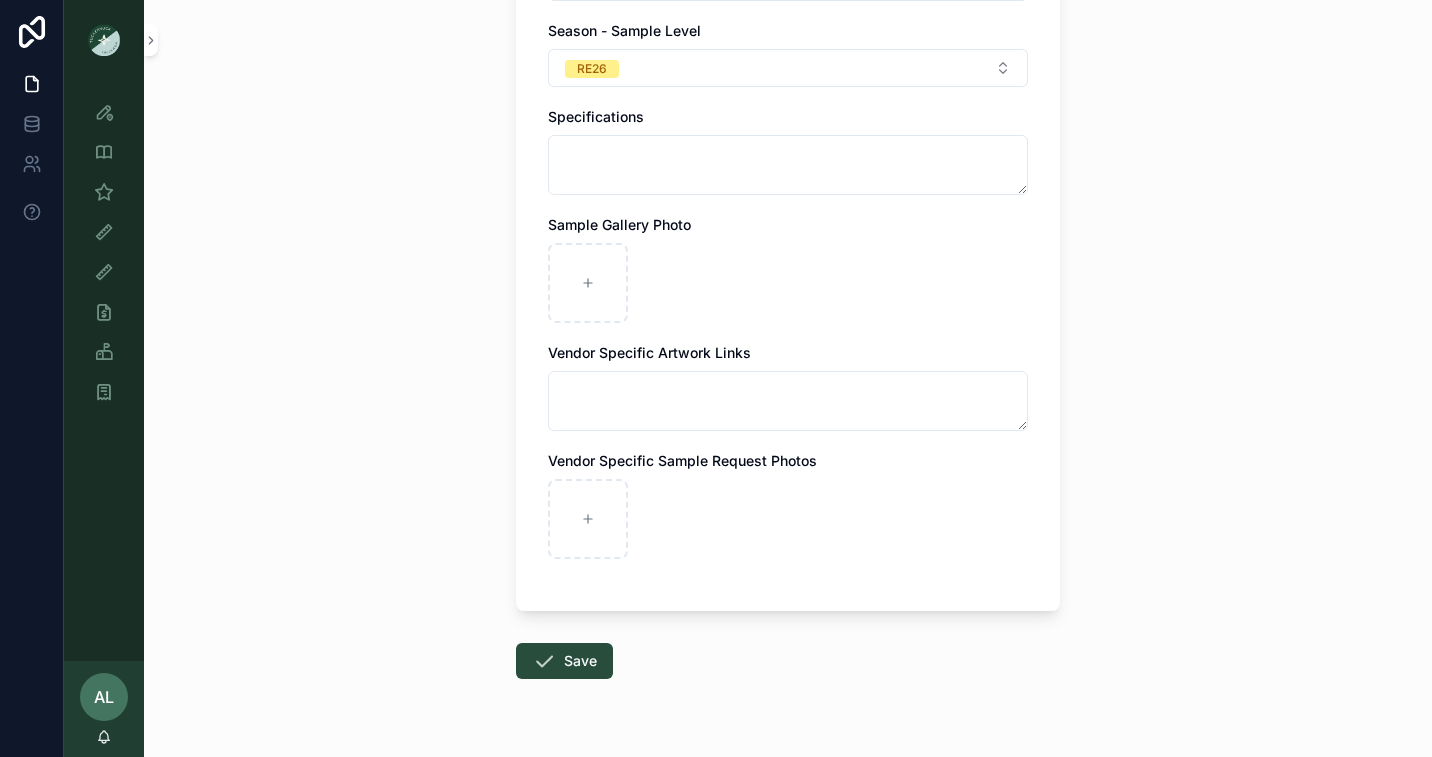 scroll, scrollTop: 581, scrollLeft: 0, axis: vertical 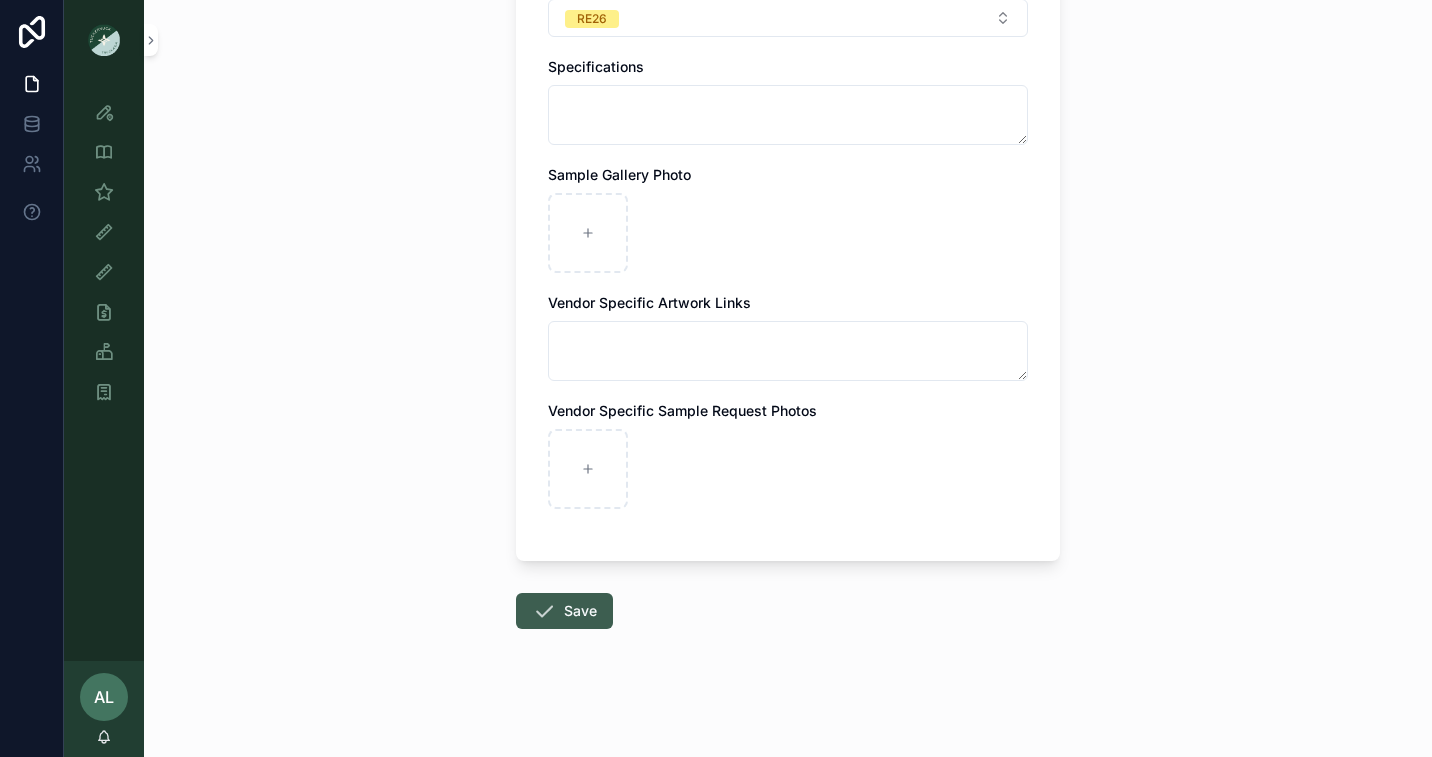click on "Save" at bounding box center [564, 611] 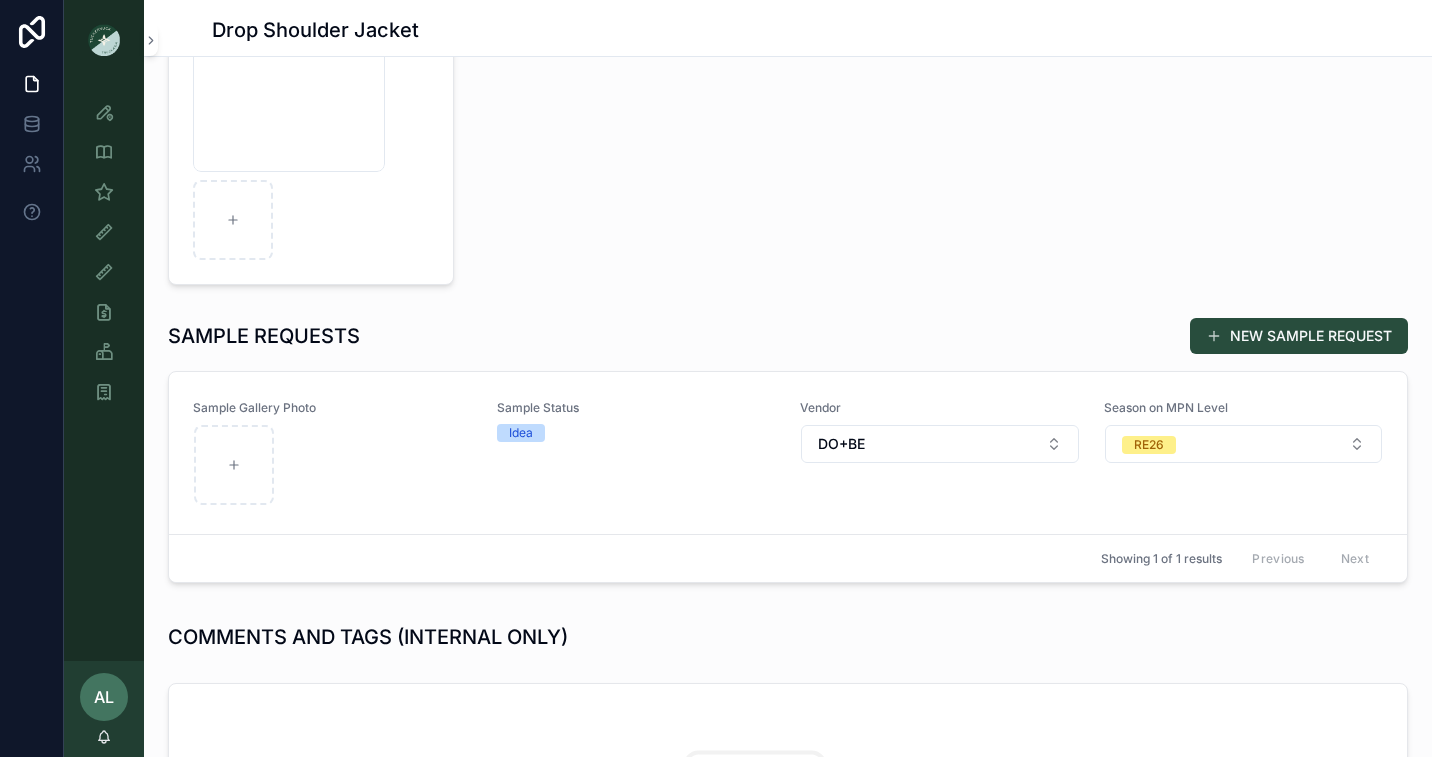 scroll, scrollTop: 1039, scrollLeft: 0, axis: vertical 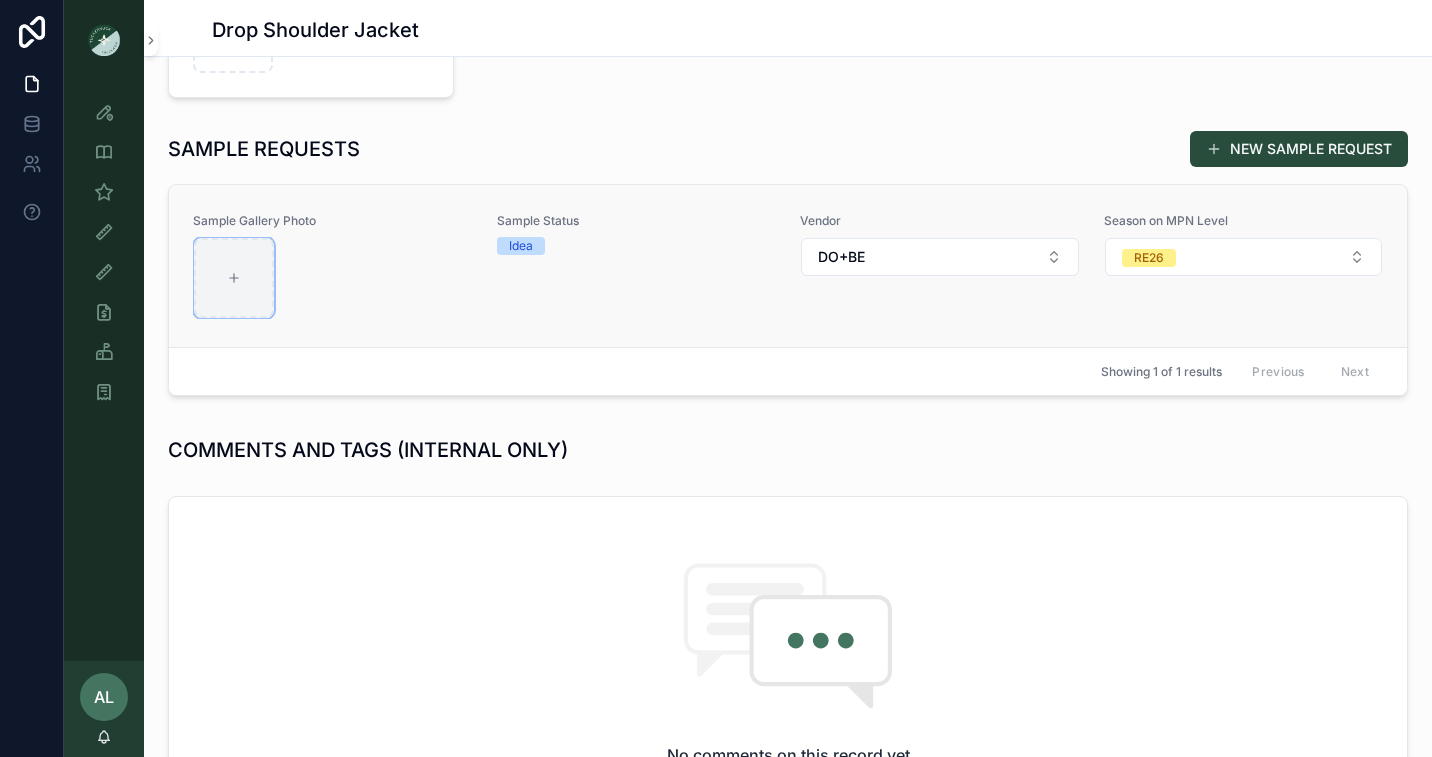 click at bounding box center [234, 278] 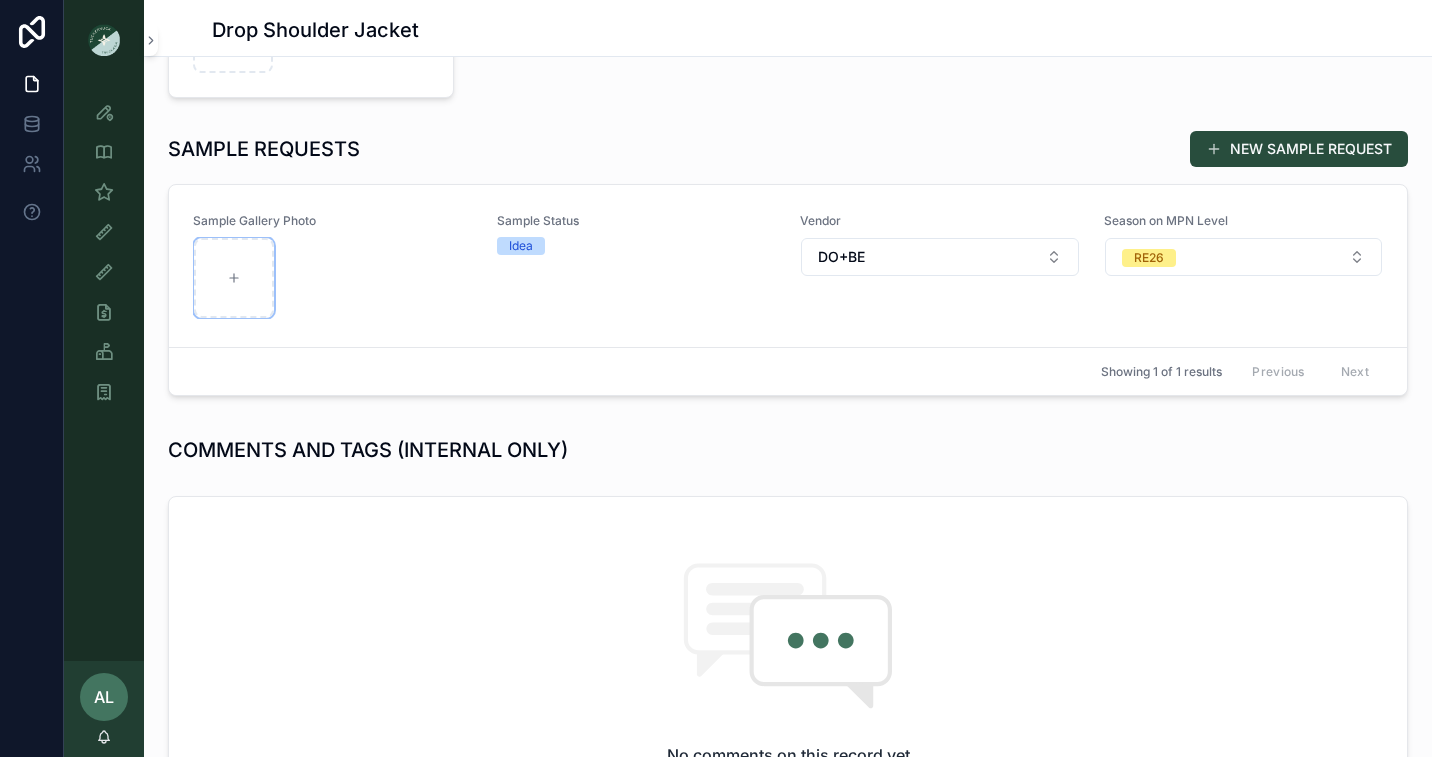type on "**********" 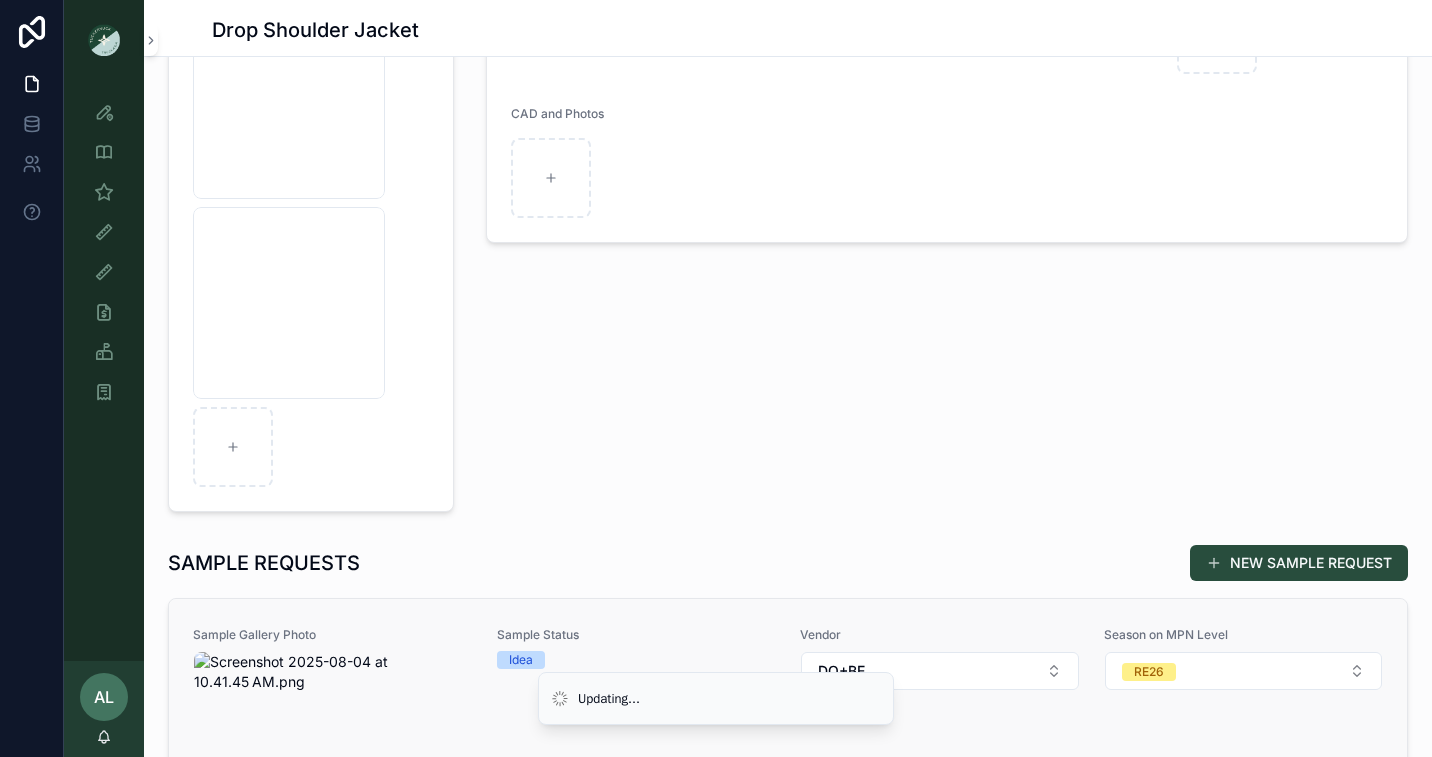 scroll, scrollTop: 369, scrollLeft: 0, axis: vertical 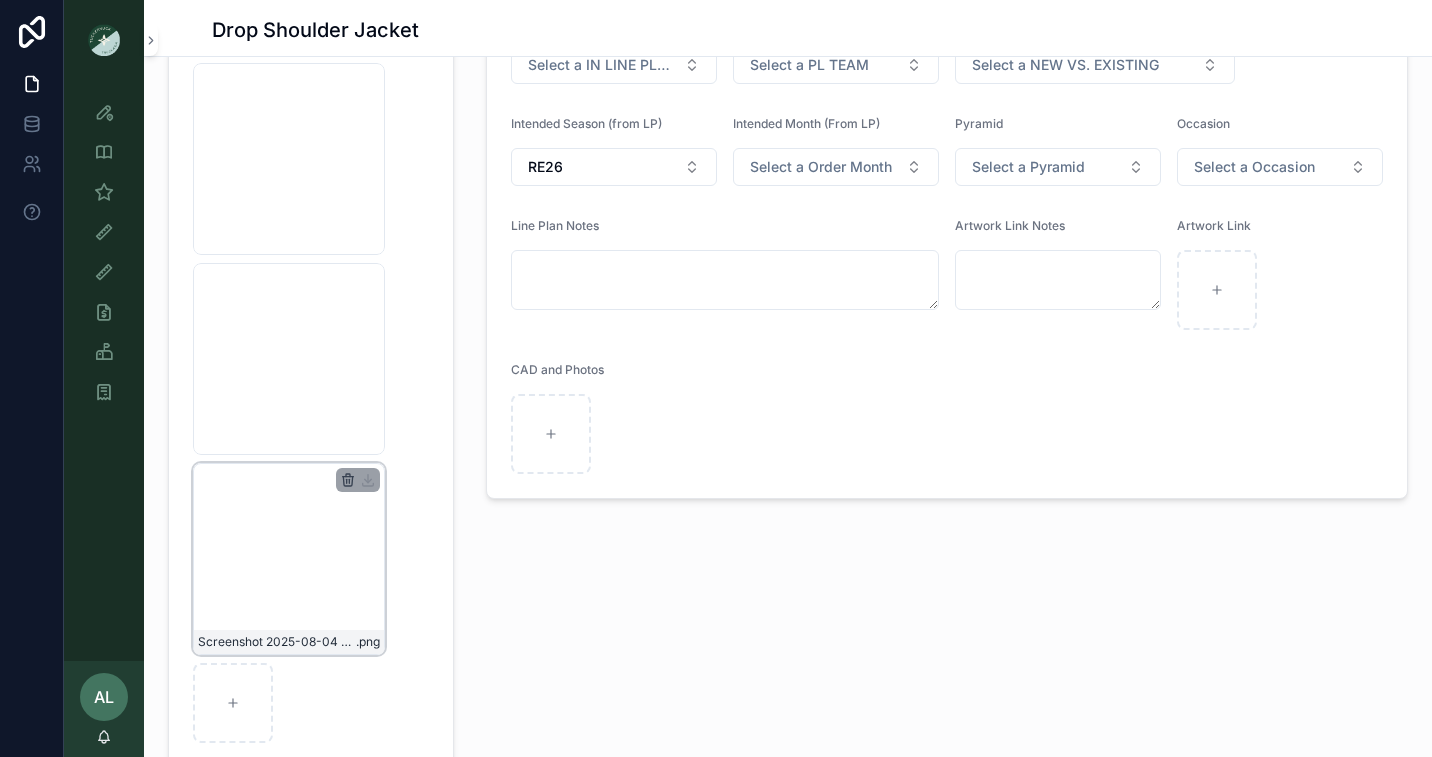 click 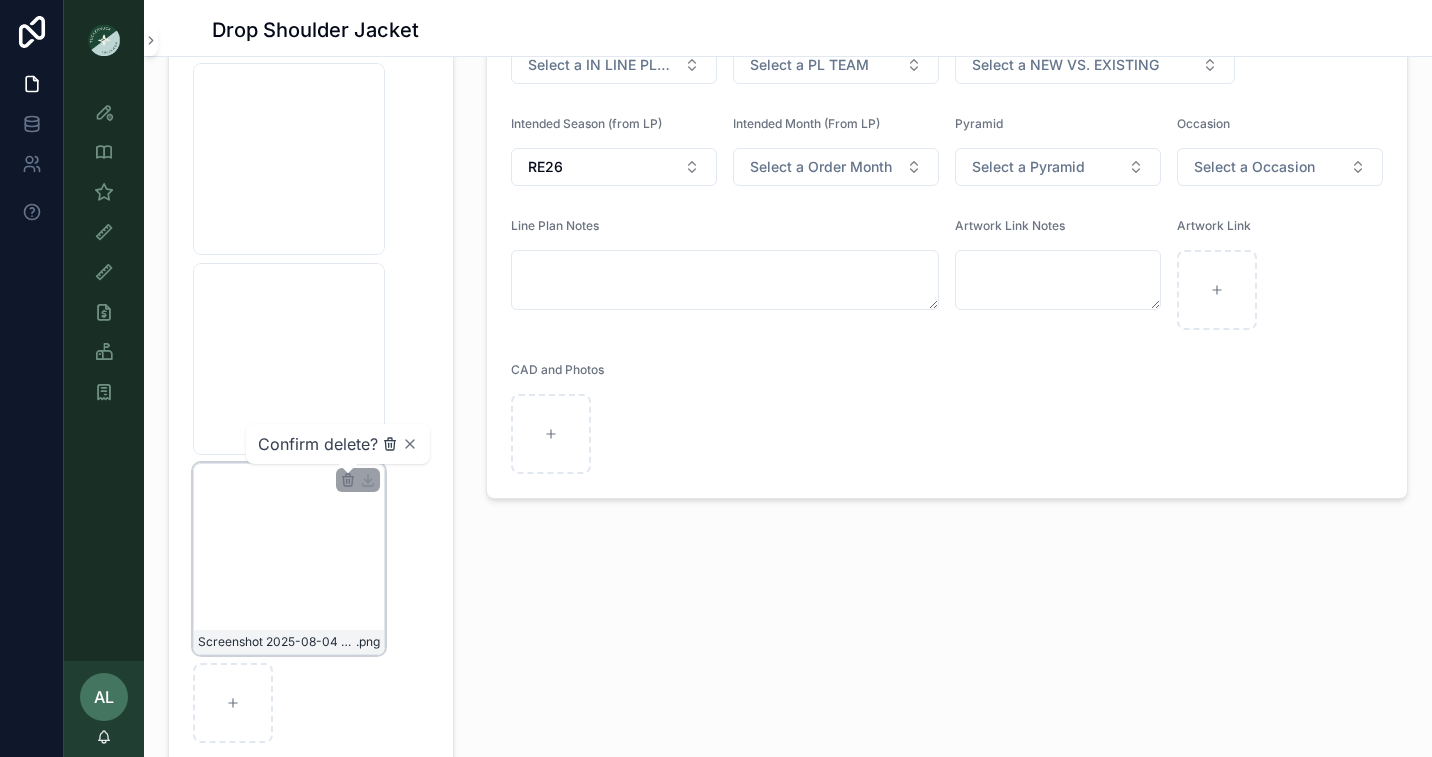 click 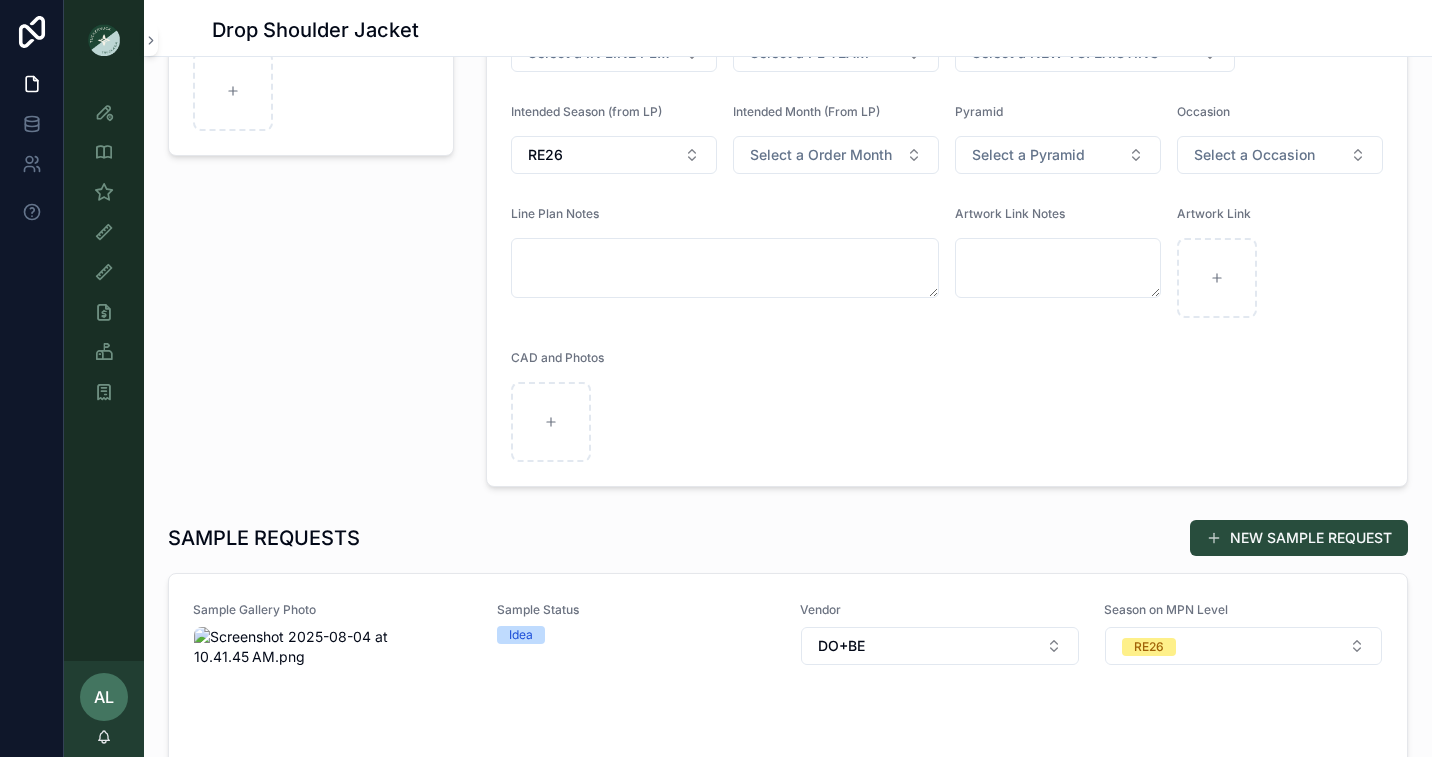 scroll, scrollTop: 772, scrollLeft: 0, axis: vertical 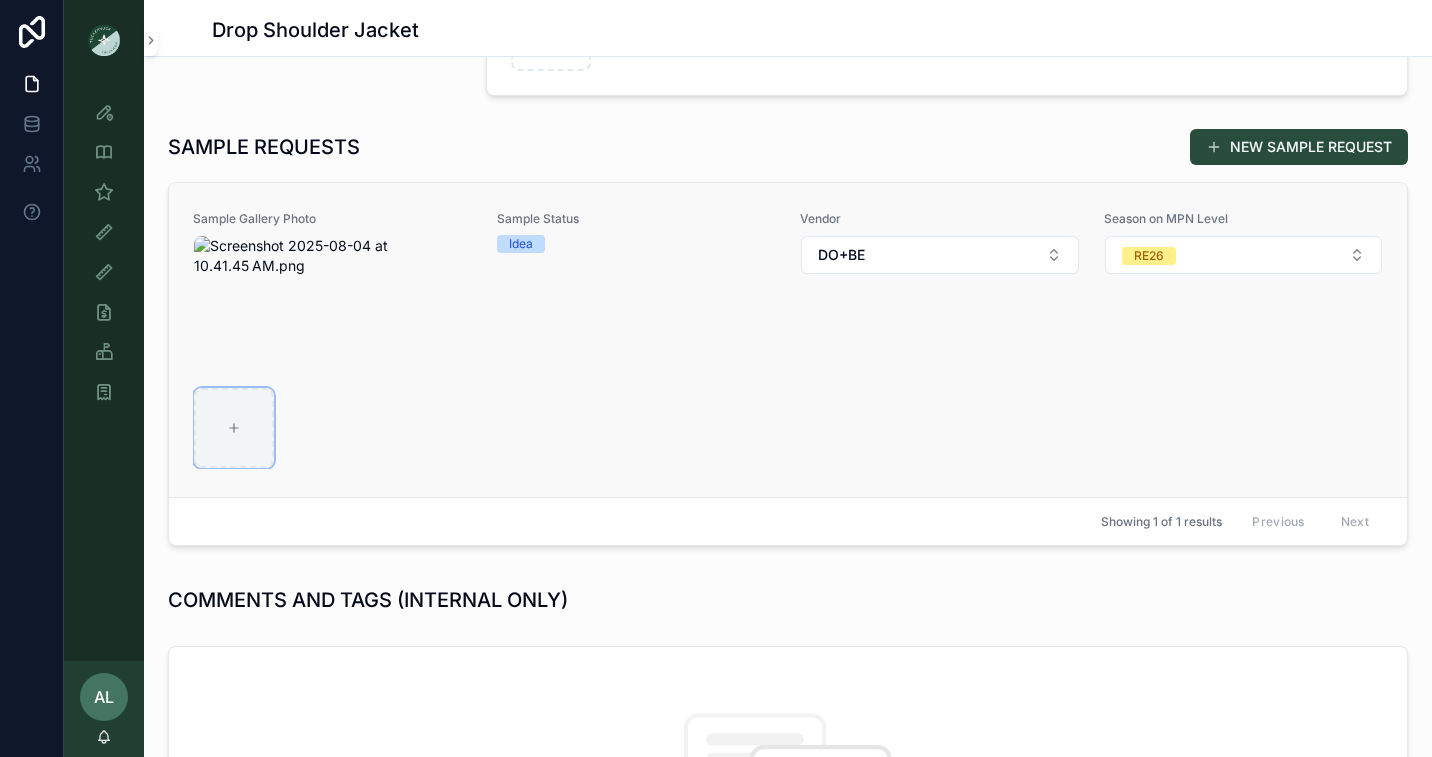 click 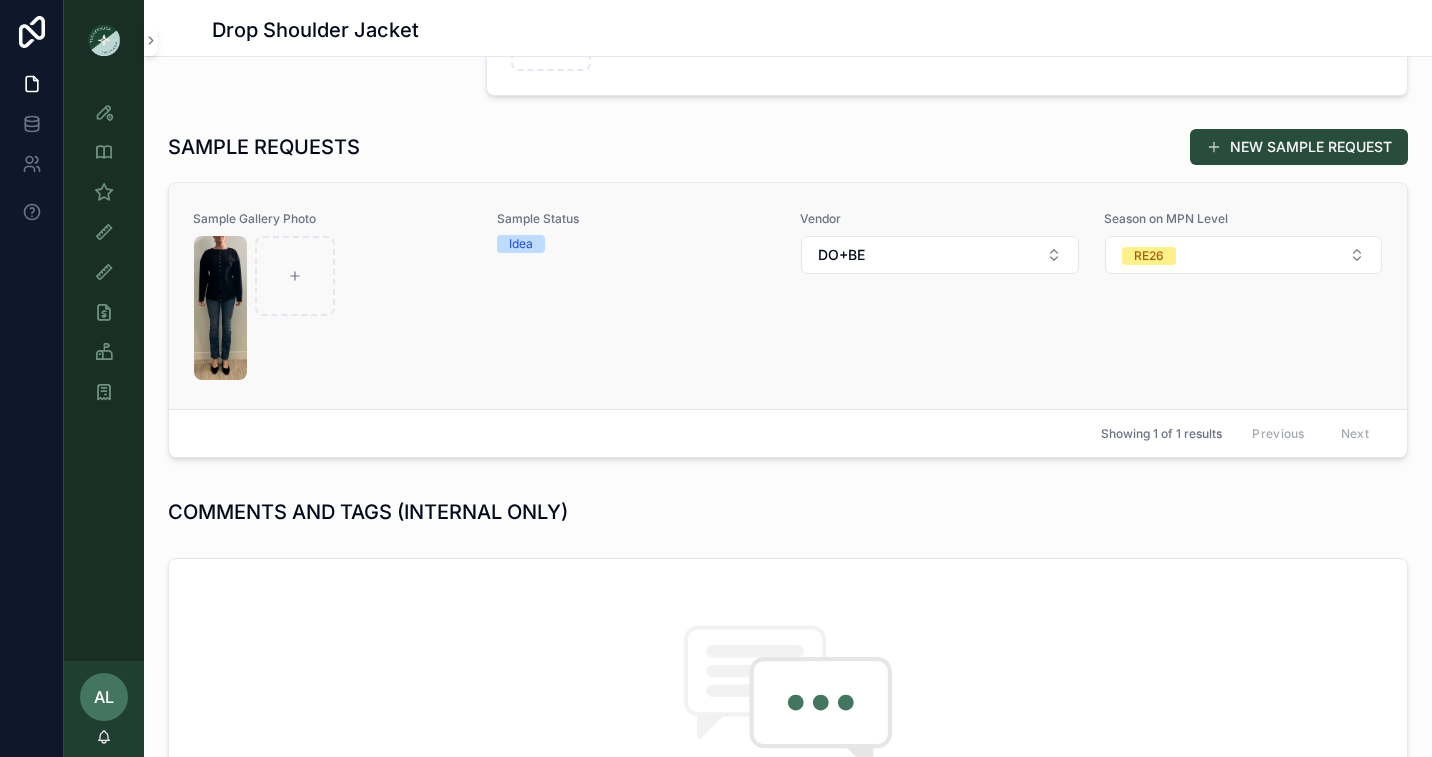click at bounding box center [333, 308] 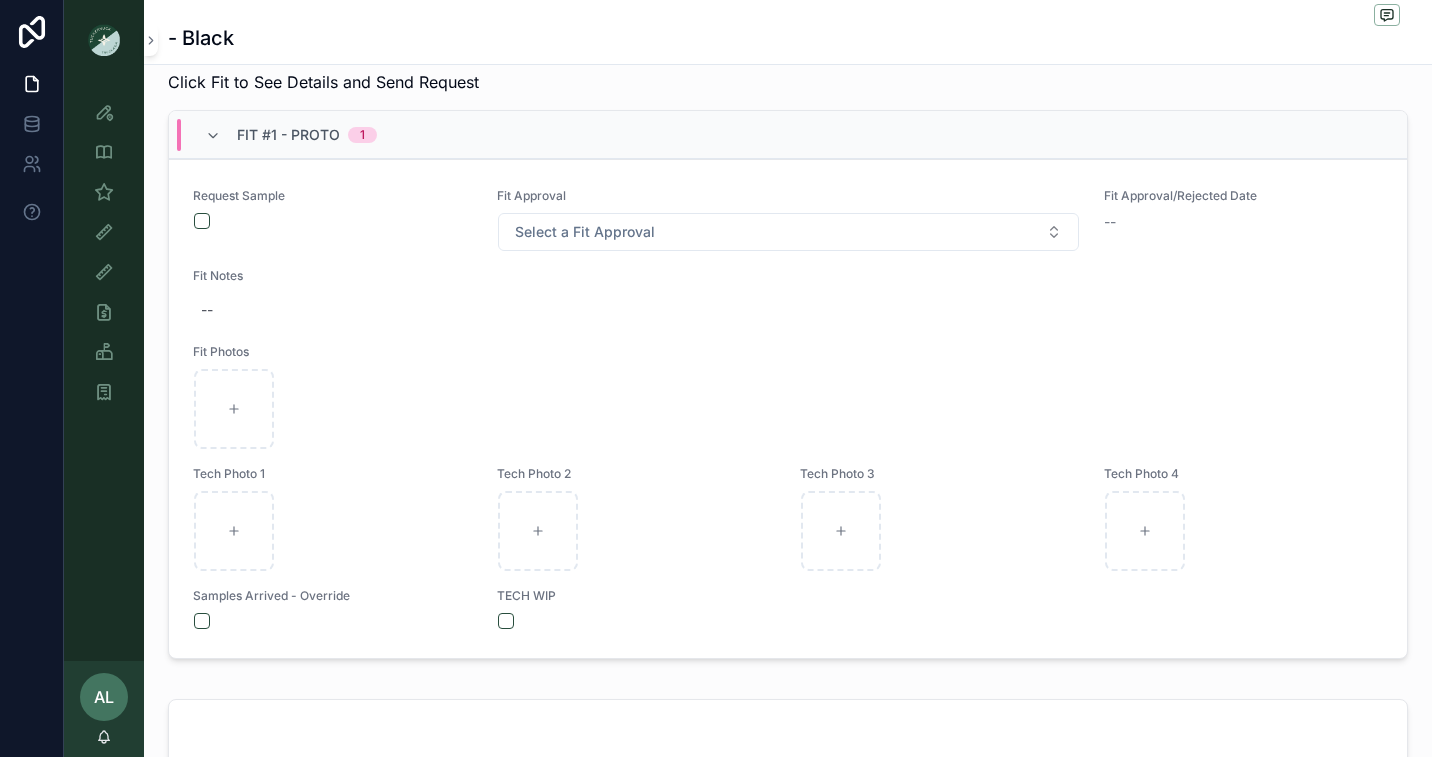 scroll, scrollTop: 747, scrollLeft: 0, axis: vertical 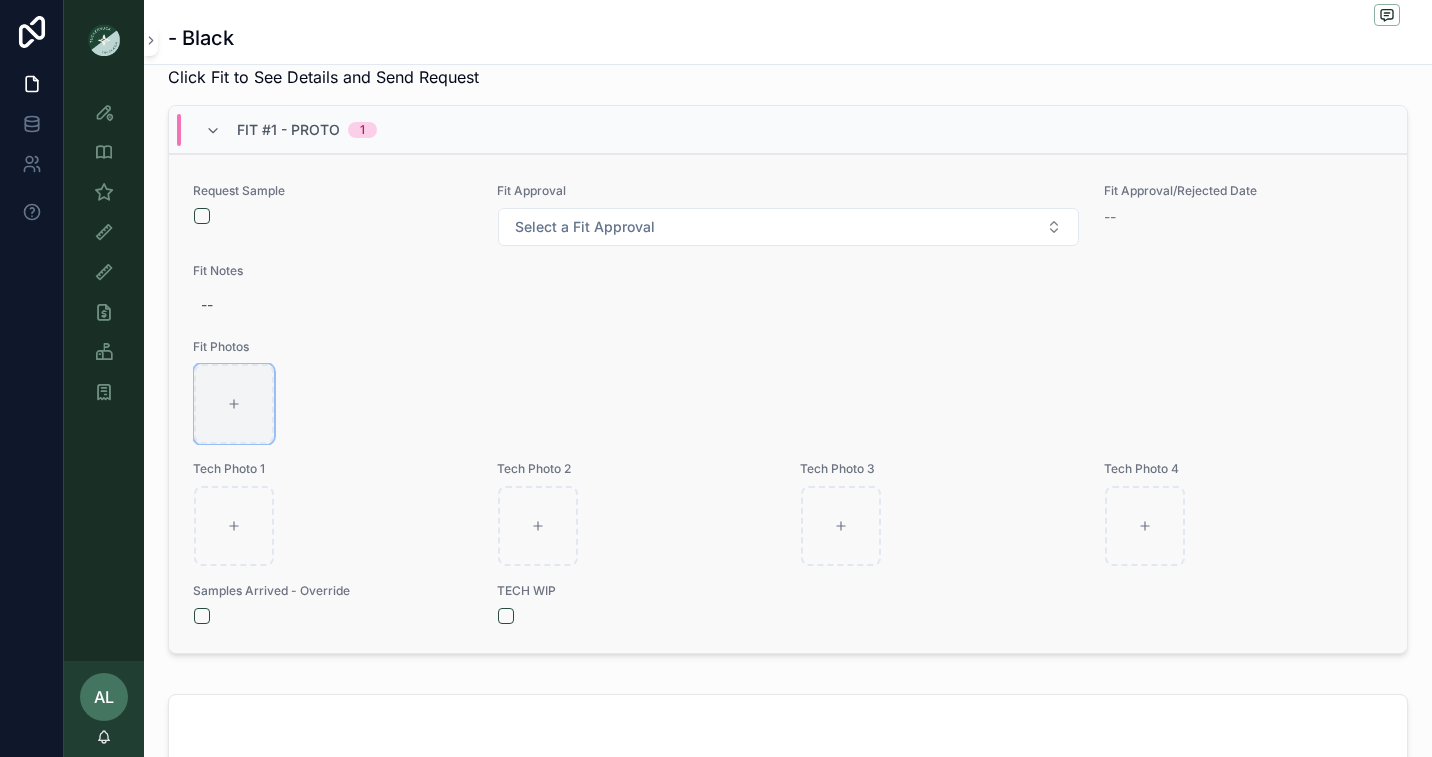 click at bounding box center [234, 404] 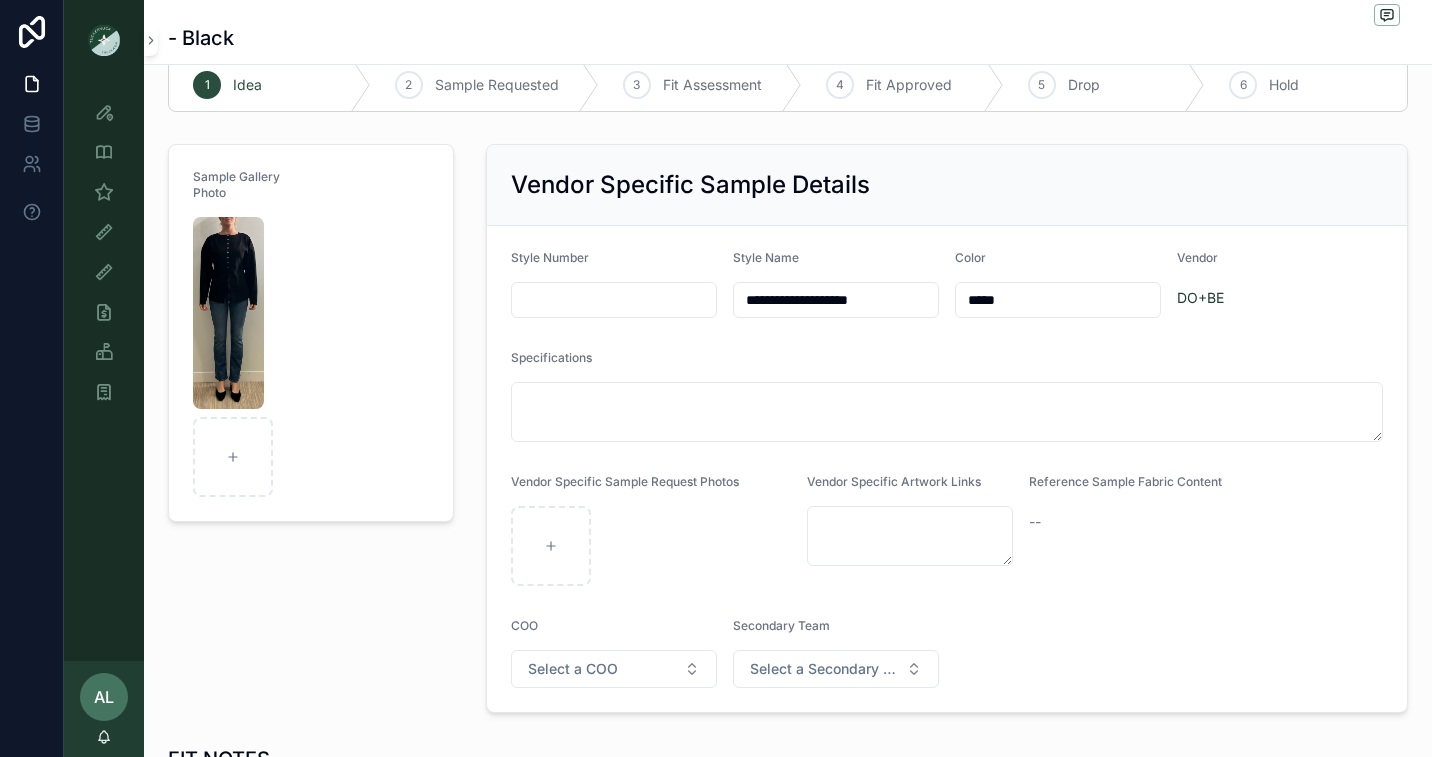scroll, scrollTop: 0, scrollLeft: 0, axis: both 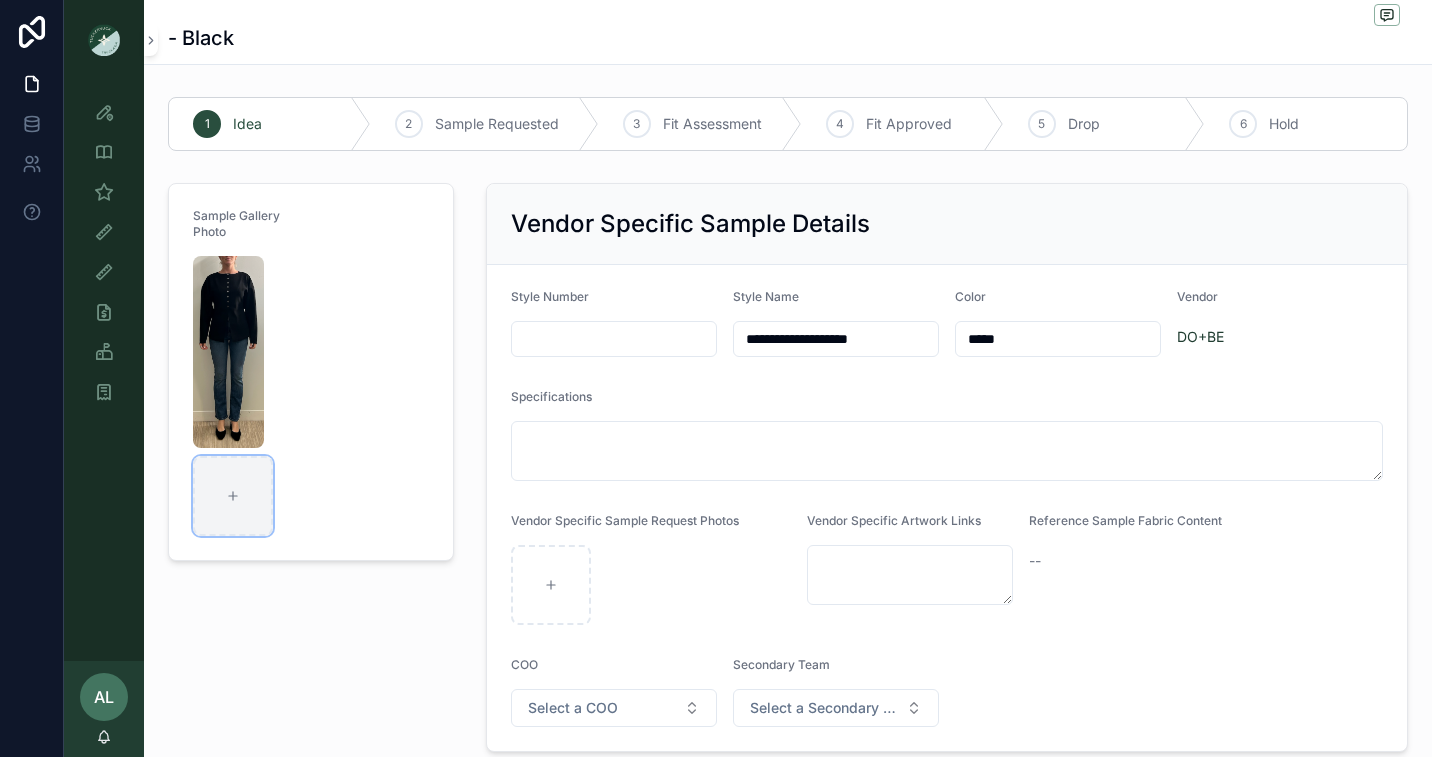 click 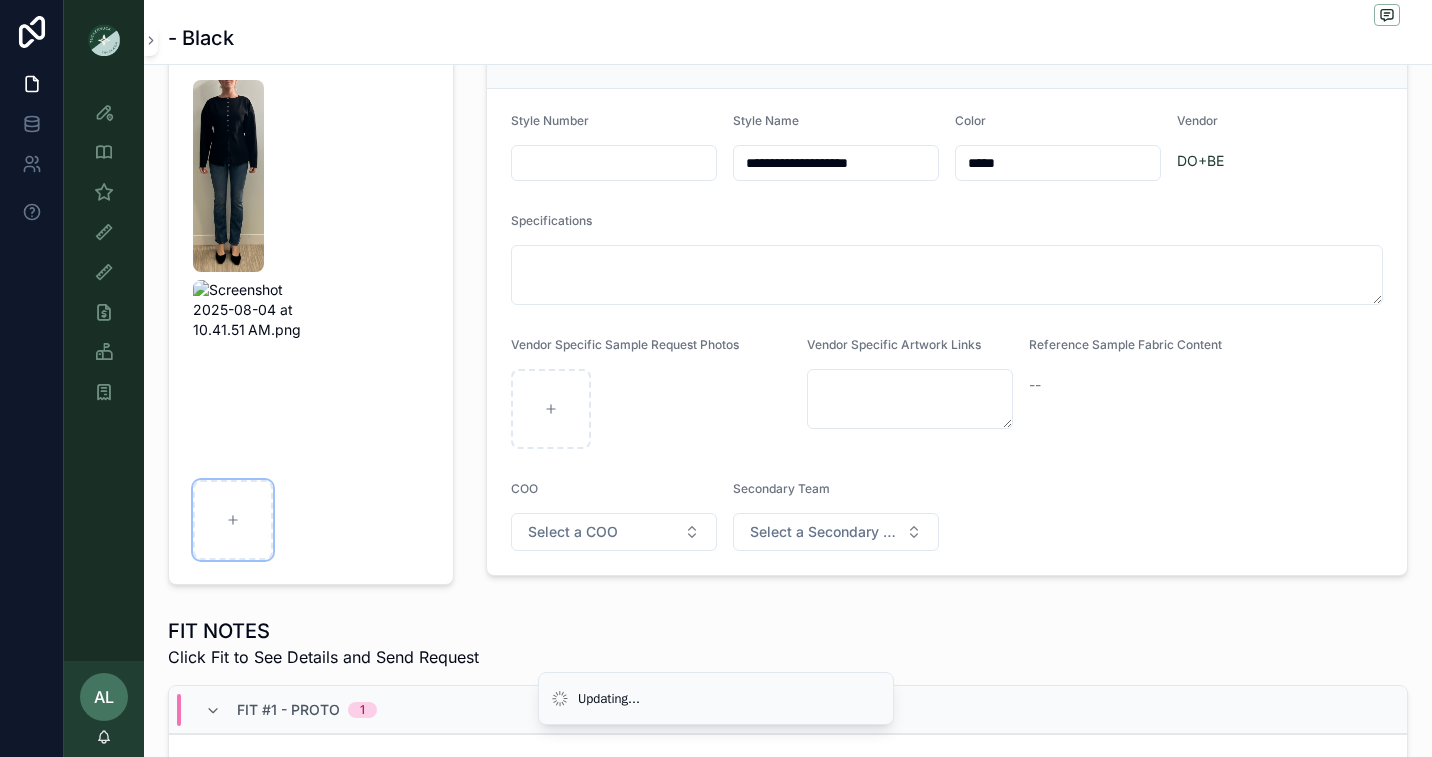 scroll, scrollTop: 207, scrollLeft: 0, axis: vertical 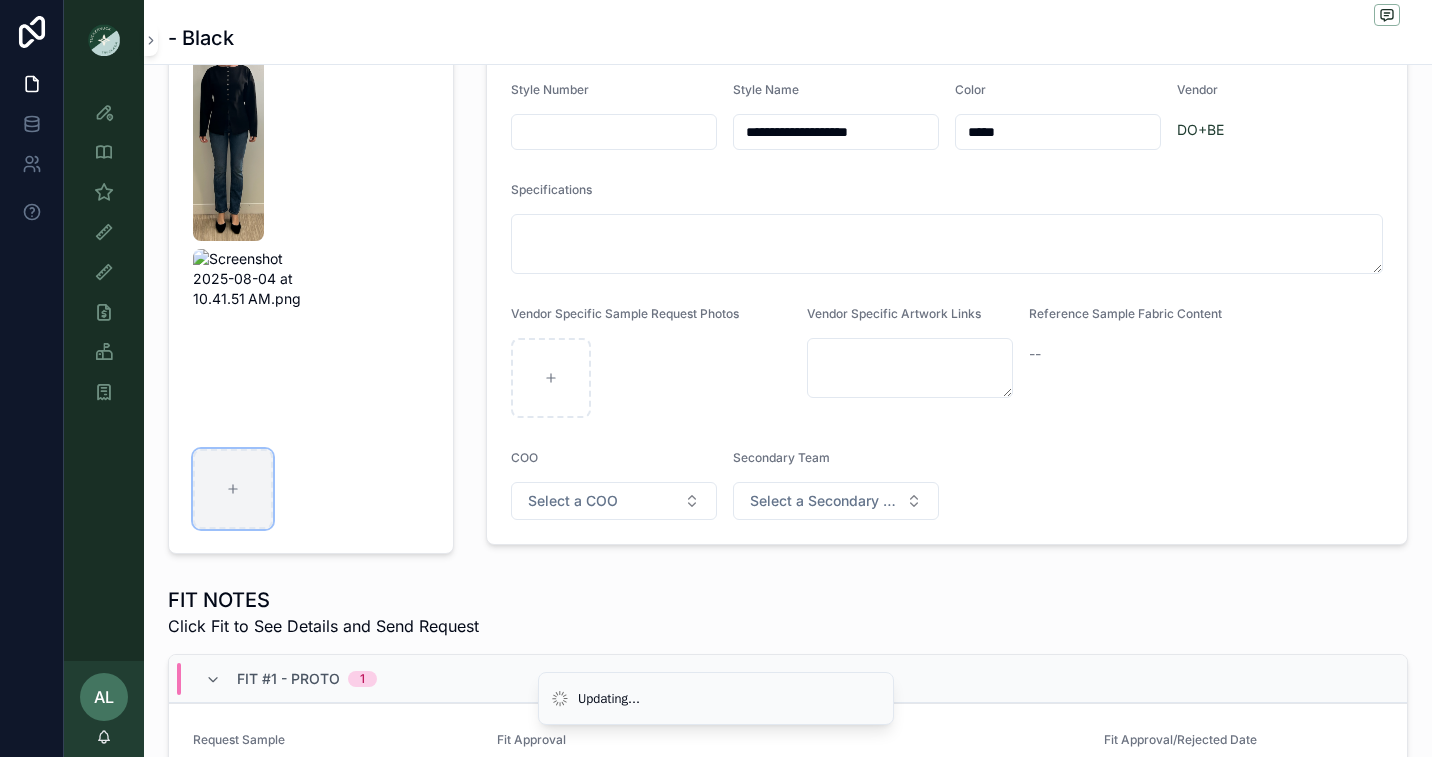 click at bounding box center (233, 489) 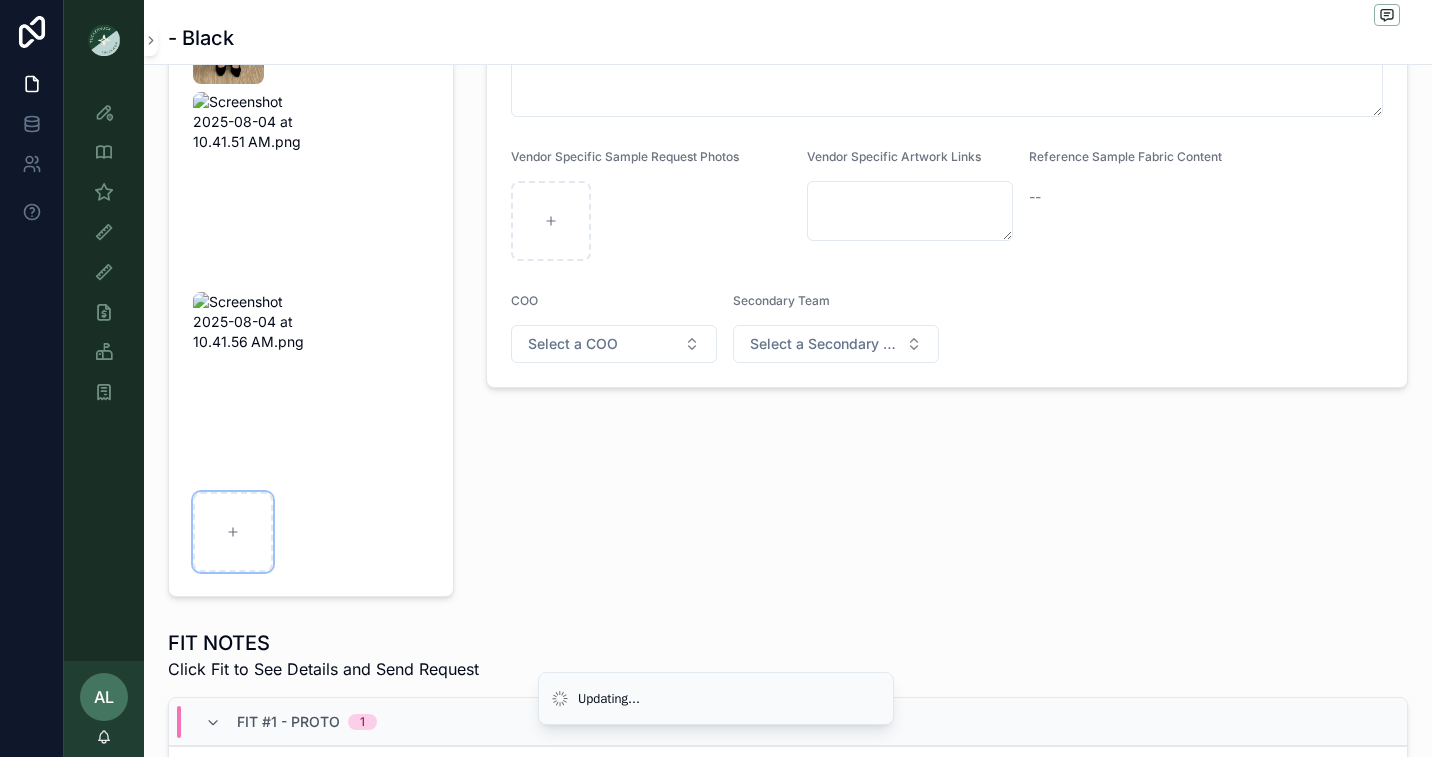scroll, scrollTop: 372, scrollLeft: 0, axis: vertical 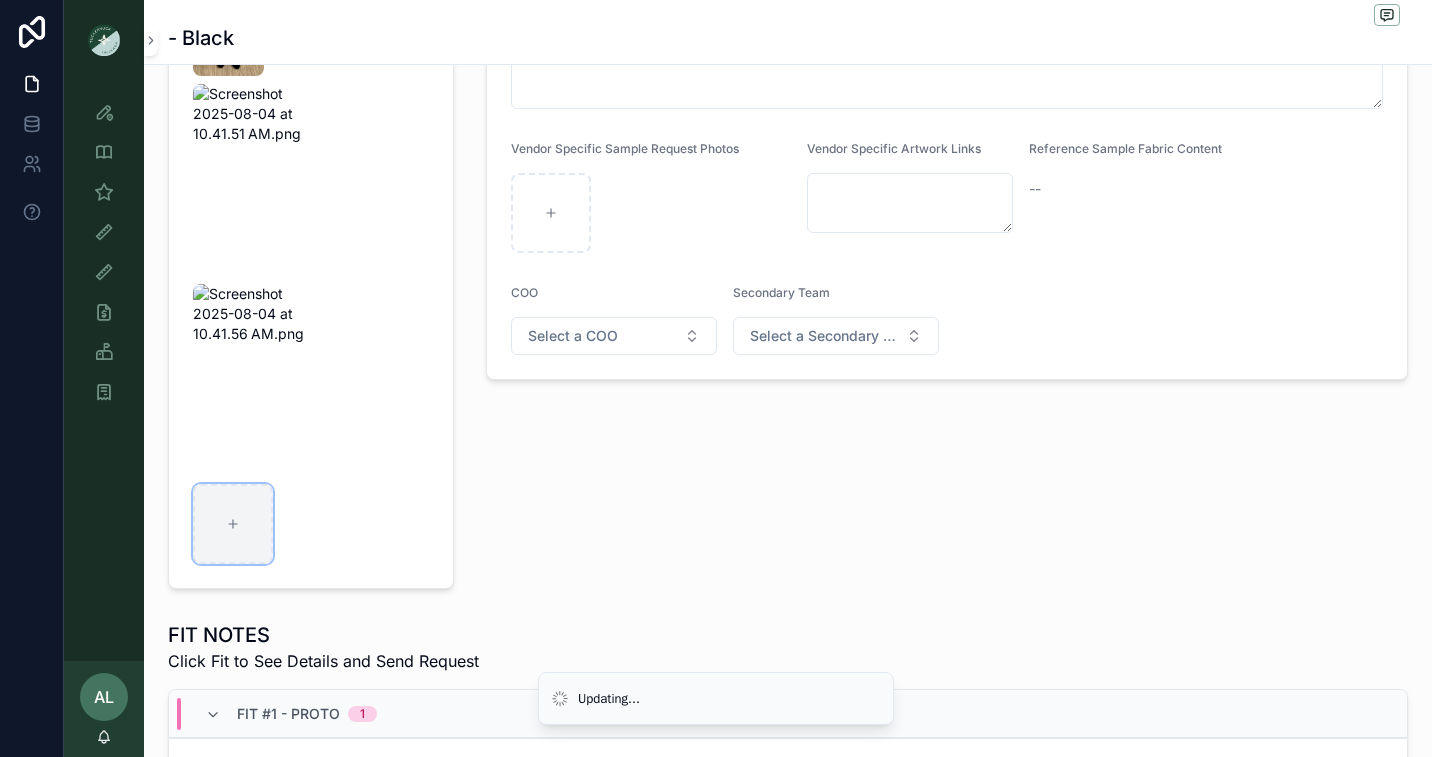 click at bounding box center [233, 524] 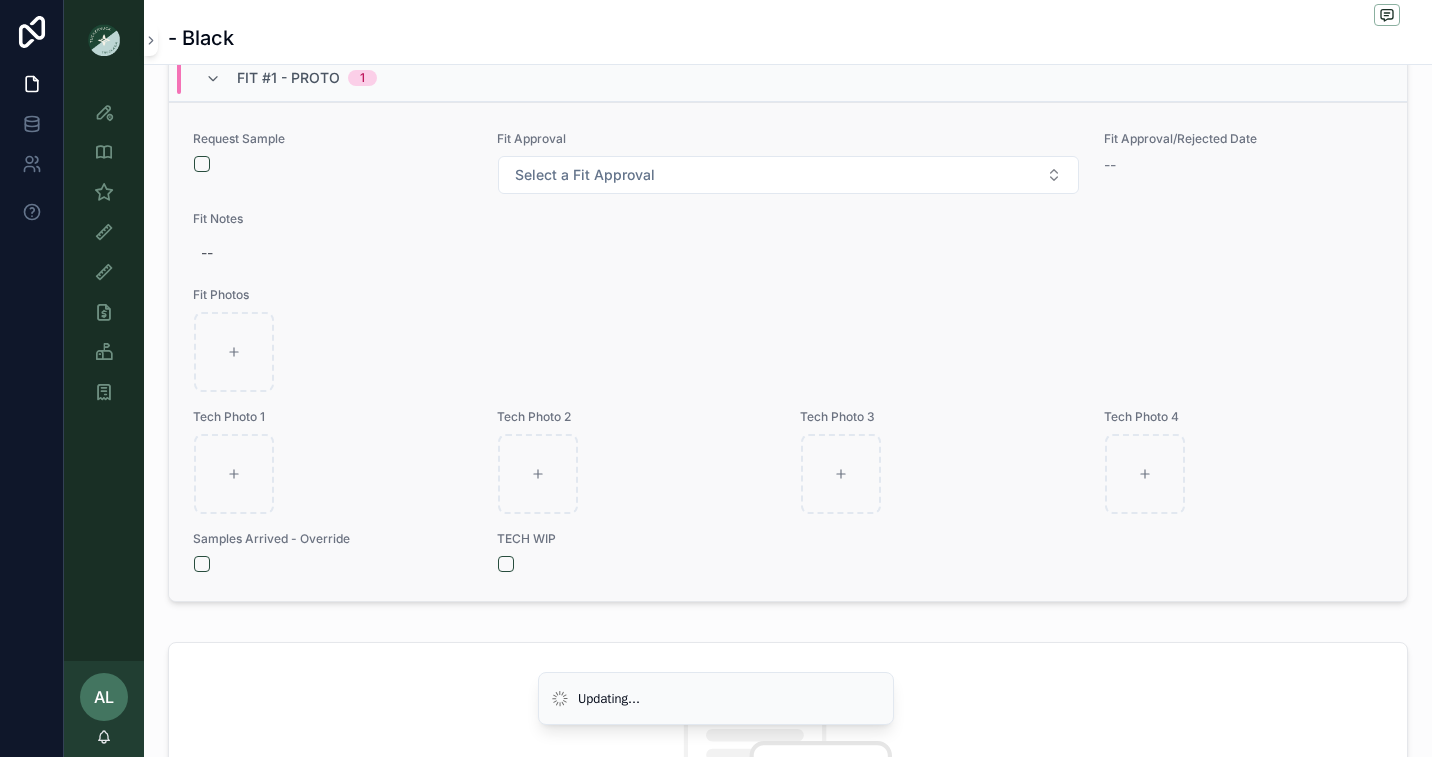 scroll, scrollTop: 1228, scrollLeft: 0, axis: vertical 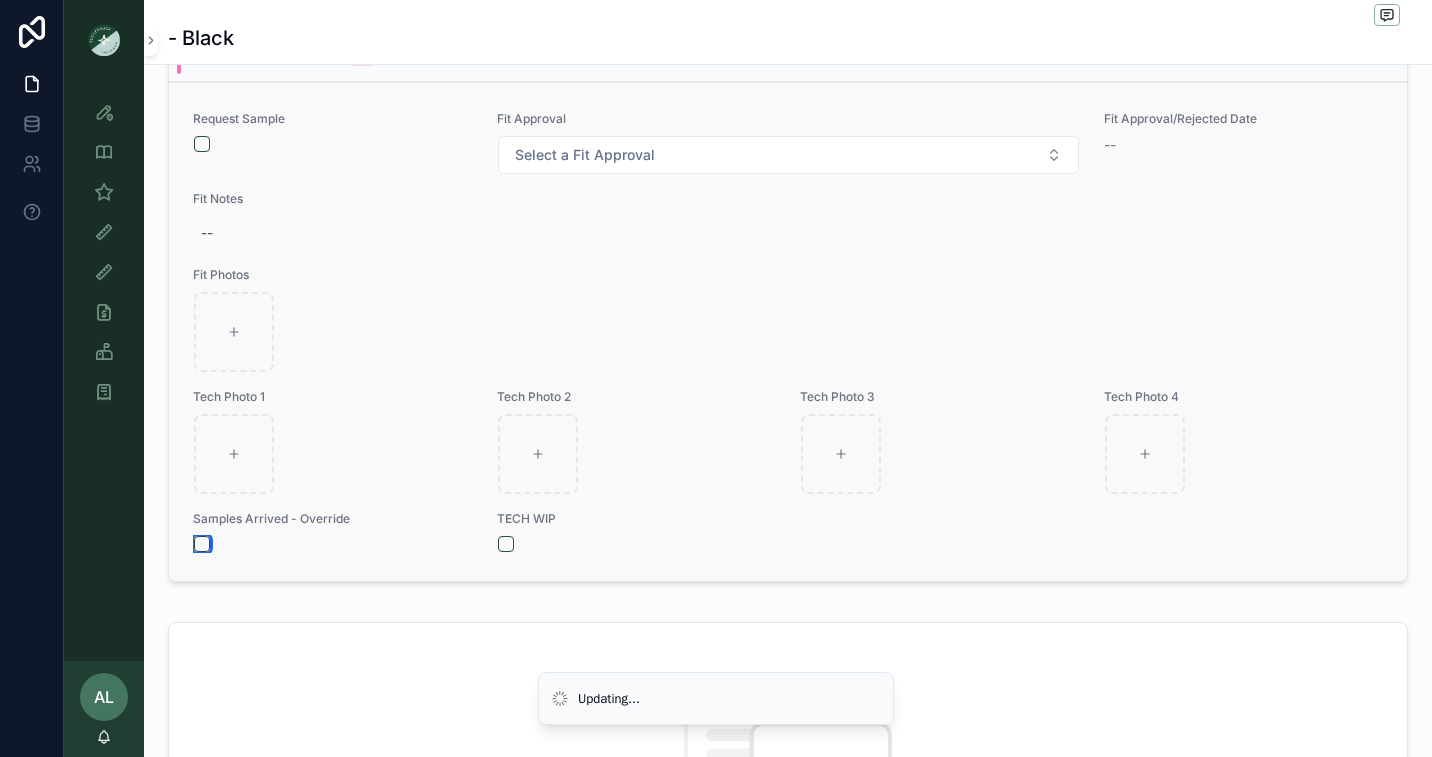 click at bounding box center [202, 544] 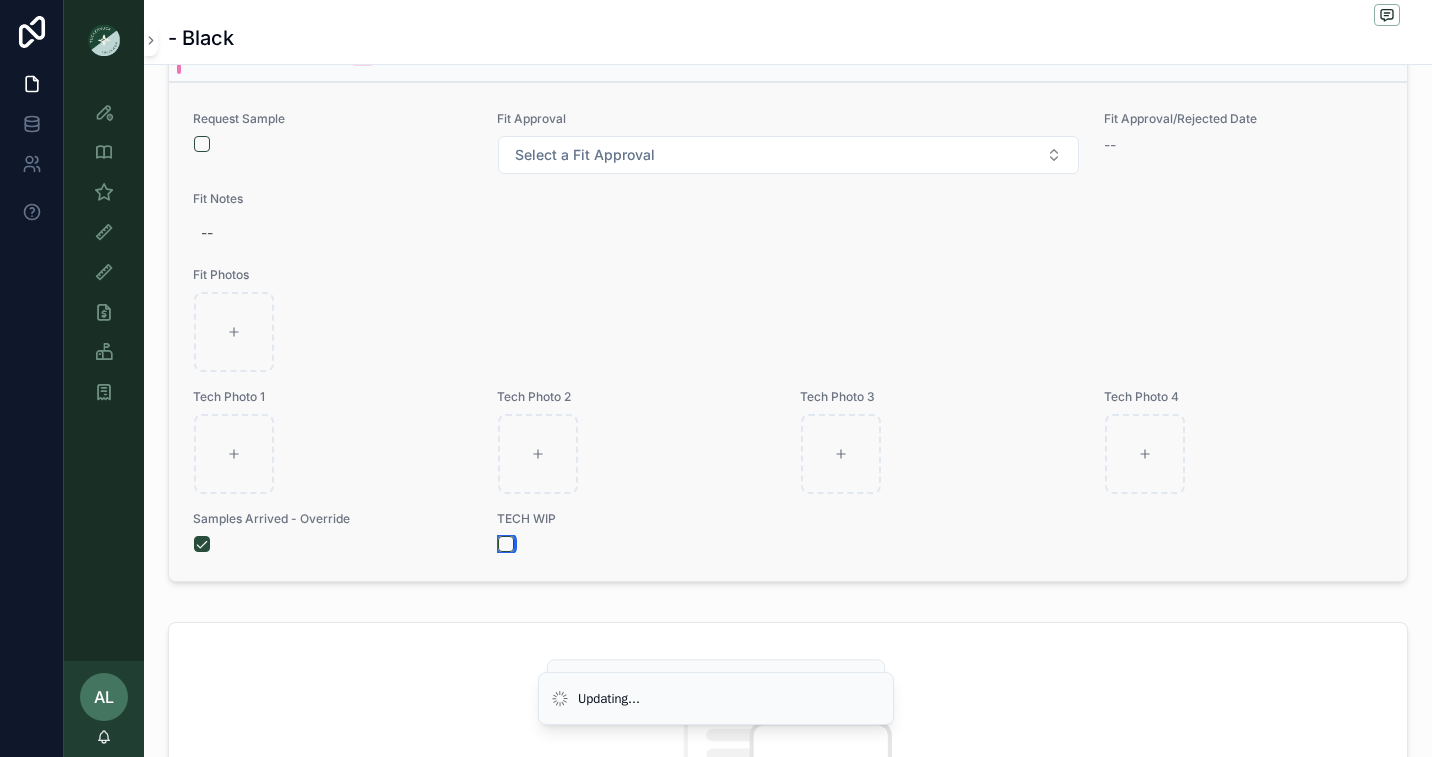 click at bounding box center [506, 544] 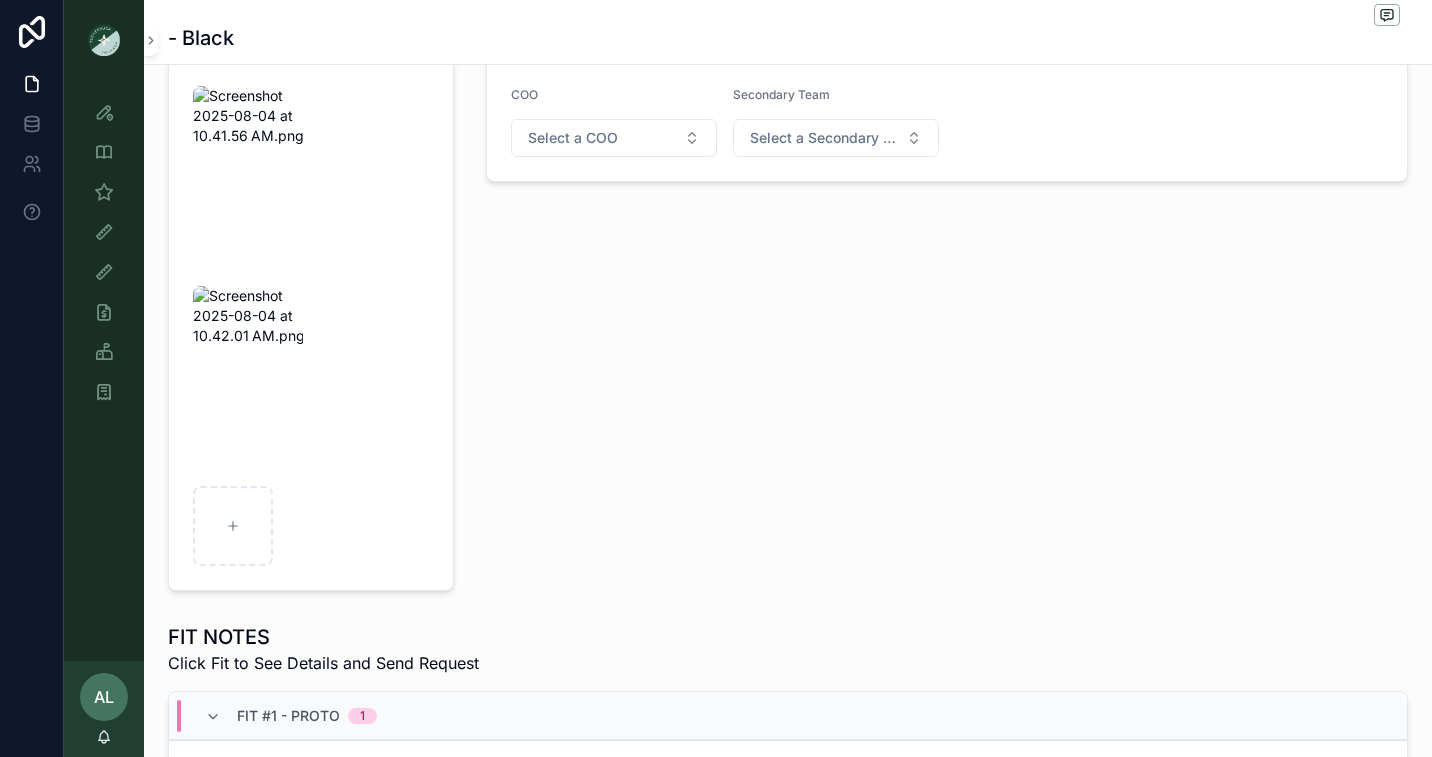 scroll, scrollTop: 0, scrollLeft: 0, axis: both 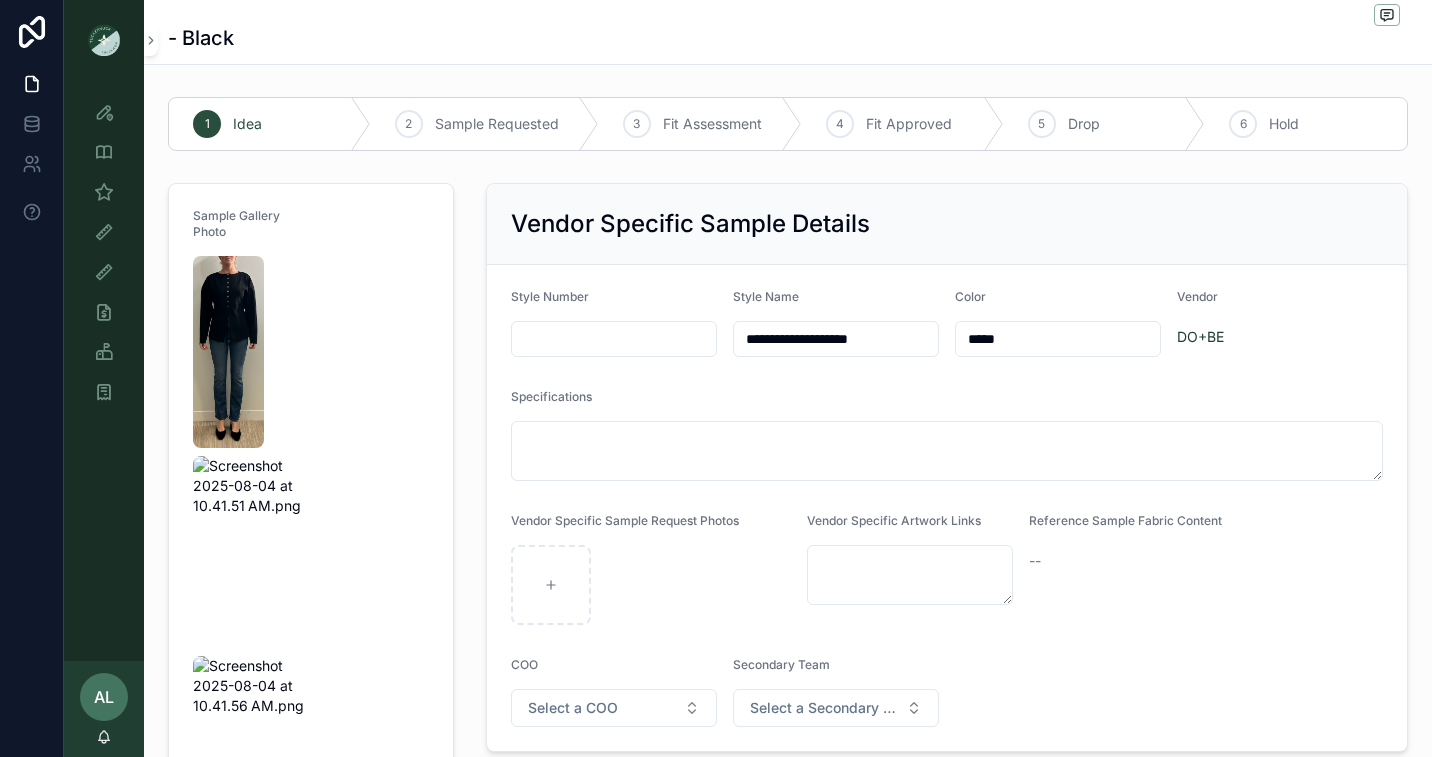 click at bounding box center (614, 339) 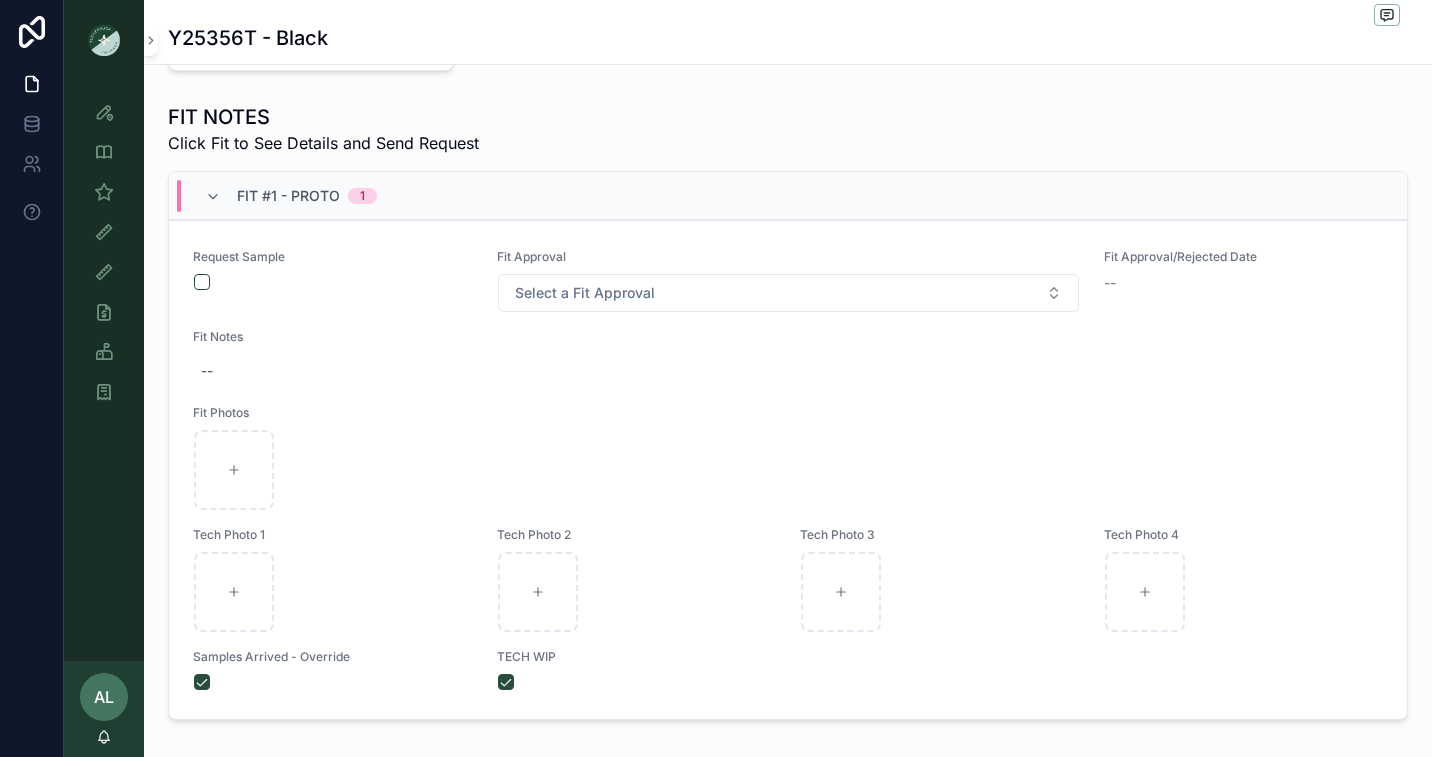 scroll, scrollTop: 0, scrollLeft: 0, axis: both 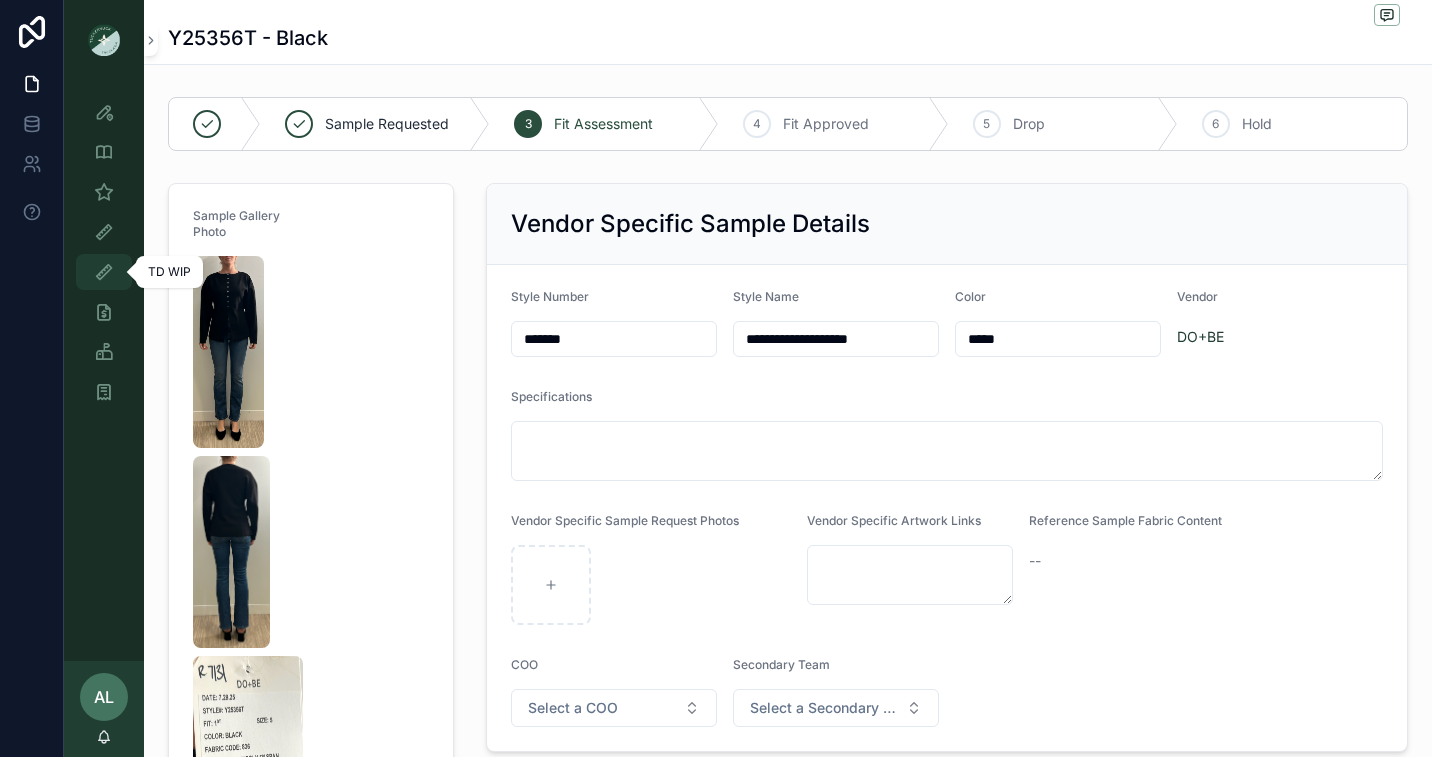 type on "*******" 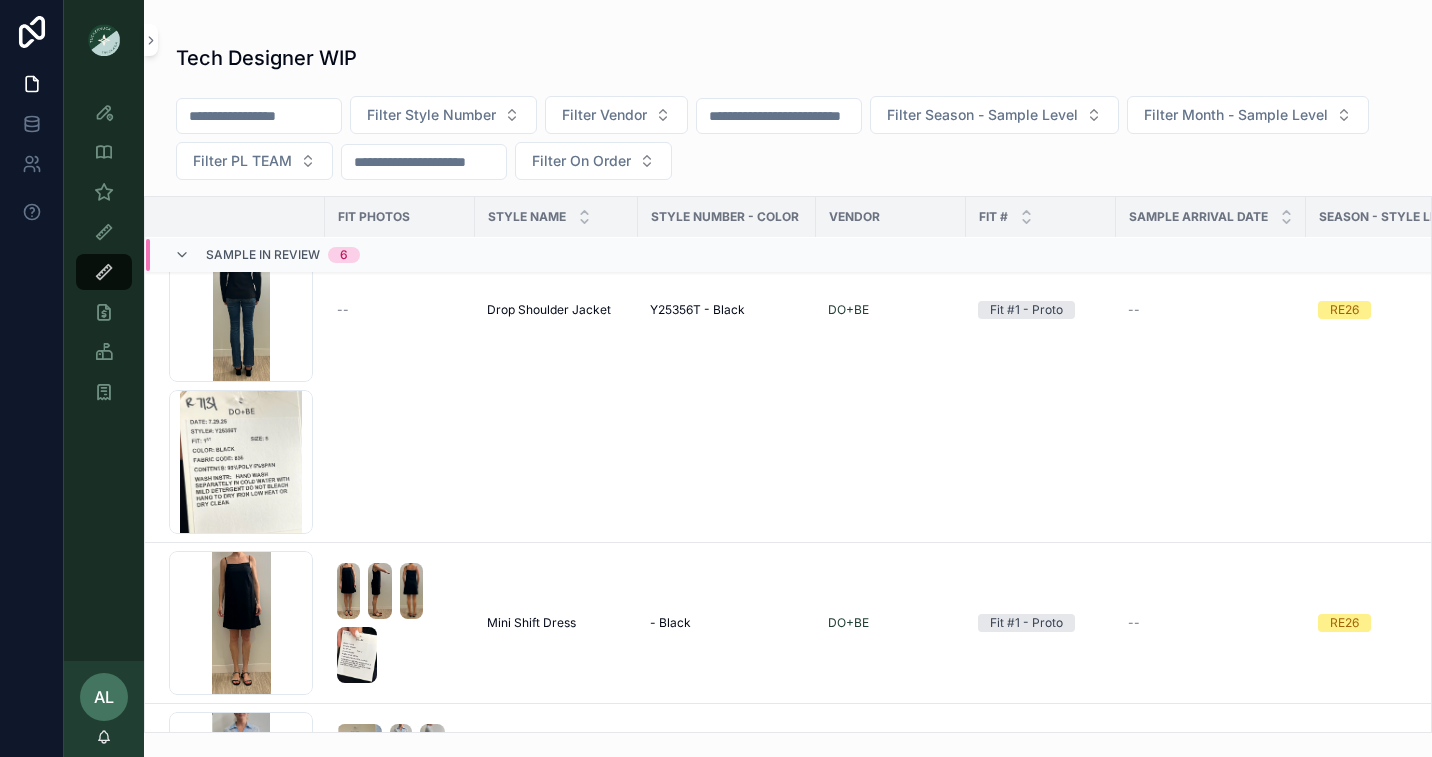 scroll, scrollTop: 0, scrollLeft: 0, axis: both 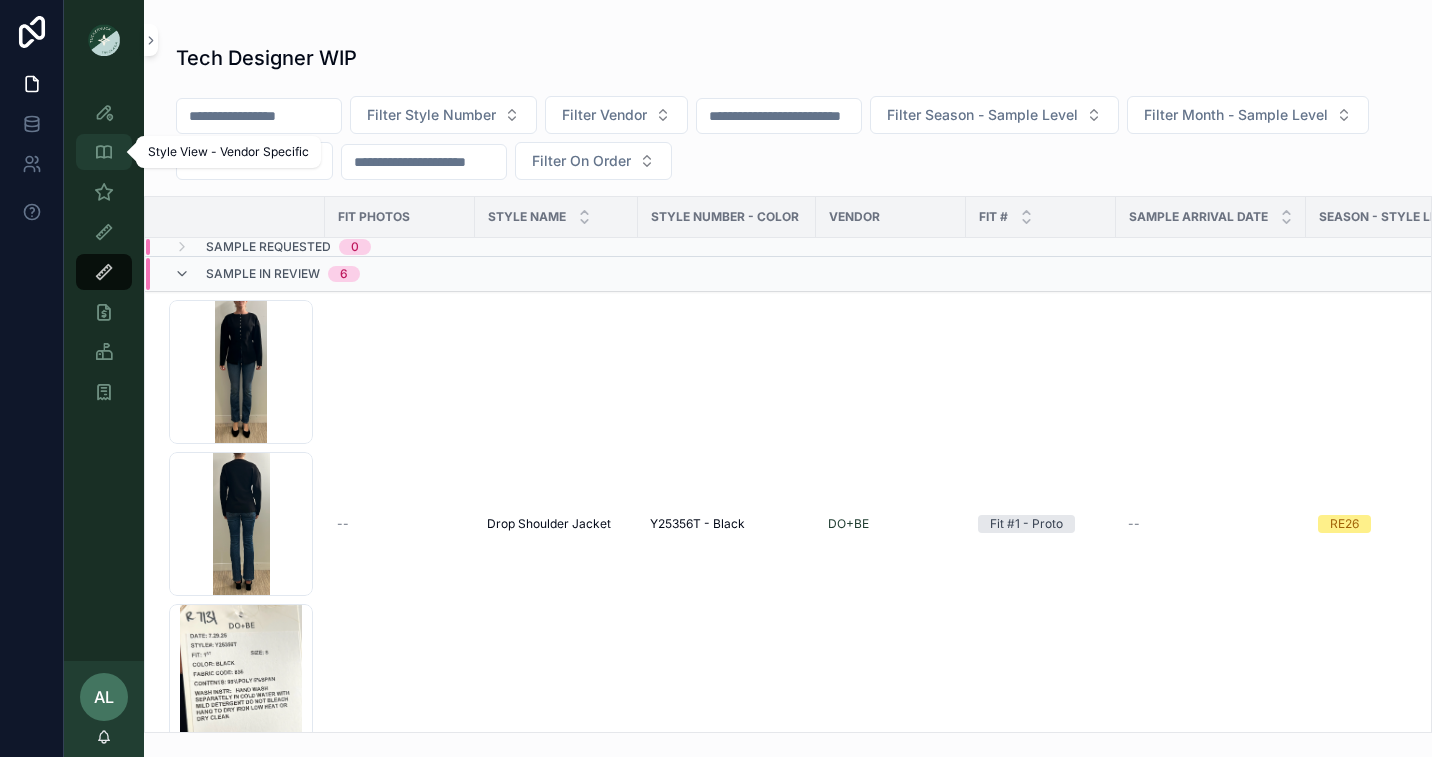 click at bounding box center (104, 152) 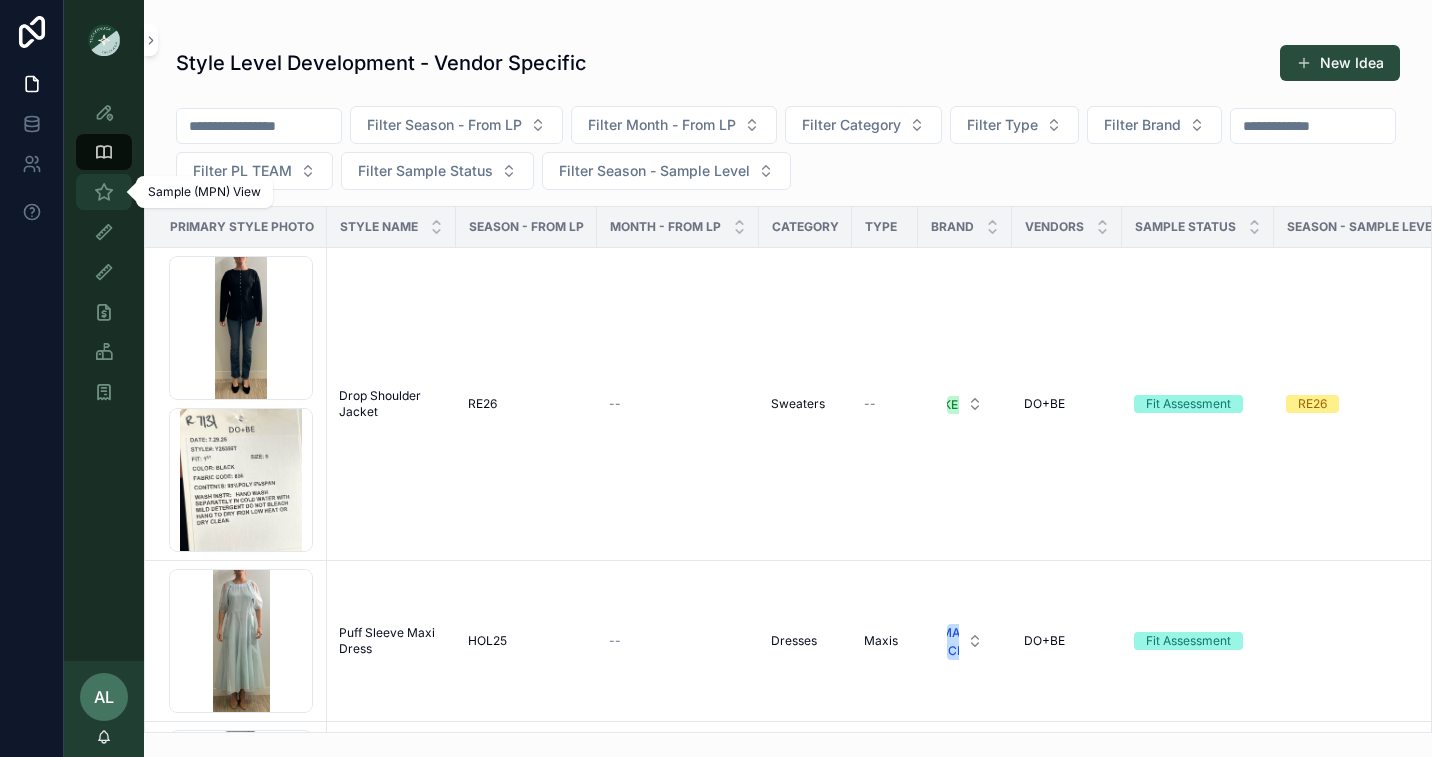 click on "Sample (MPN) View" at bounding box center (104, 192) 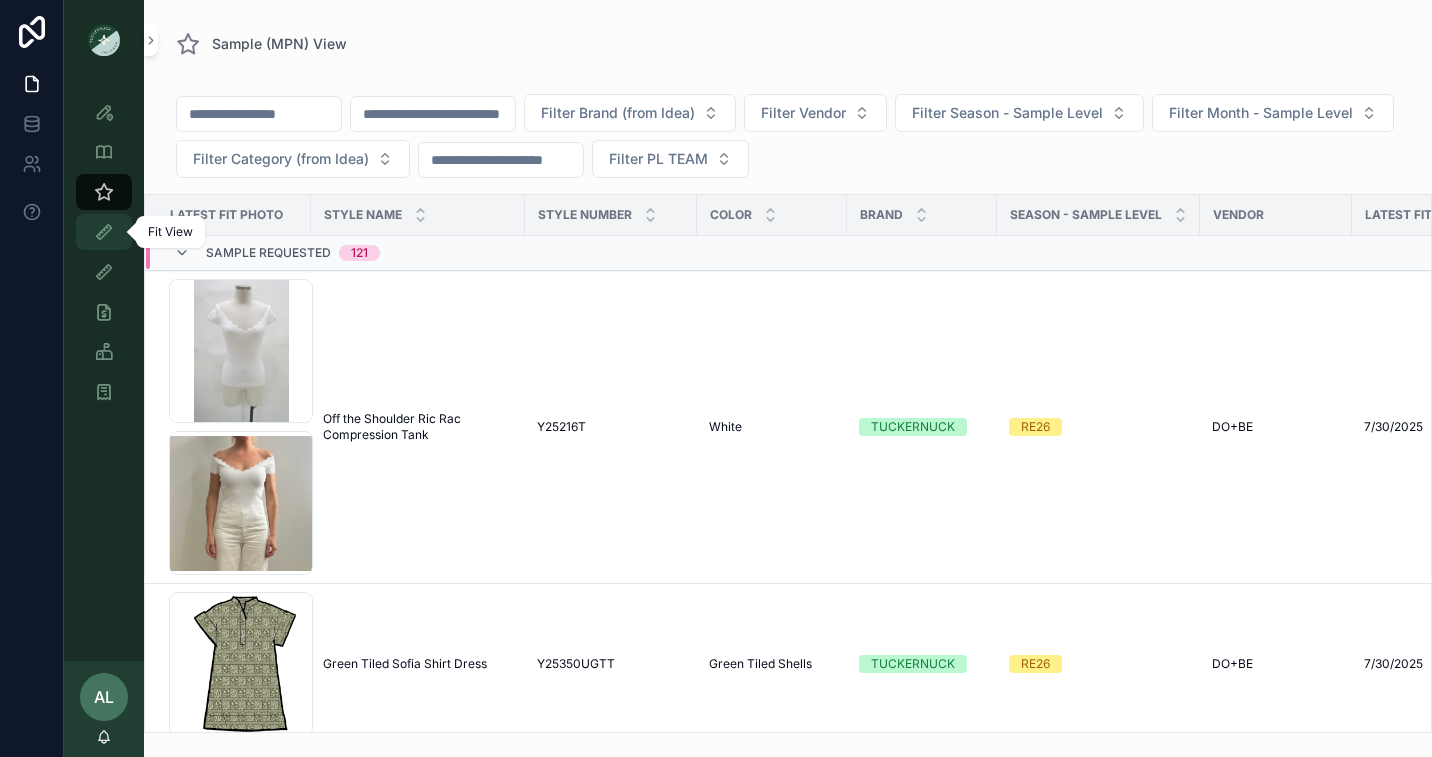 click at bounding box center [104, 232] 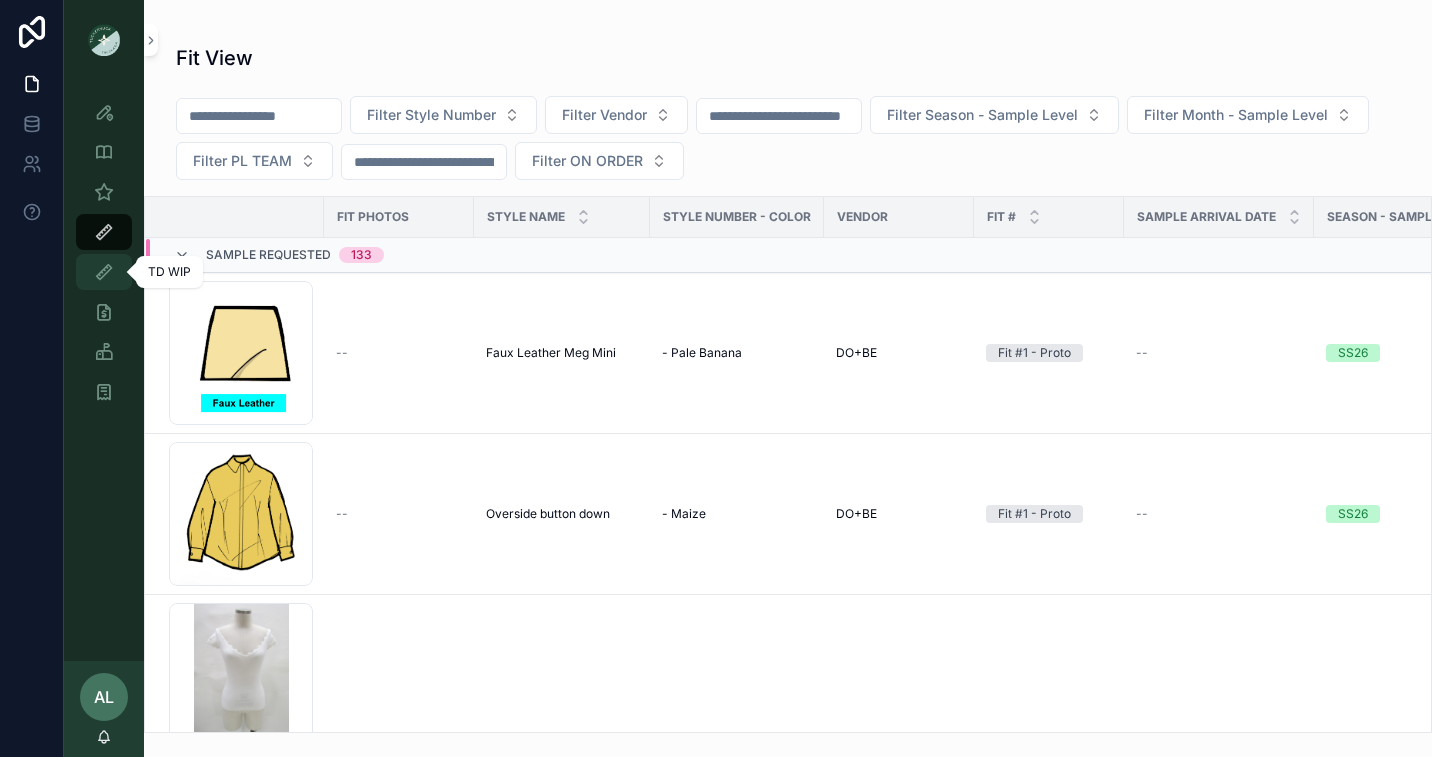 click at bounding box center [104, 272] 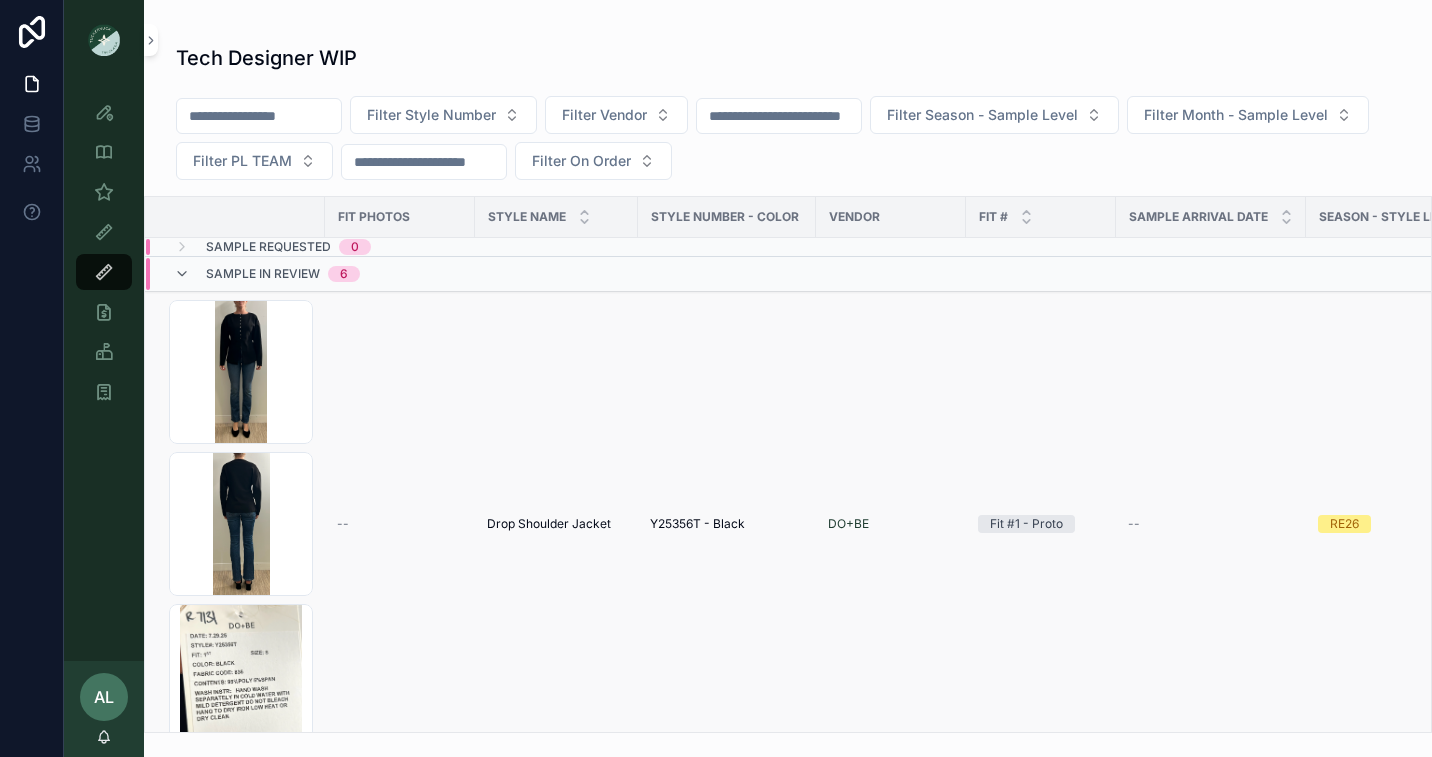click on "--" at bounding box center (400, 524) 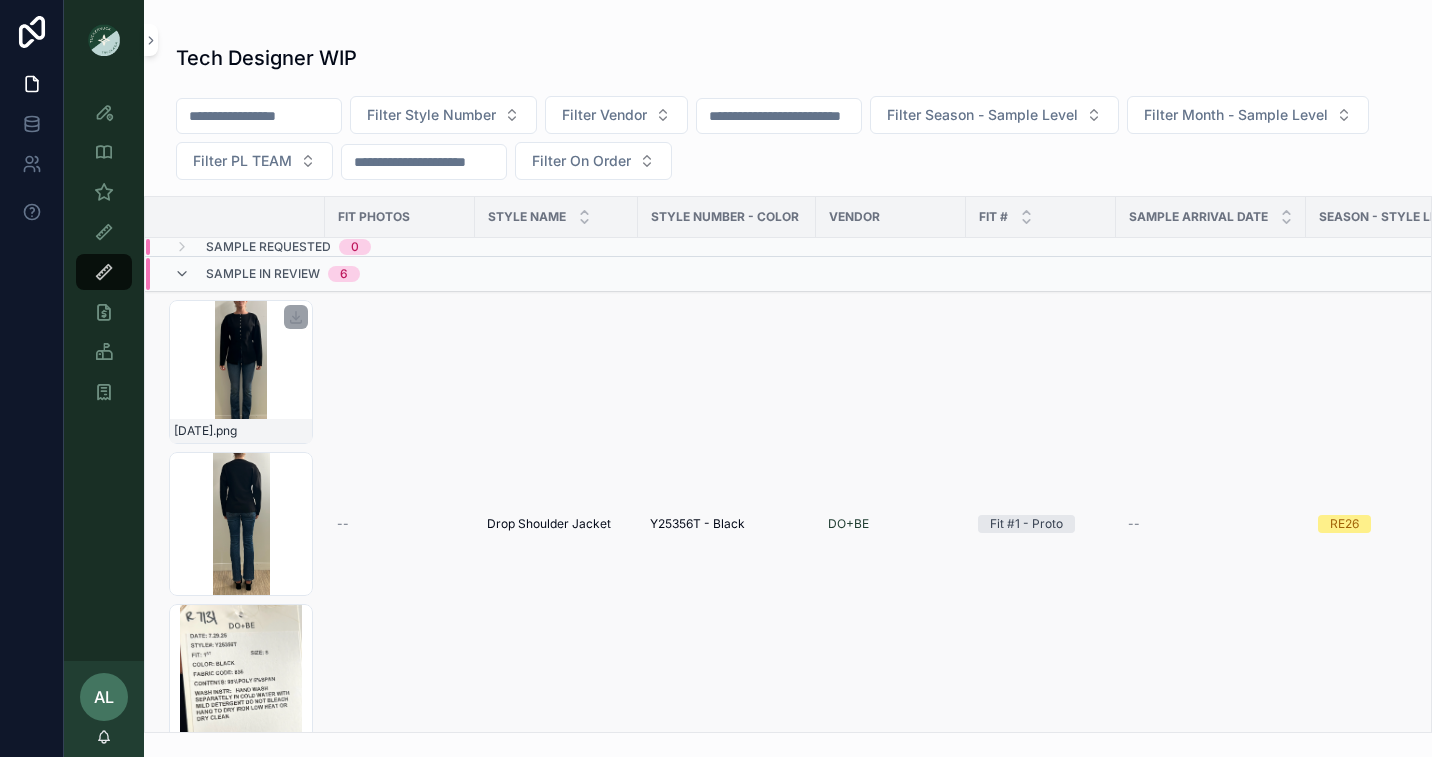click on "Screenshot-[DATE]-at-[TIME] .png" at bounding box center (241, 372) 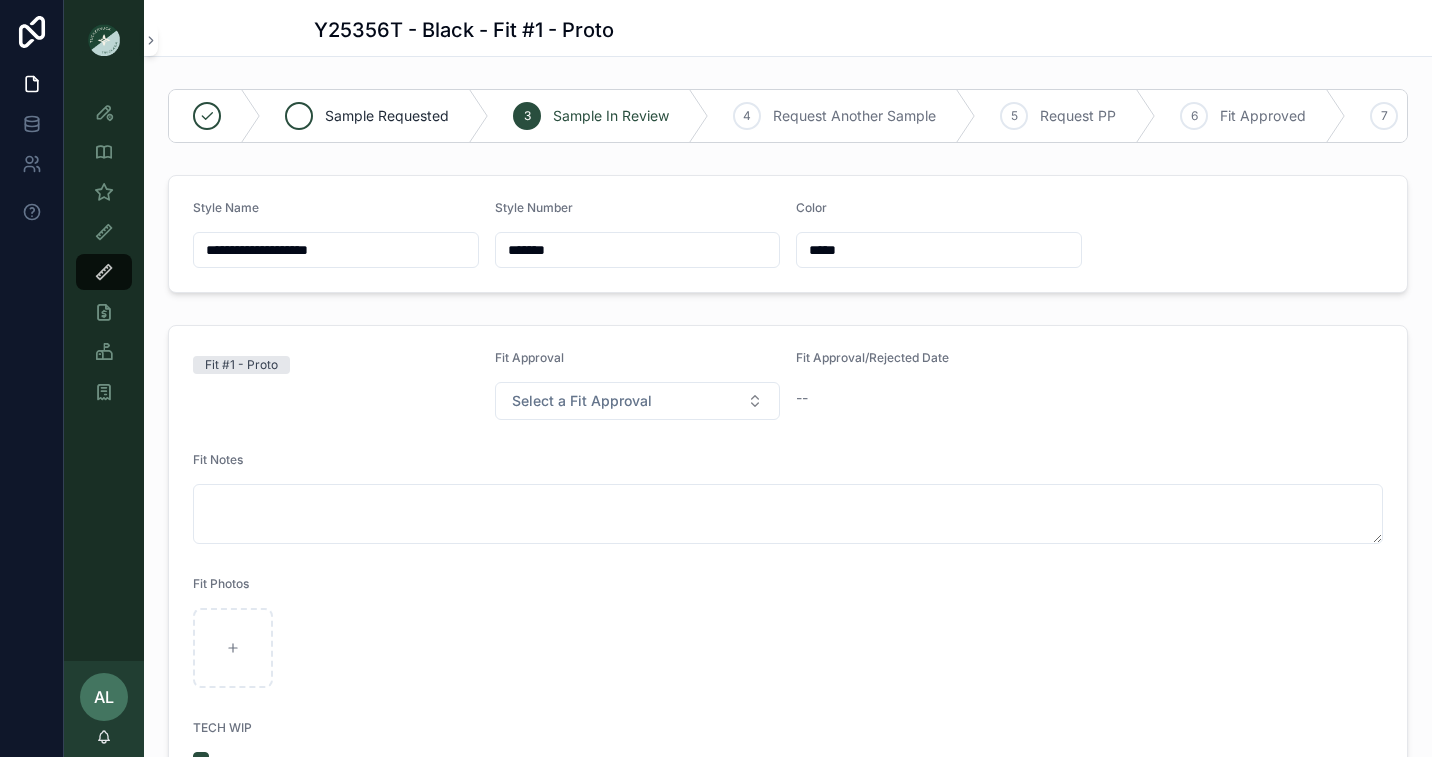 click on "Sample Requested" at bounding box center [387, 116] 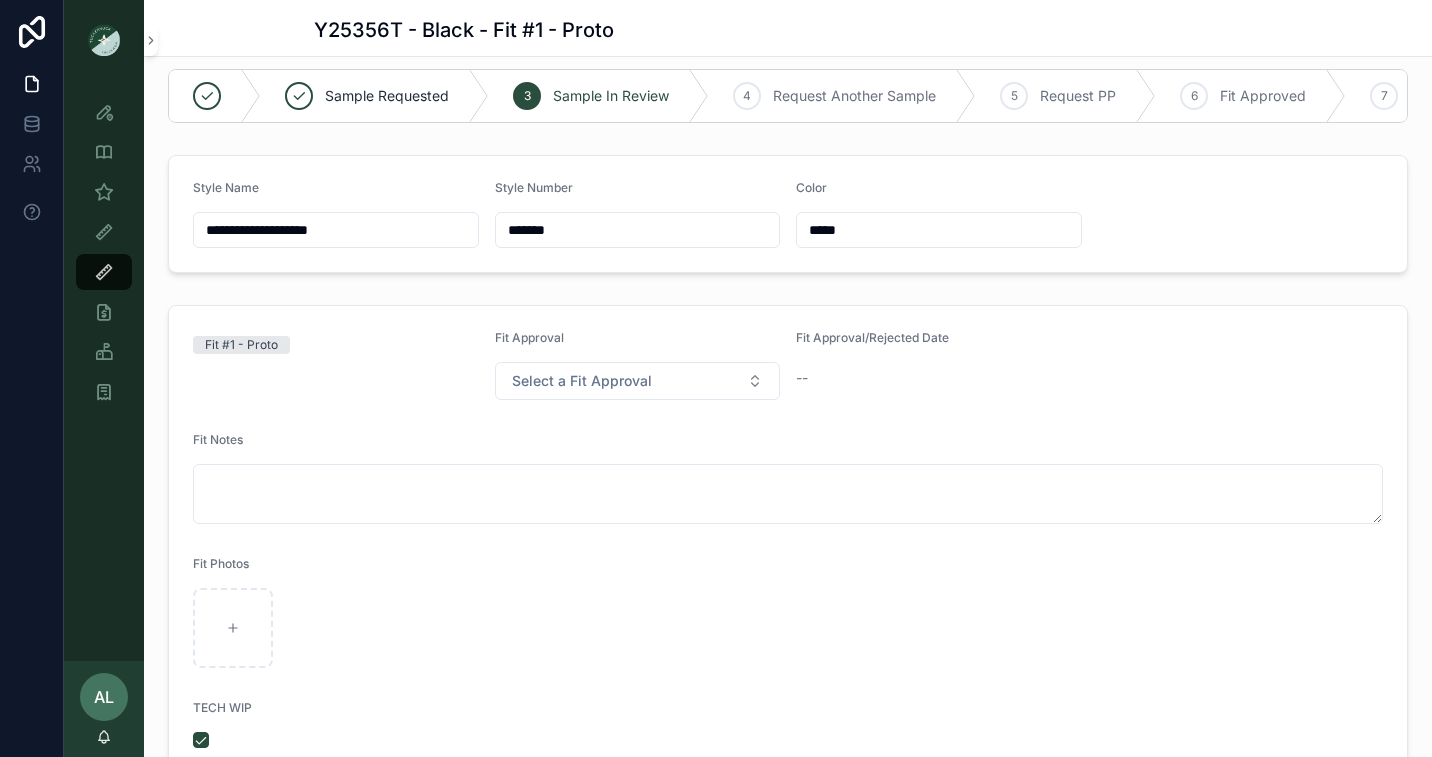 scroll, scrollTop: 0, scrollLeft: 0, axis: both 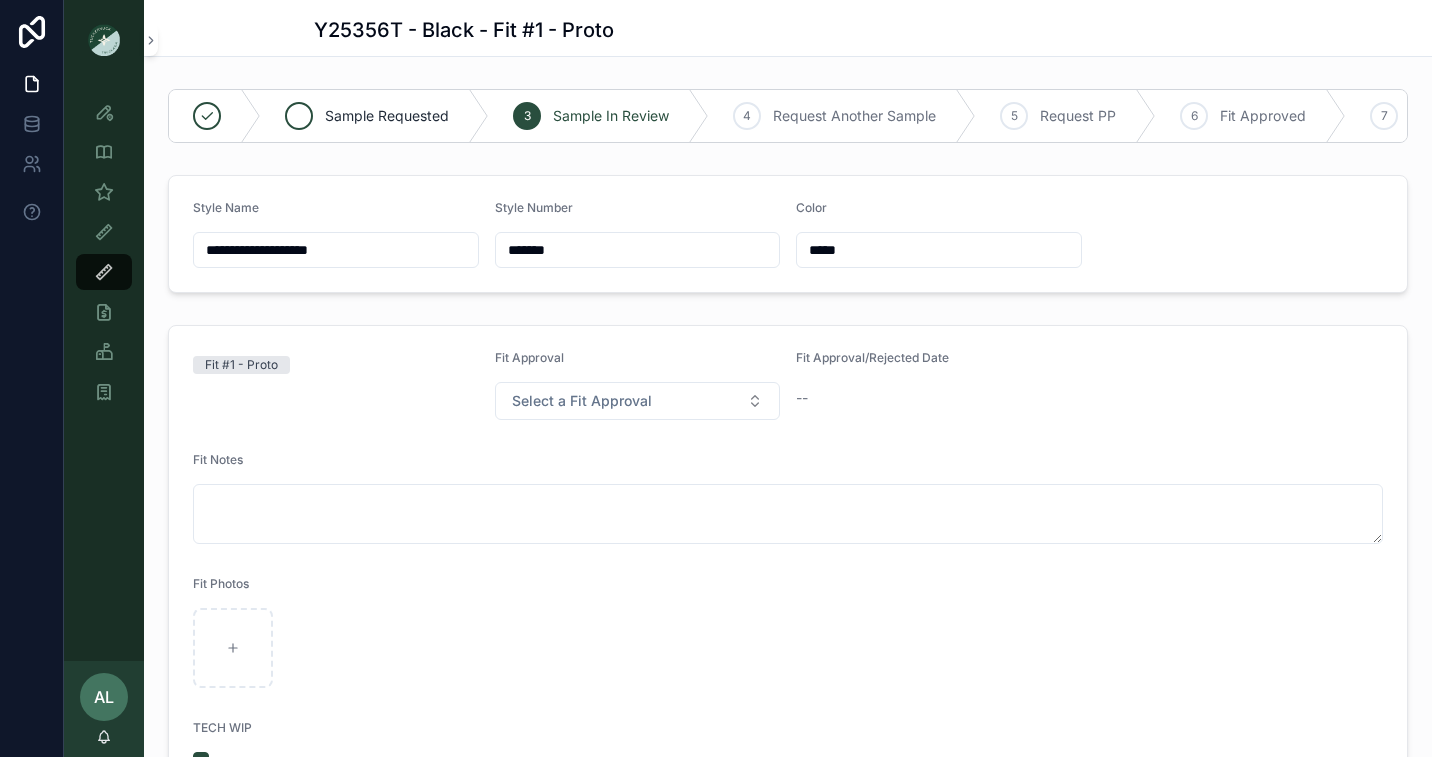 click on "Sample Requested" at bounding box center [387, 116] 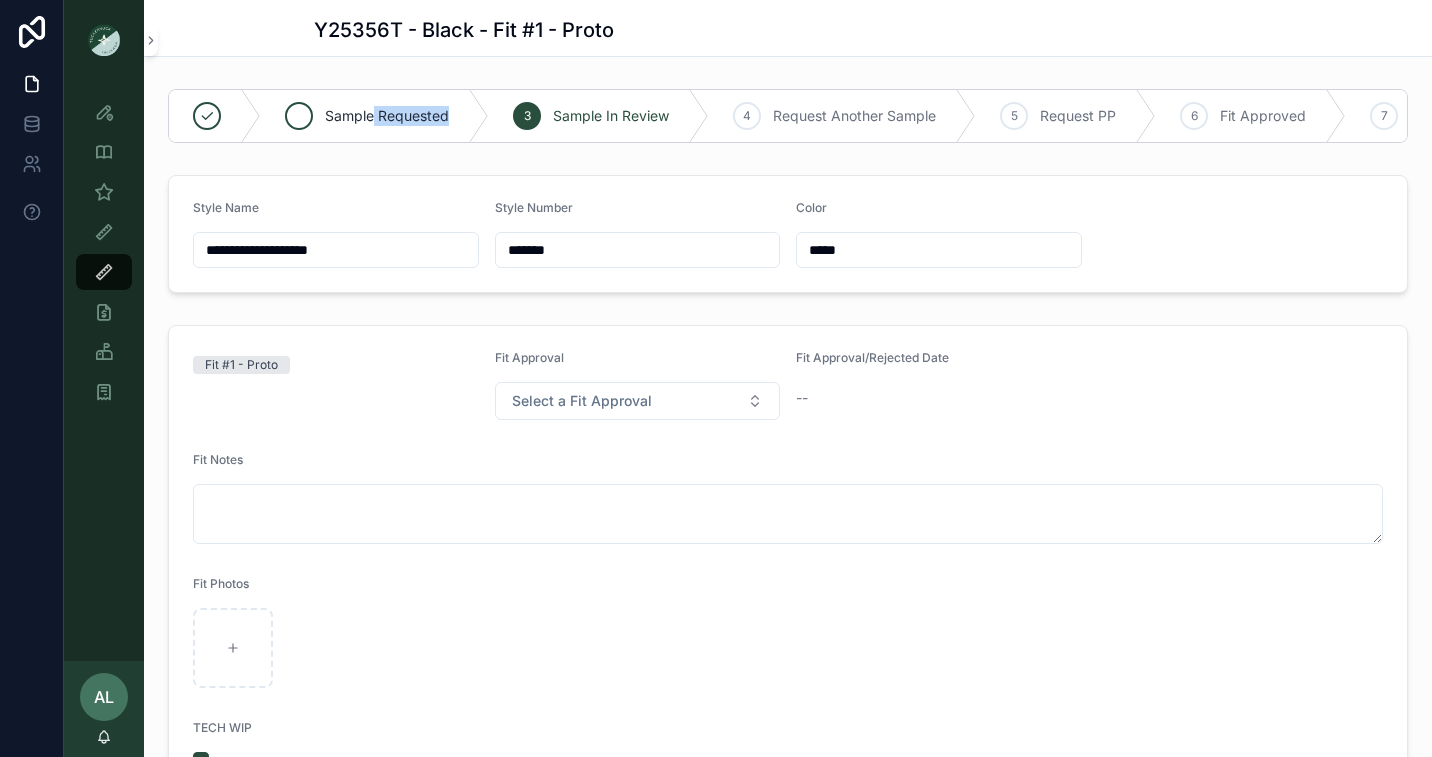 click on "Sample Requested" at bounding box center [387, 116] 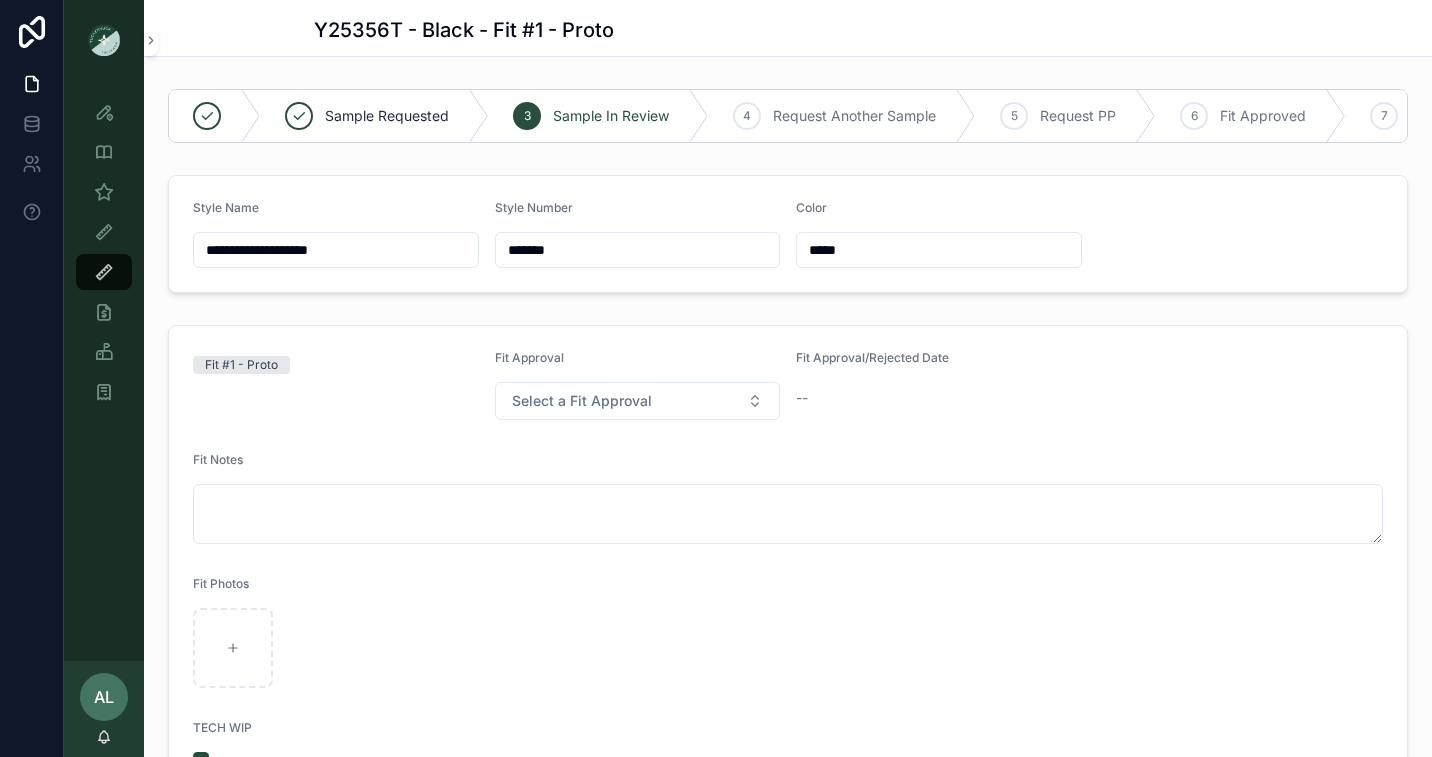click on "Y25356T - Black - Fit #1 - Proto" at bounding box center (464, 30) 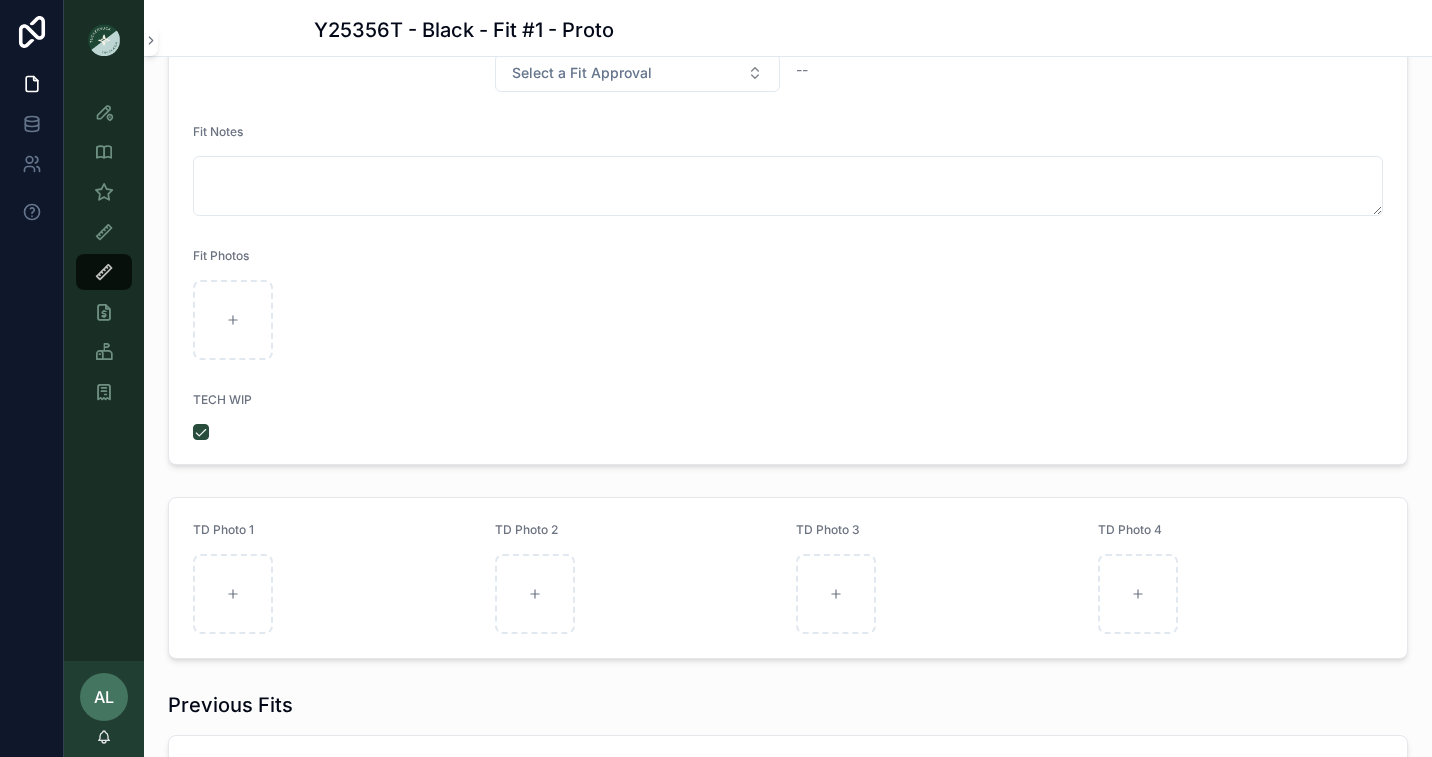 scroll, scrollTop: 0, scrollLeft: 0, axis: both 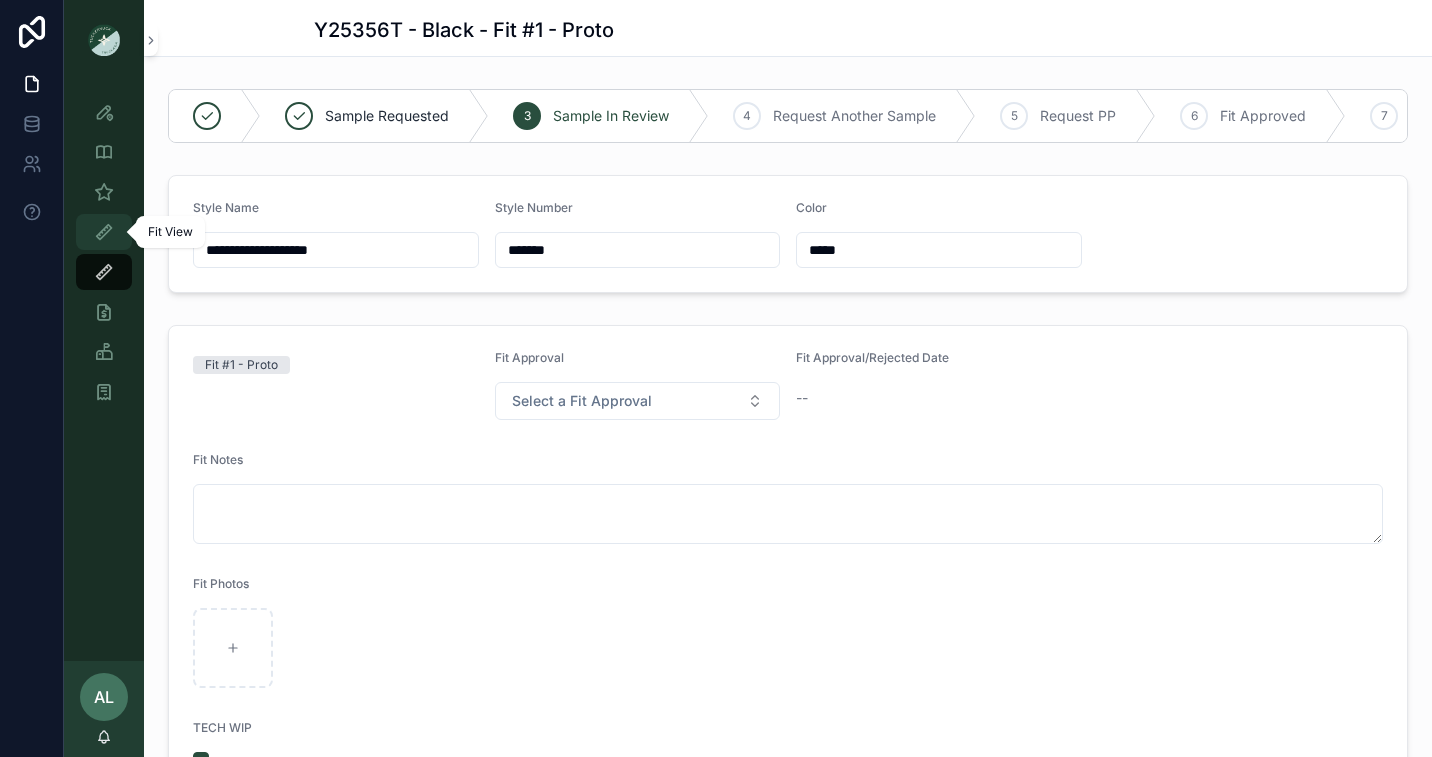 click at bounding box center [104, 232] 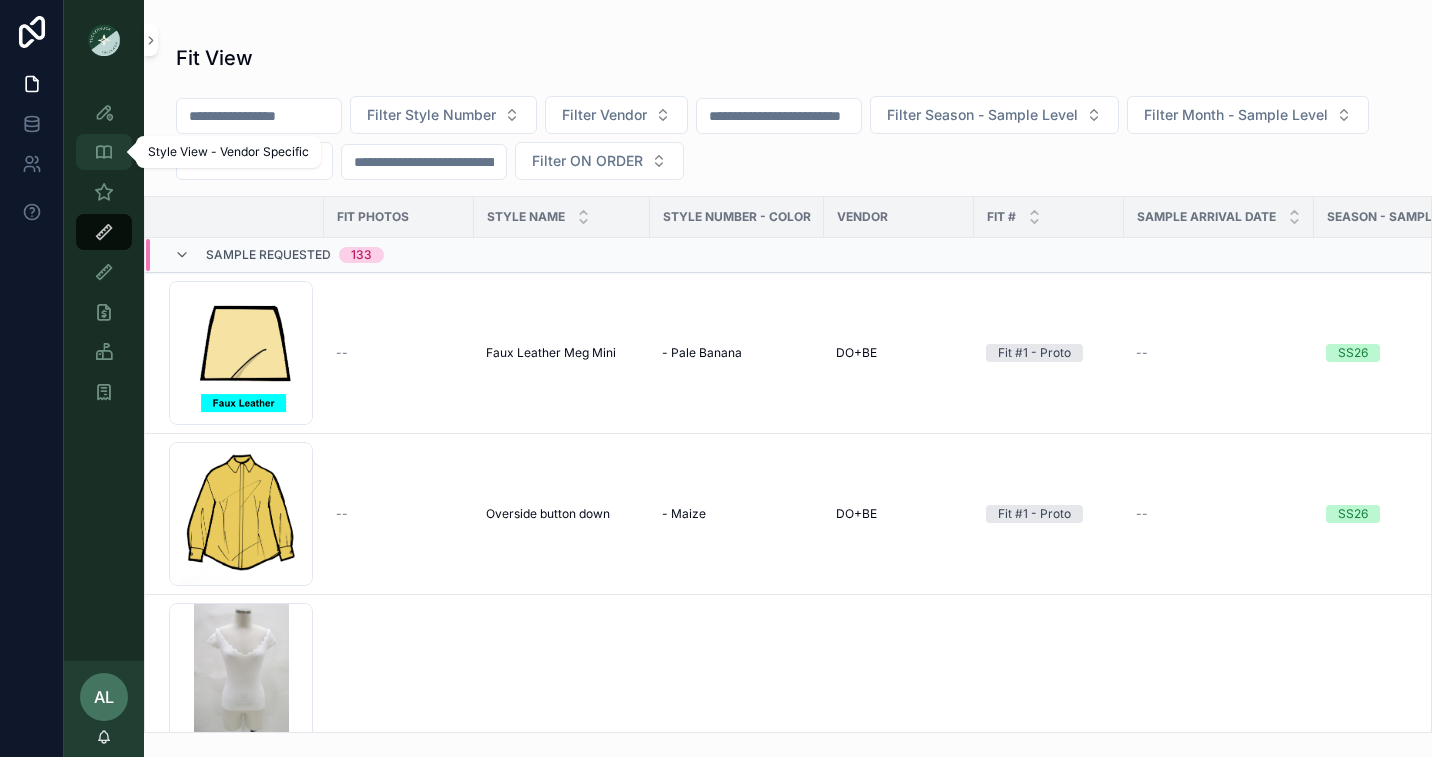 click at bounding box center (104, 152) 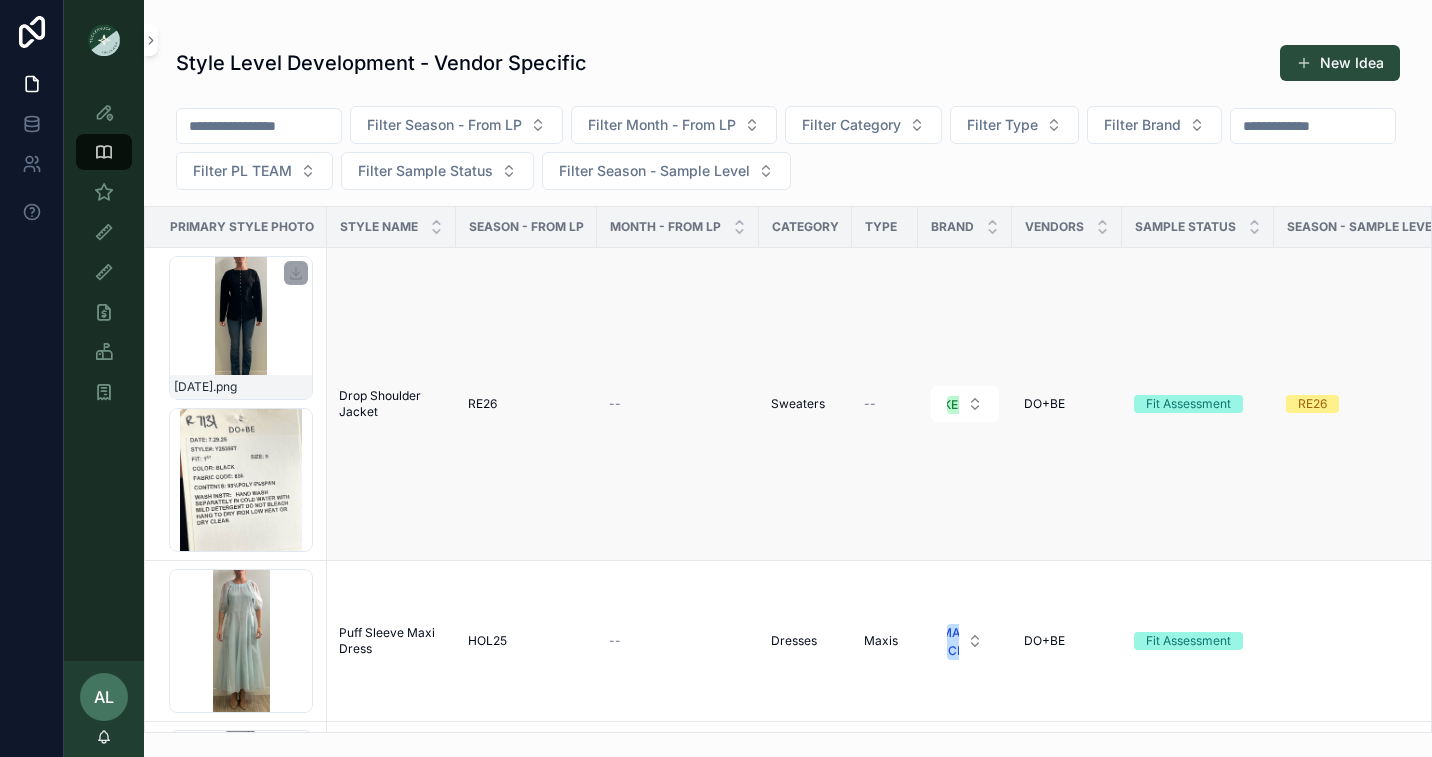 click on "Screenshot-[DATE]-at-[TIME] .png" at bounding box center (241, 328) 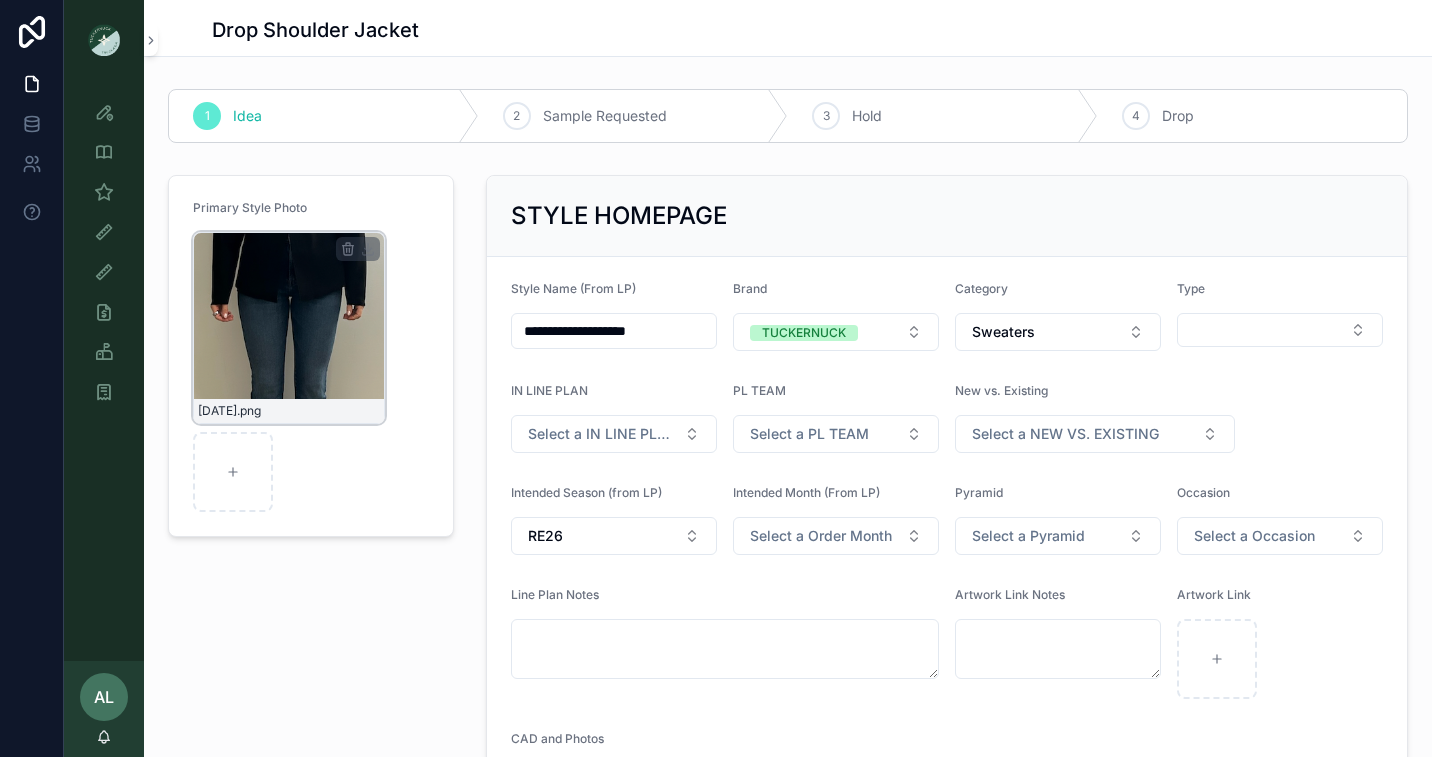 click on "Screenshot-[DATE]-at-[TIME] .png" at bounding box center [289, 328] 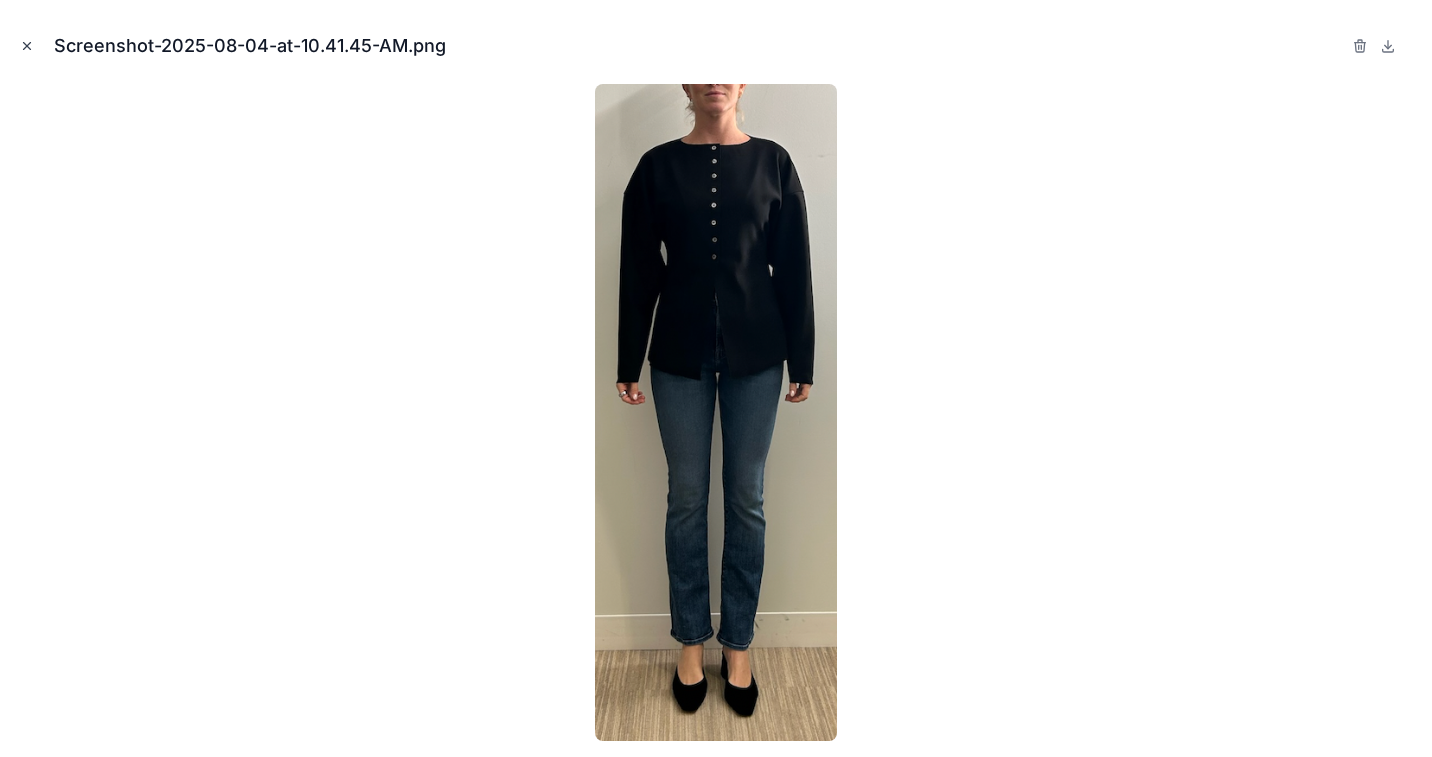 click at bounding box center (27, 46) 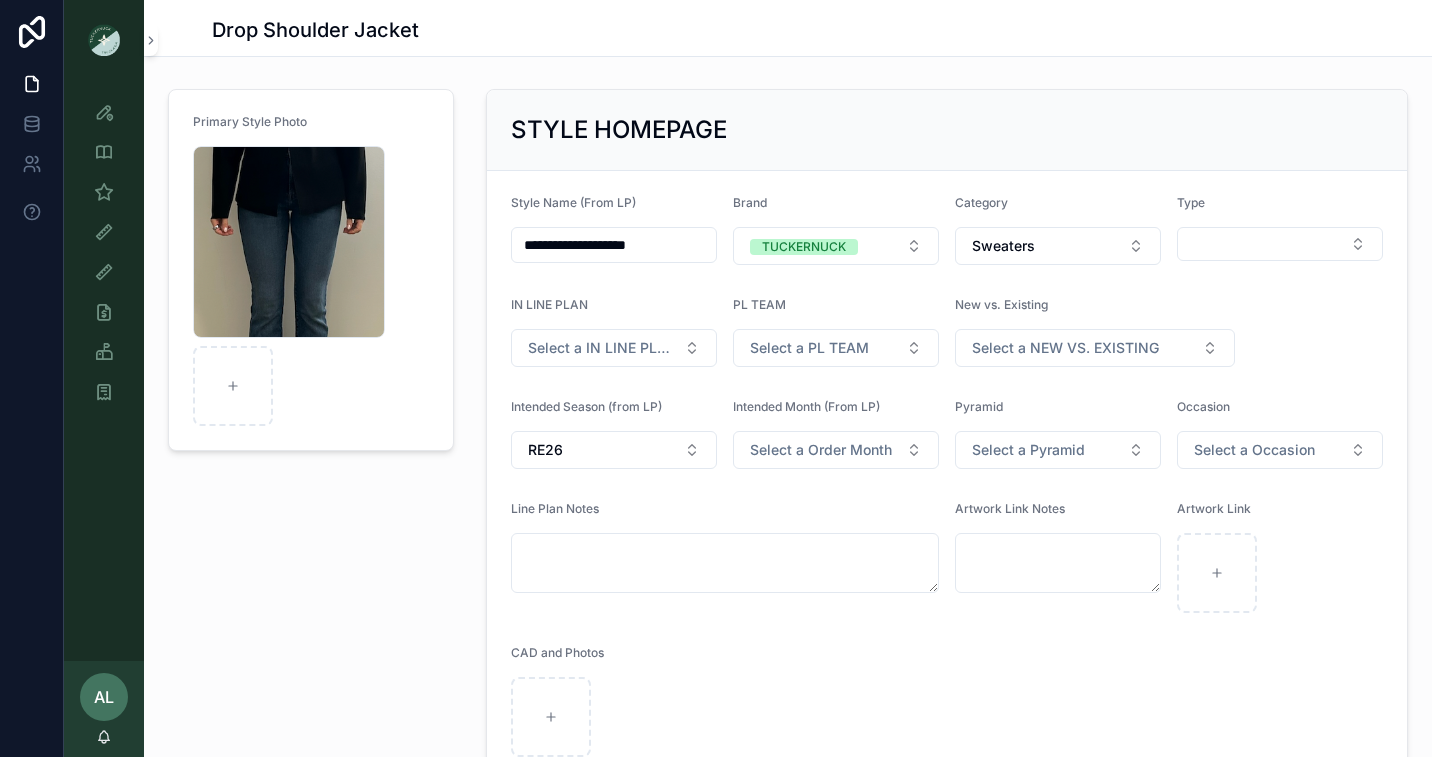 scroll, scrollTop: 92, scrollLeft: 0, axis: vertical 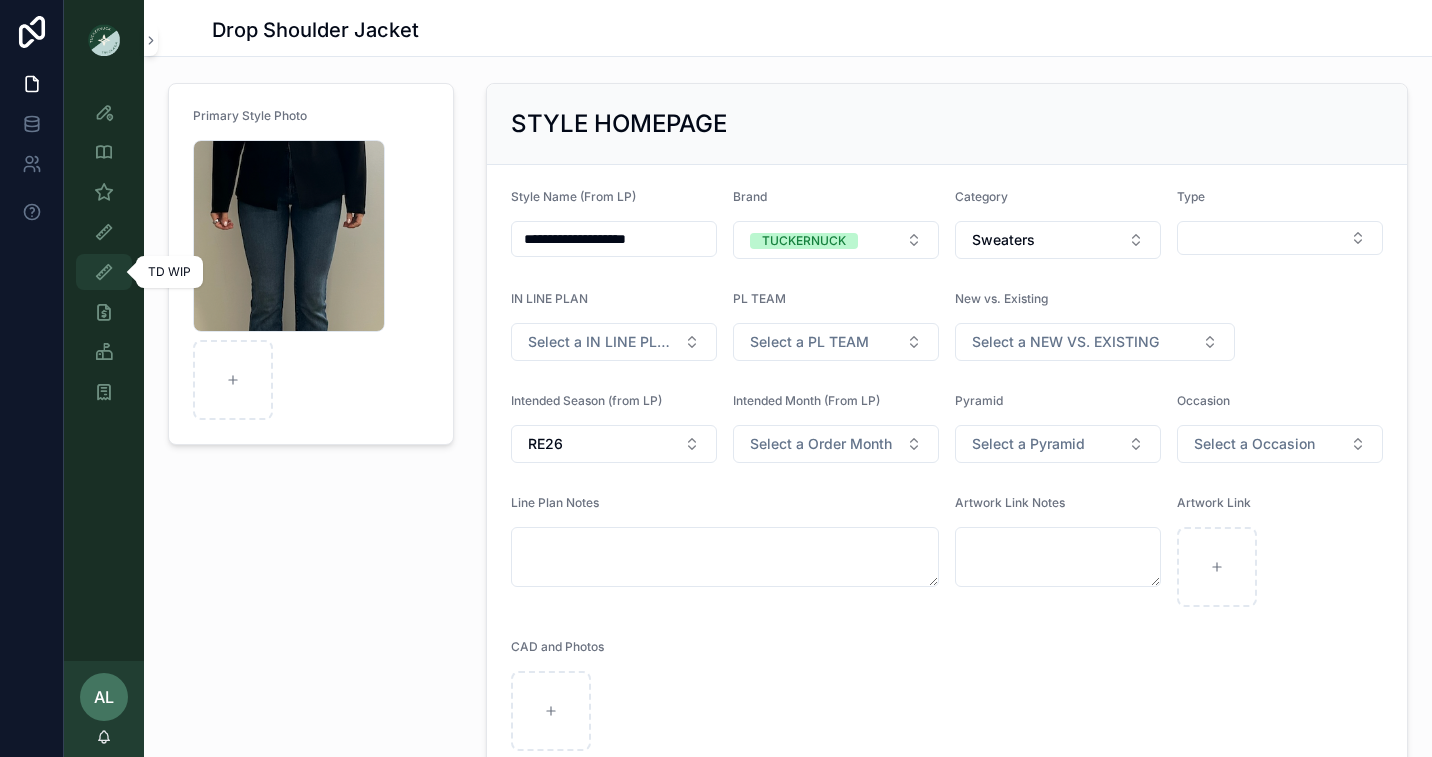 click at bounding box center [104, 272] 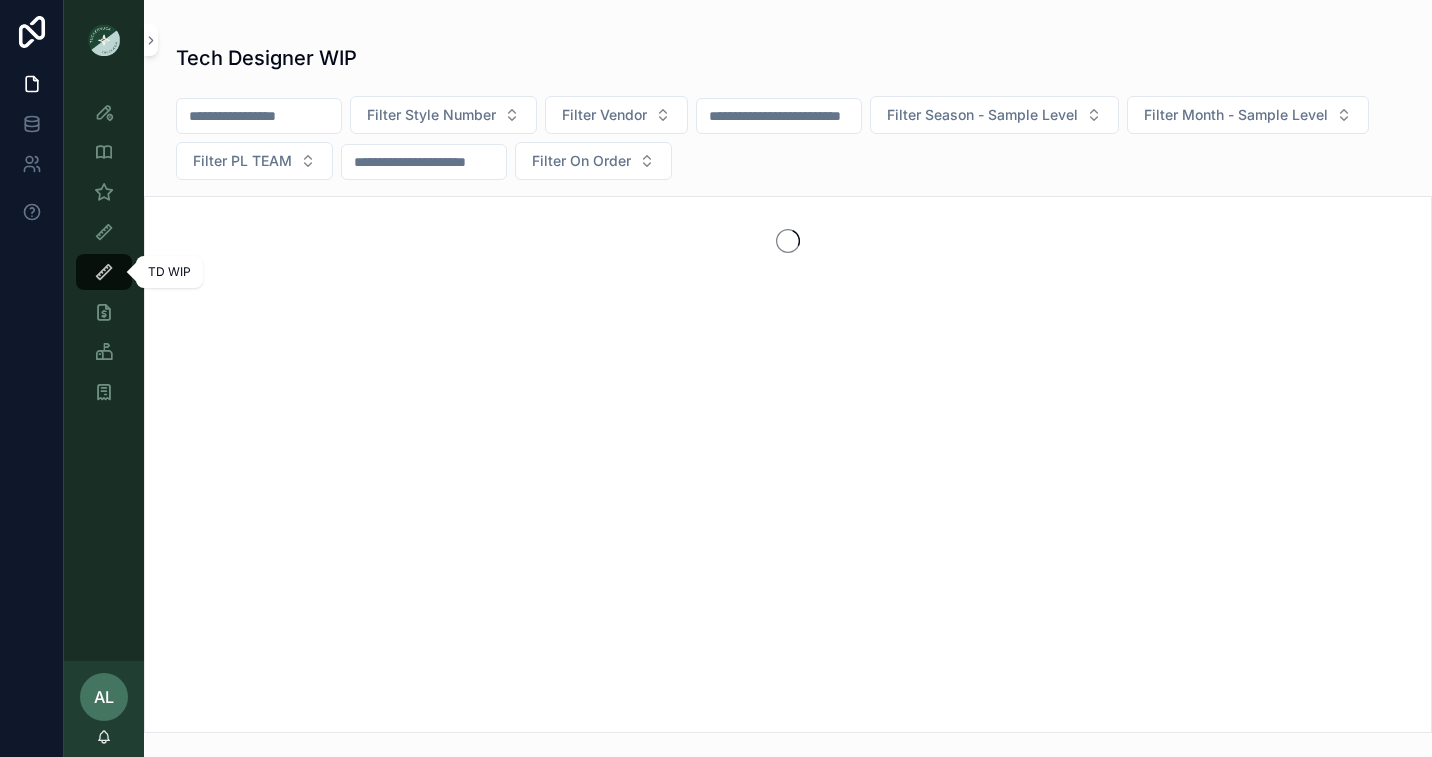 scroll, scrollTop: 0, scrollLeft: 0, axis: both 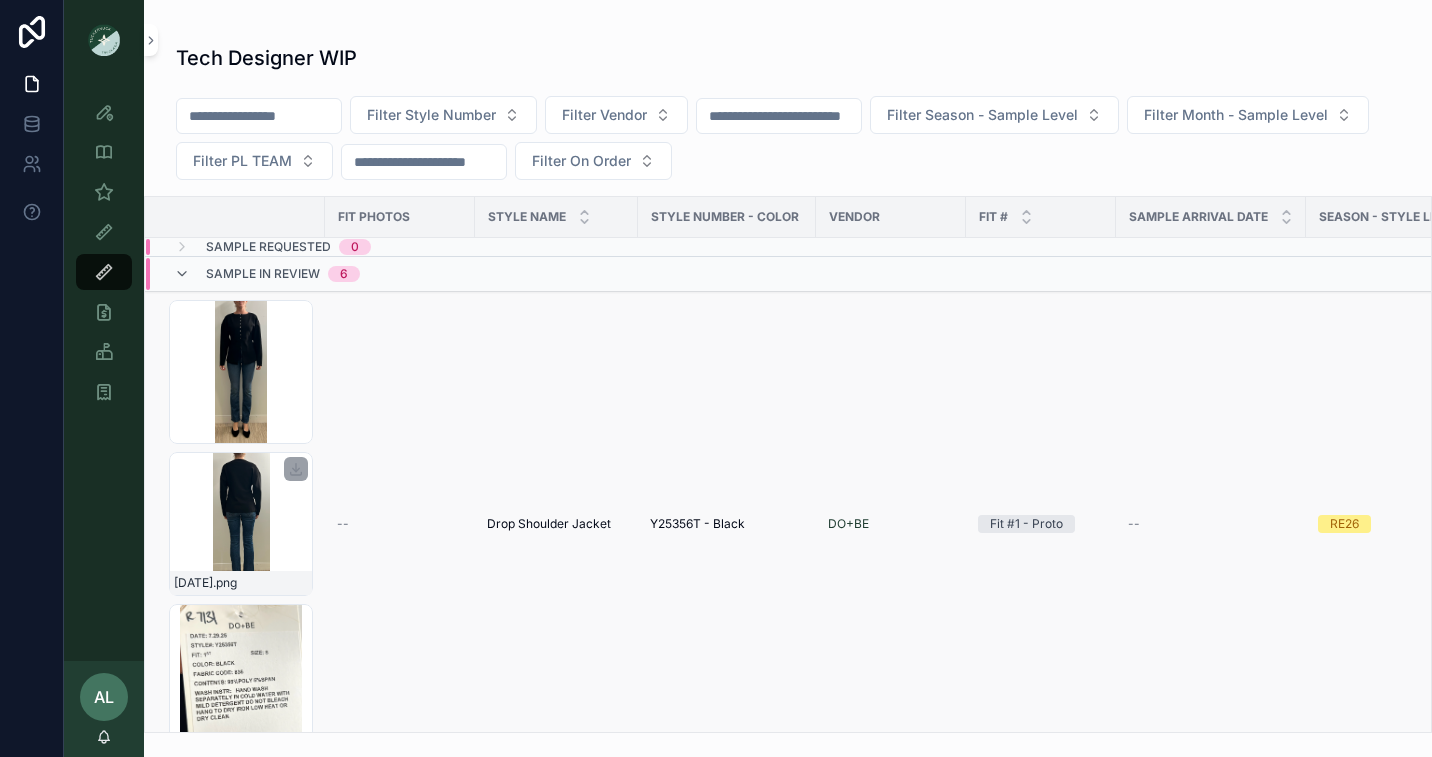 click on "Screenshot-[DATE]-at-[TIME] .png" at bounding box center [241, 524] 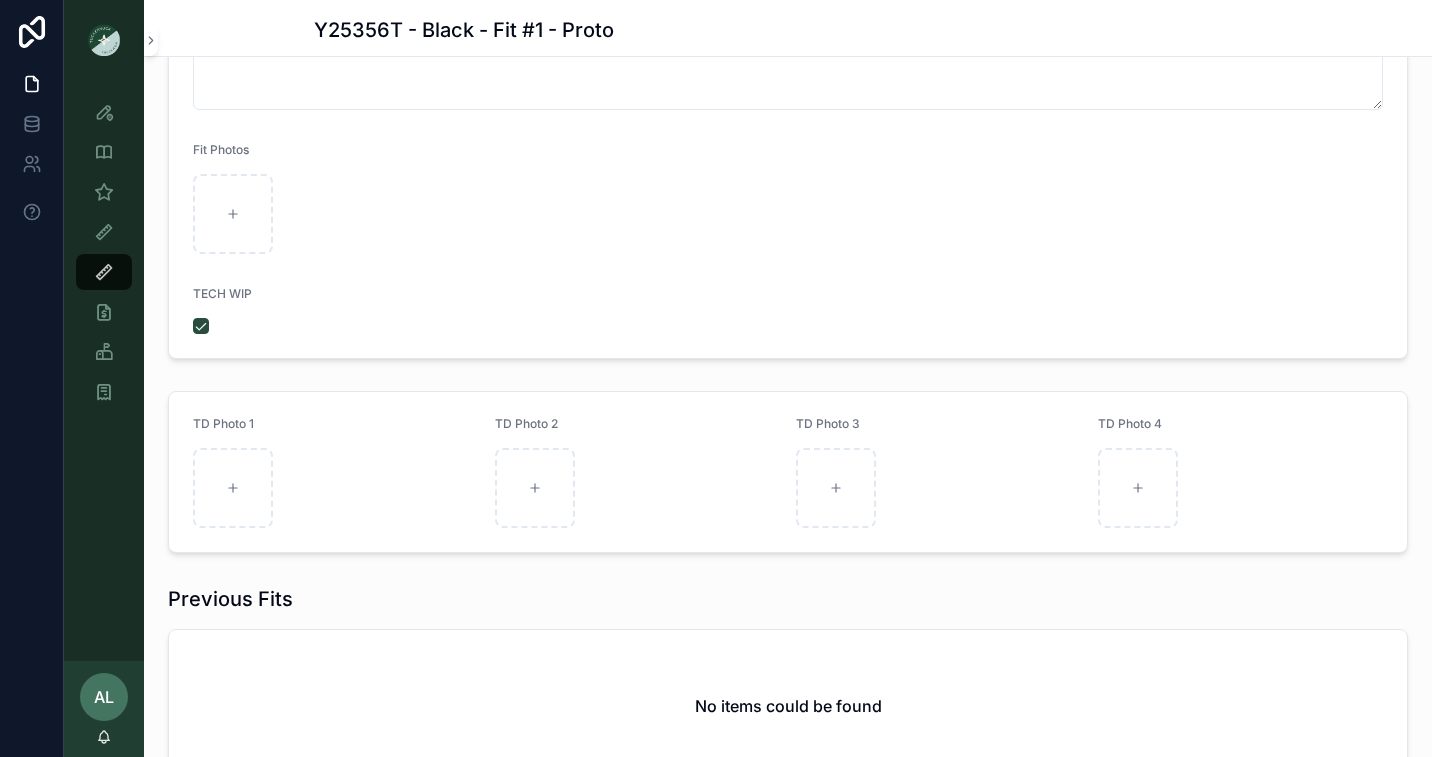 scroll, scrollTop: 0, scrollLeft: 0, axis: both 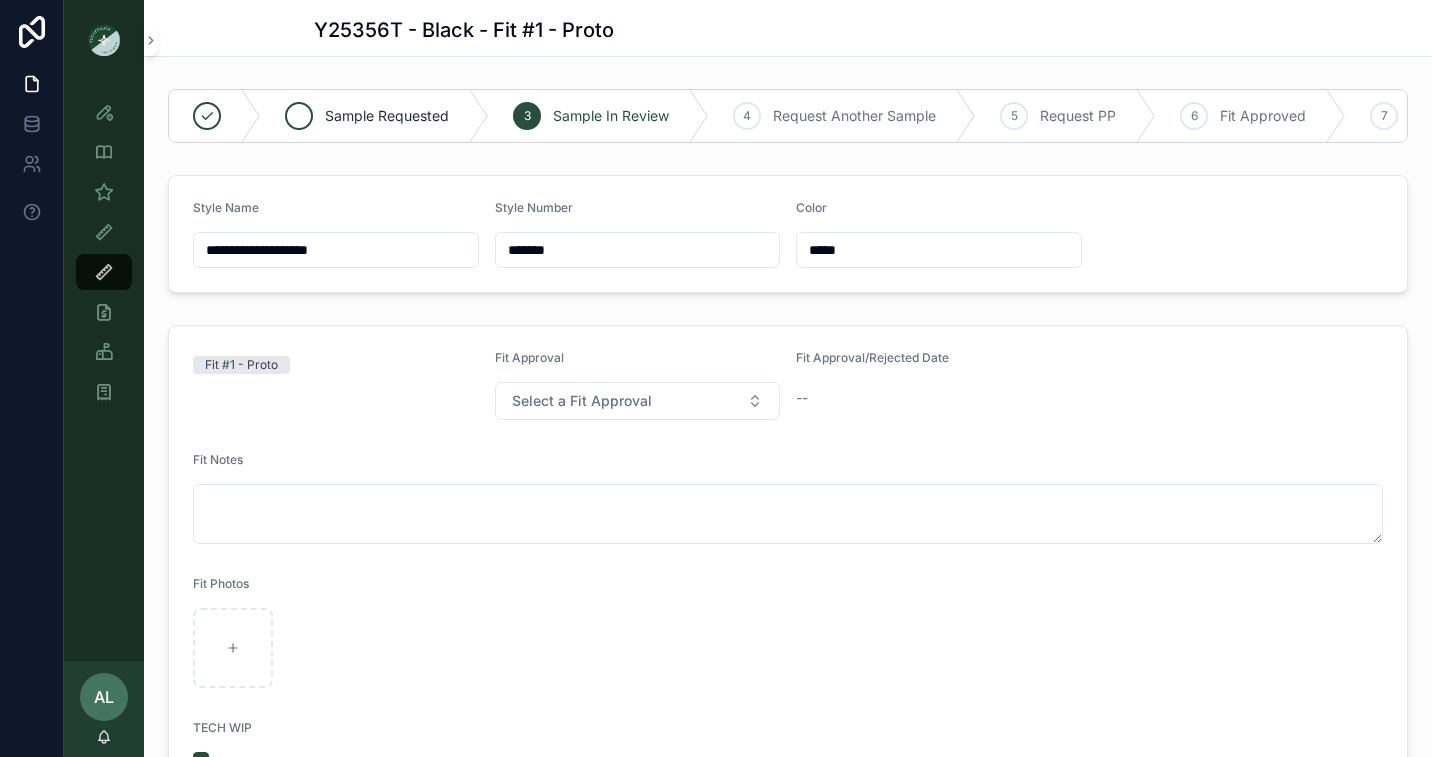 click on "Sample Requested" at bounding box center [375, 116] 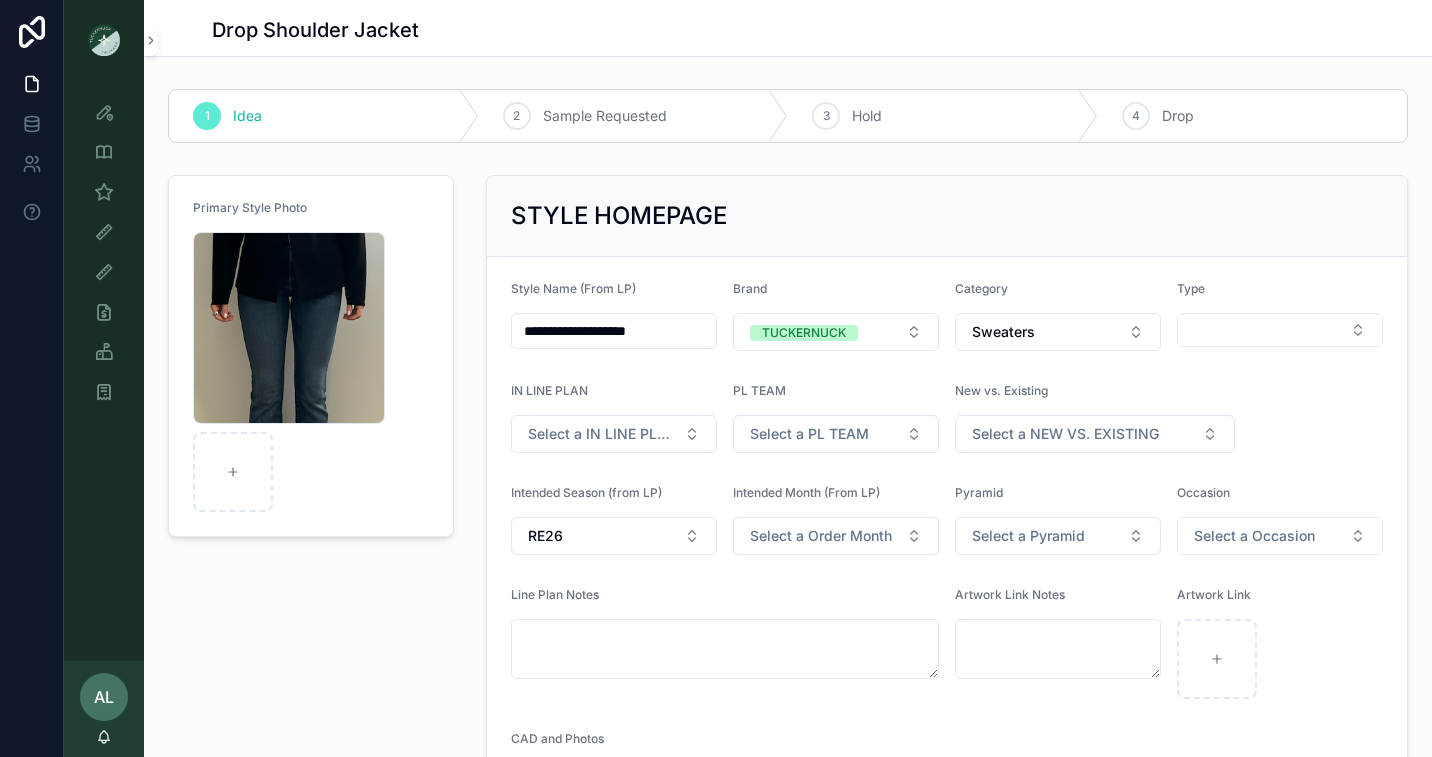 scroll, scrollTop: 33, scrollLeft: 0, axis: vertical 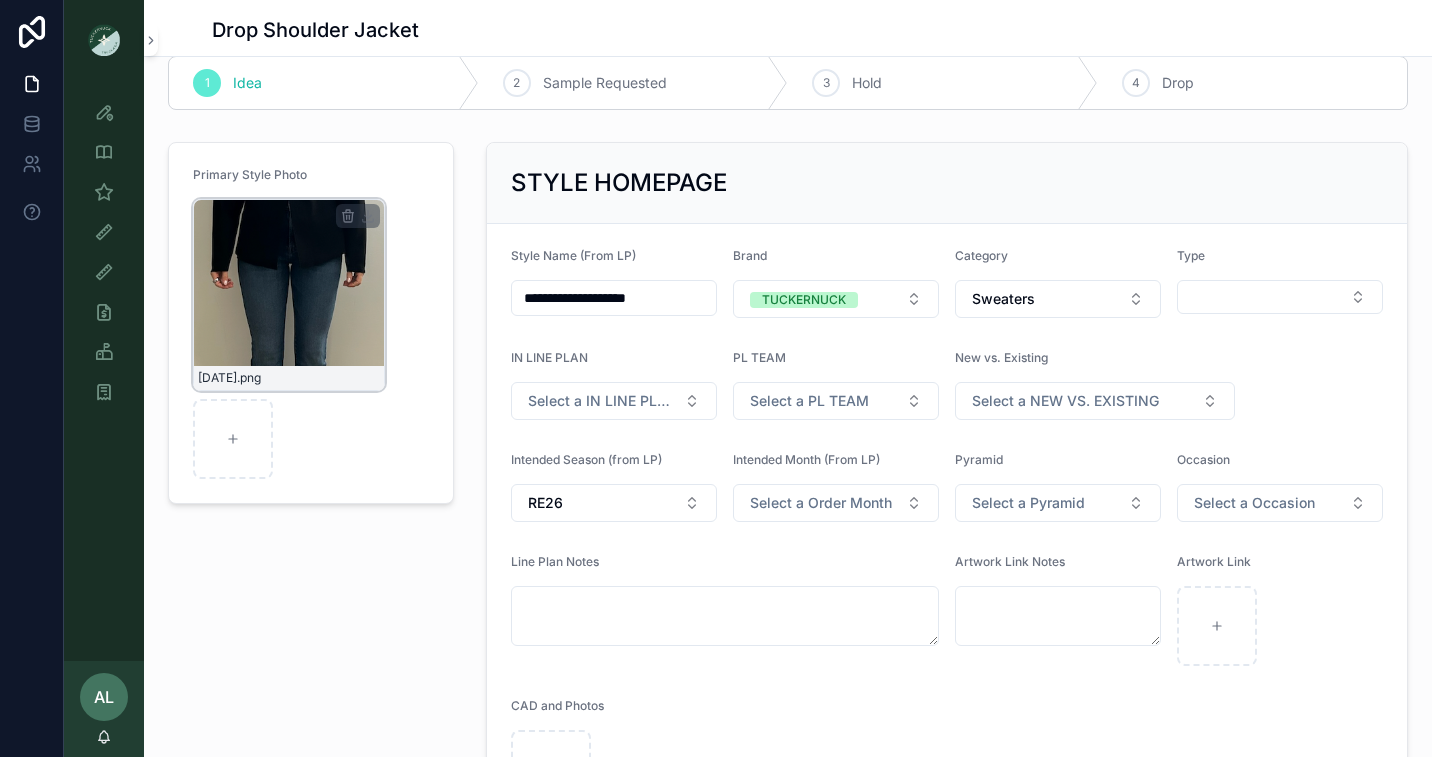 click on "Screenshot-[DATE]-at-[TIME] .png" at bounding box center [289, 295] 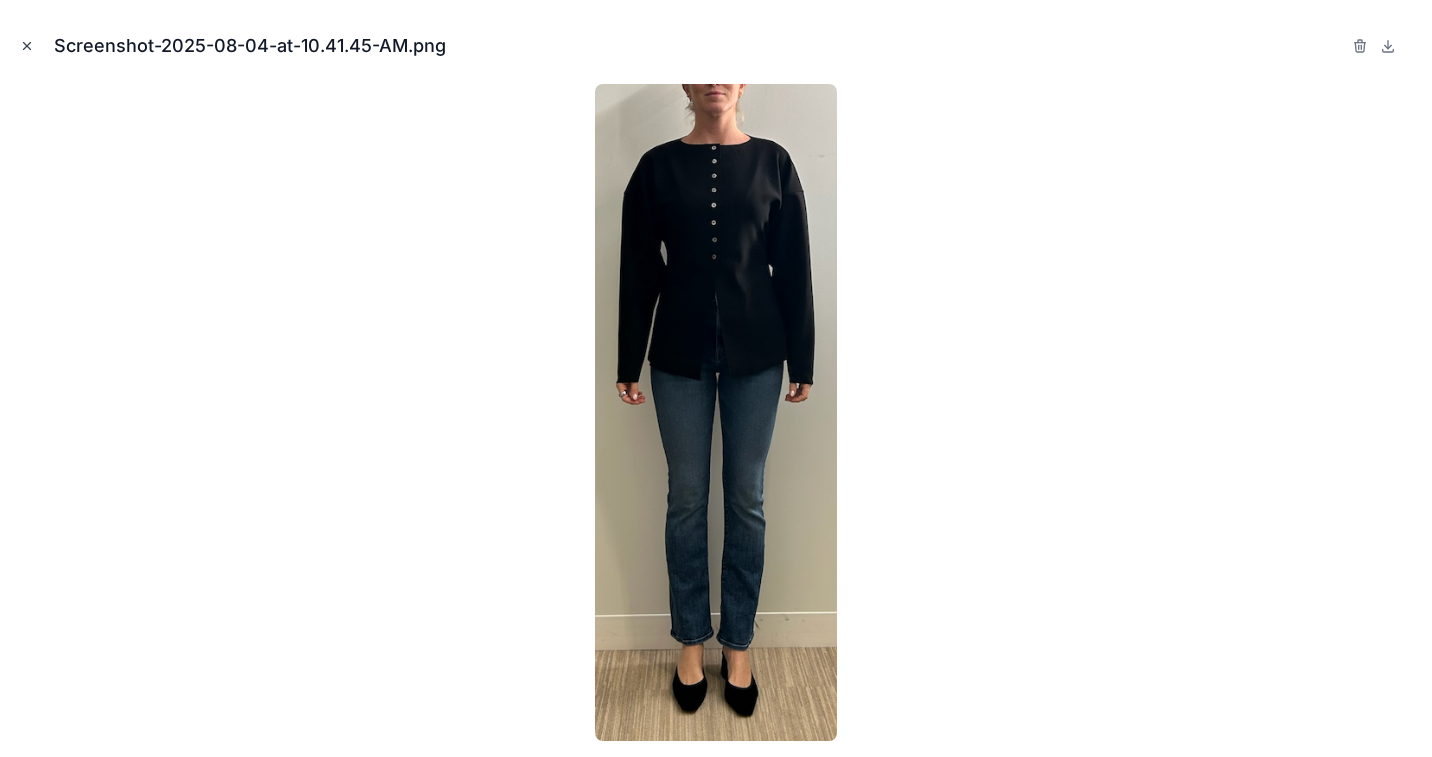 click 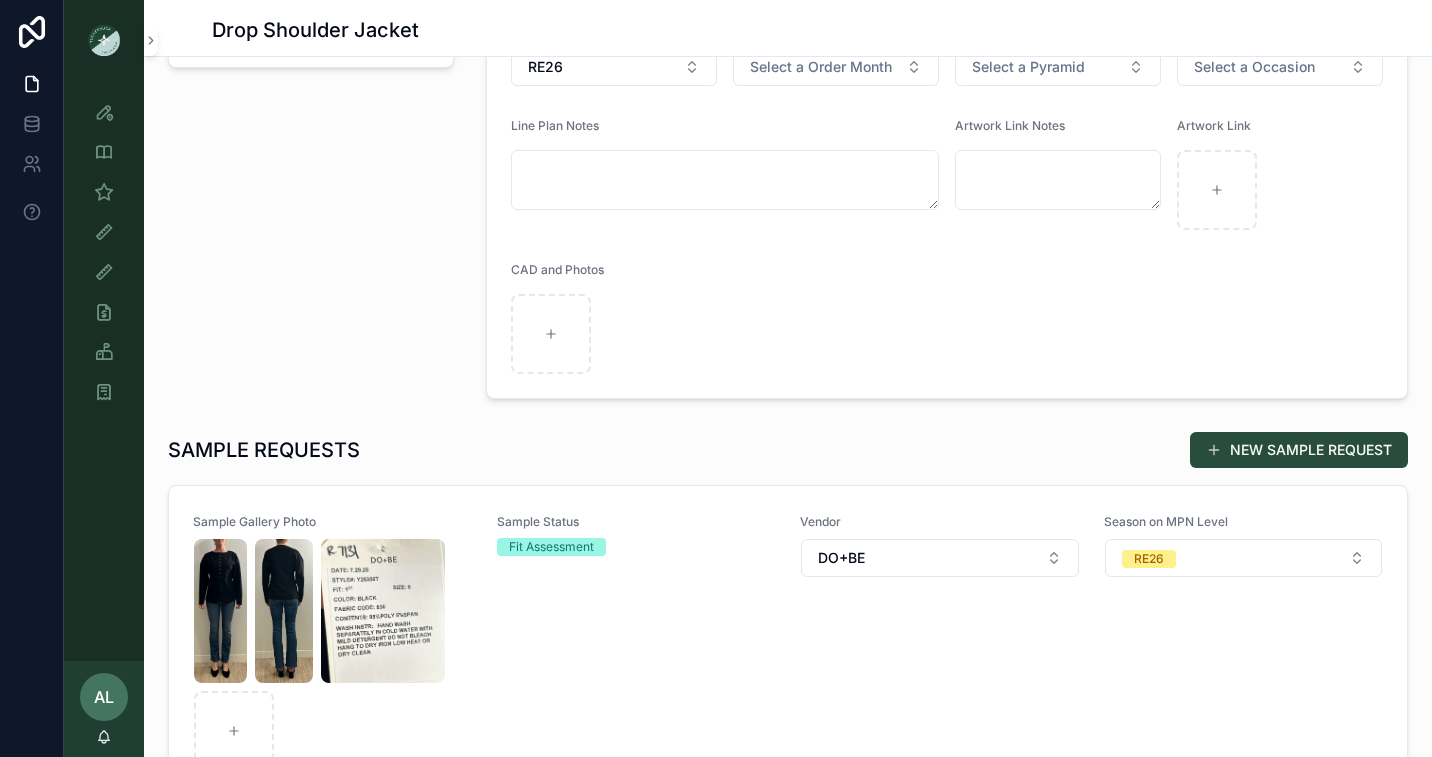 scroll, scrollTop: 702, scrollLeft: 0, axis: vertical 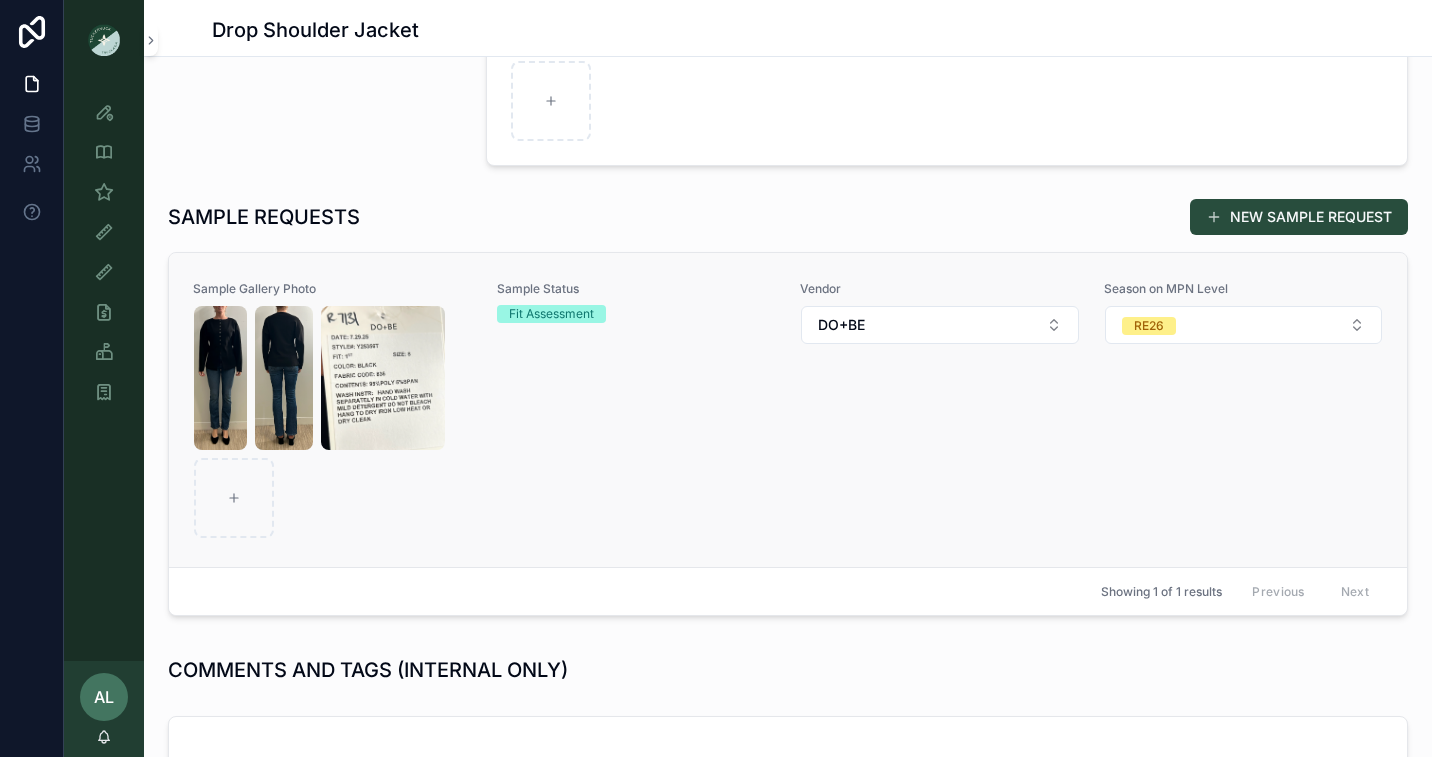 click on "Sample Status Fit Assessment" at bounding box center (637, 410) 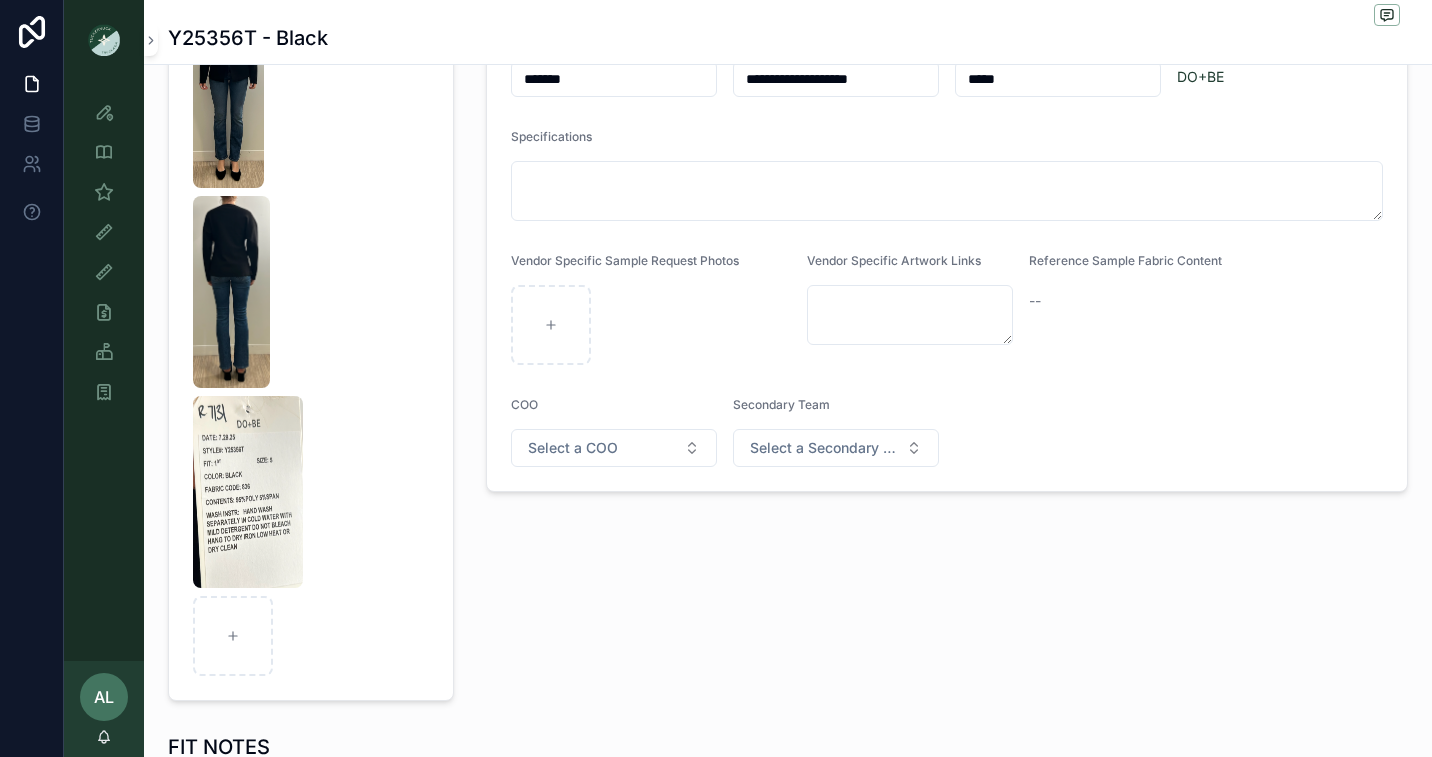 scroll, scrollTop: 417, scrollLeft: 0, axis: vertical 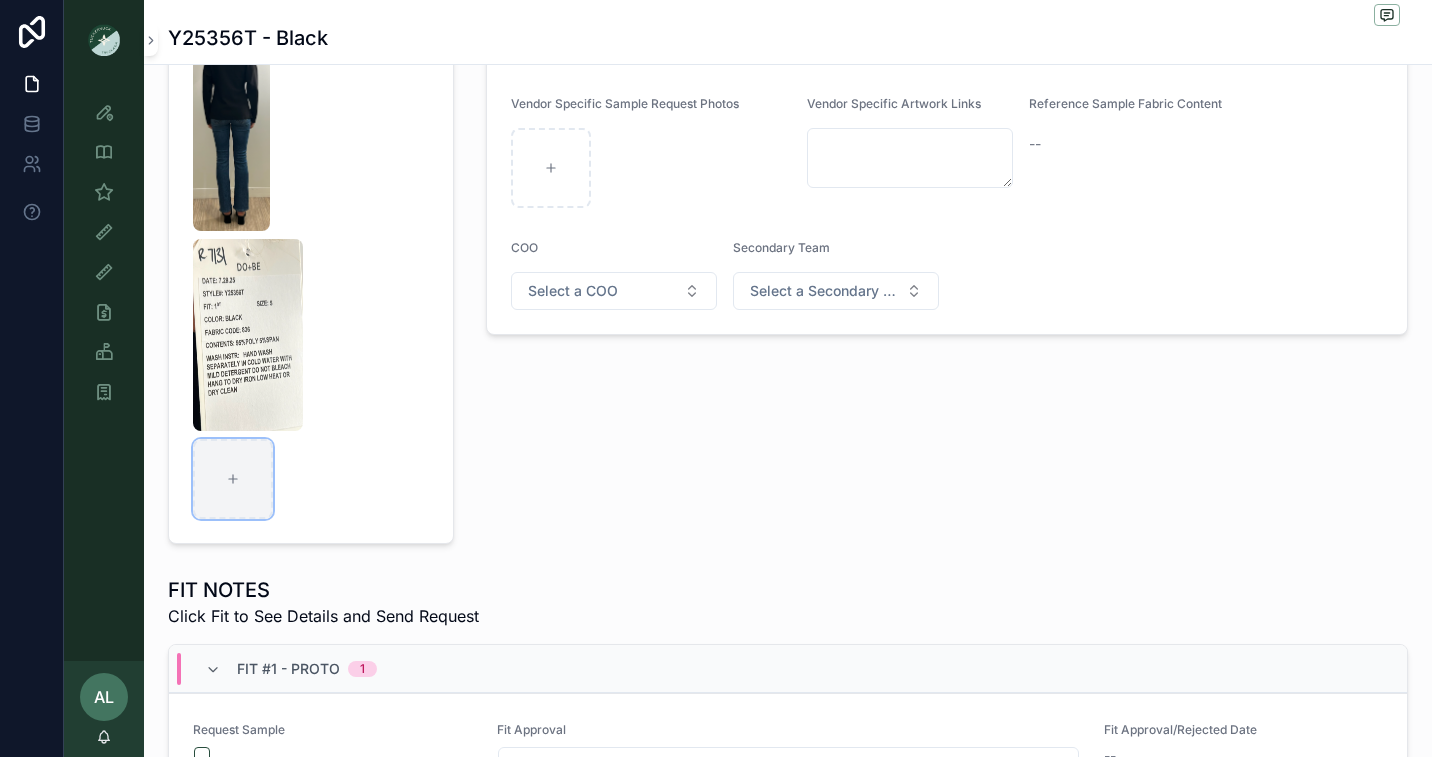 click 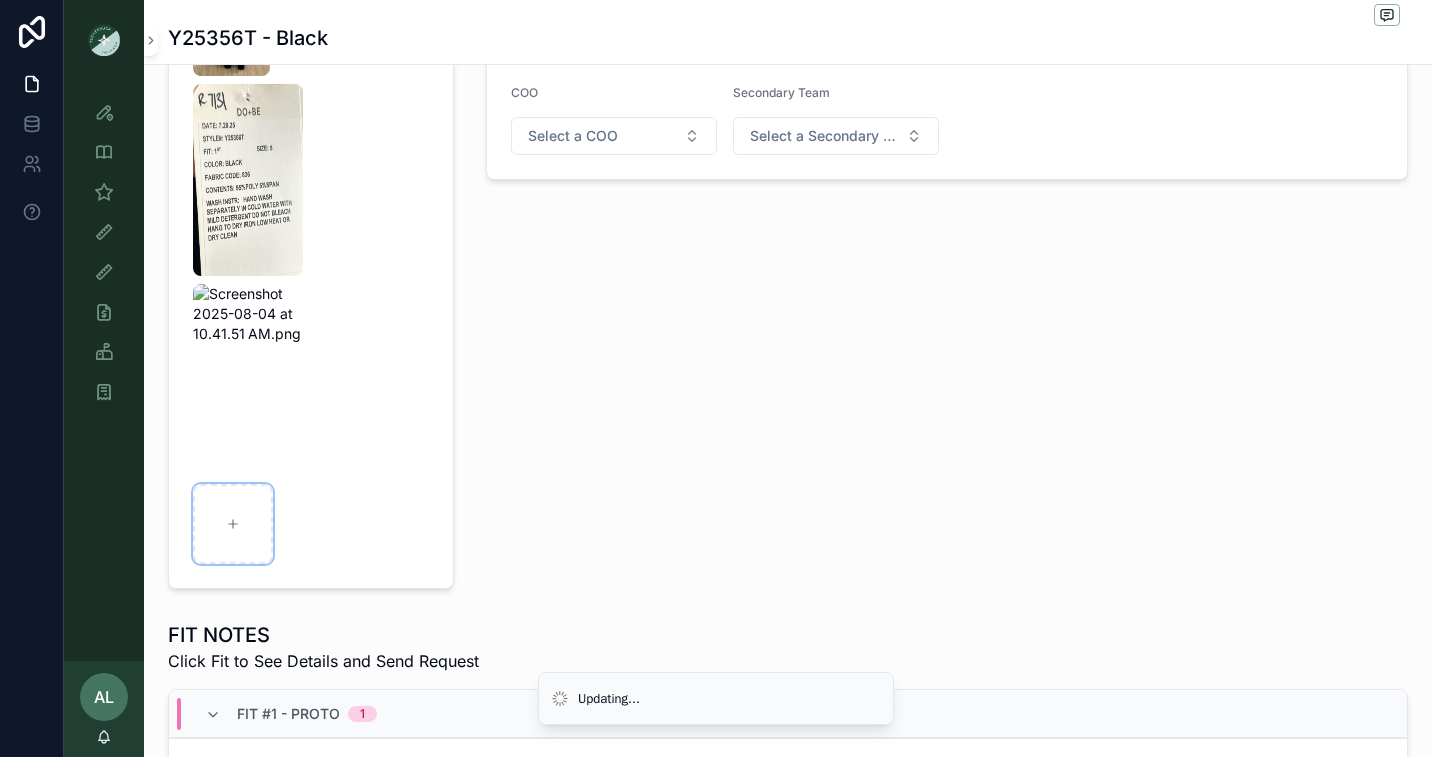 scroll, scrollTop: 726, scrollLeft: 0, axis: vertical 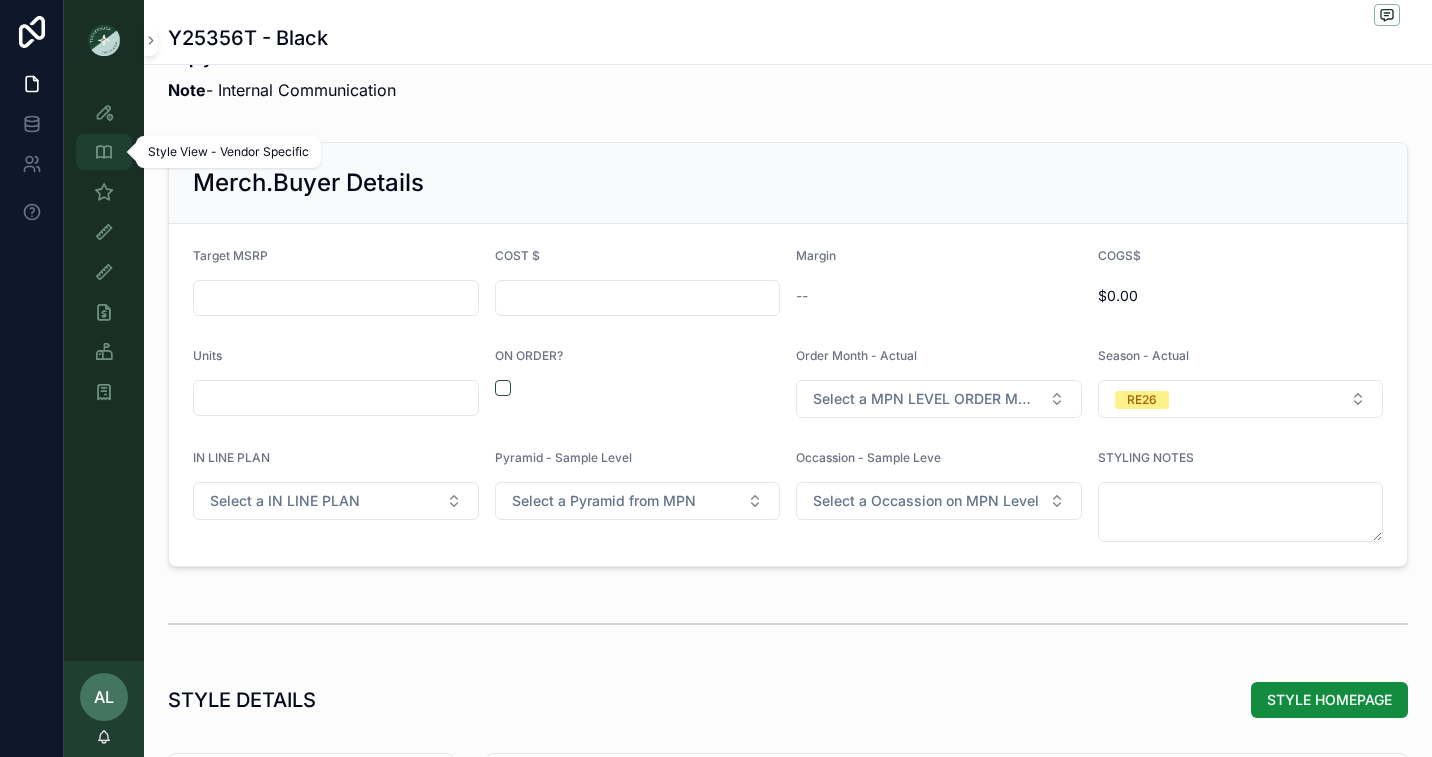 click at bounding box center (104, 152) 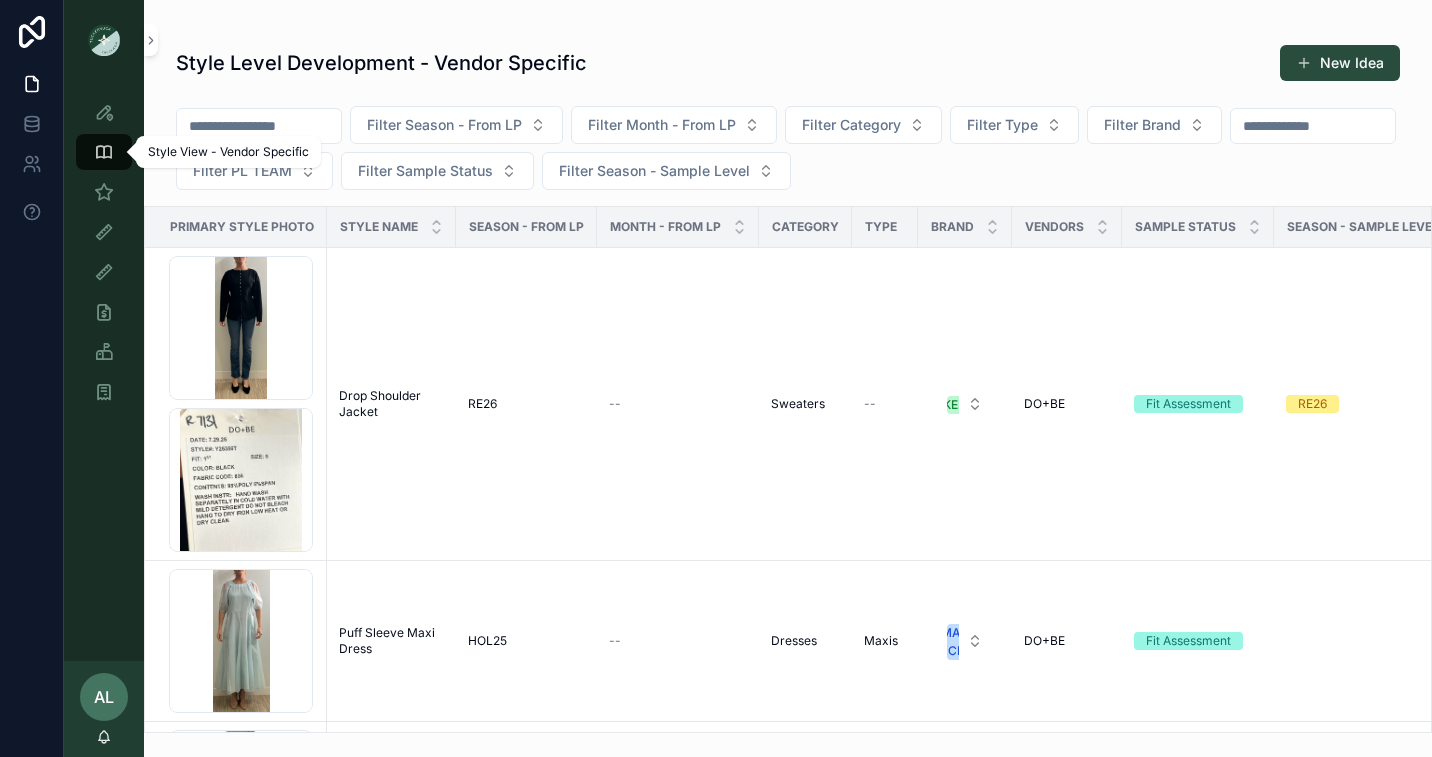 scroll, scrollTop: 0, scrollLeft: 0, axis: both 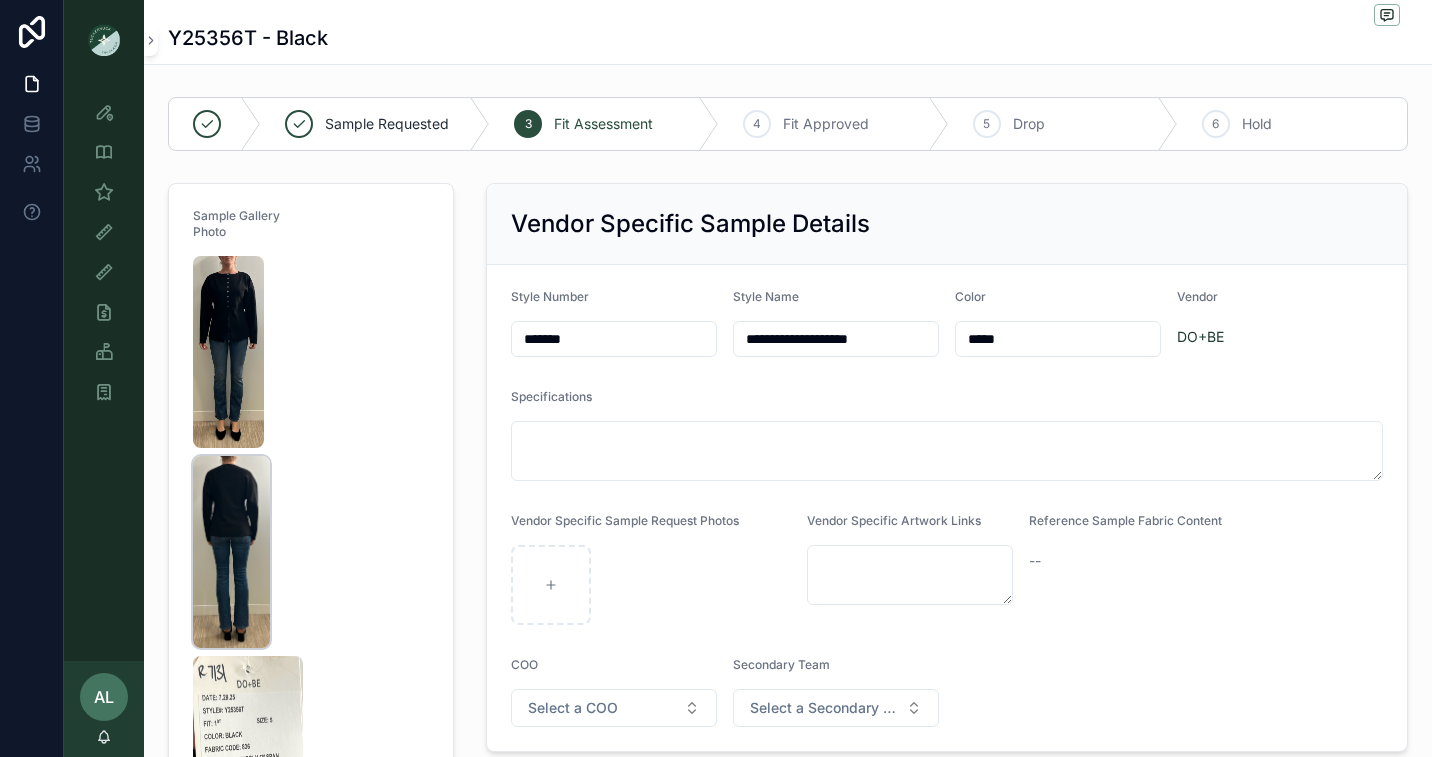 click at bounding box center (231, 552) 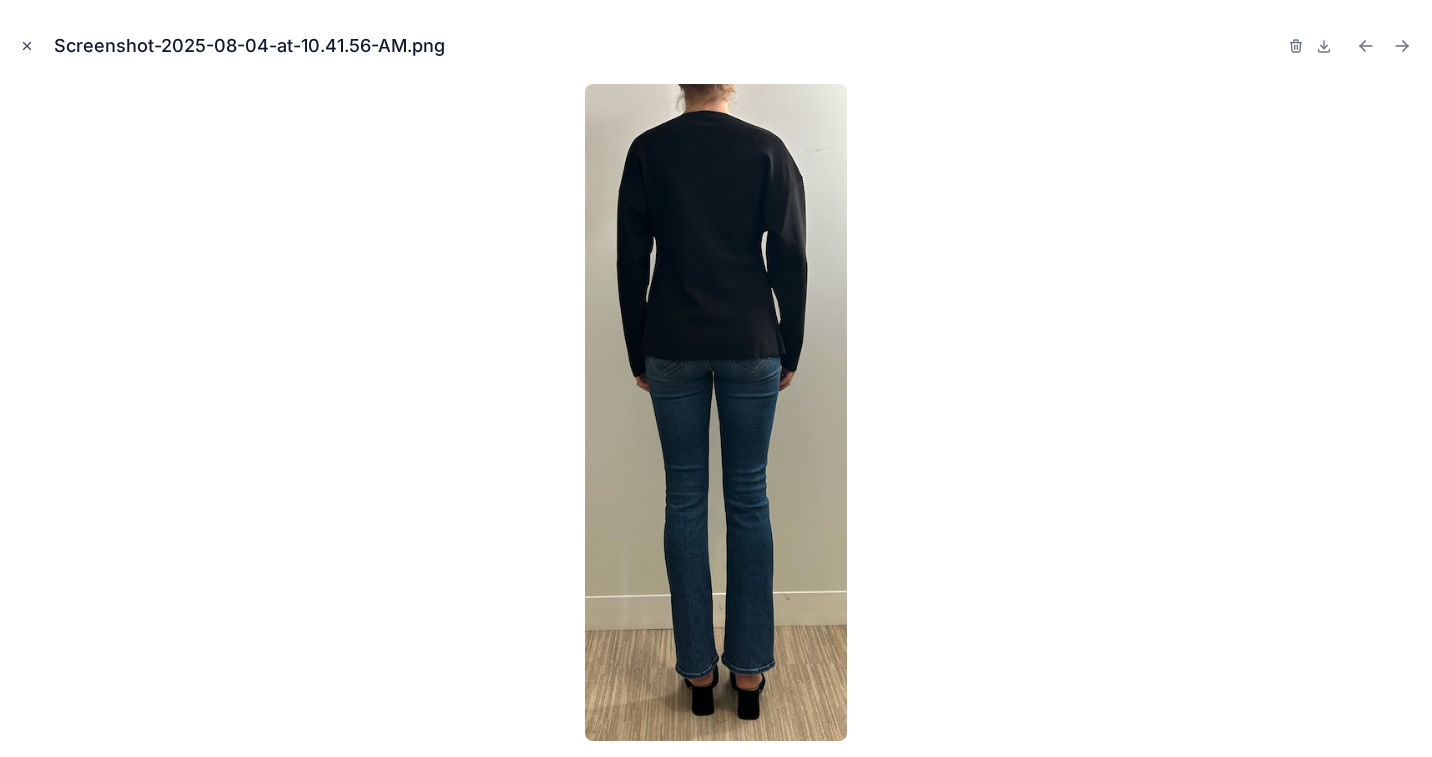 click 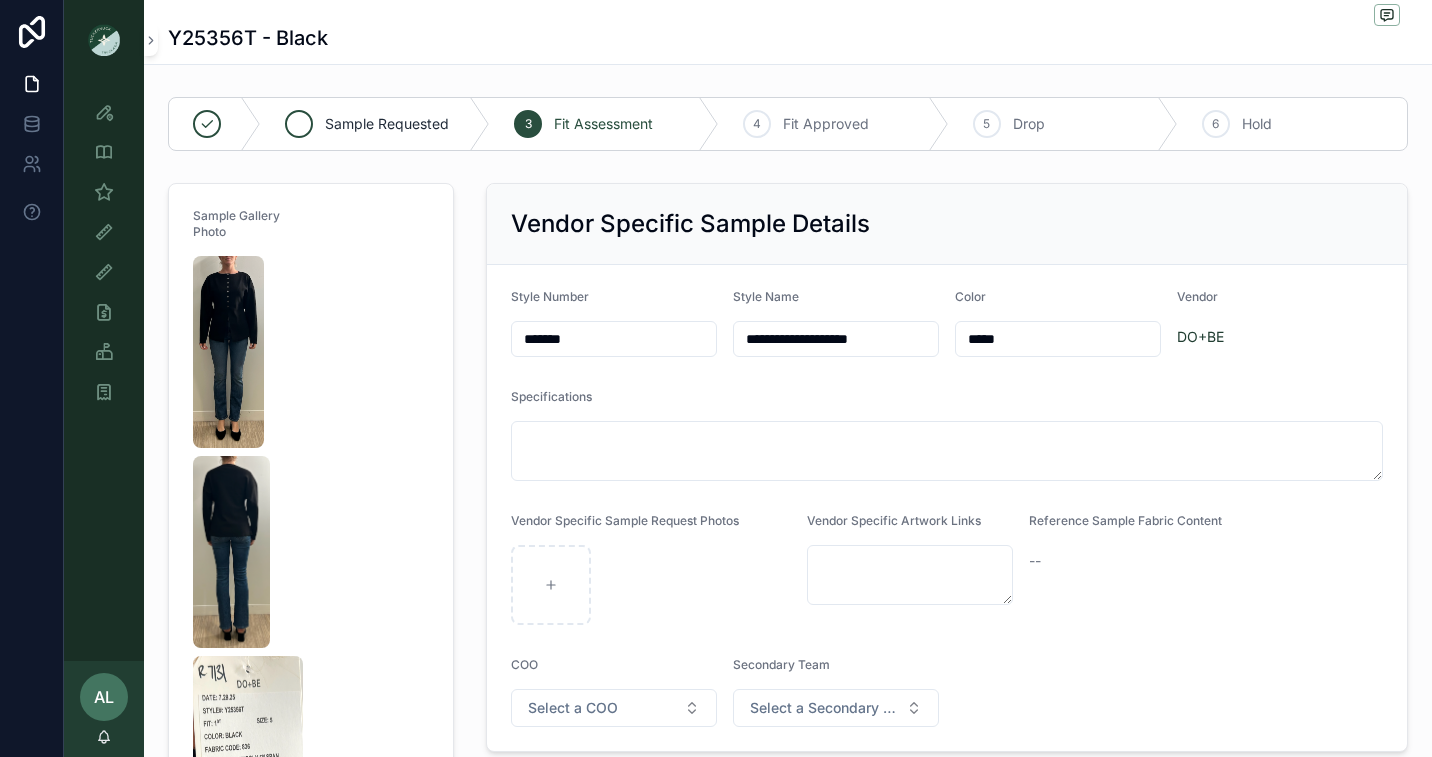 click on "Sample Requested" at bounding box center [387, 124] 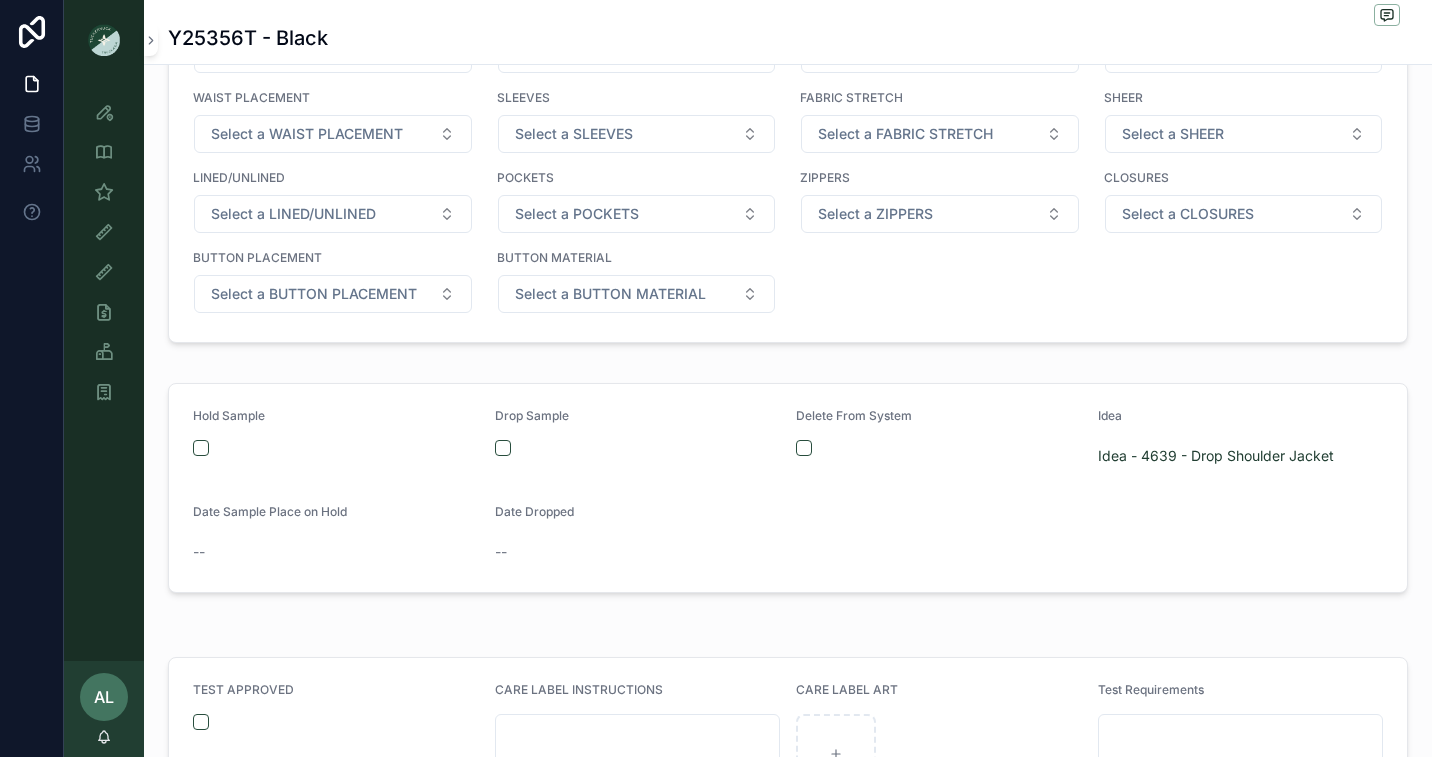 scroll, scrollTop: 3746, scrollLeft: 0, axis: vertical 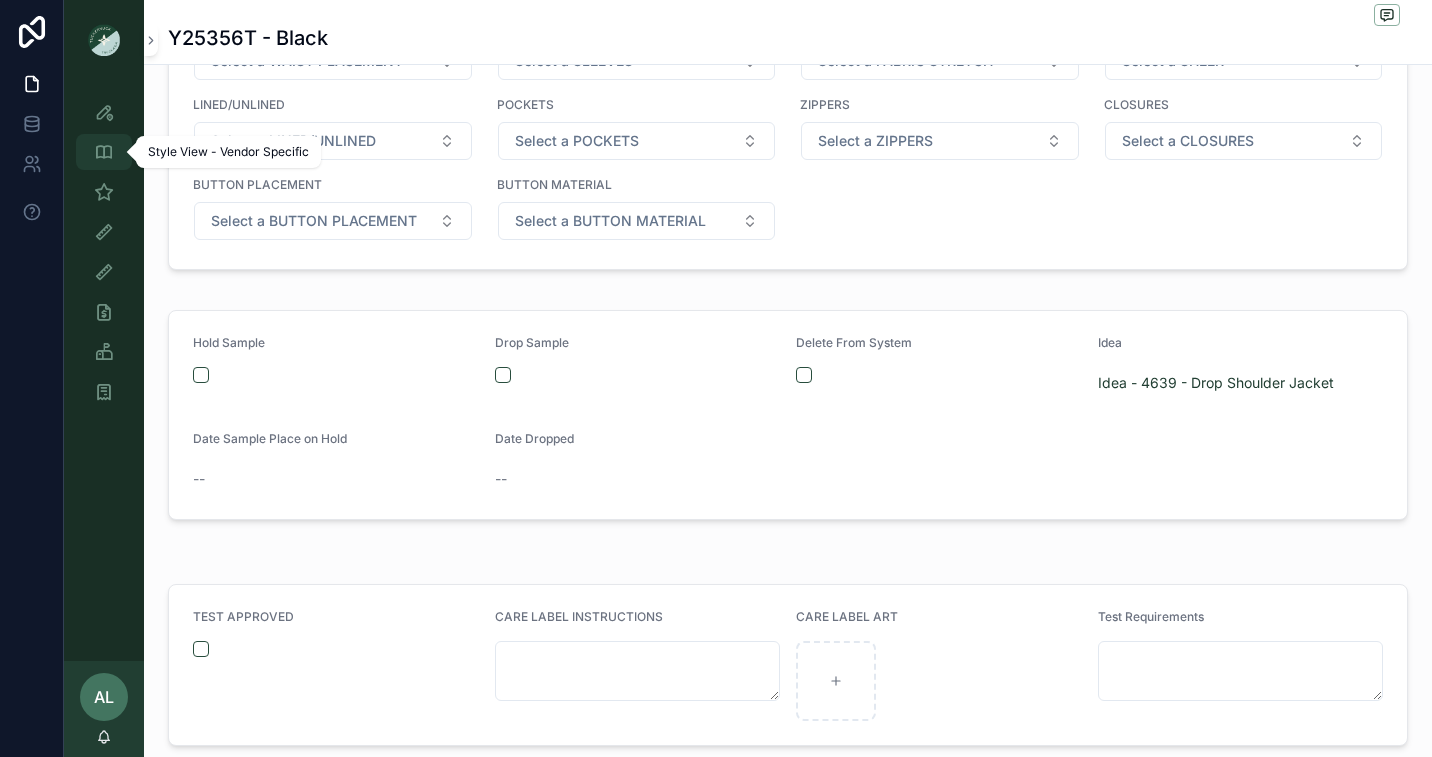 click at bounding box center (104, 152) 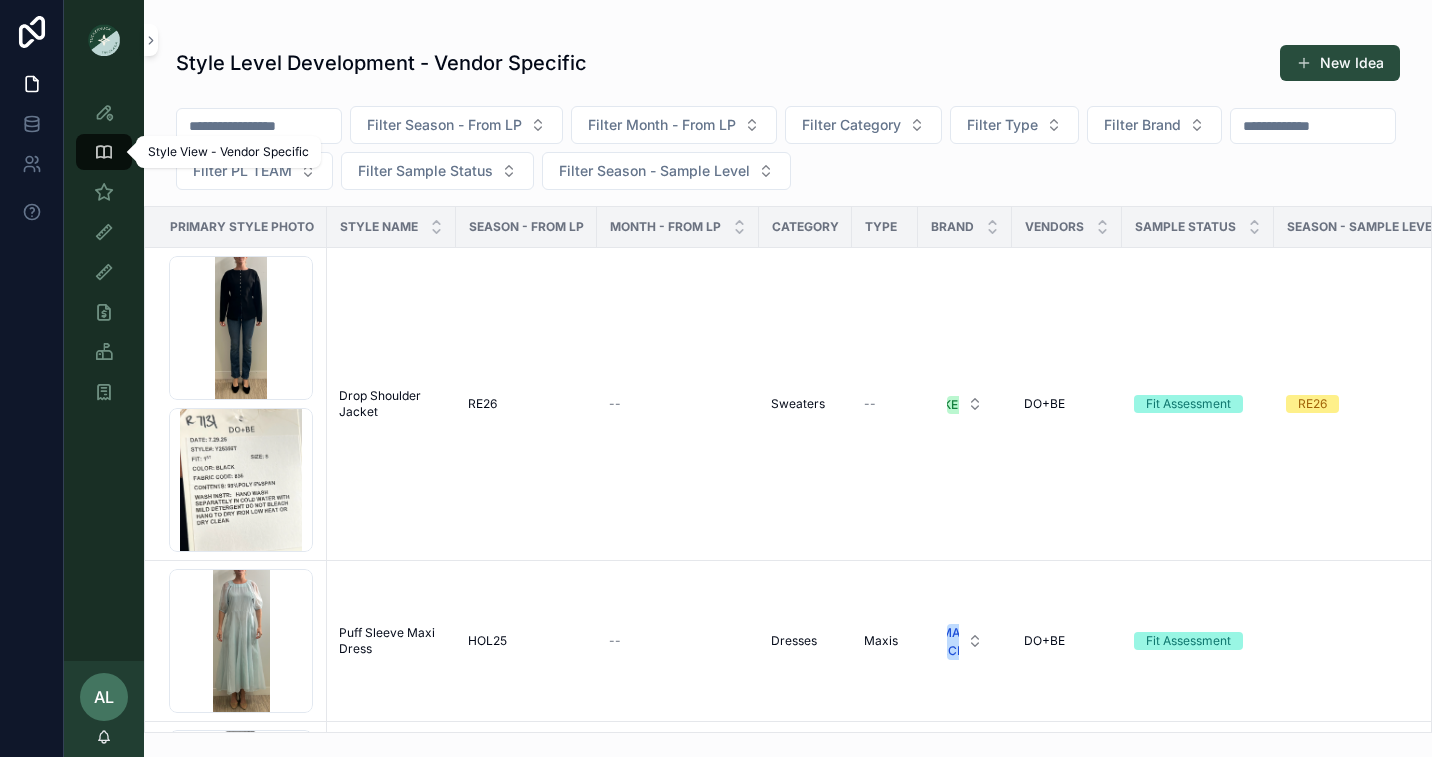 scroll, scrollTop: 0, scrollLeft: 0, axis: both 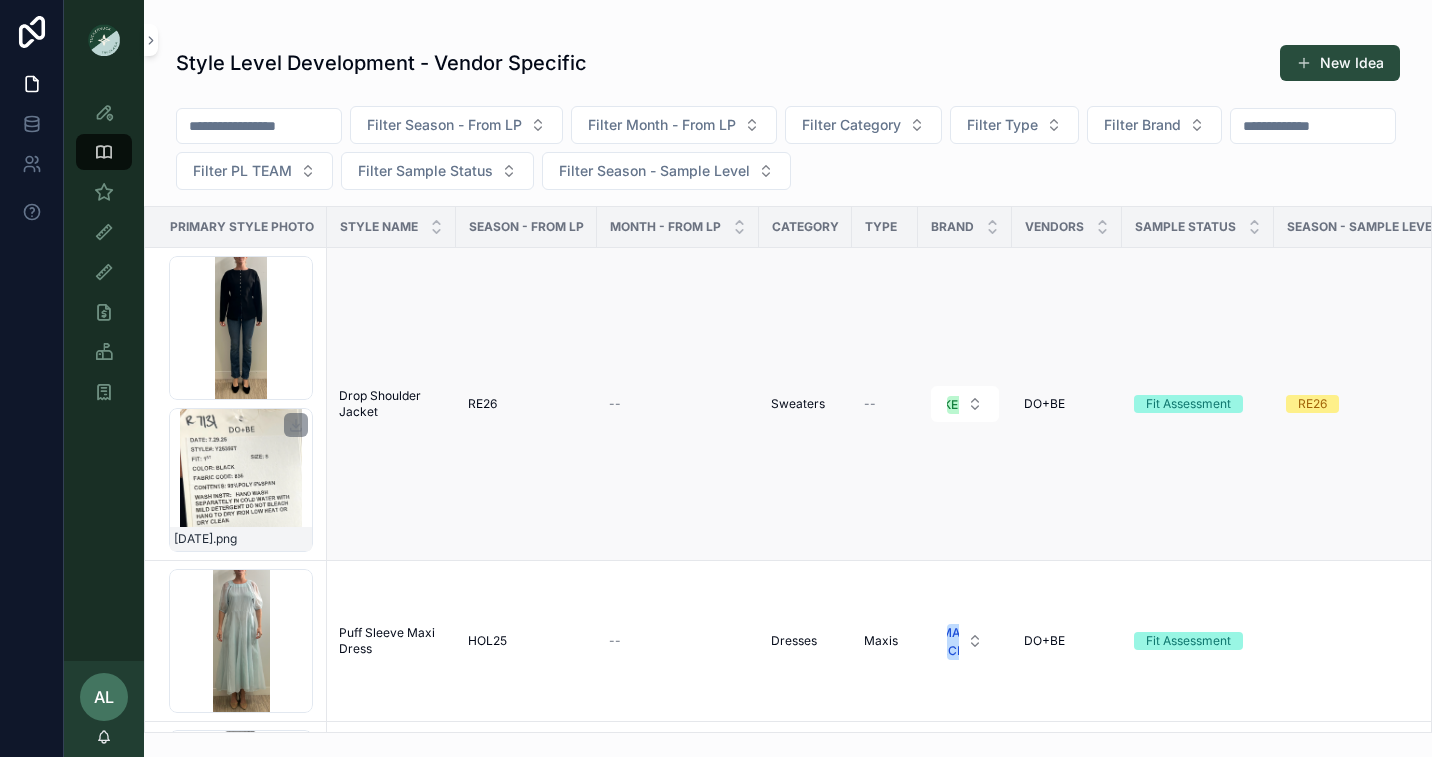 click on "Screenshot-2025-08-04-at-10.42.01-AM .png" at bounding box center [241, 480] 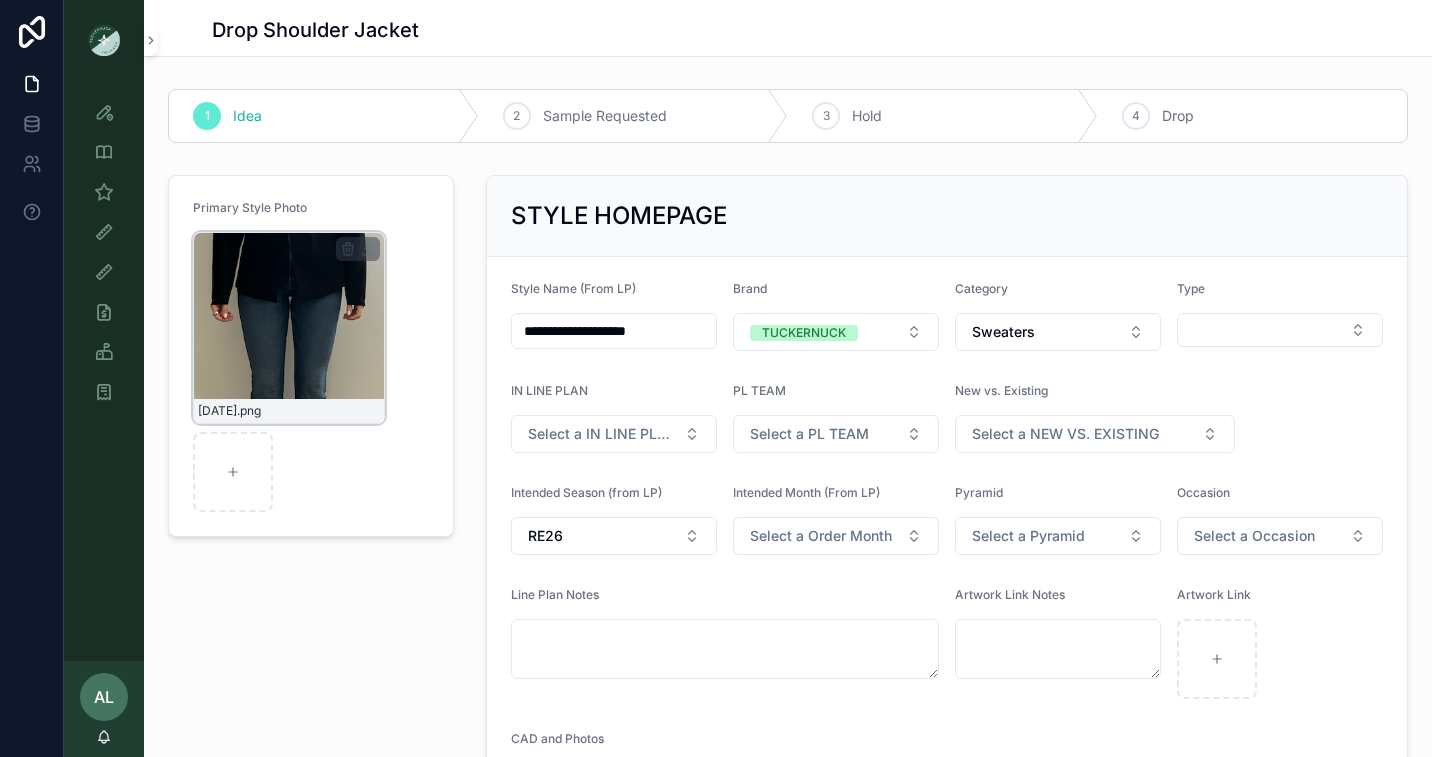 click 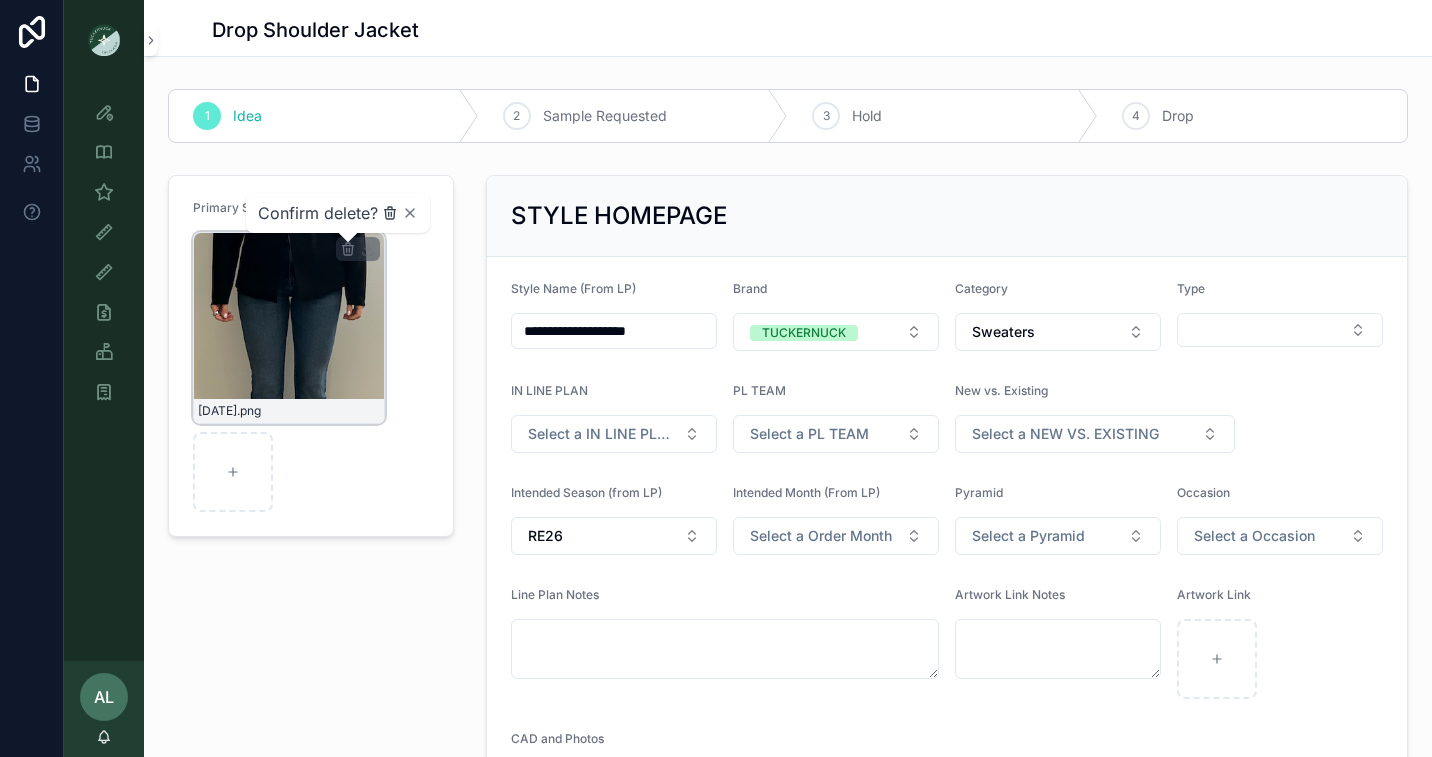 click 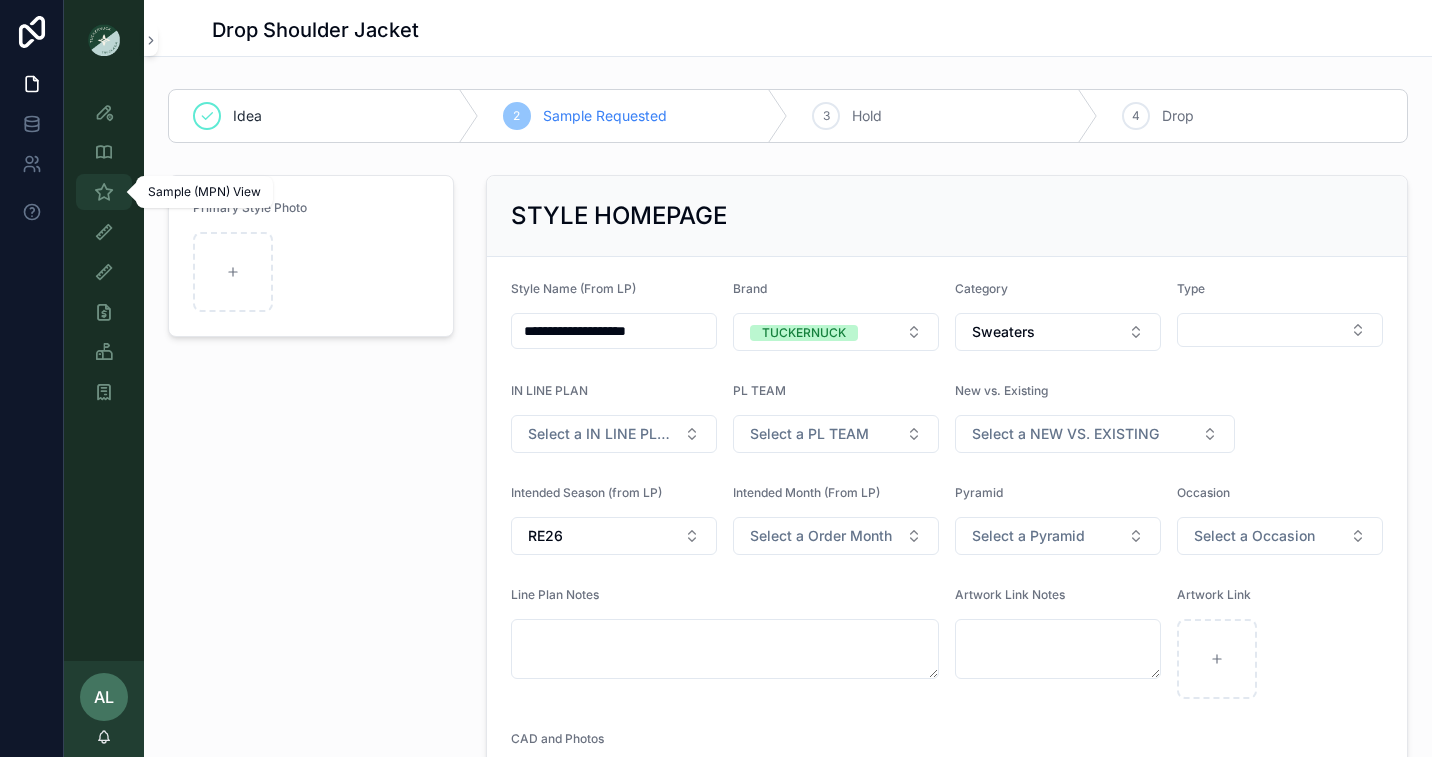 click at bounding box center (104, 192) 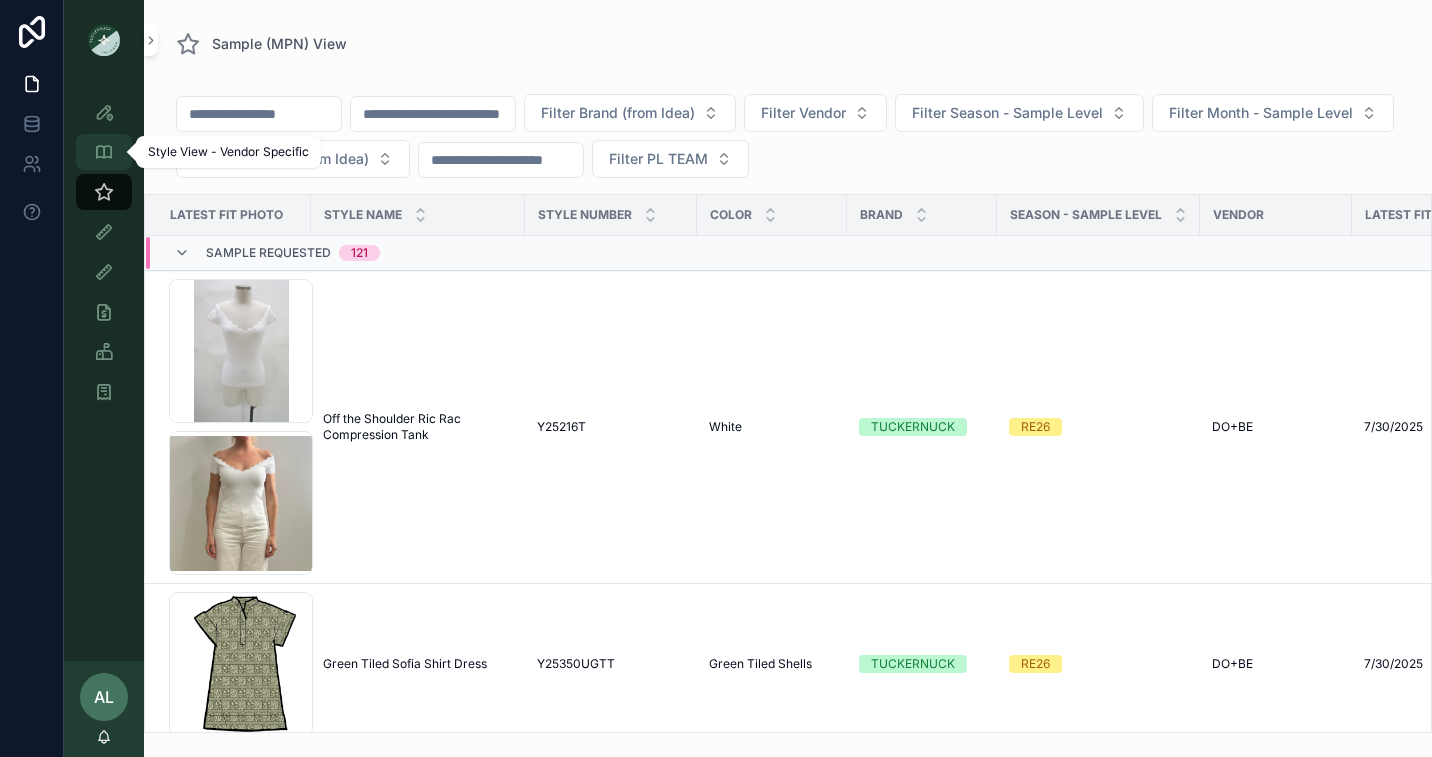 click at bounding box center [104, 152] 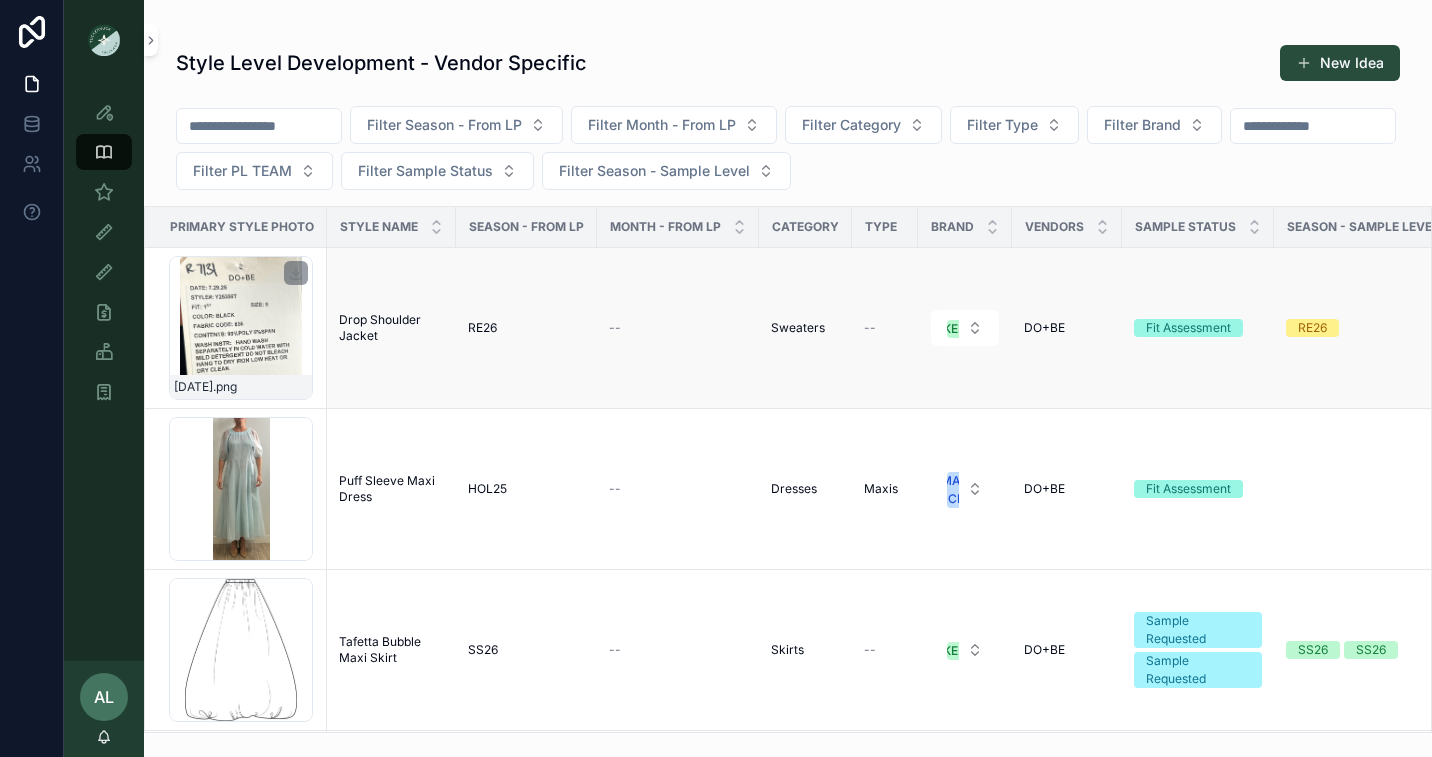 click on "Screenshot-2025-08-04-at-10.42.01-AM .png" at bounding box center [241, 328] 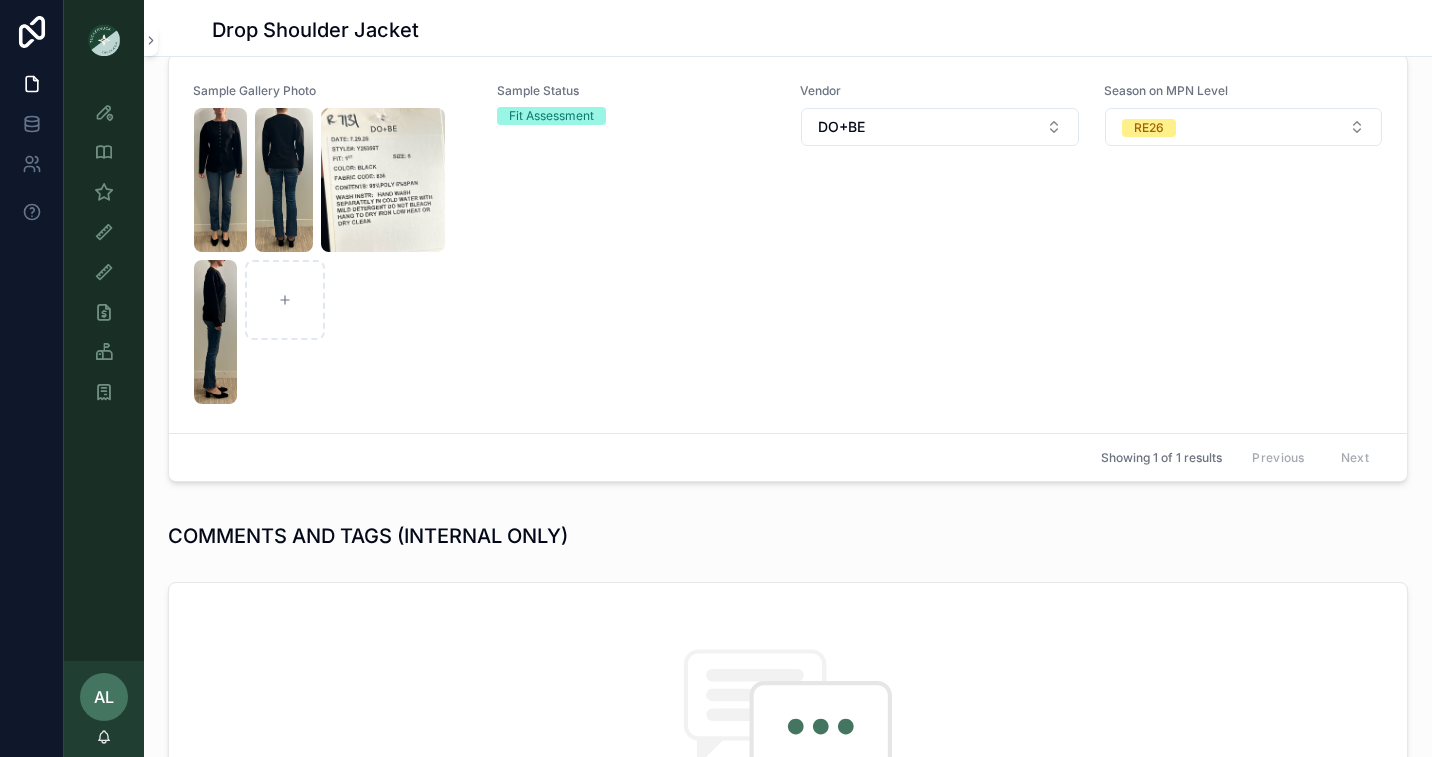 scroll, scrollTop: 902, scrollLeft: 0, axis: vertical 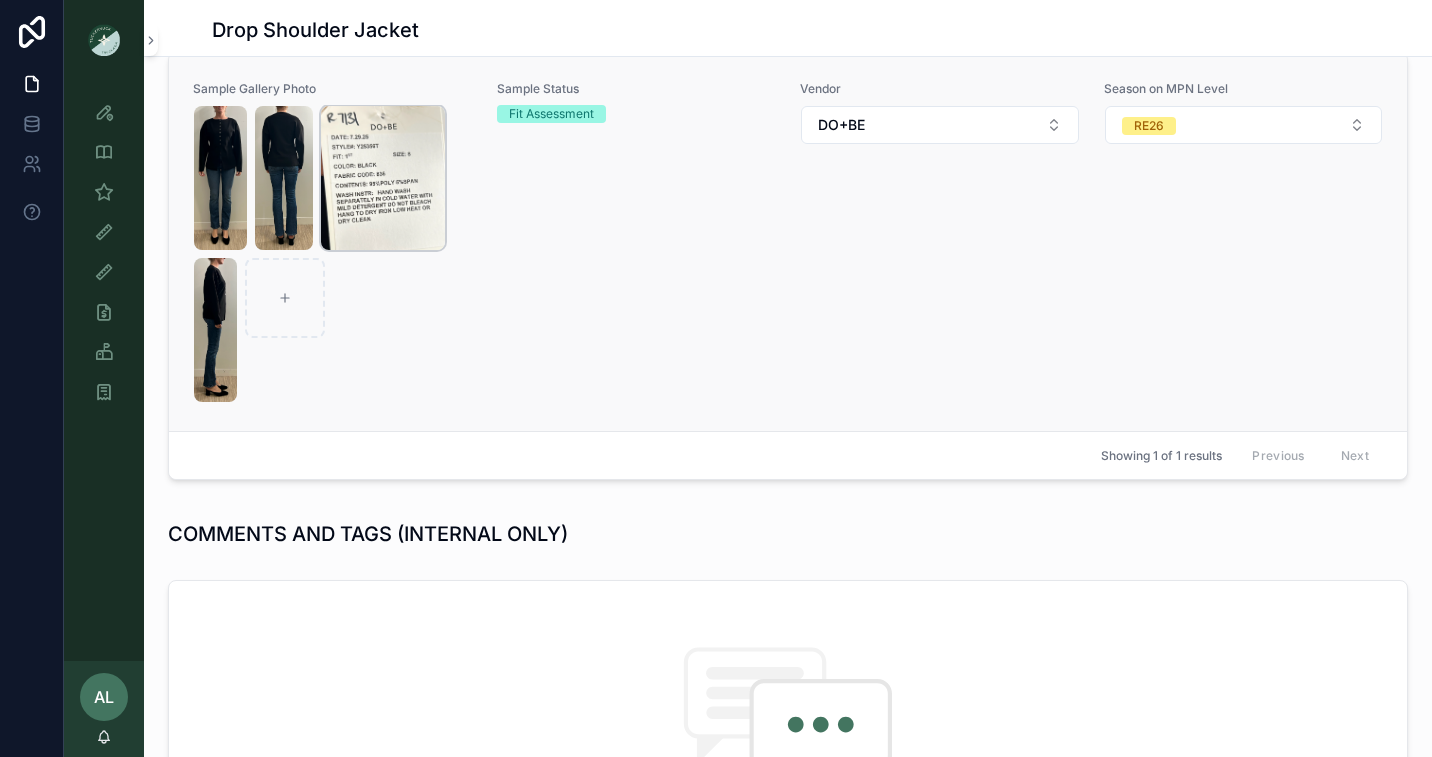 click at bounding box center (383, 178) 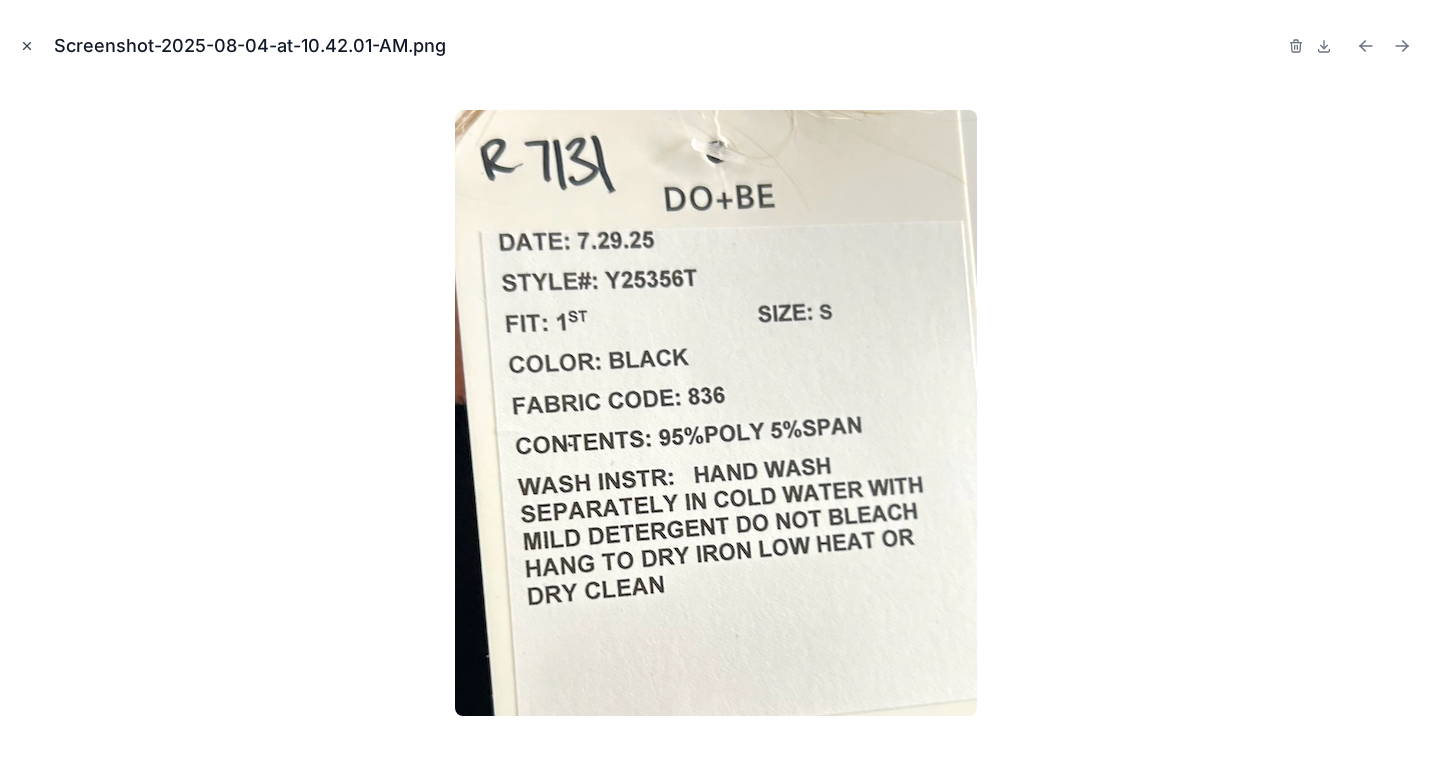click 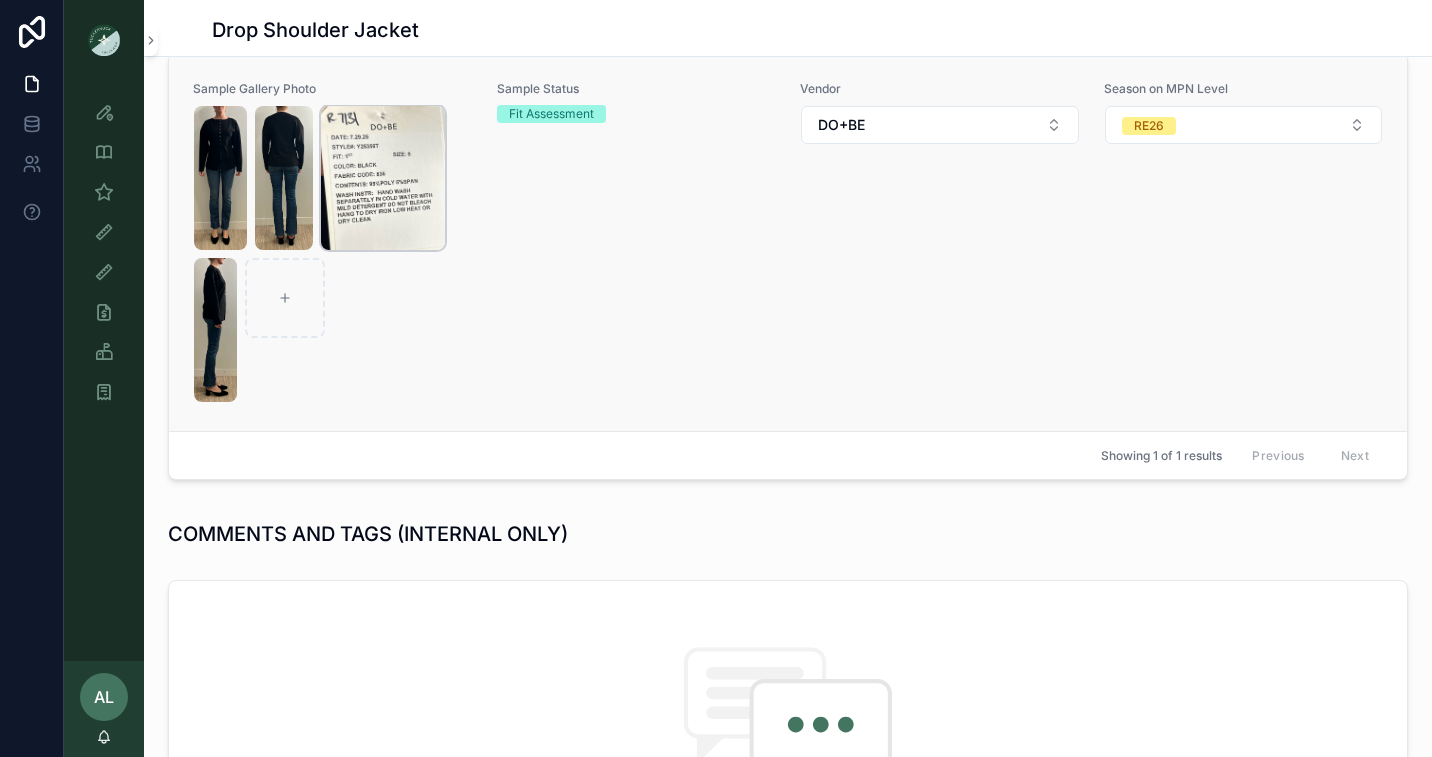 click at bounding box center [383, 178] 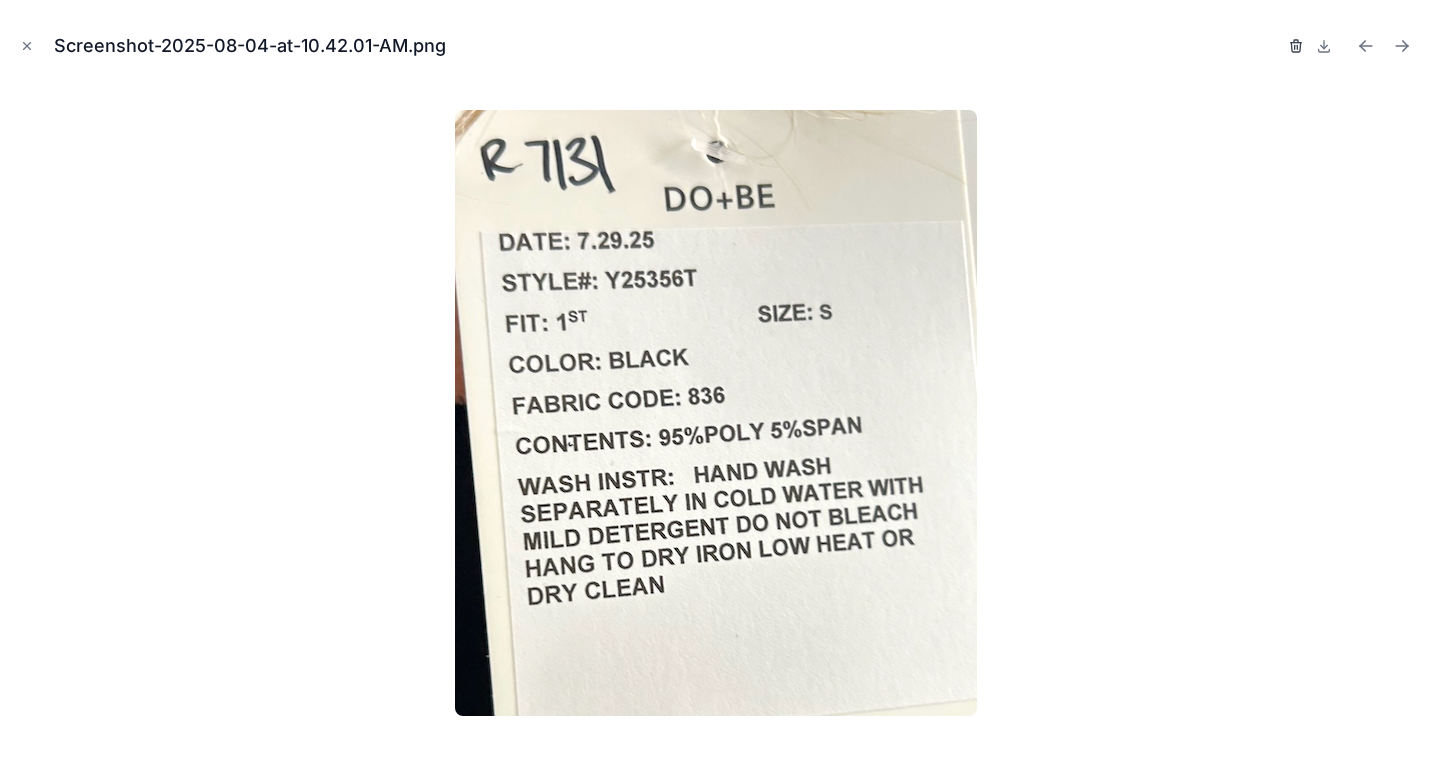 click 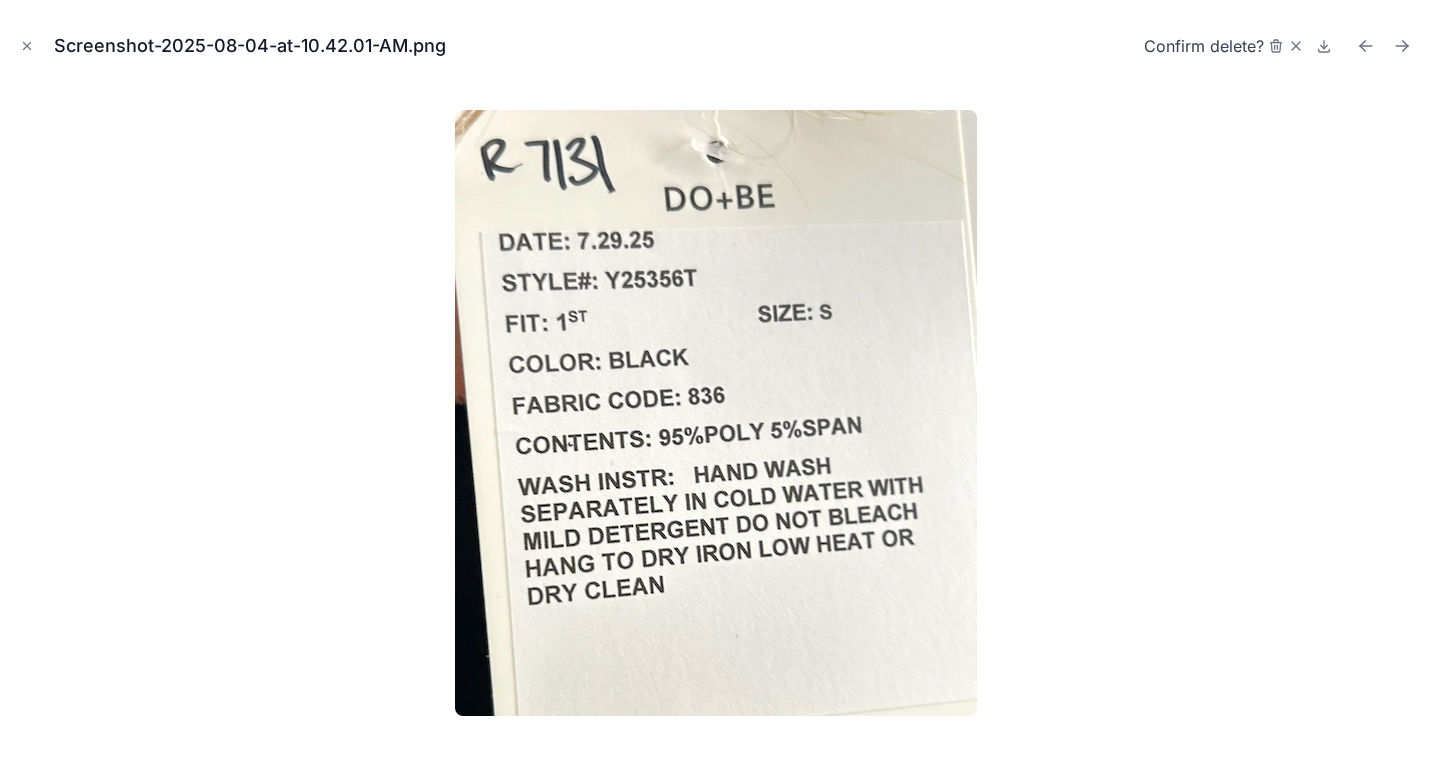click on "Confirm delete?" at bounding box center [1204, 46] 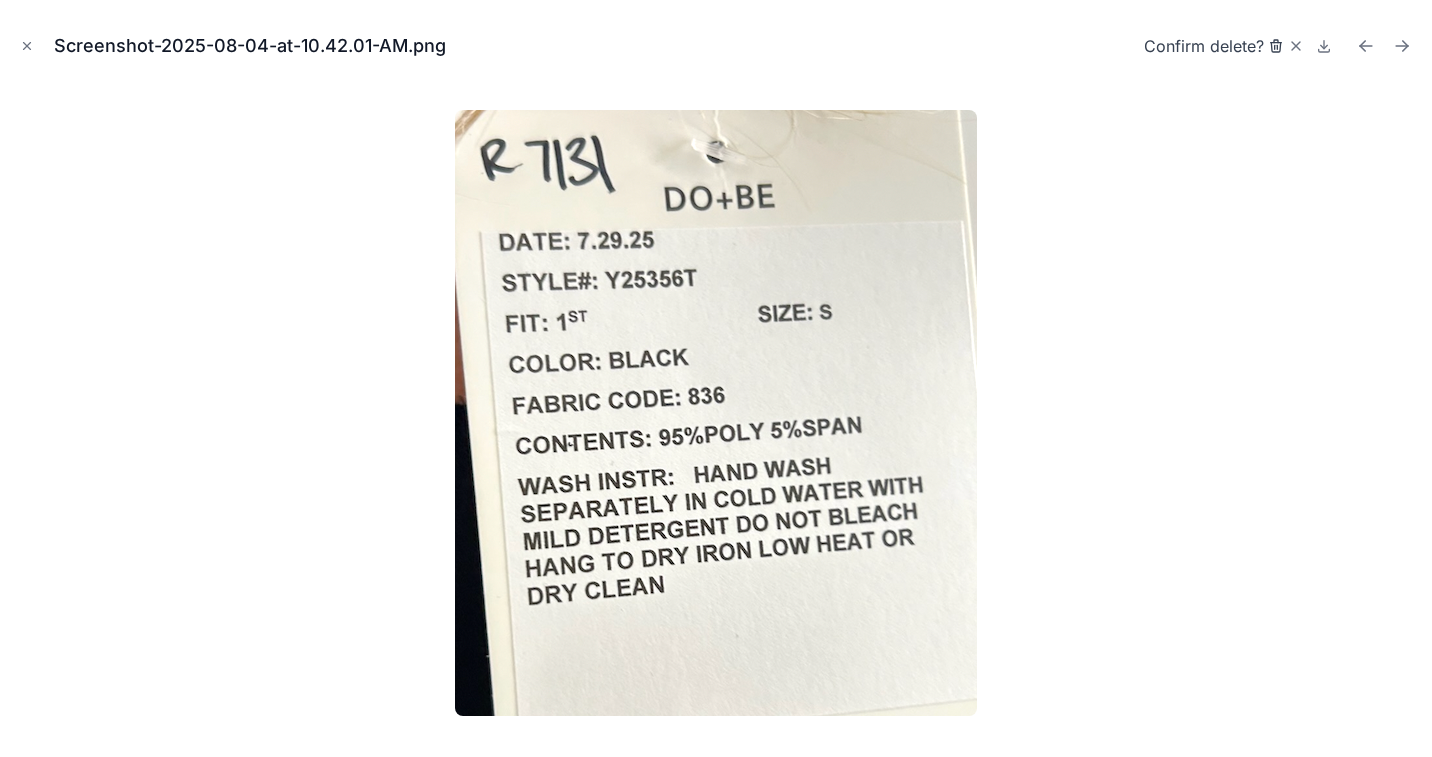 click 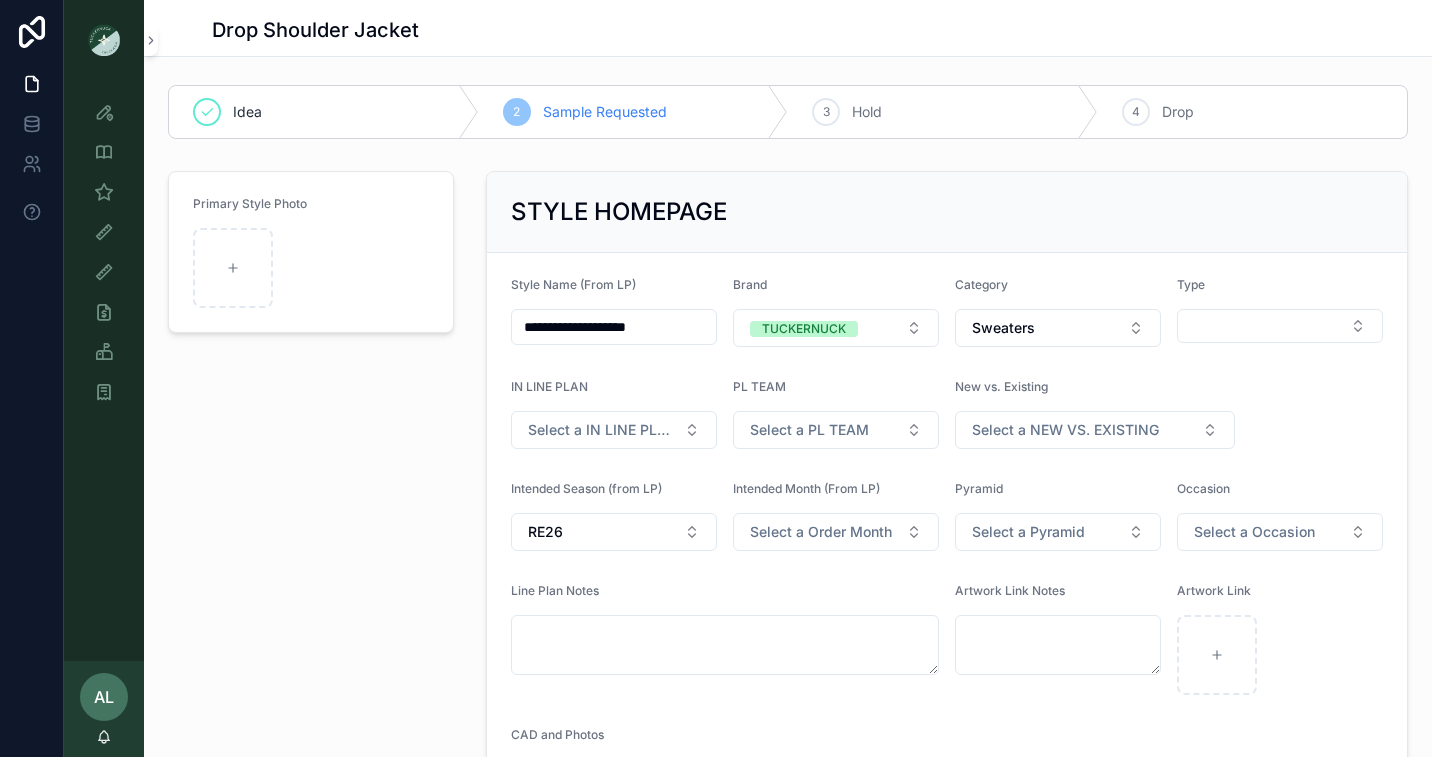 scroll, scrollTop: 0, scrollLeft: 0, axis: both 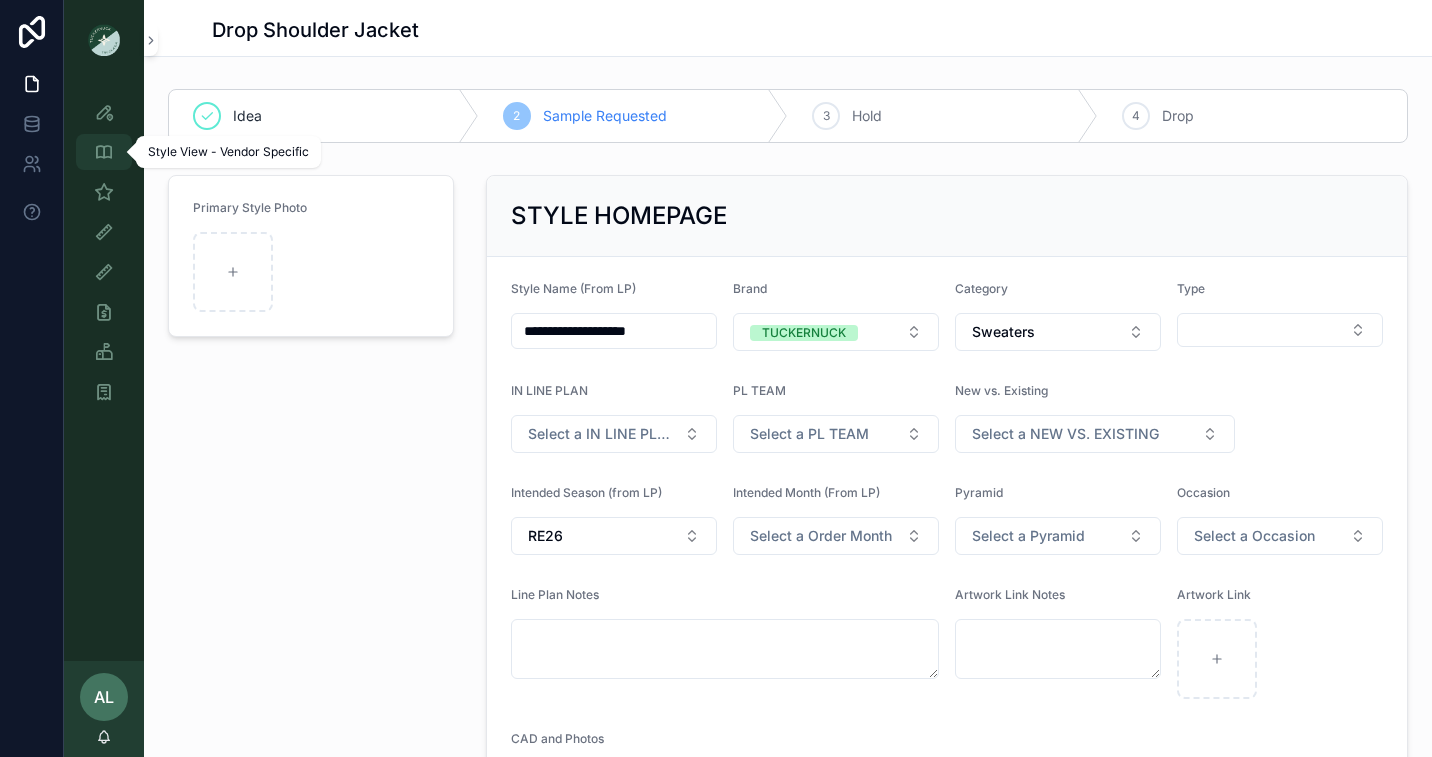 click at bounding box center (104, 152) 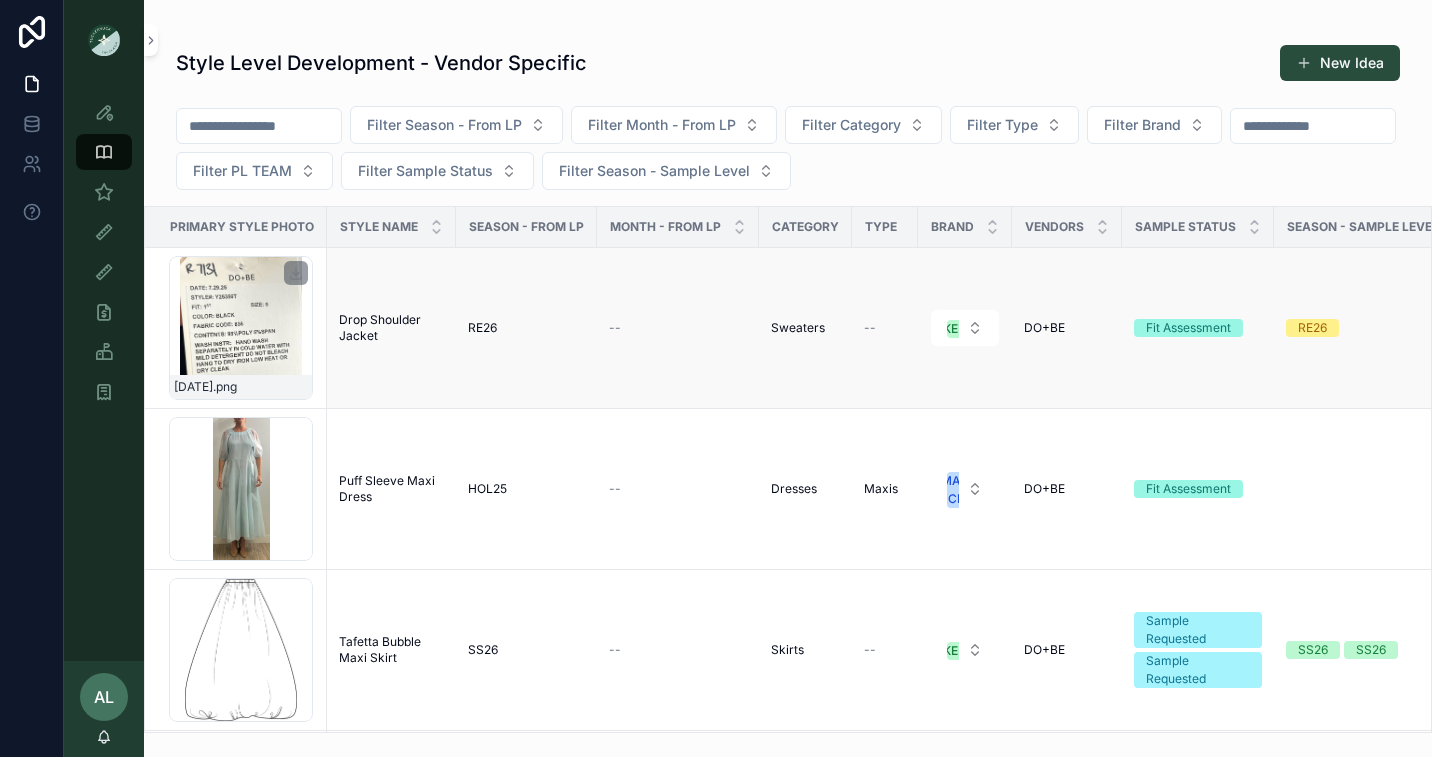 click on "Screenshot-2025-08-04-at-10.42.01-AM .png" at bounding box center [241, 328] 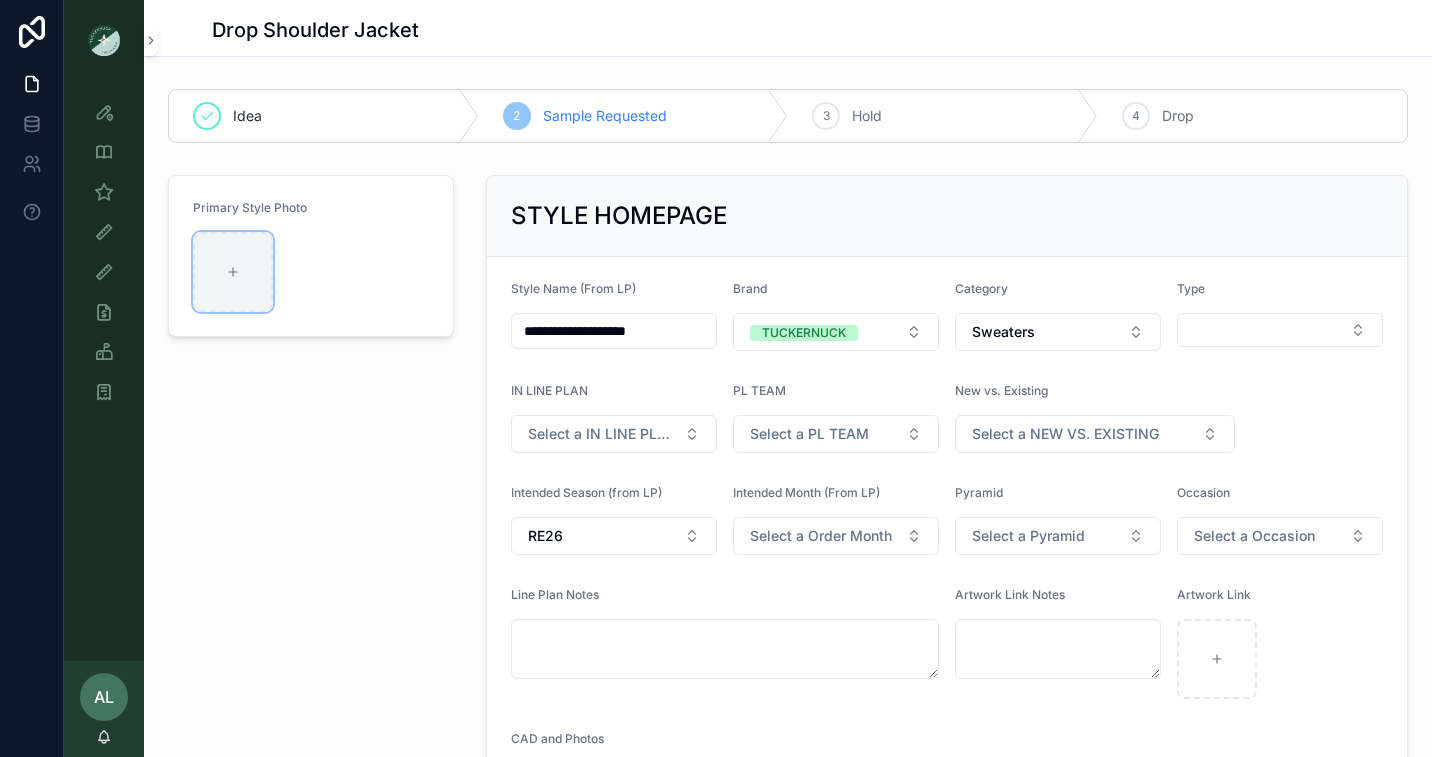 click at bounding box center [233, 272] 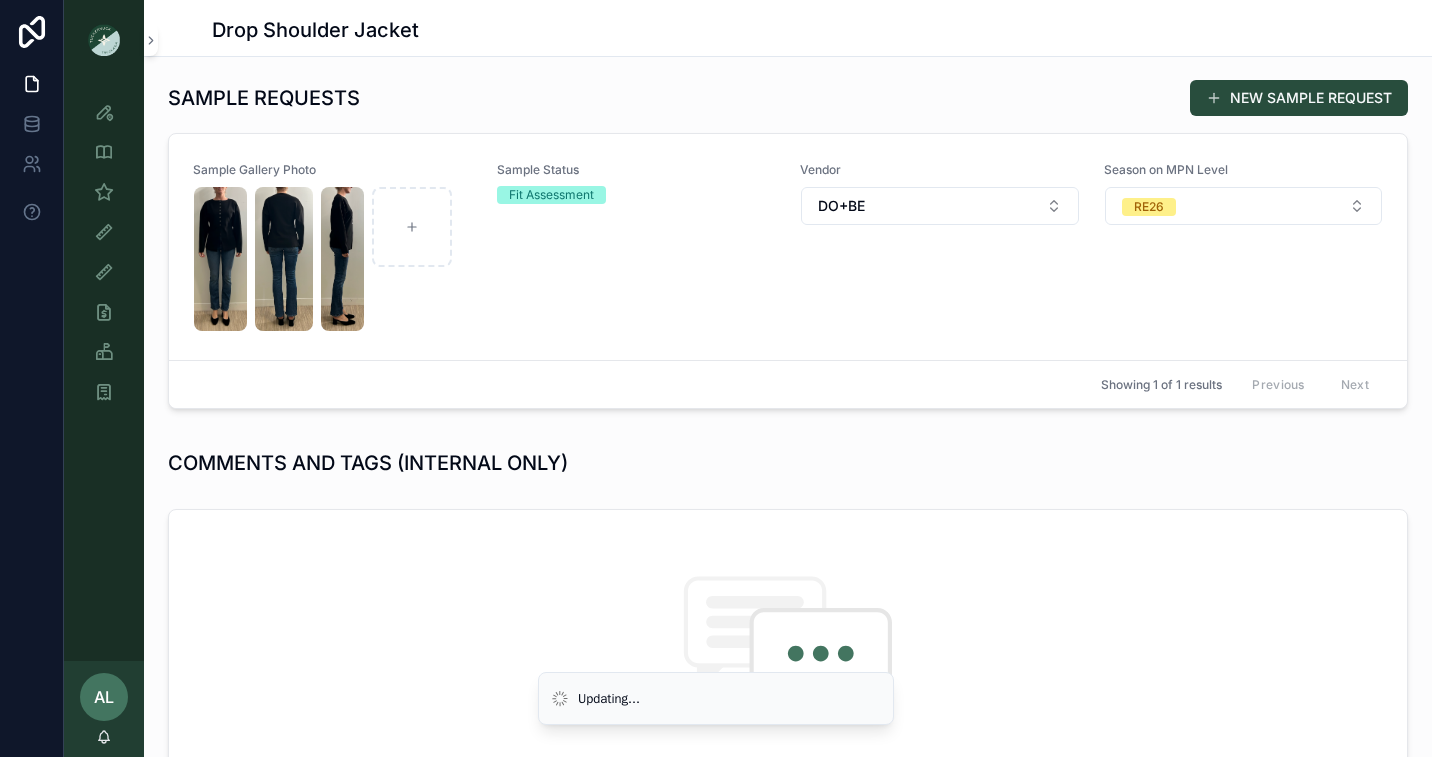 scroll, scrollTop: 687, scrollLeft: 0, axis: vertical 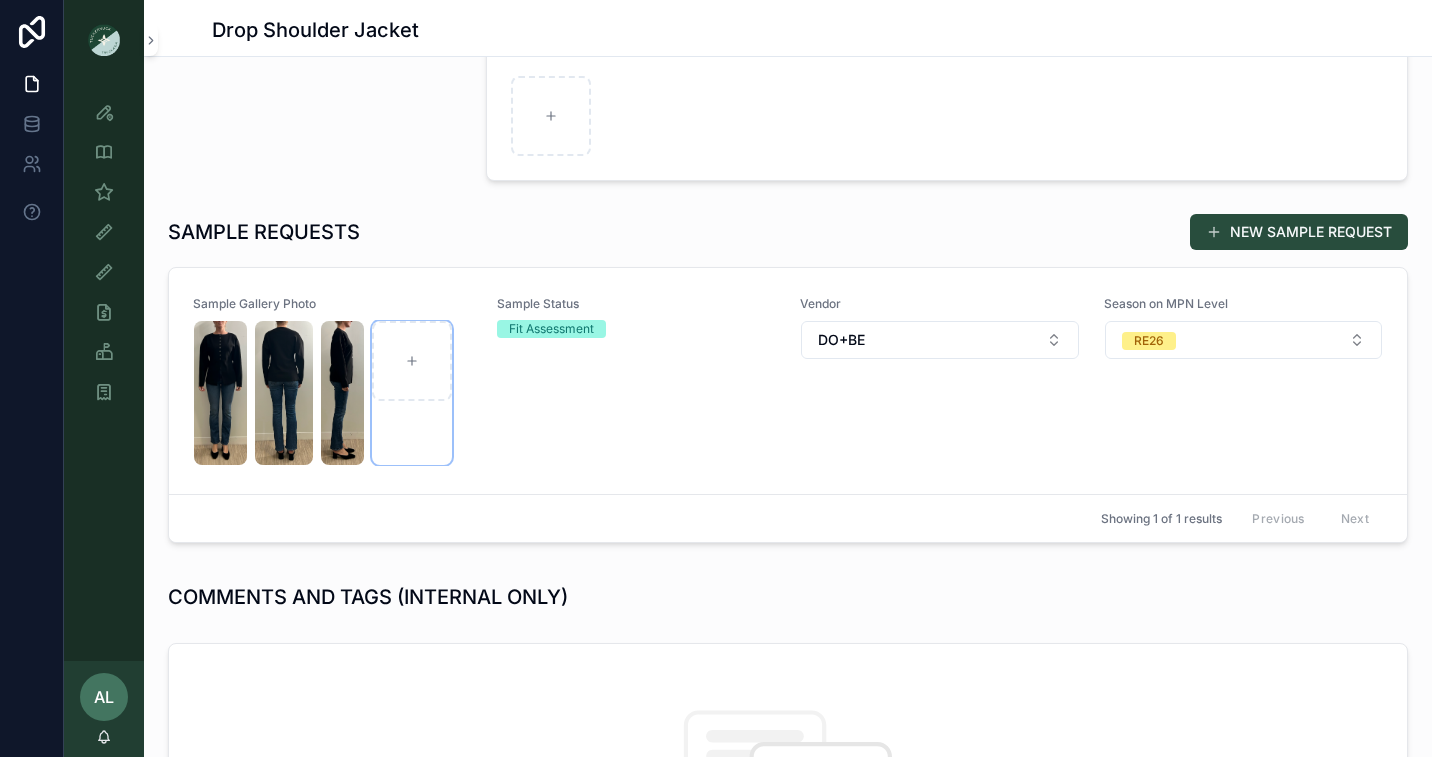 click 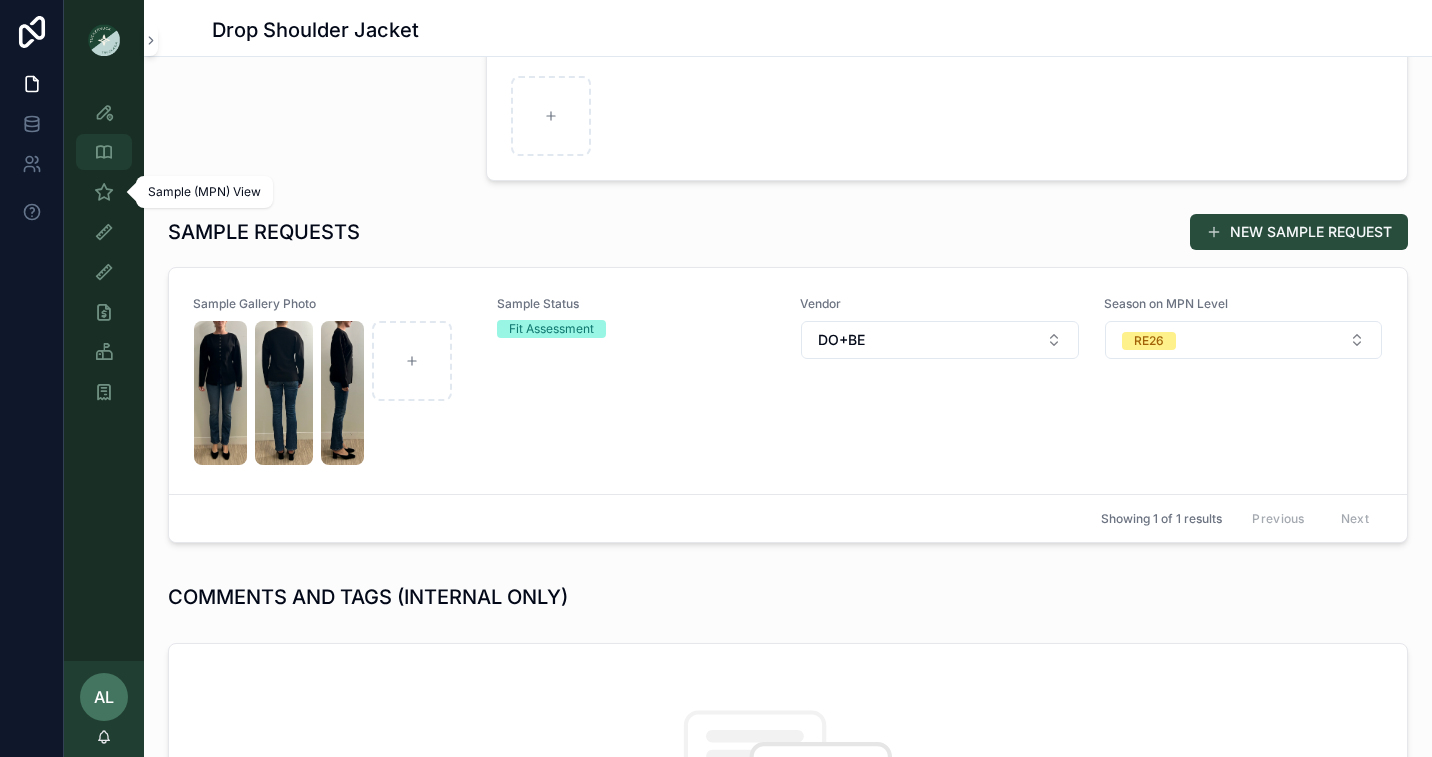 click at bounding box center [104, 152] 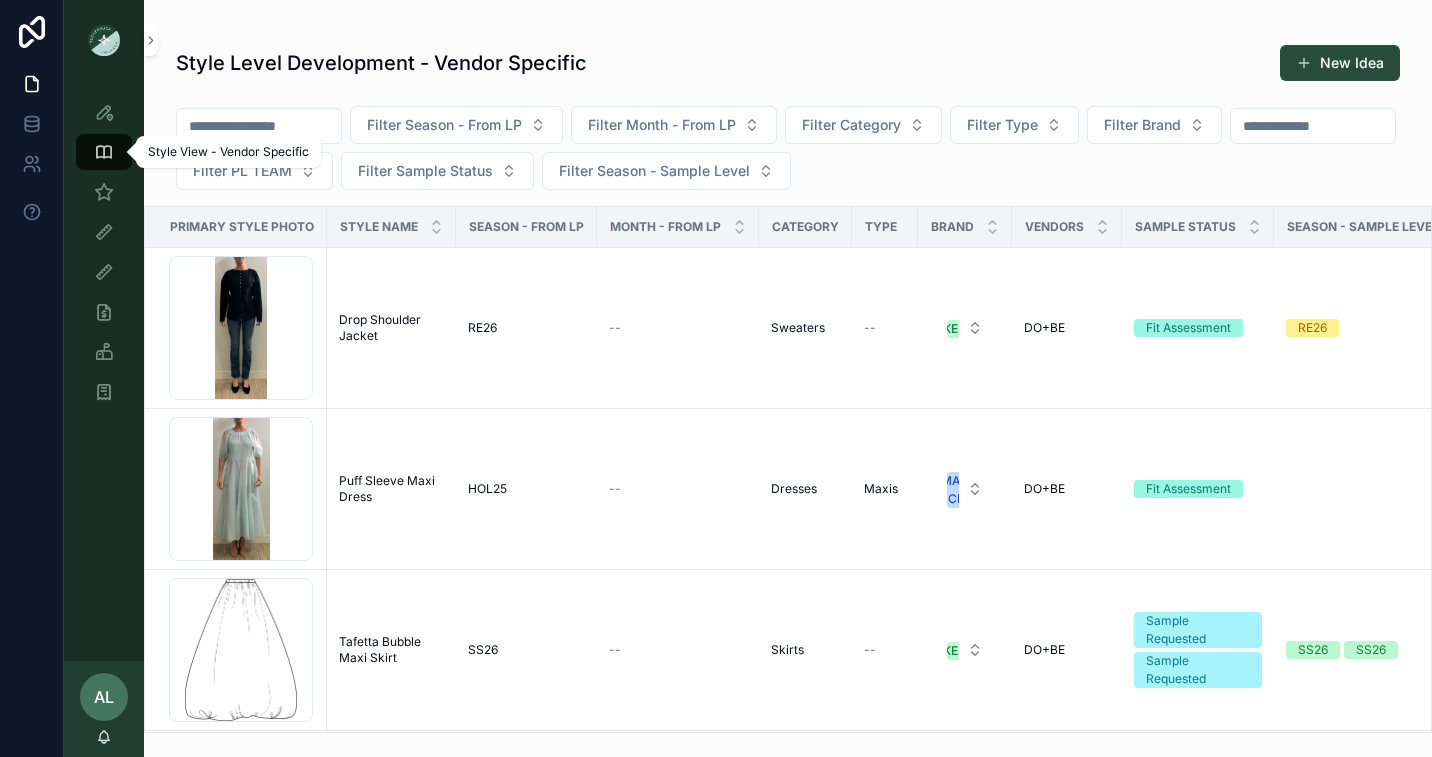 scroll, scrollTop: 0, scrollLeft: 0, axis: both 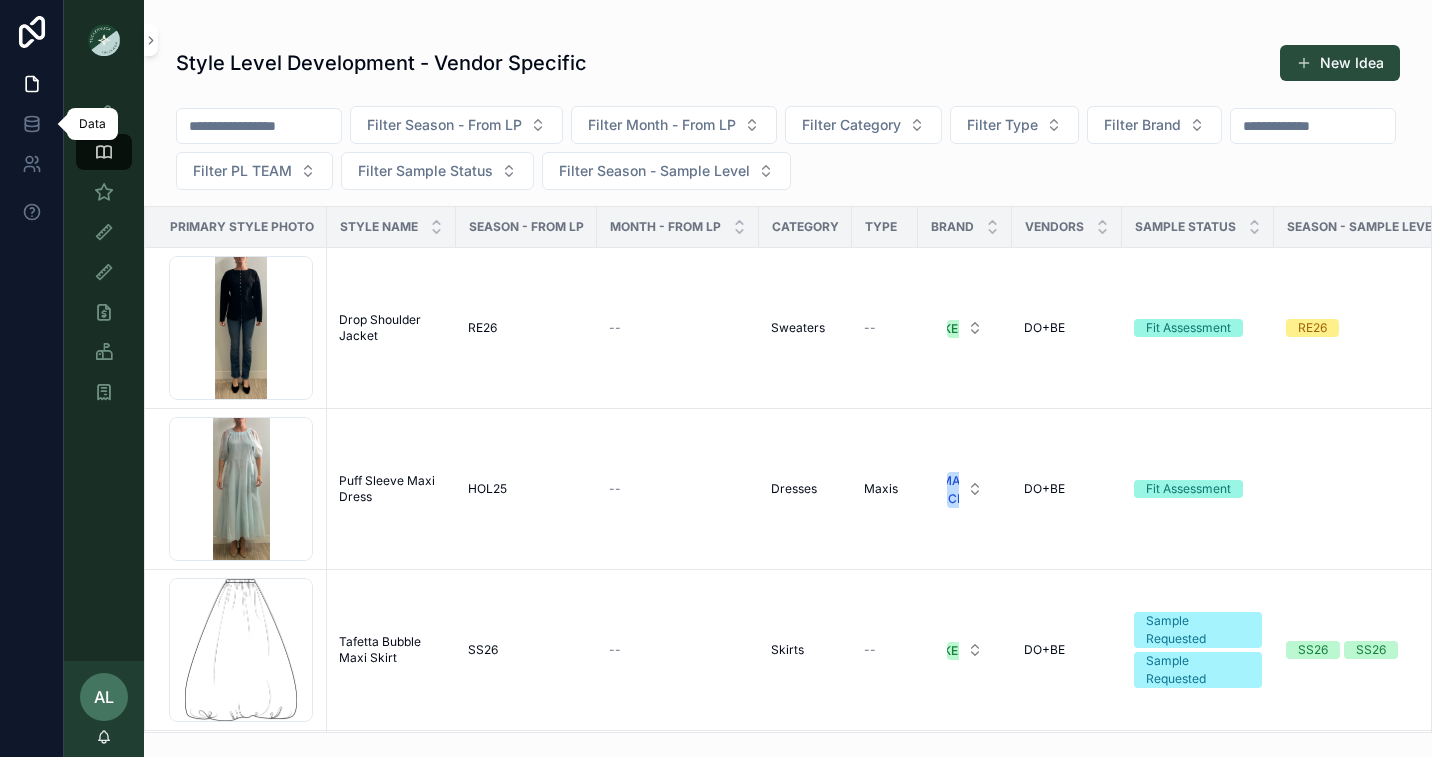 click on "Data" at bounding box center (92, 124) 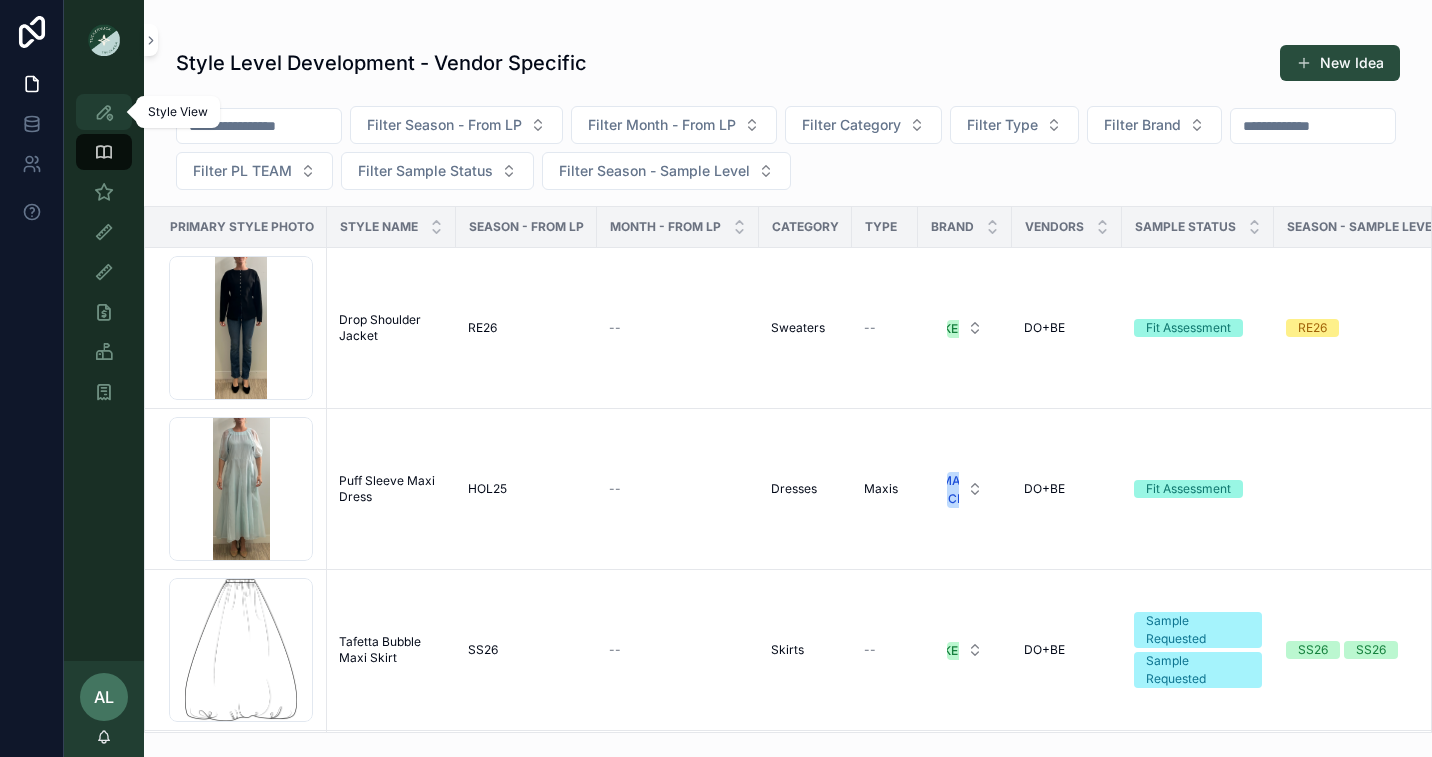 click at bounding box center [104, 112] 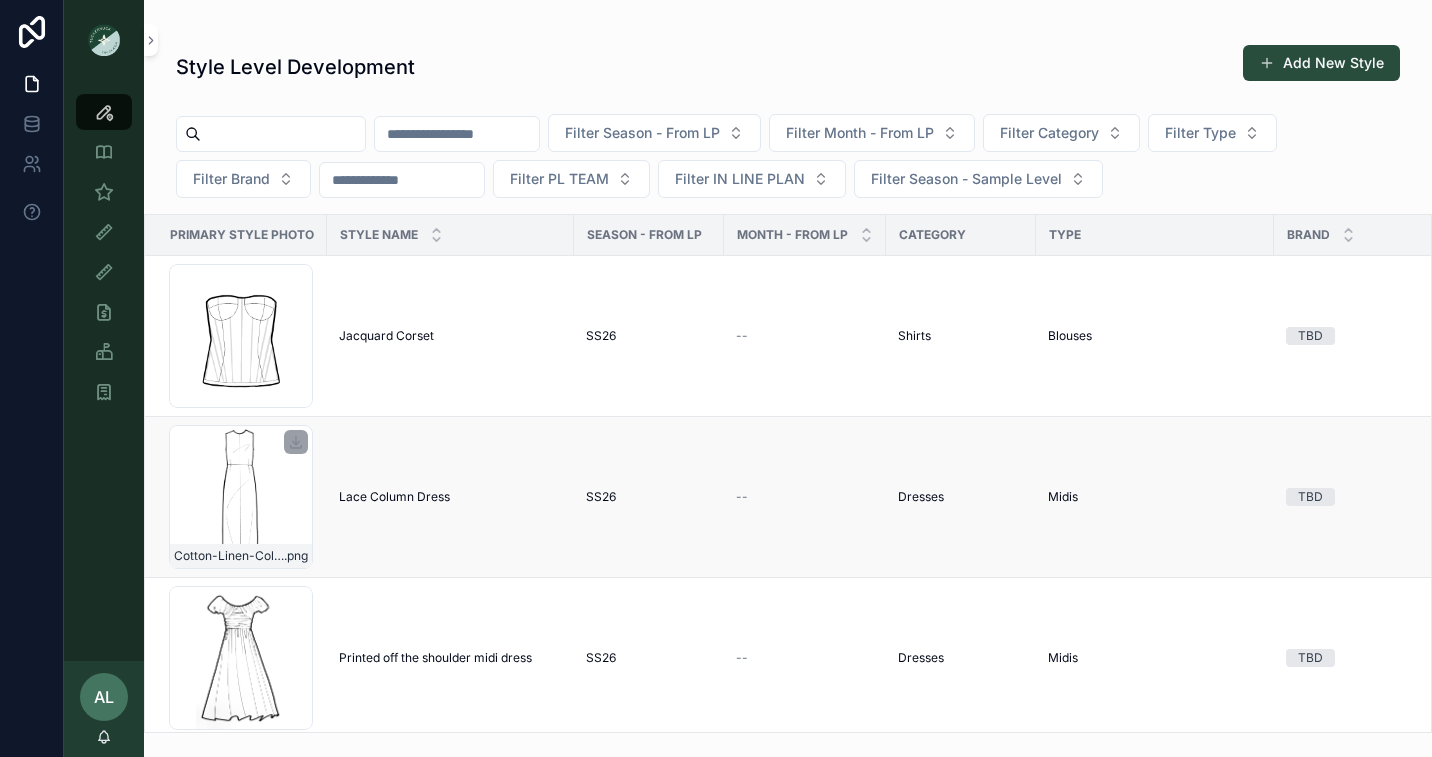 scroll, scrollTop: 121, scrollLeft: 0, axis: vertical 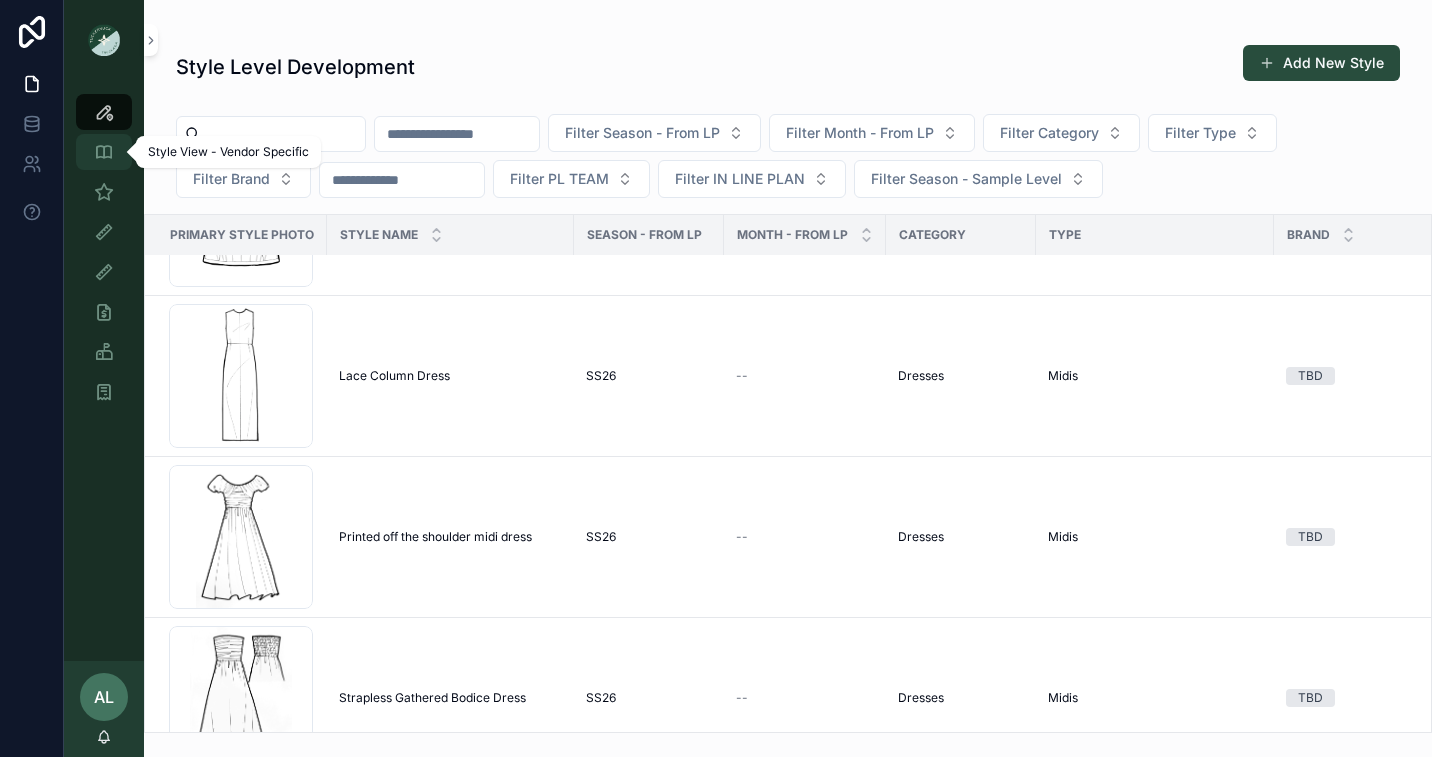 click on "Style View - Vendor Specific" at bounding box center (104, 152) 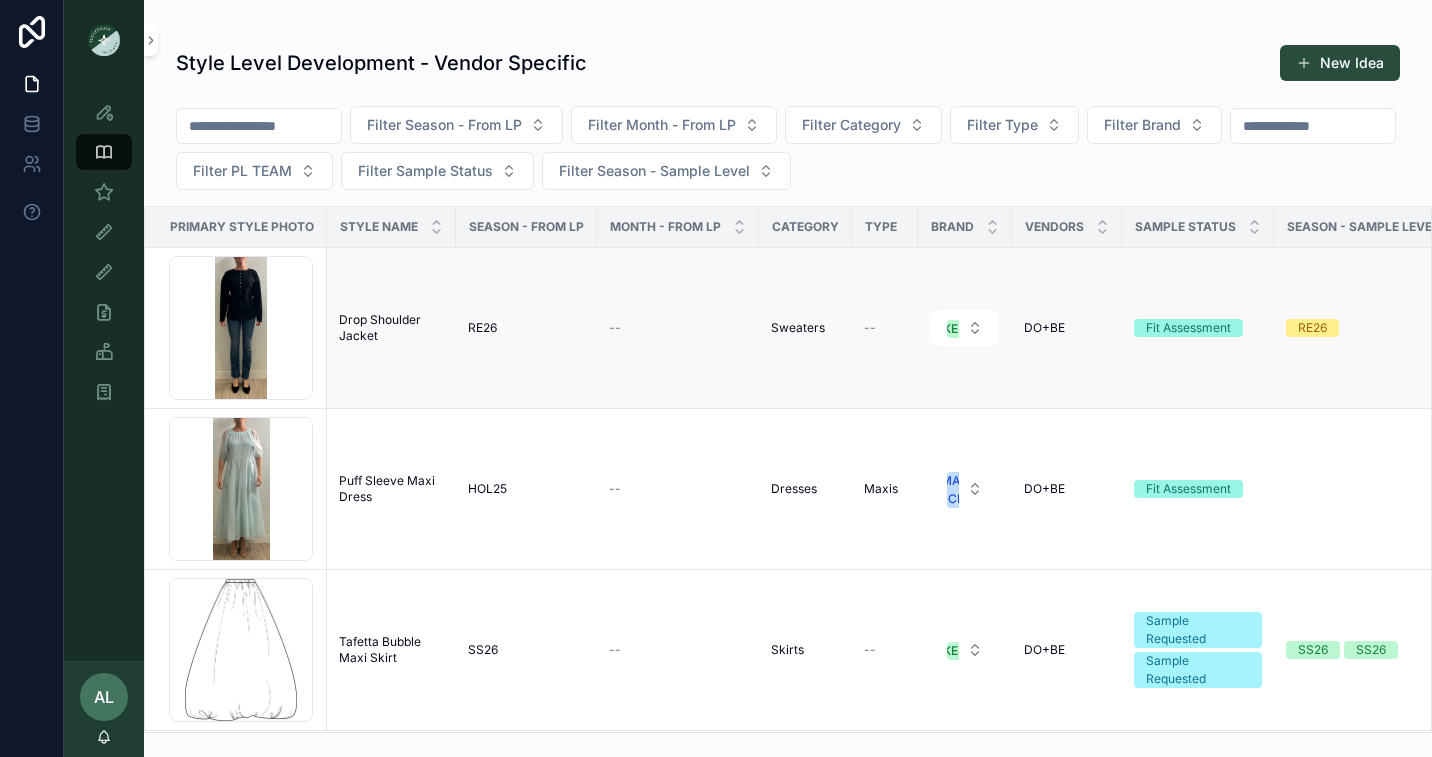 scroll, scrollTop: 9, scrollLeft: 0, axis: vertical 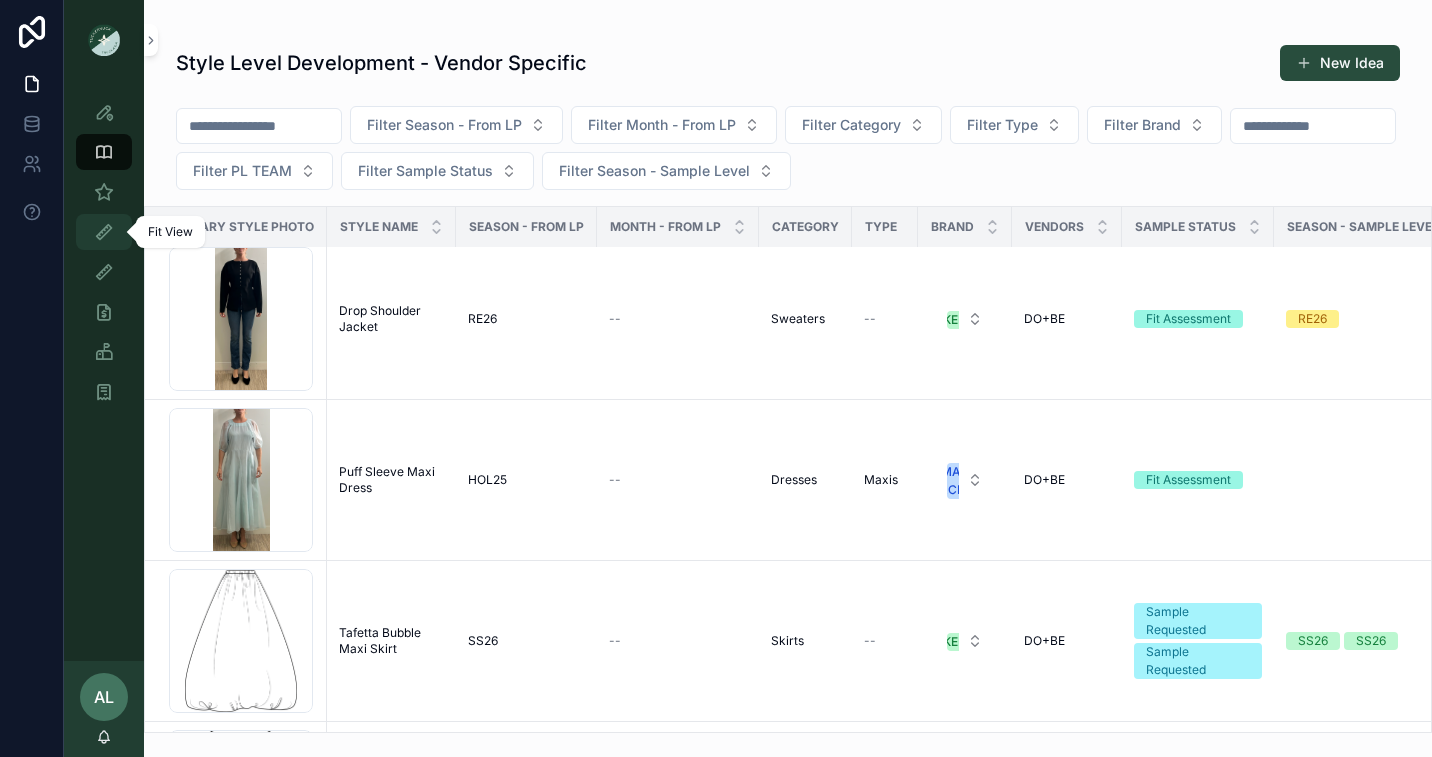 click at bounding box center (104, 232) 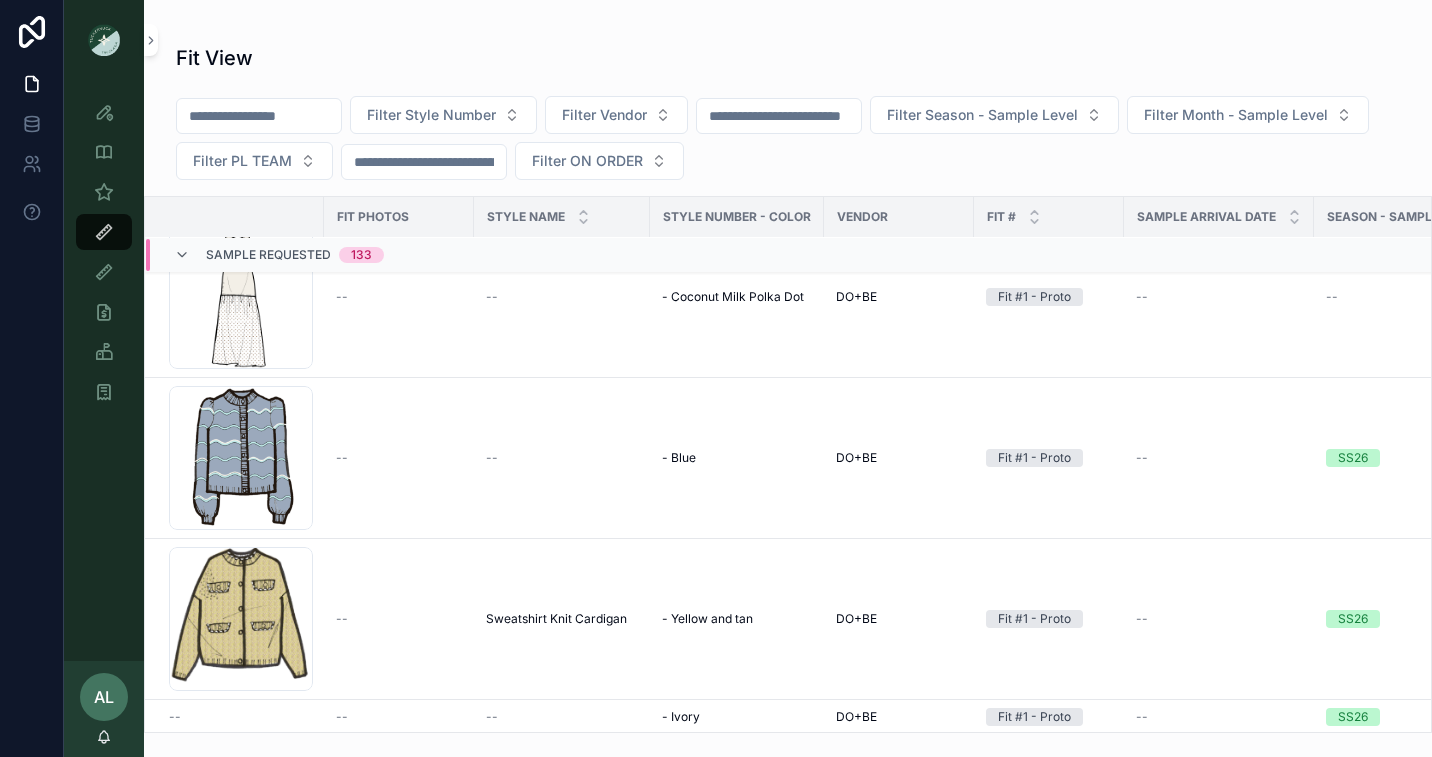 scroll, scrollTop: 2218, scrollLeft: 0, axis: vertical 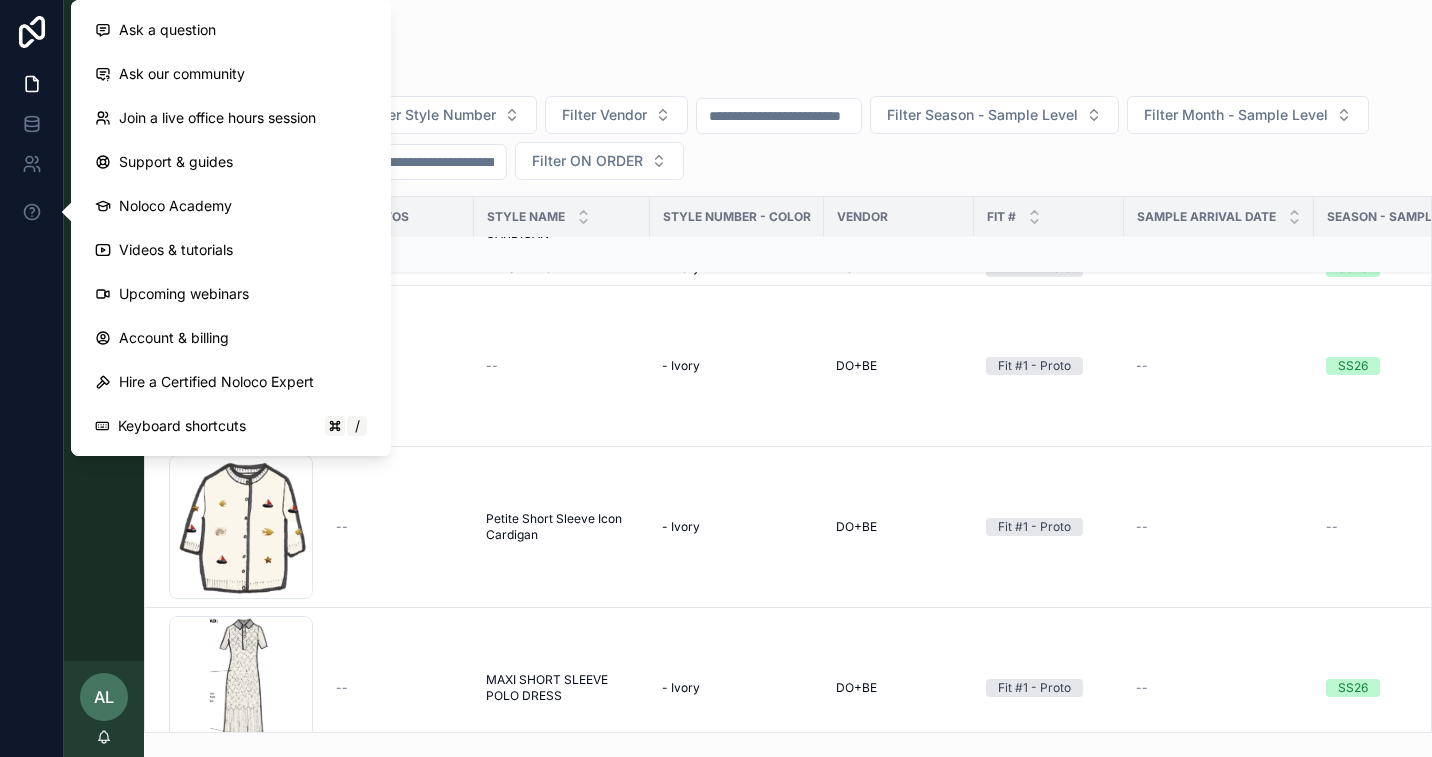 click at bounding box center (32, 378) 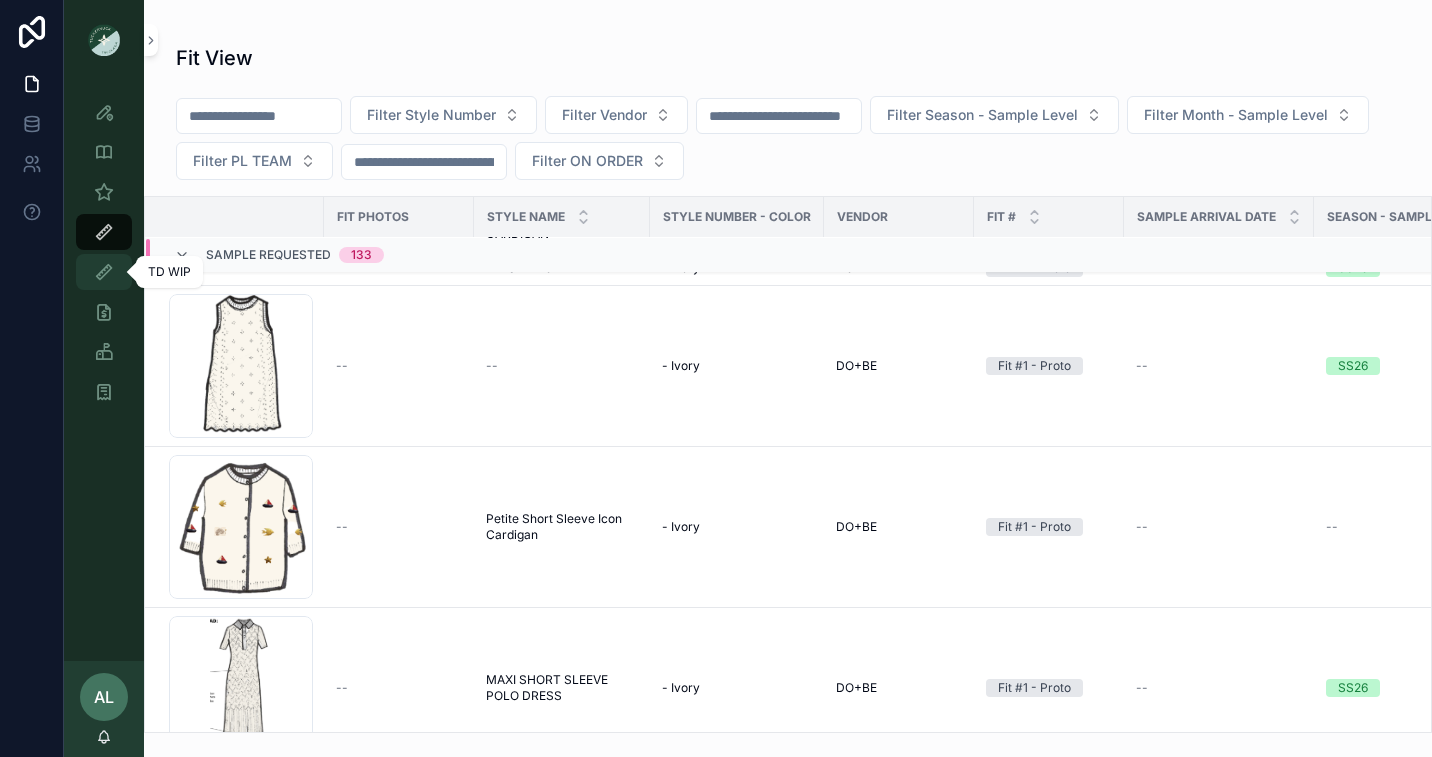 click at bounding box center [104, 272] 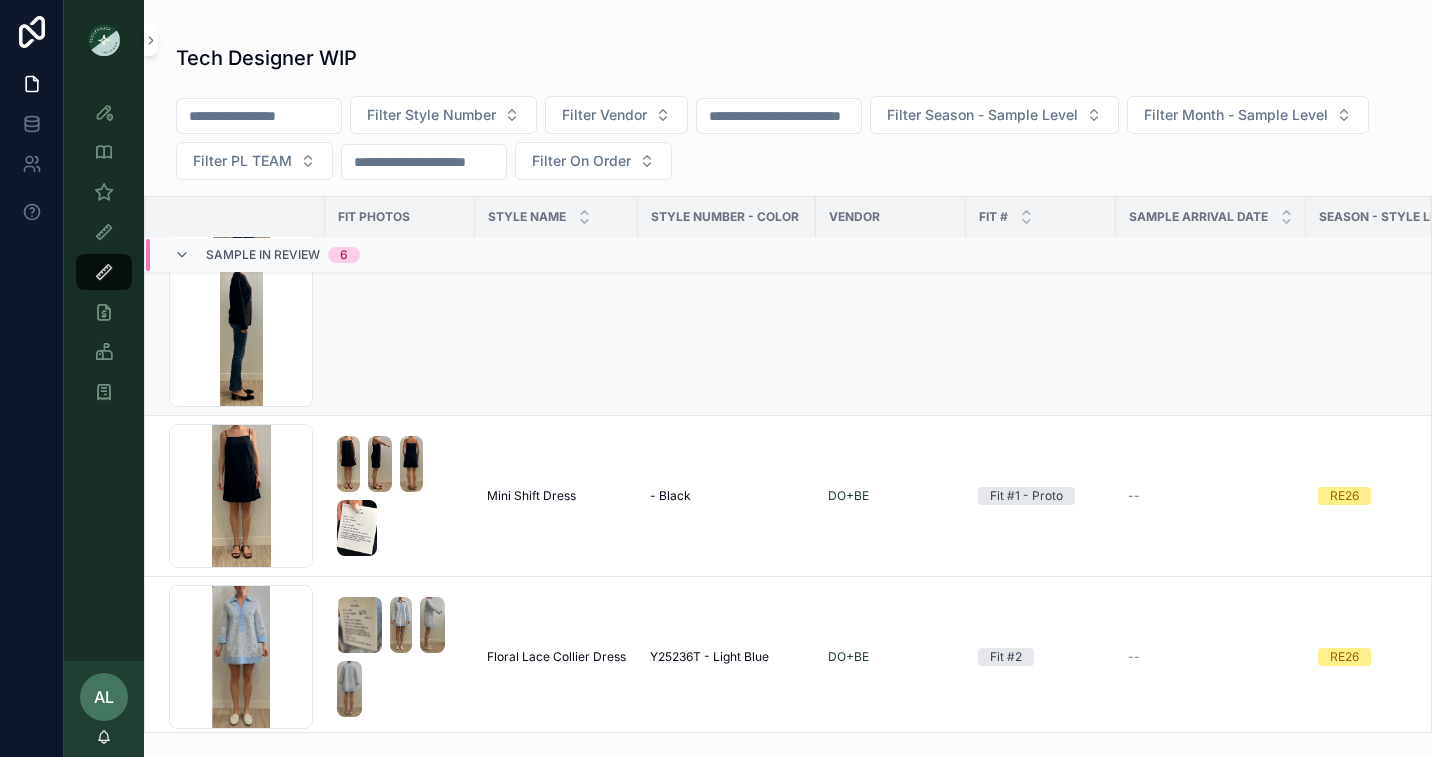 scroll, scrollTop: 0, scrollLeft: 0, axis: both 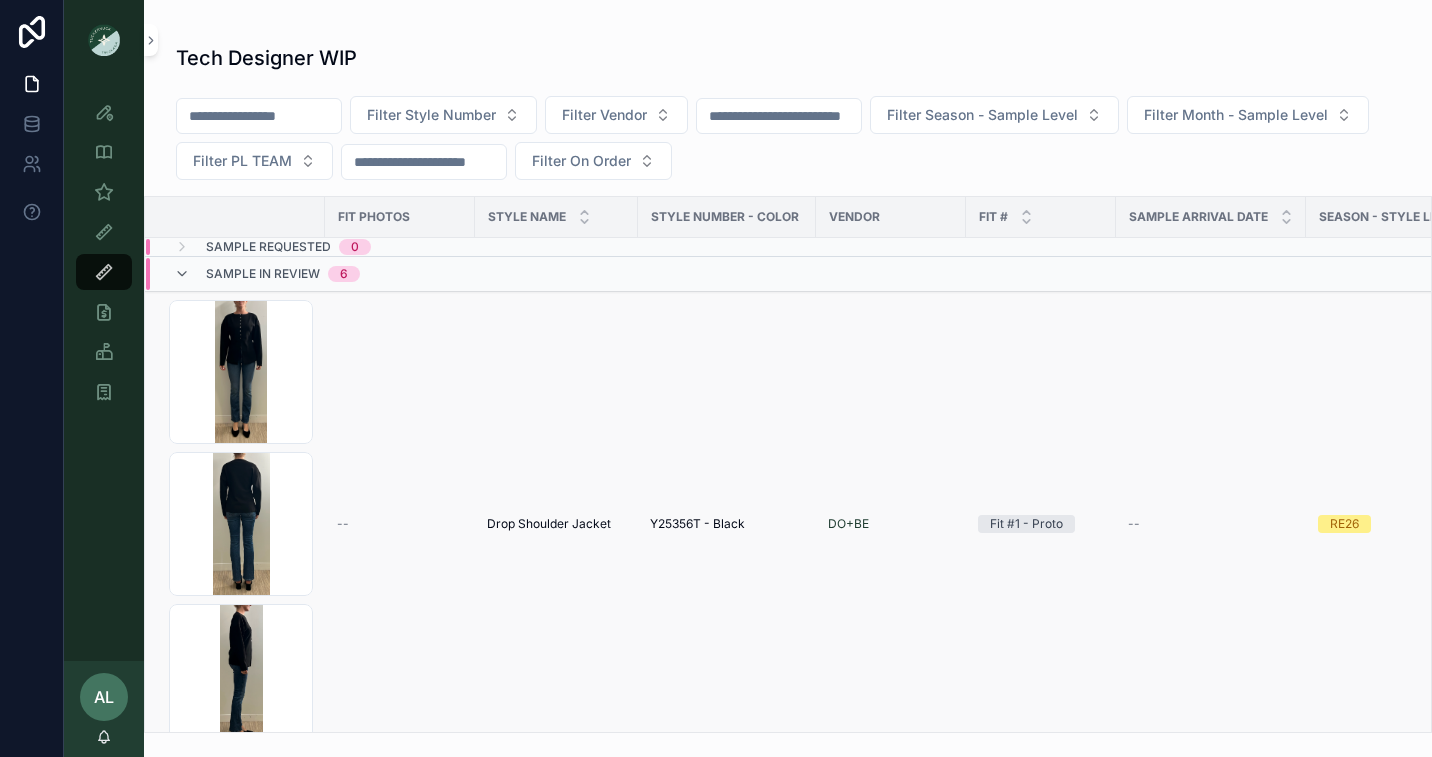 click on "--" at bounding box center (343, 524) 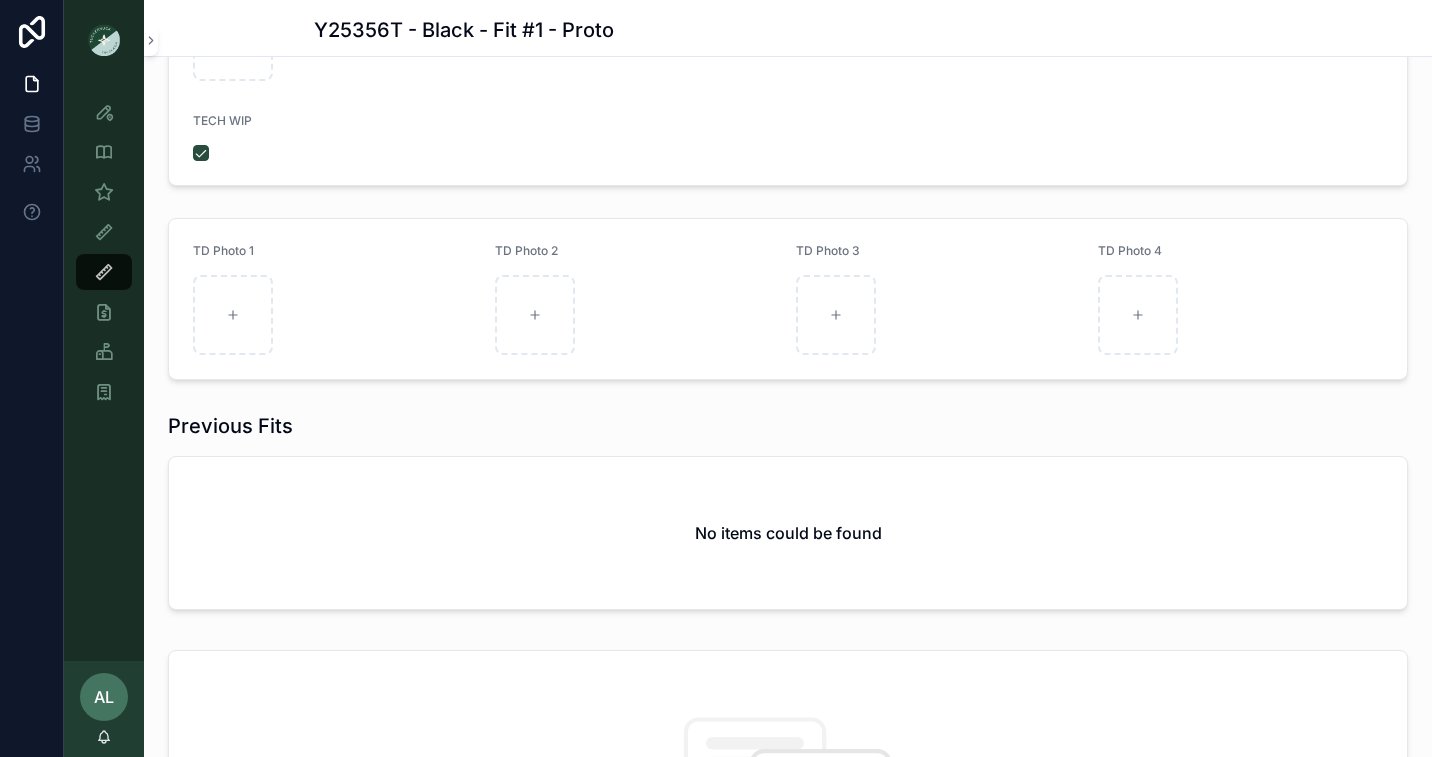 scroll, scrollTop: 475, scrollLeft: 0, axis: vertical 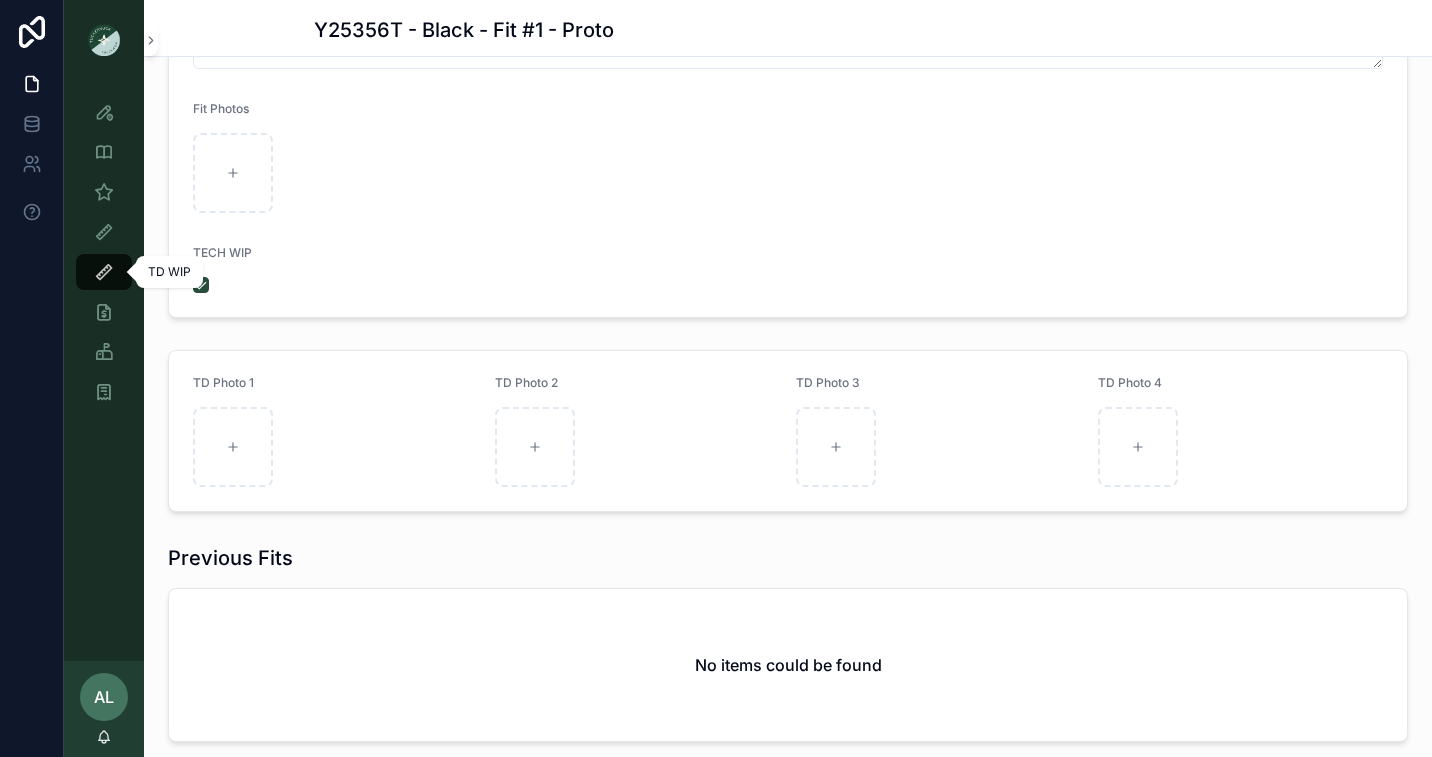 click at bounding box center (104, 272) 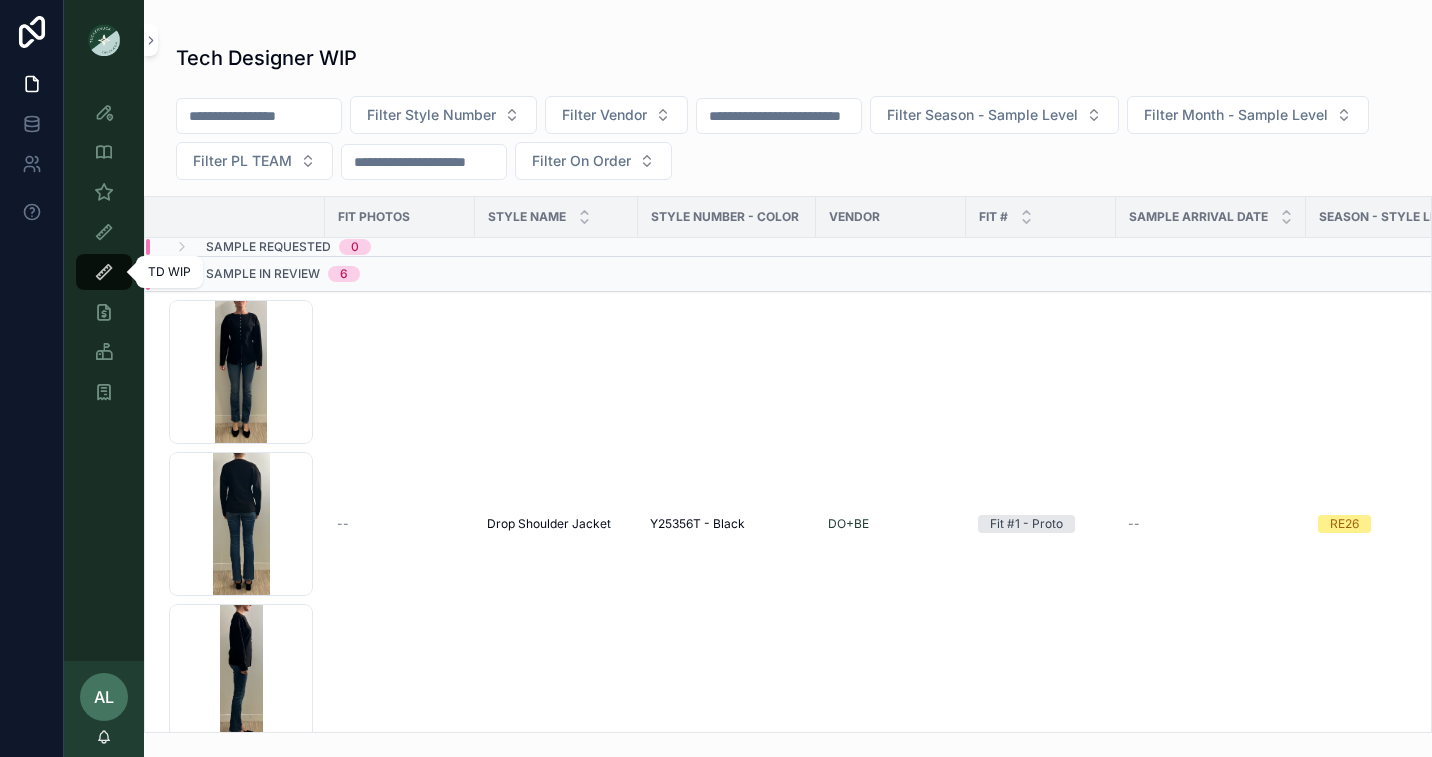 scroll, scrollTop: 0, scrollLeft: 0, axis: both 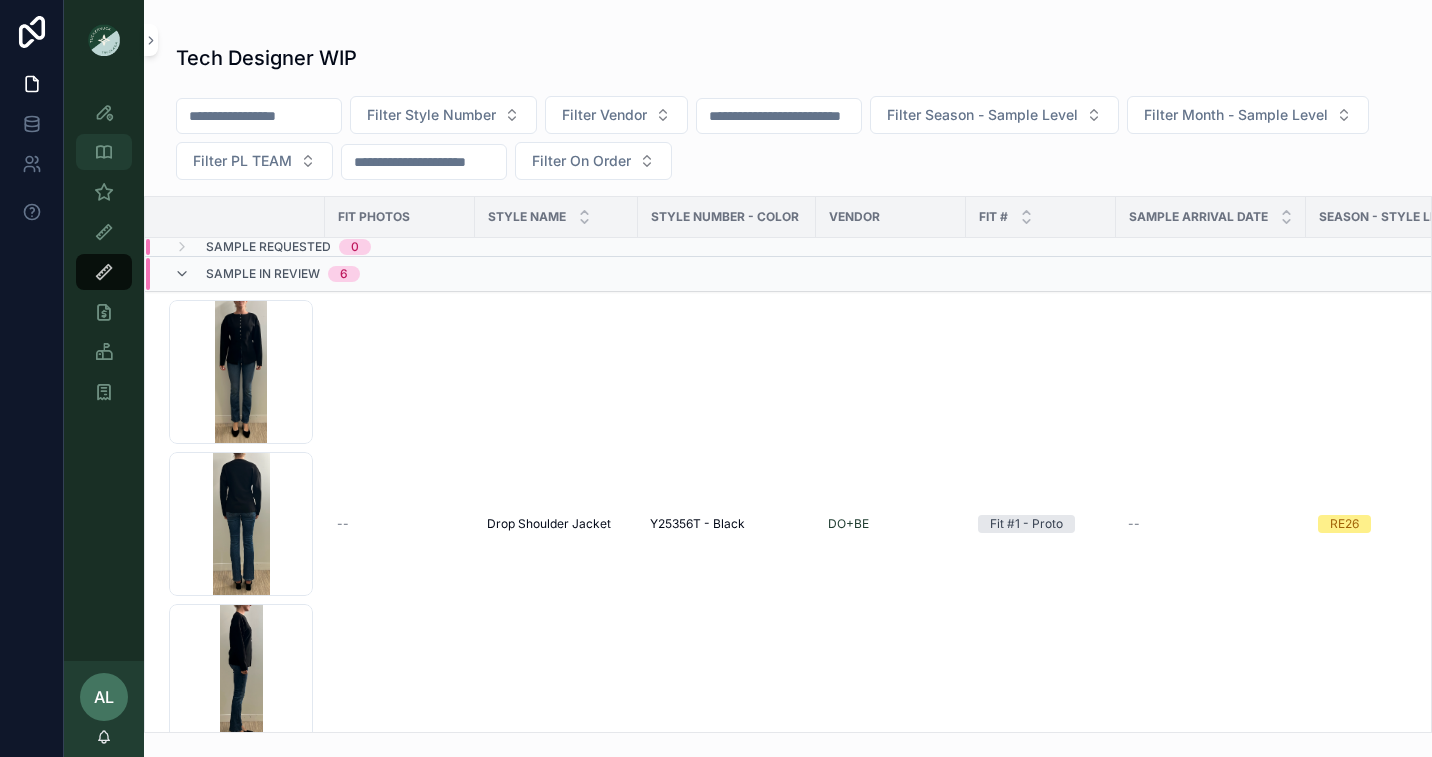 click at bounding box center (104, 152) 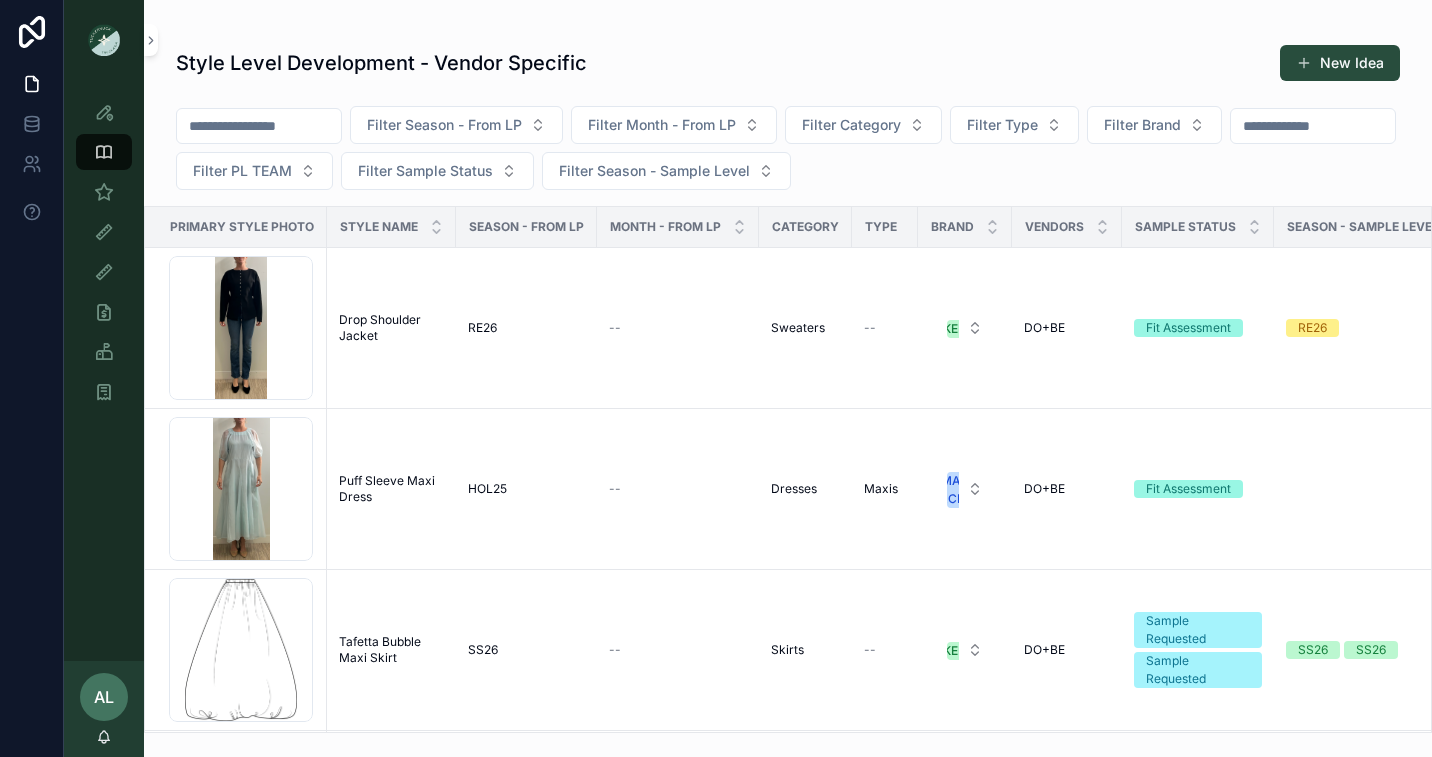 click at bounding box center (259, 126) 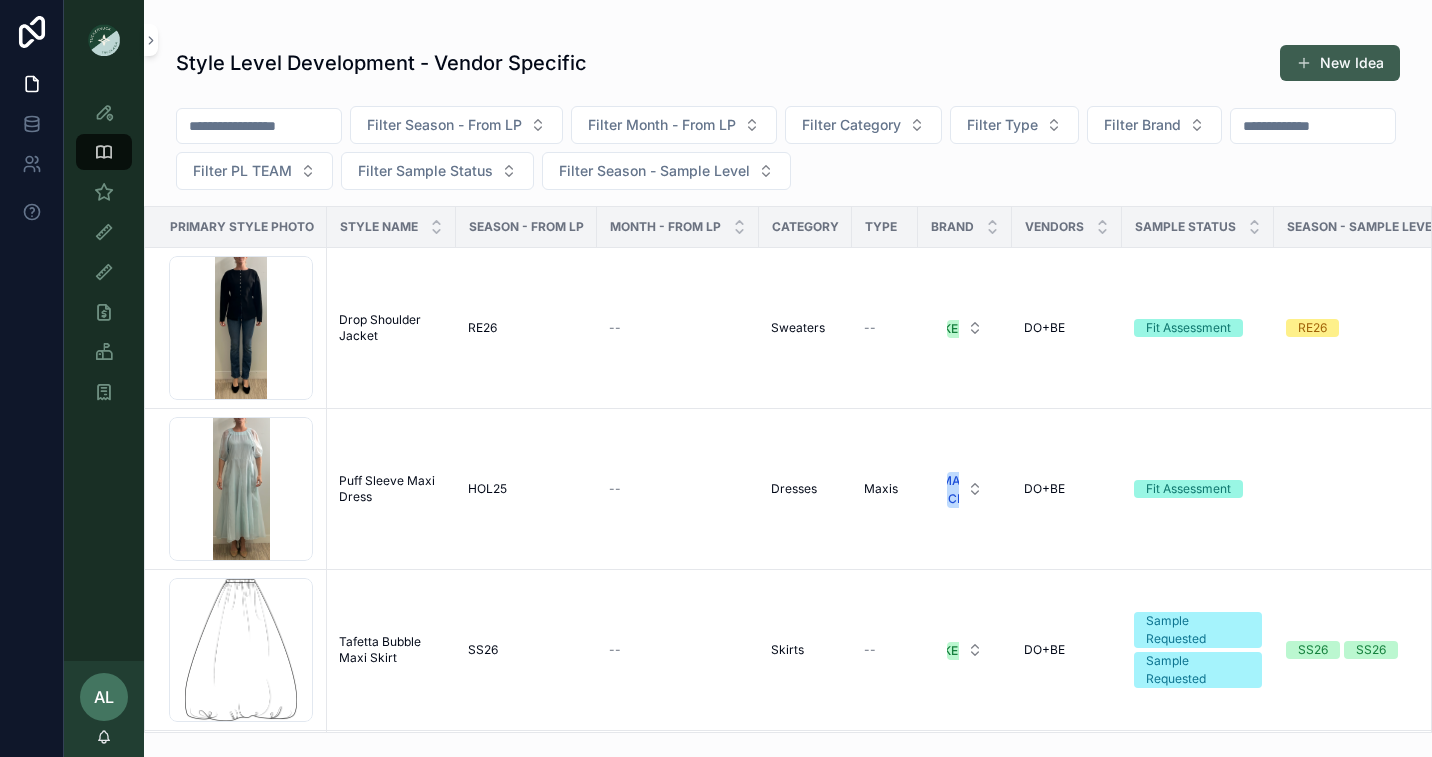 click on "New Idea" at bounding box center [1340, 63] 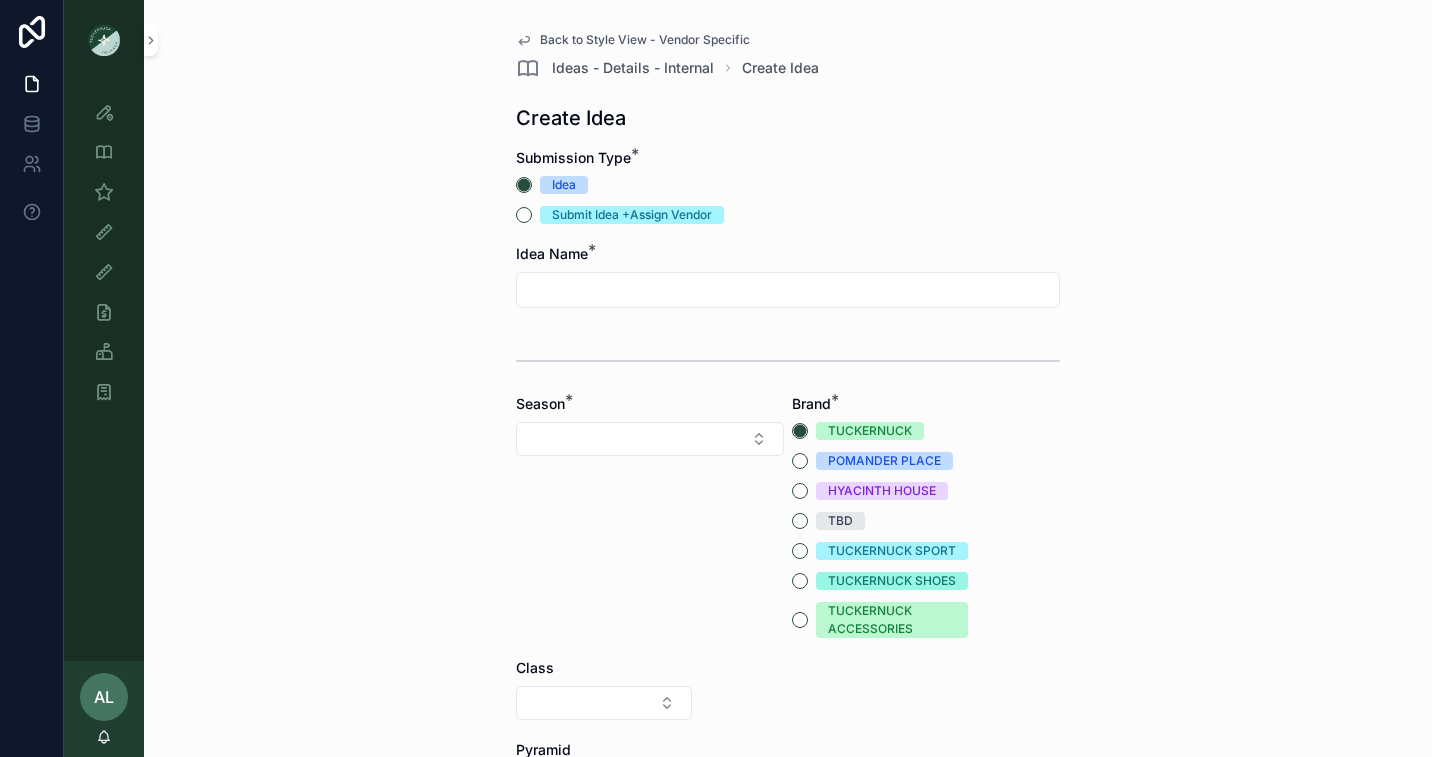 click at bounding box center [788, 290] 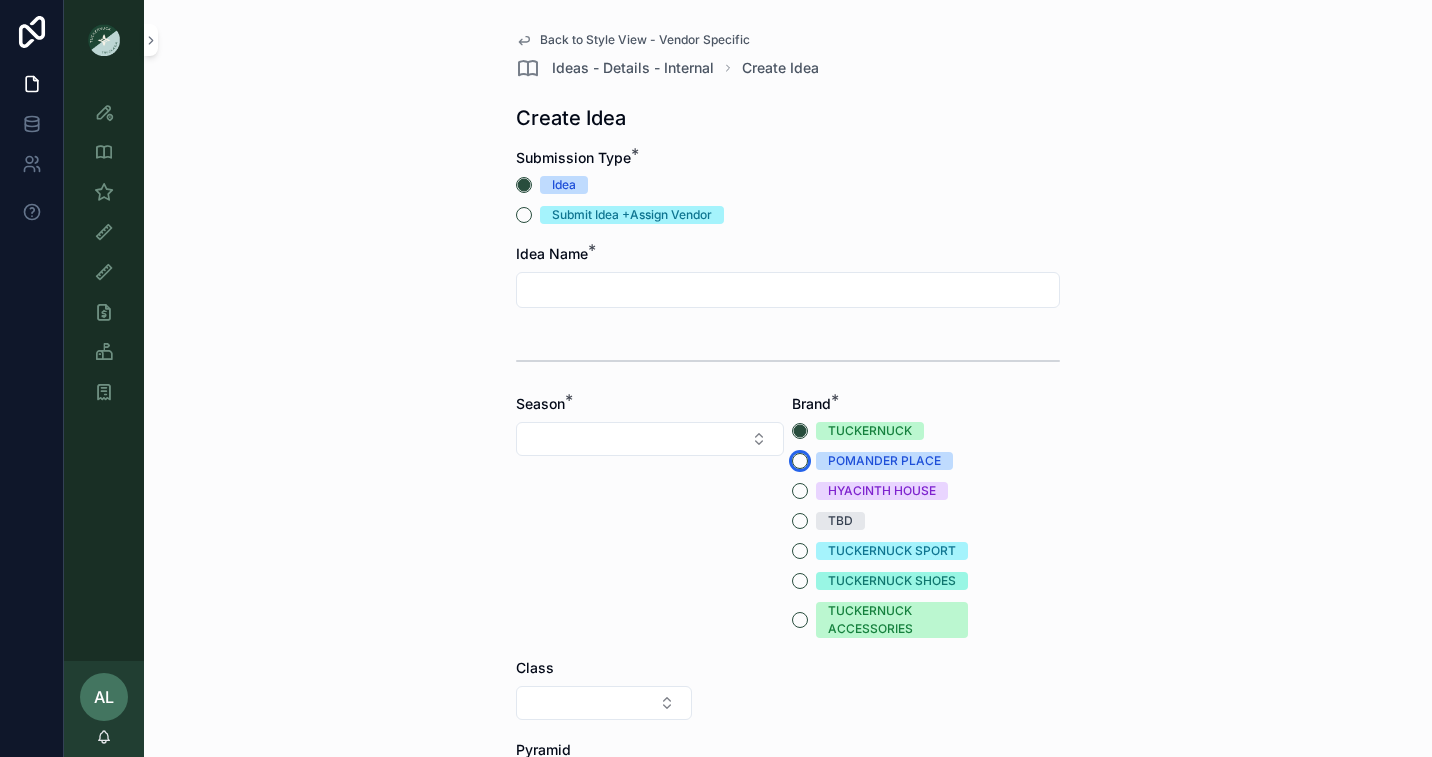 click on "POMANDER PLACE" at bounding box center (800, 461) 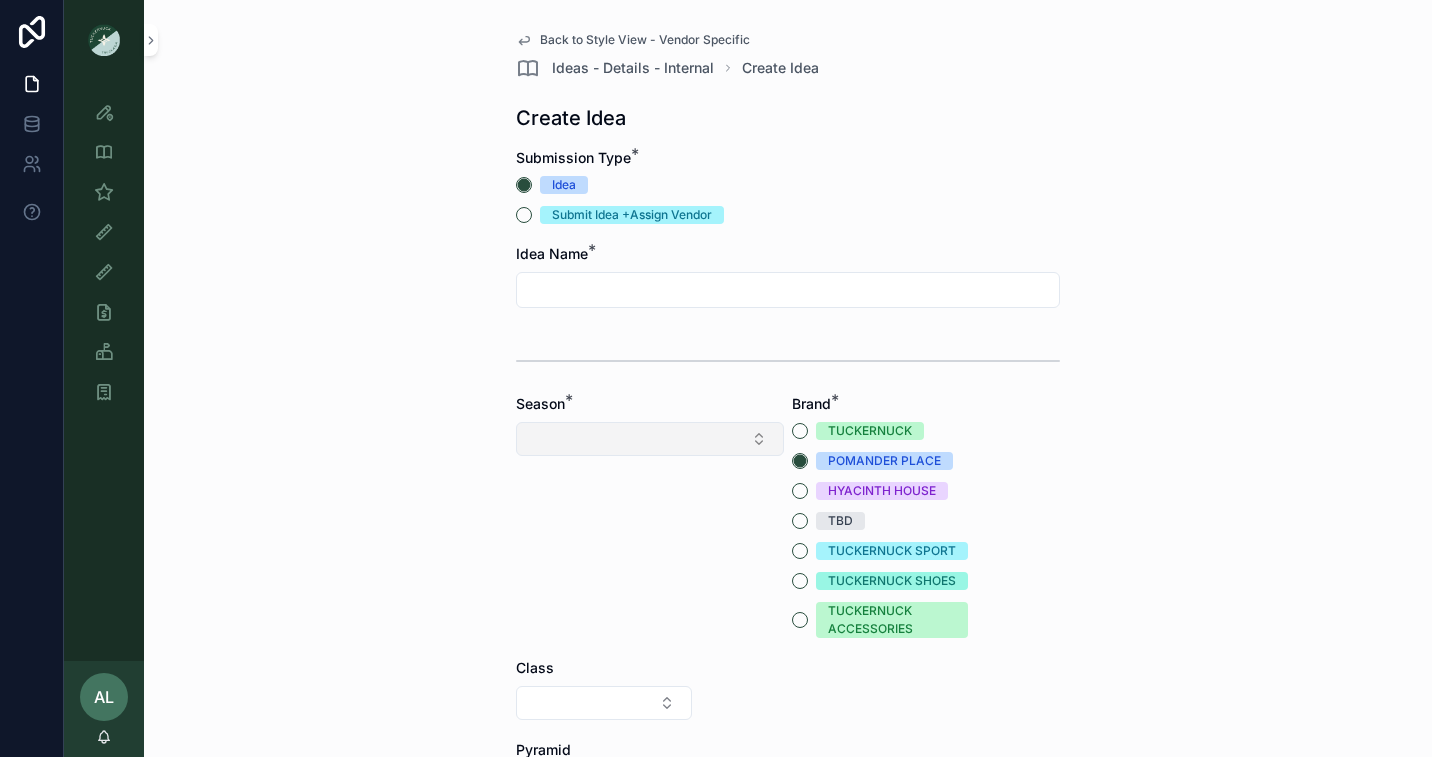 click at bounding box center (650, 439) 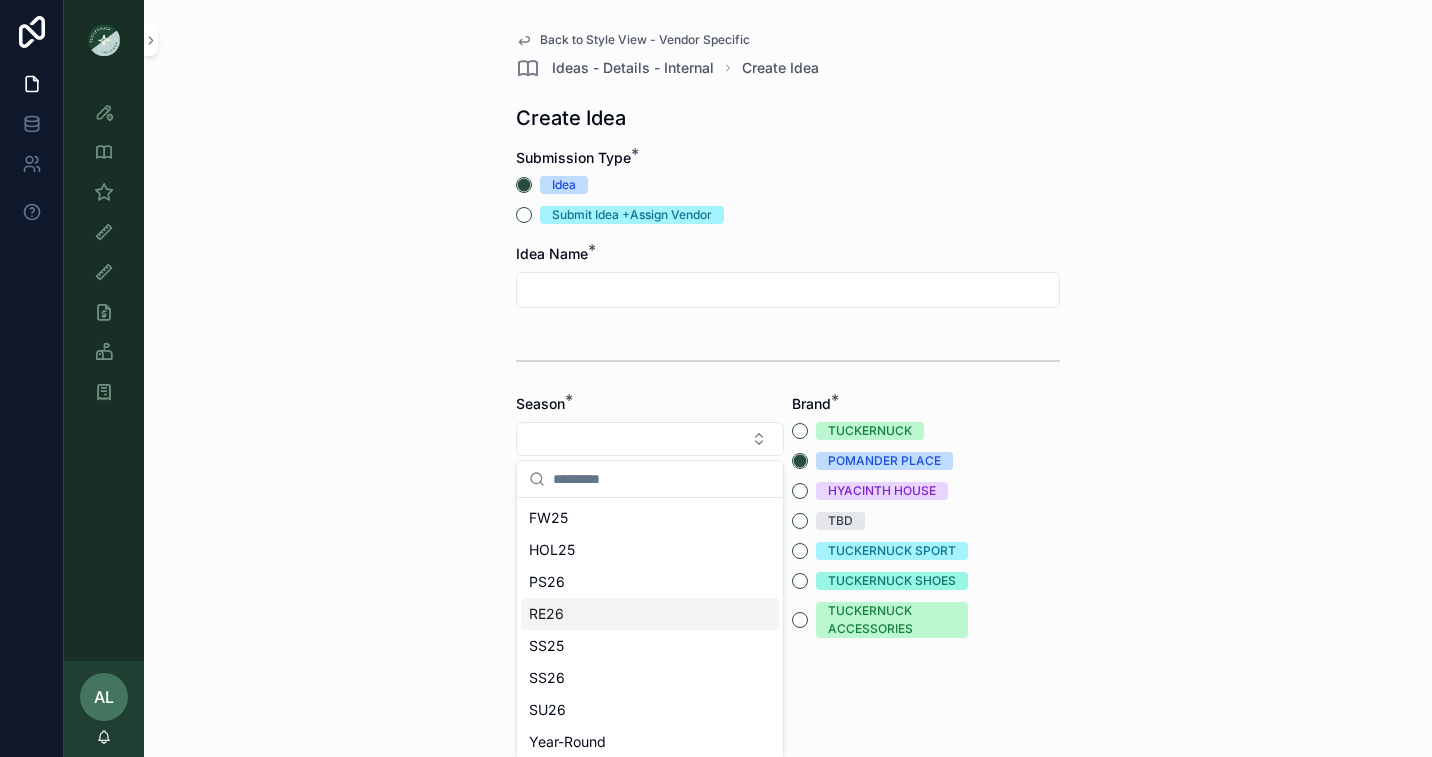 click on "RE26" at bounding box center (650, 614) 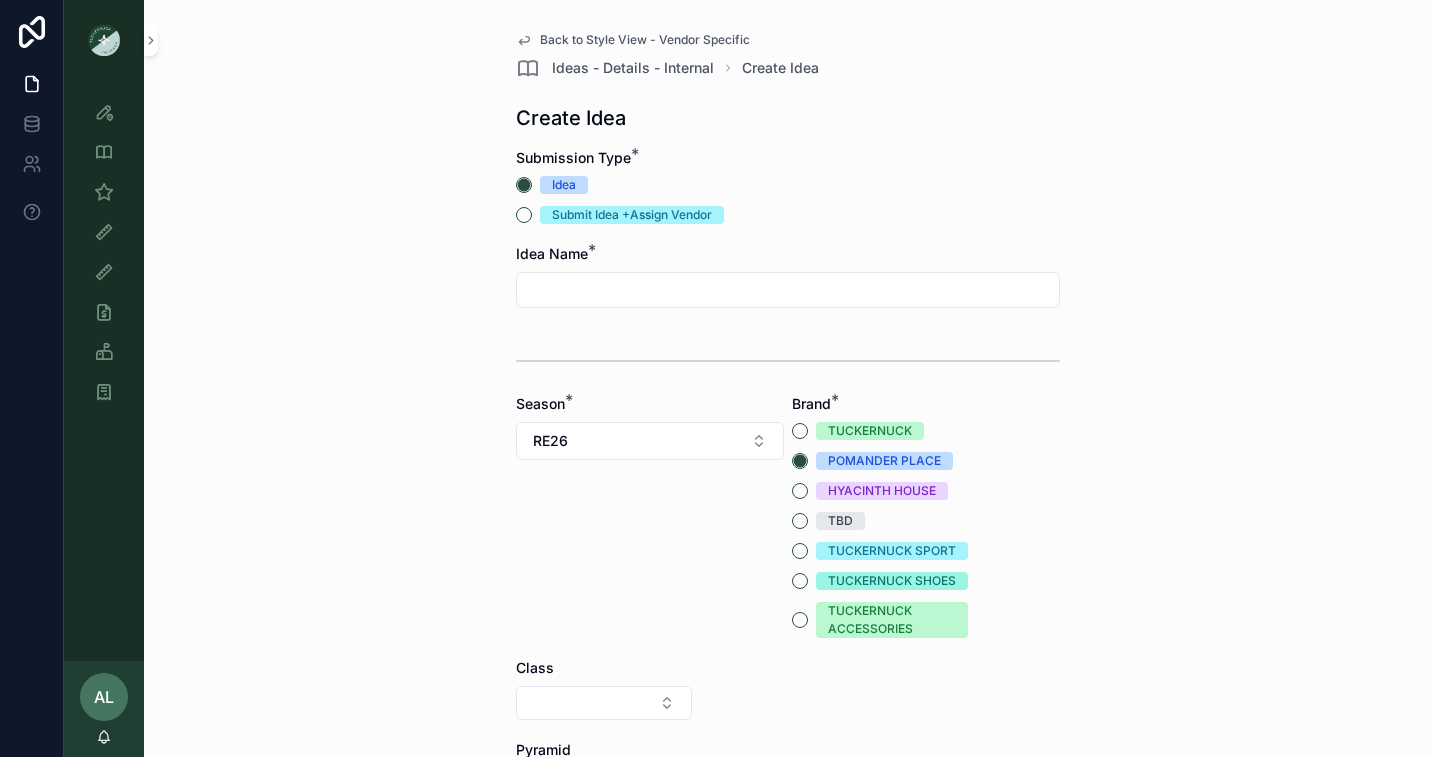 click at bounding box center (788, 290) 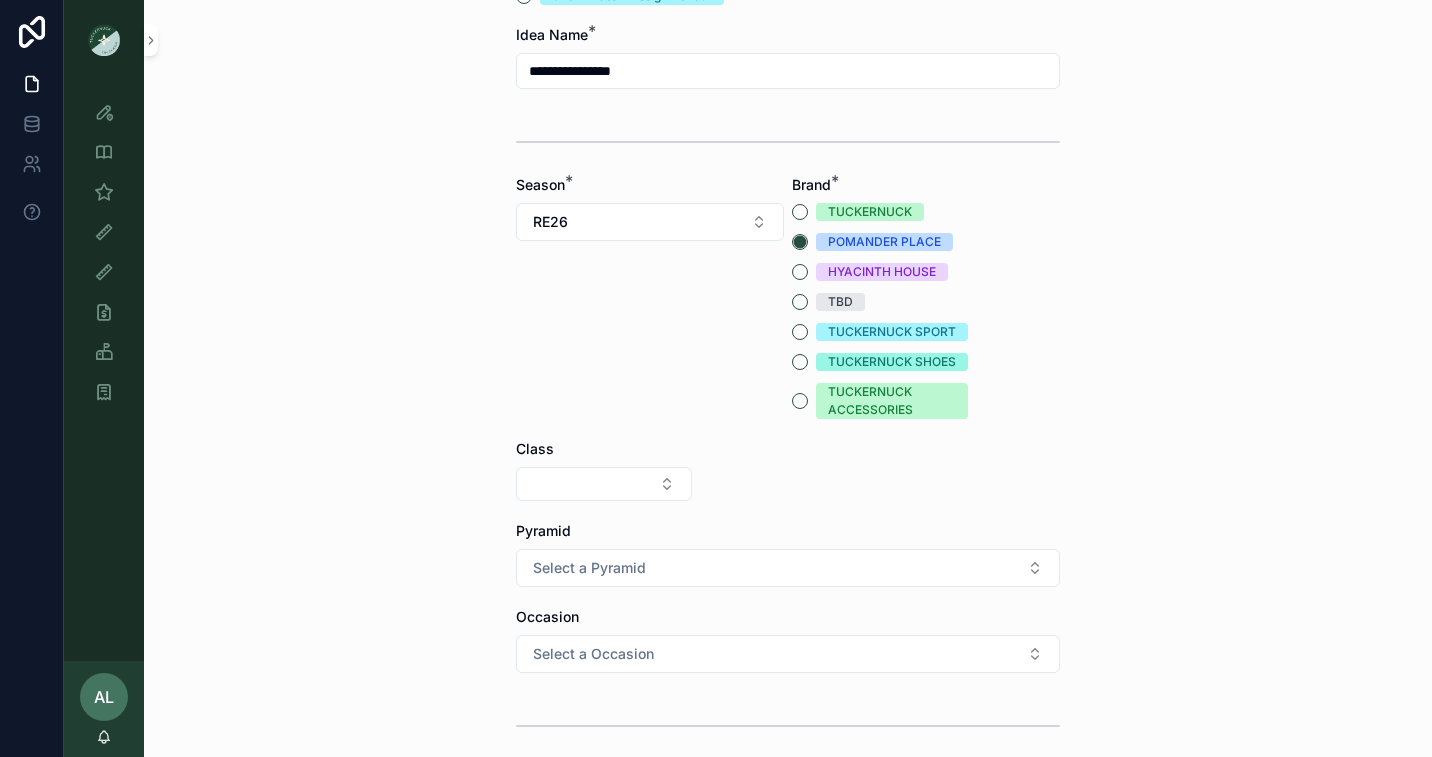 scroll, scrollTop: 228, scrollLeft: 0, axis: vertical 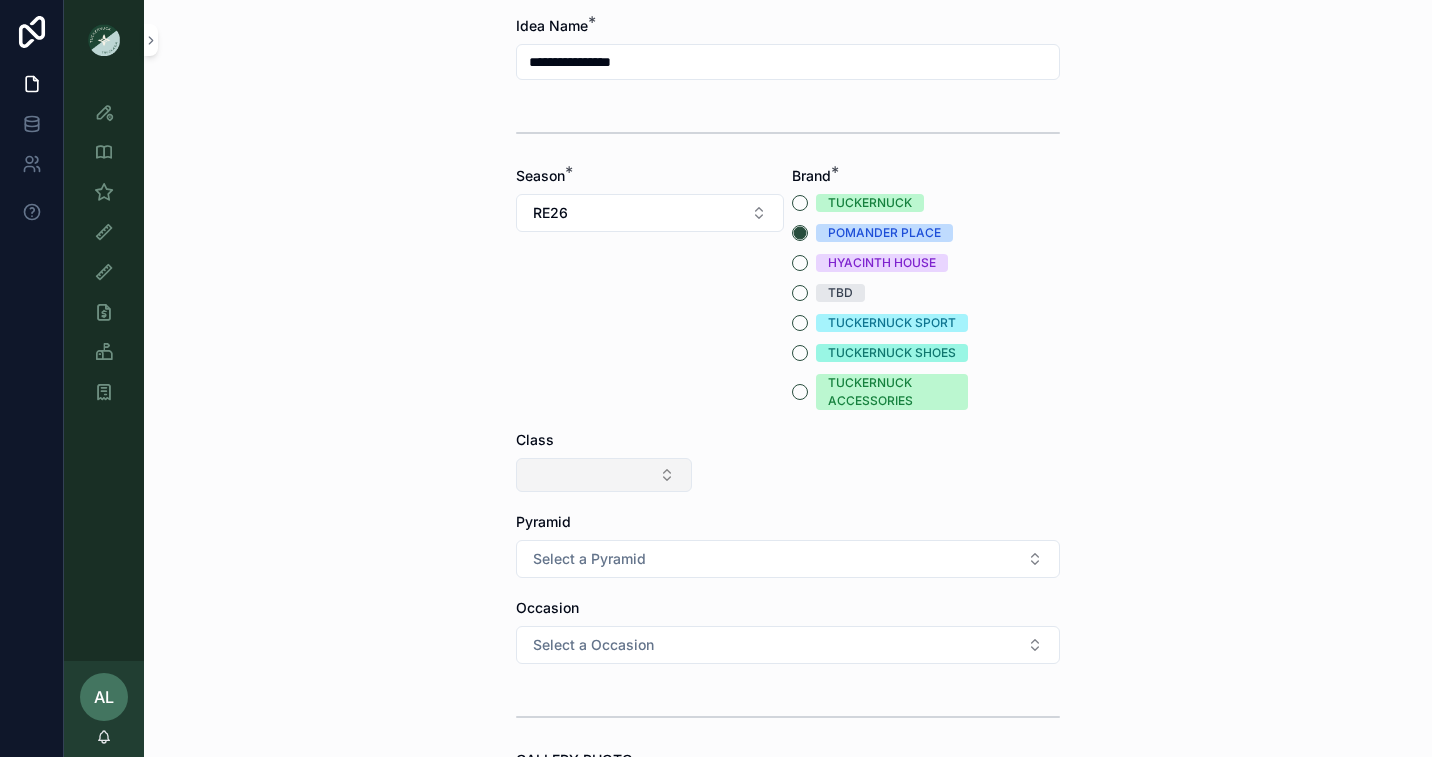 type on "**********" 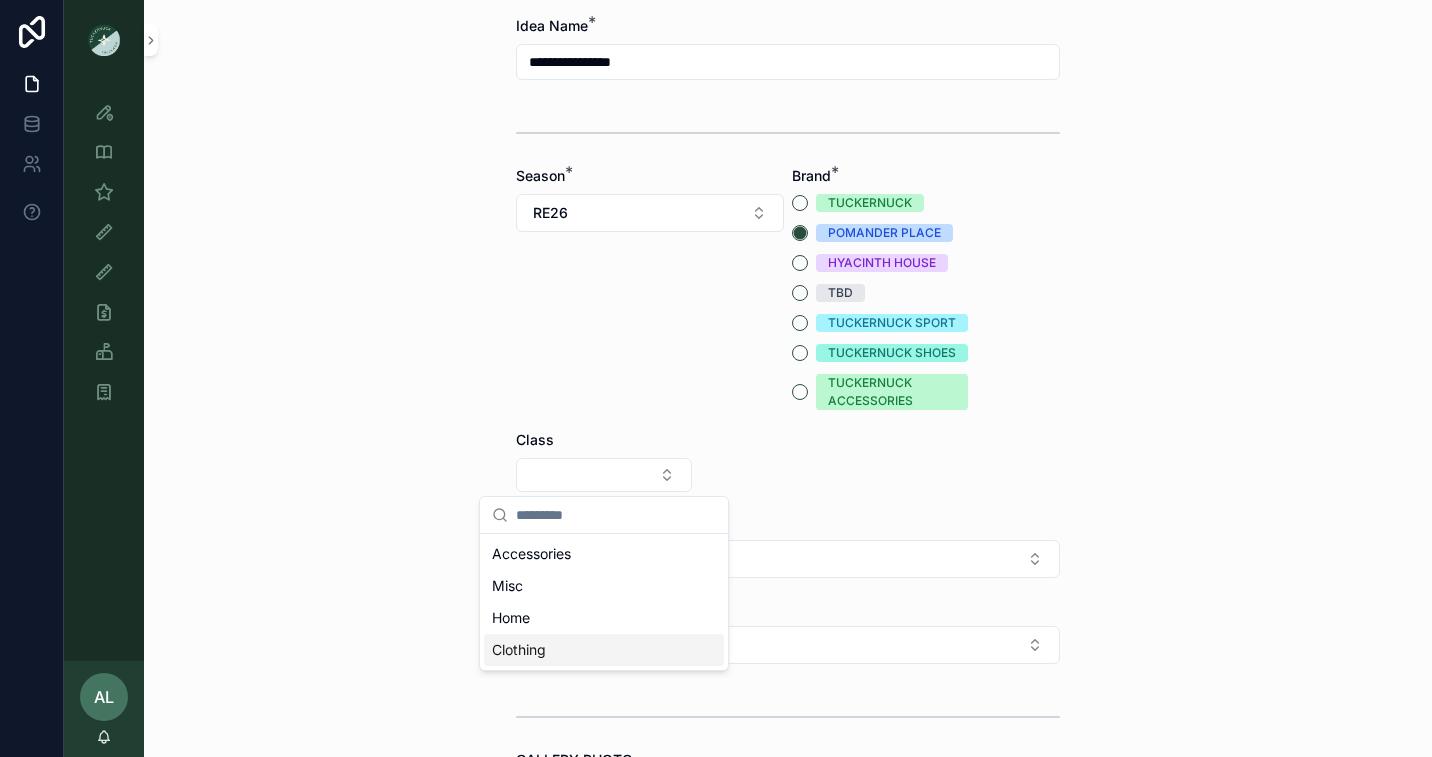 click on "Clothing" at bounding box center [519, 650] 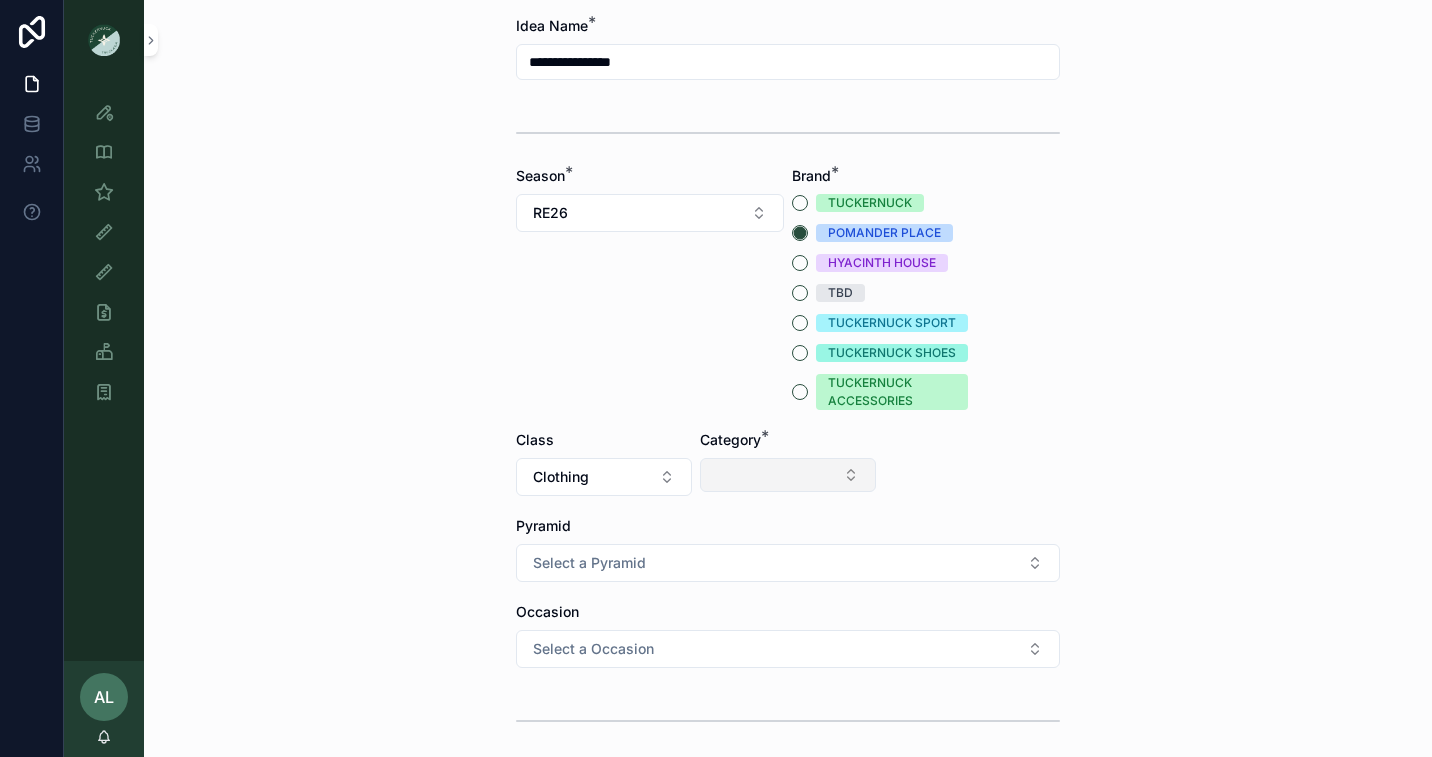 click at bounding box center [788, 475] 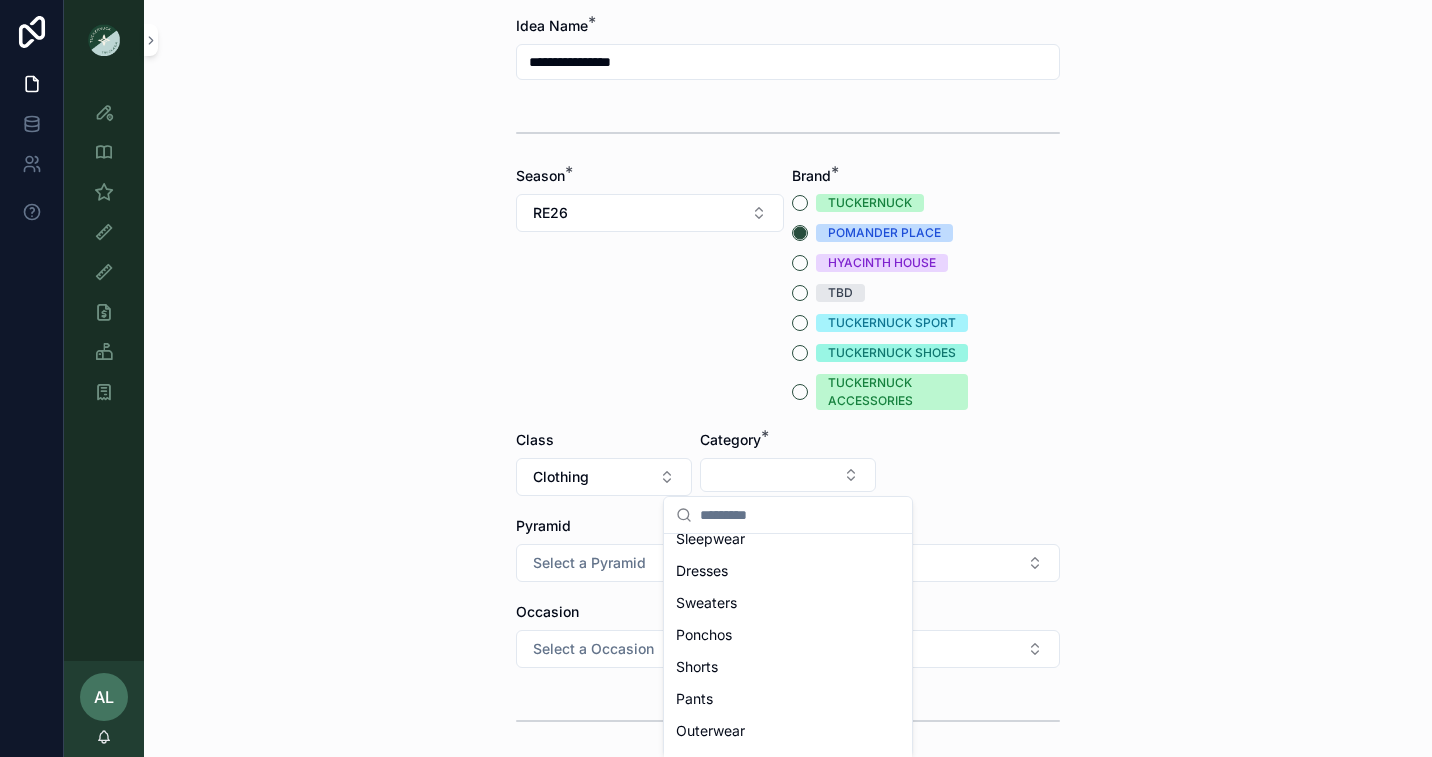 scroll, scrollTop: 124, scrollLeft: 0, axis: vertical 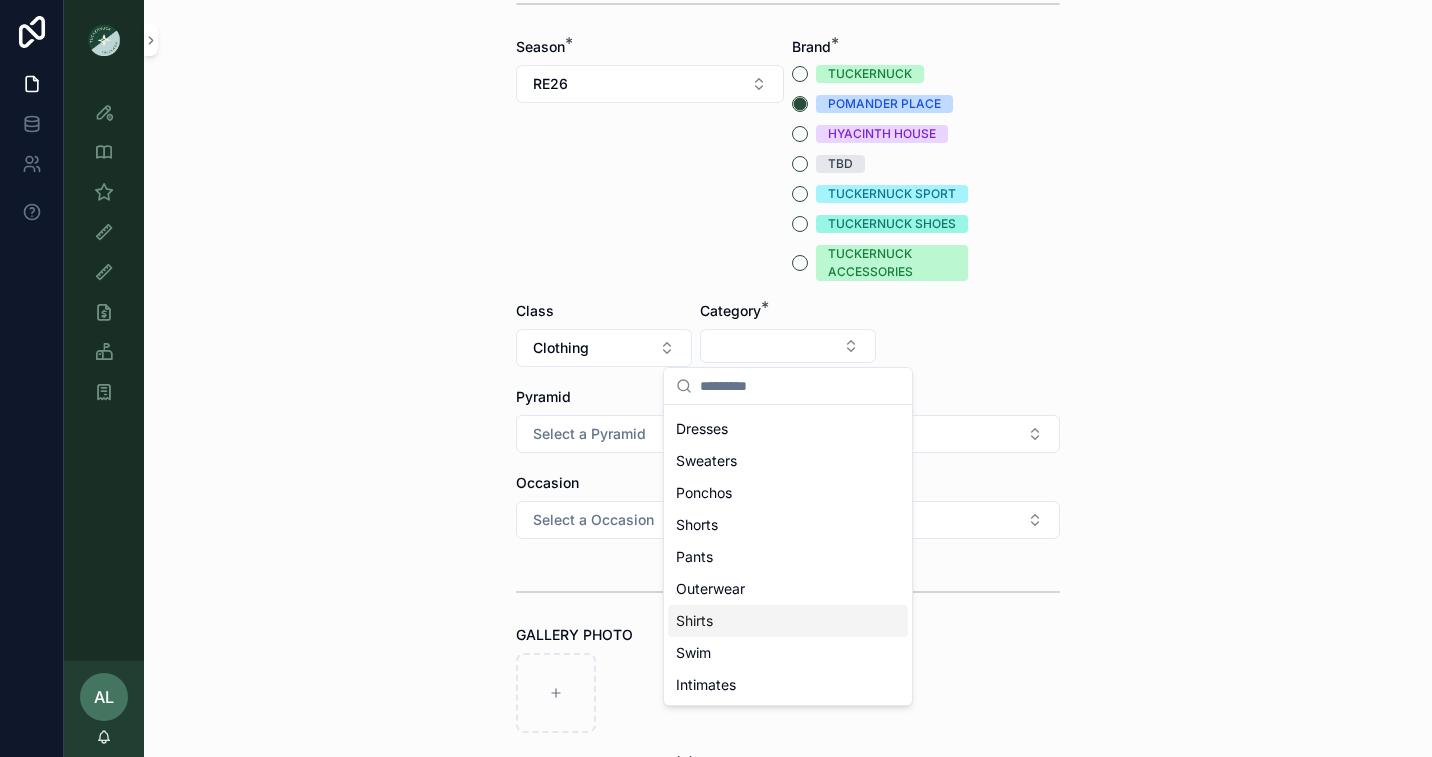 click on "Shirts" at bounding box center (788, 621) 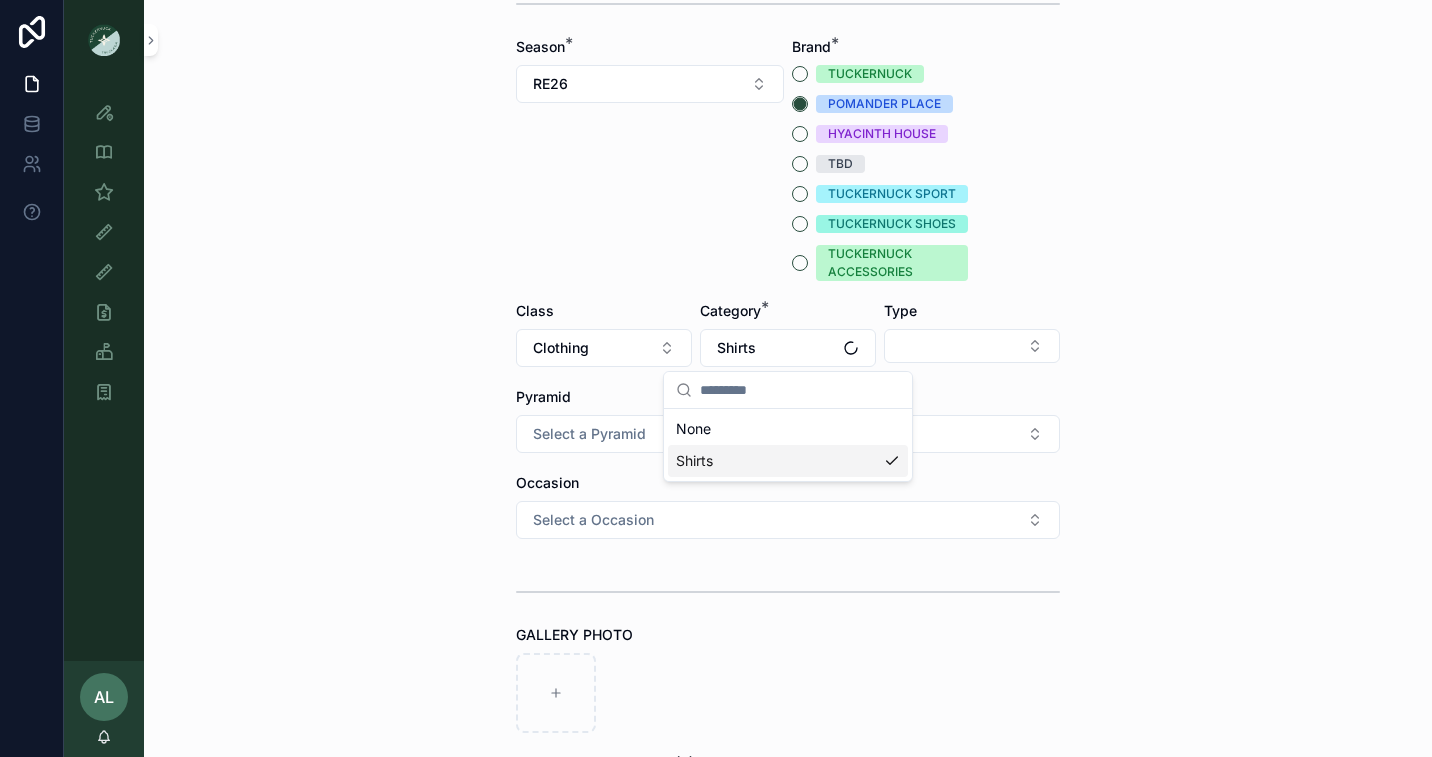 scroll, scrollTop: 0, scrollLeft: 0, axis: both 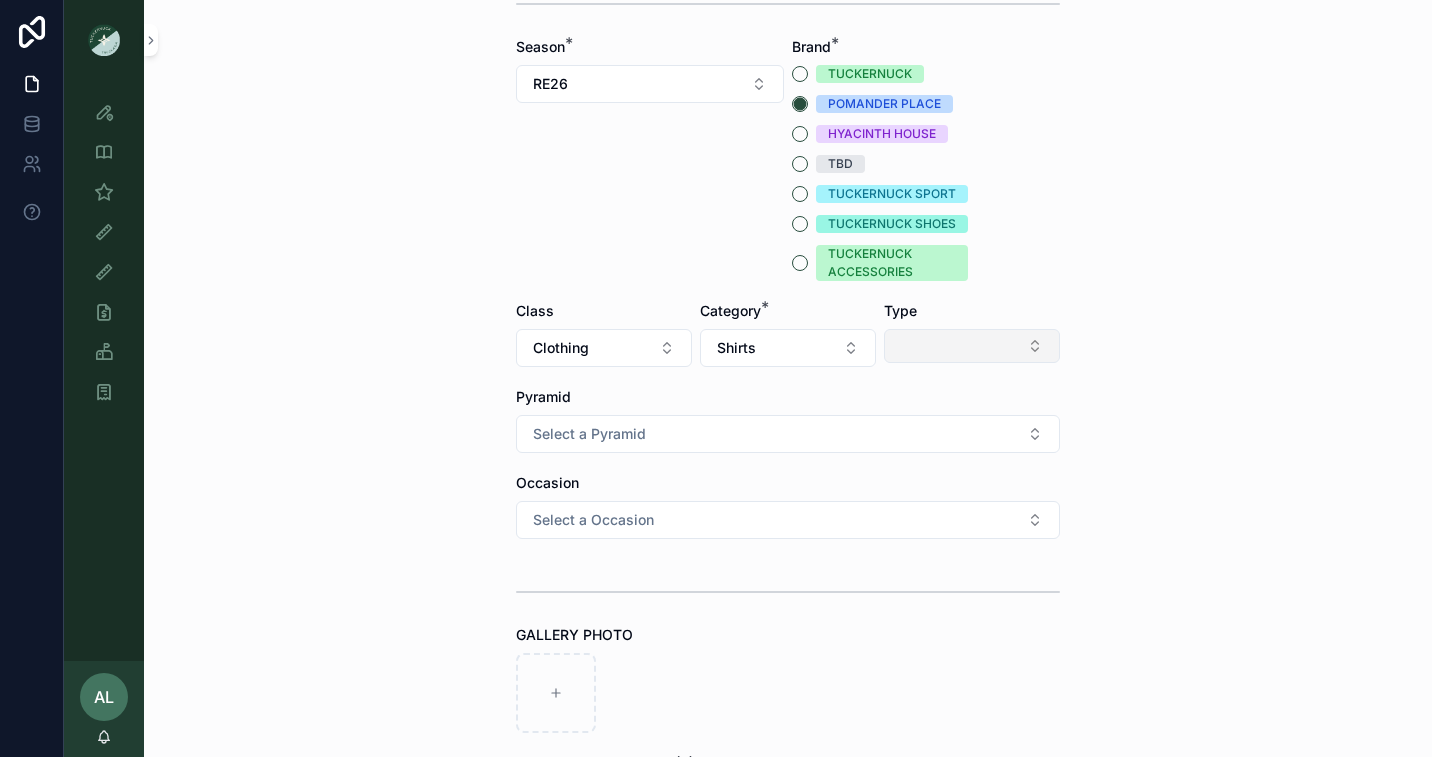 click at bounding box center (972, 346) 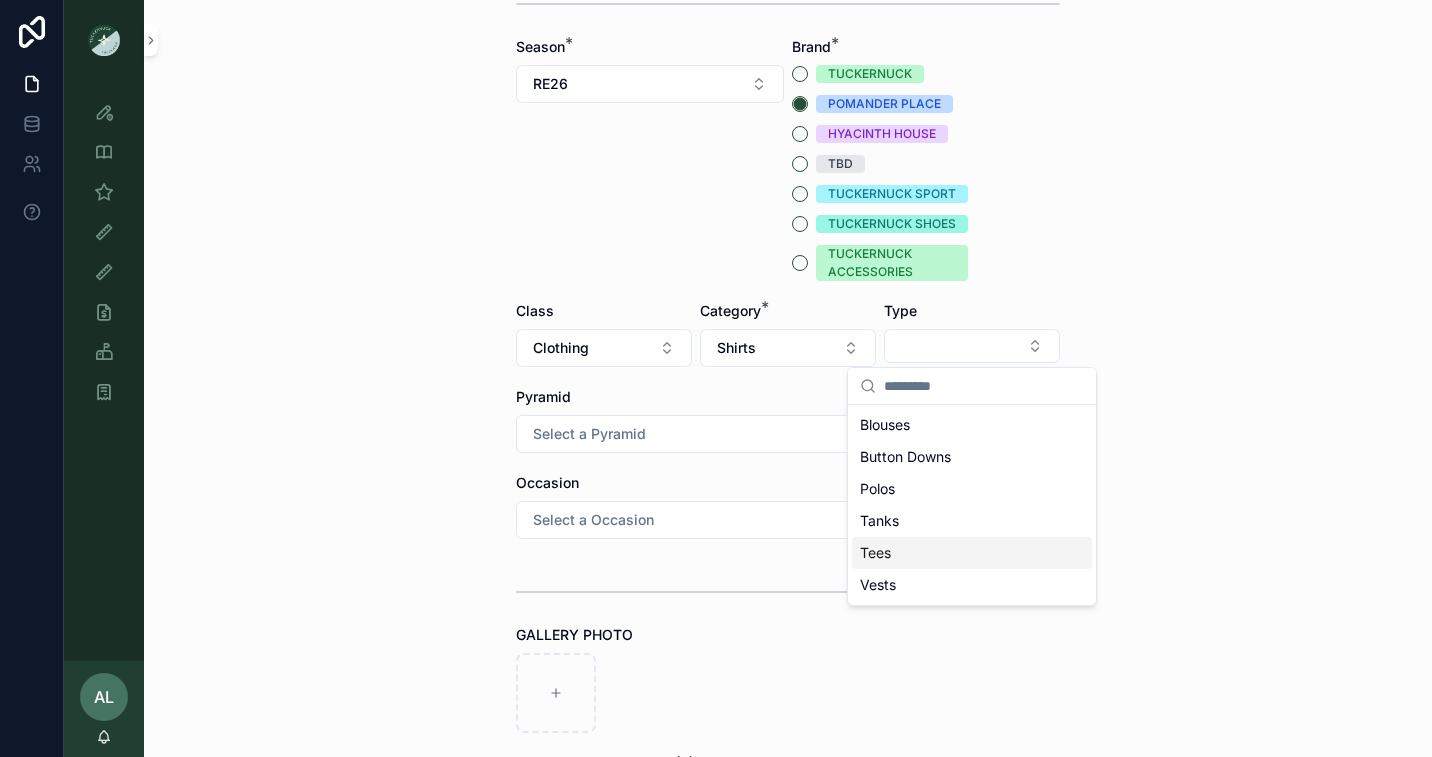 click on "Tees" at bounding box center [972, 553] 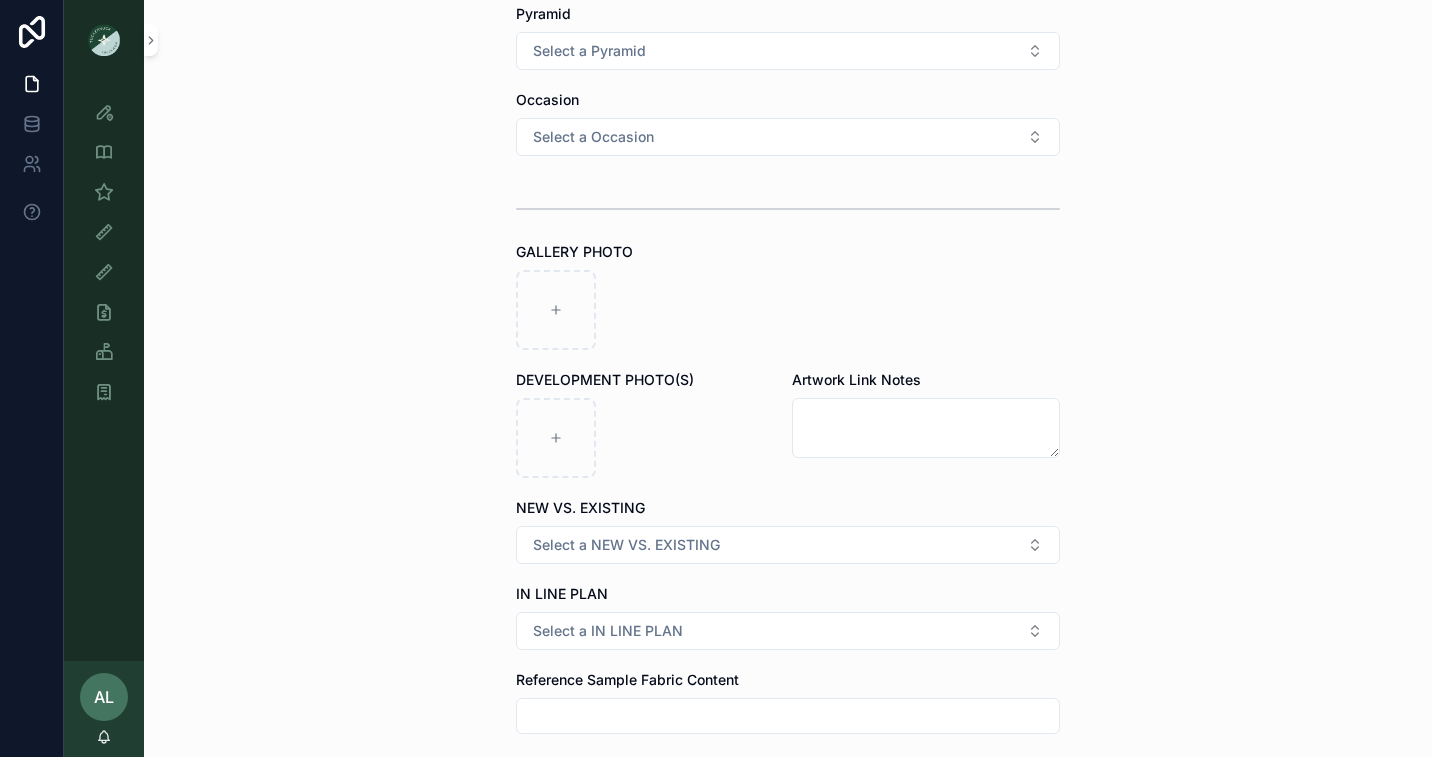 scroll, scrollTop: 913, scrollLeft: 0, axis: vertical 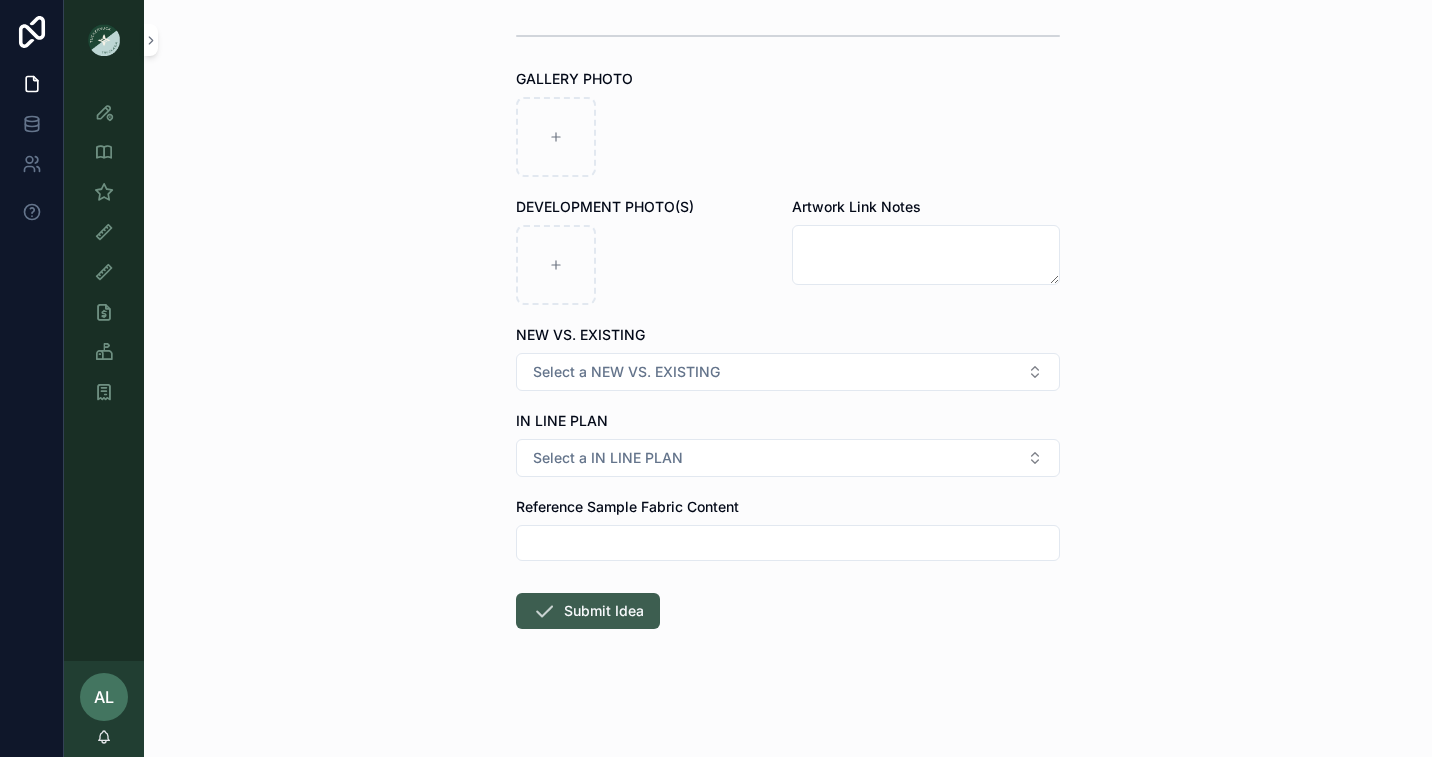 click on "Submit Idea" at bounding box center (588, 611) 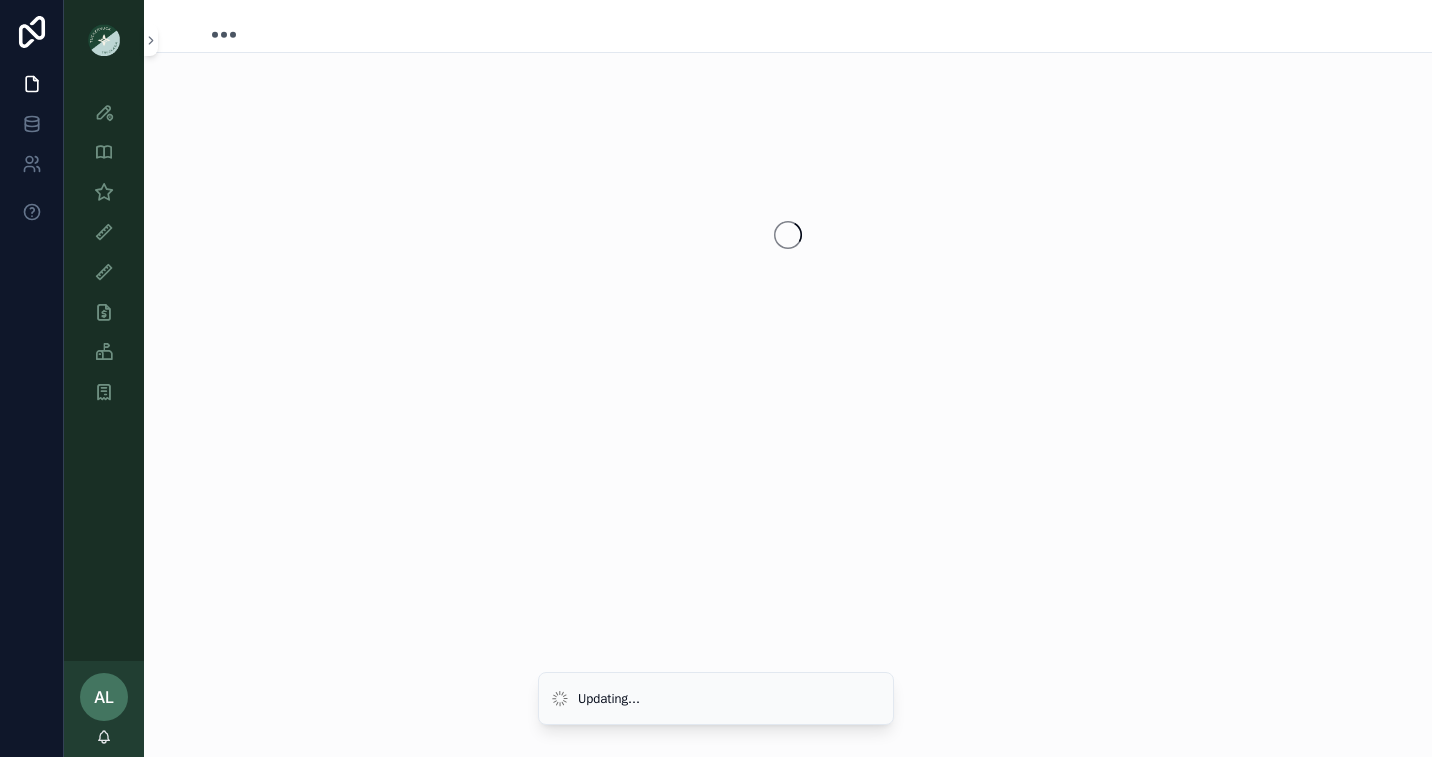 scroll, scrollTop: 0, scrollLeft: 0, axis: both 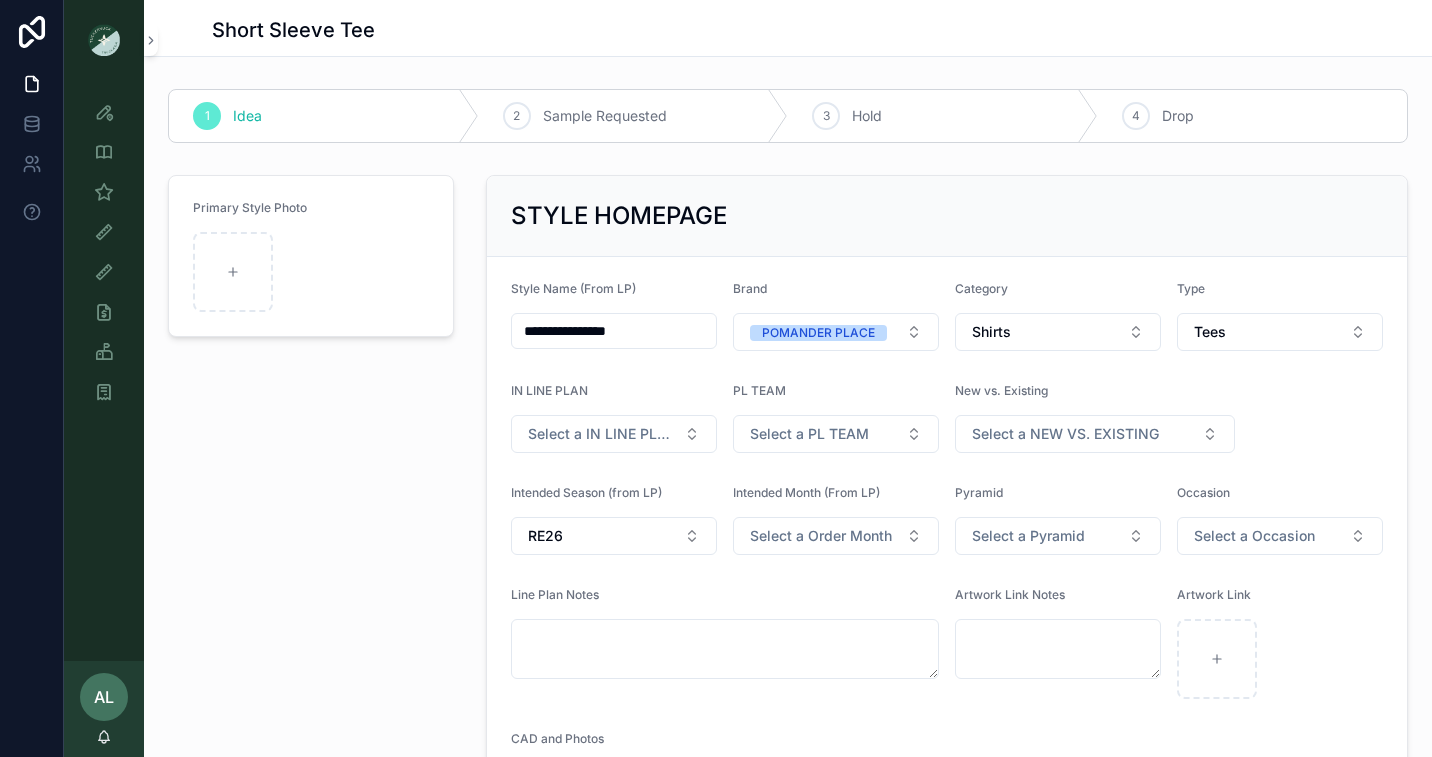 click on "**********" at bounding box center [614, 331] 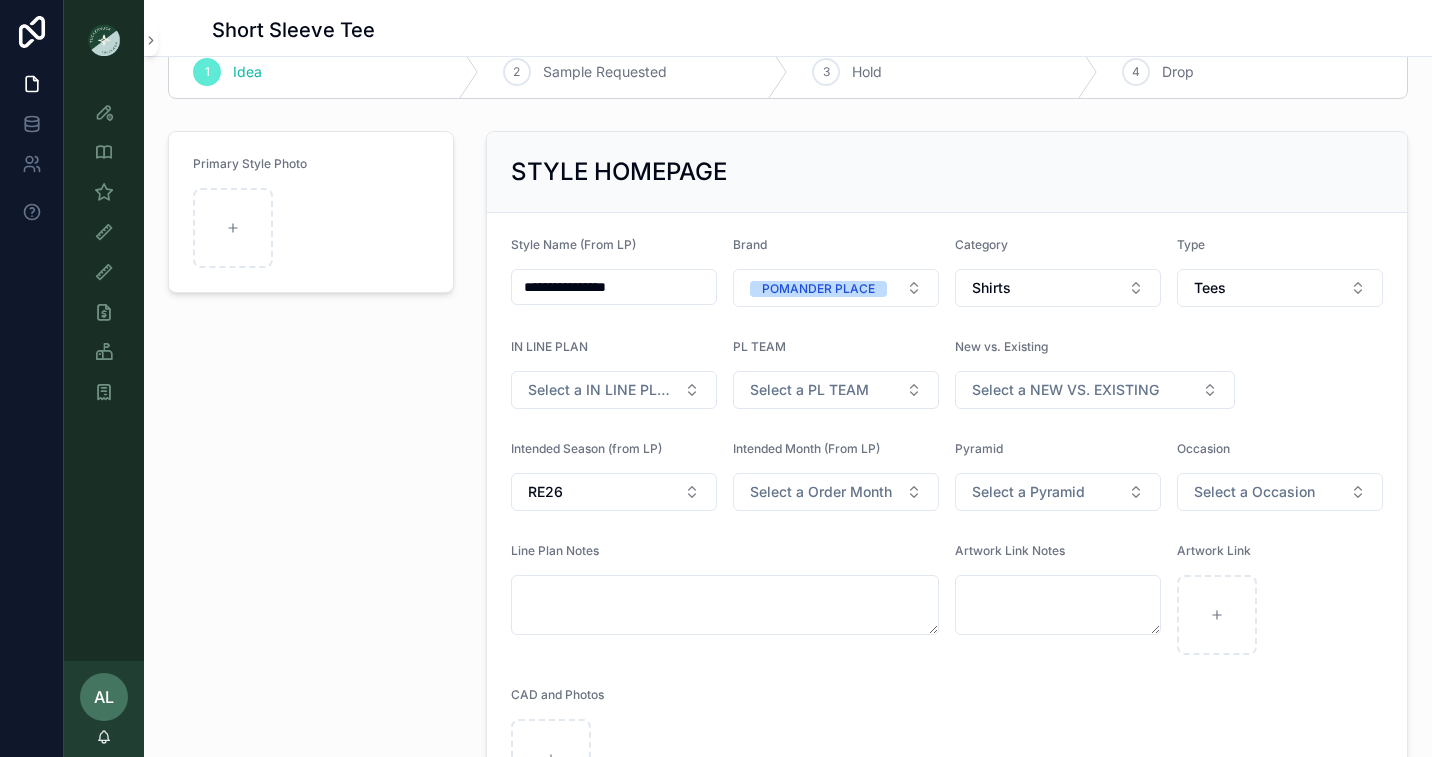 scroll, scrollTop: 0, scrollLeft: 0, axis: both 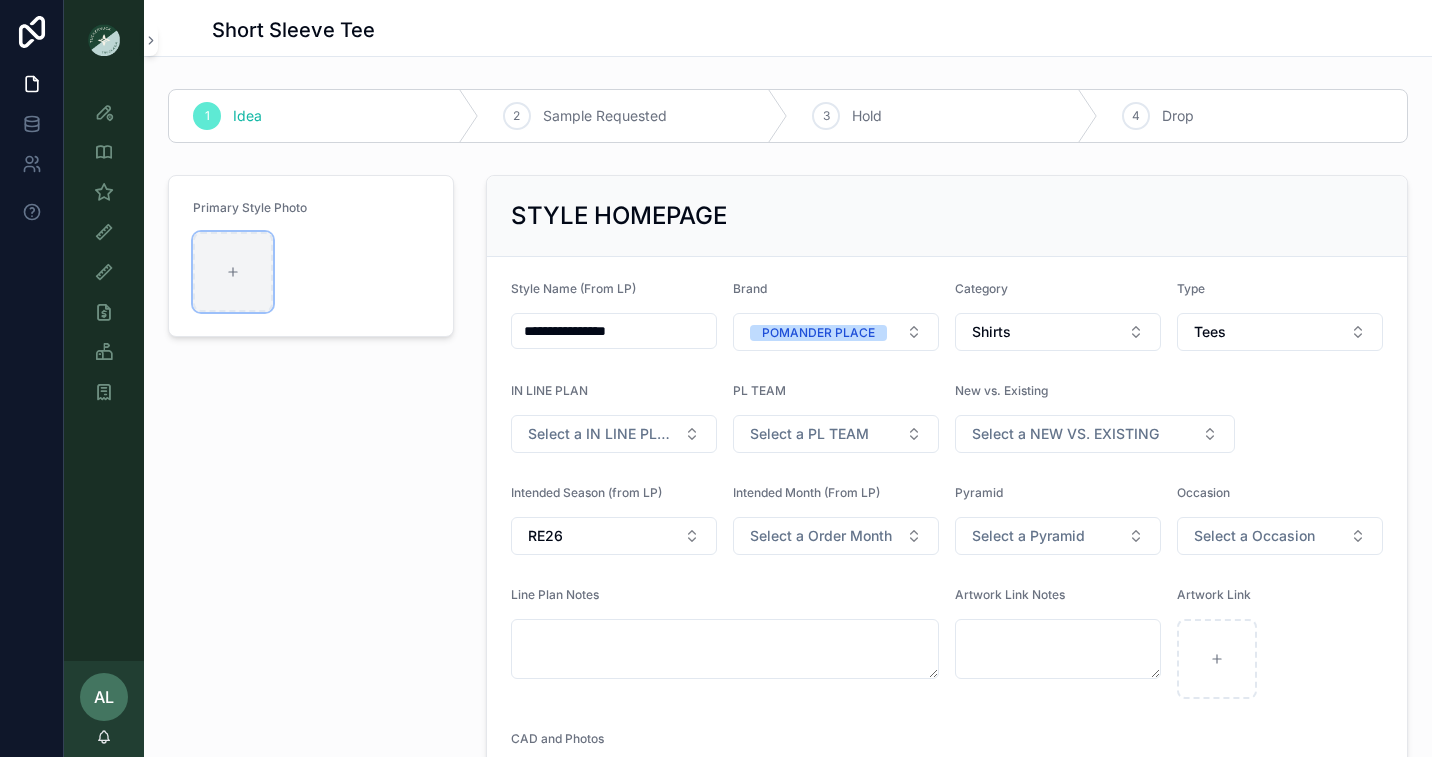 click 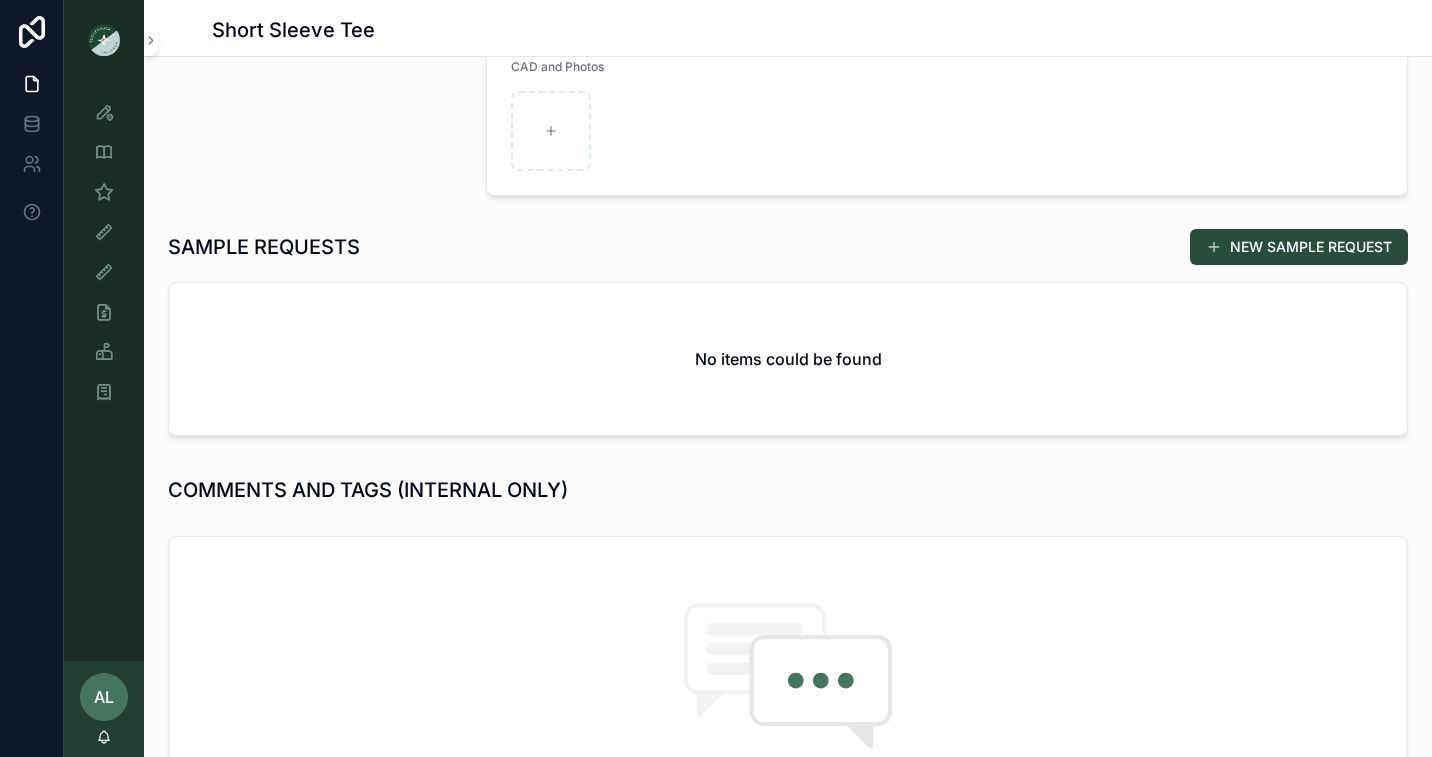 scroll, scrollTop: 688, scrollLeft: 0, axis: vertical 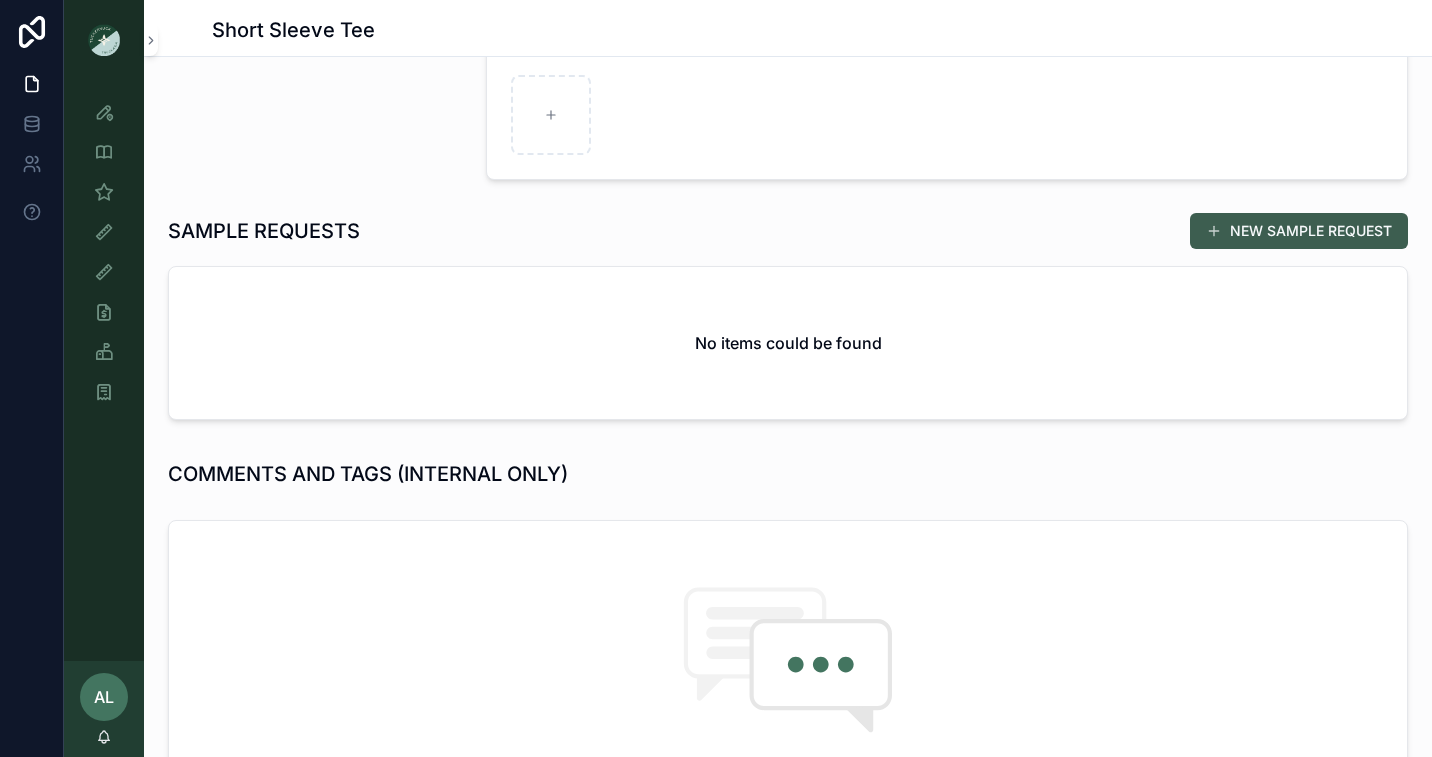 click on "NEW SAMPLE REQUEST" at bounding box center (1299, 231) 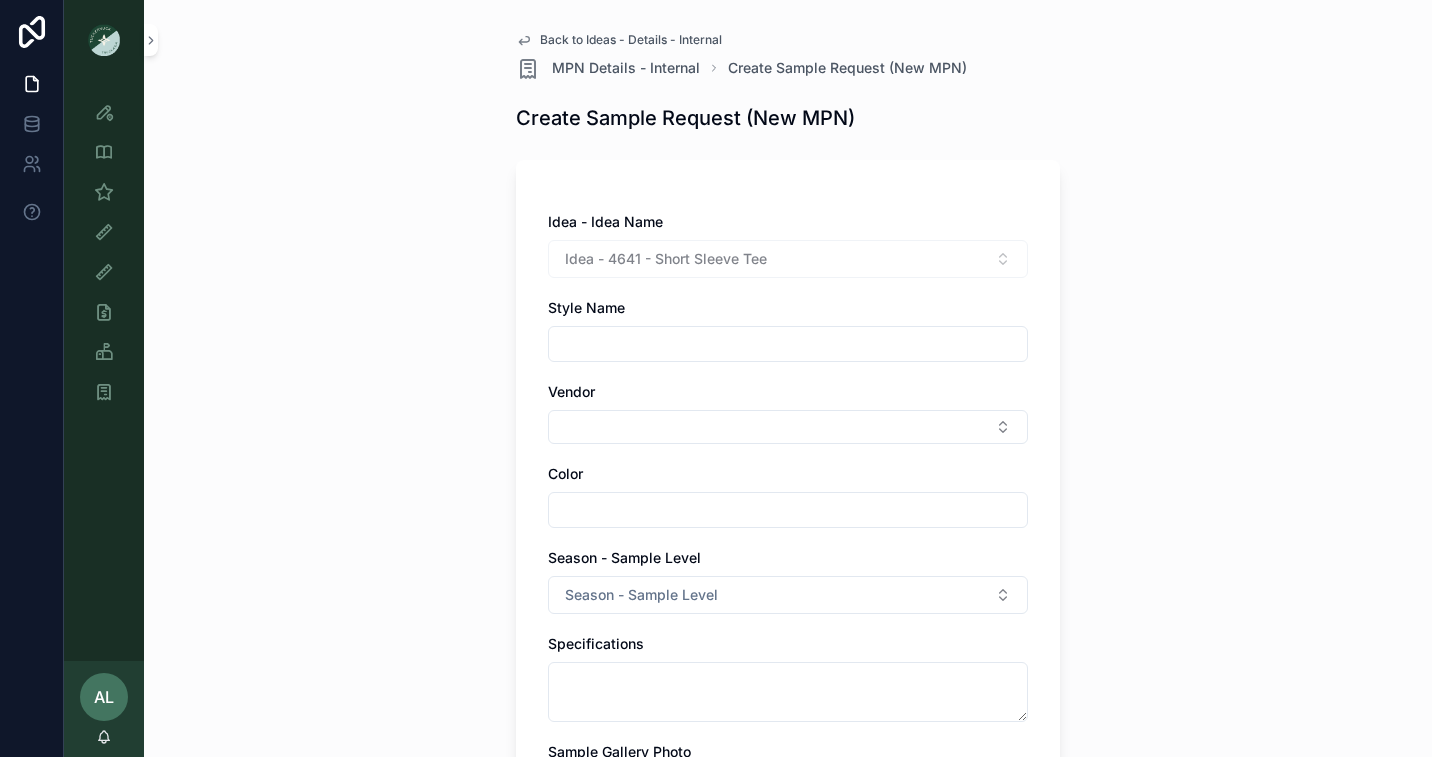 click at bounding box center [788, 344] 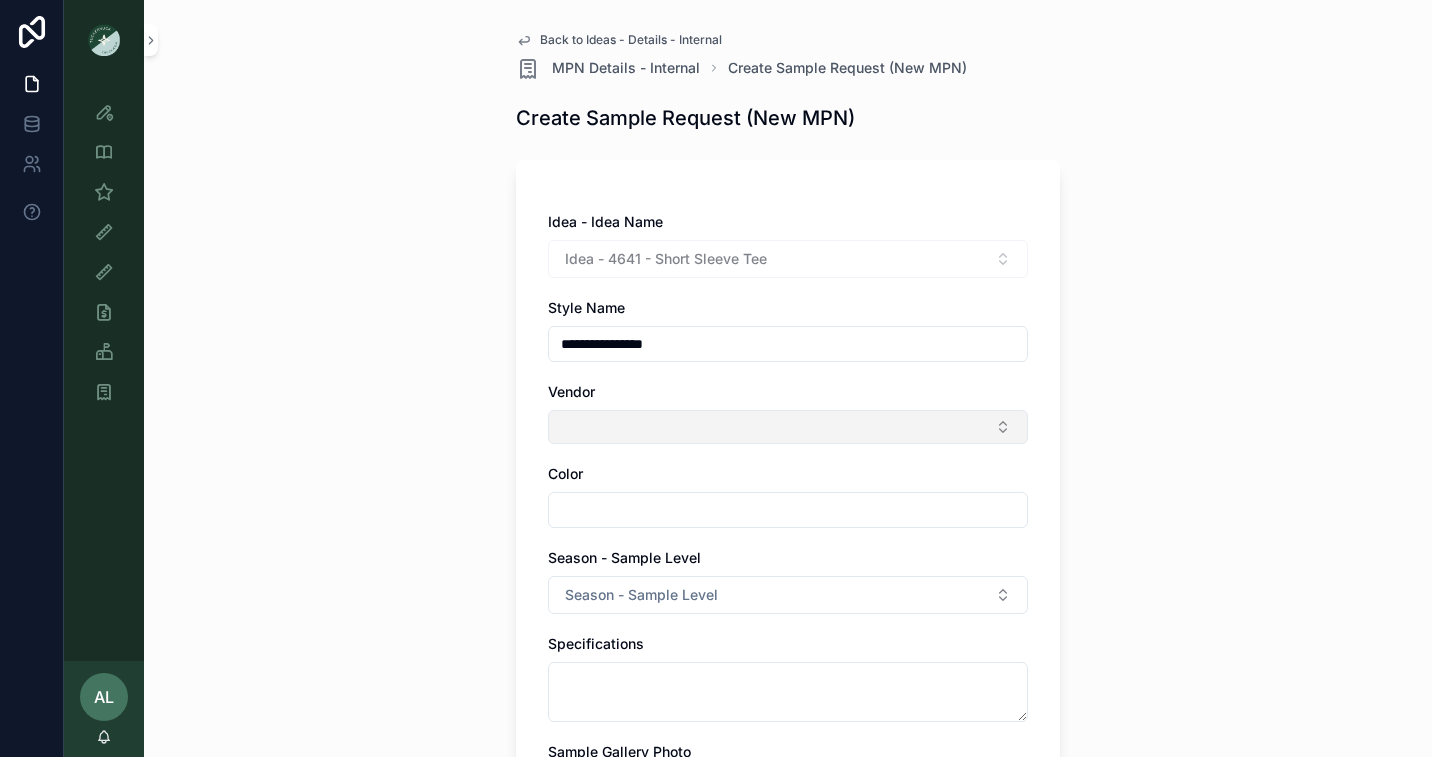type on "**********" 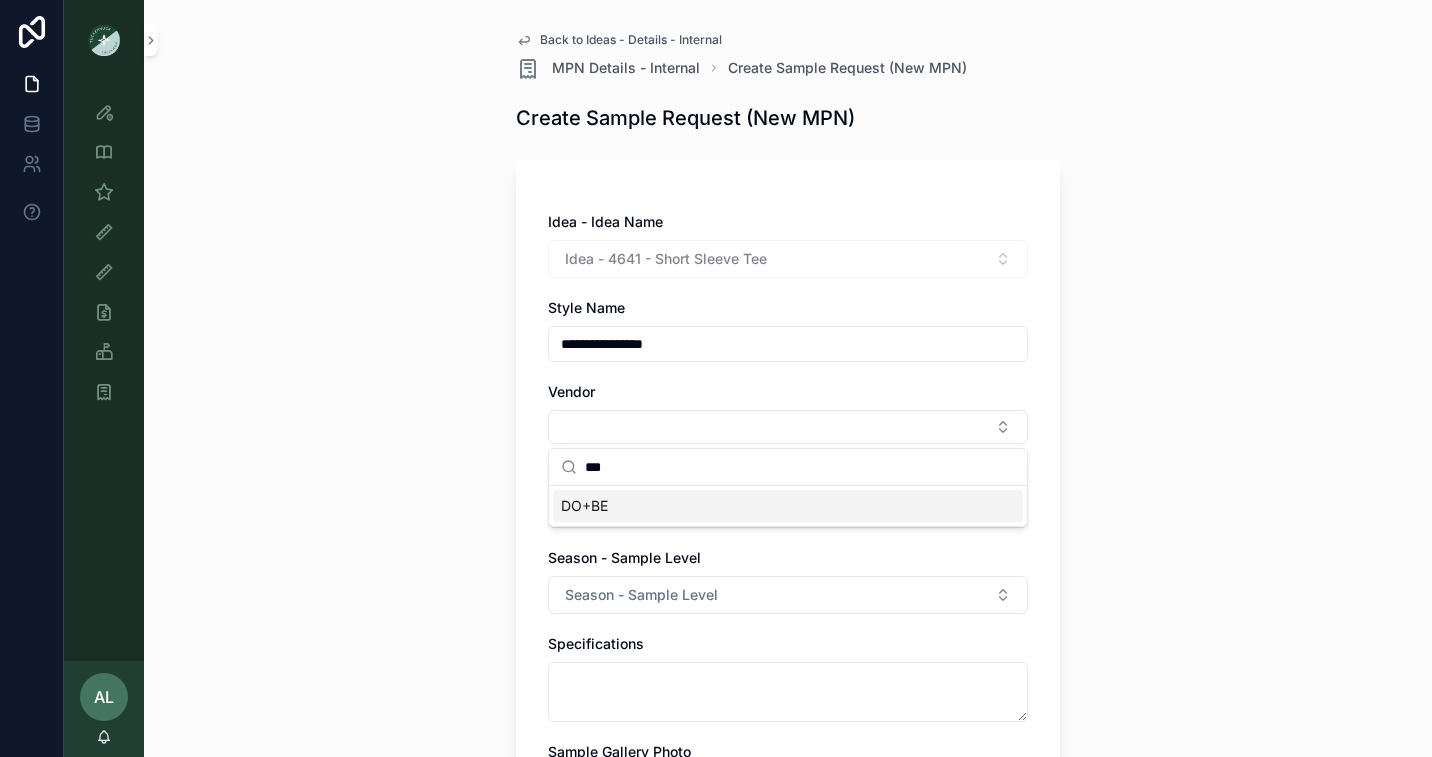 type on "***" 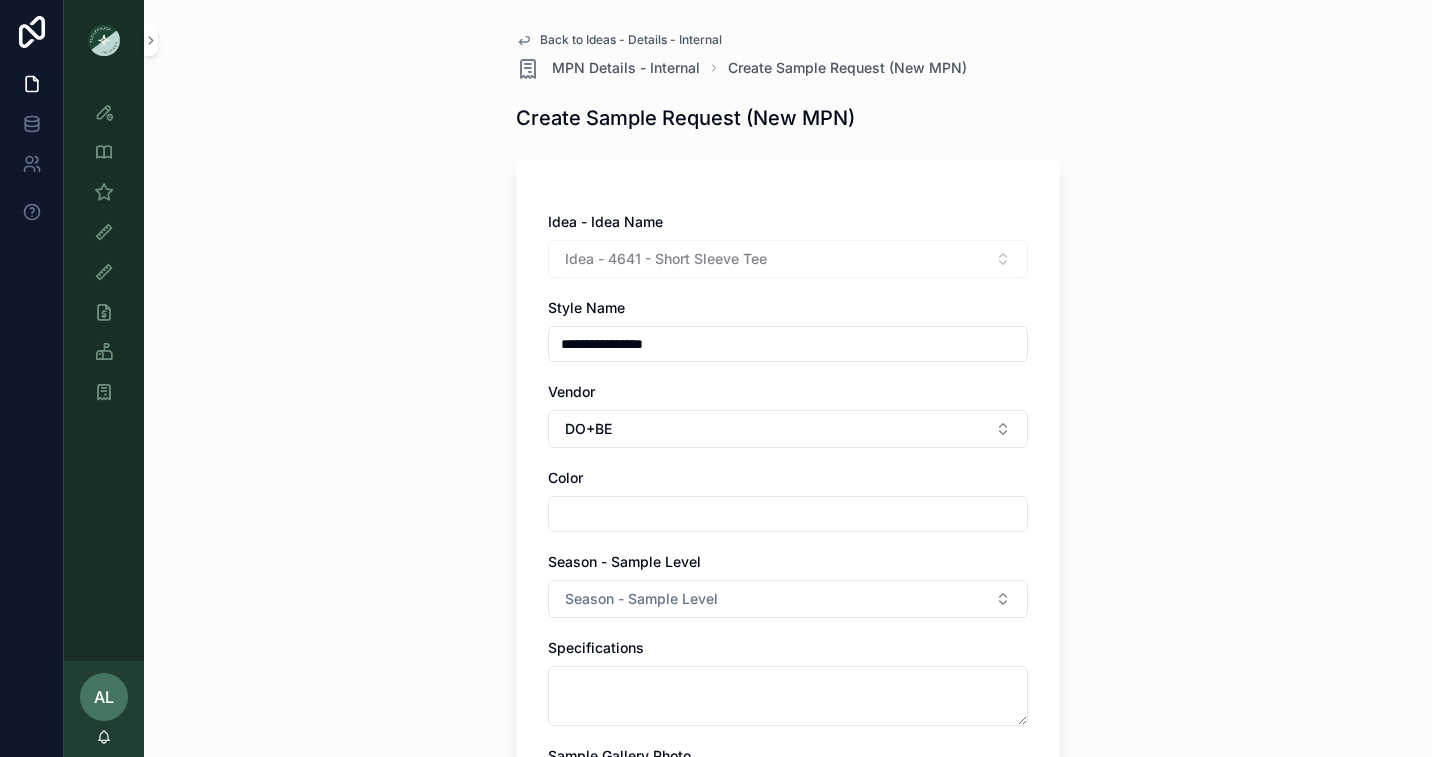 click at bounding box center [788, 514] 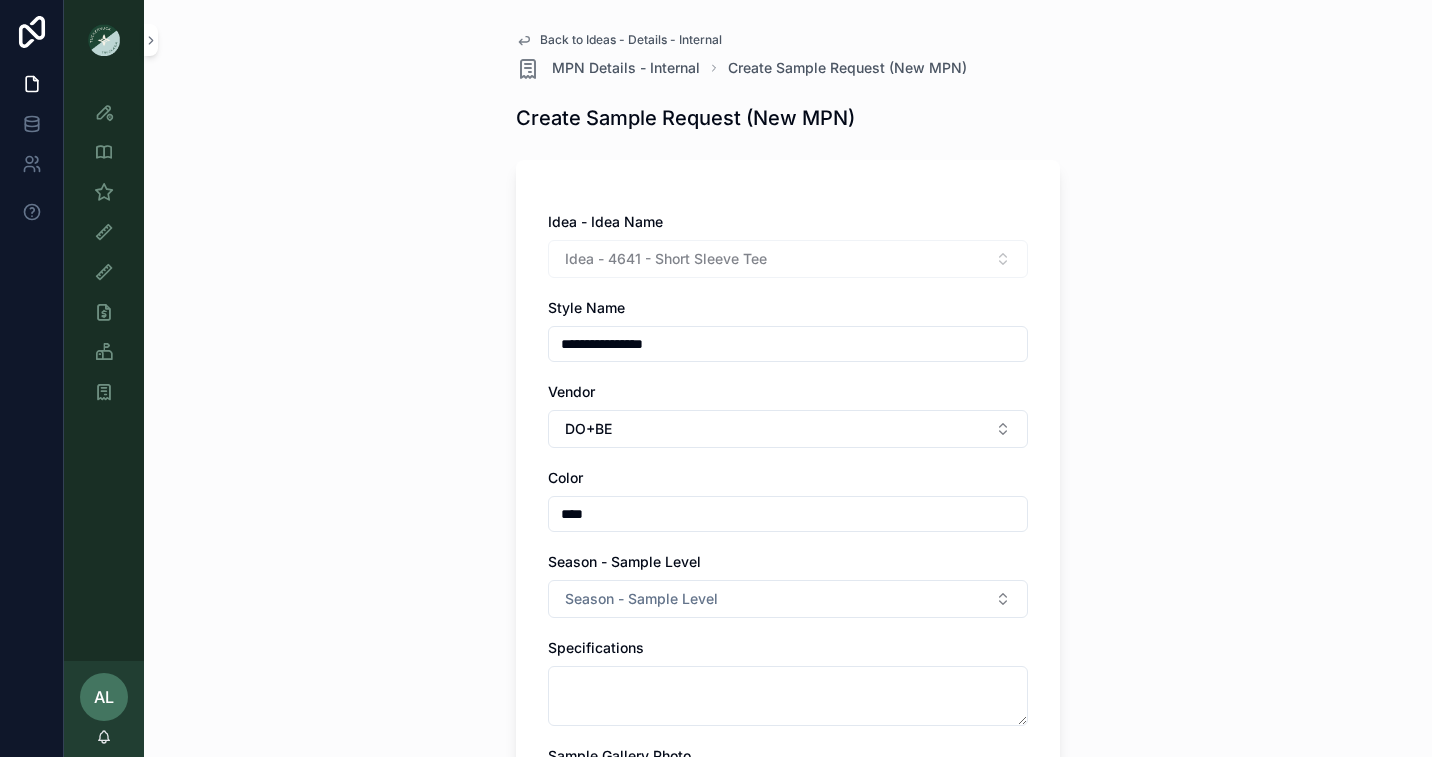 type on "****" 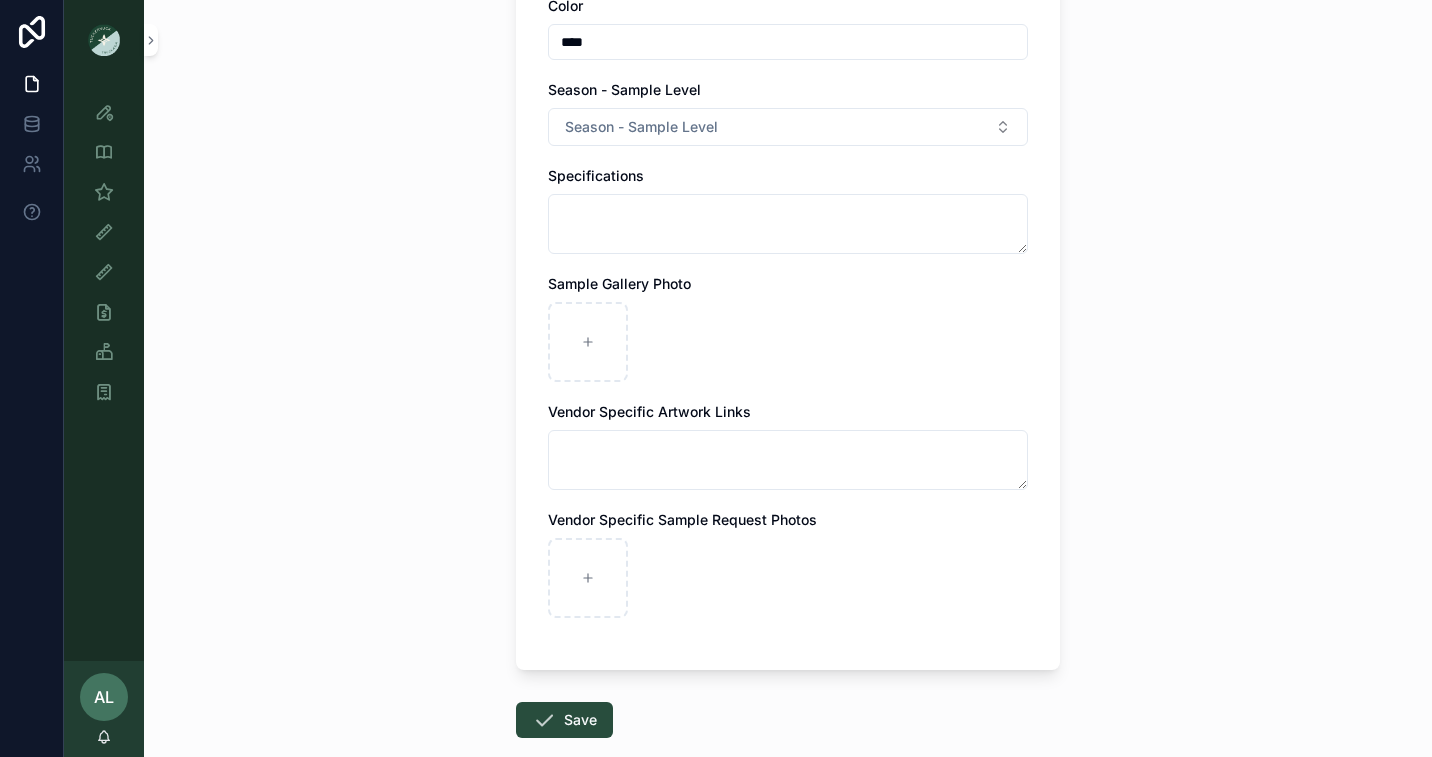 scroll, scrollTop: 581, scrollLeft: 0, axis: vertical 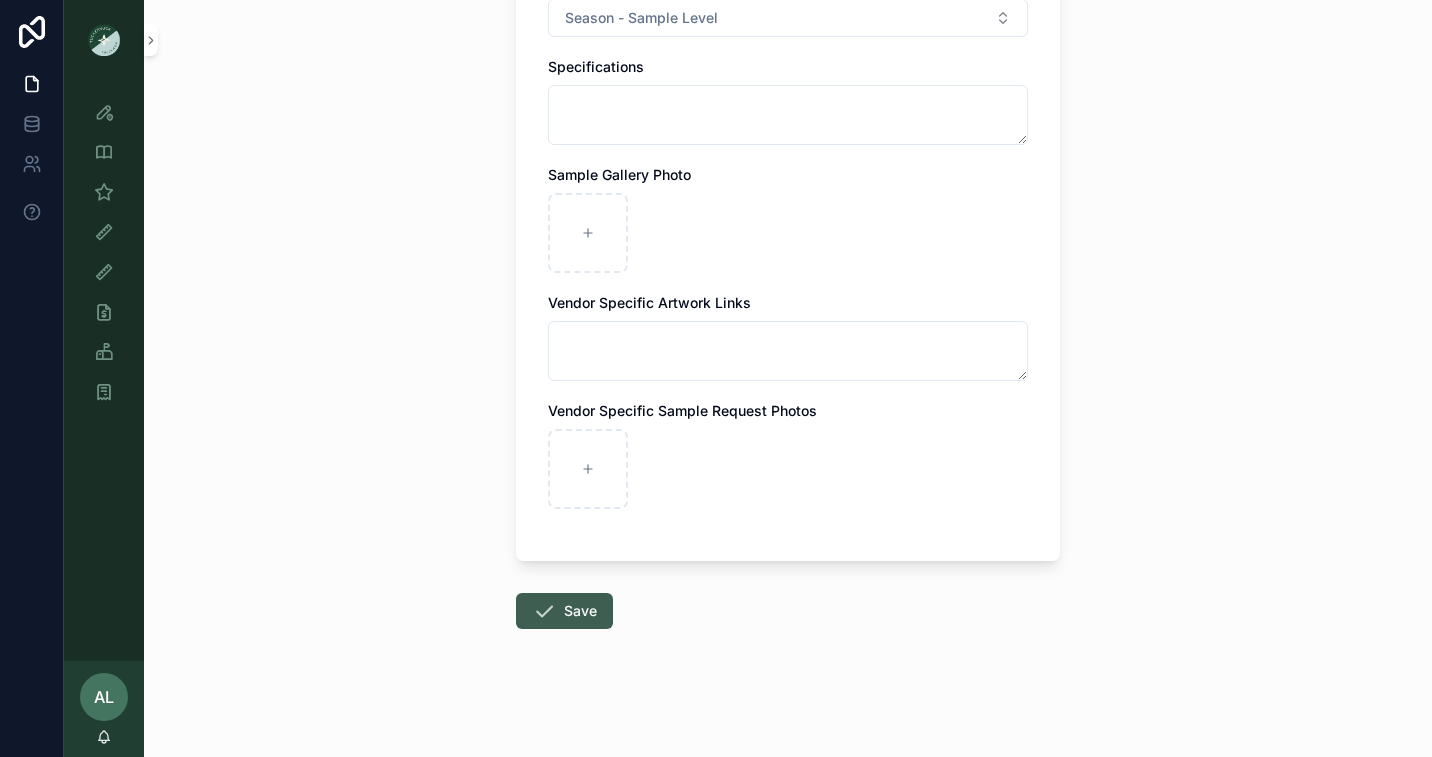 click on "Save" at bounding box center [564, 611] 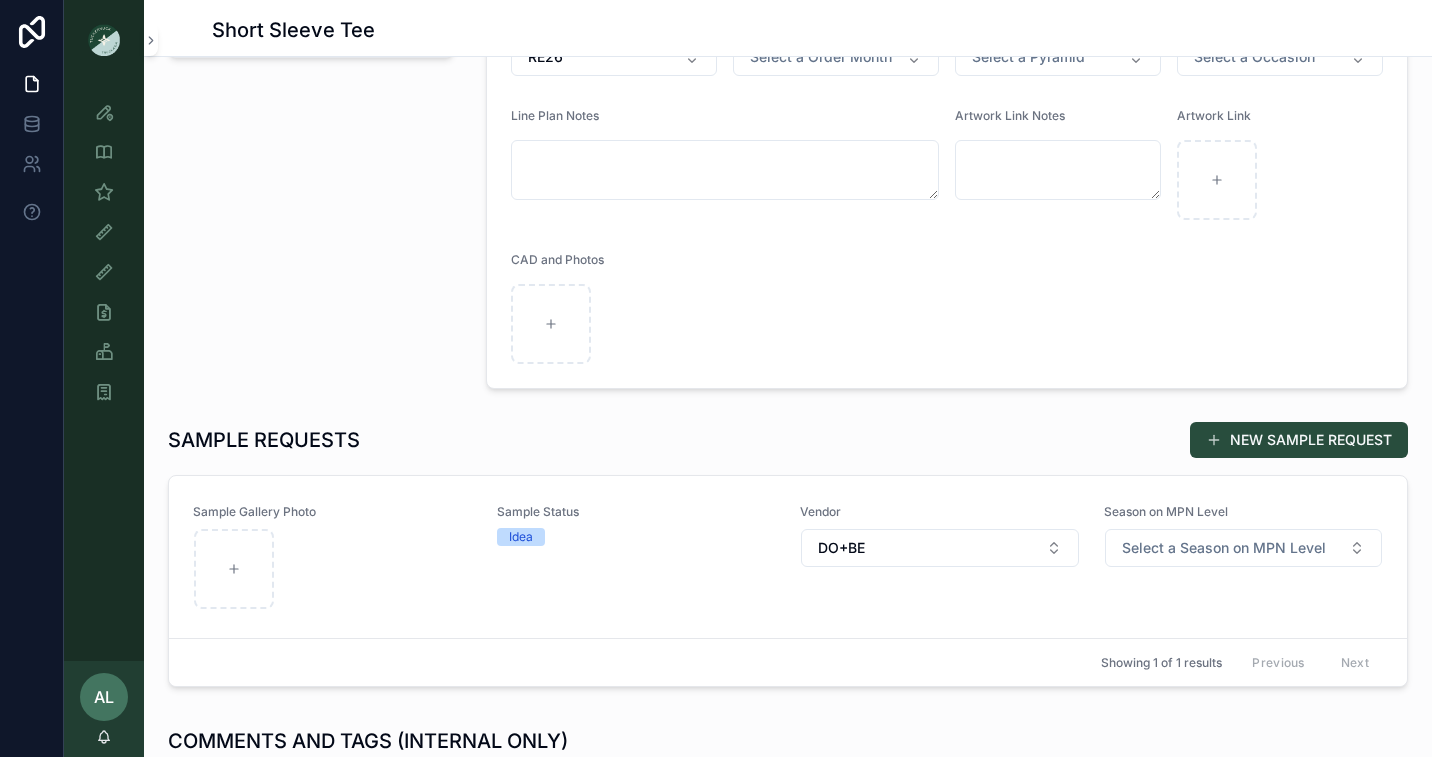 scroll, scrollTop: 465, scrollLeft: 0, axis: vertical 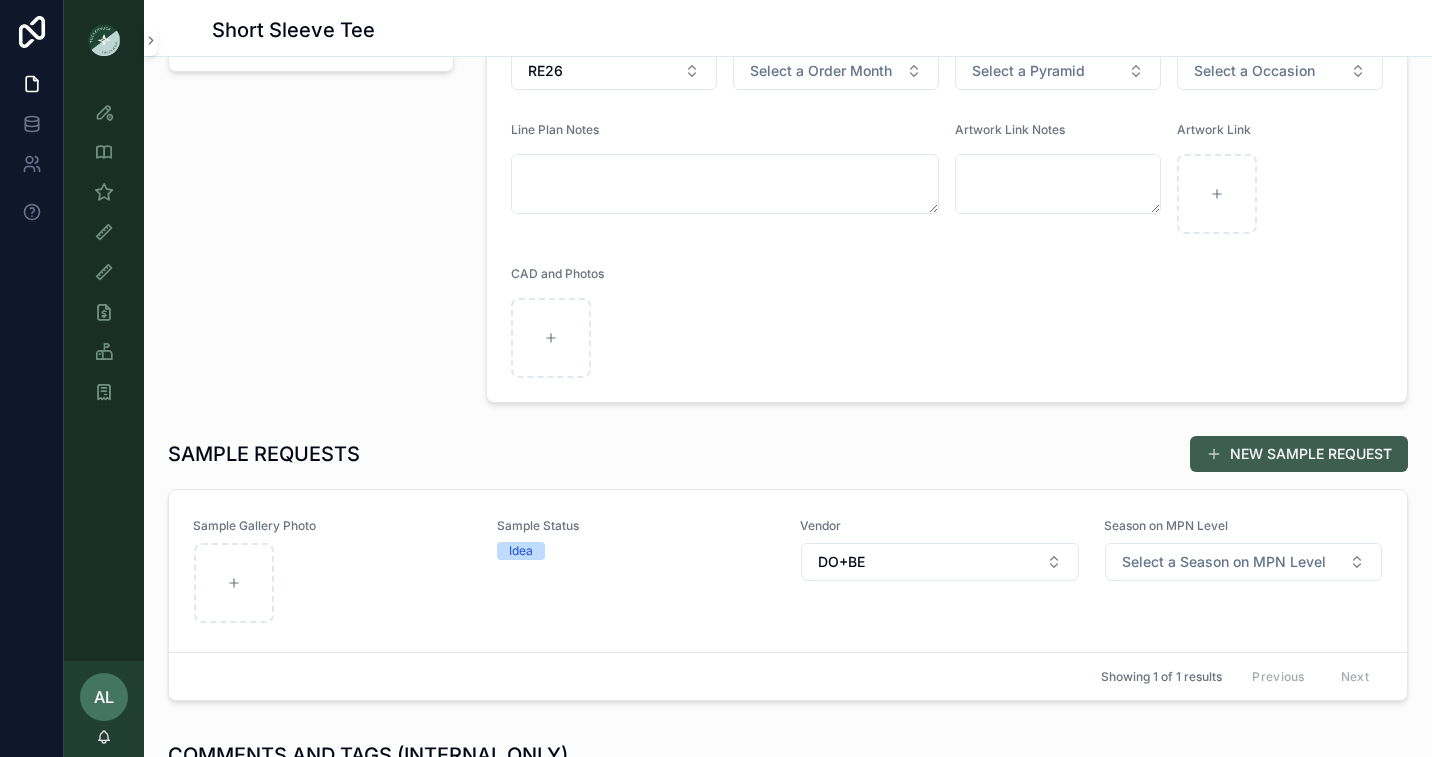 click on "NEW SAMPLE REQUEST" at bounding box center (1299, 454) 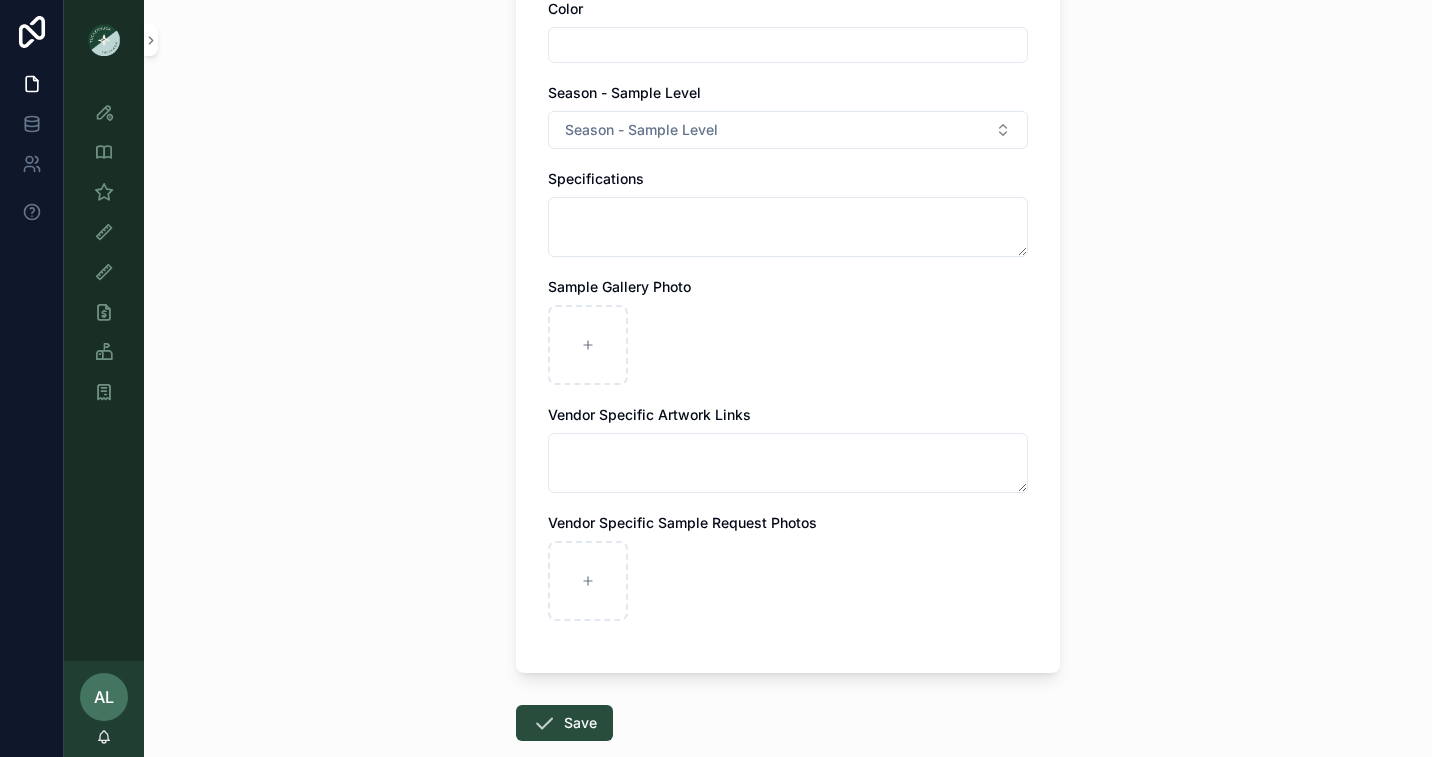 scroll, scrollTop: 0, scrollLeft: 0, axis: both 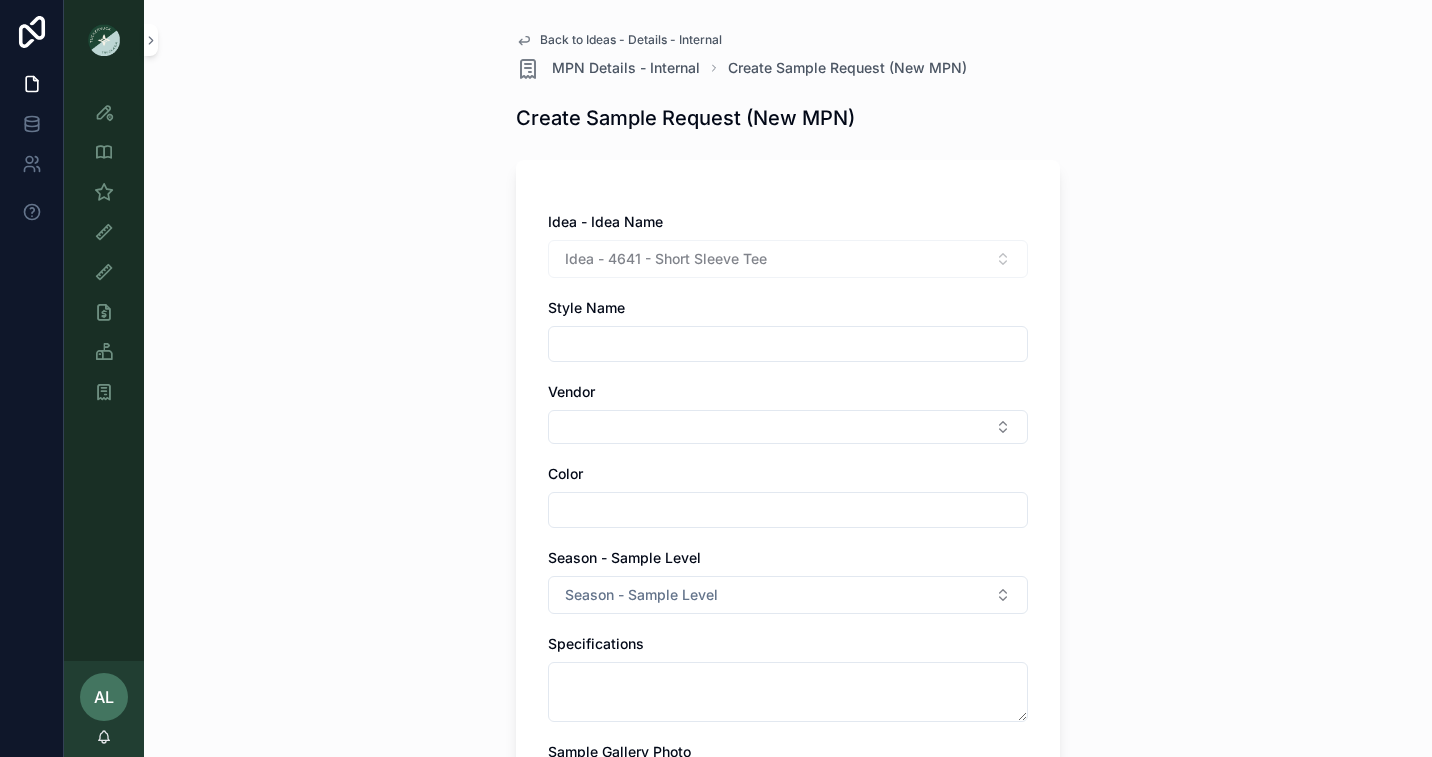 click at bounding box center (788, 344) 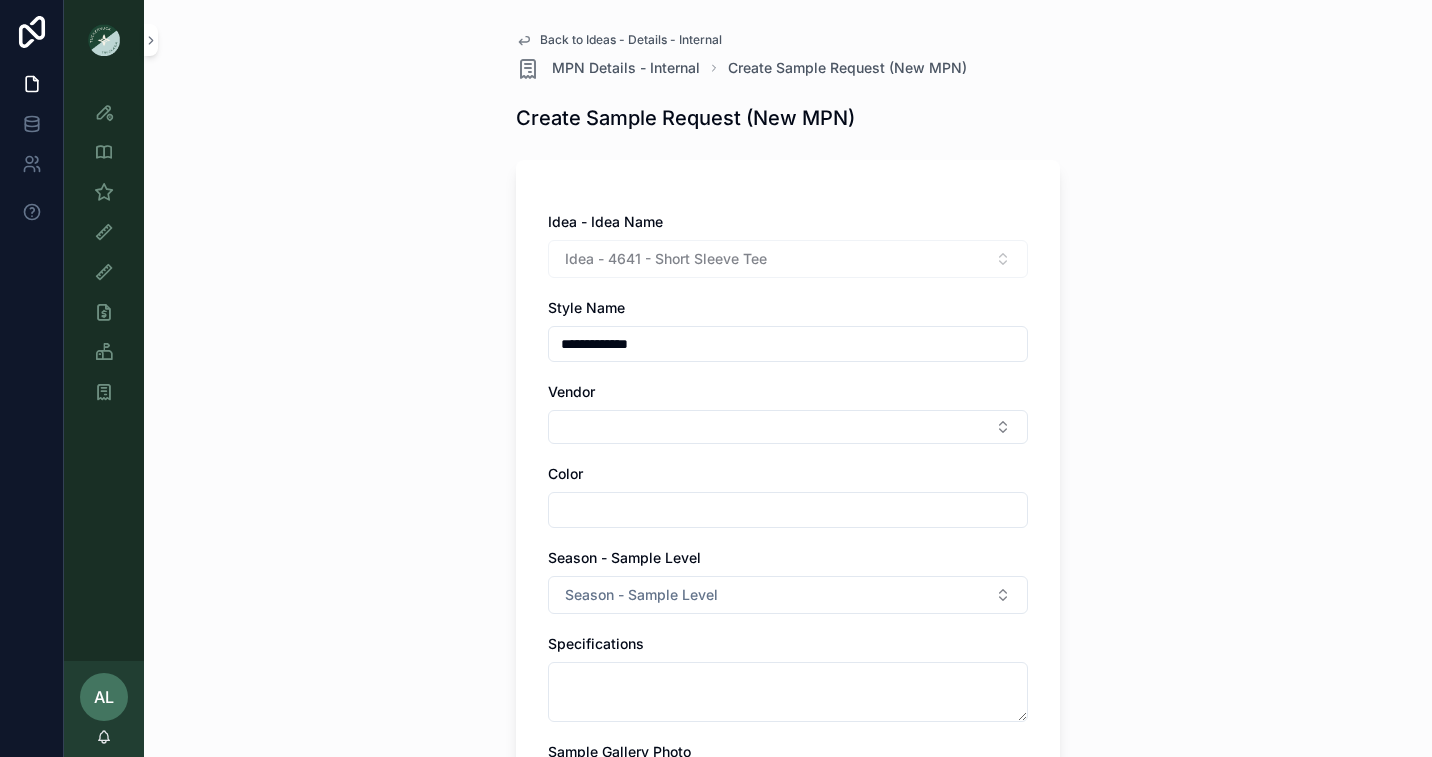 type on "**********" 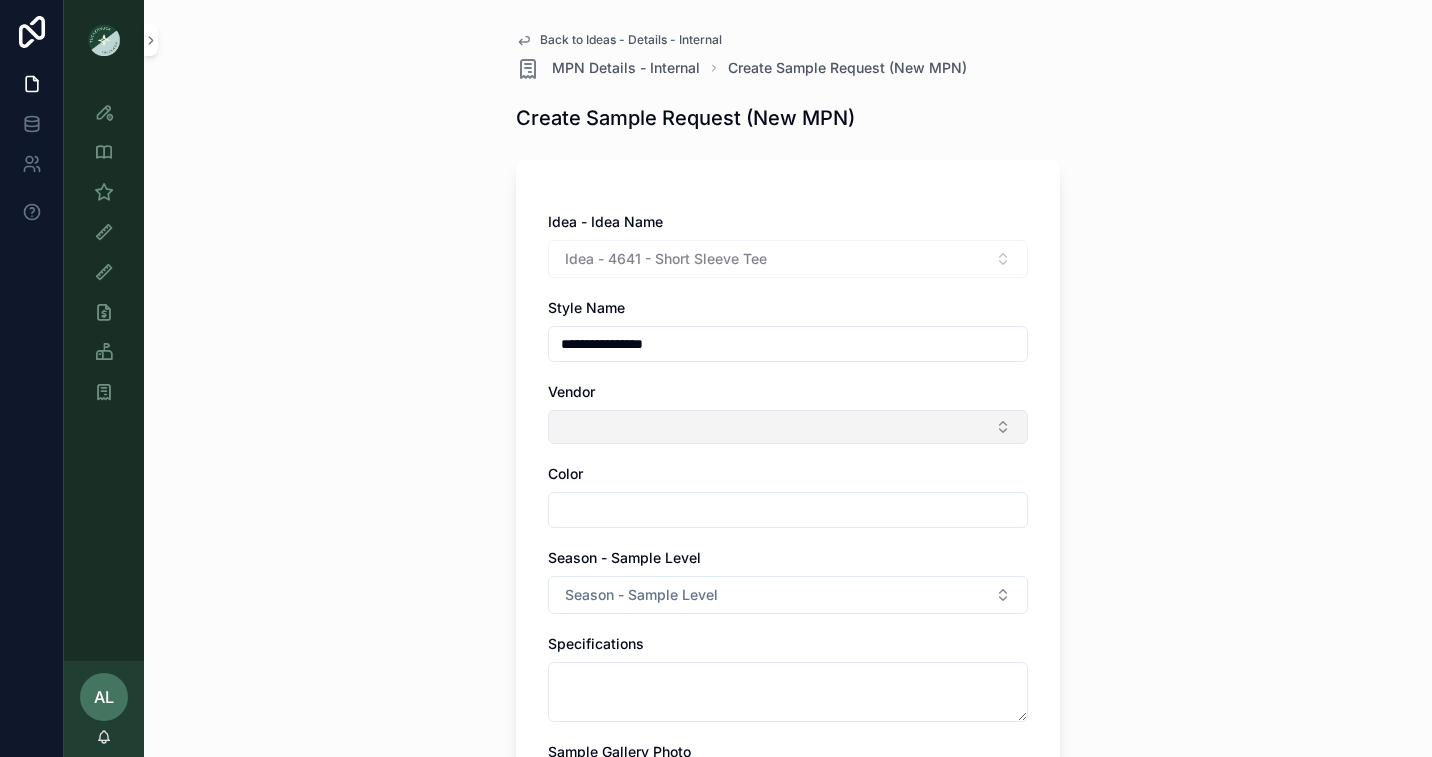 click at bounding box center (788, 427) 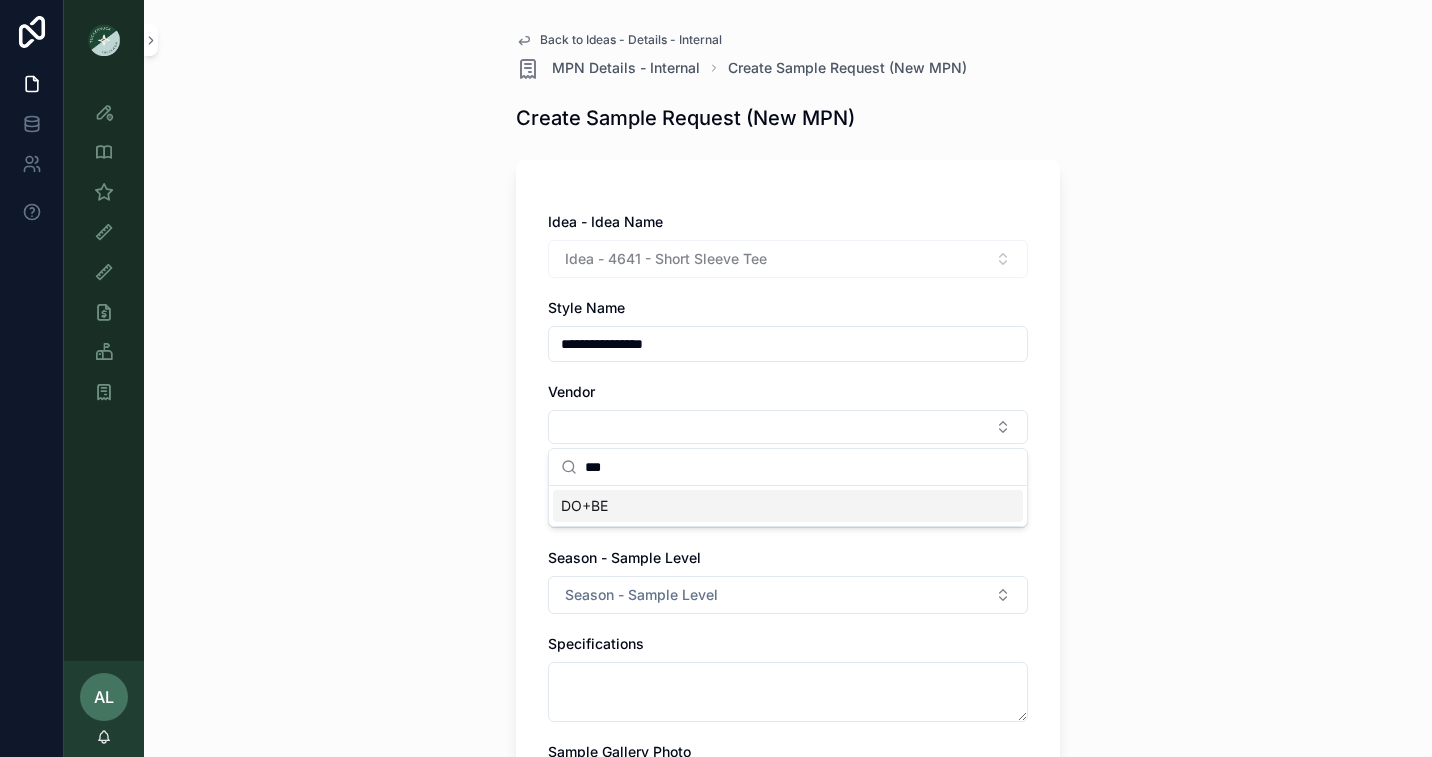 type on "***" 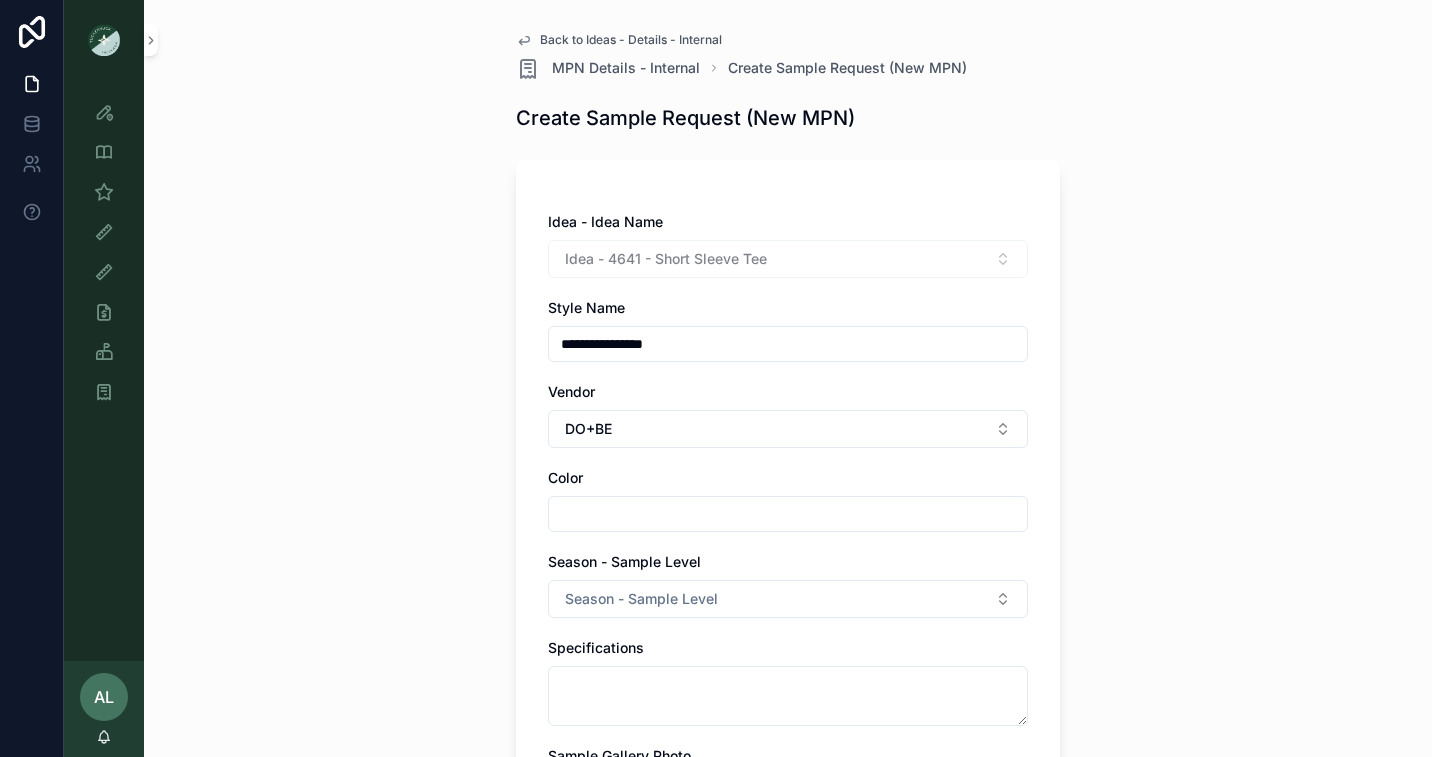 click at bounding box center (788, 514) 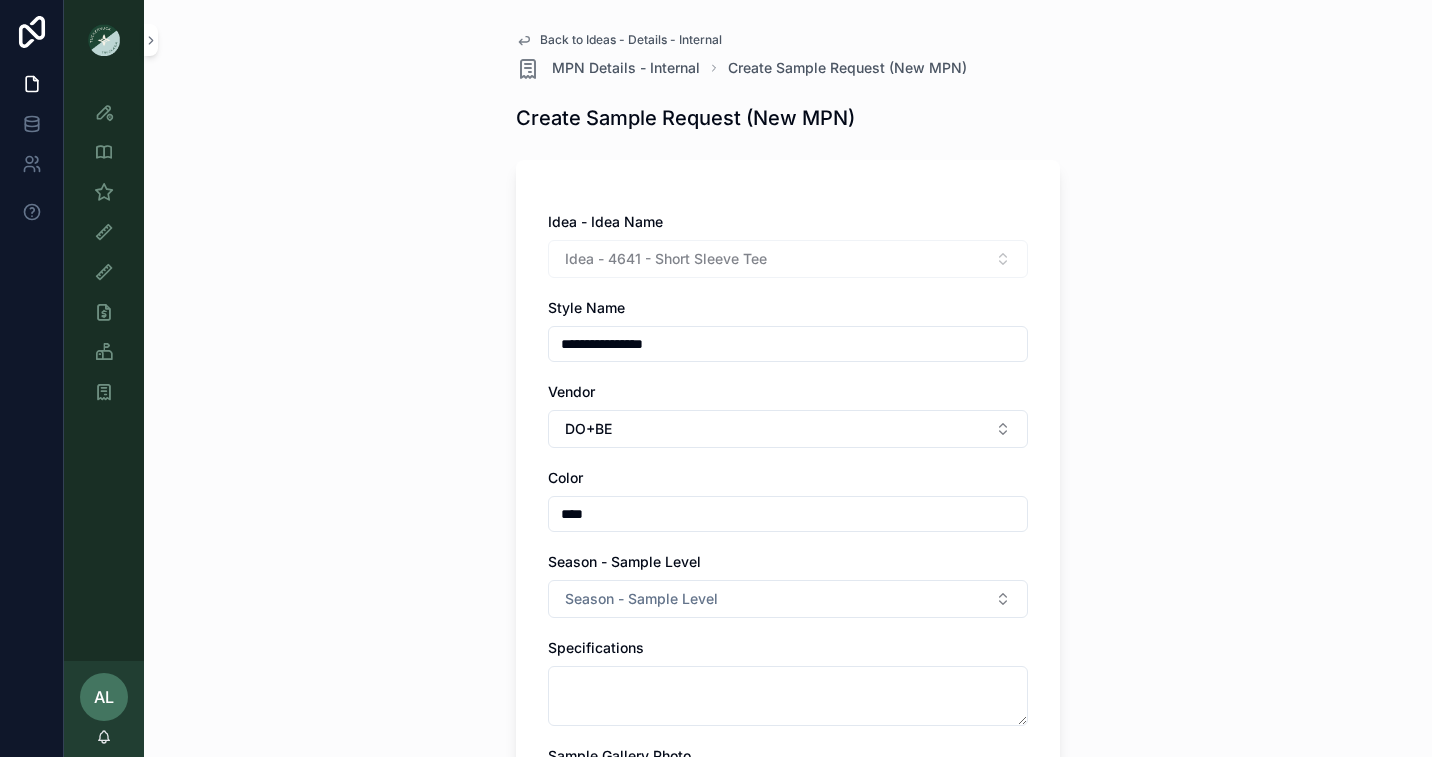 type on "****" 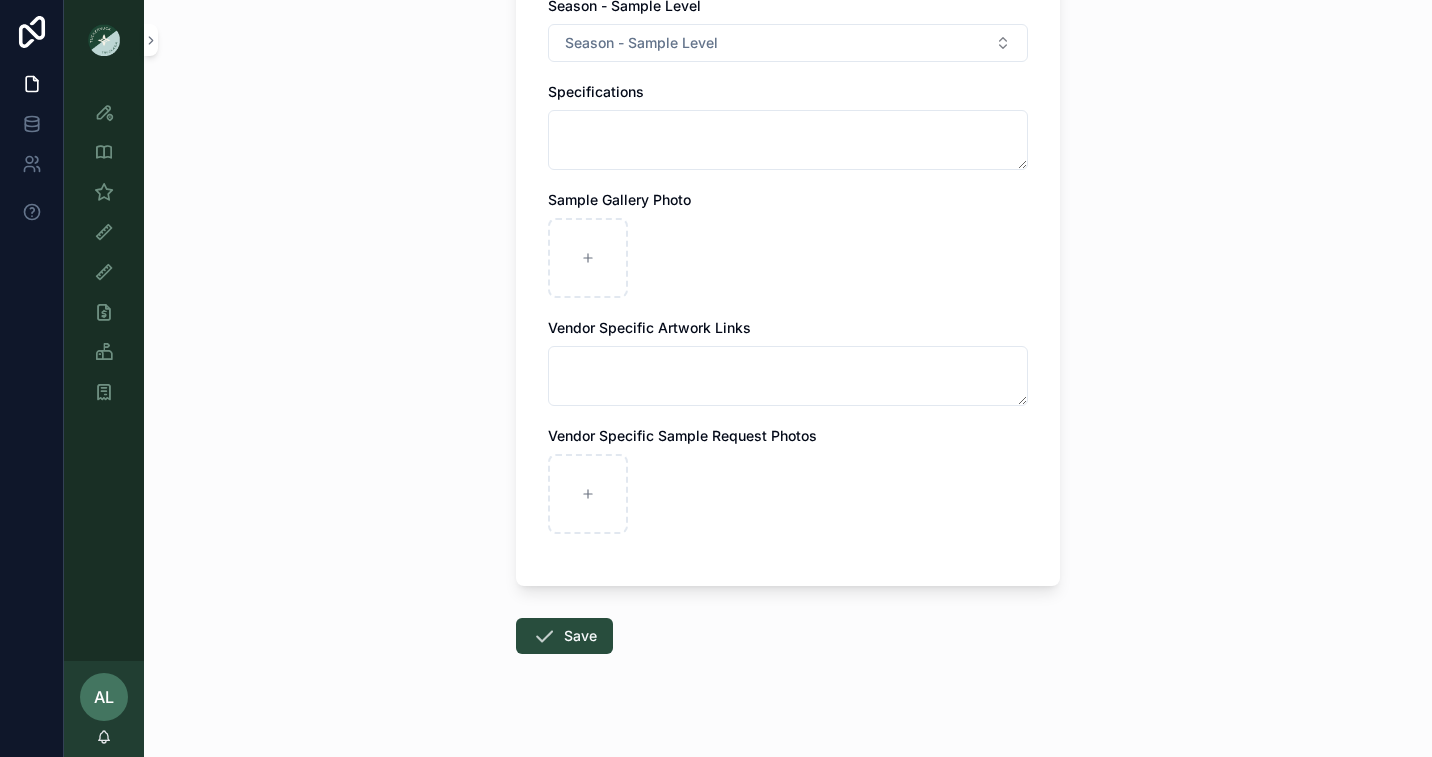 scroll, scrollTop: 581, scrollLeft: 0, axis: vertical 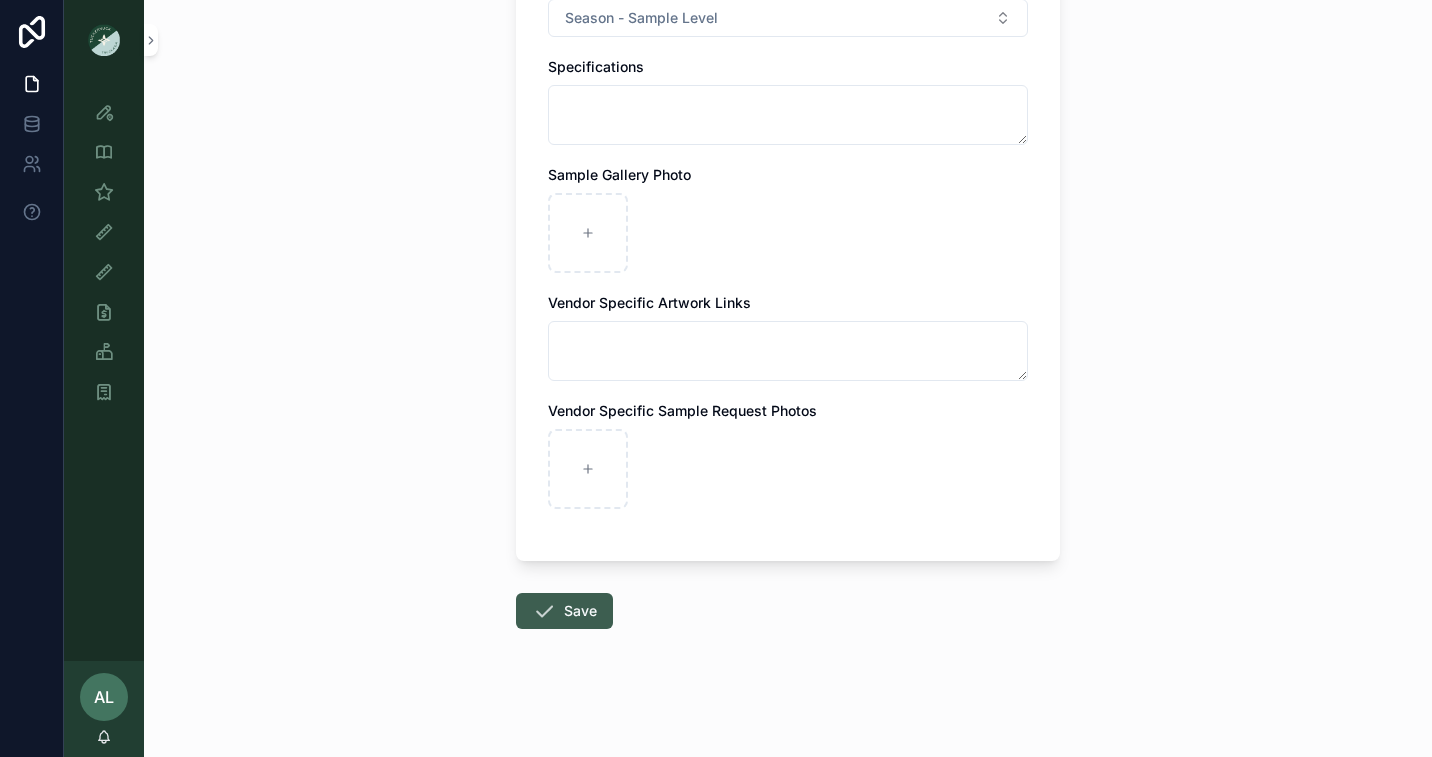 click on "Save" at bounding box center [564, 611] 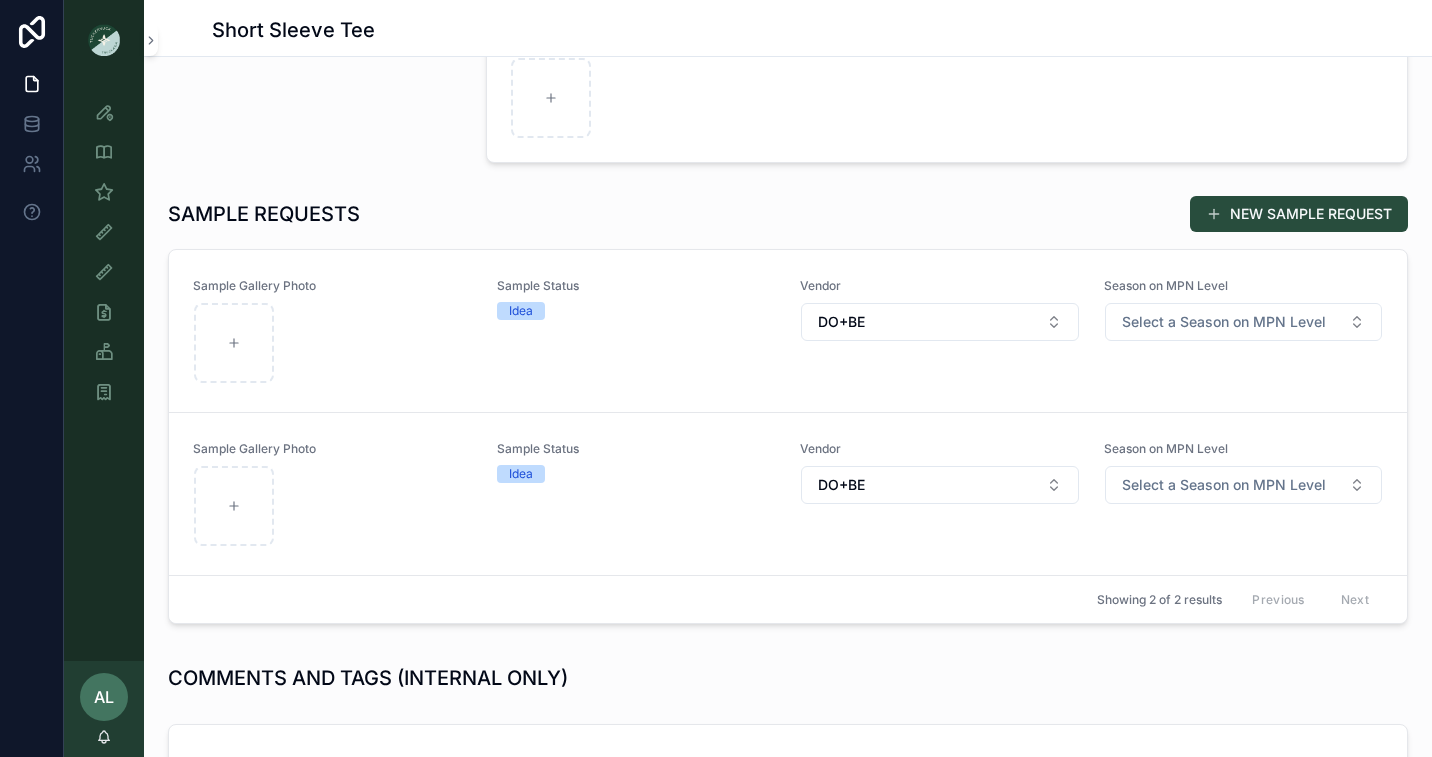 scroll, scrollTop: 712, scrollLeft: 0, axis: vertical 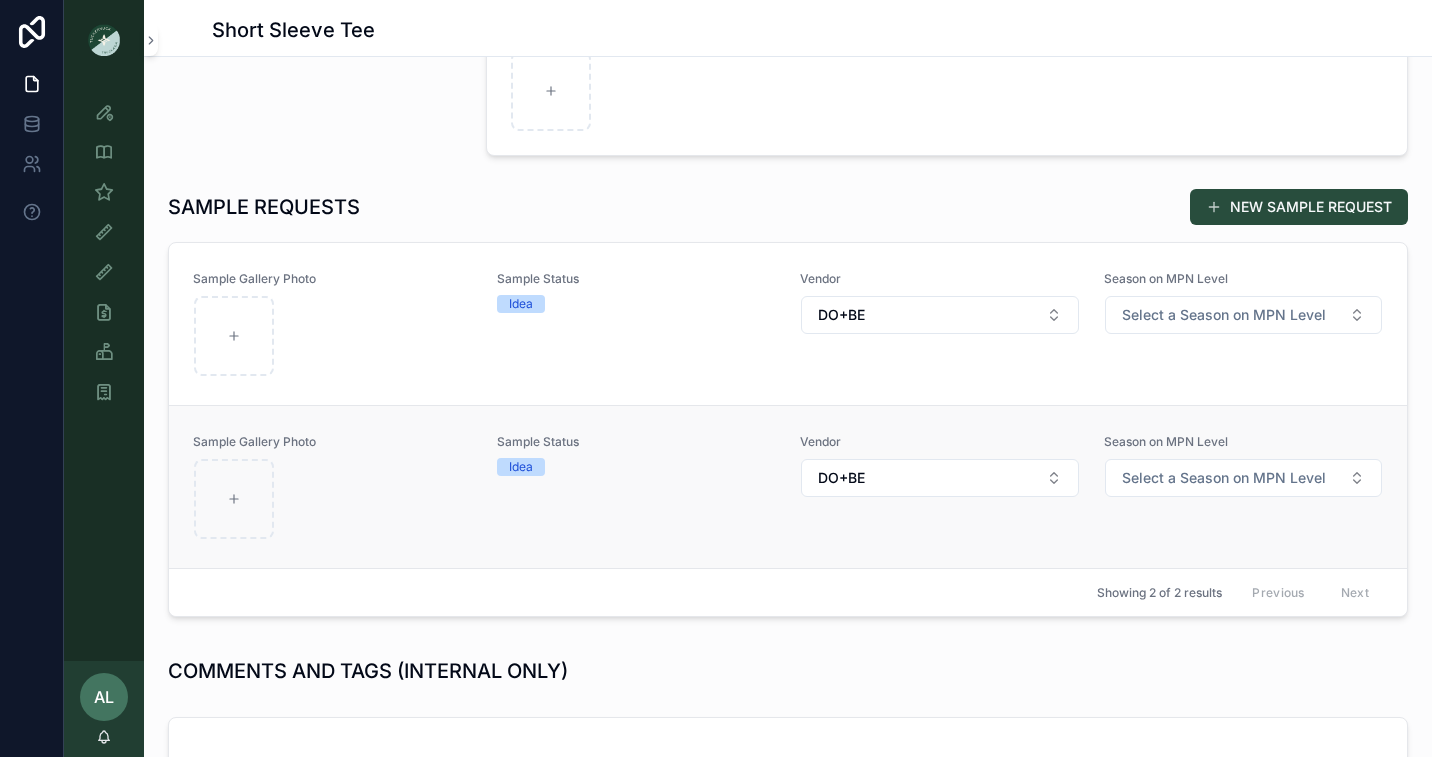 click on "Idea" at bounding box center [637, 467] 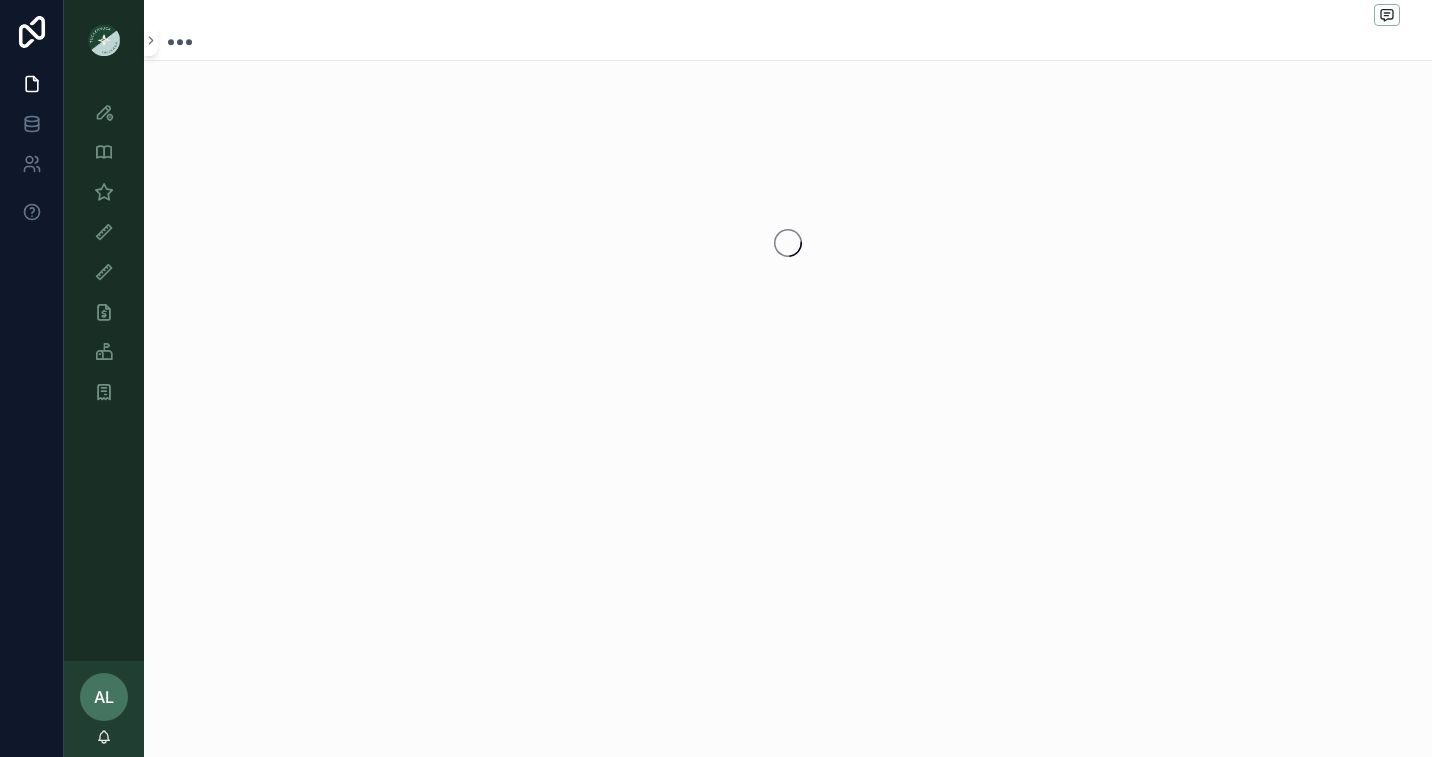 scroll, scrollTop: 0, scrollLeft: 0, axis: both 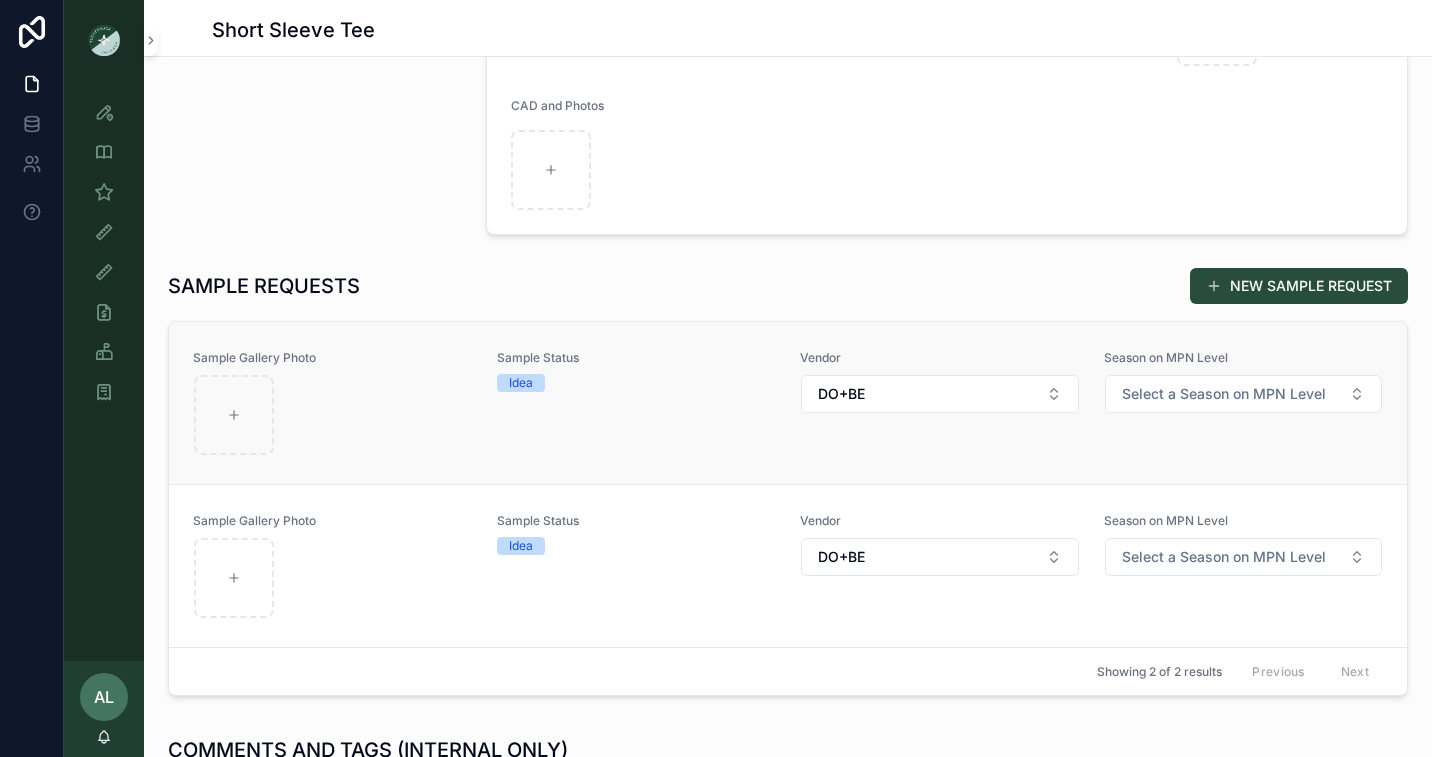 click on "Sample Status Idea" at bounding box center (637, 403) 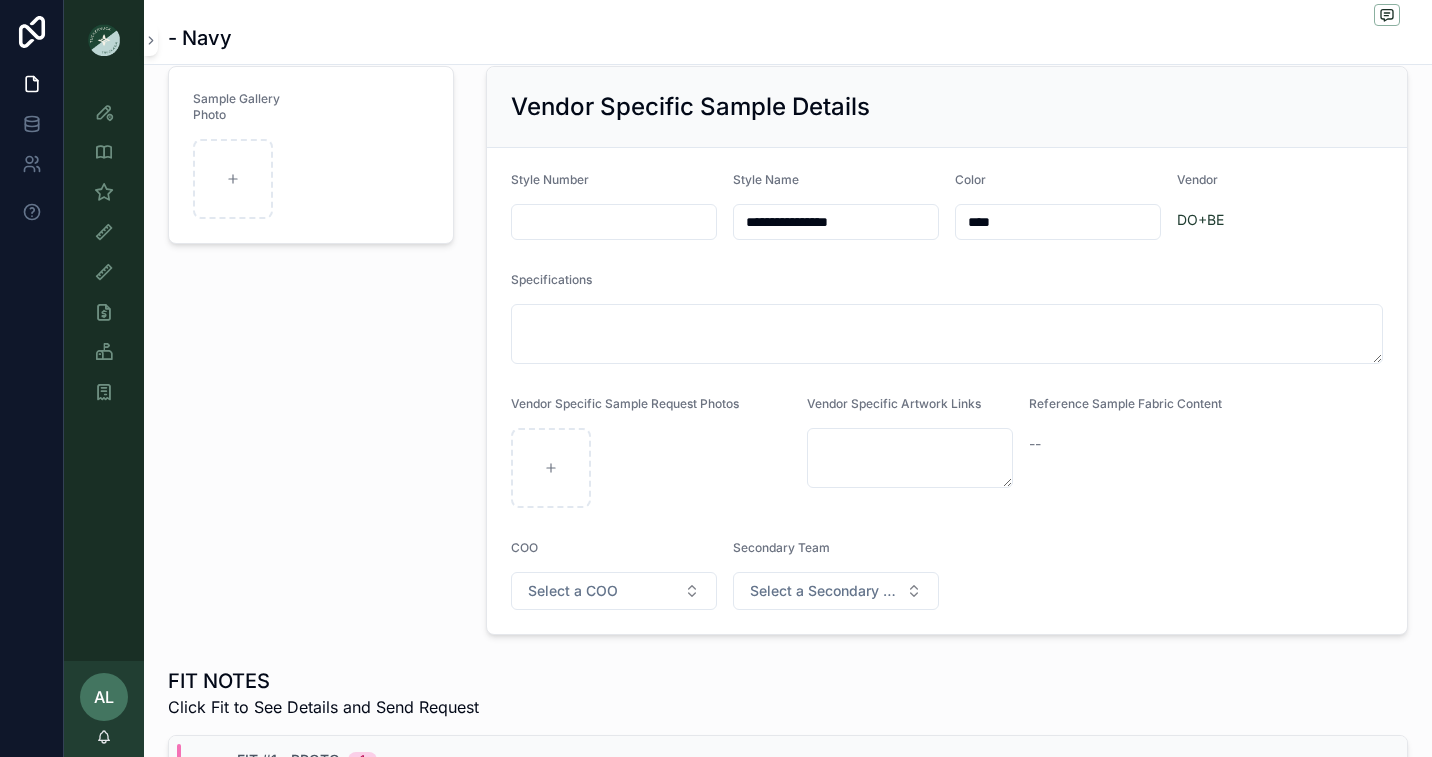 scroll, scrollTop: 116, scrollLeft: 0, axis: vertical 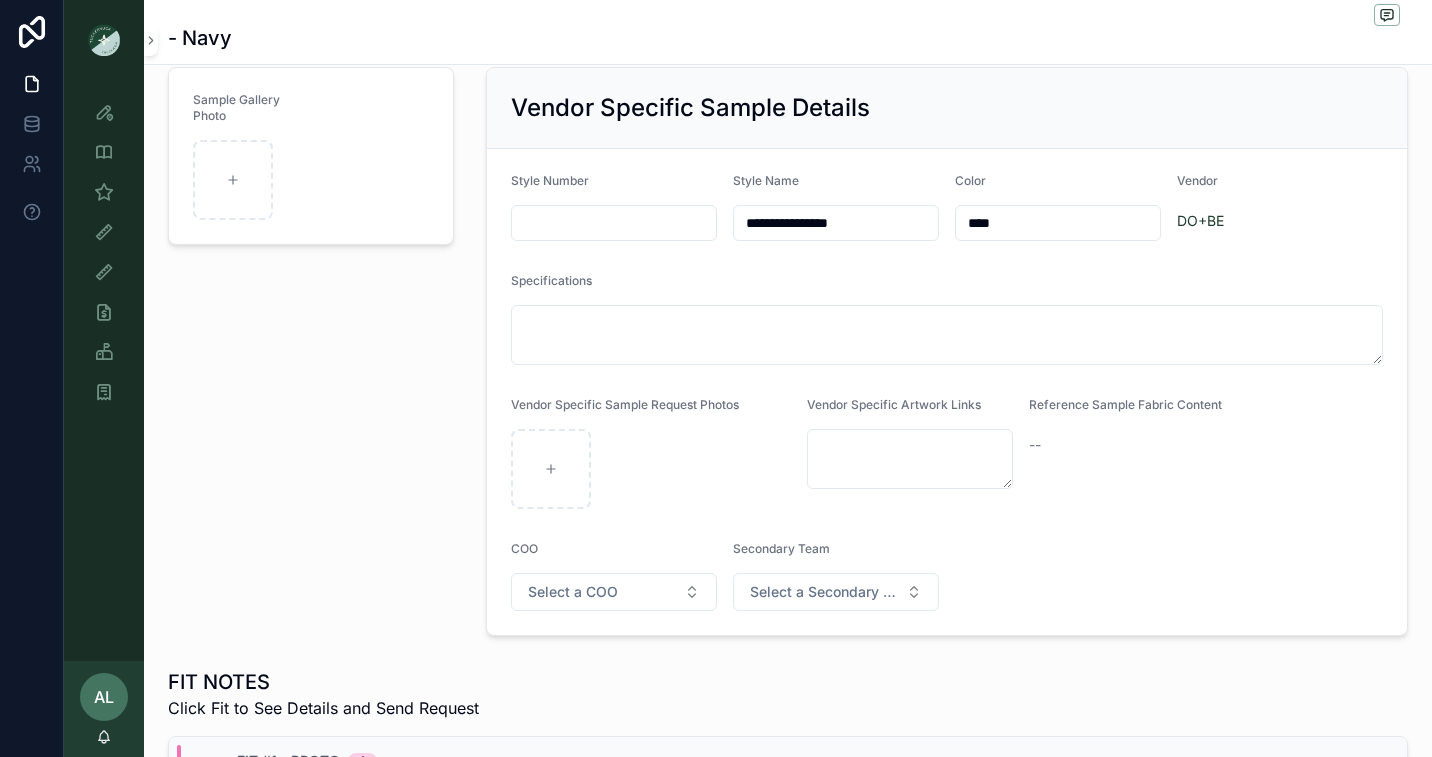 drag, startPoint x: 1022, startPoint y: 222, endPoint x: 906, endPoint y: 216, distance: 116.15507 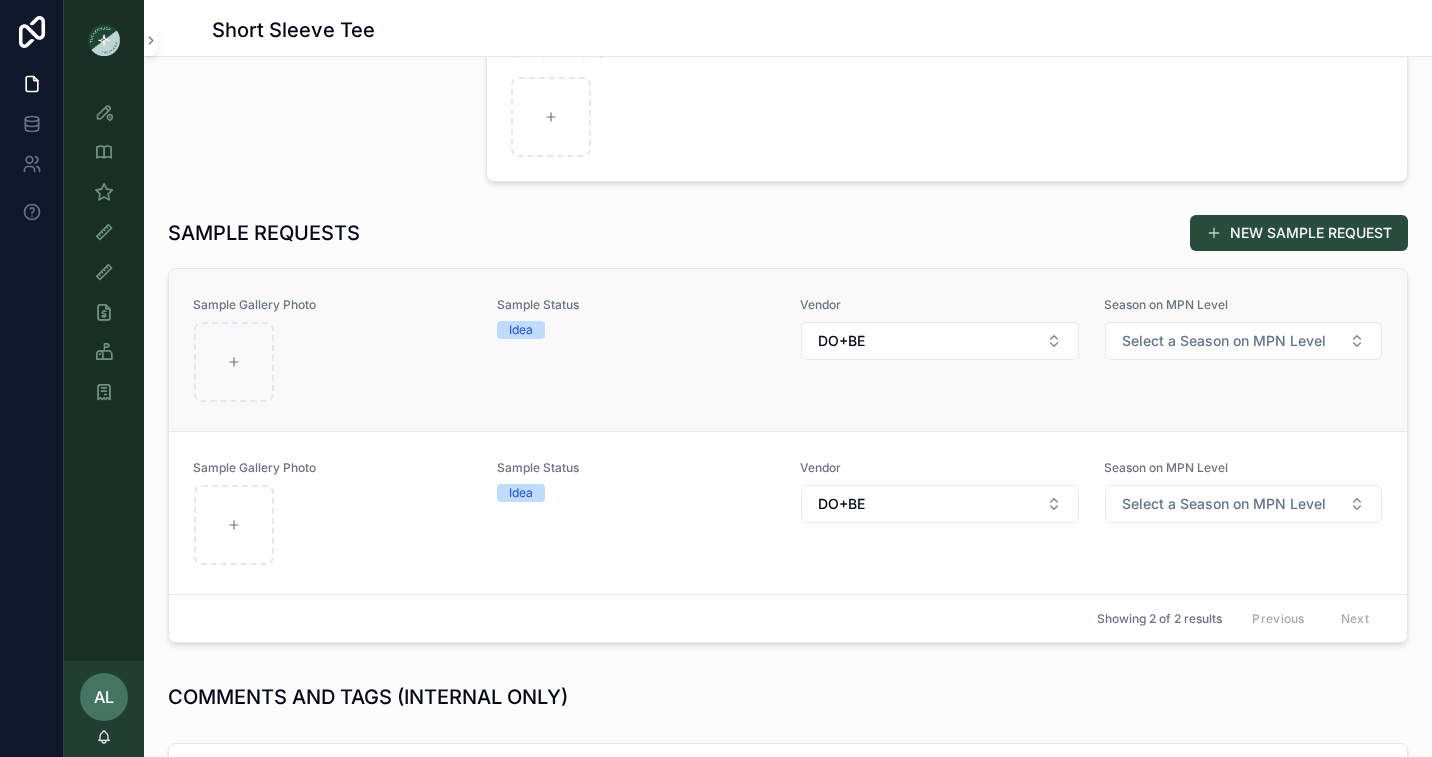 scroll, scrollTop: 678, scrollLeft: 0, axis: vertical 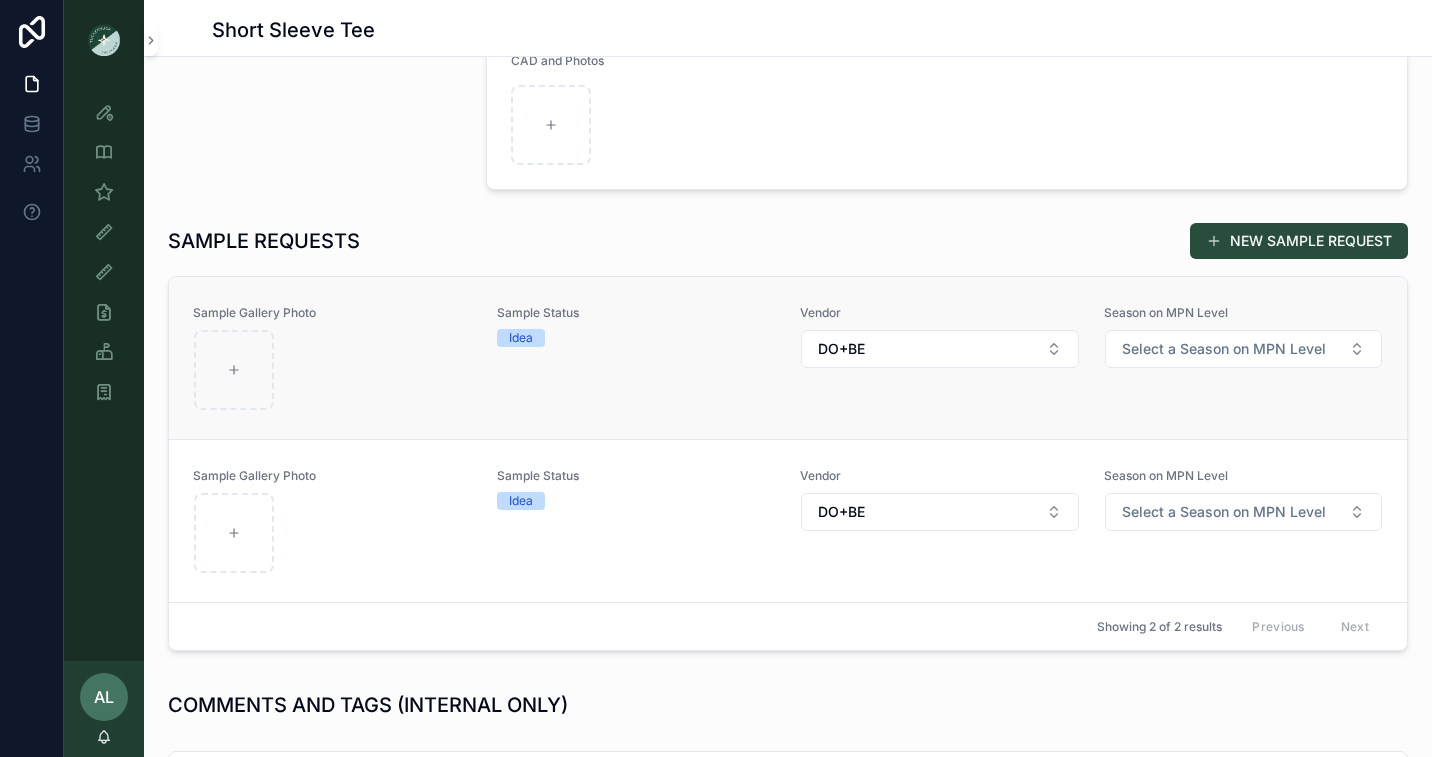 click at bounding box center (333, 370) 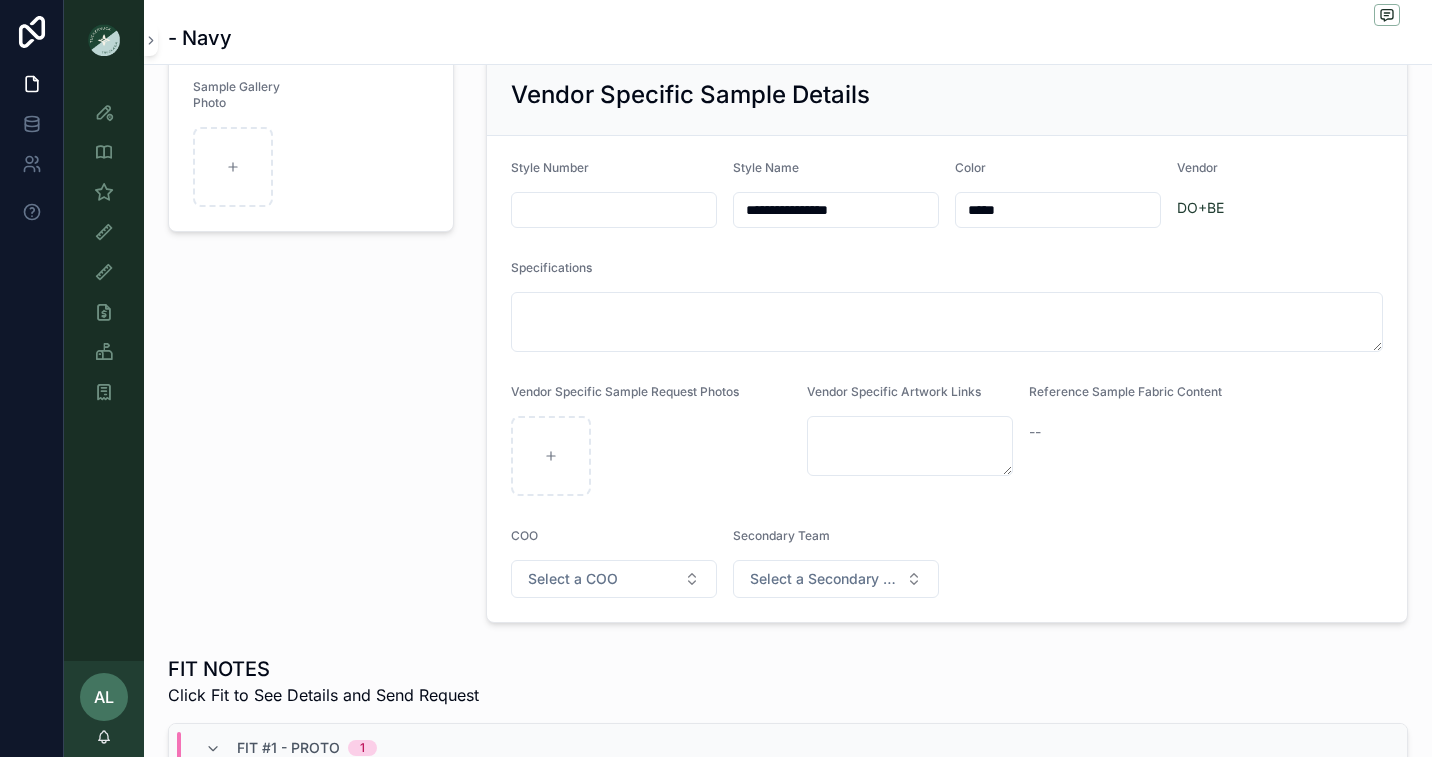 scroll, scrollTop: 0, scrollLeft: 0, axis: both 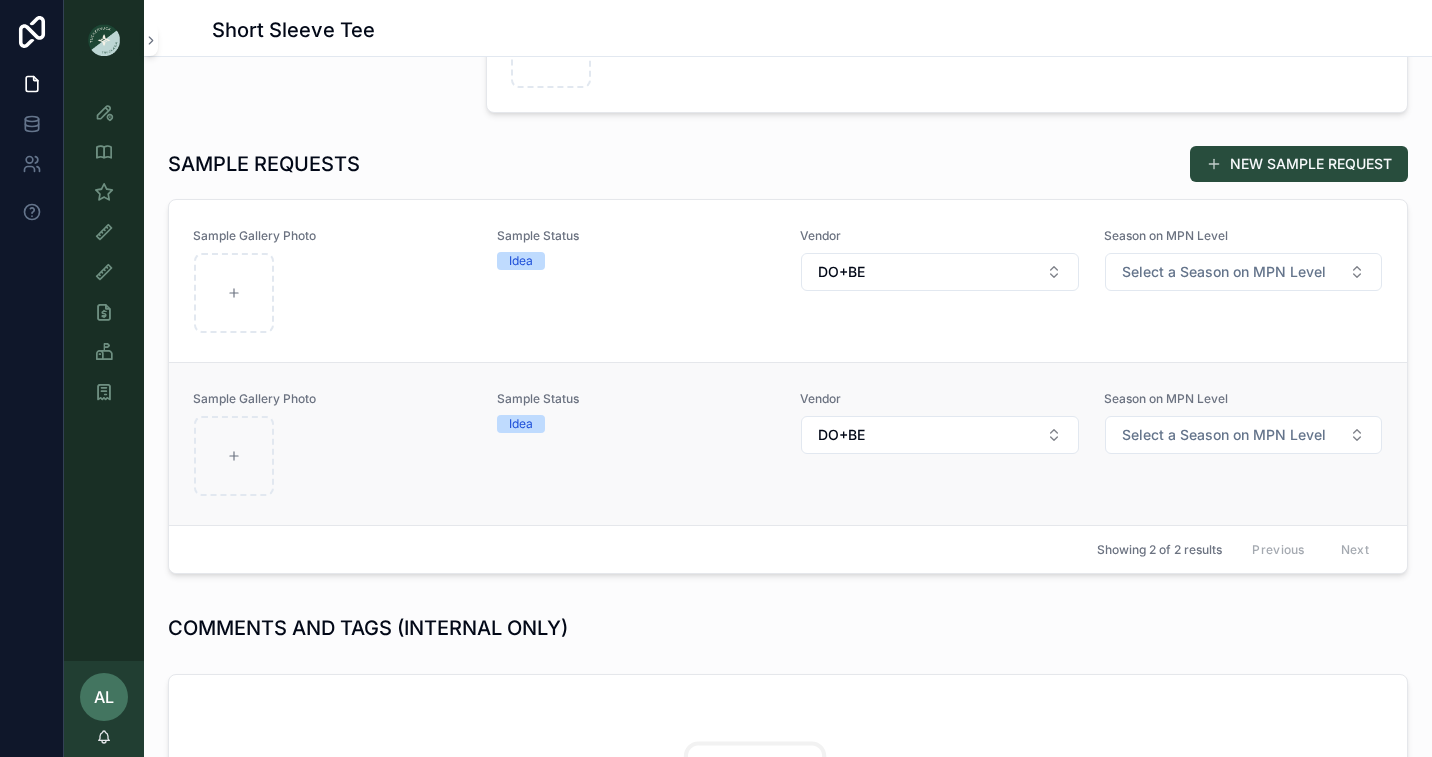 click at bounding box center [333, 456] 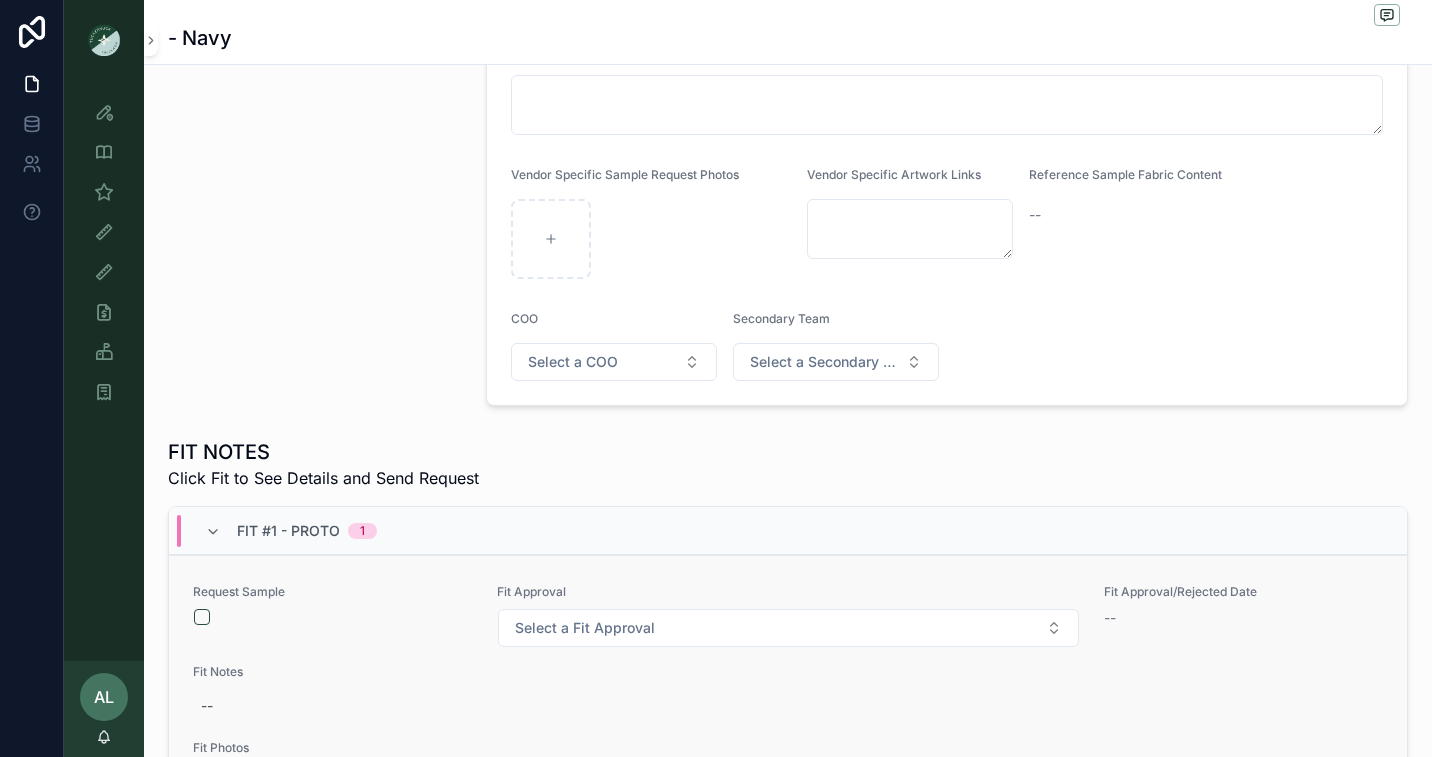 scroll, scrollTop: 0, scrollLeft: 0, axis: both 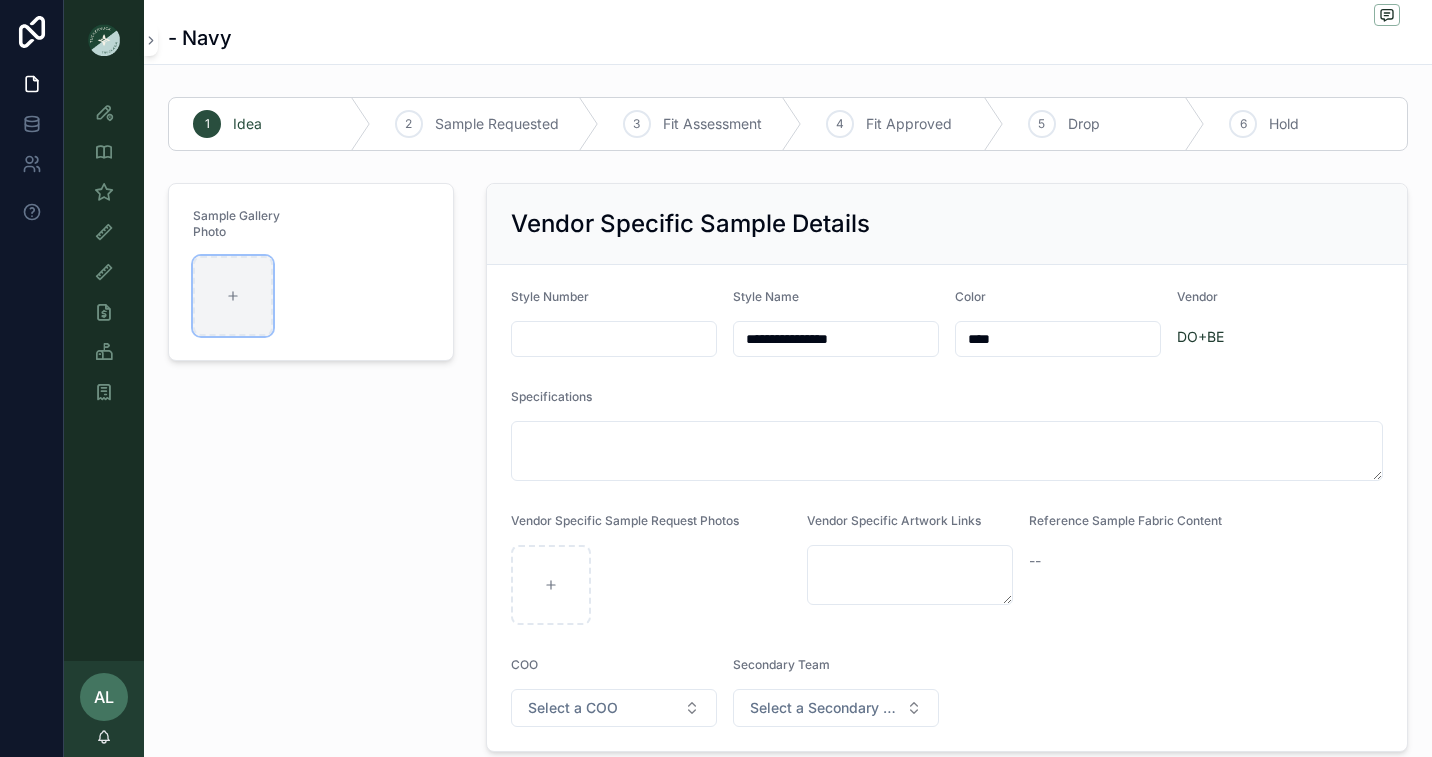 click 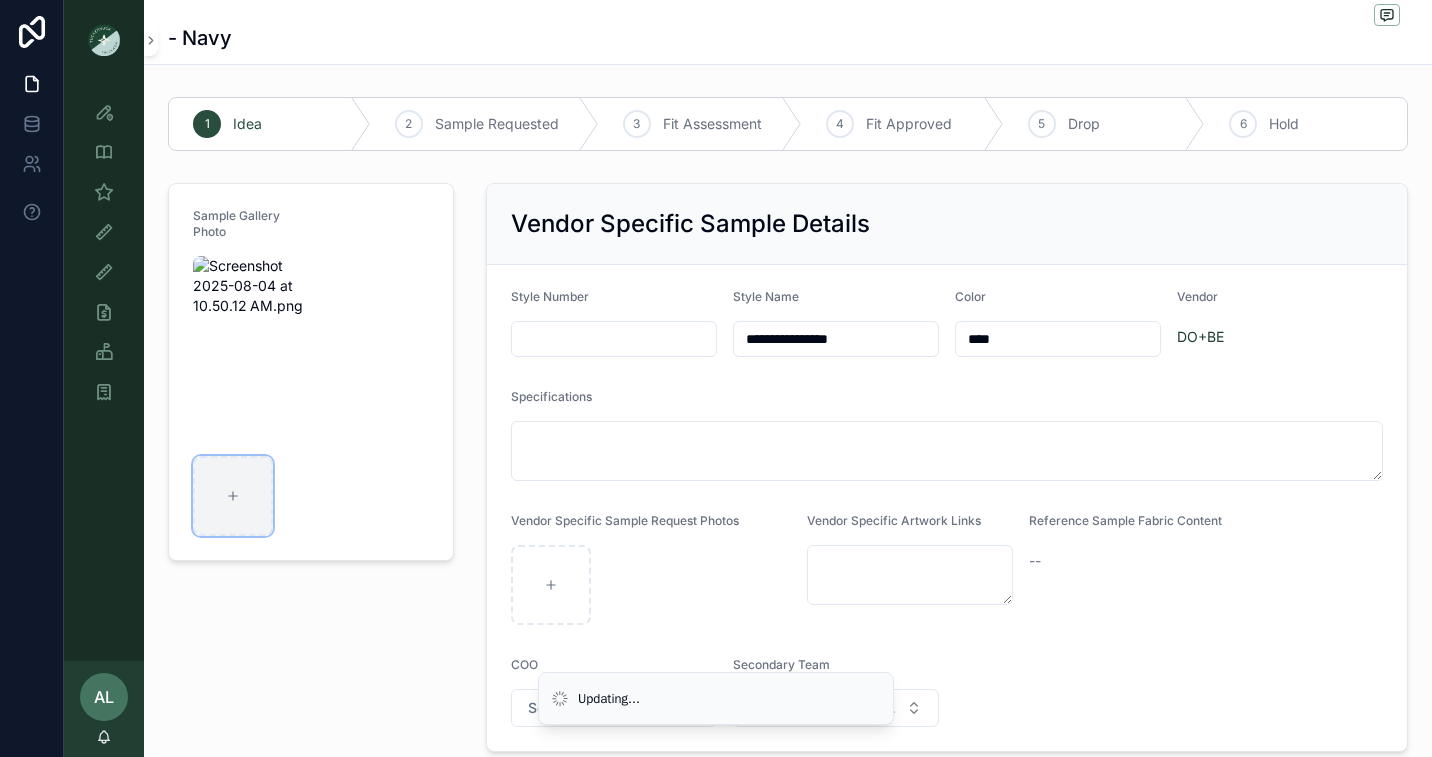 click 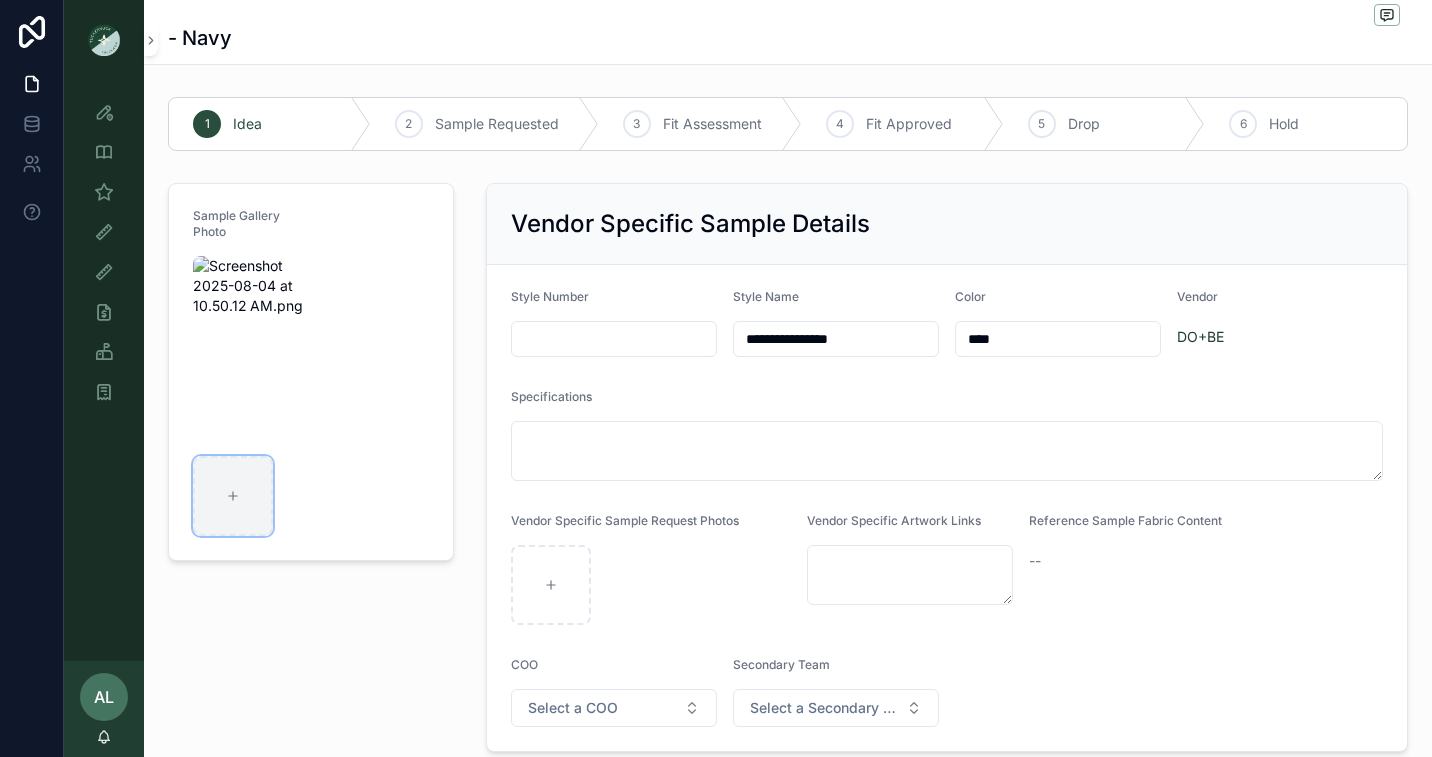 type on "**********" 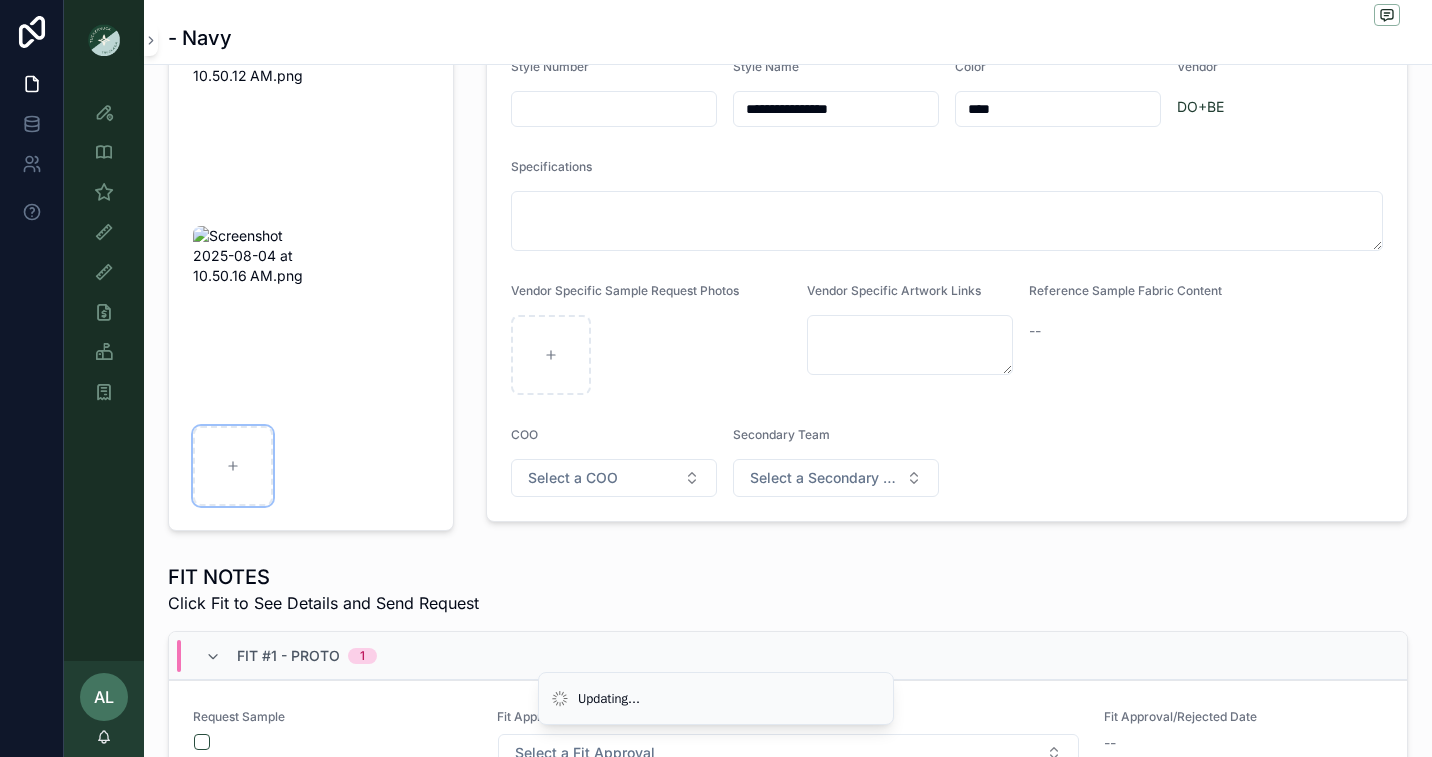 scroll, scrollTop: 237, scrollLeft: 0, axis: vertical 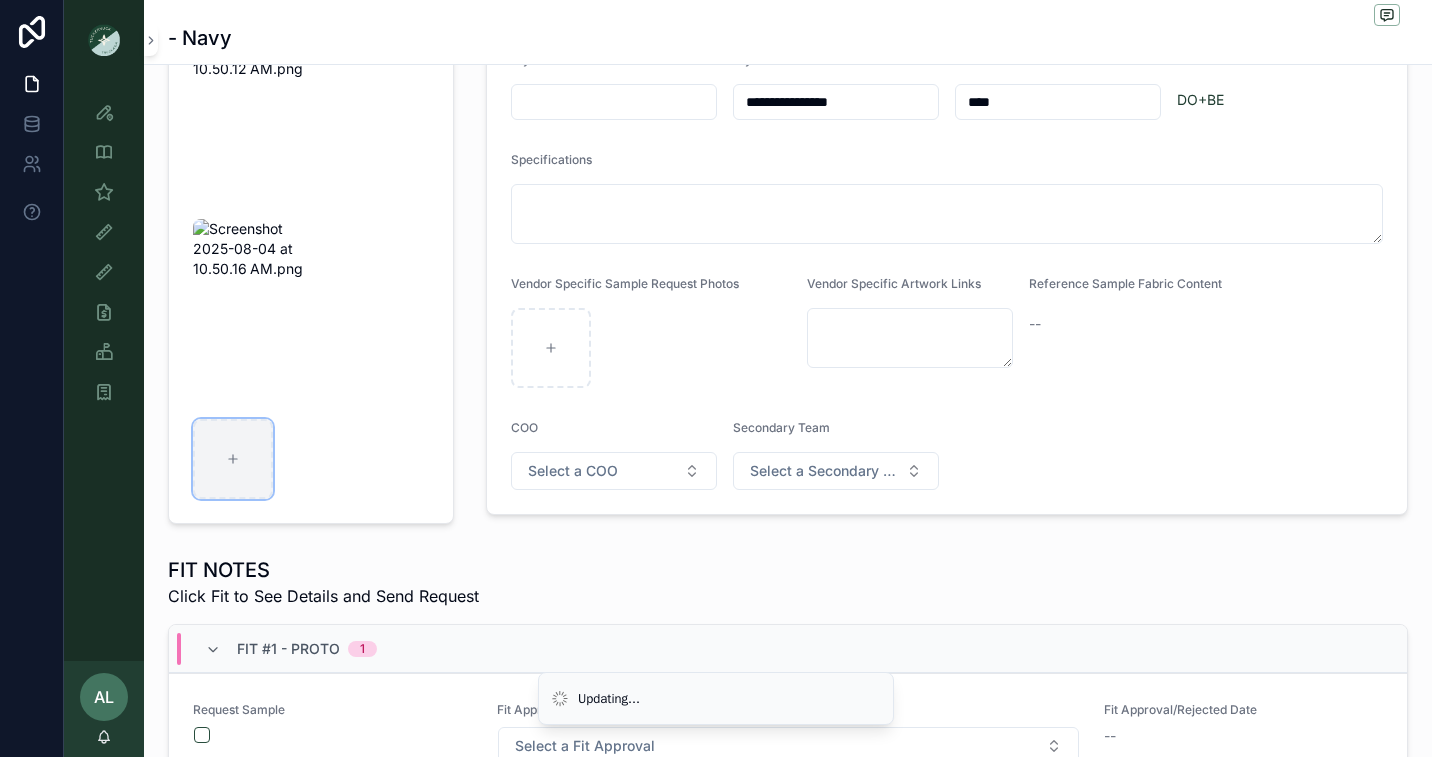 click 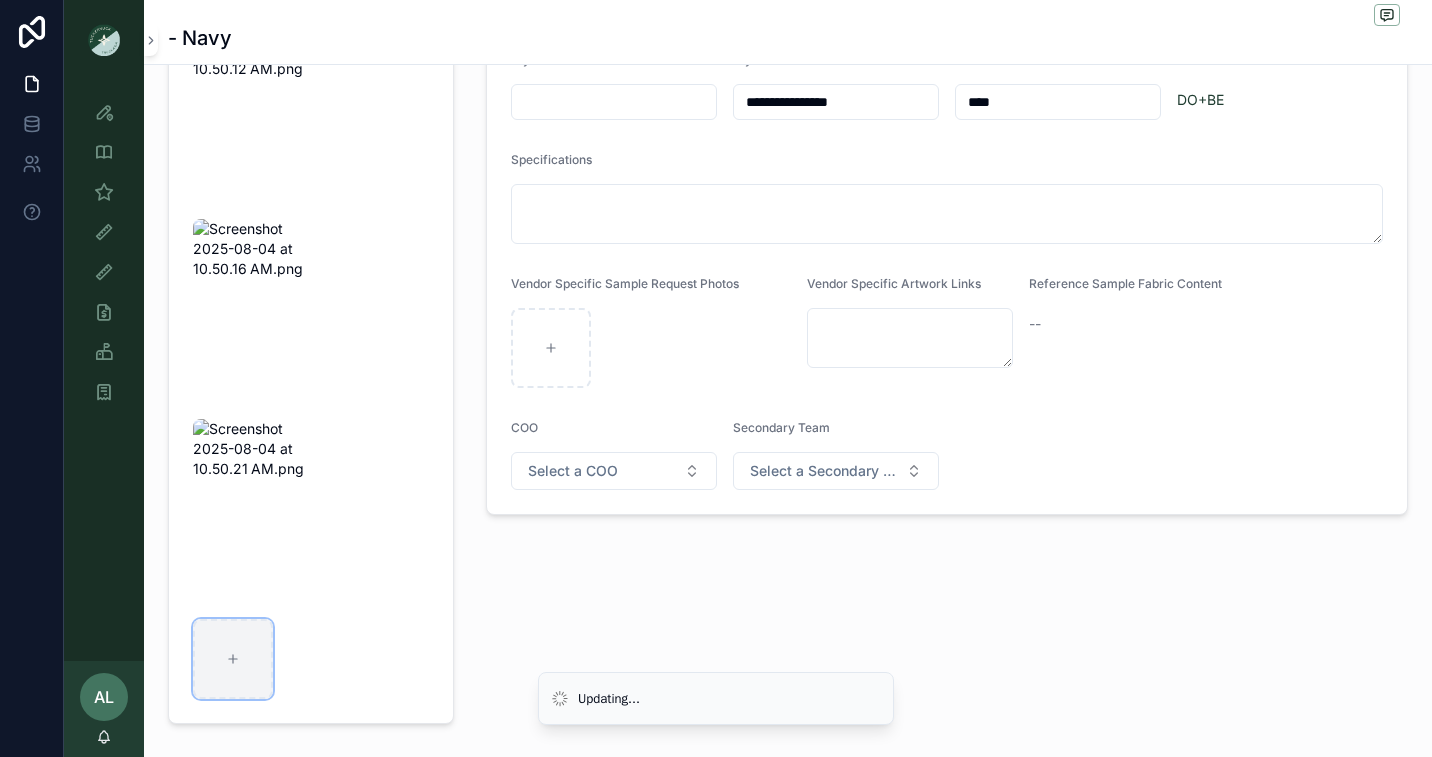 click at bounding box center (233, 659) 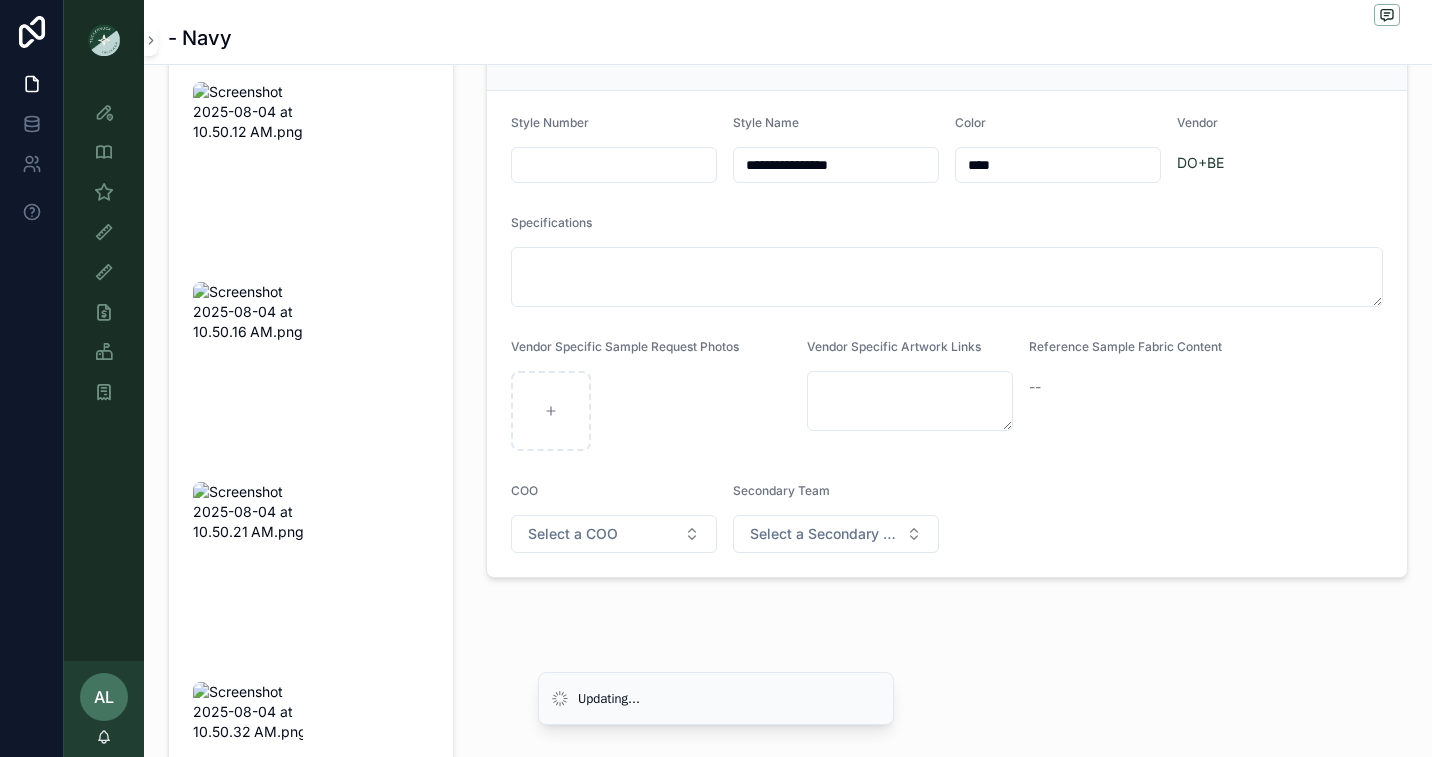 scroll, scrollTop: 0, scrollLeft: 0, axis: both 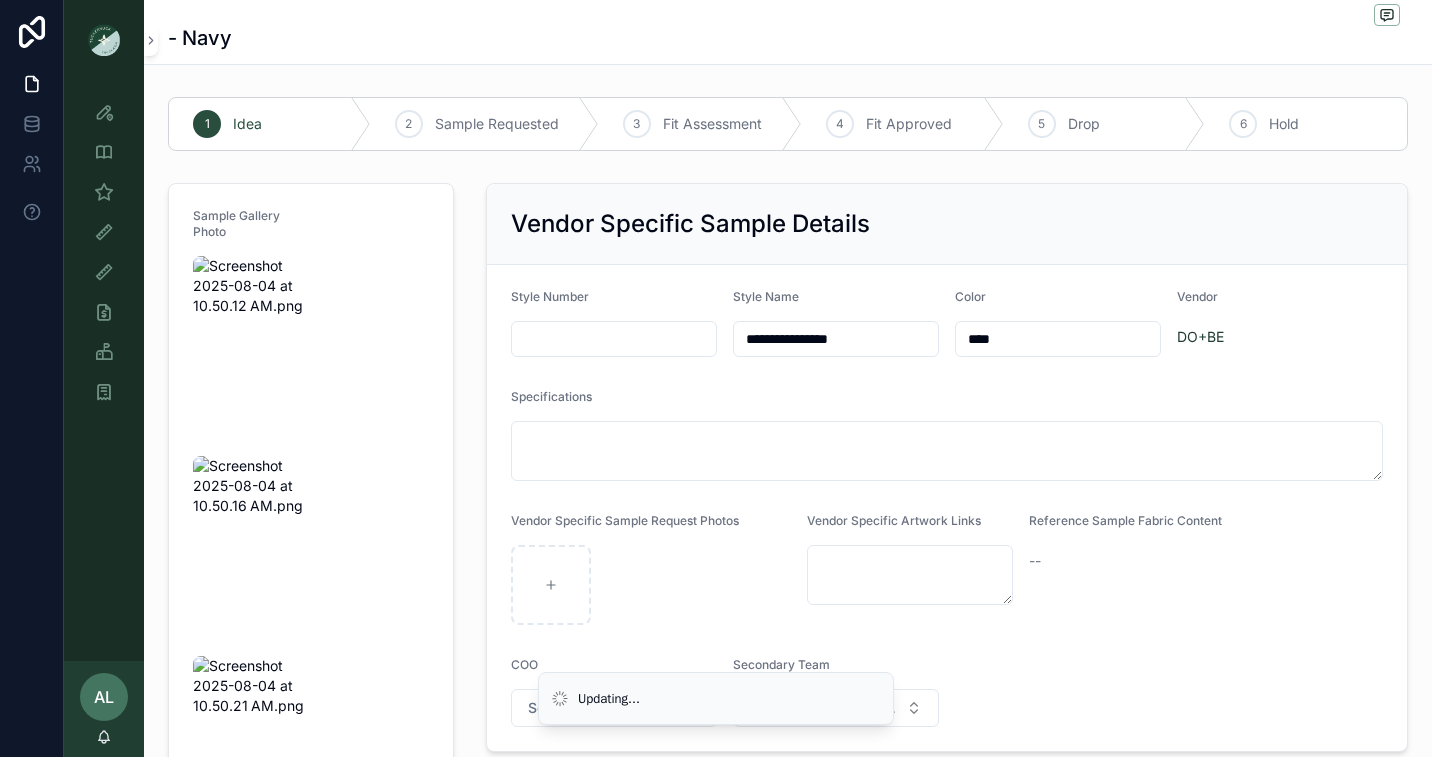 click at bounding box center (614, 339) 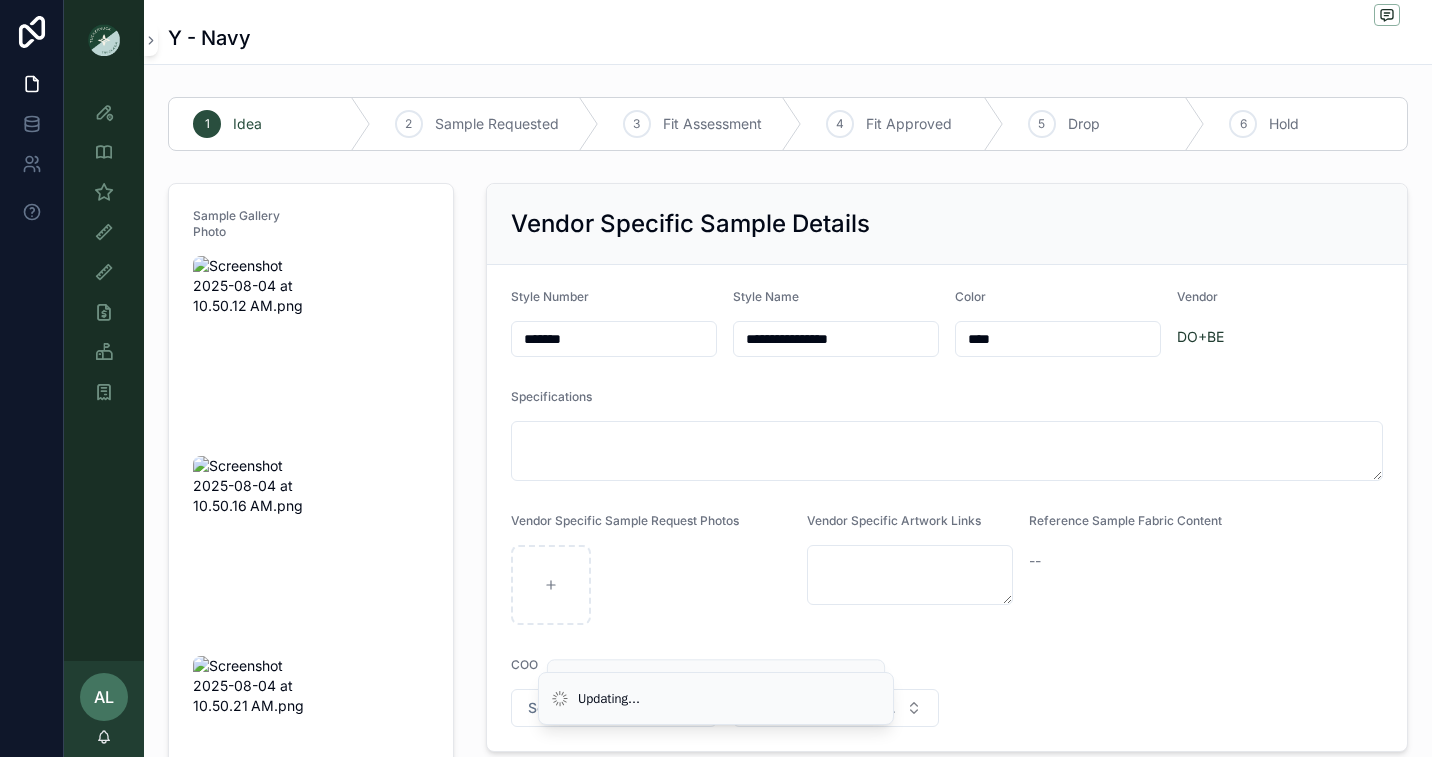 type on "*******" 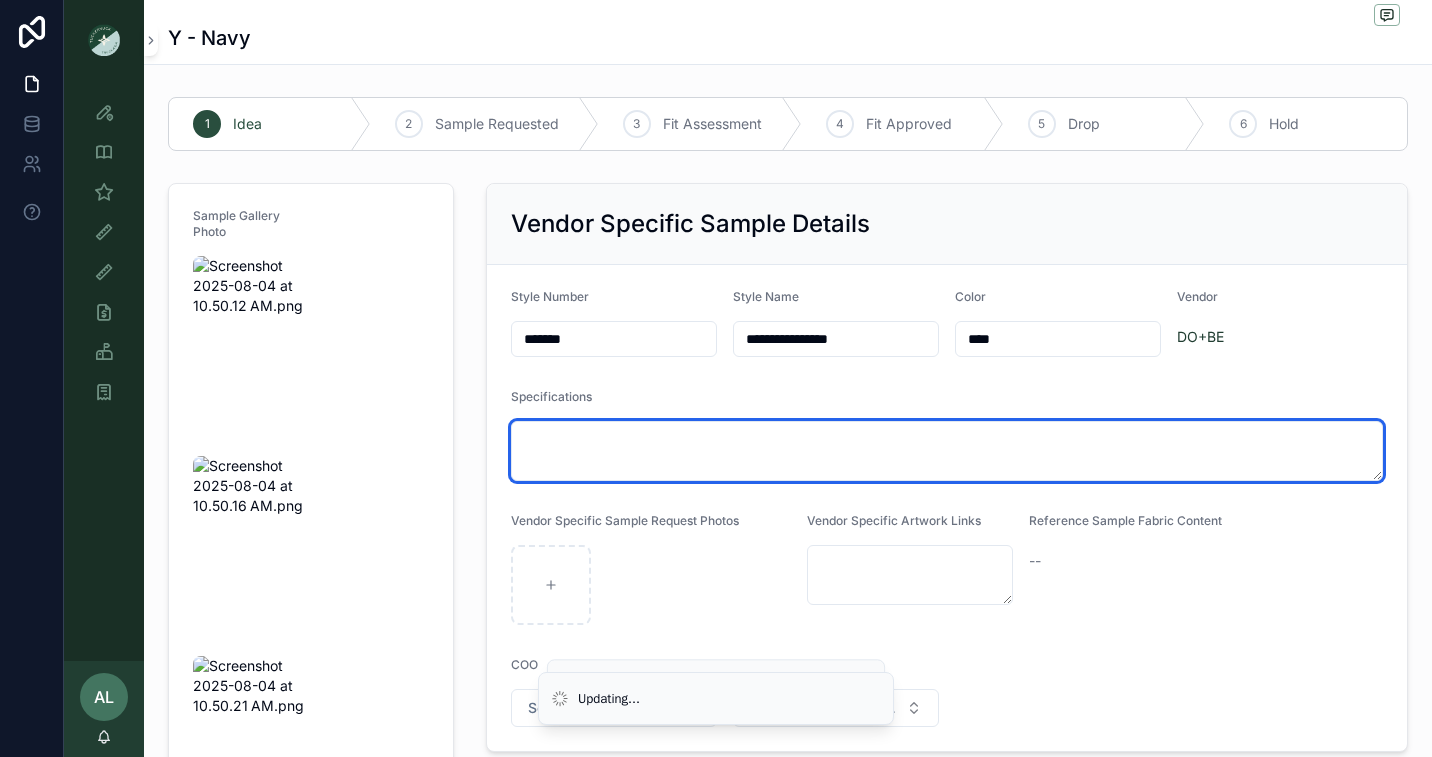 click at bounding box center [947, 451] 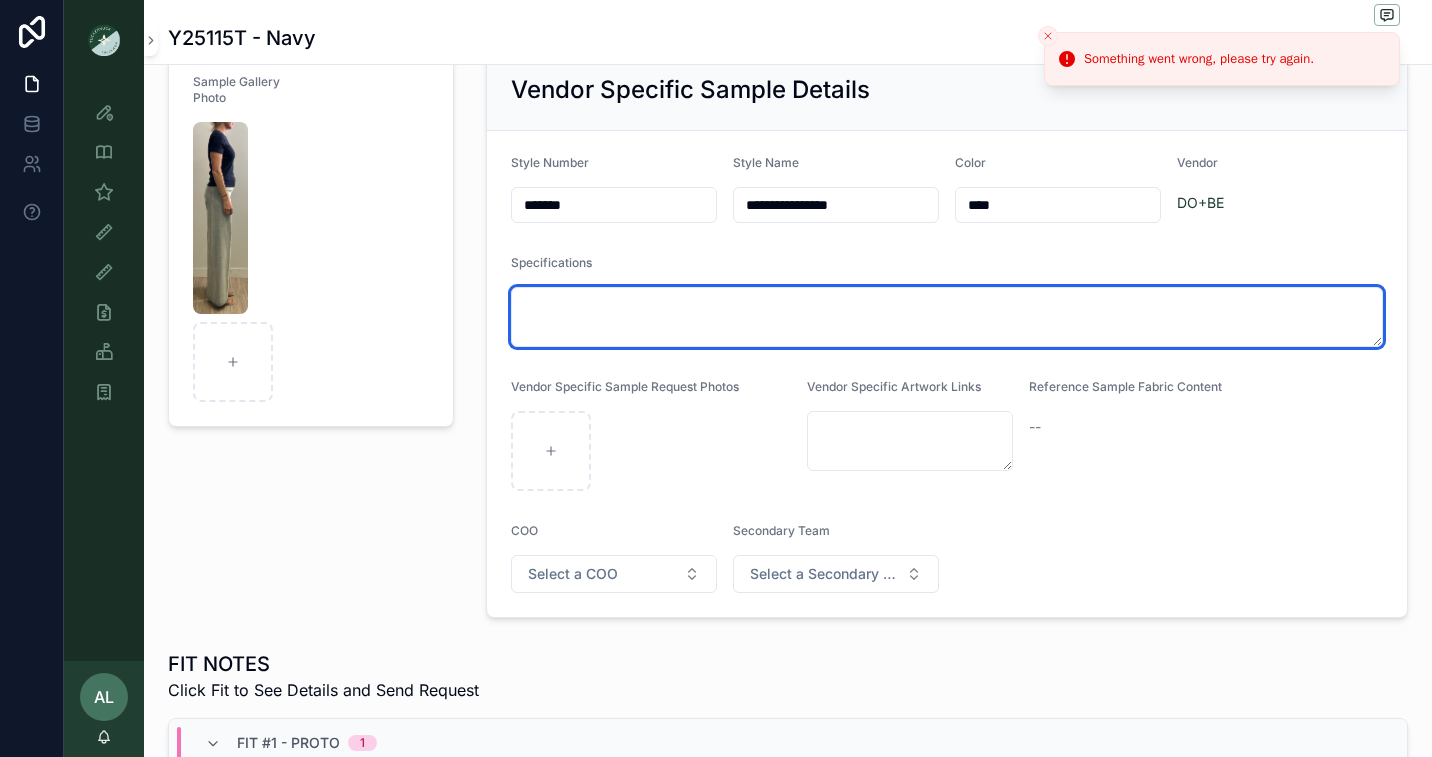 scroll, scrollTop: 0, scrollLeft: 0, axis: both 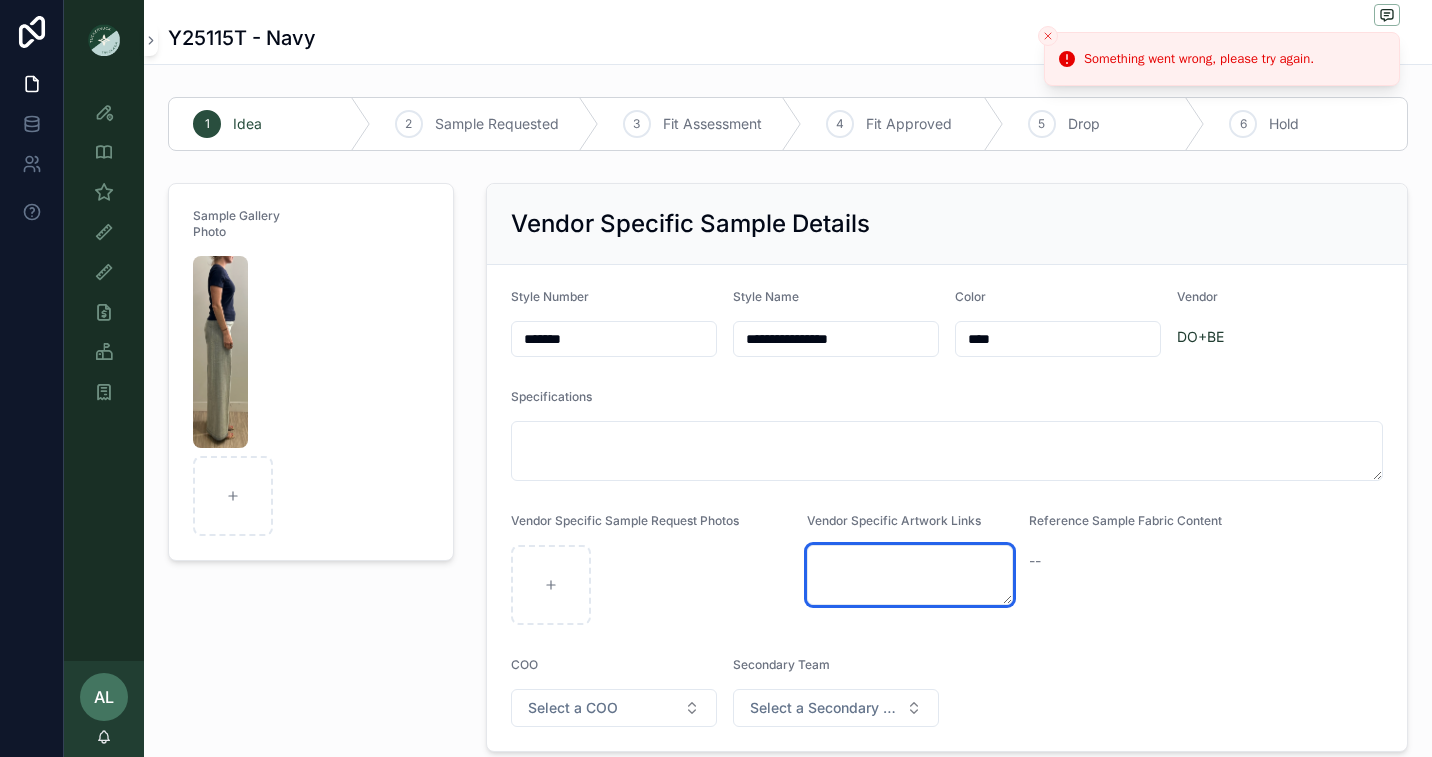click at bounding box center (910, 575) 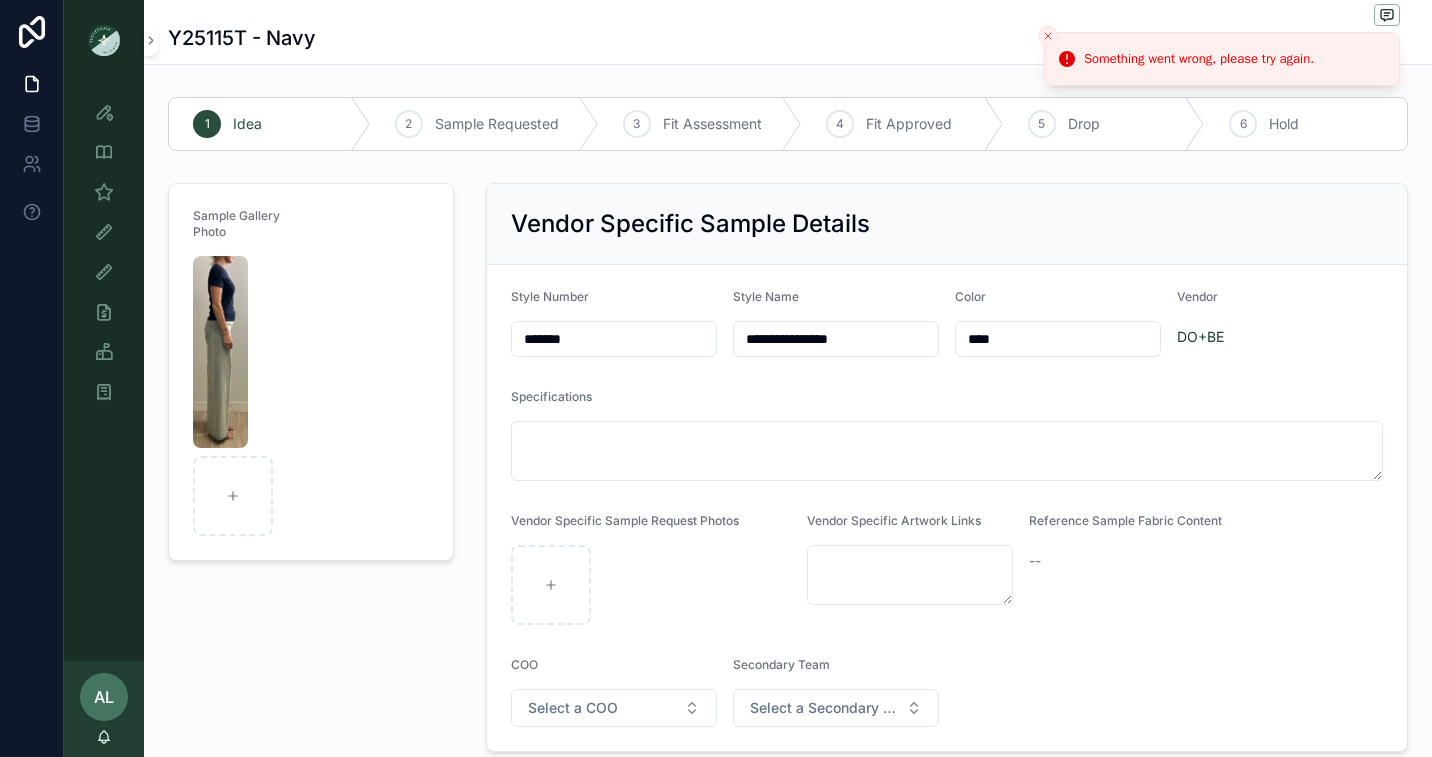 click 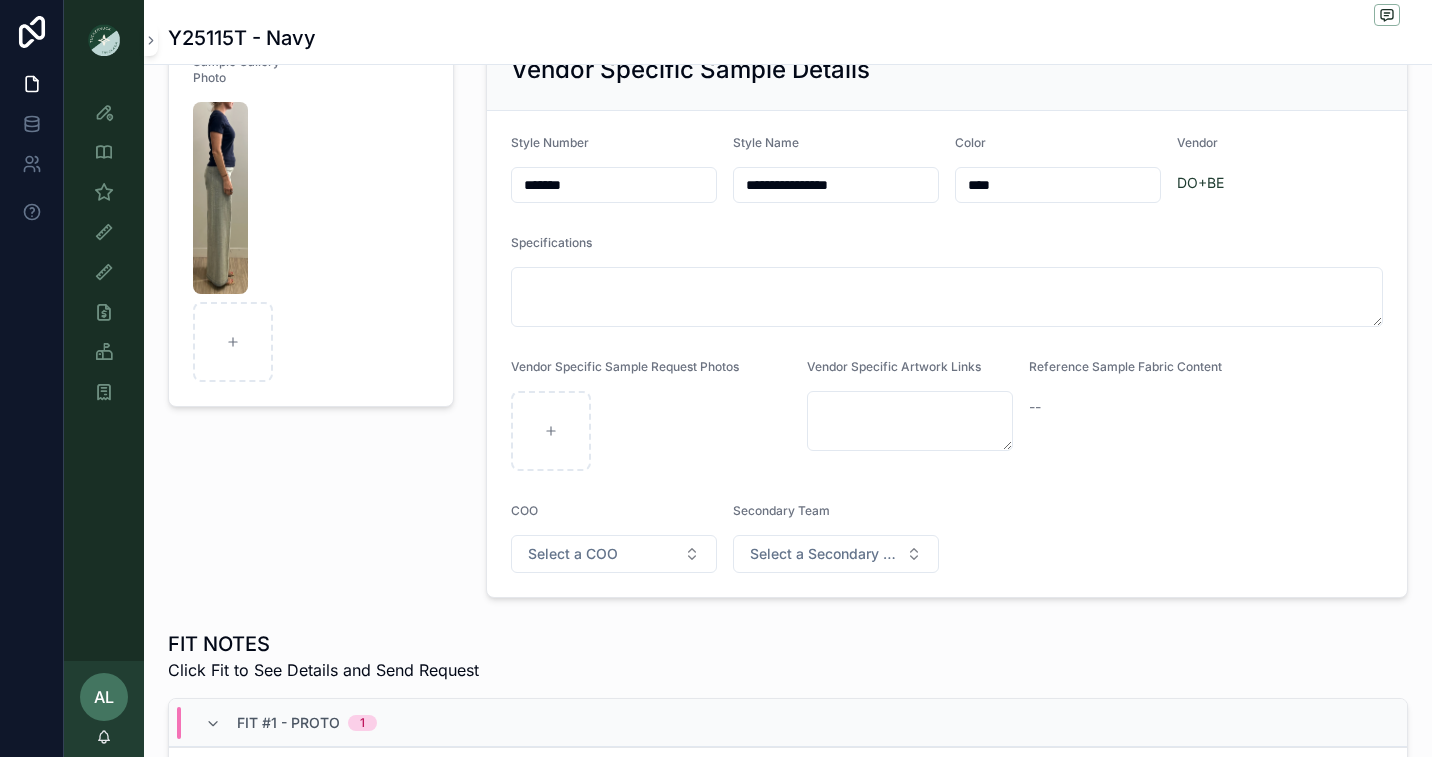 scroll, scrollTop: 0, scrollLeft: 0, axis: both 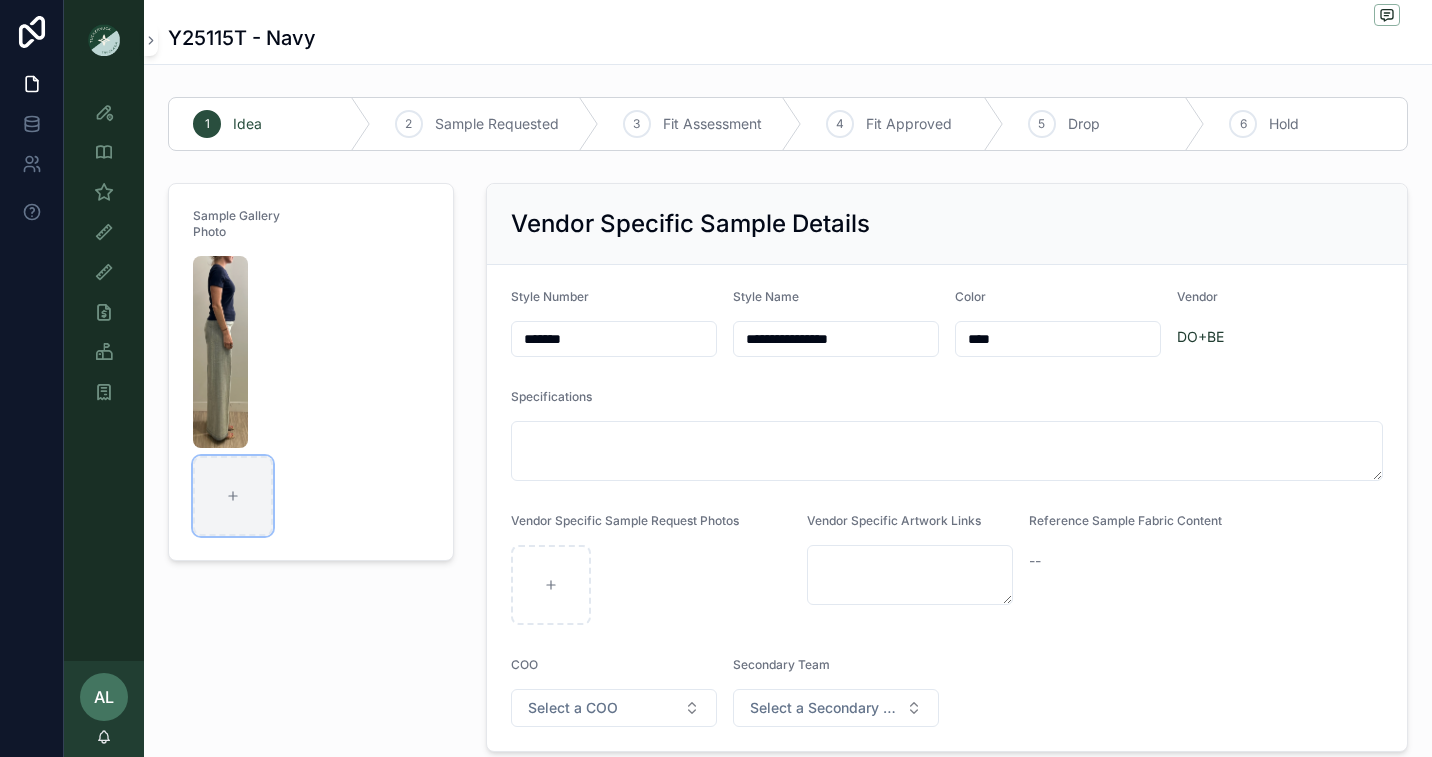 click at bounding box center [233, 496] 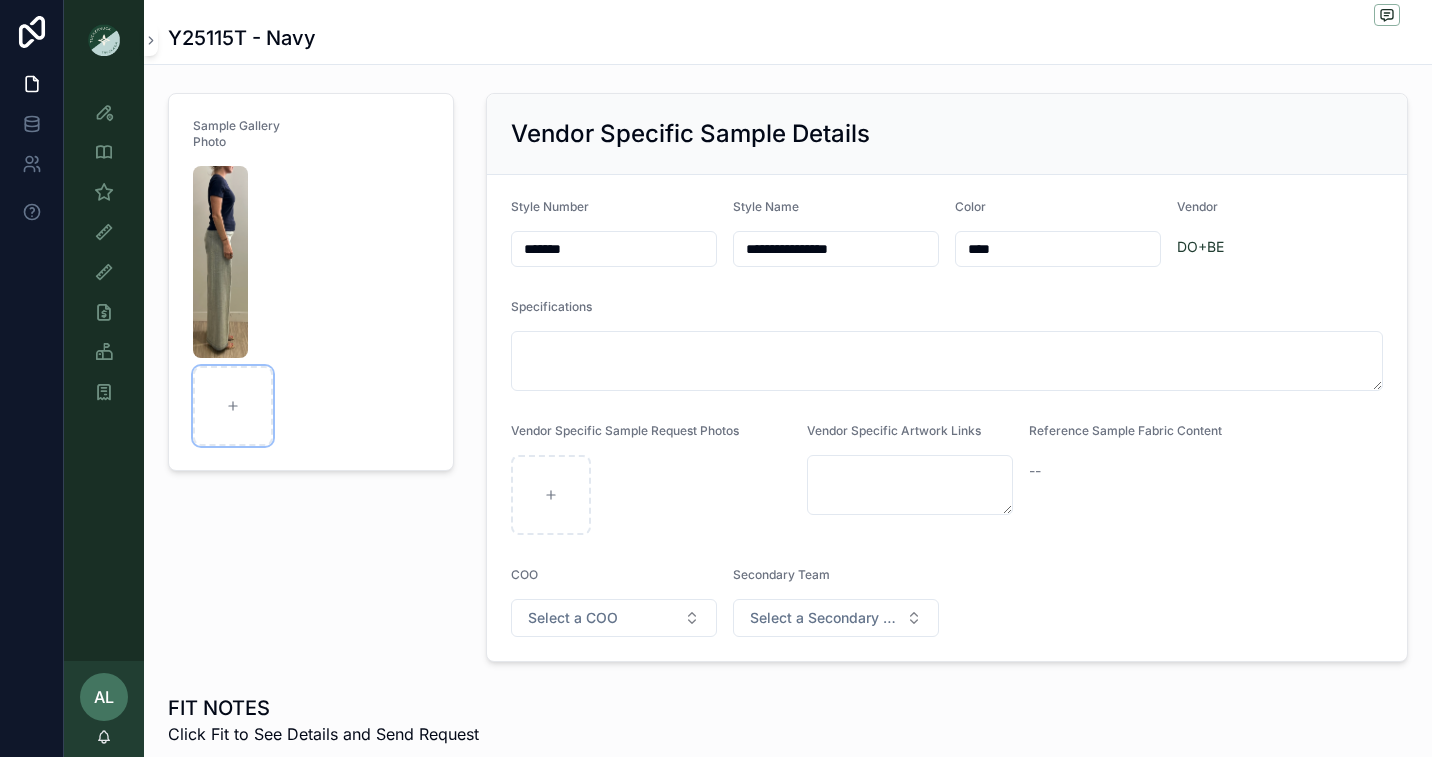 scroll, scrollTop: 0, scrollLeft: 0, axis: both 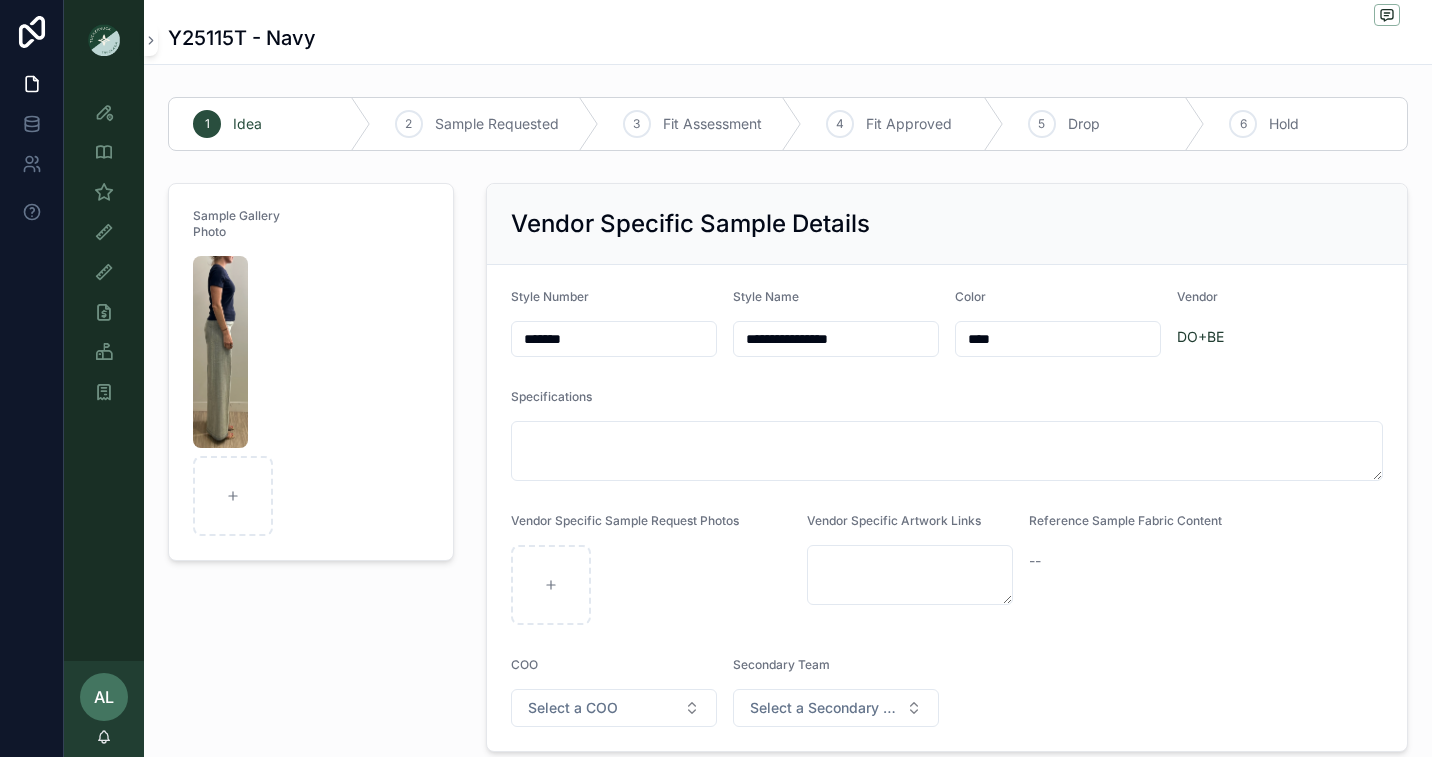 click on "Sample Gallery Photo" at bounding box center (311, 467) 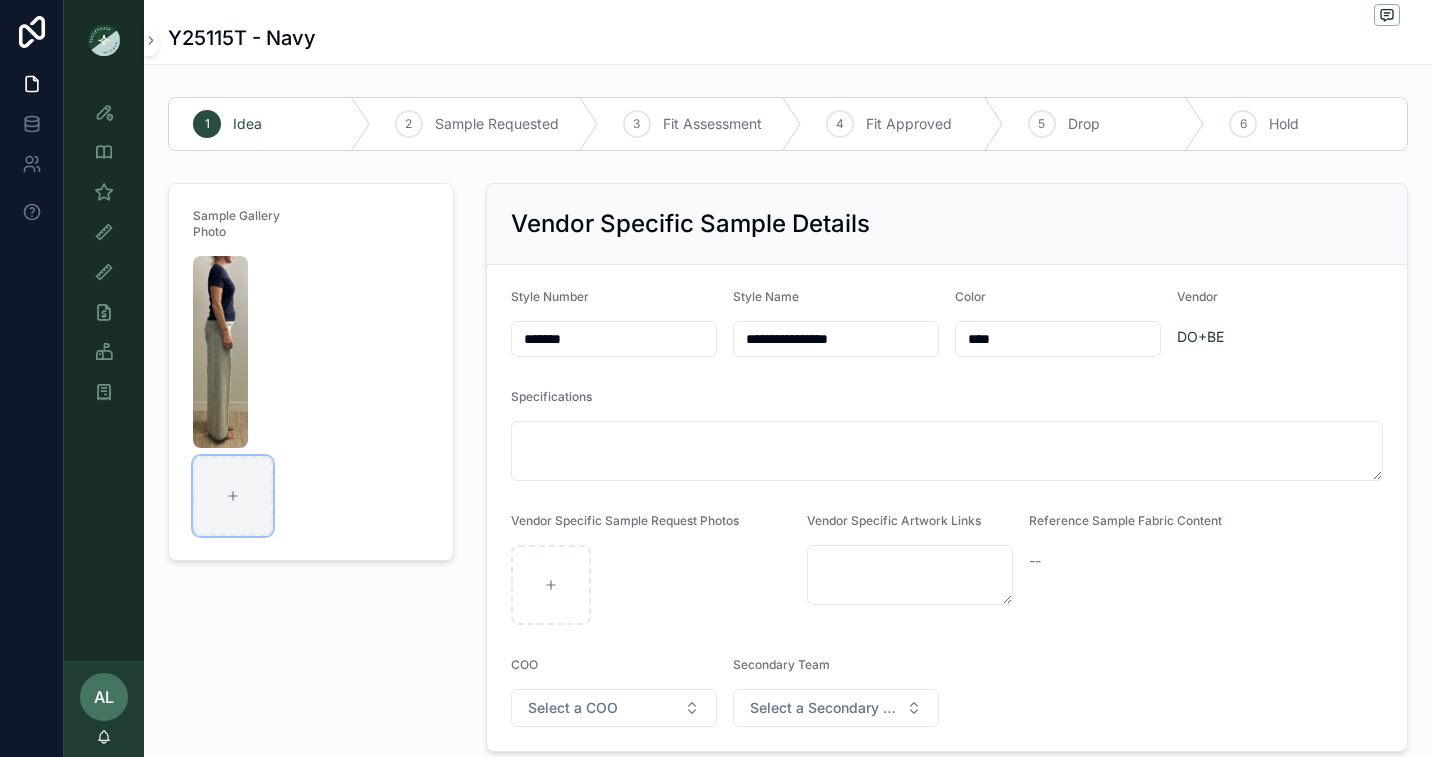 click at bounding box center [233, 496] 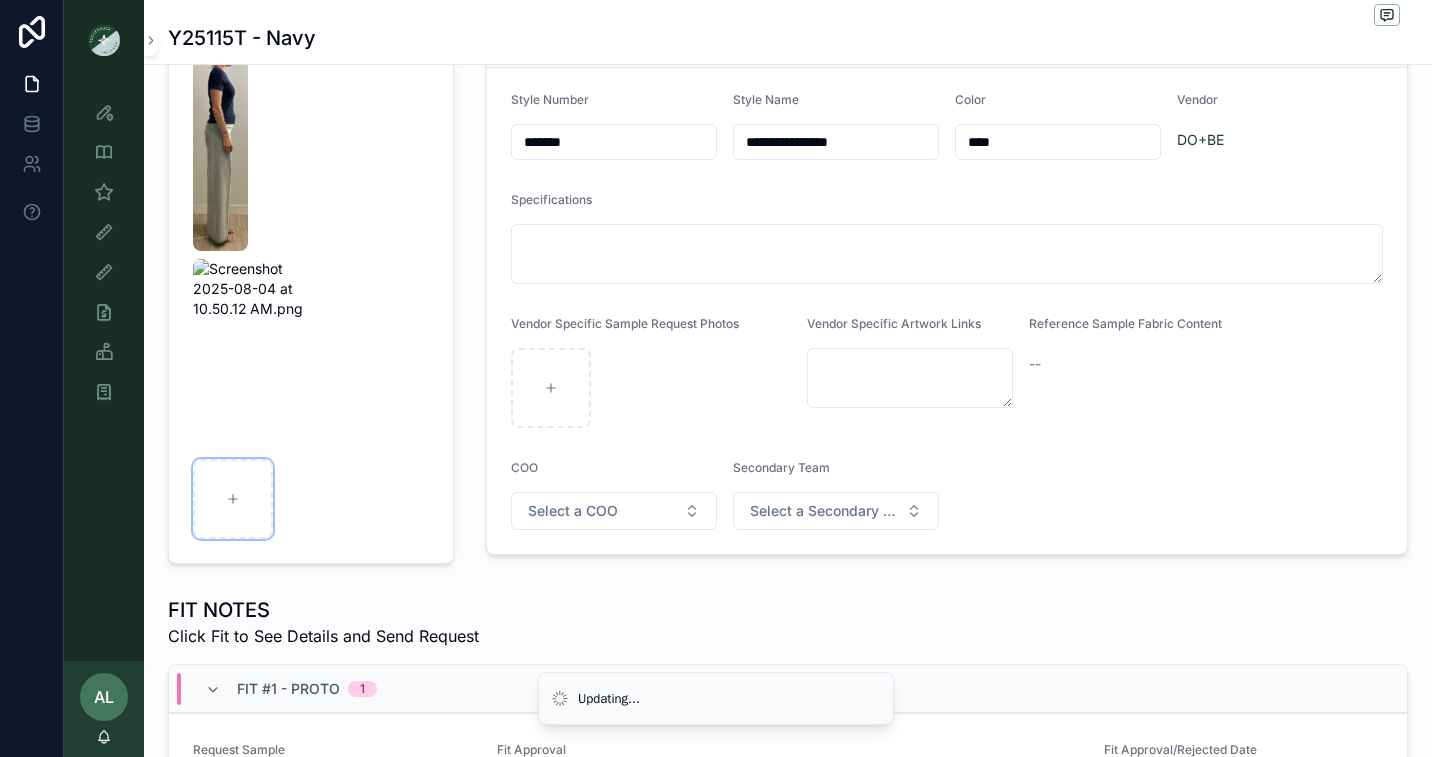 scroll, scrollTop: 0, scrollLeft: 0, axis: both 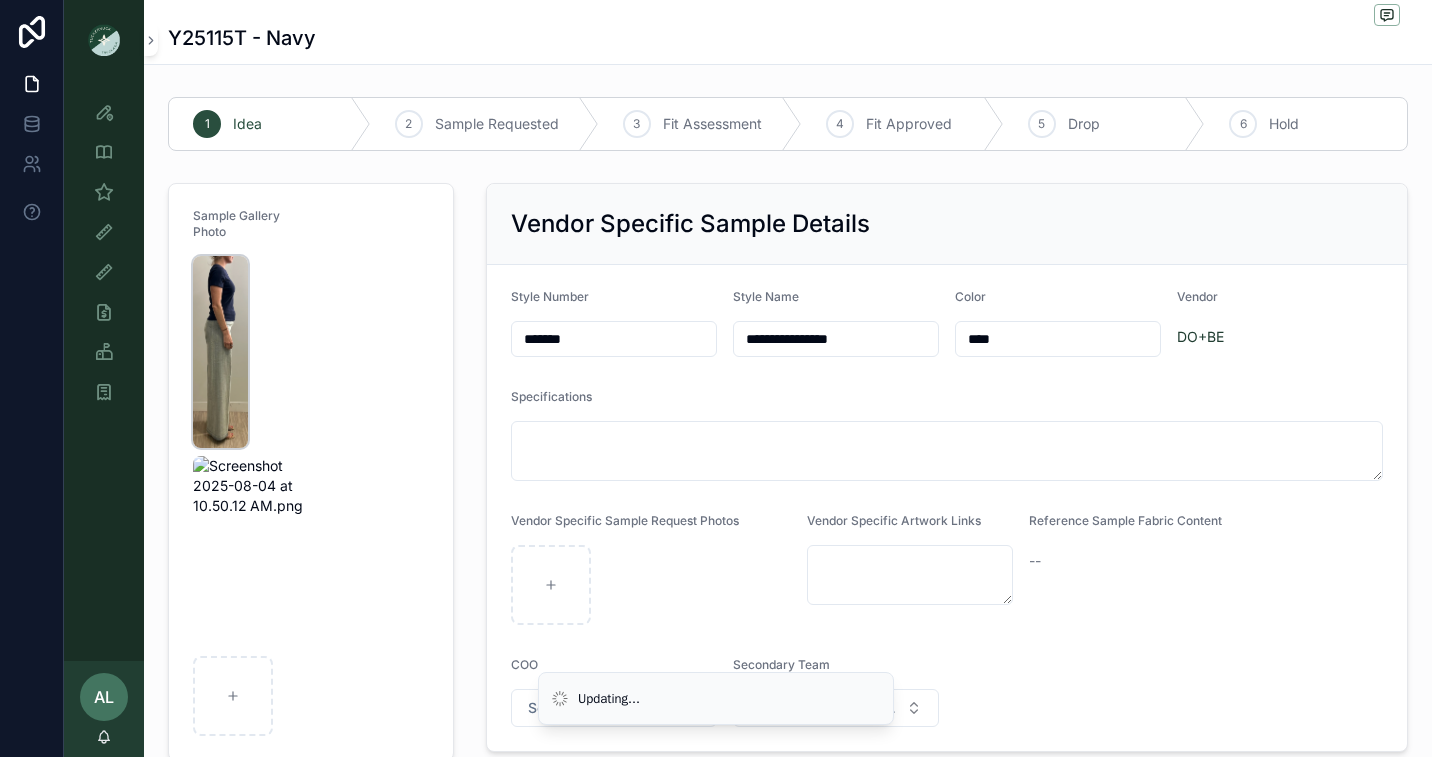 click at bounding box center (220, 352) 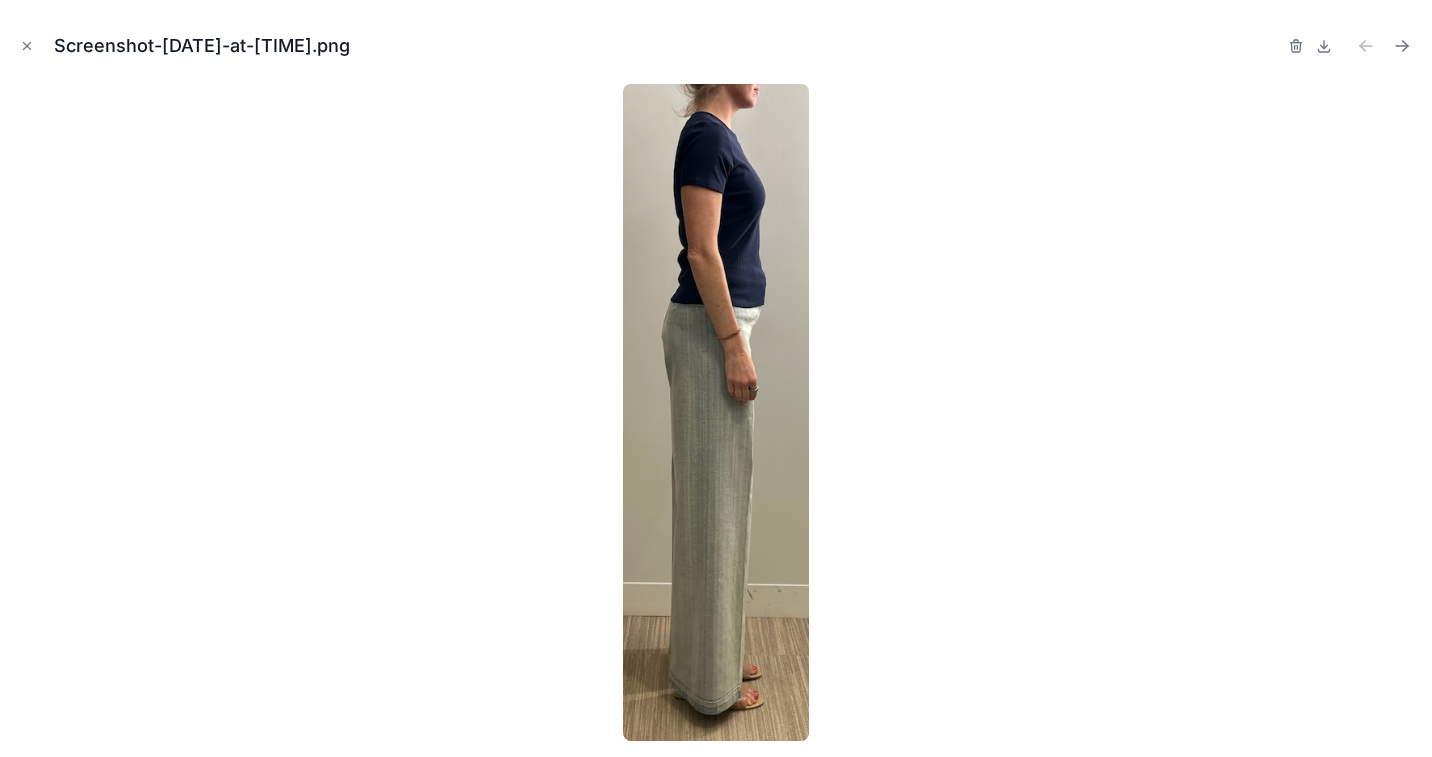 click at bounding box center [1352, 46] 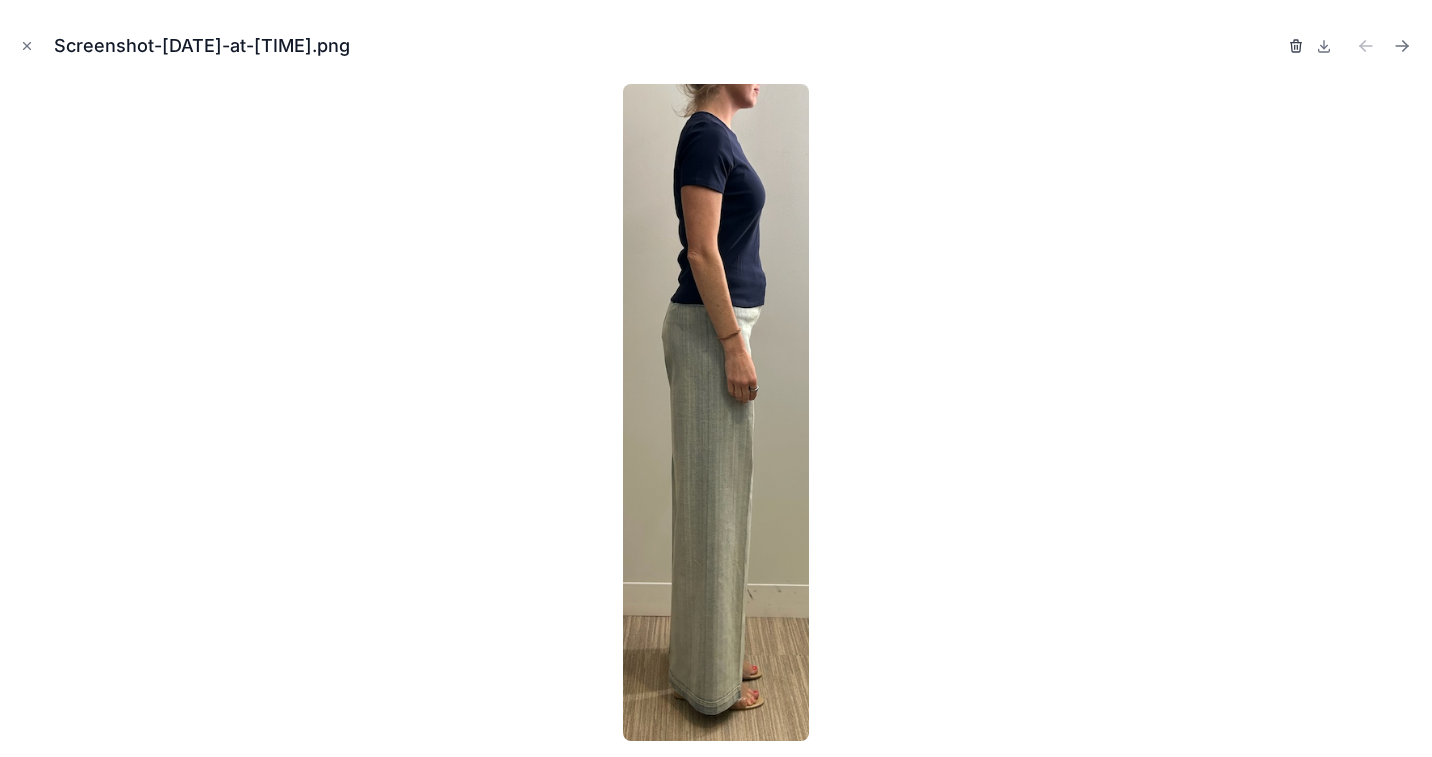 click 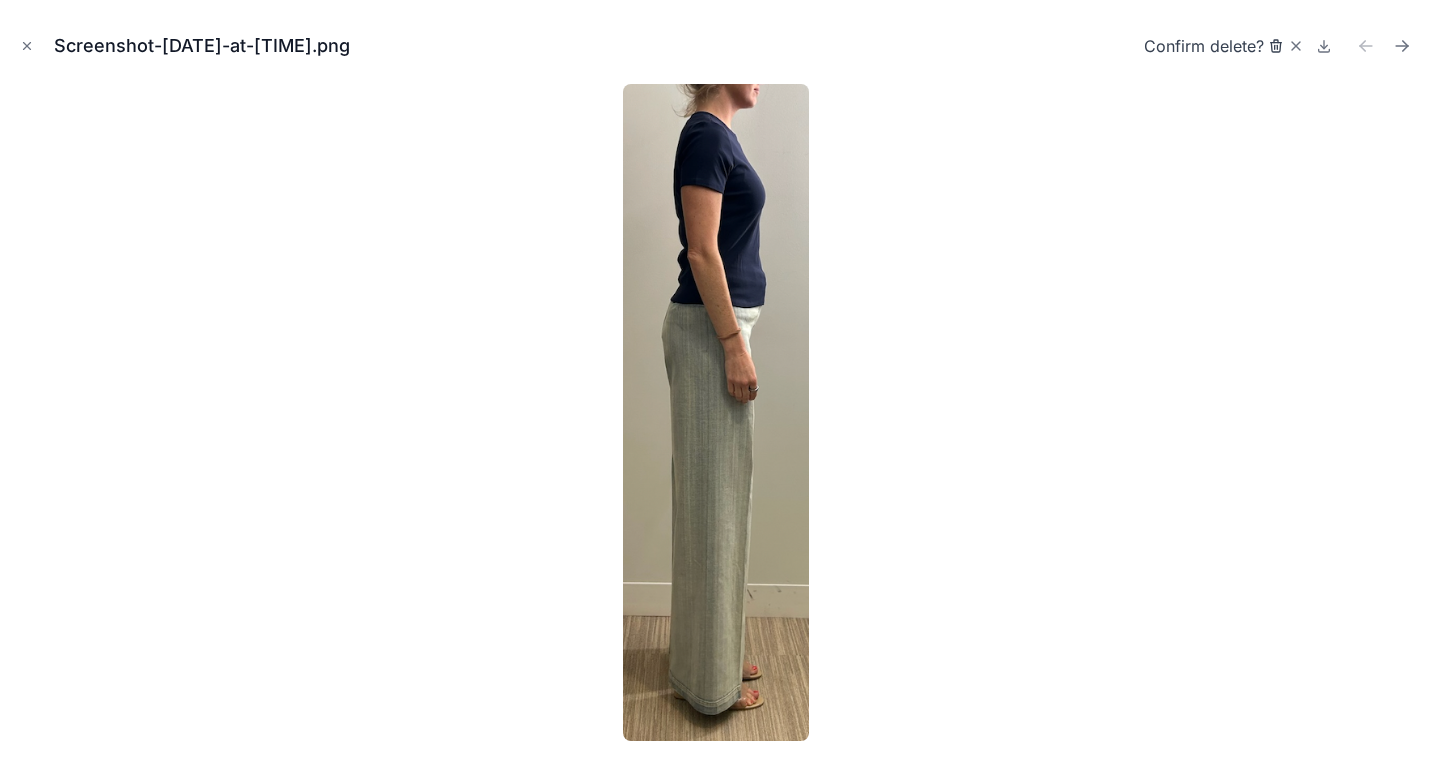 click 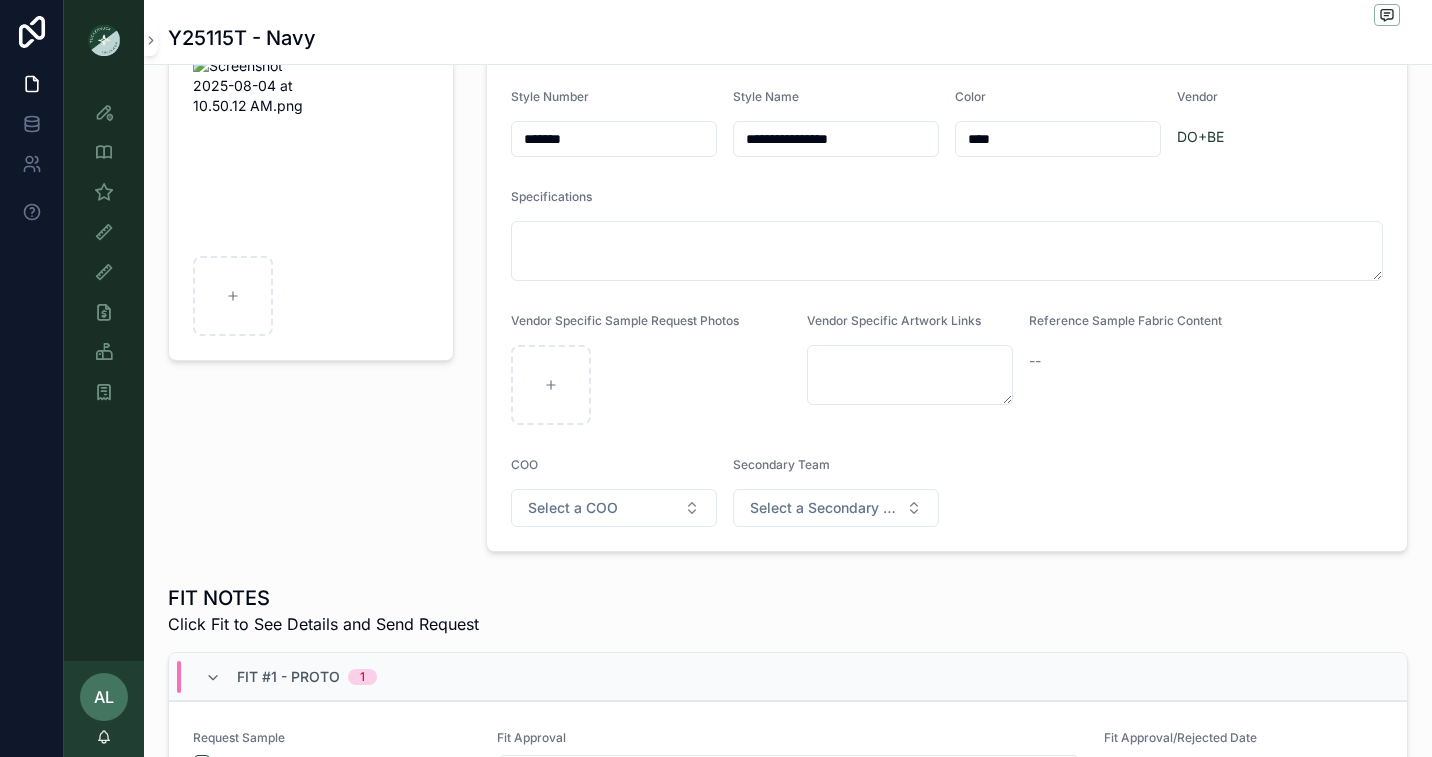 scroll, scrollTop: 0, scrollLeft: 0, axis: both 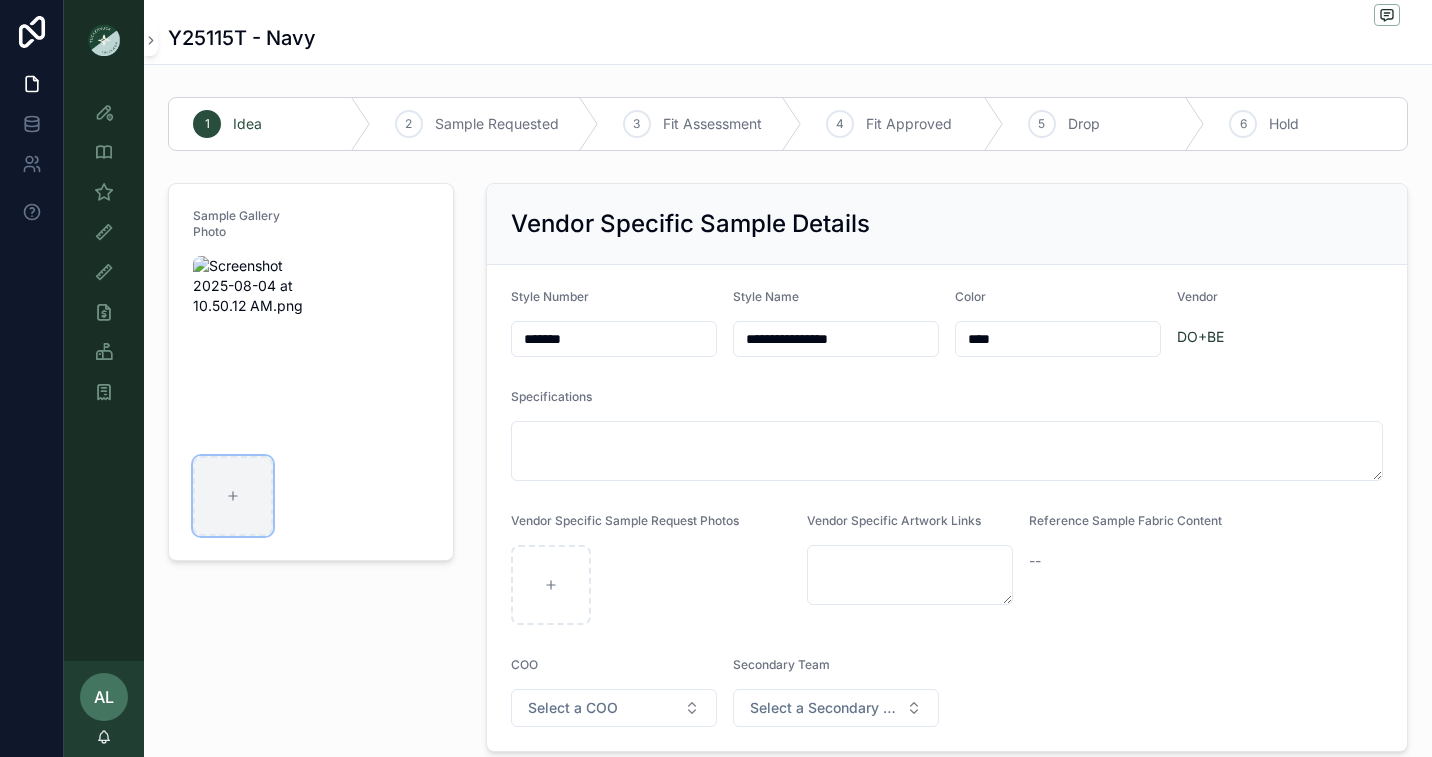 click at bounding box center (233, 496) 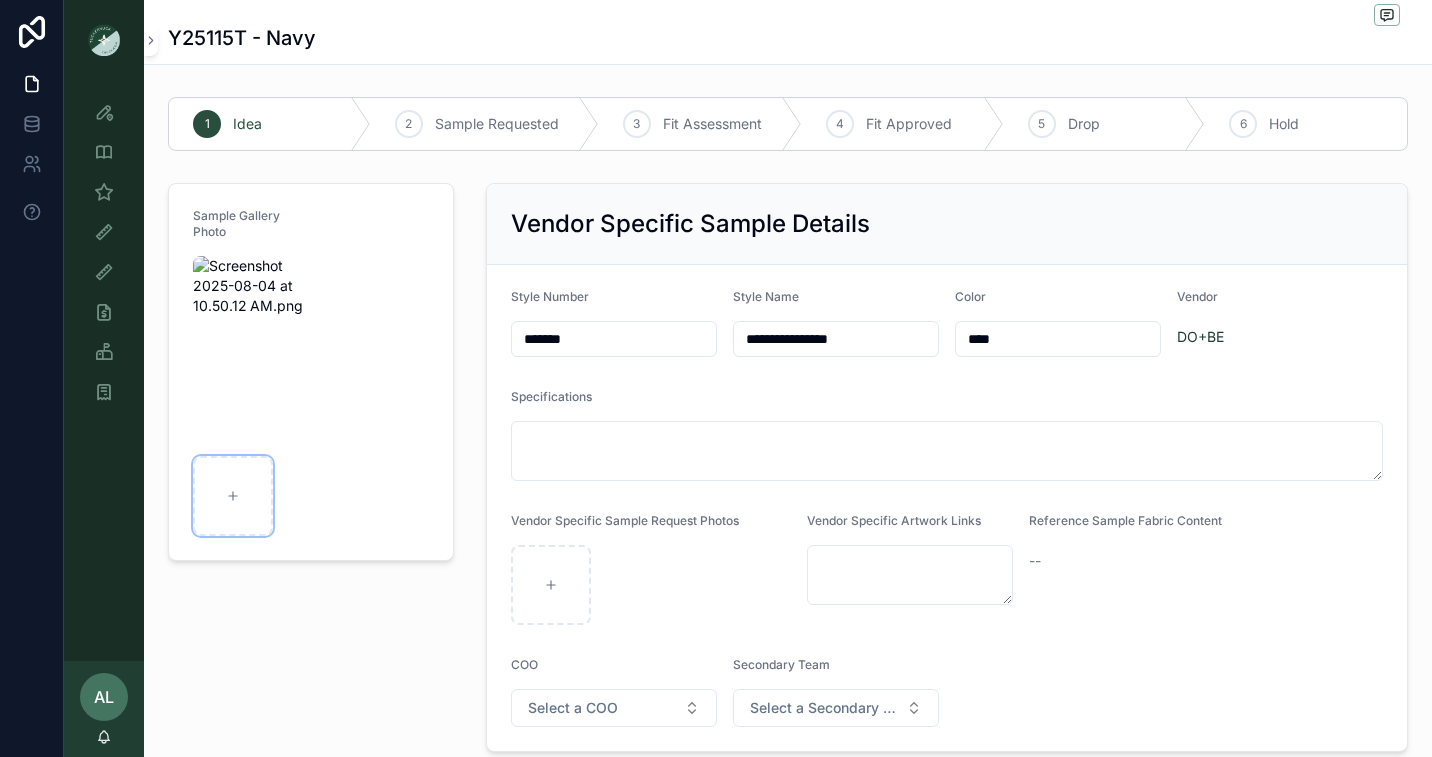 type on "**********" 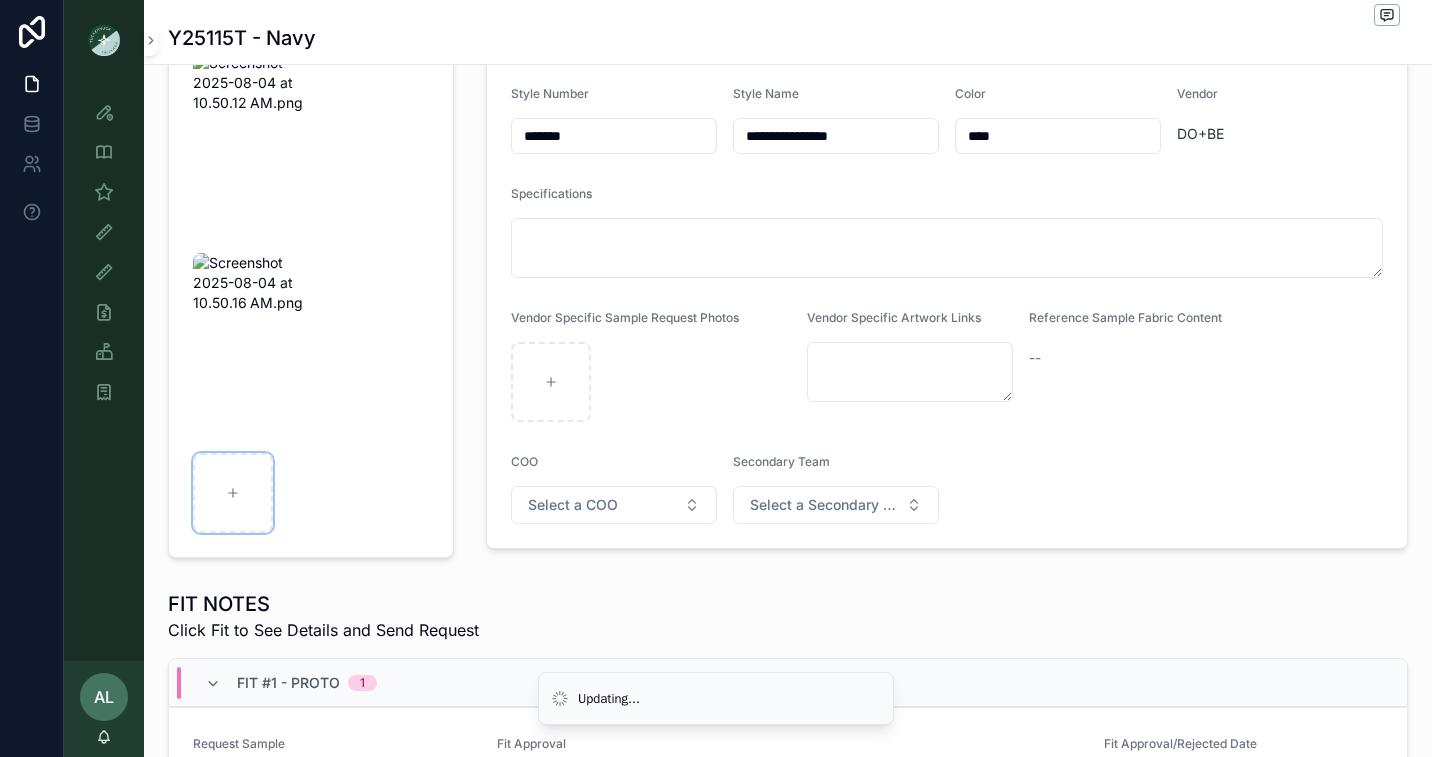 scroll, scrollTop: 220, scrollLeft: 0, axis: vertical 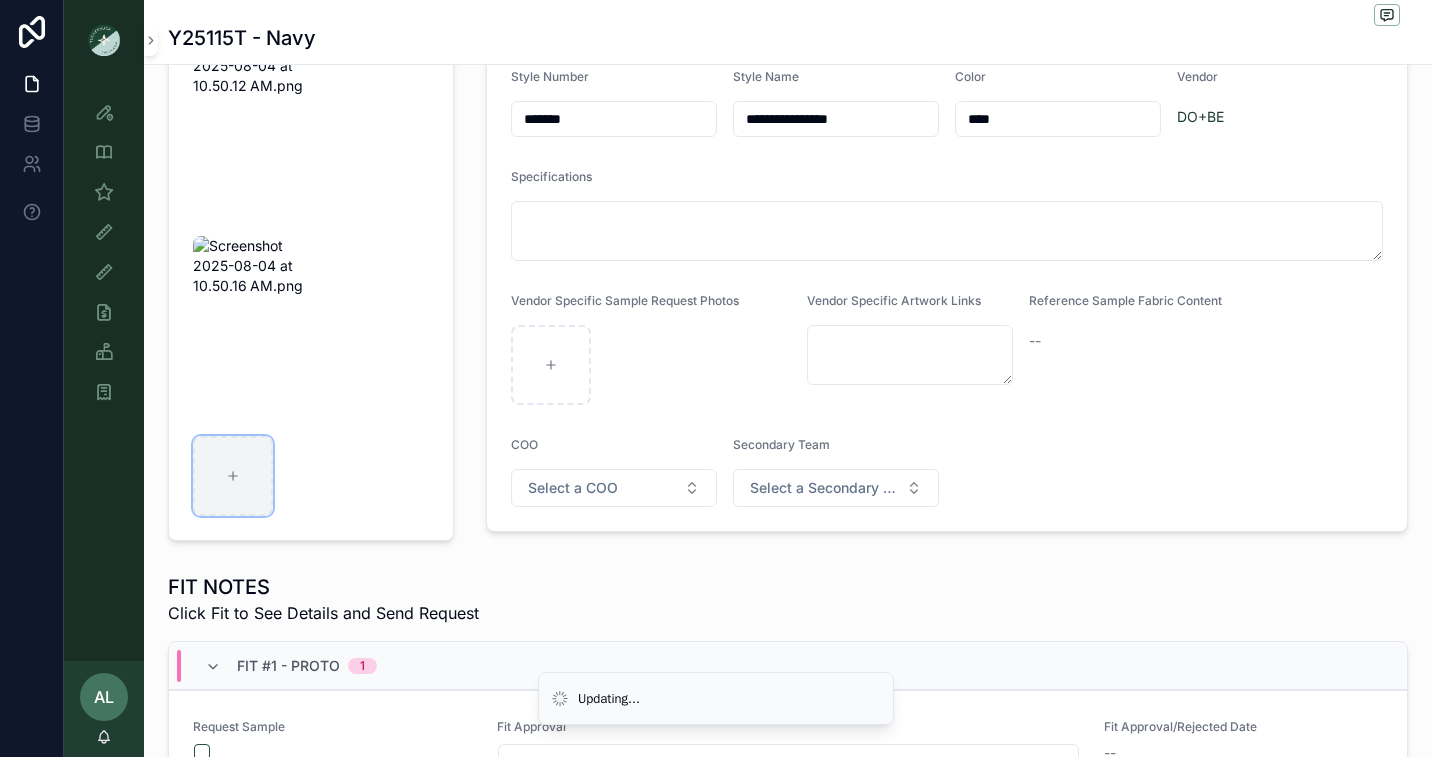 click at bounding box center [233, 476] 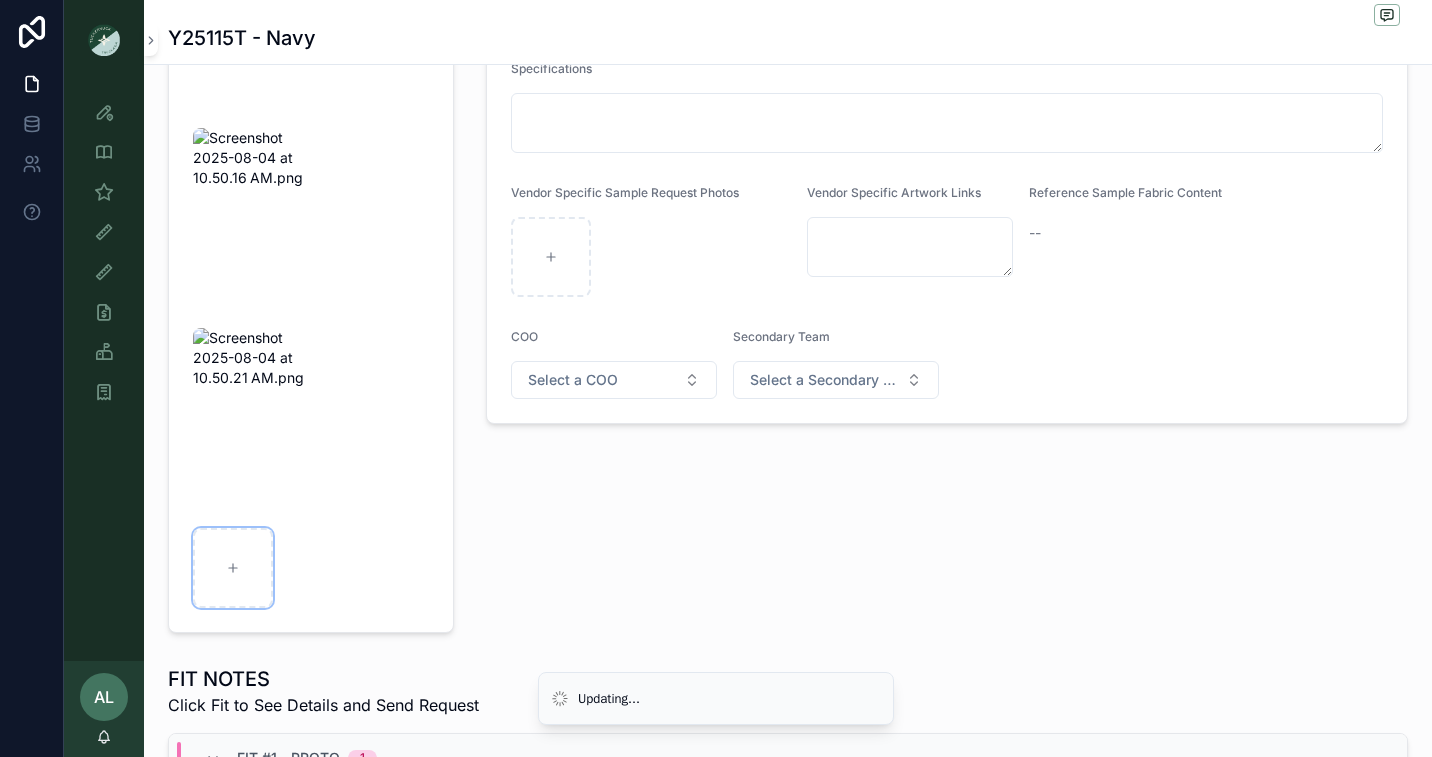scroll, scrollTop: 0, scrollLeft: 0, axis: both 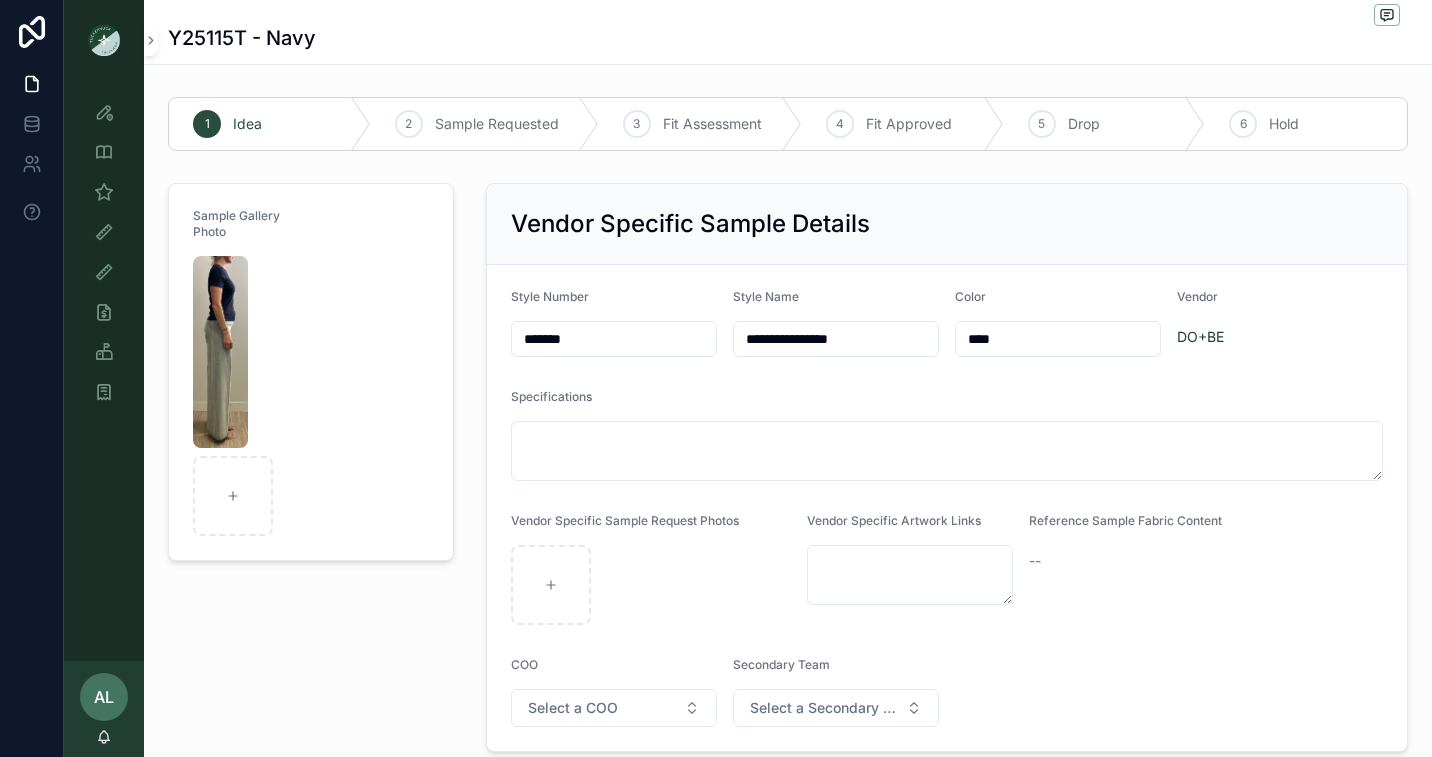 click on "Sample Gallery Photo" at bounding box center (311, 467) 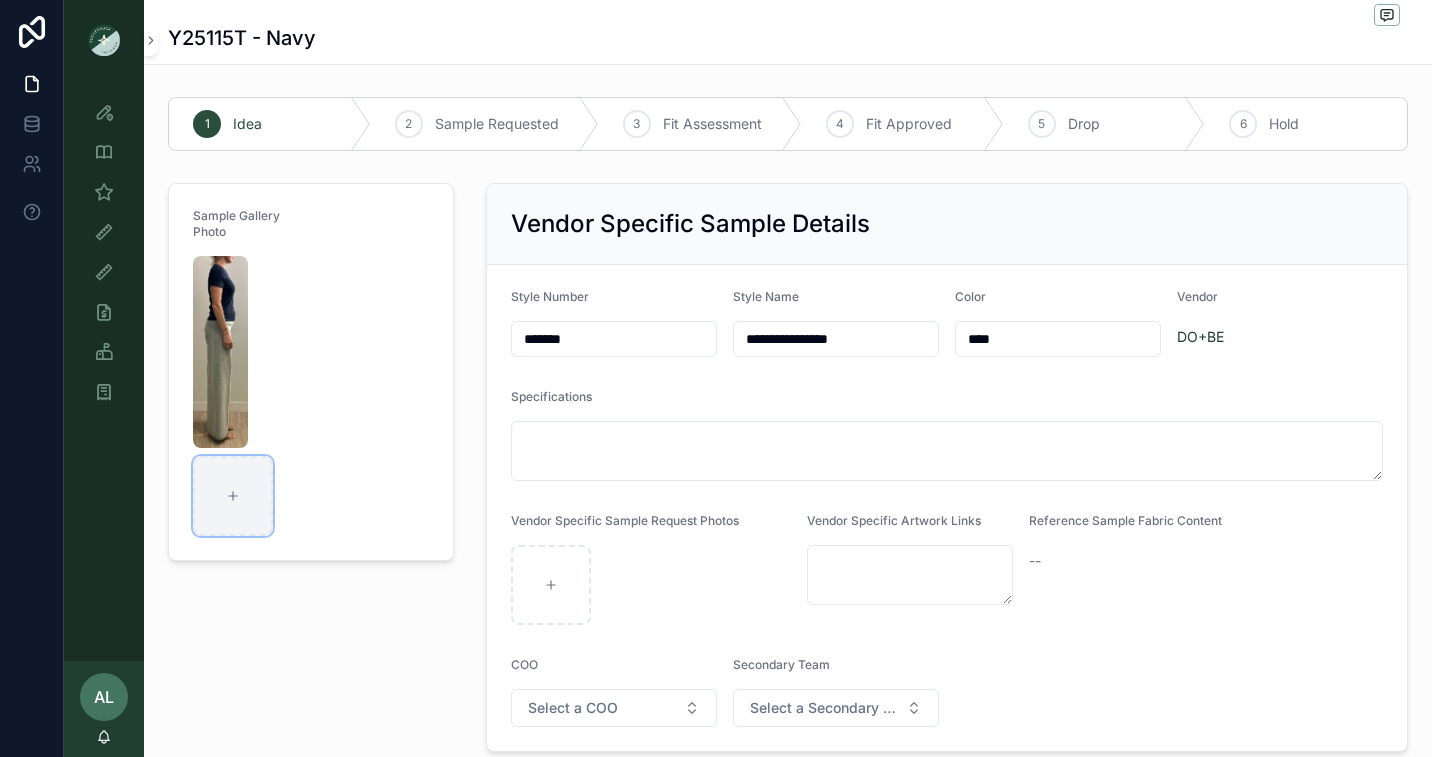 click 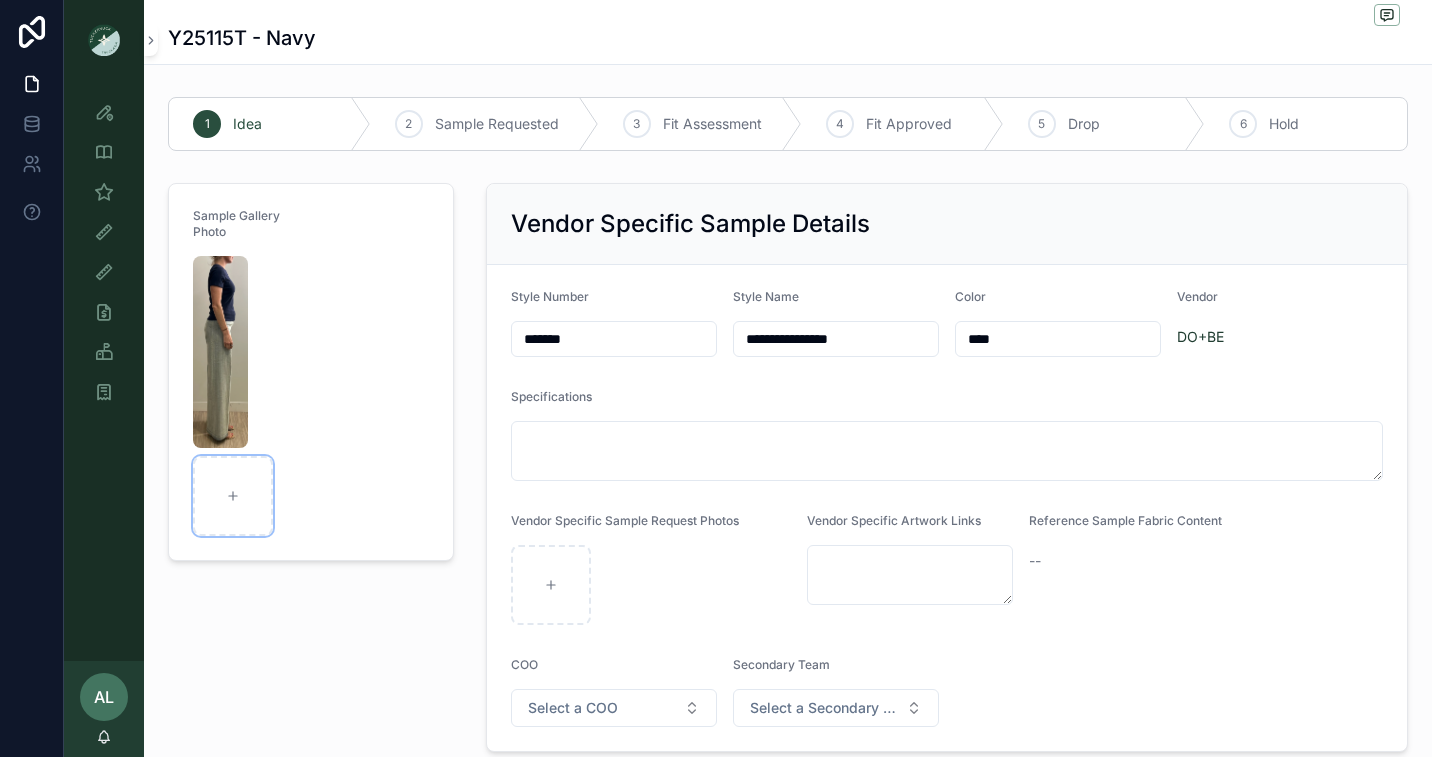 type on "**********" 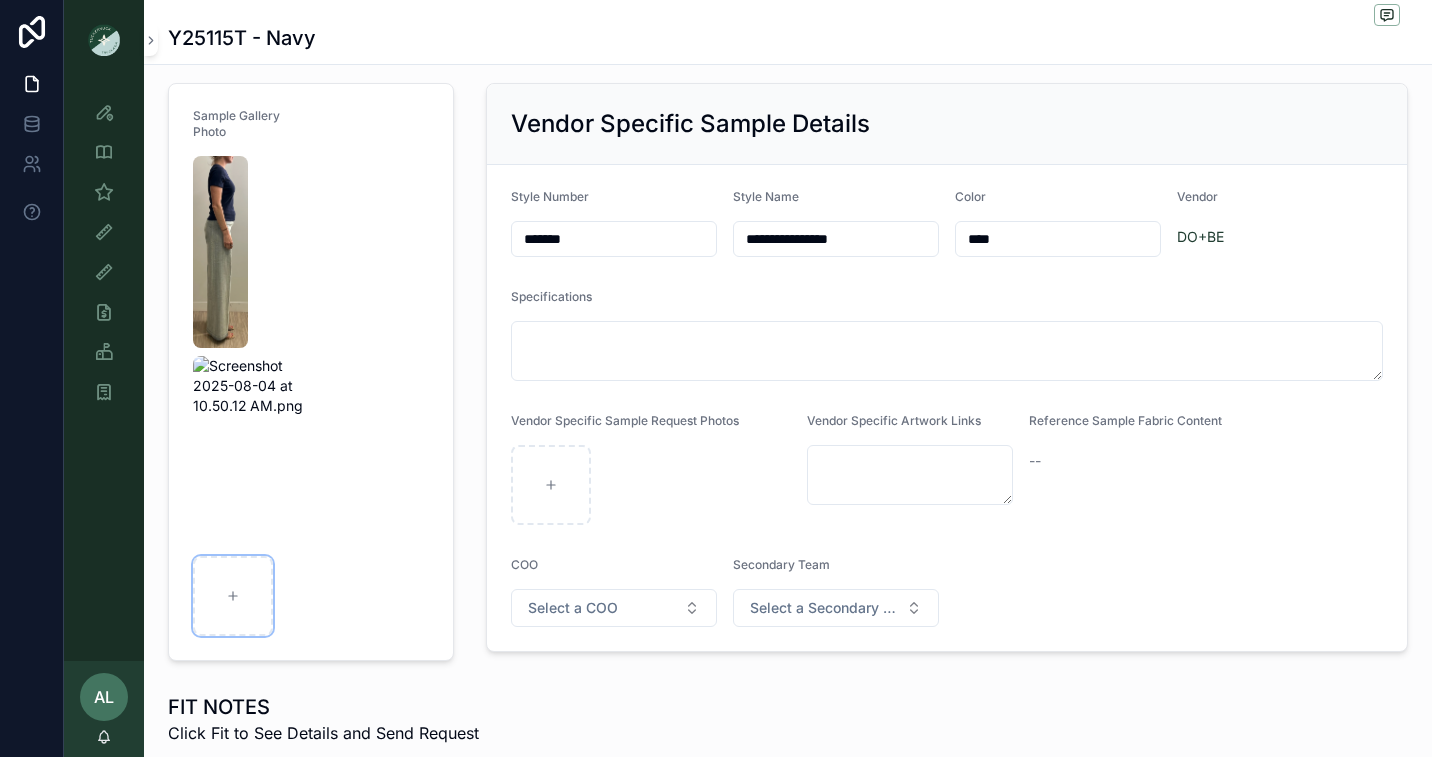 scroll, scrollTop: 82, scrollLeft: 0, axis: vertical 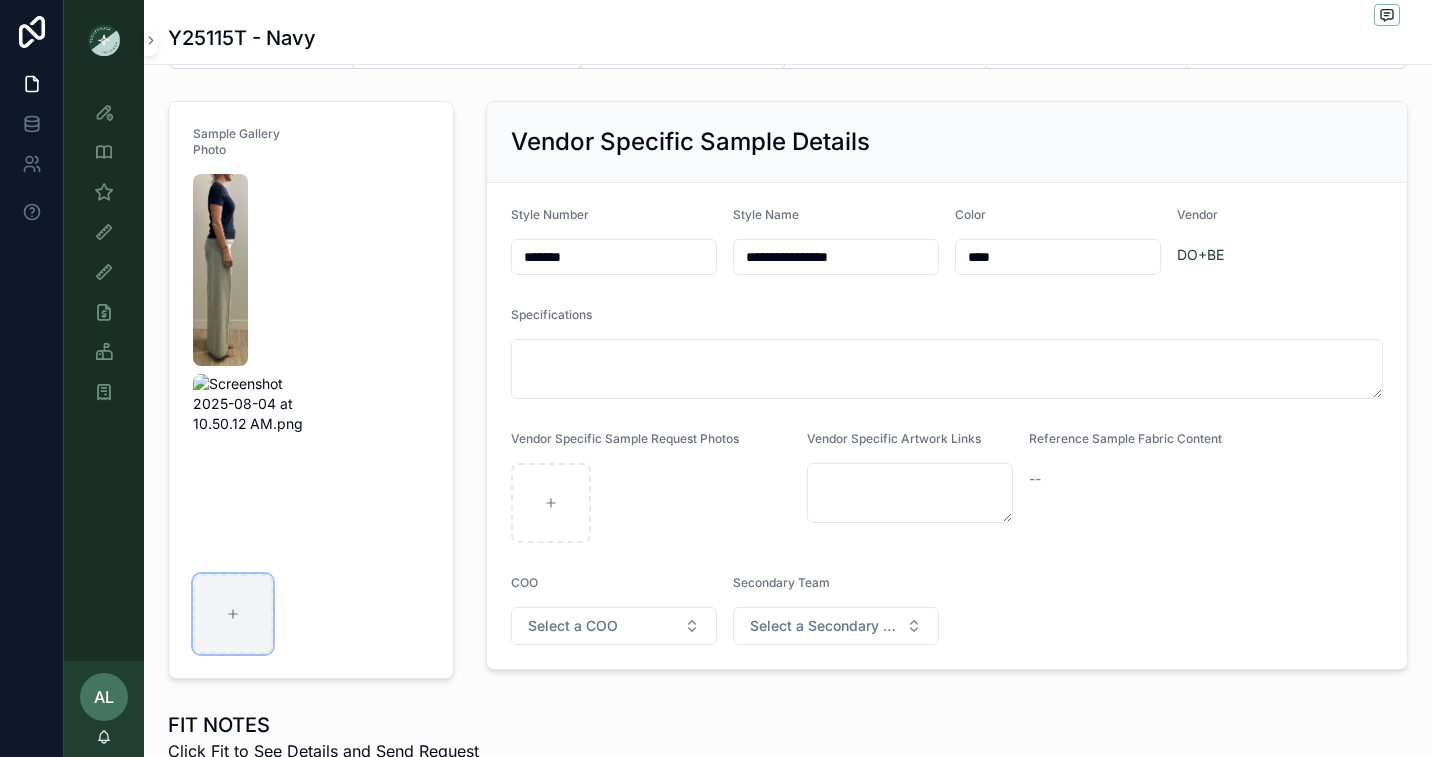 click 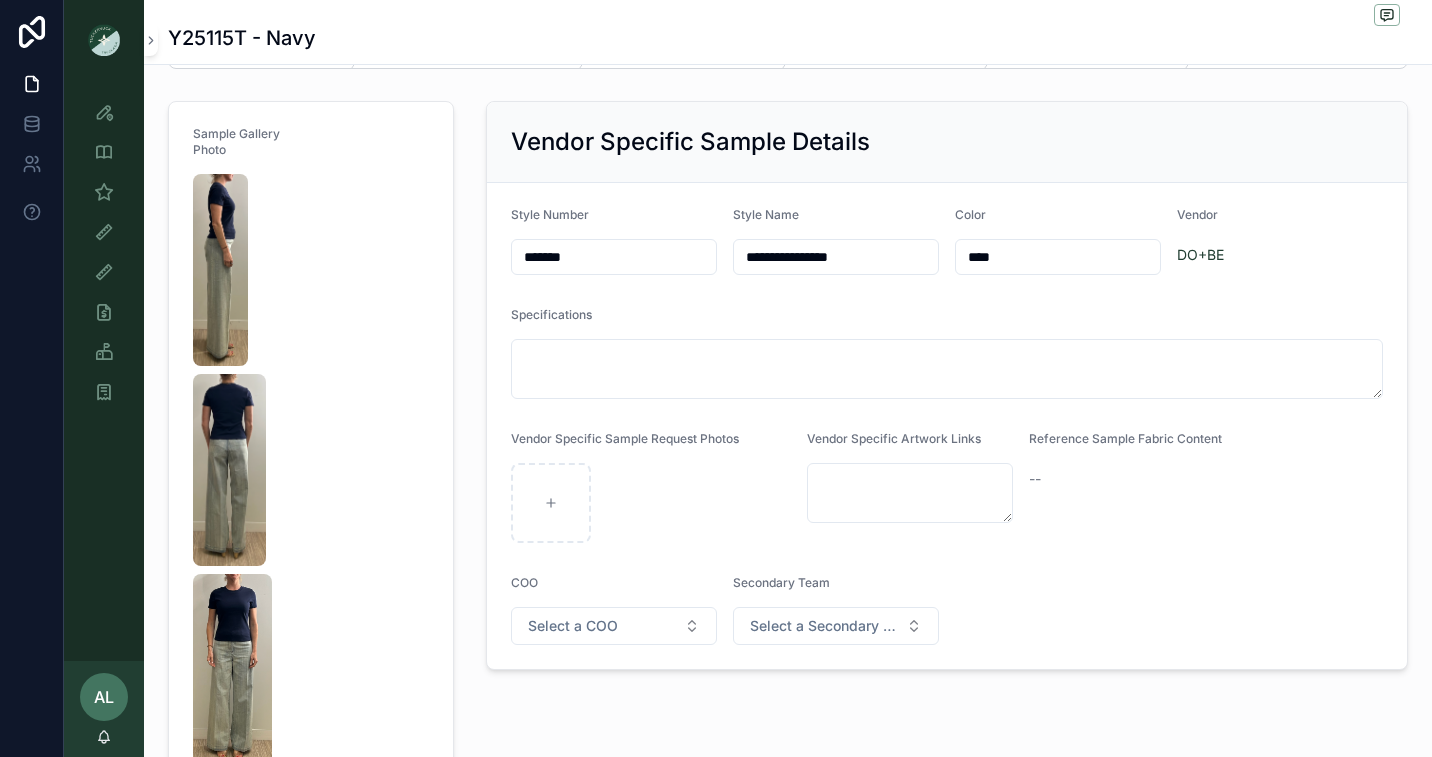 type on "**********" 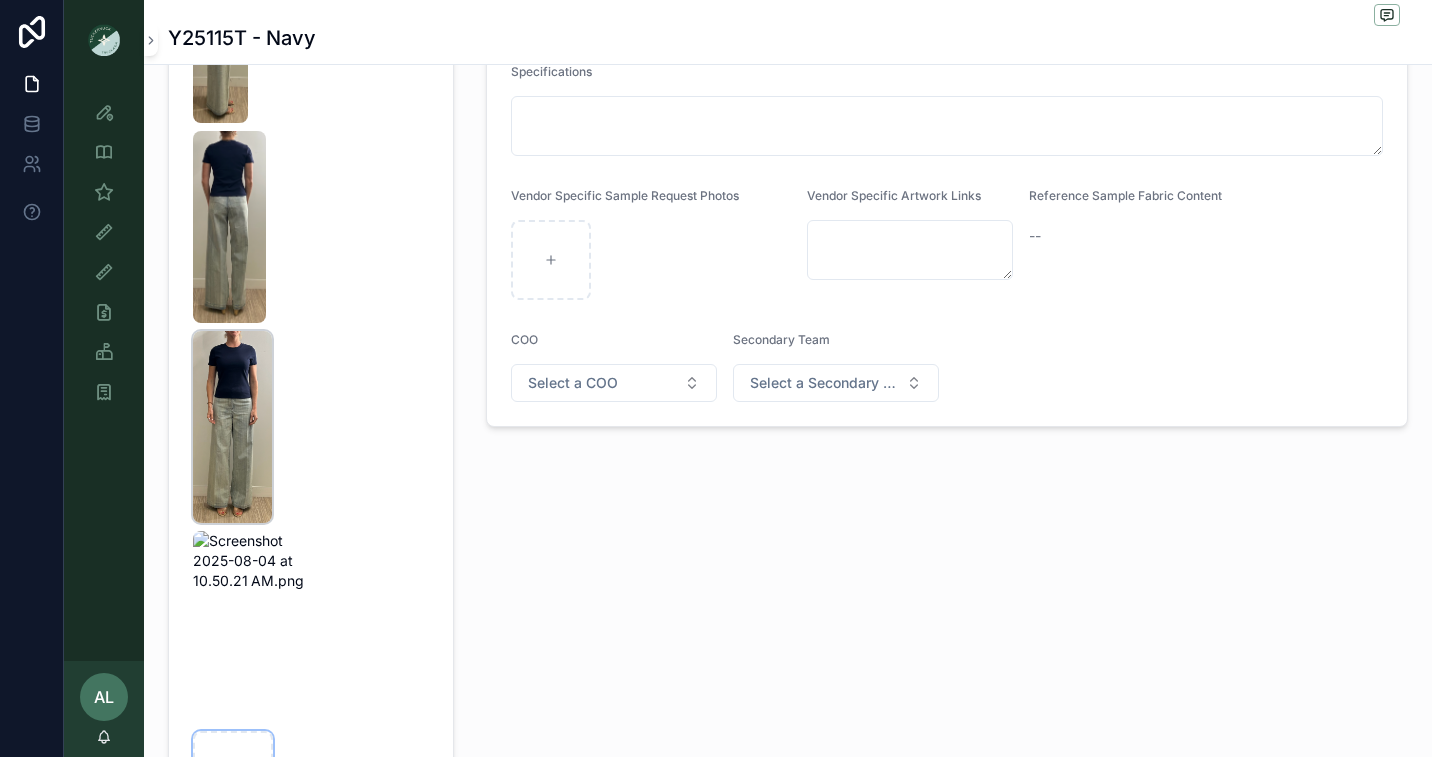 scroll, scrollTop: 347, scrollLeft: 0, axis: vertical 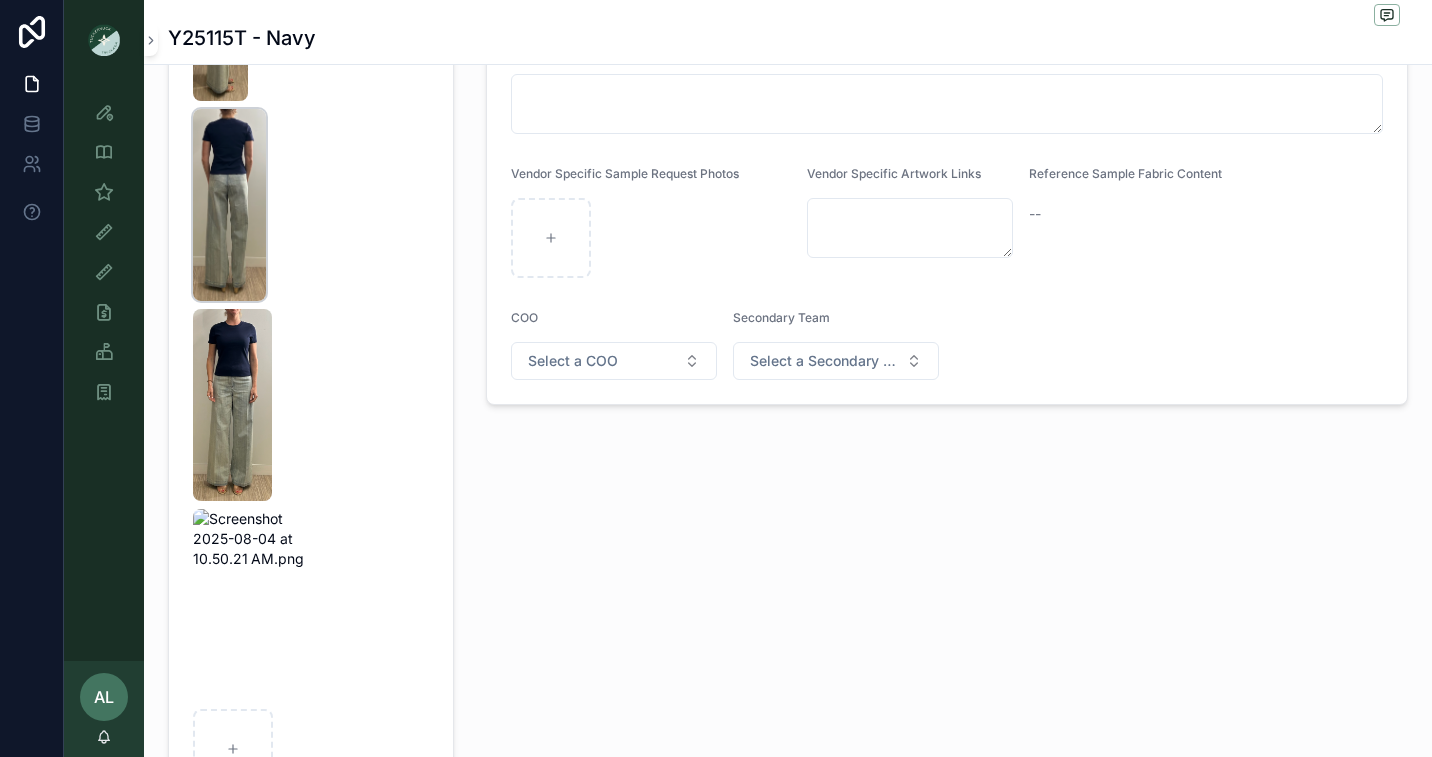 click at bounding box center (229, 205) 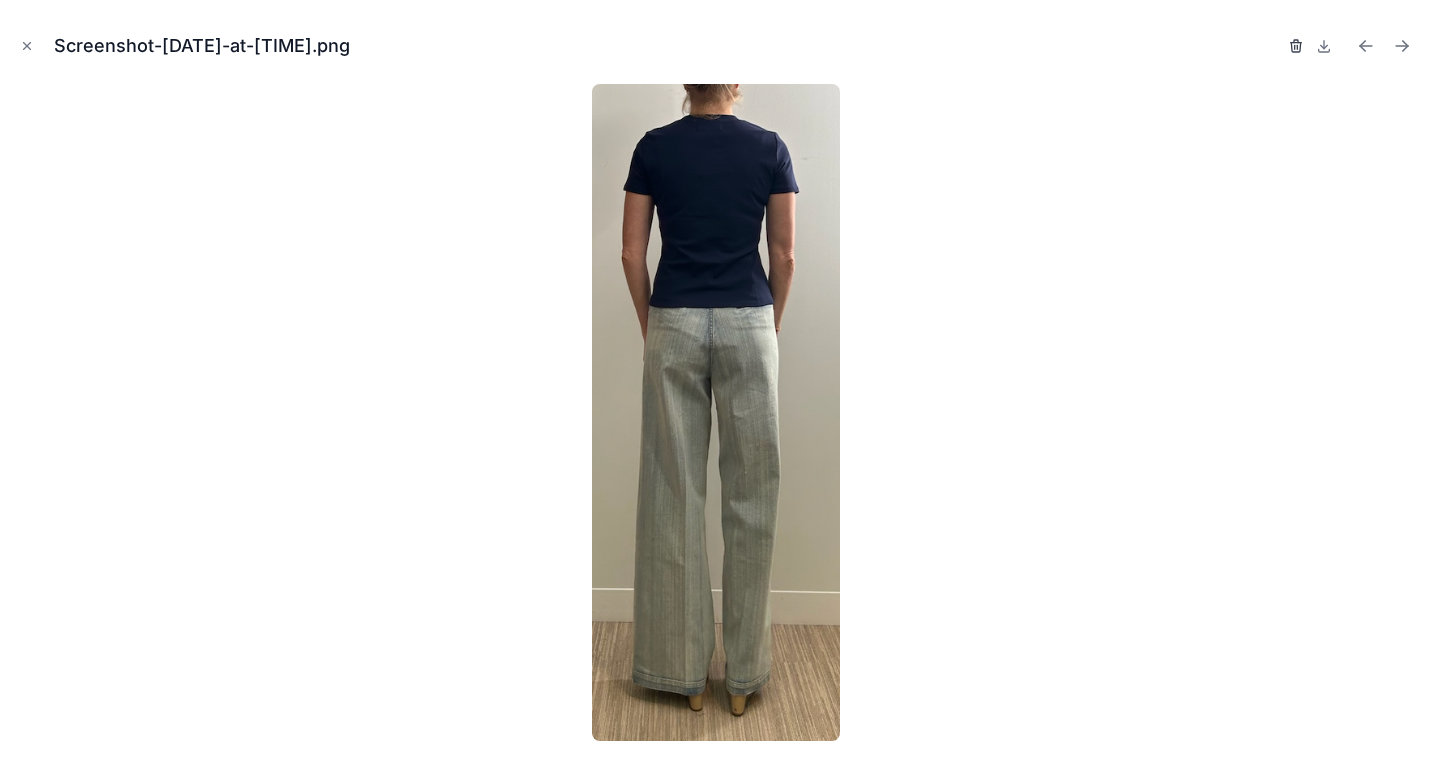 click 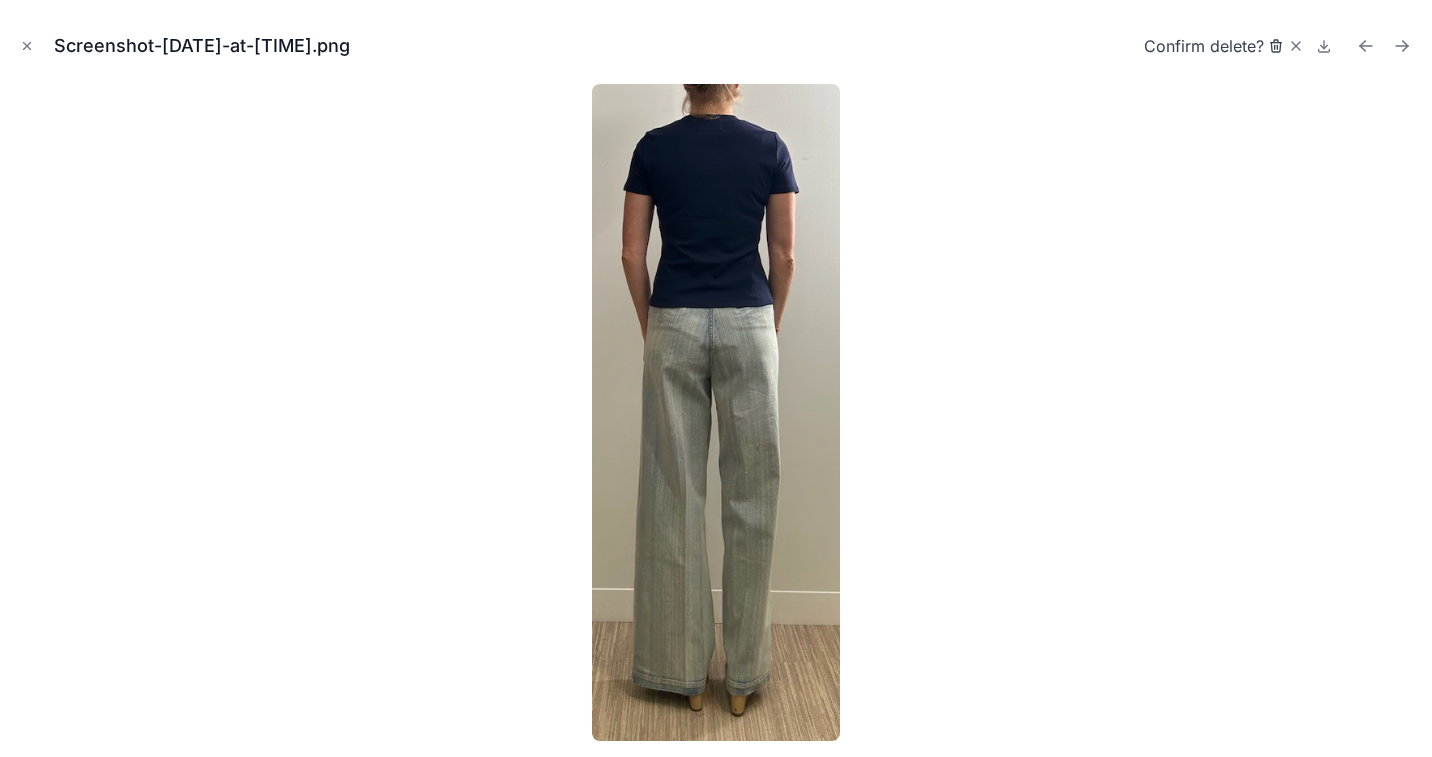 click 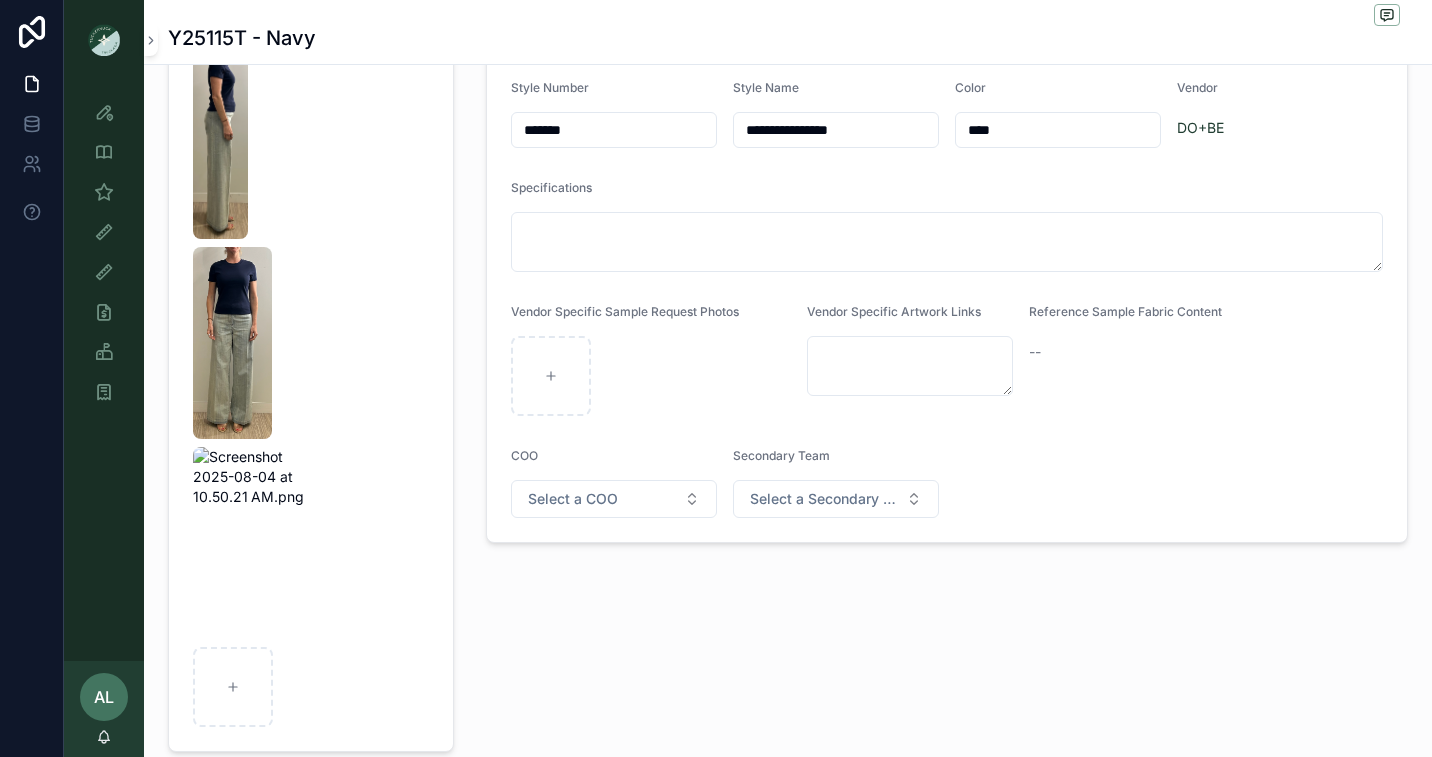 scroll, scrollTop: 85, scrollLeft: 0, axis: vertical 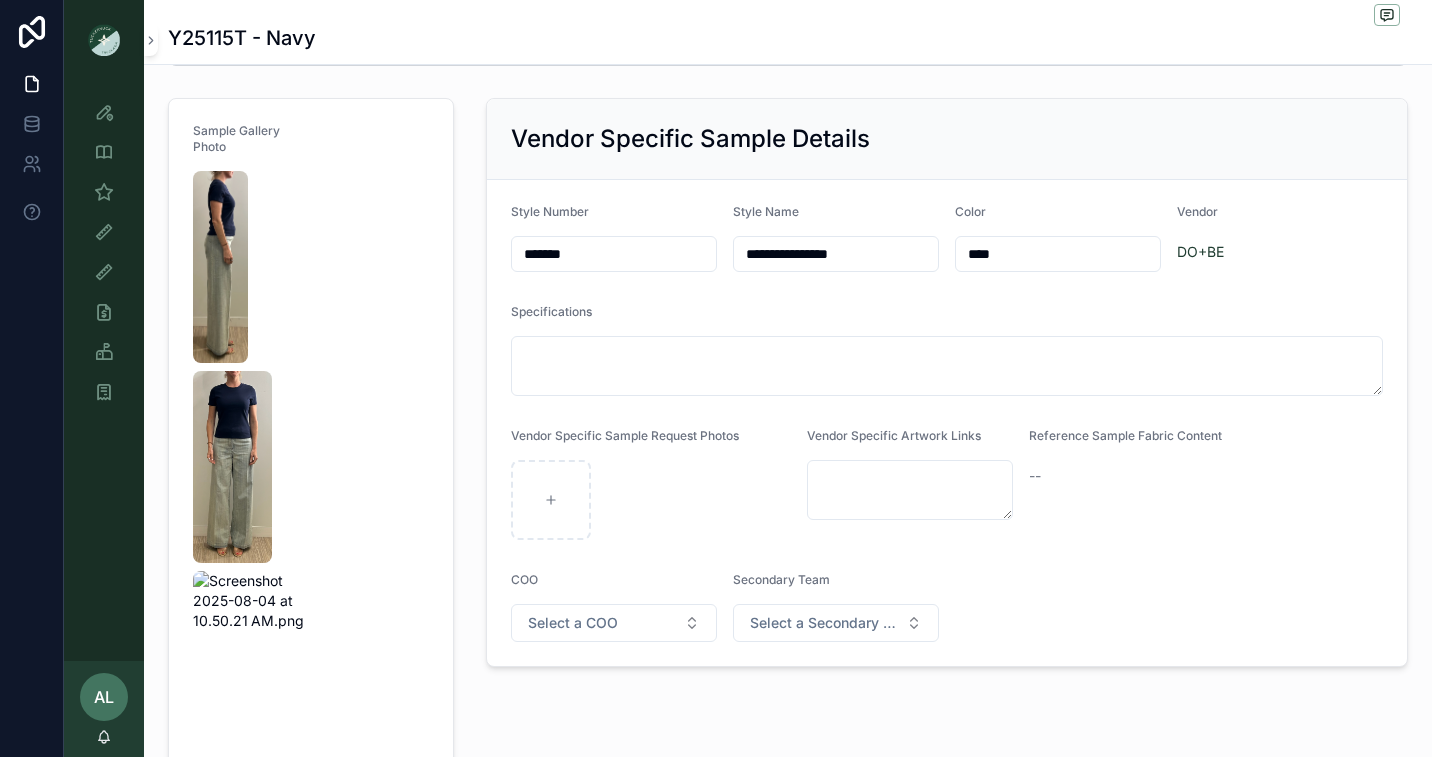 click on "**********" at bounding box center (947, 487) 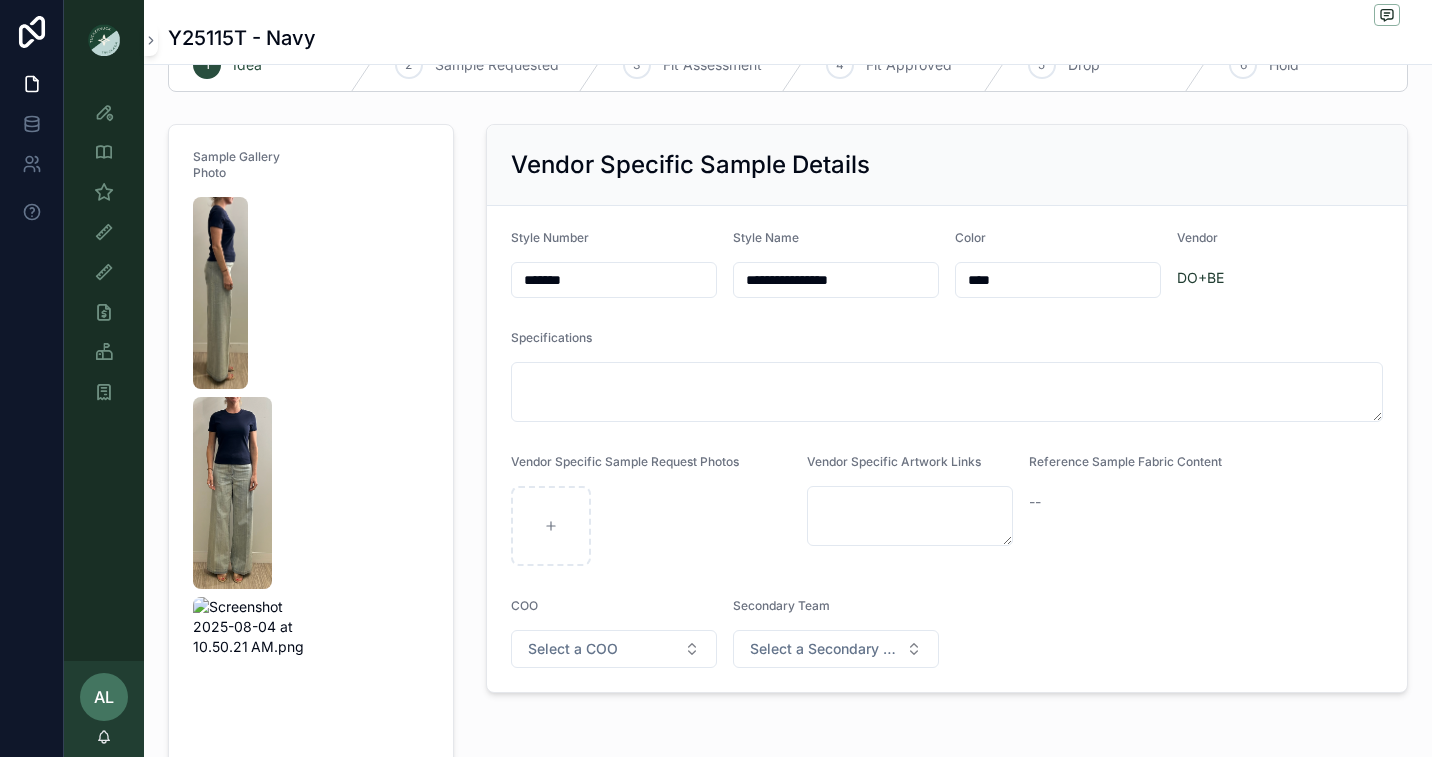 scroll, scrollTop: 0, scrollLeft: 0, axis: both 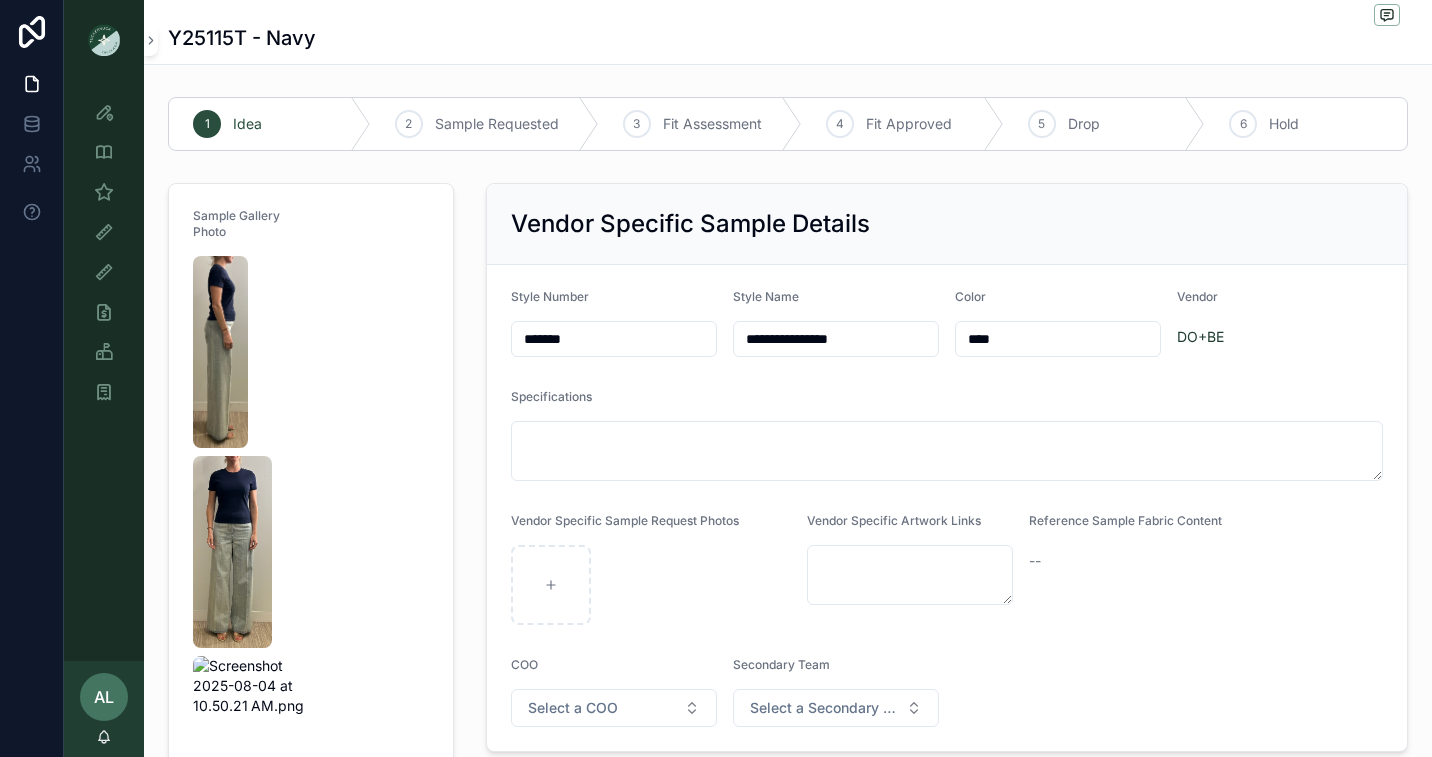 click on "**********" at bounding box center (947, 572) 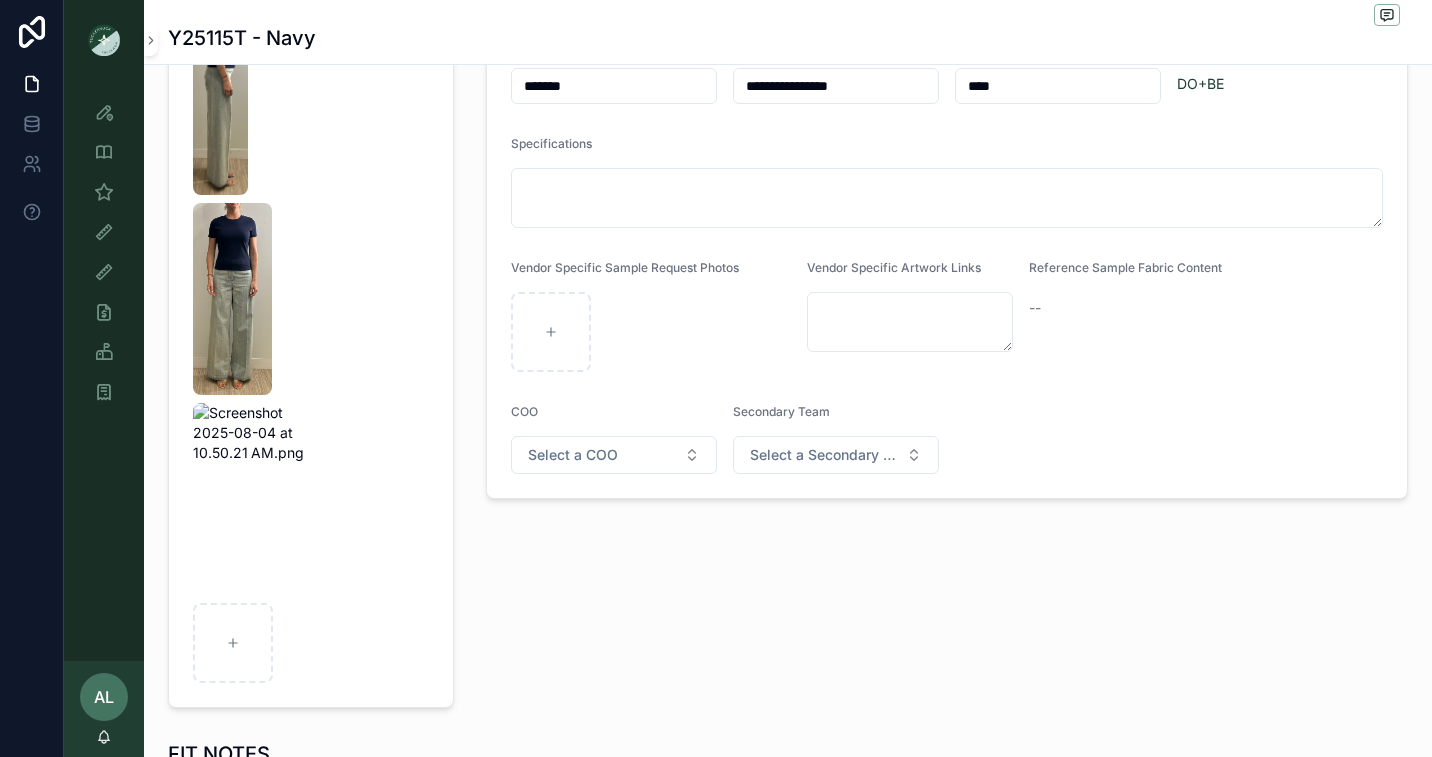 scroll, scrollTop: 254, scrollLeft: 0, axis: vertical 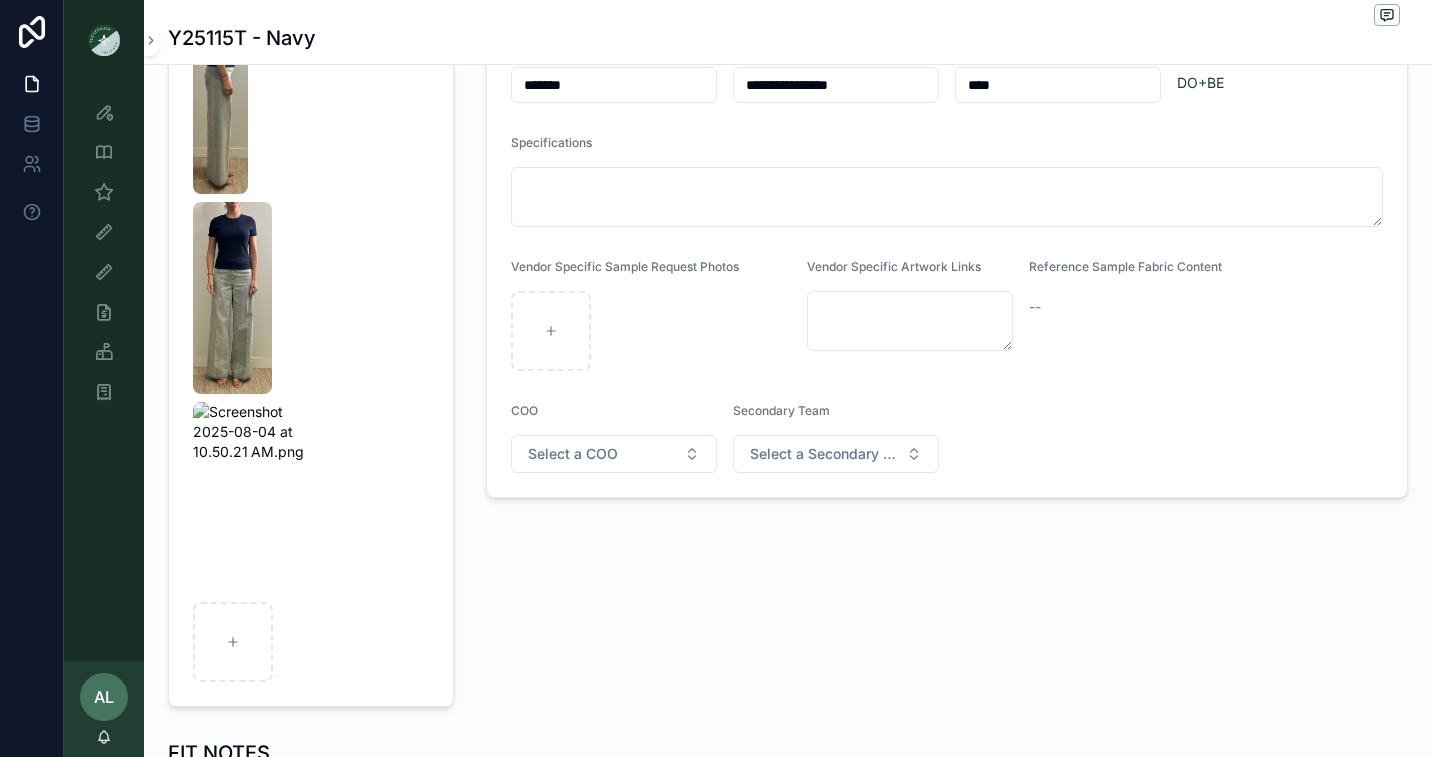 click on "**********" at bounding box center [947, 318] 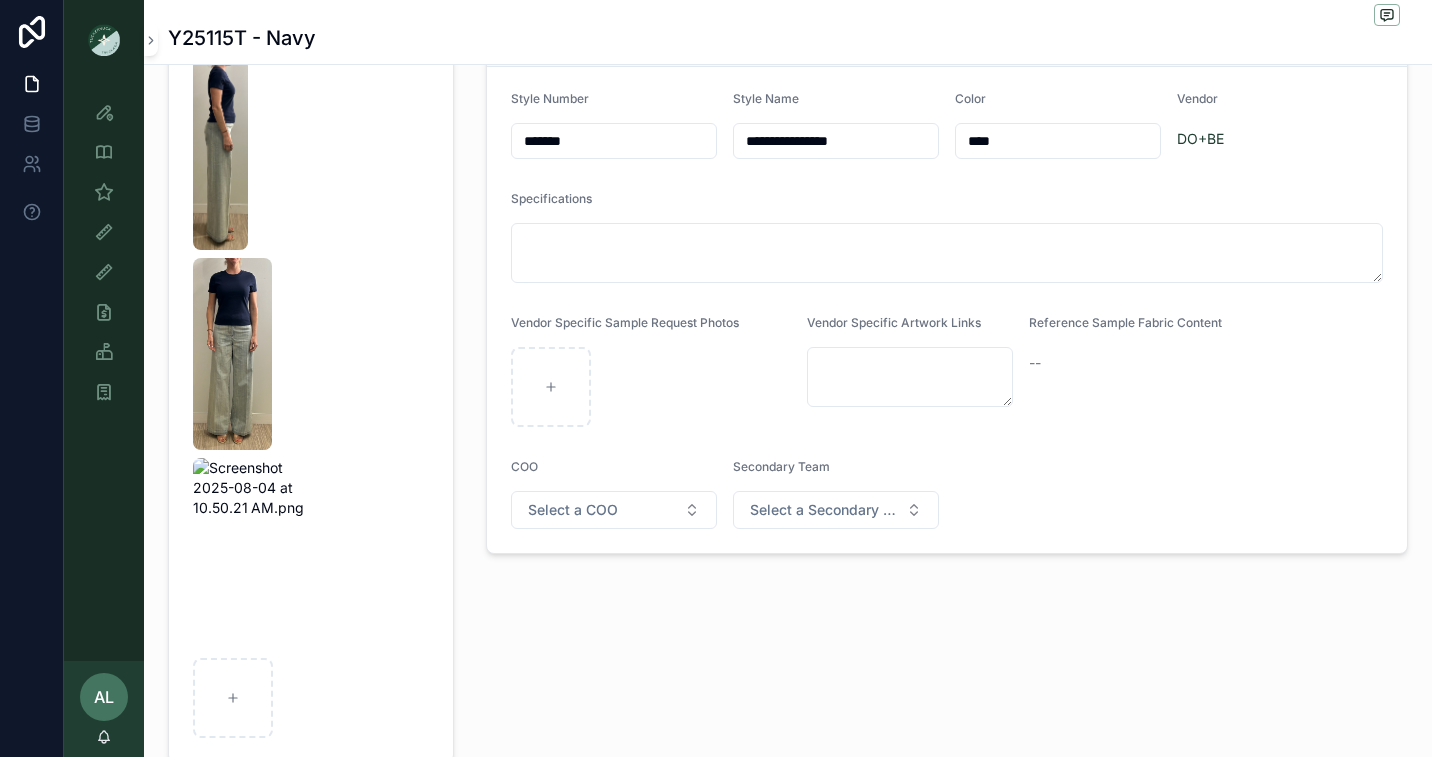 scroll, scrollTop: 223, scrollLeft: 0, axis: vertical 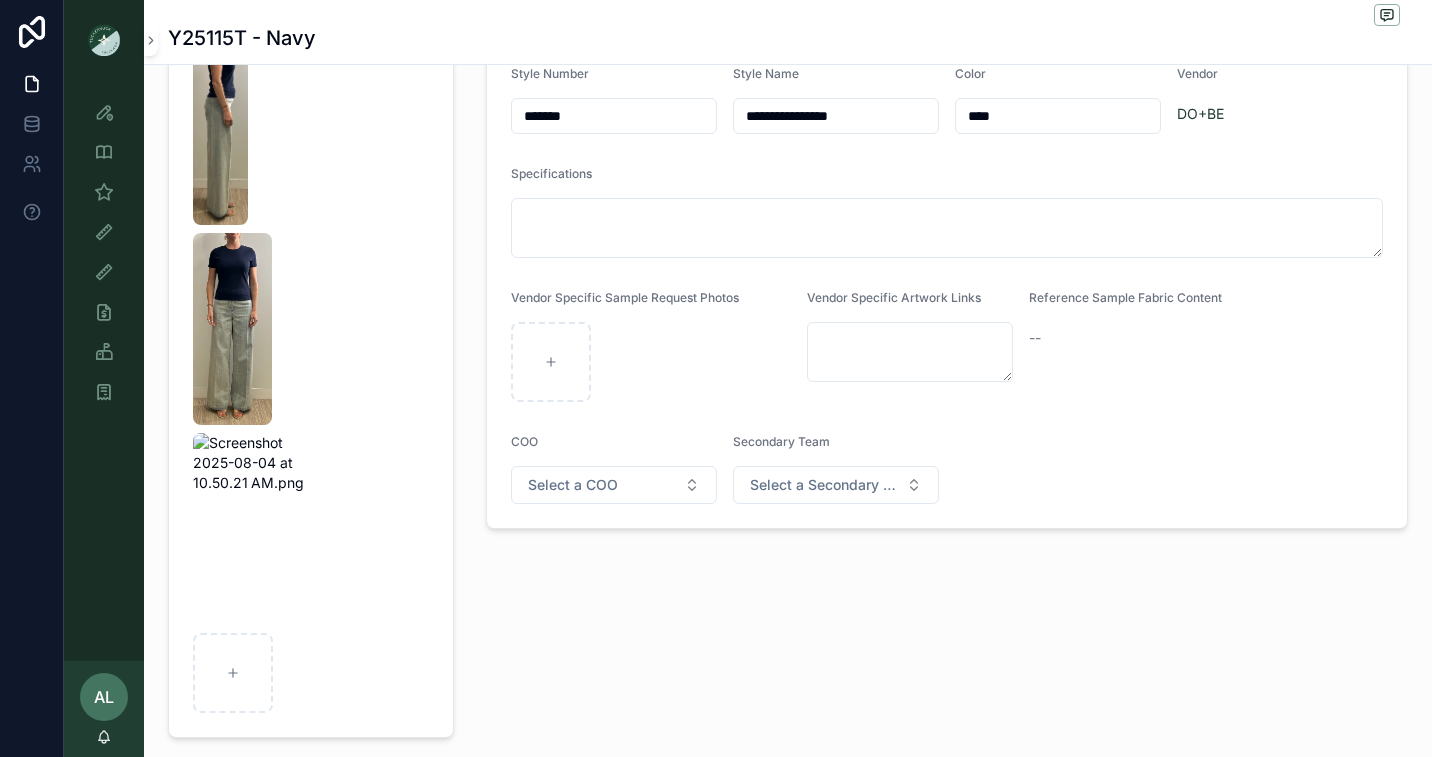 click on "**********" at bounding box center (947, 349) 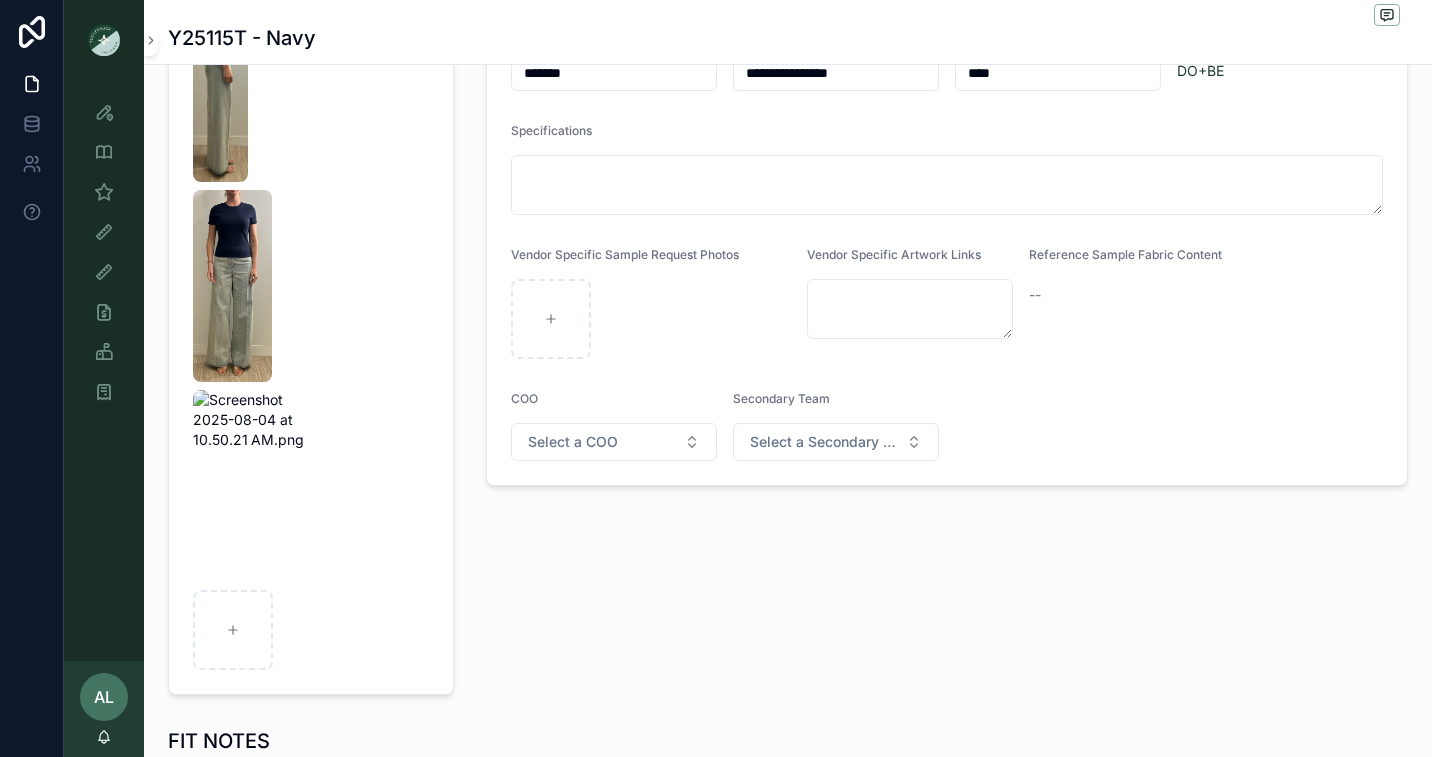 scroll, scrollTop: 0, scrollLeft: 0, axis: both 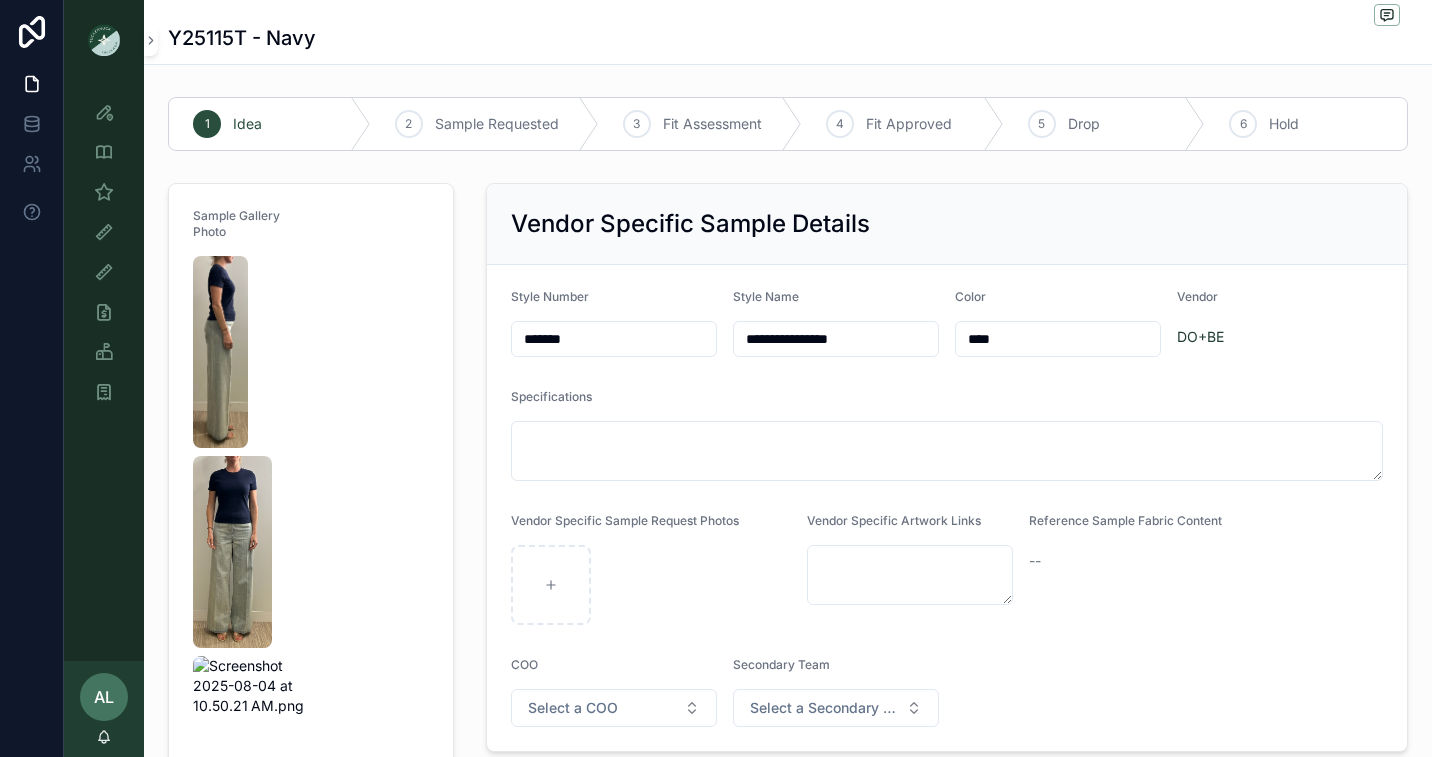 click on "**********" at bounding box center (947, 572) 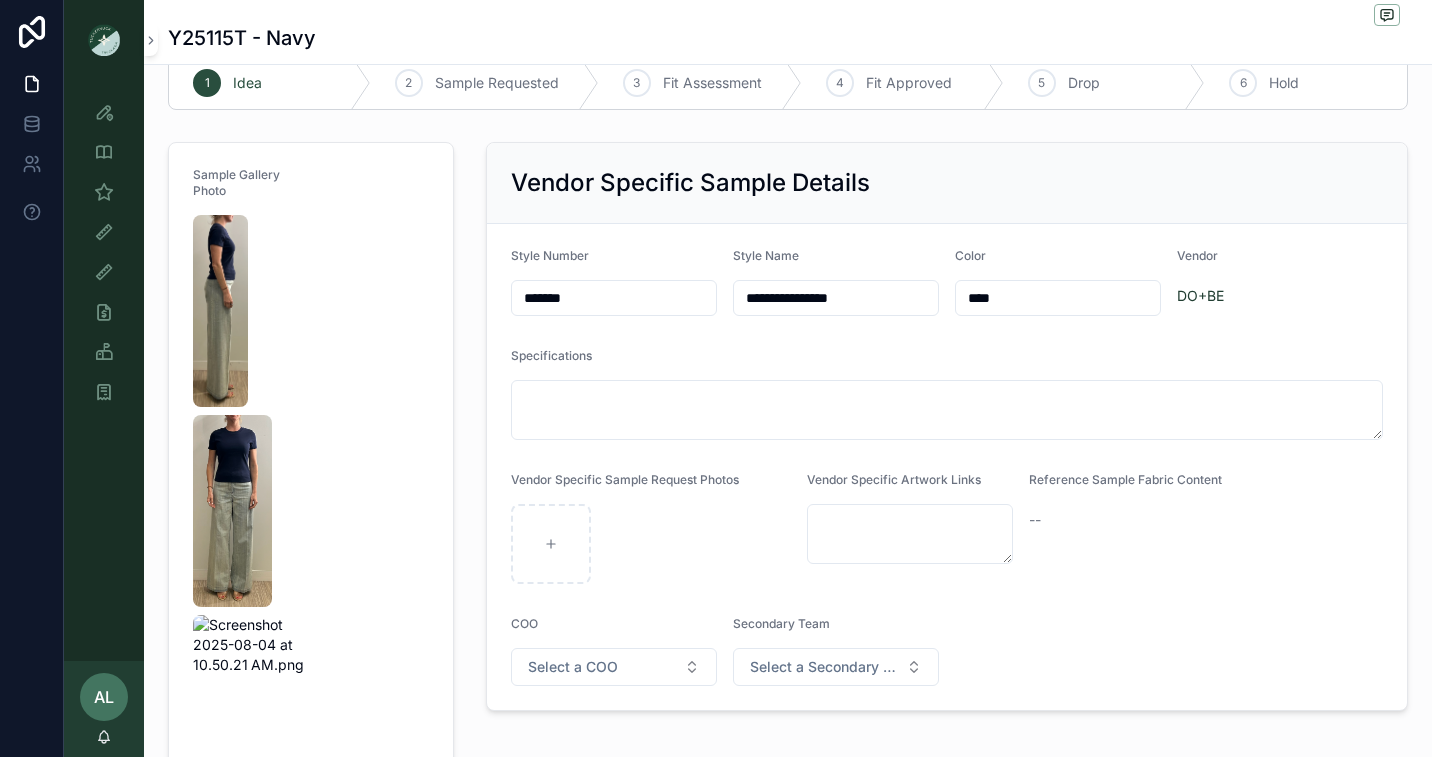 scroll, scrollTop: 0, scrollLeft: 0, axis: both 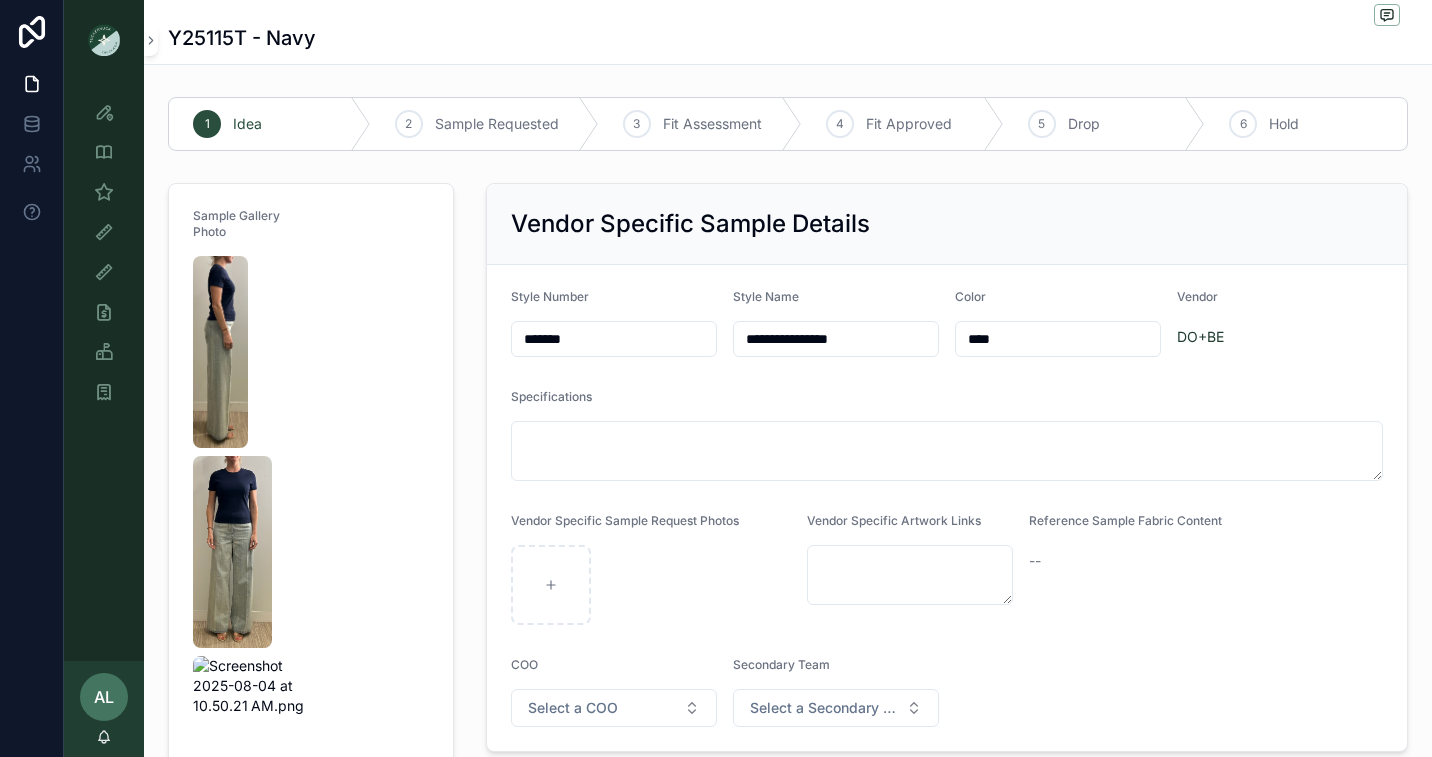 click on "Idea" at bounding box center [247, 124] 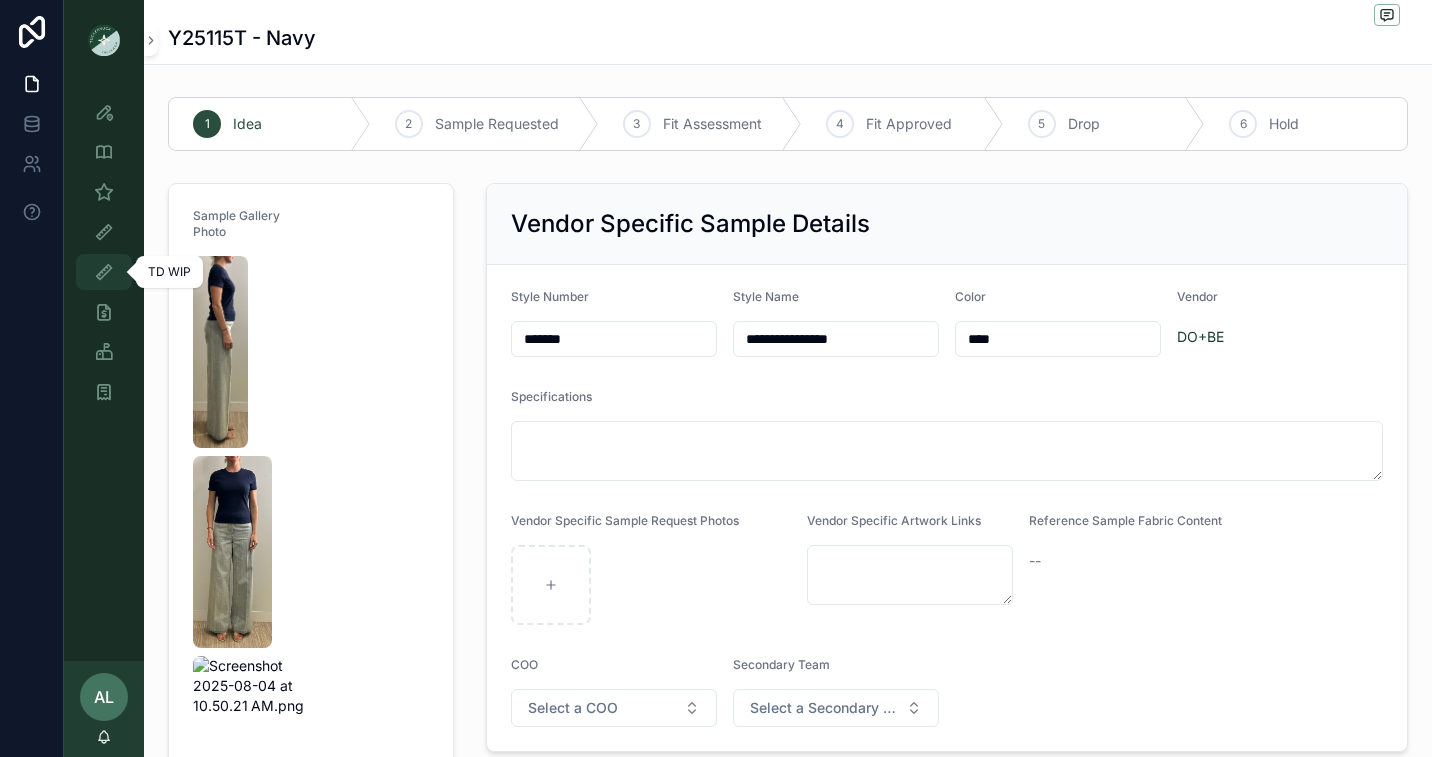 click at bounding box center [104, 272] 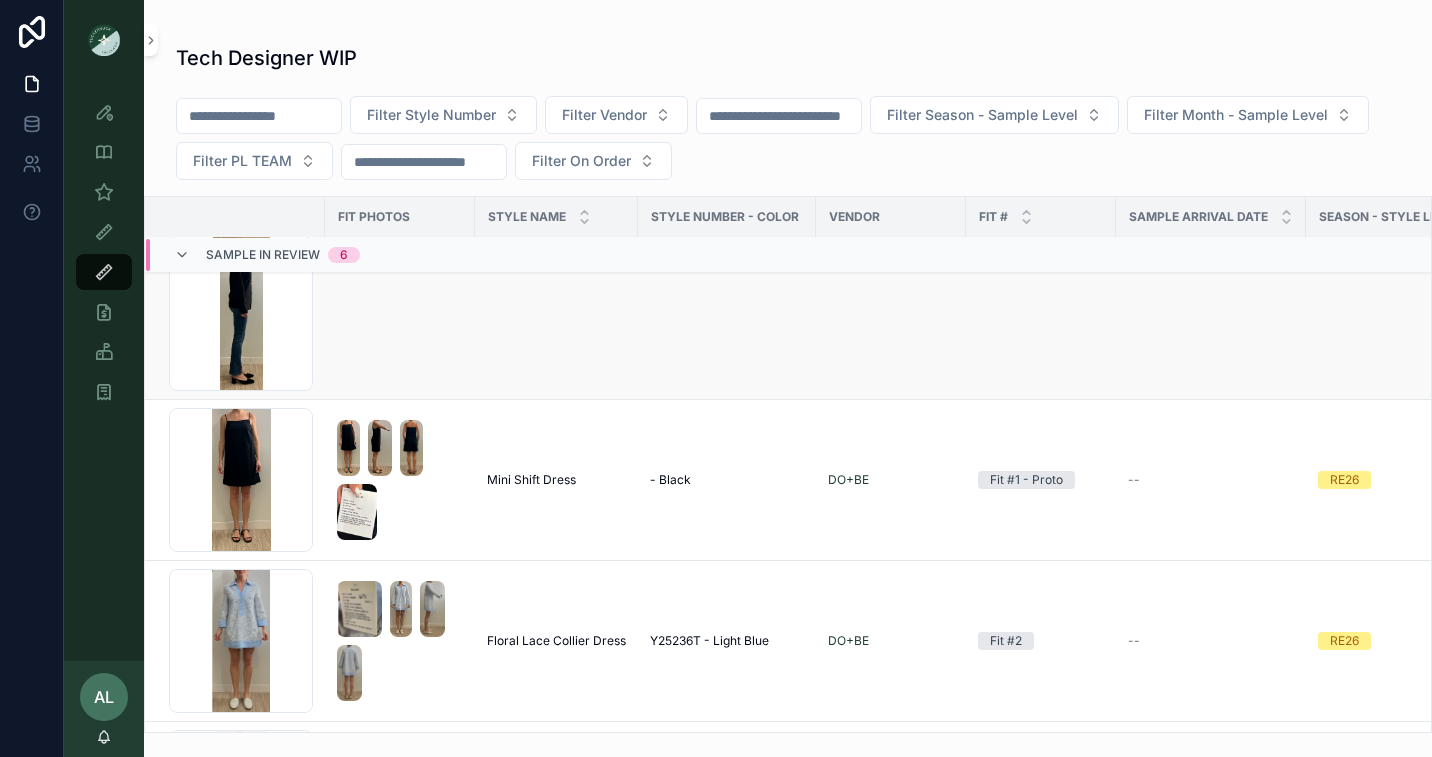 scroll, scrollTop: 0, scrollLeft: 0, axis: both 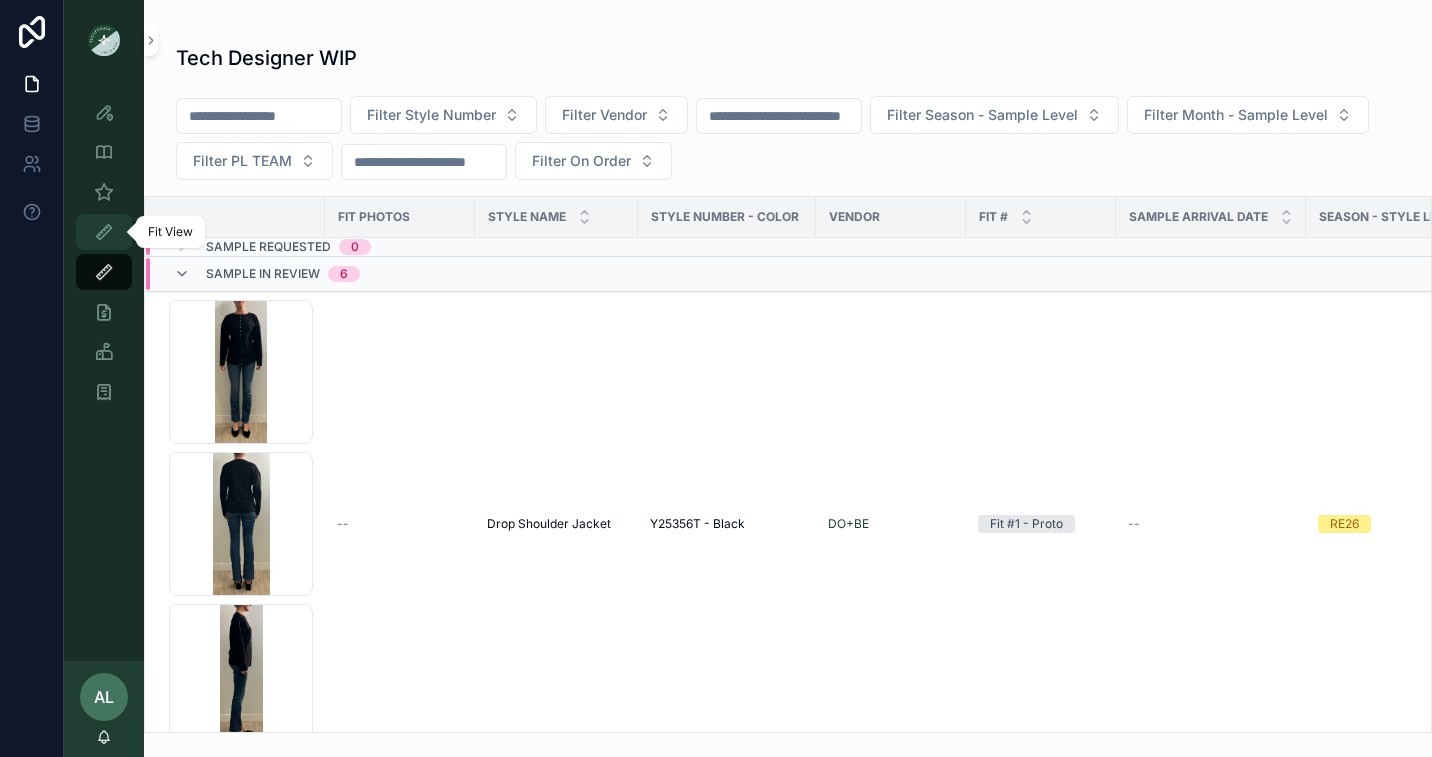 click at bounding box center (104, 232) 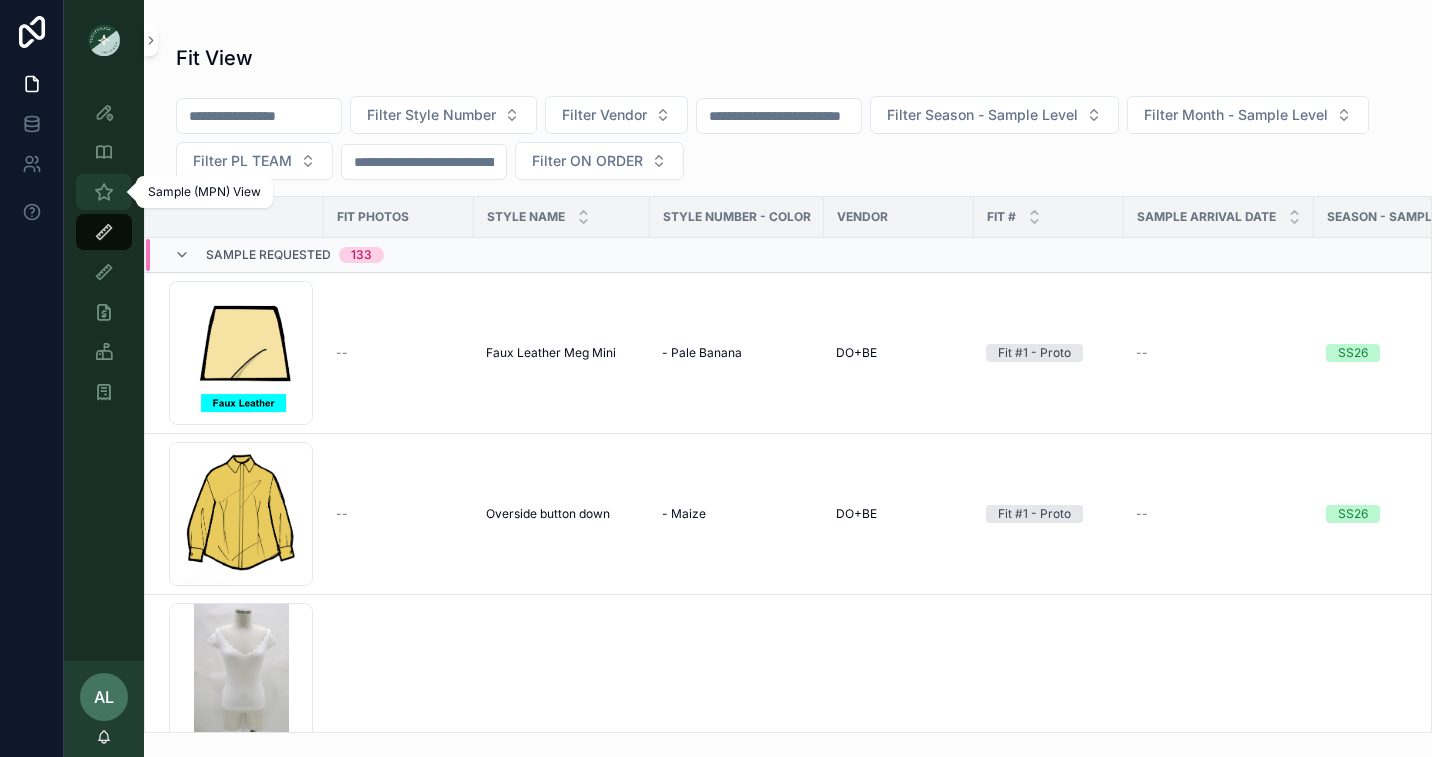click at bounding box center (104, 192) 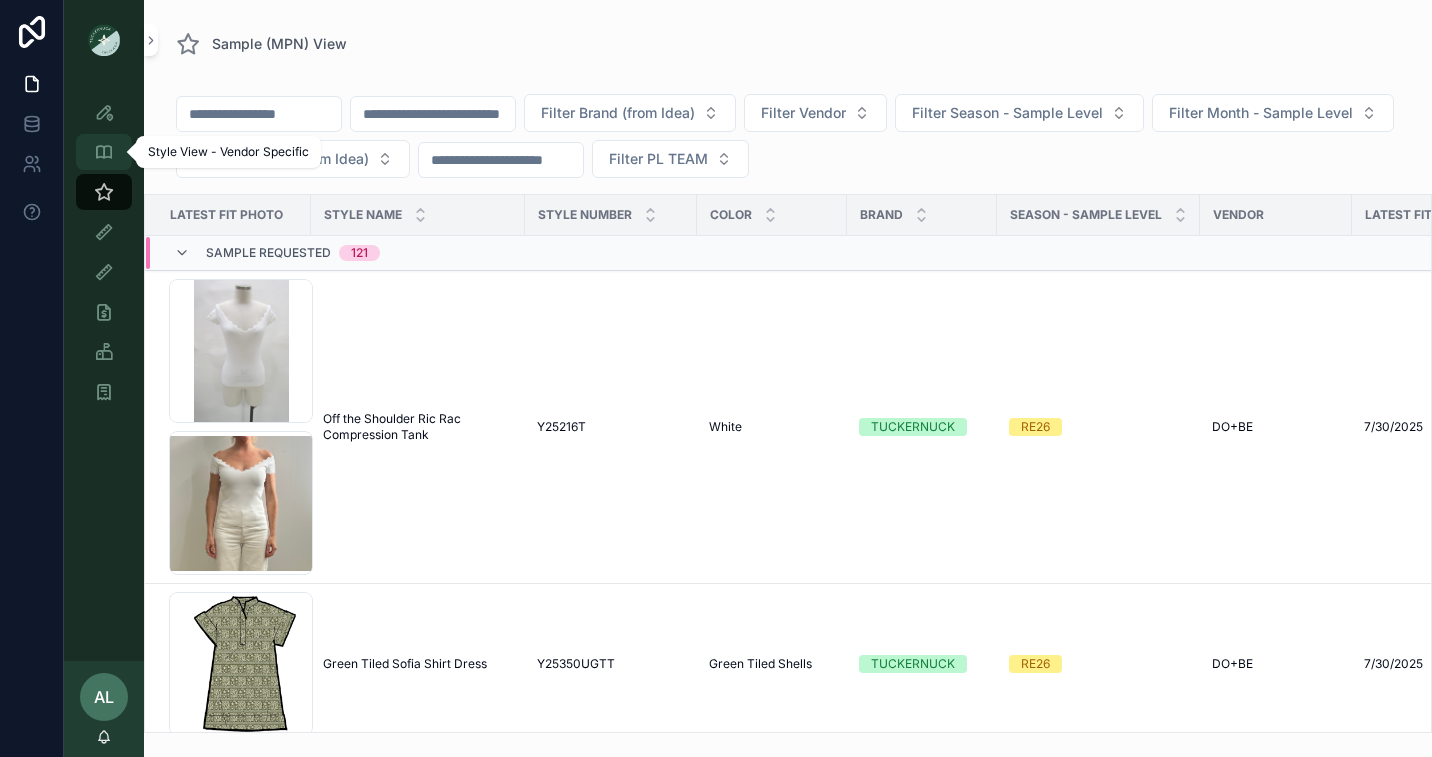click at bounding box center [104, 152] 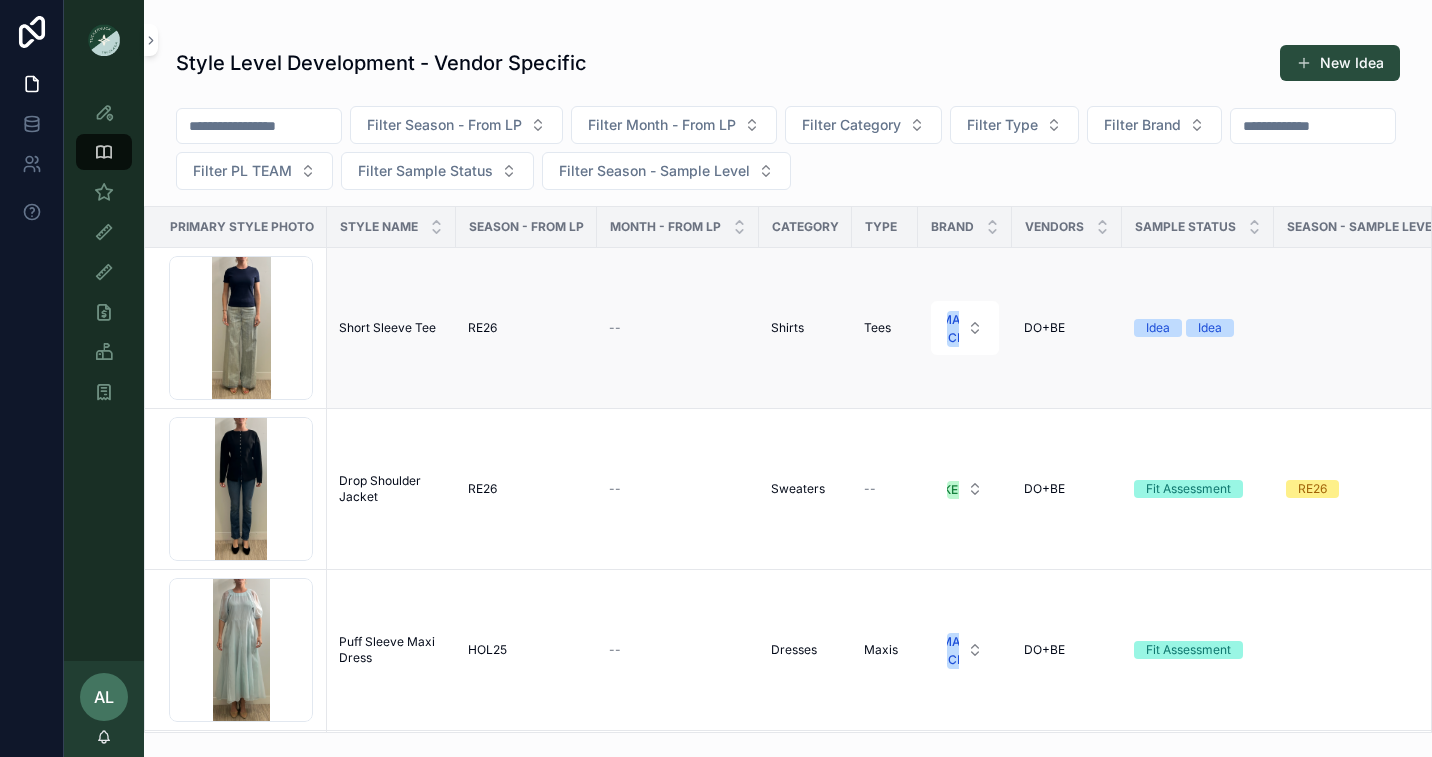 click on "Short Sleeve Tee Short Sleeve Tee" at bounding box center [391, 328] 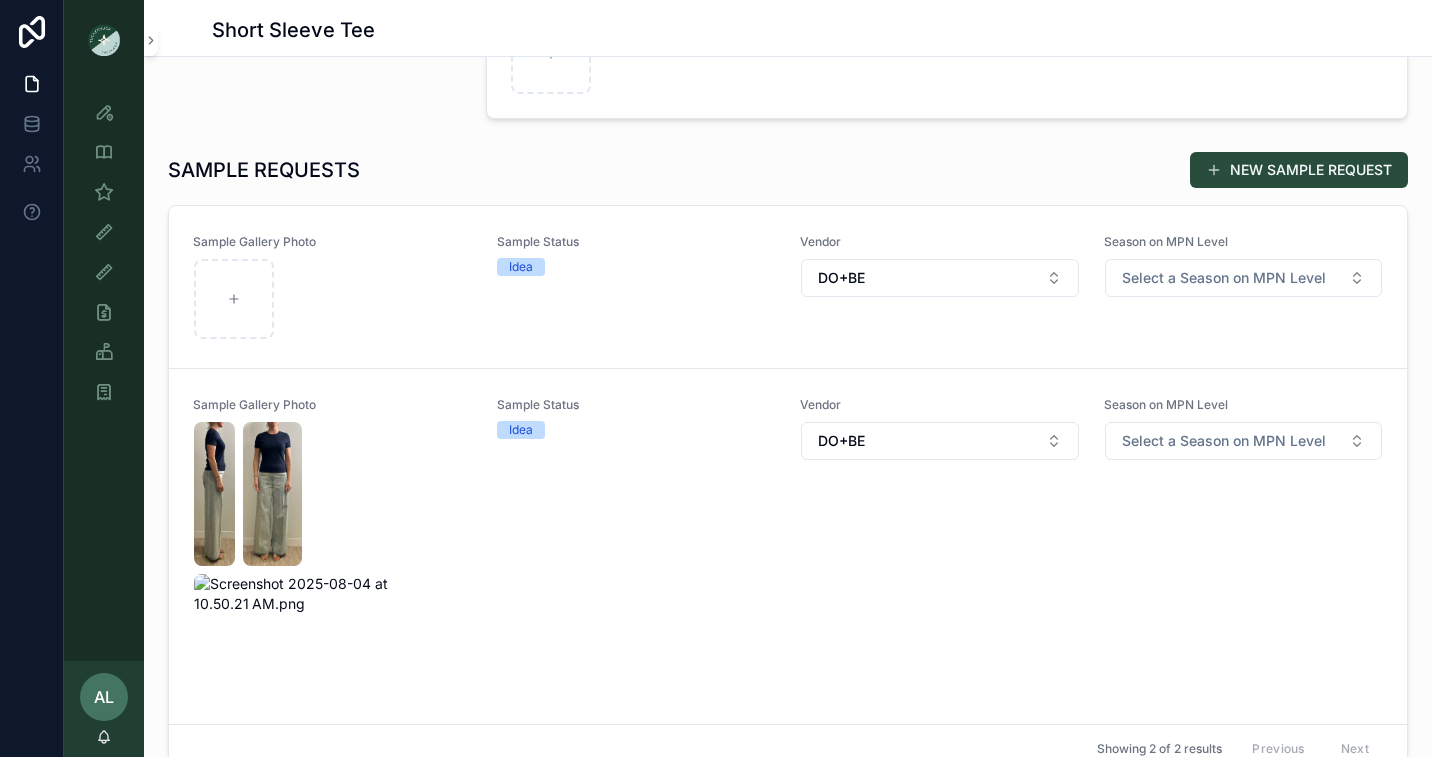scroll, scrollTop: 690, scrollLeft: 0, axis: vertical 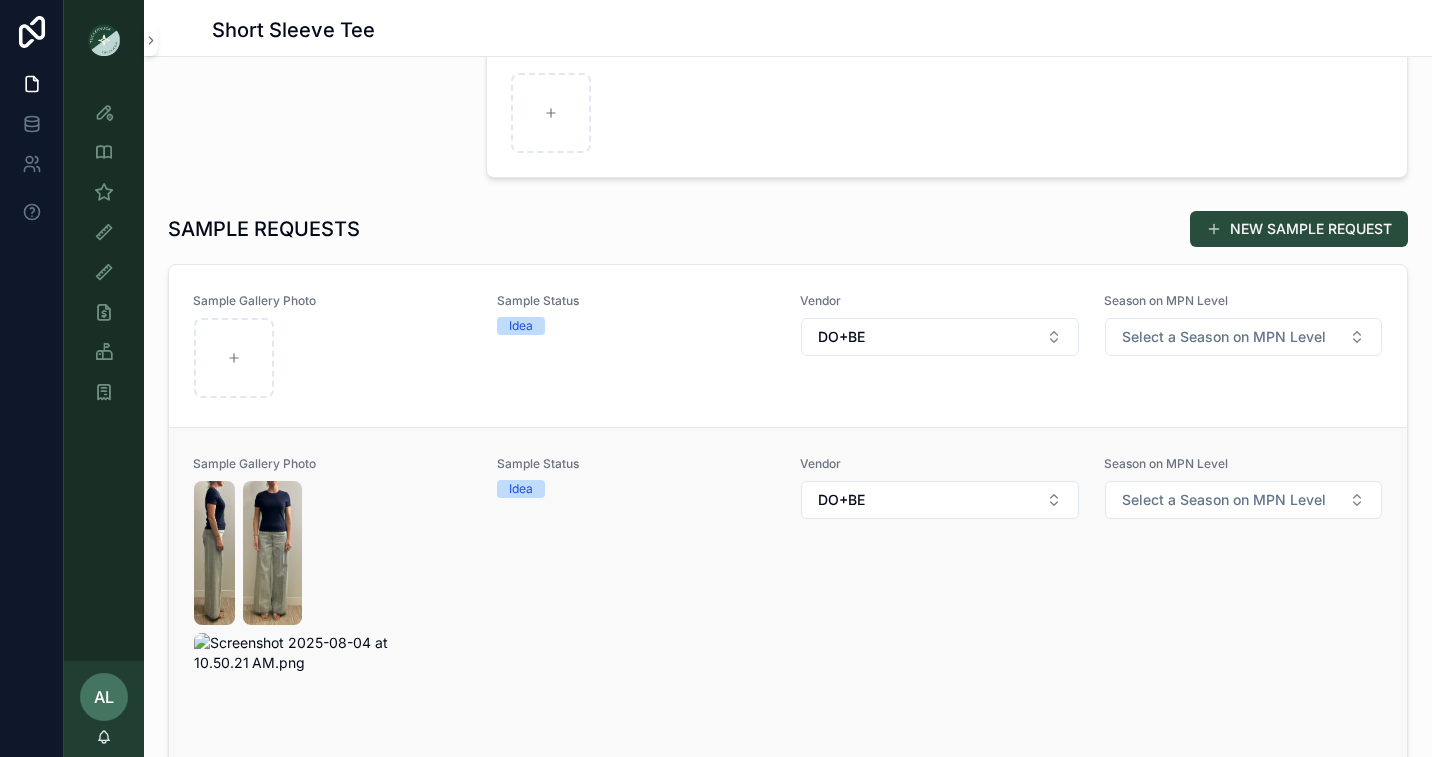 click on "Sample Status Idea" at bounding box center [637, 661] 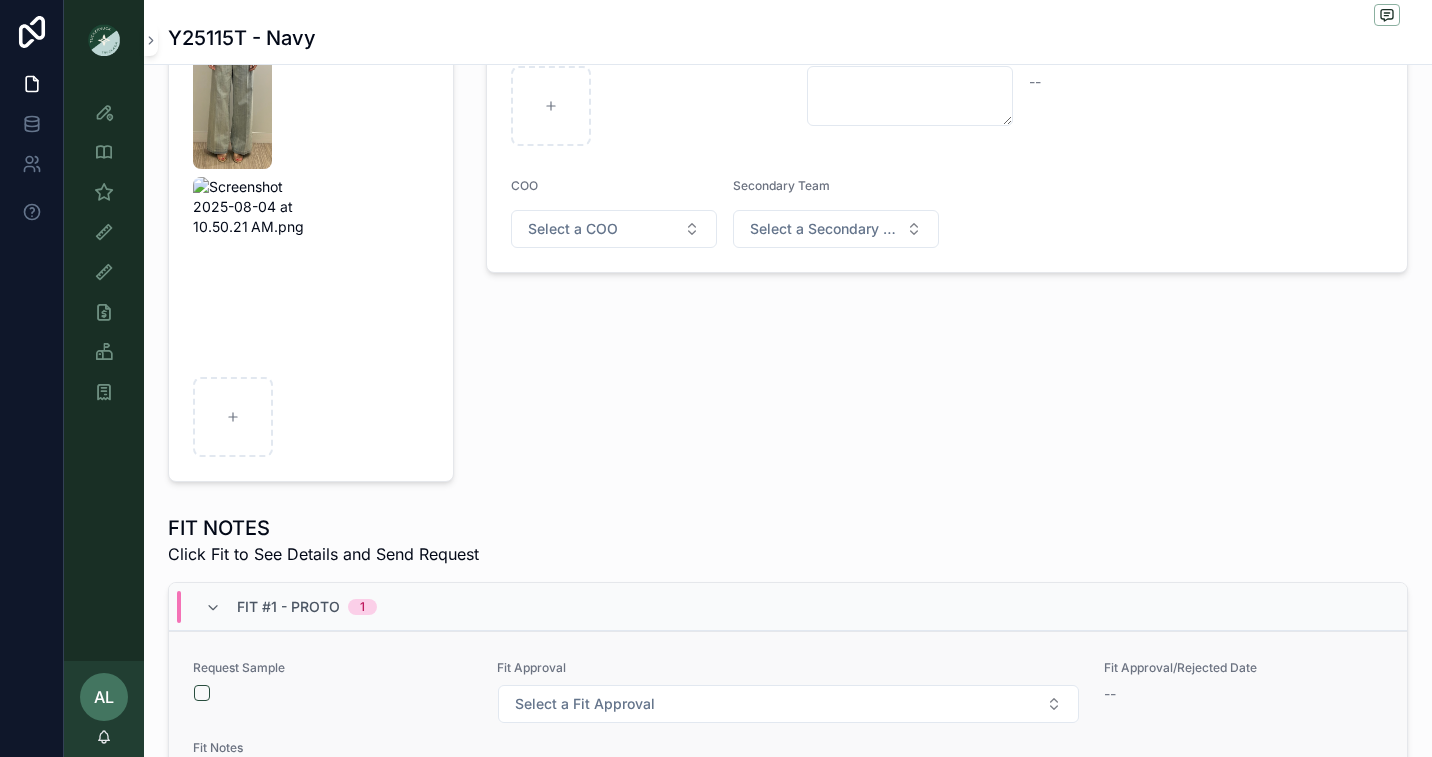 scroll, scrollTop: 471, scrollLeft: 0, axis: vertical 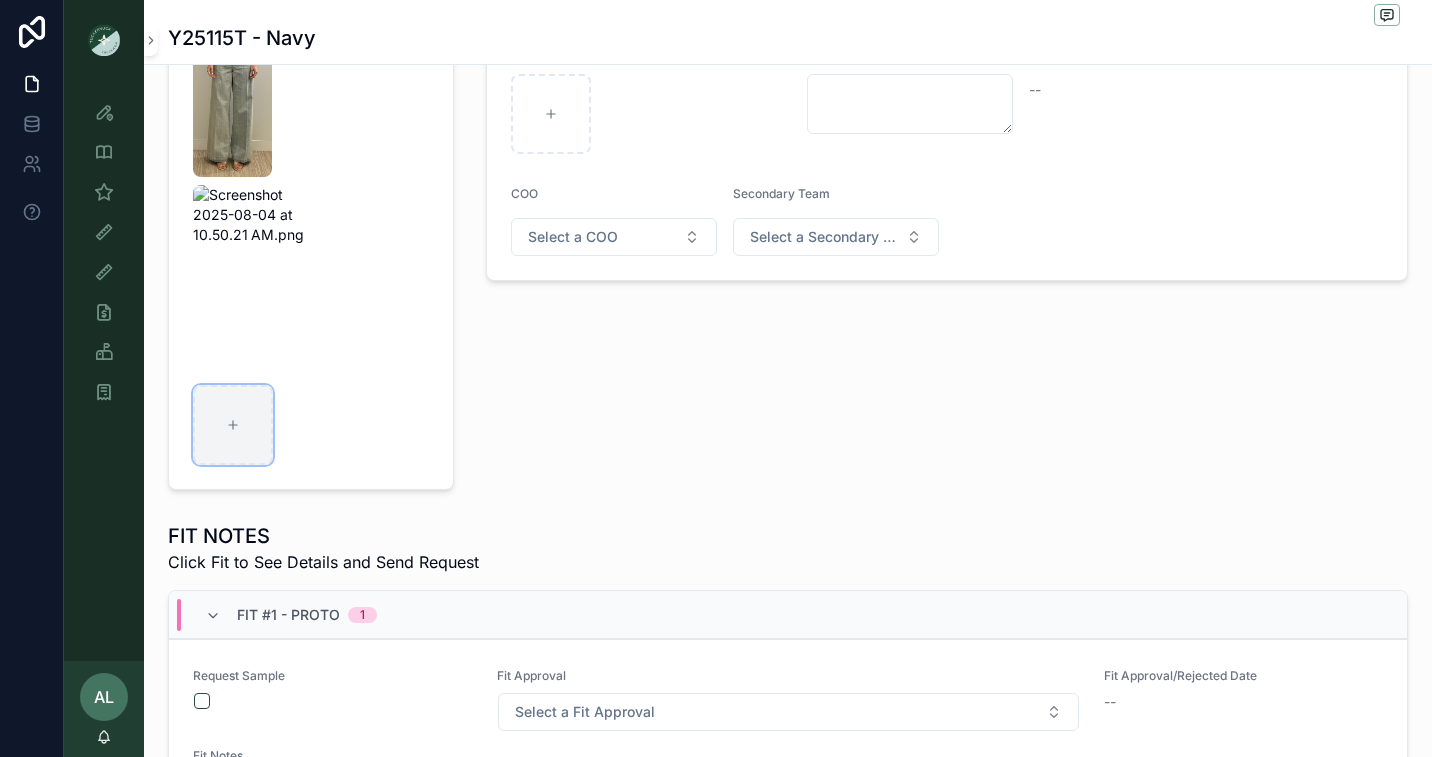 click at bounding box center [233, 425] 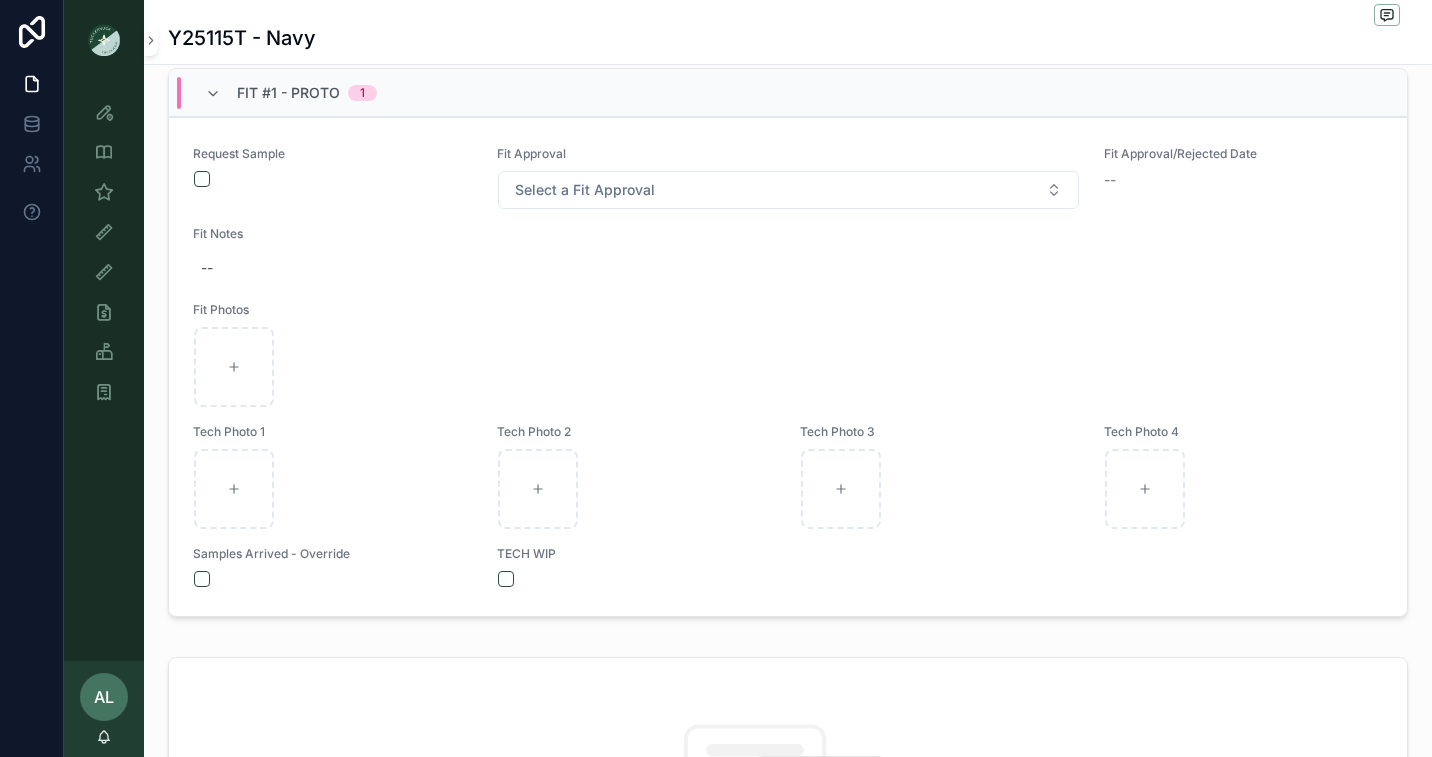 scroll, scrollTop: 999, scrollLeft: 0, axis: vertical 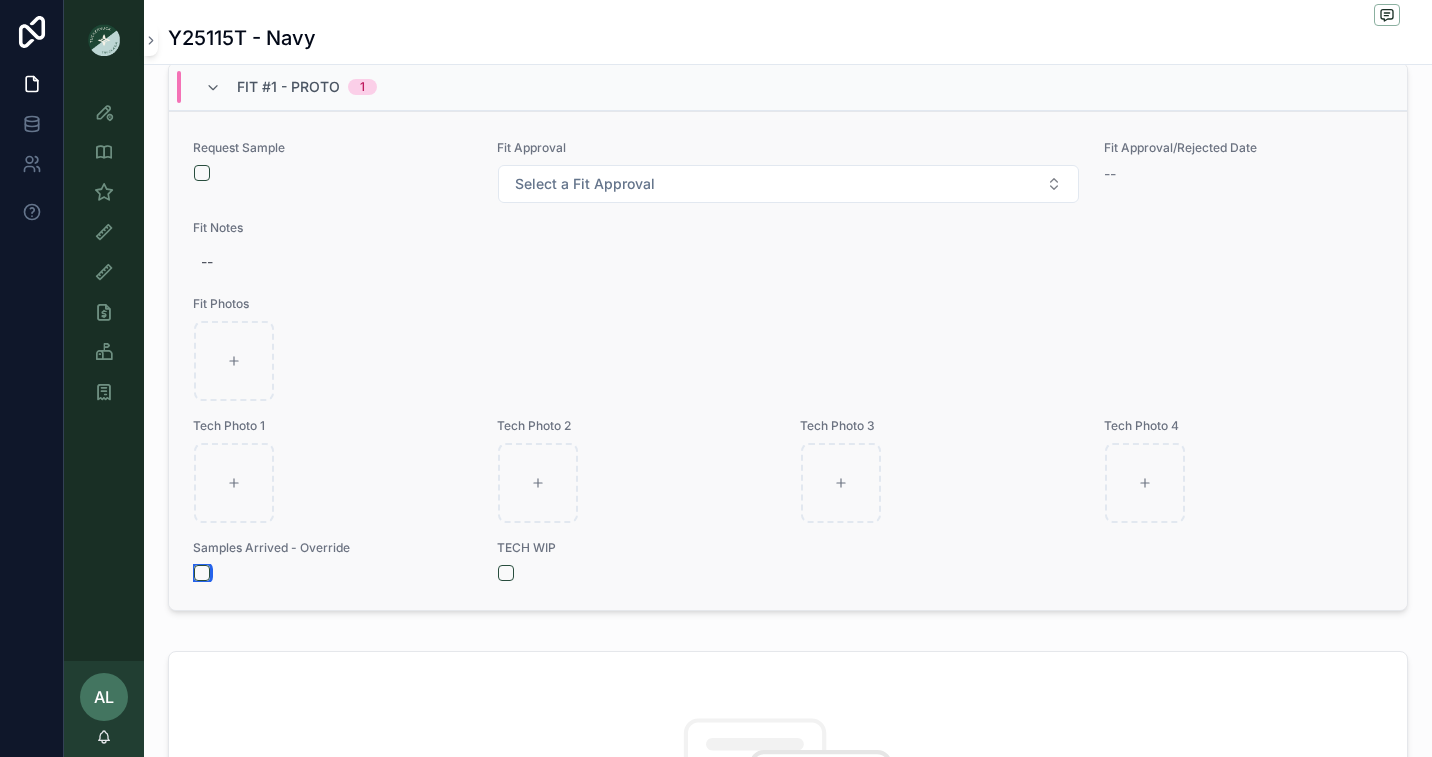 click at bounding box center [202, 573] 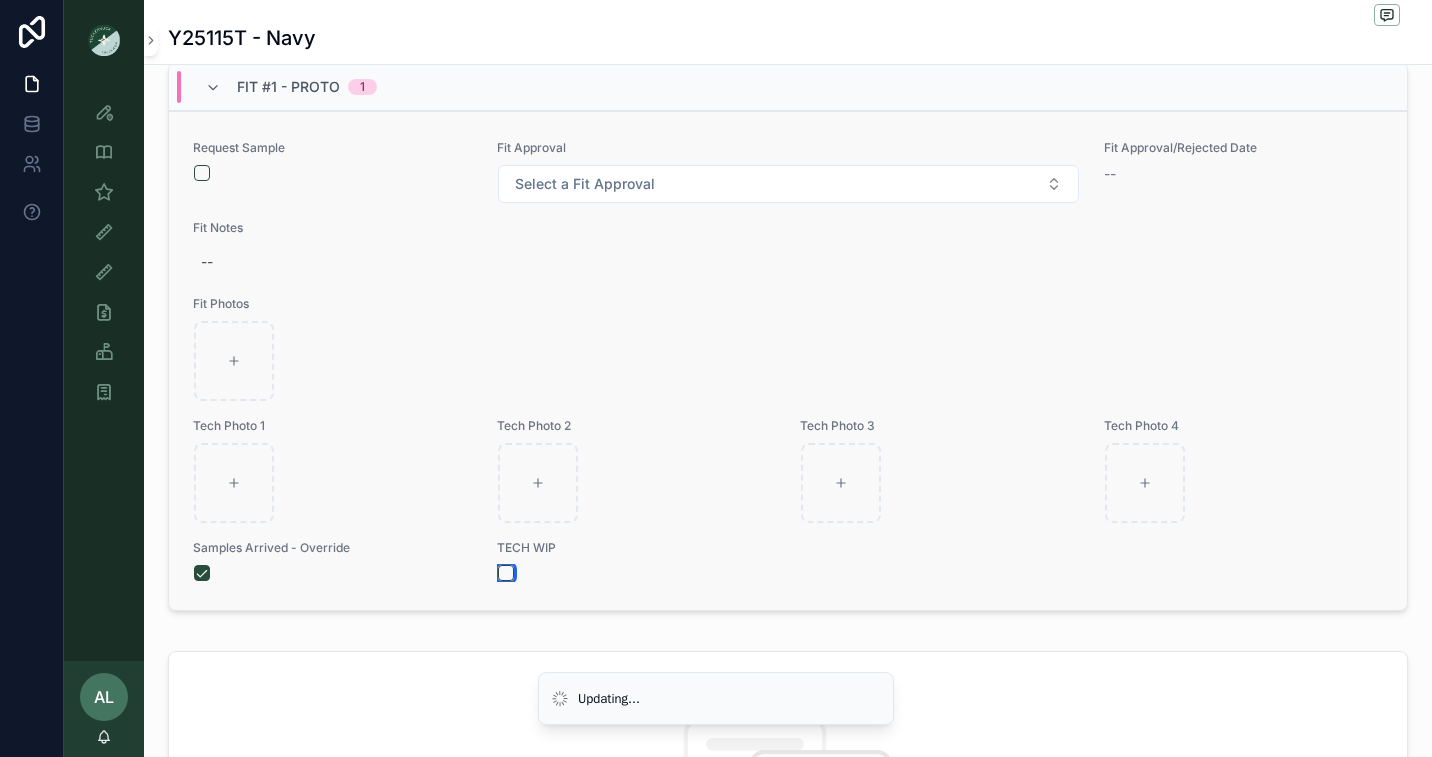 click at bounding box center [506, 573] 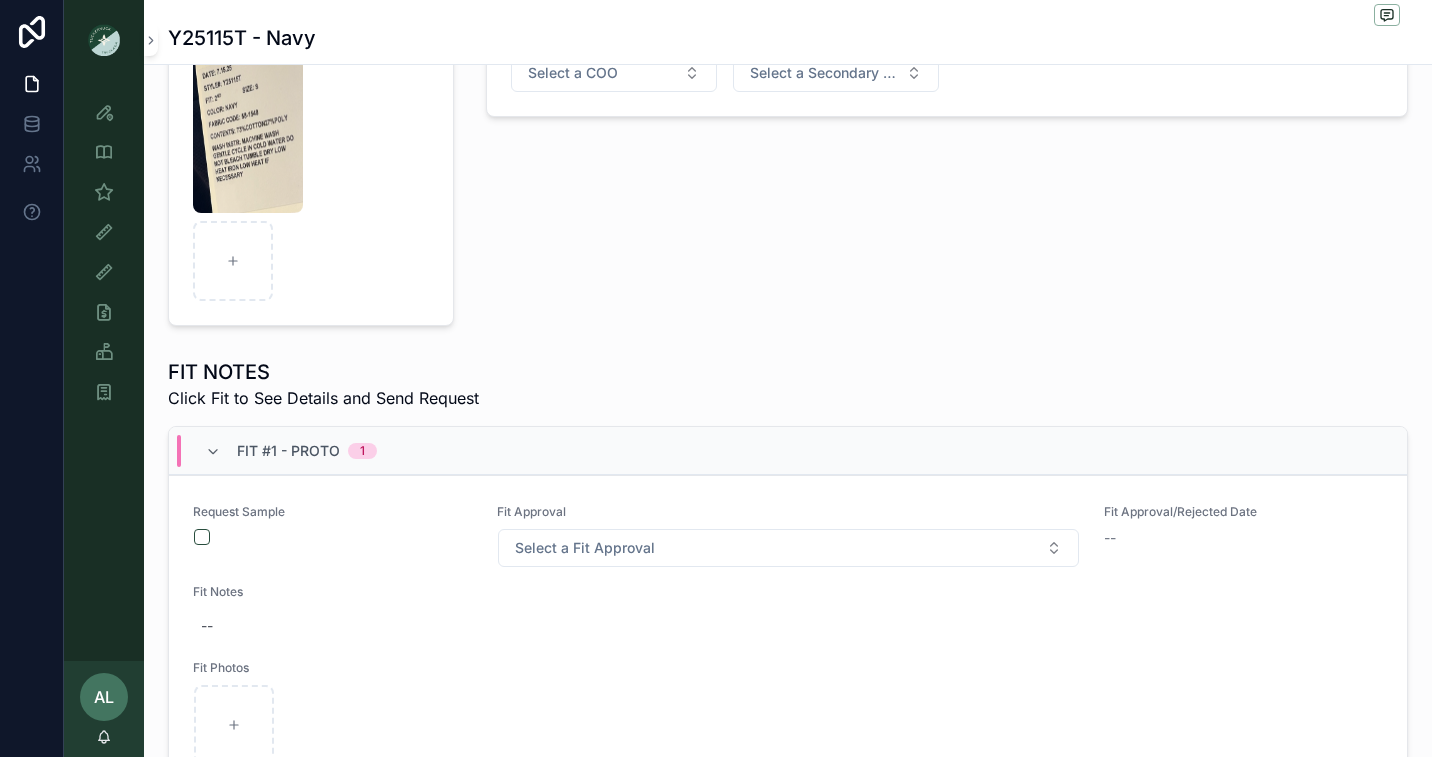 scroll, scrollTop: 0, scrollLeft: 0, axis: both 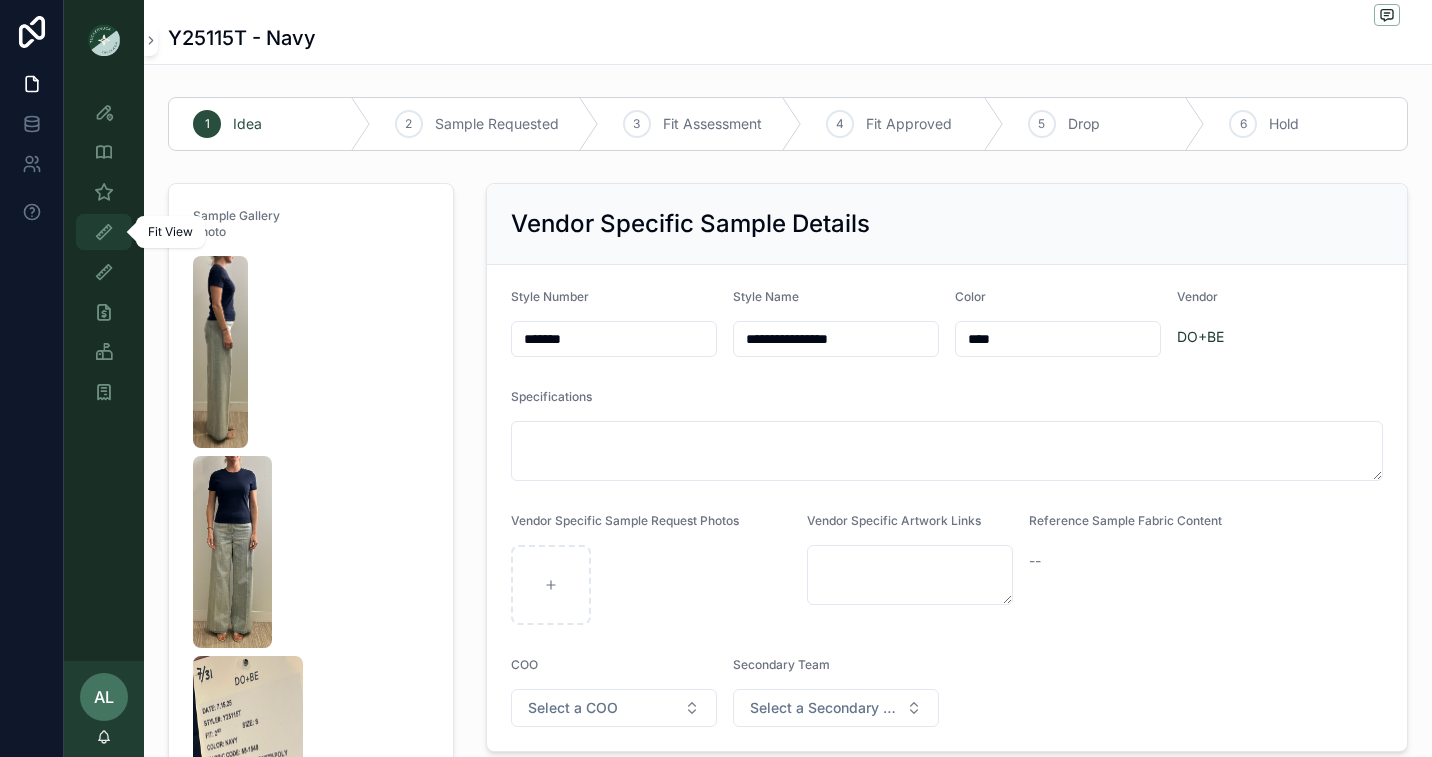 click at bounding box center (104, 232) 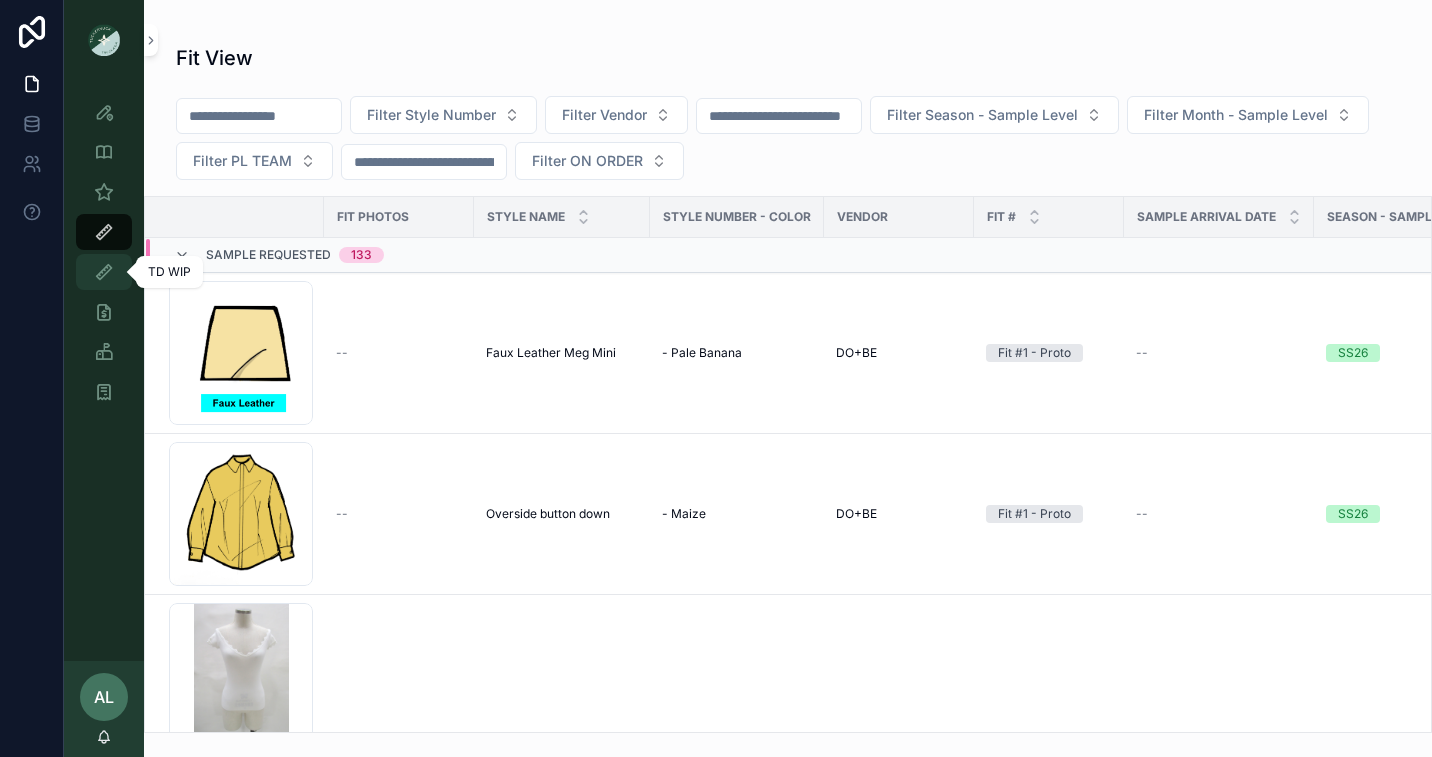 click at bounding box center [104, 272] 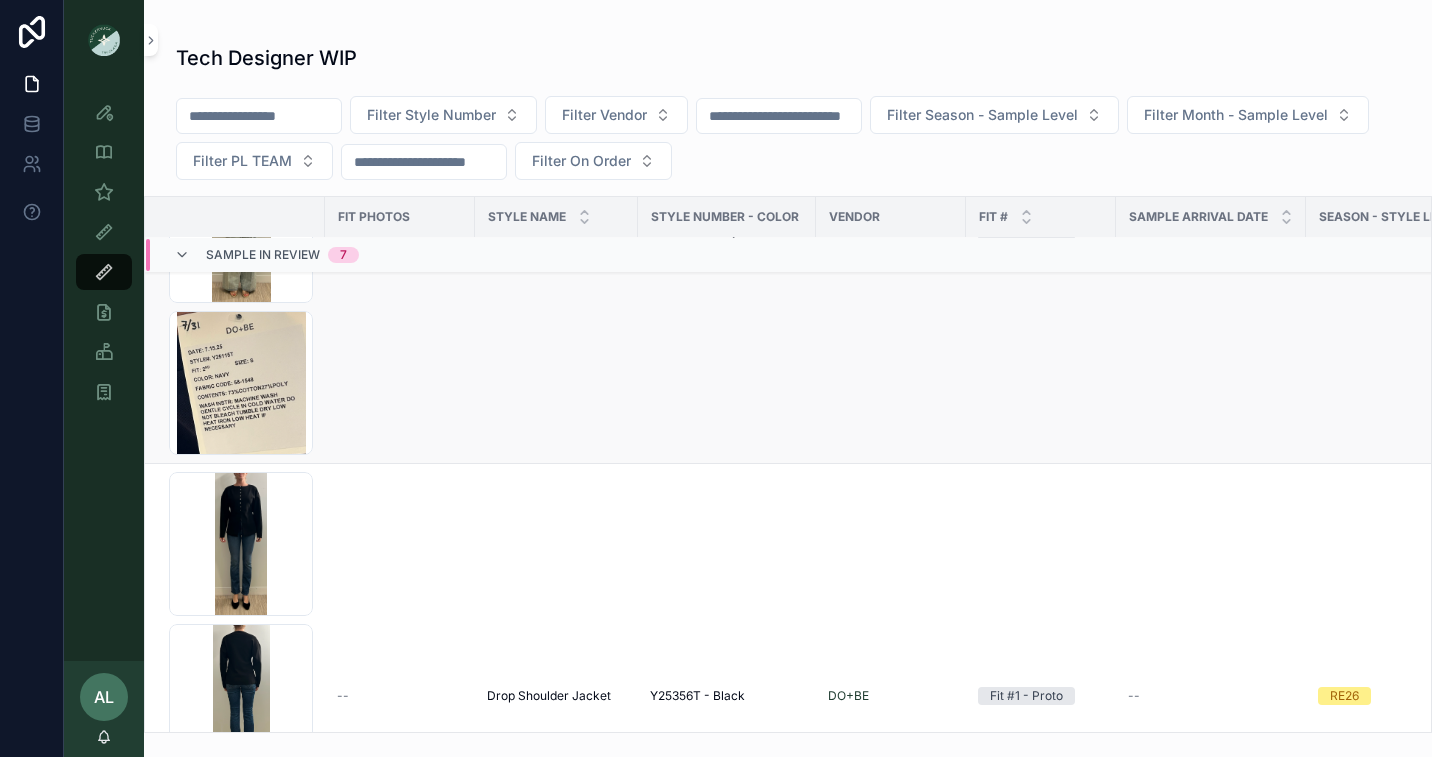 scroll, scrollTop: 0, scrollLeft: 0, axis: both 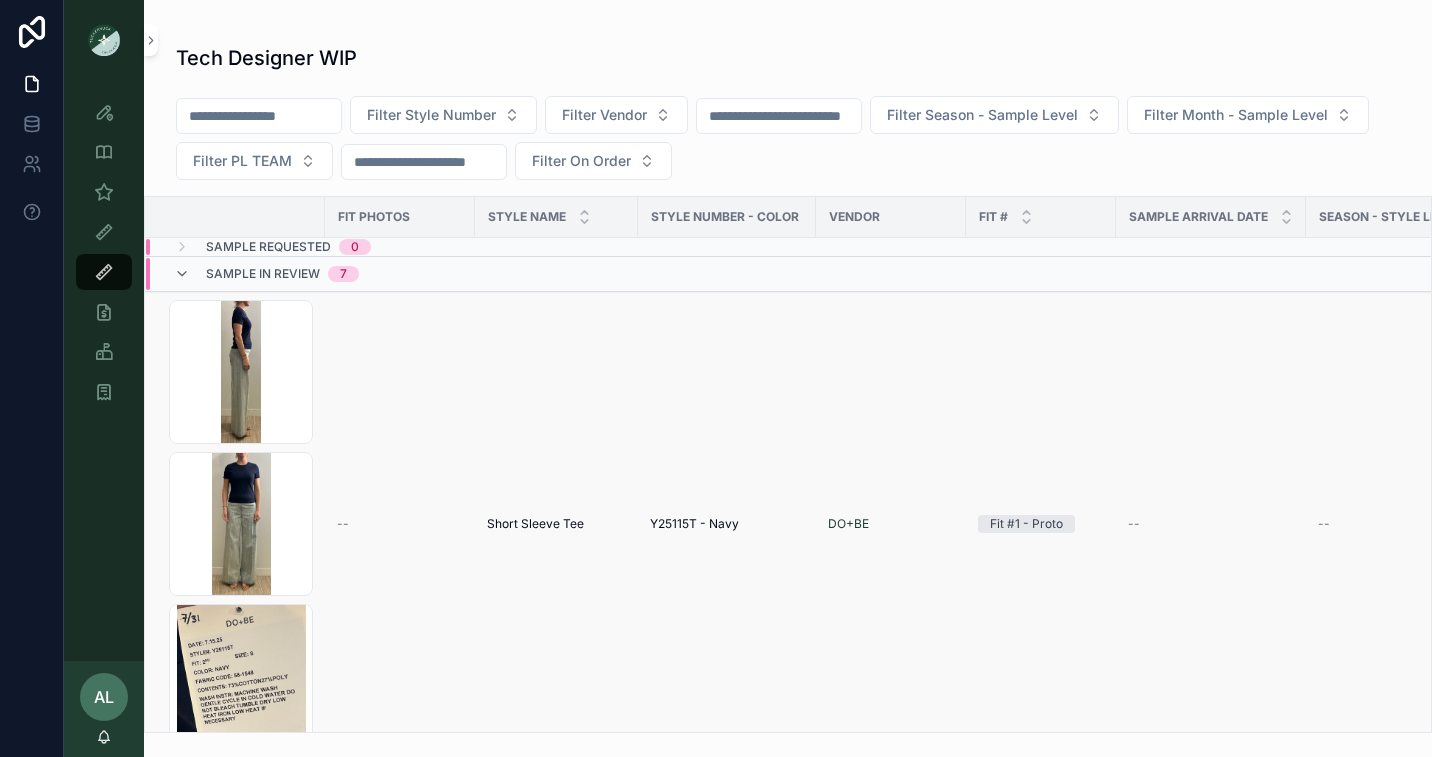 click on "--" at bounding box center (400, 524) 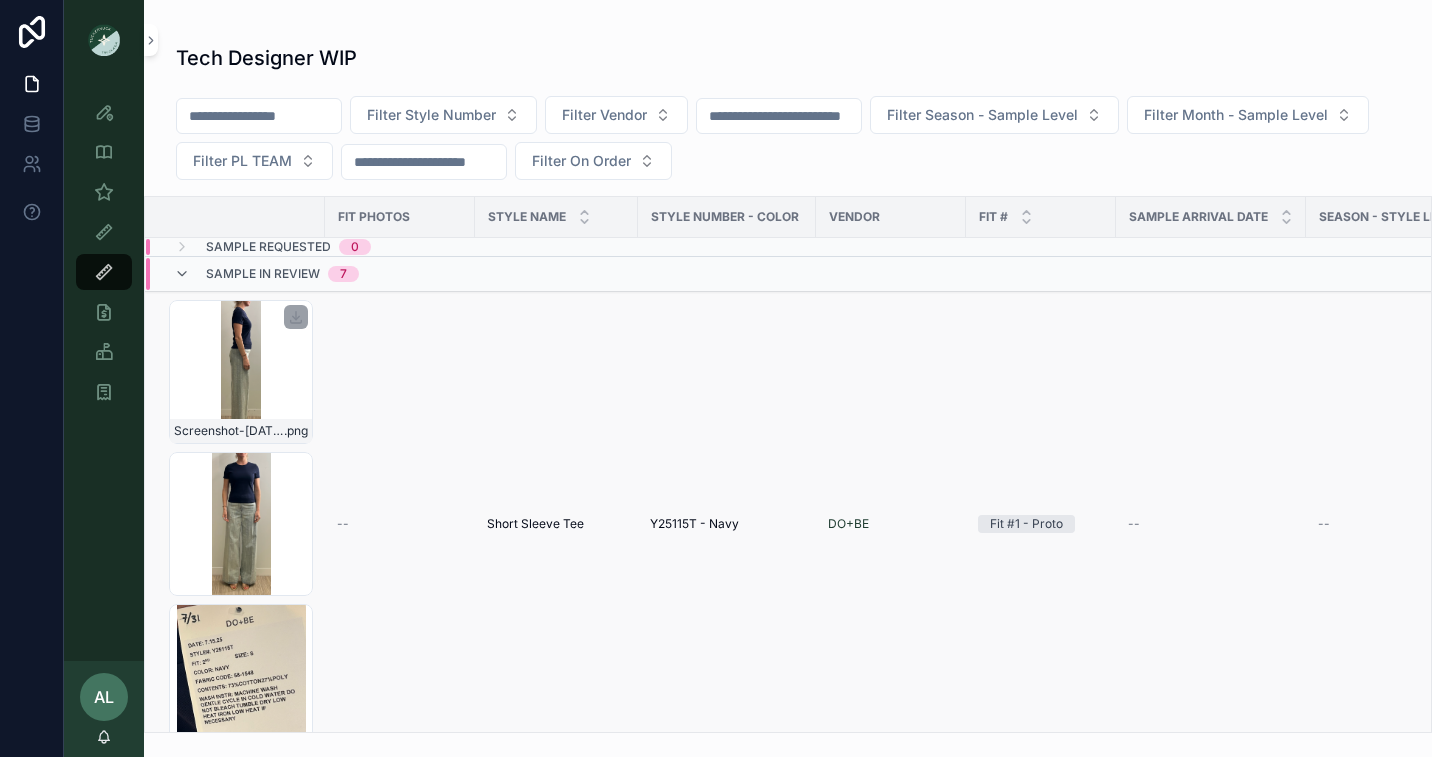 click on "[DATE] .png" at bounding box center (241, 372) 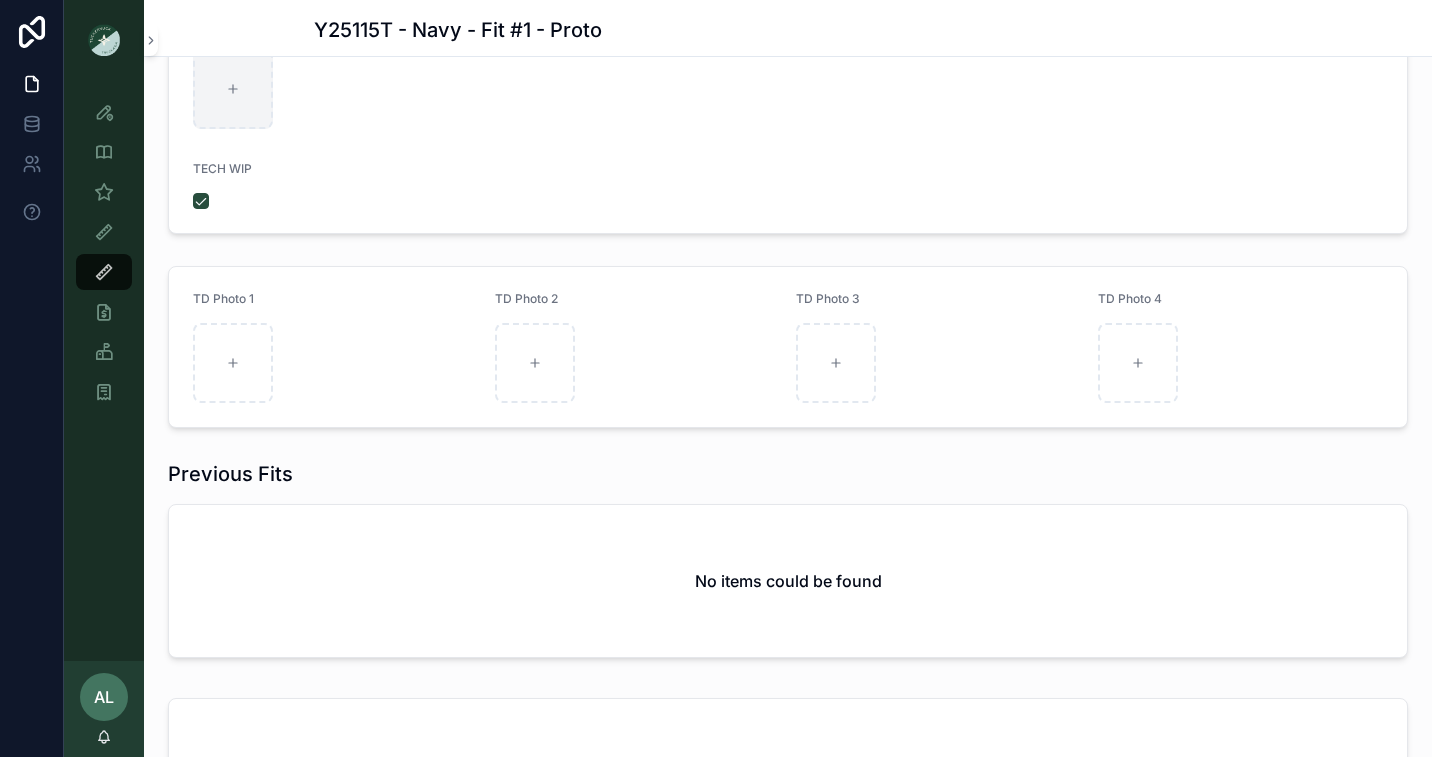 scroll, scrollTop: 324, scrollLeft: 0, axis: vertical 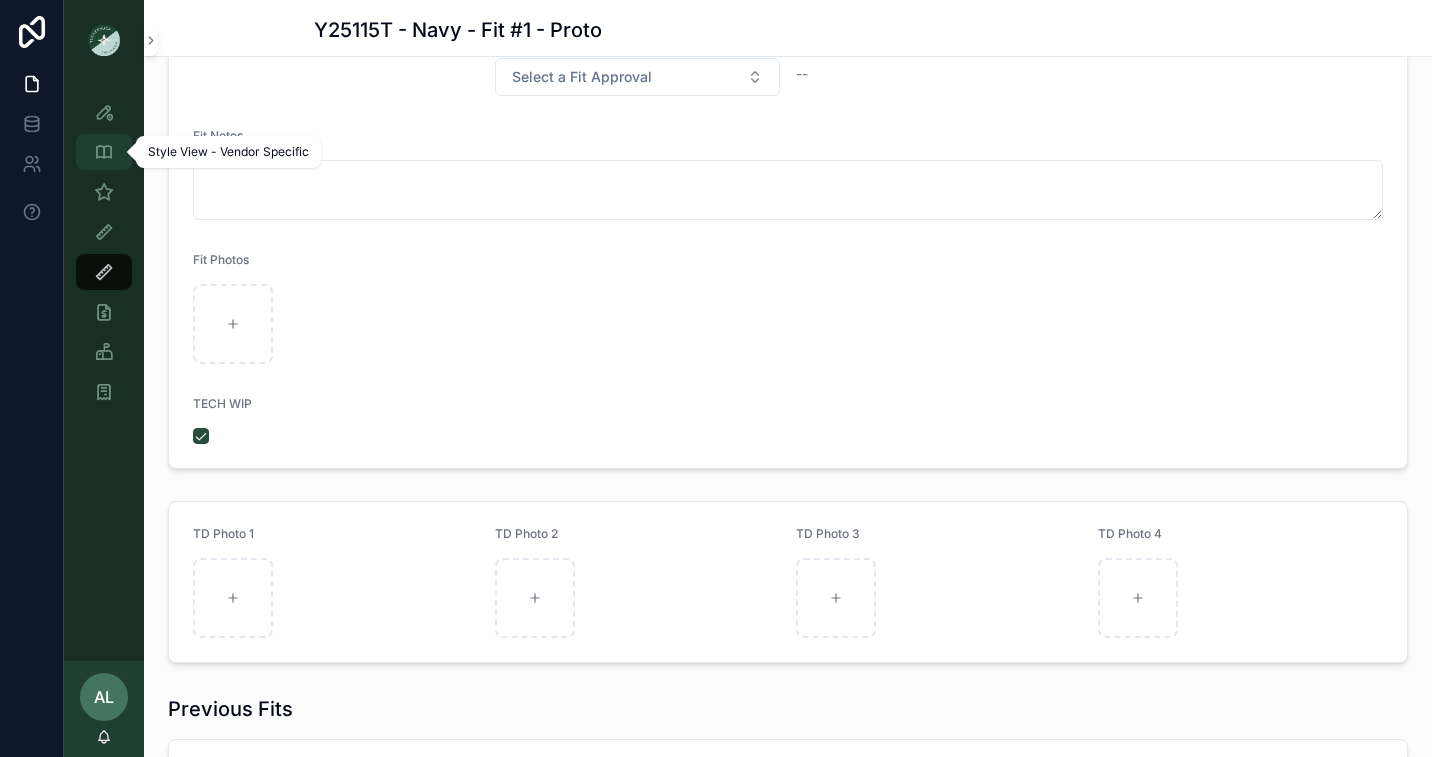 click at bounding box center [104, 152] 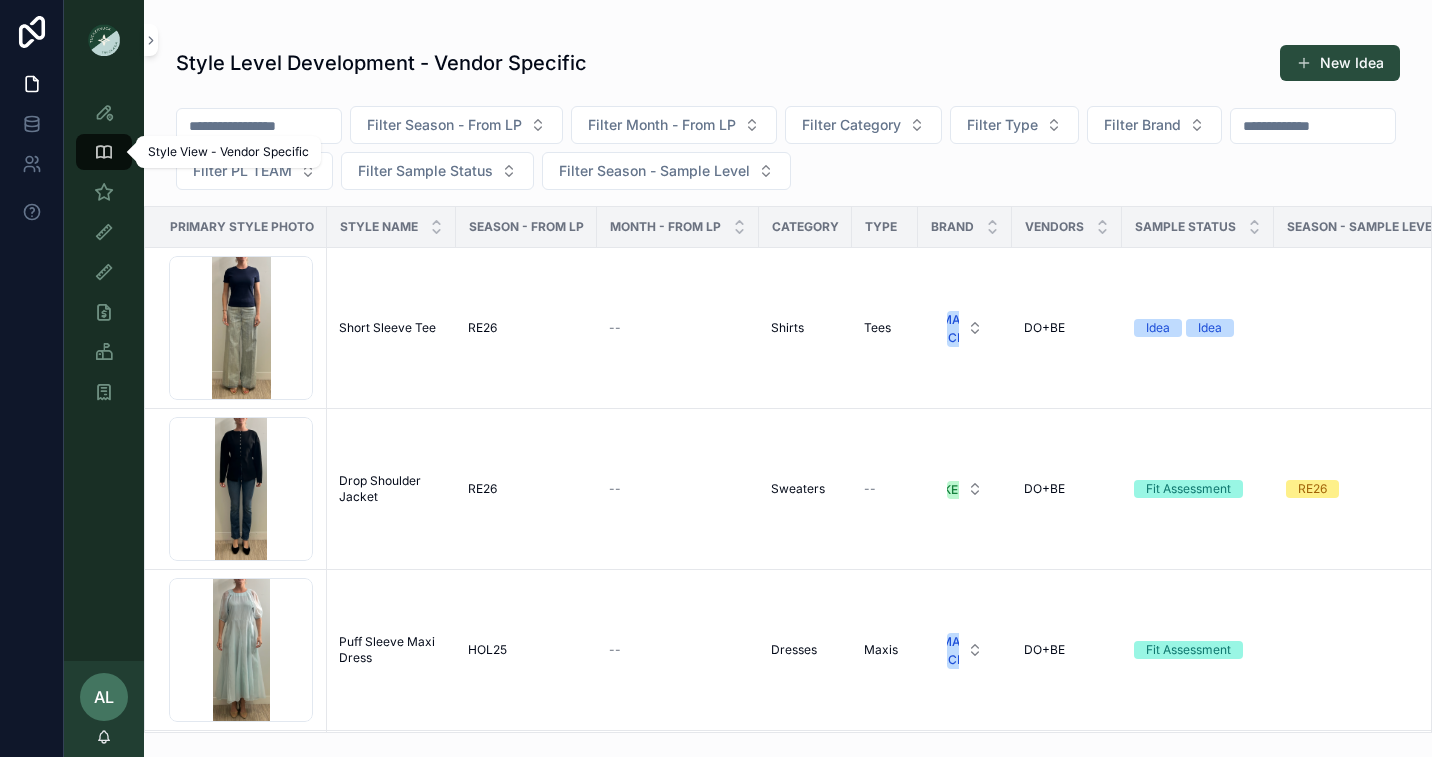 scroll, scrollTop: 0, scrollLeft: 0, axis: both 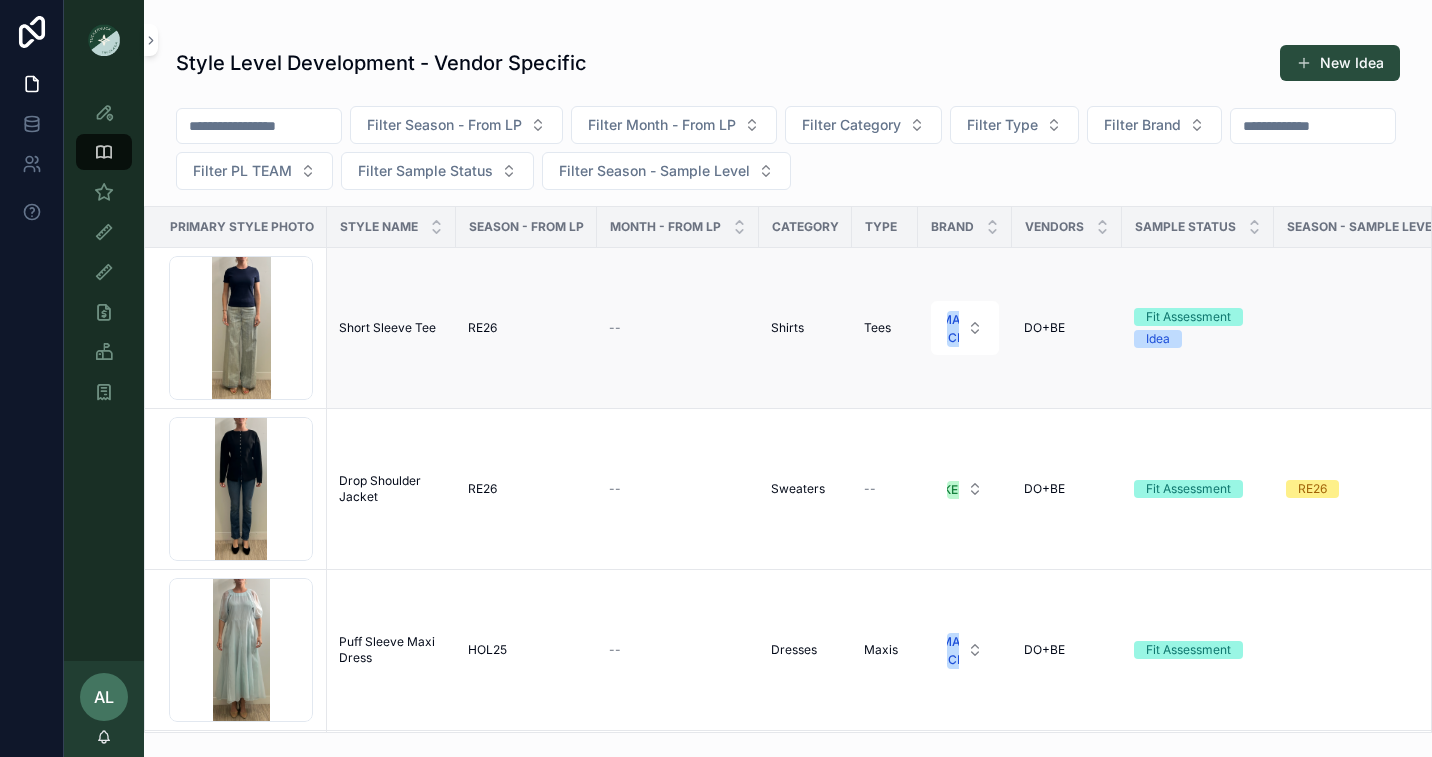 click on "Short Sleeve Tee Short Sleeve Tee" at bounding box center (391, 328) 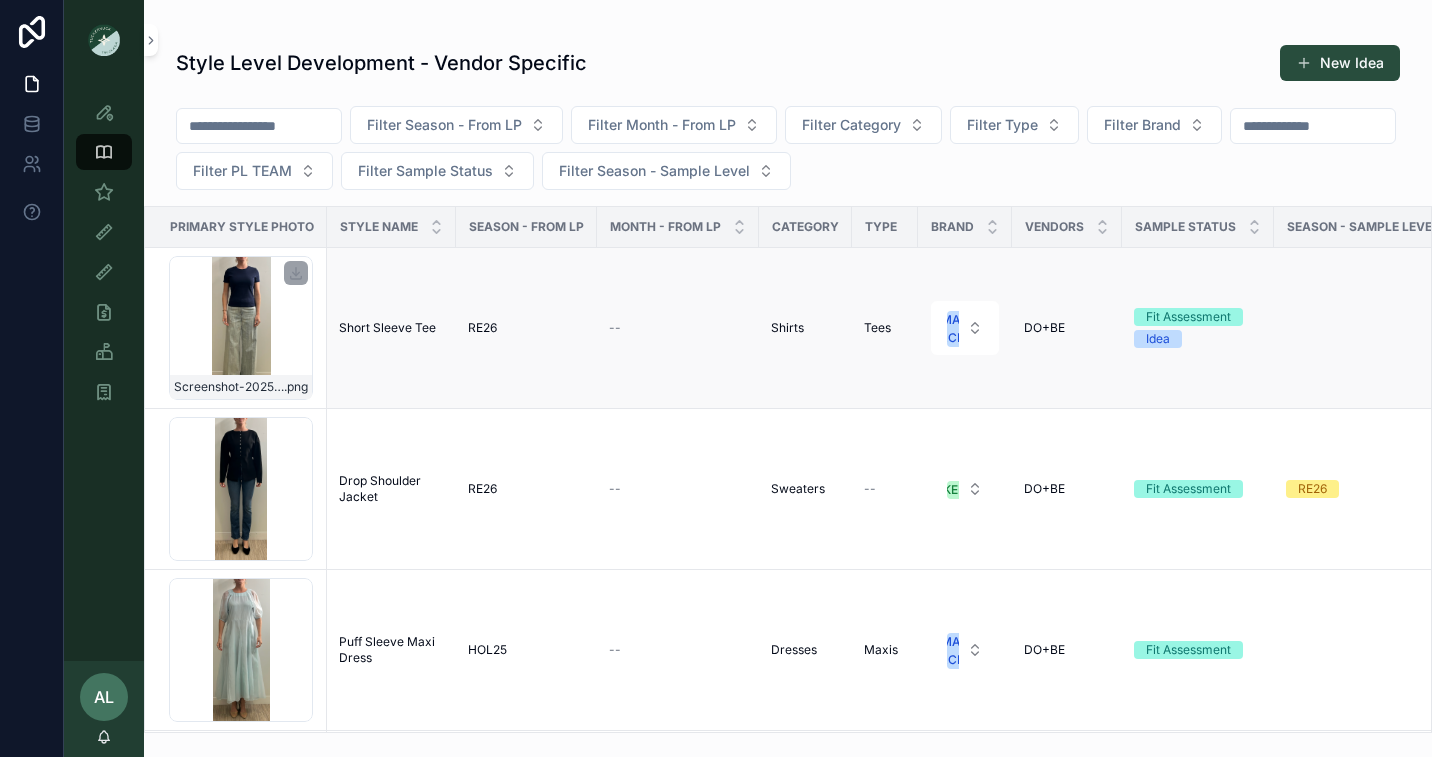 click on "Screenshot-[DATE]-at-[TIME] .png" at bounding box center [241, 328] 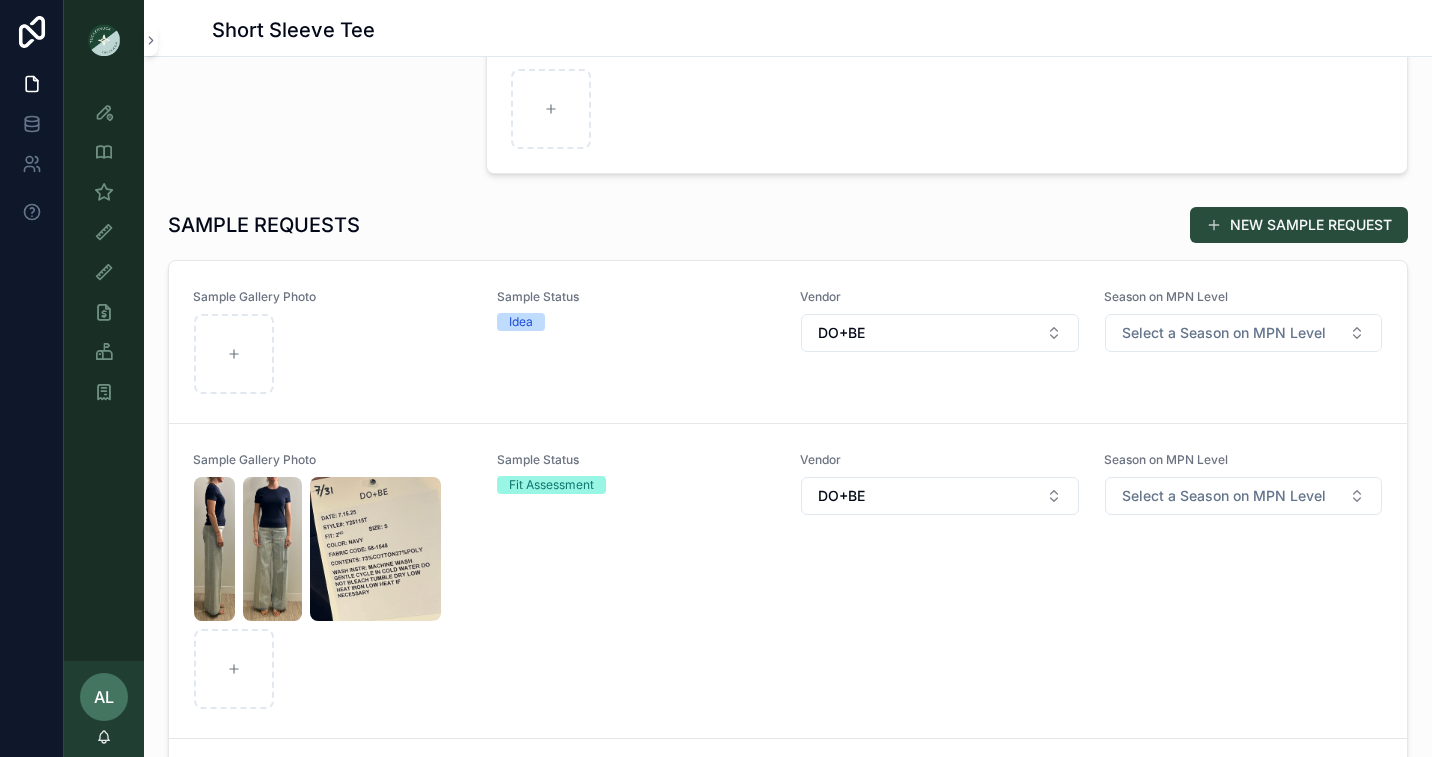 scroll, scrollTop: 698, scrollLeft: 0, axis: vertical 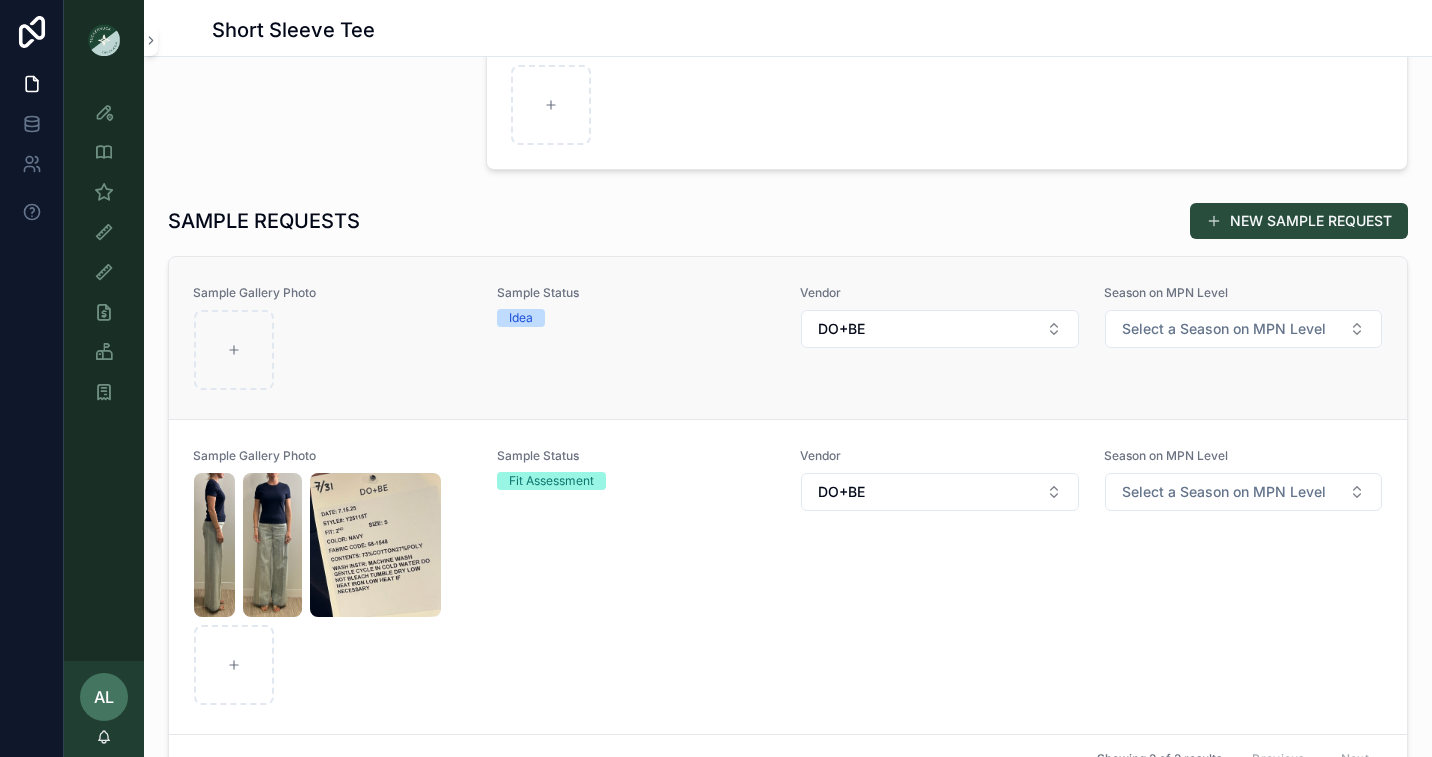 click at bounding box center (333, 350) 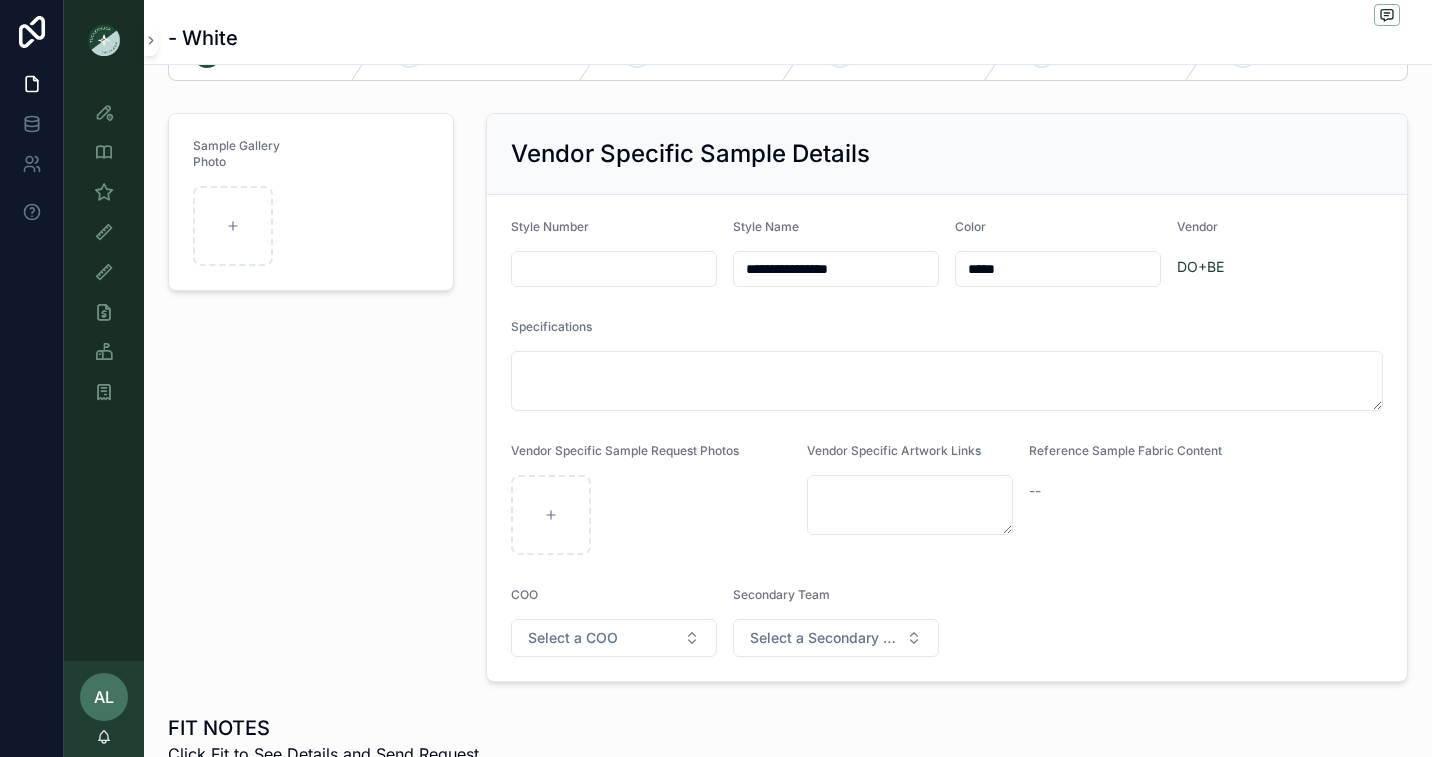 scroll, scrollTop: 0, scrollLeft: 0, axis: both 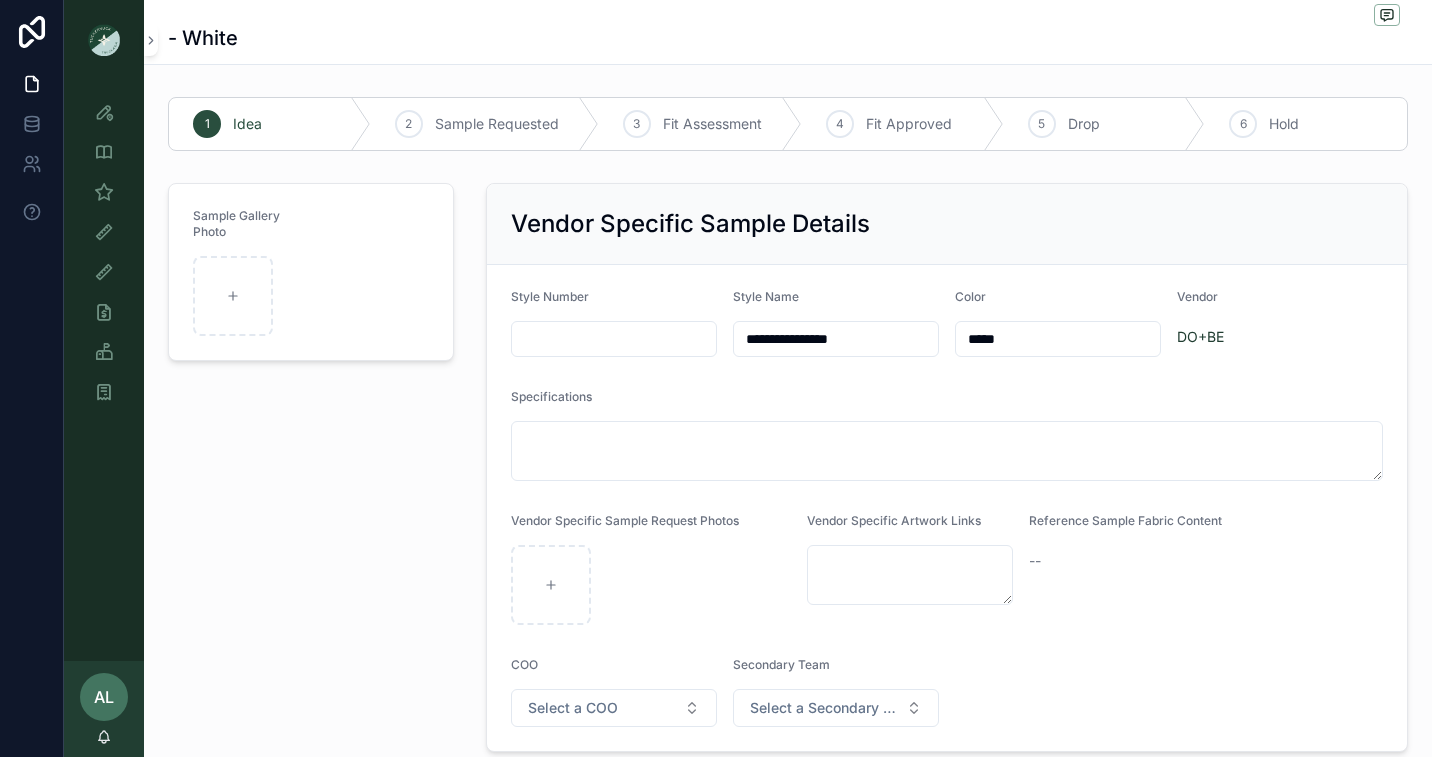 click at bounding box center [614, 339] 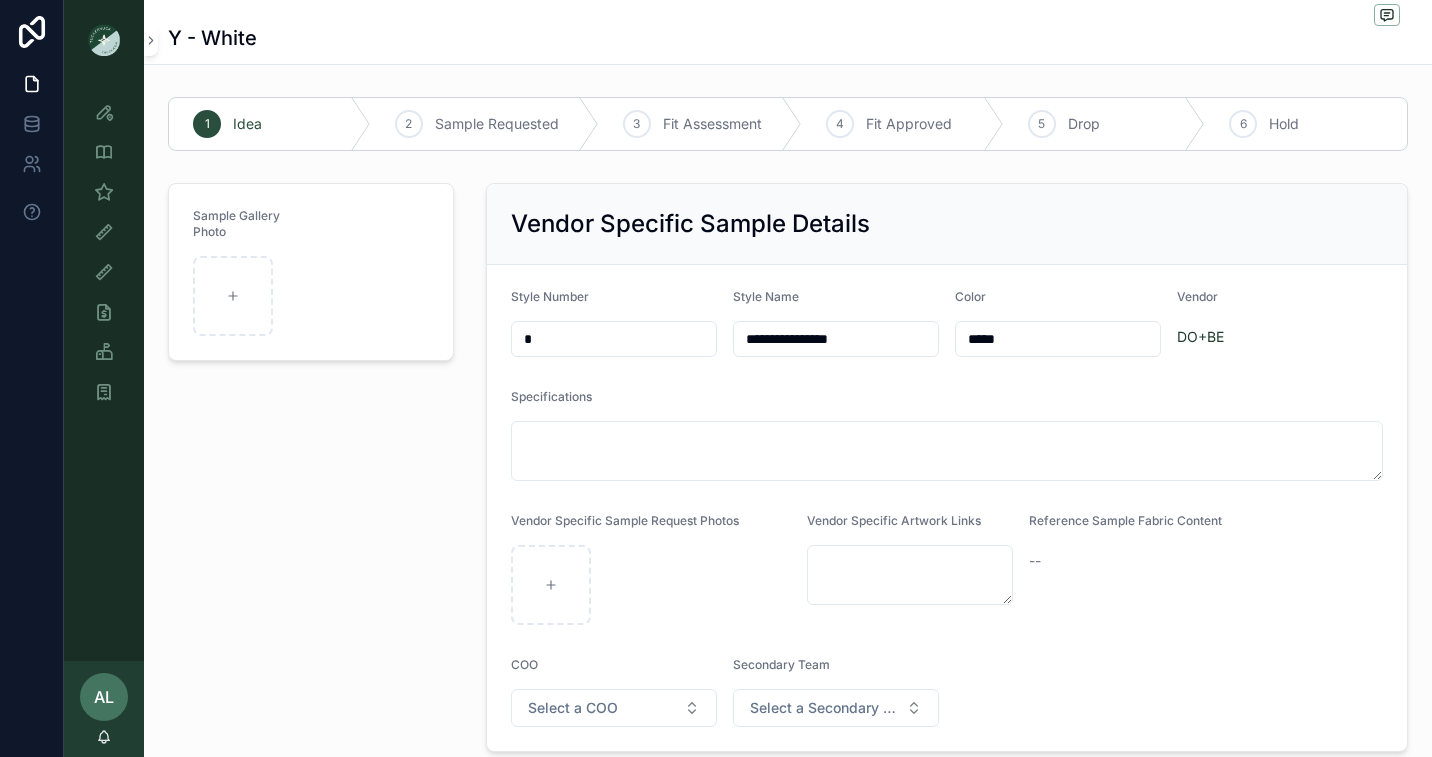 click on "*" at bounding box center (614, 339) 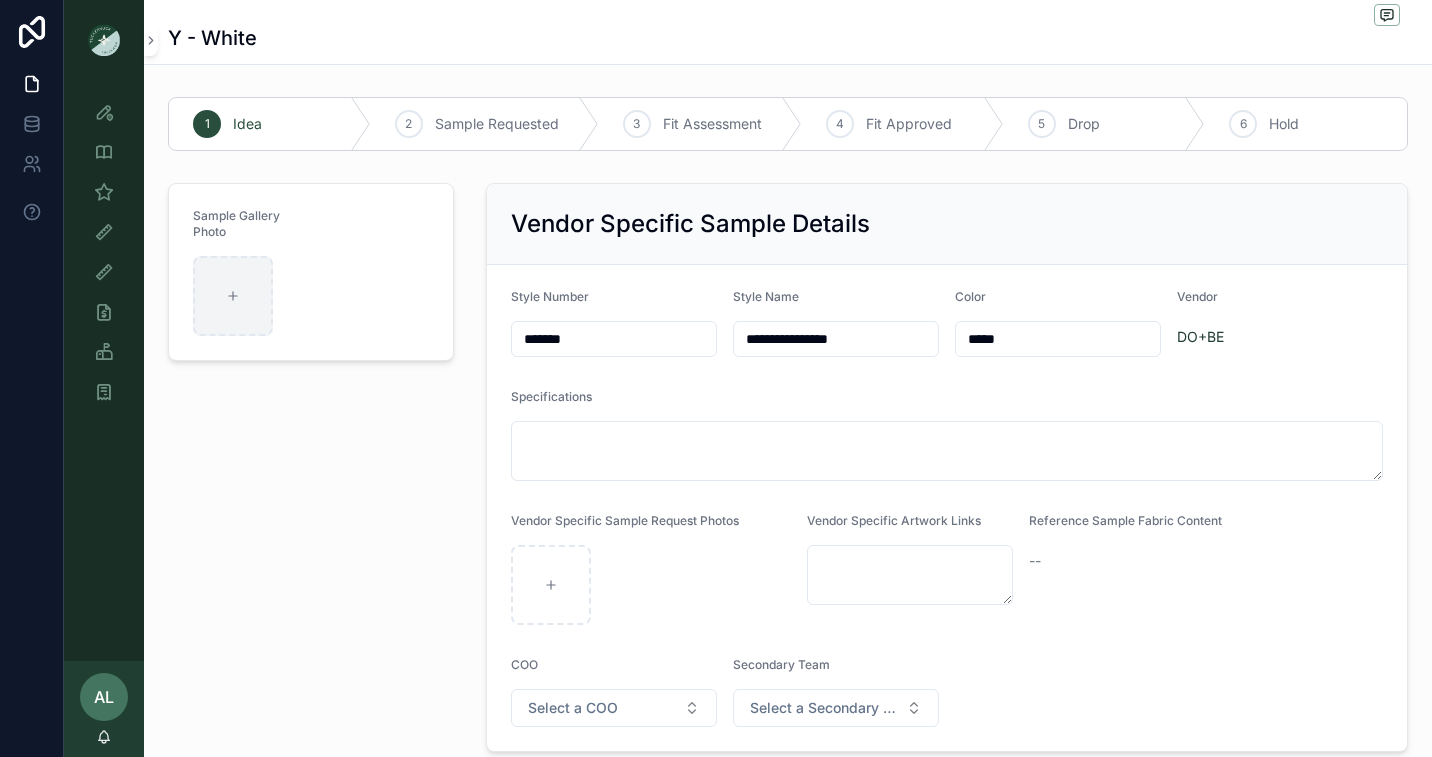 type on "*******" 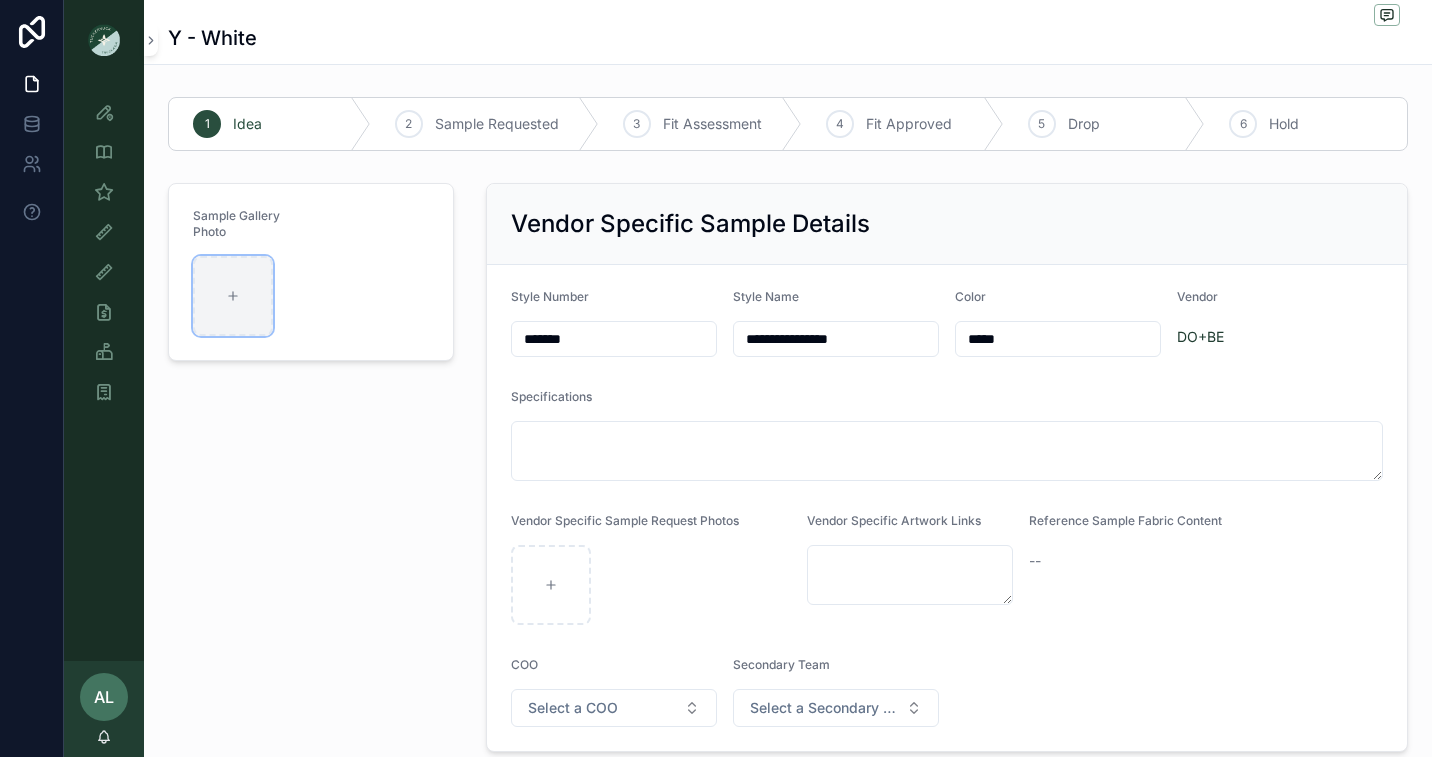 click 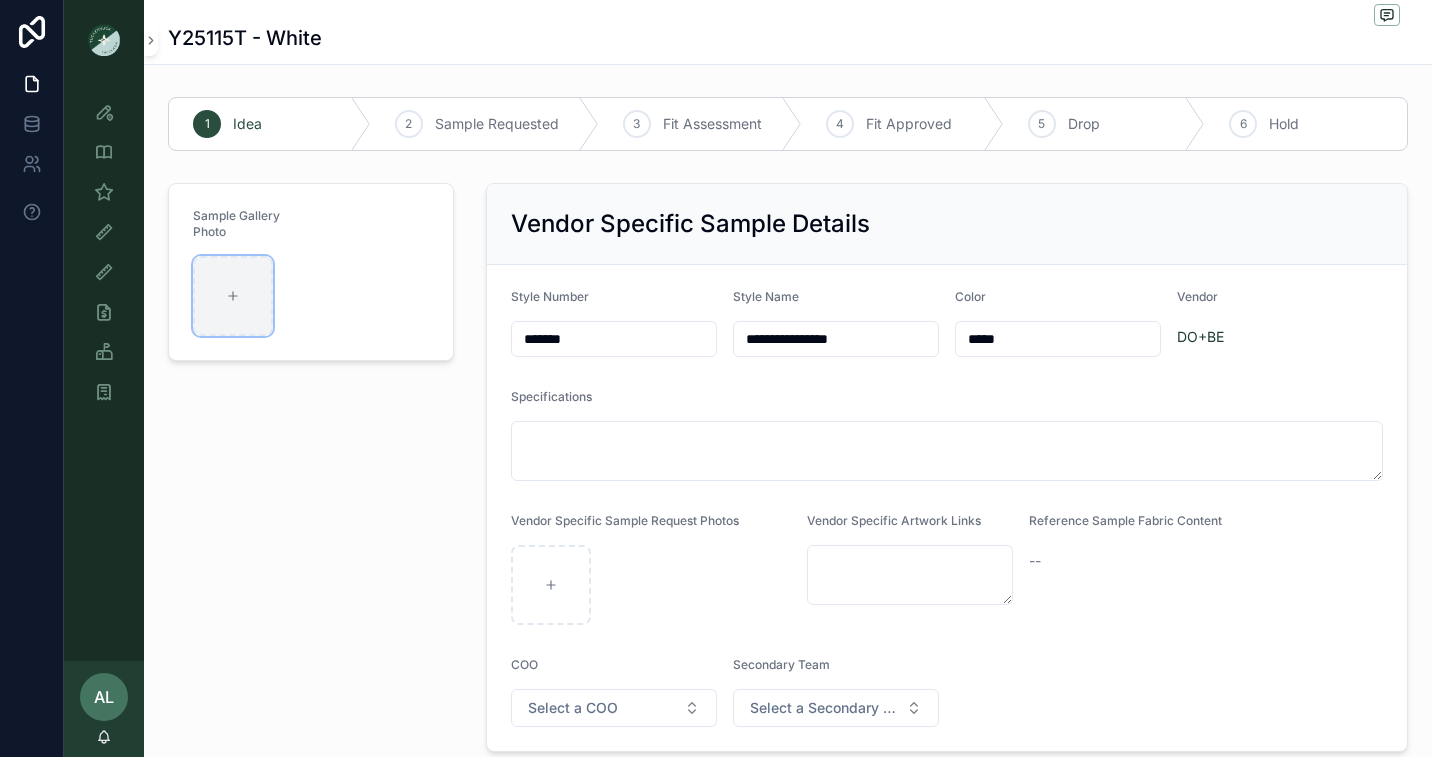 type on "**********" 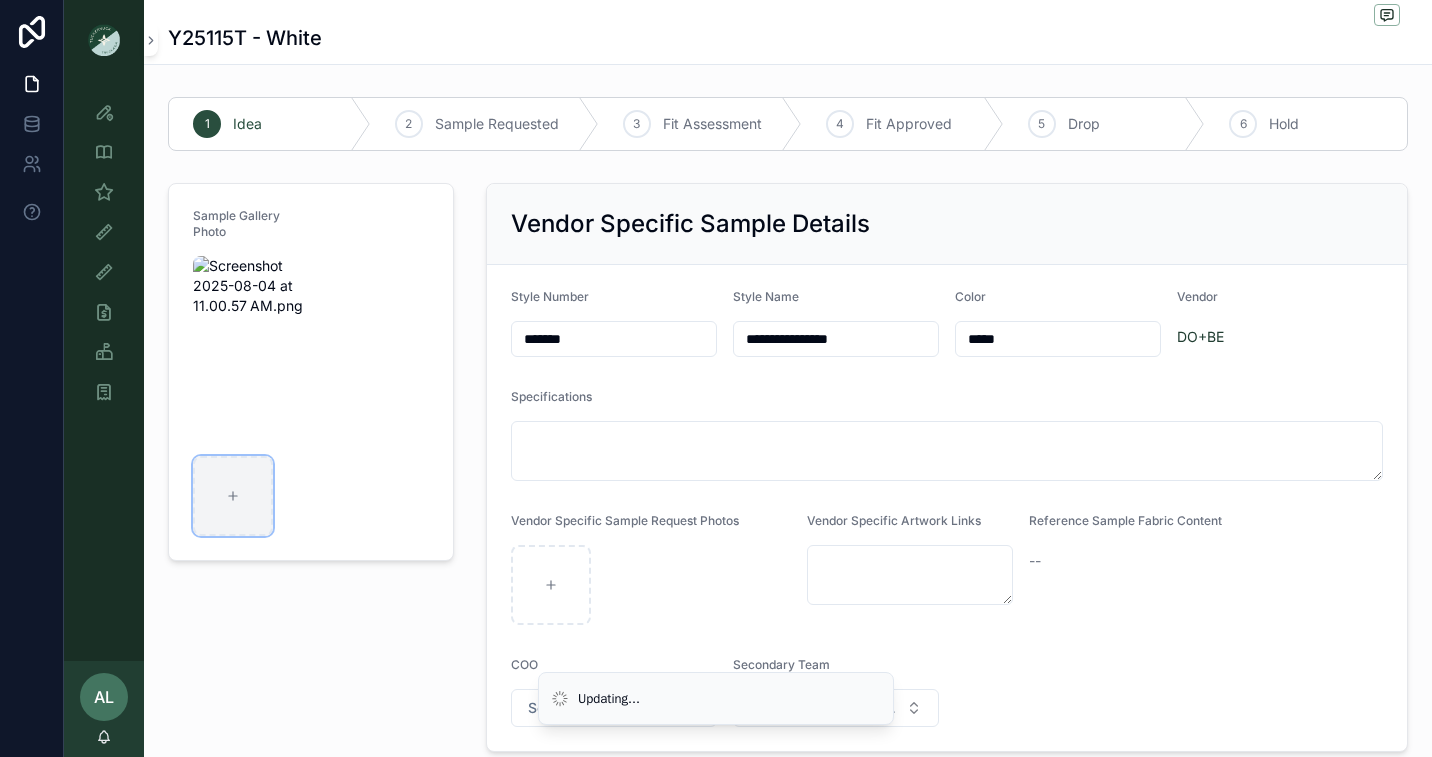 click at bounding box center [233, 496] 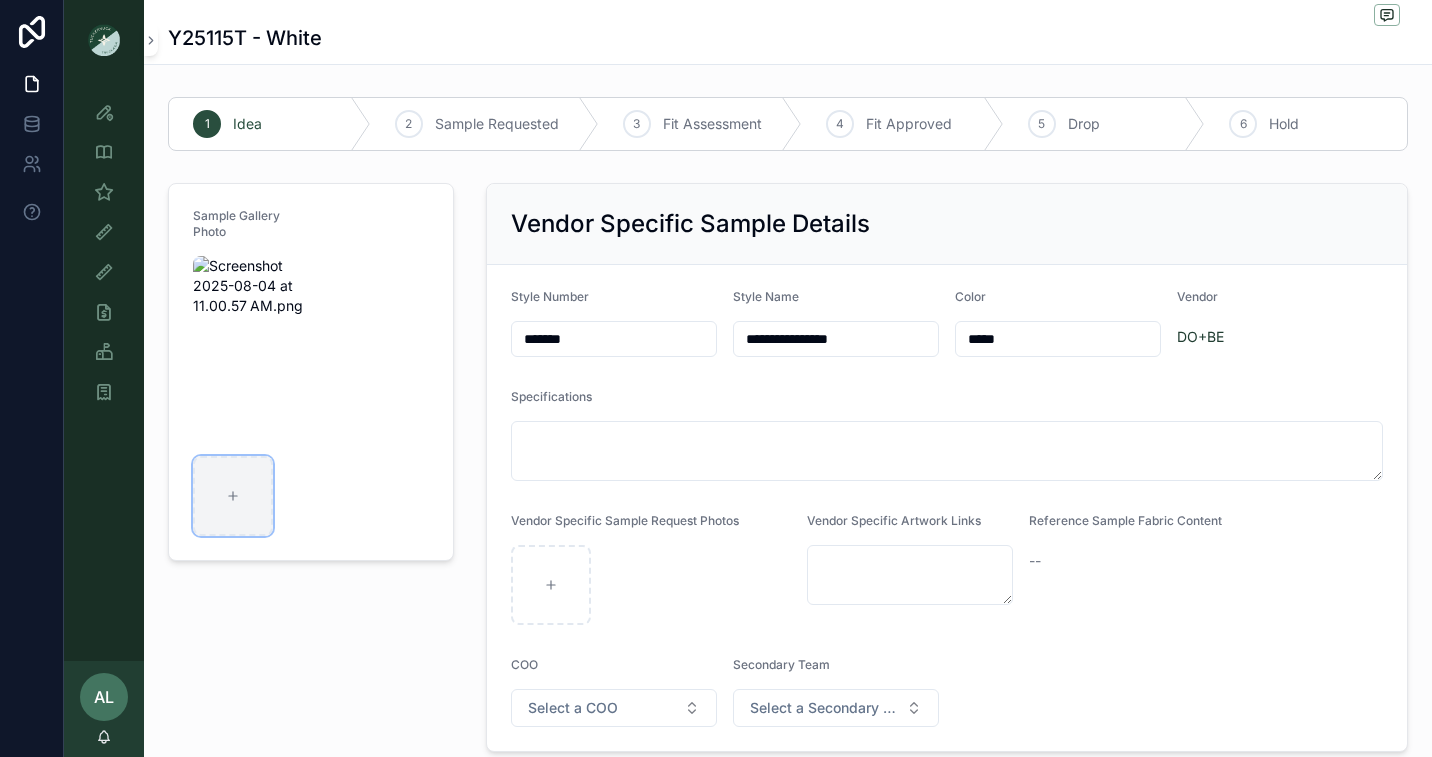 type on "**********" 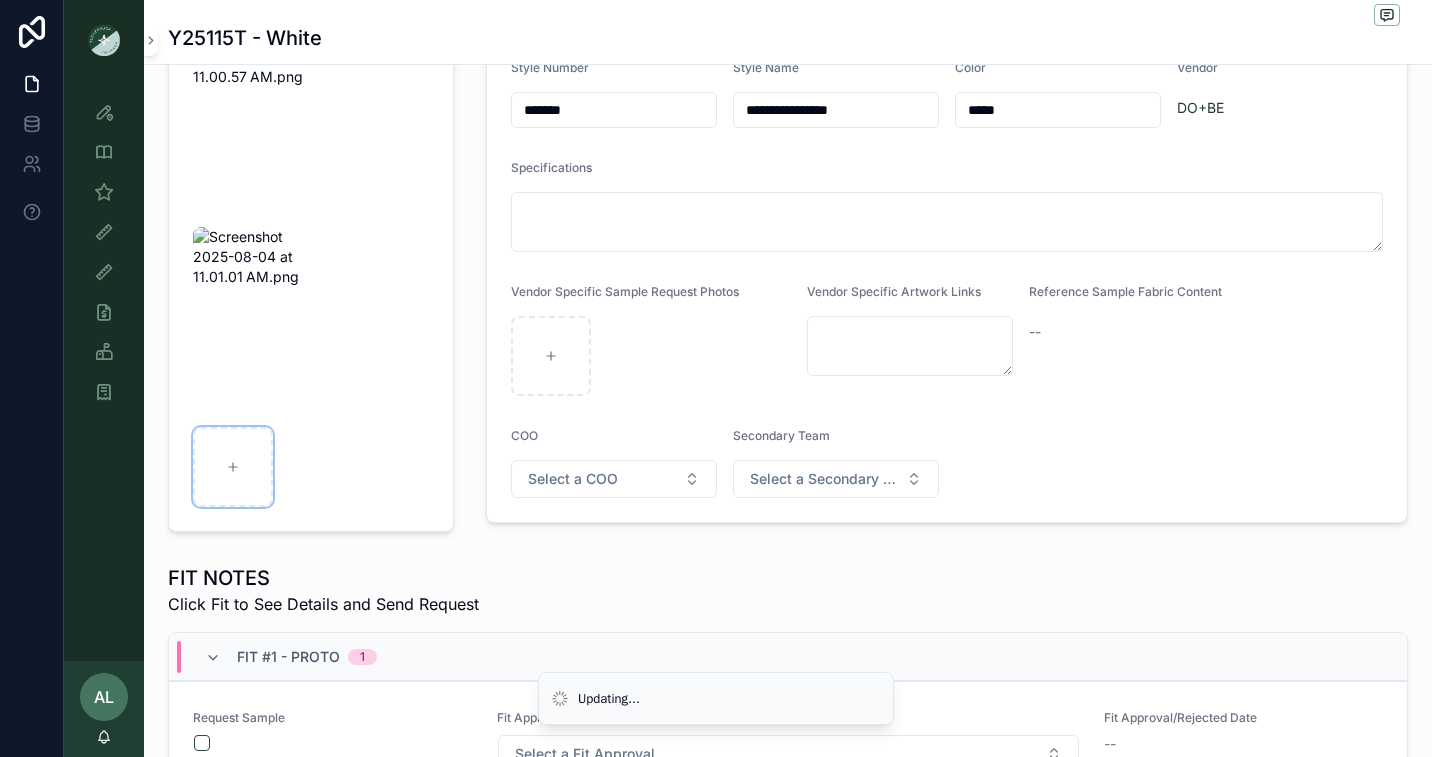 scroll, scrollTop: 256, scrollLeft: 0, axis: vertical 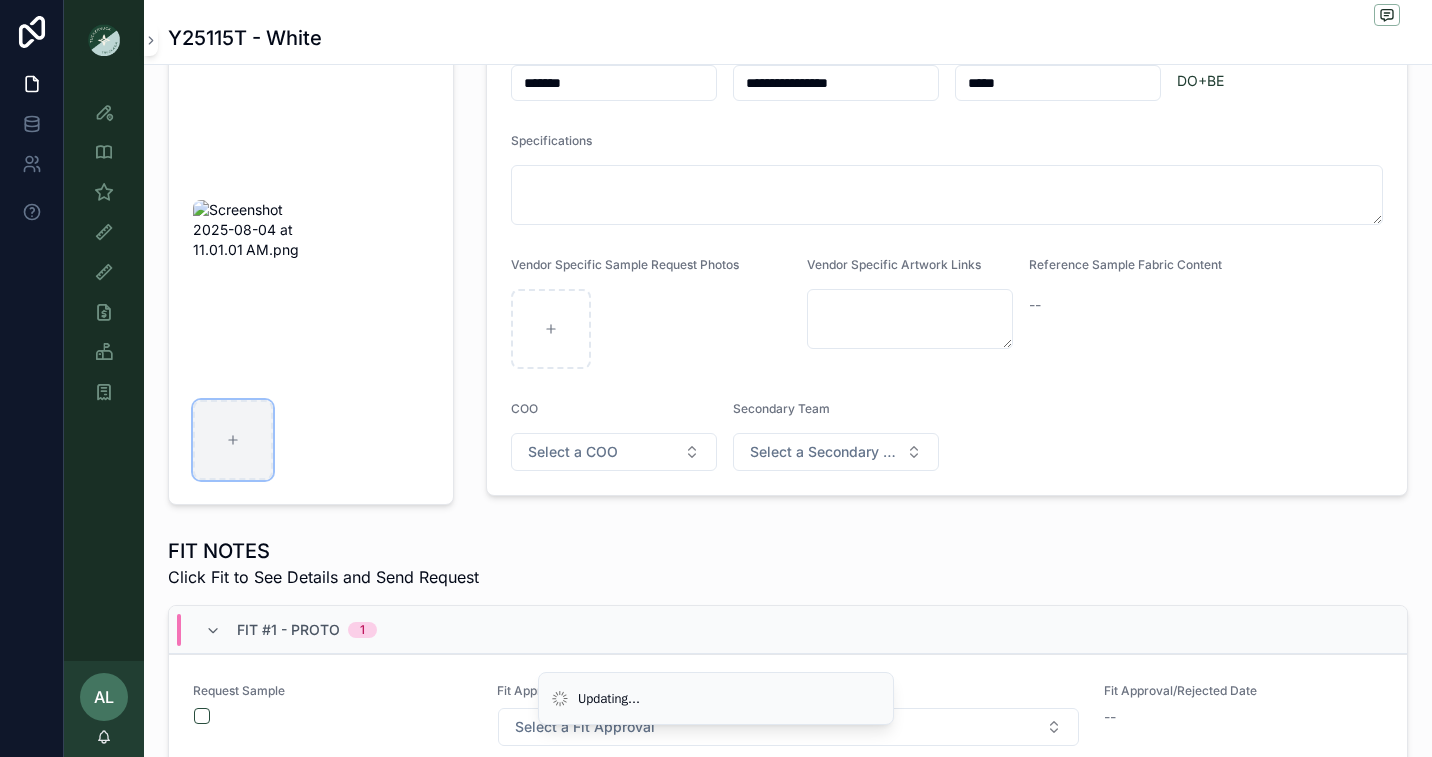 click at bounding box center (233, 440) 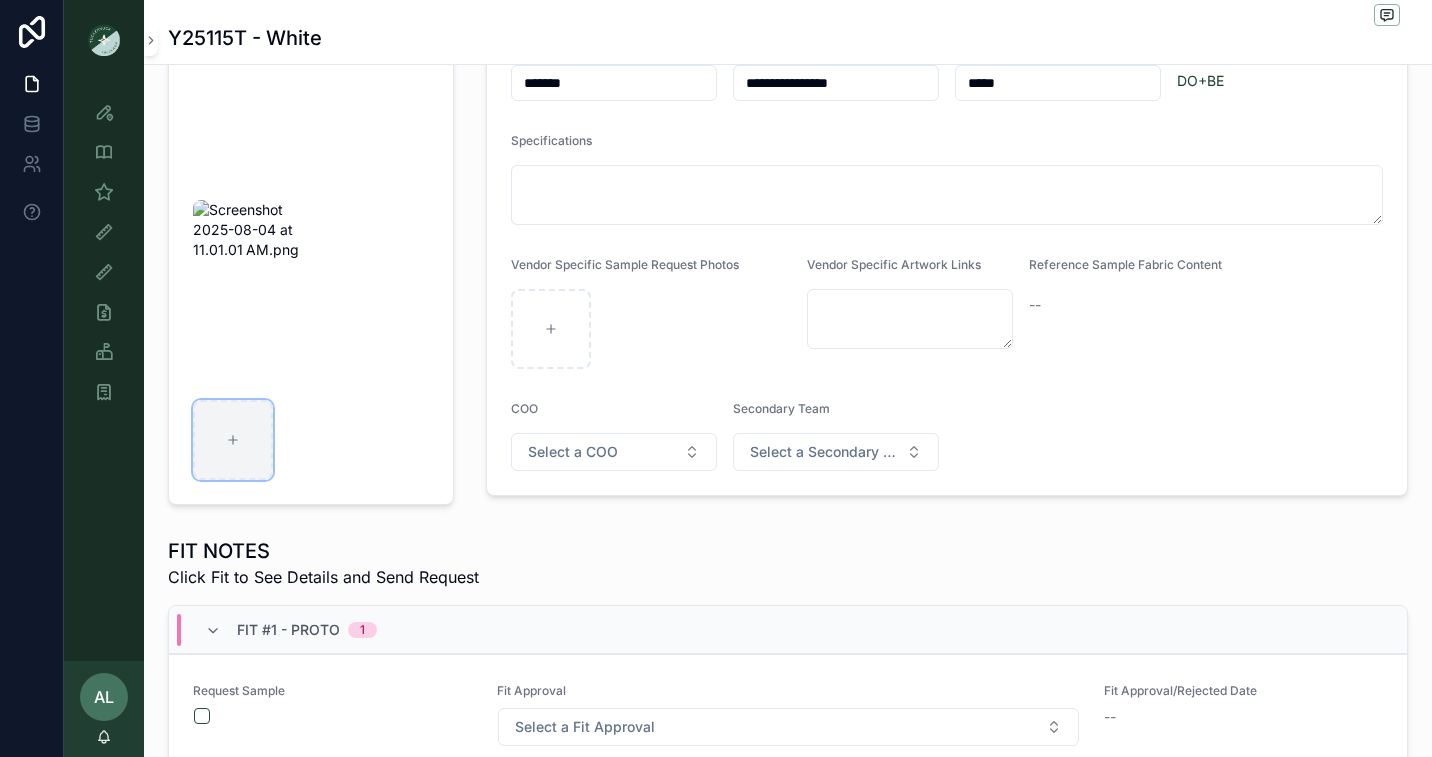 type on "**********" 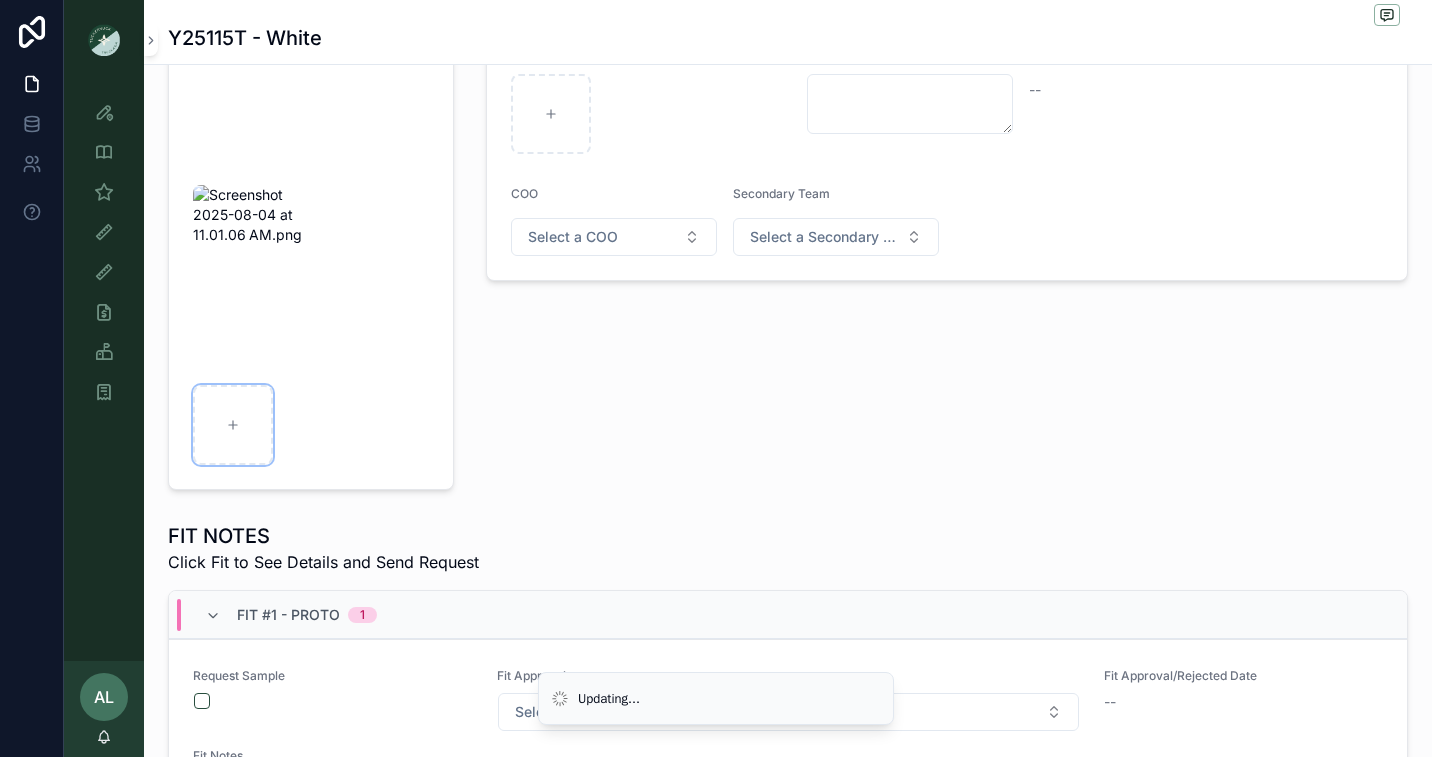 scroll, scrollTop: 485, scrollLeft: 0, axis: vertical 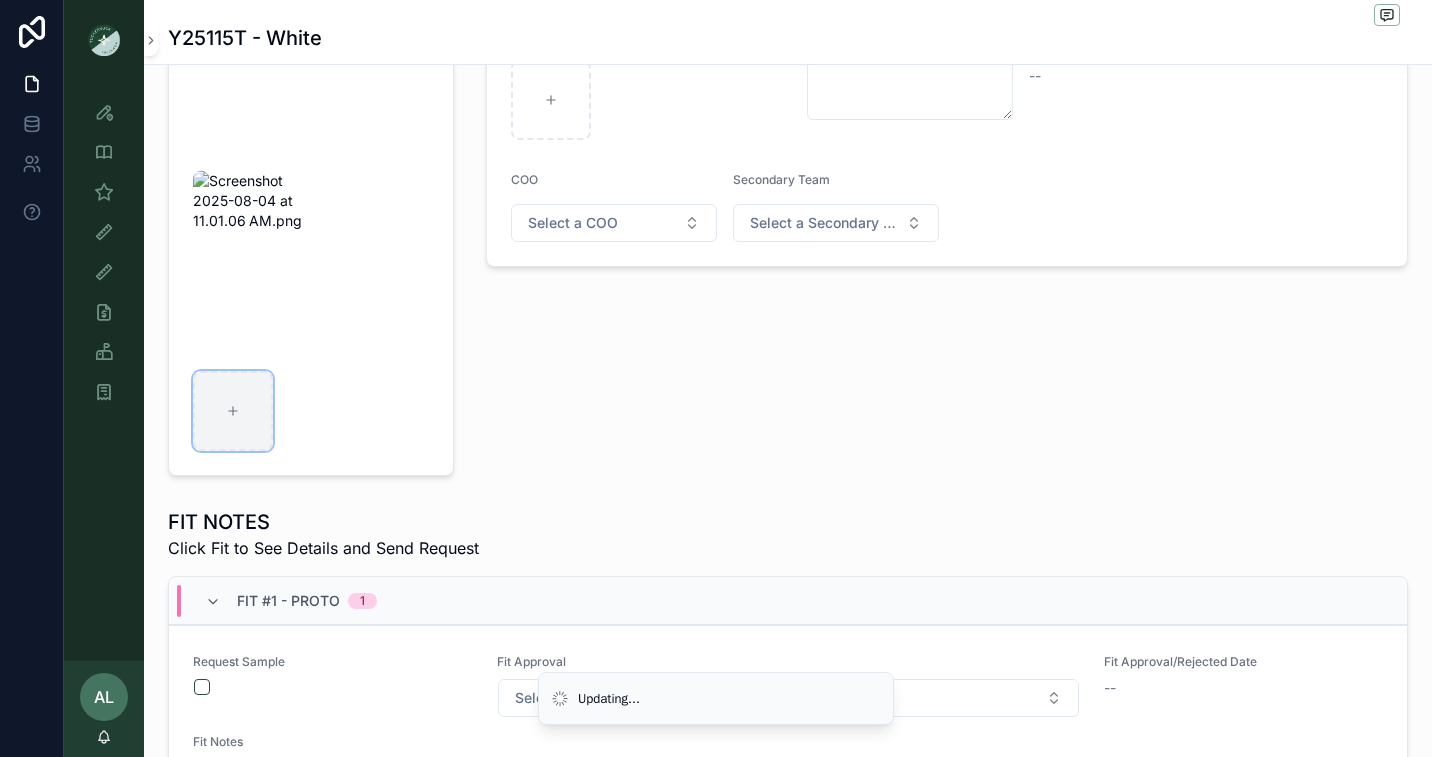 click 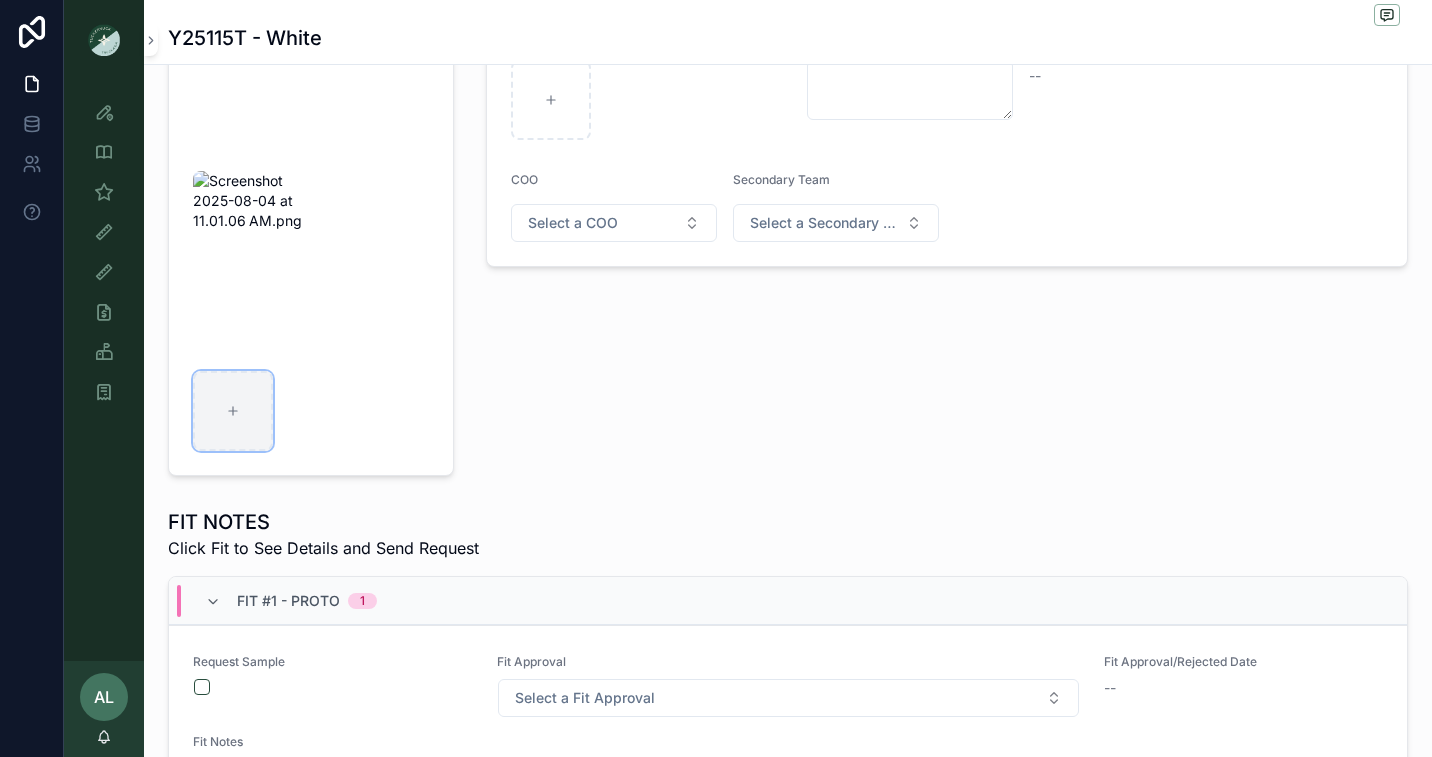 type on "**********" 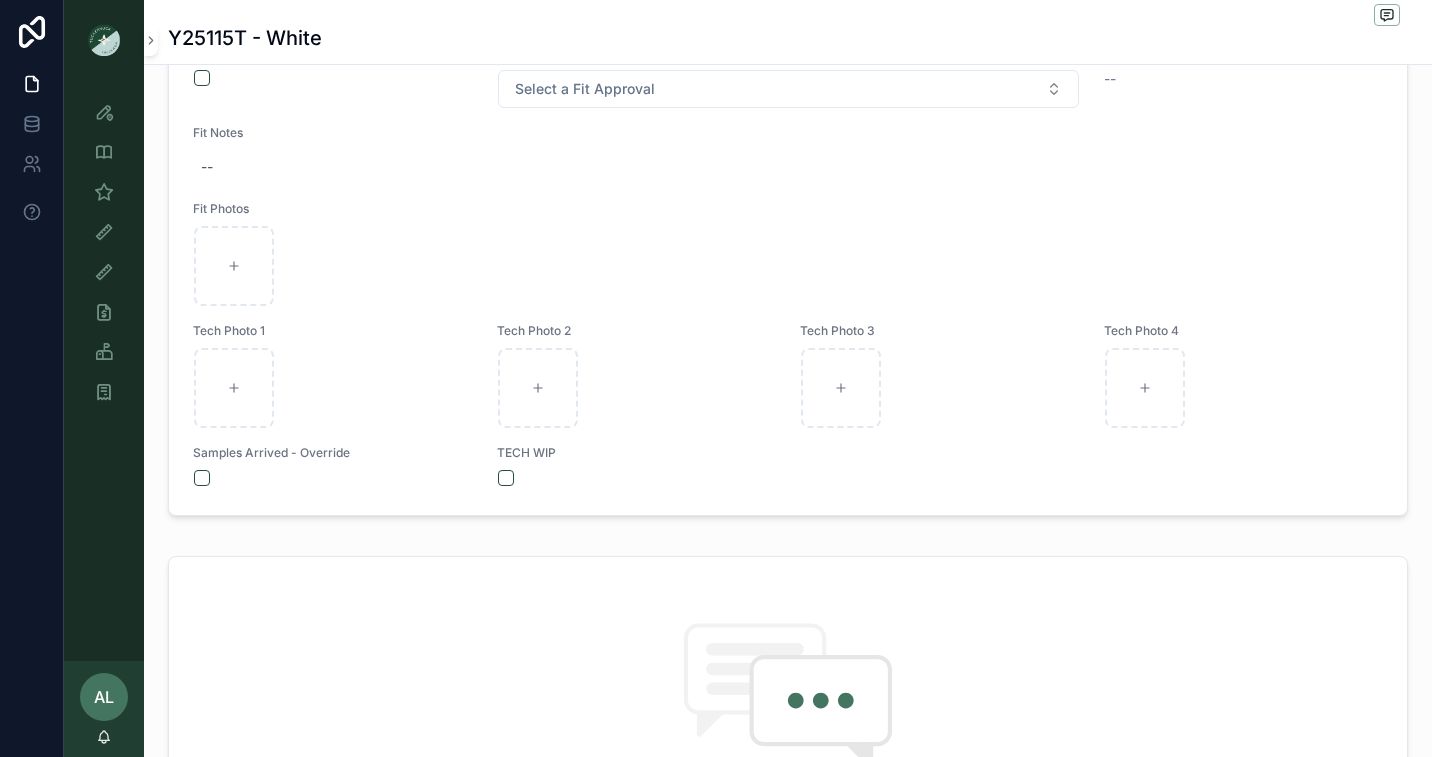 scroll, scrollTop: 860, scrollLeft: 0, axis: vertical 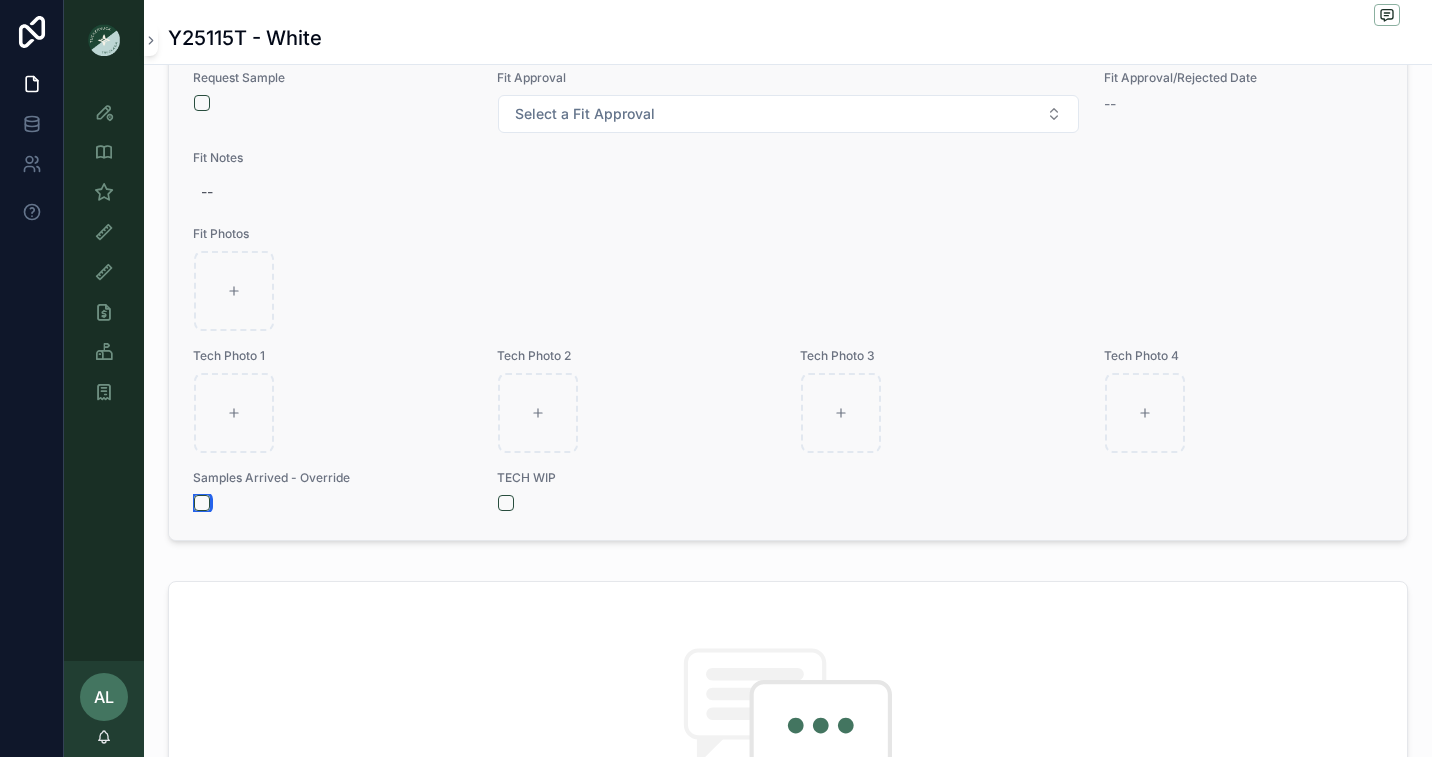 click at bounding box center [202, 503] 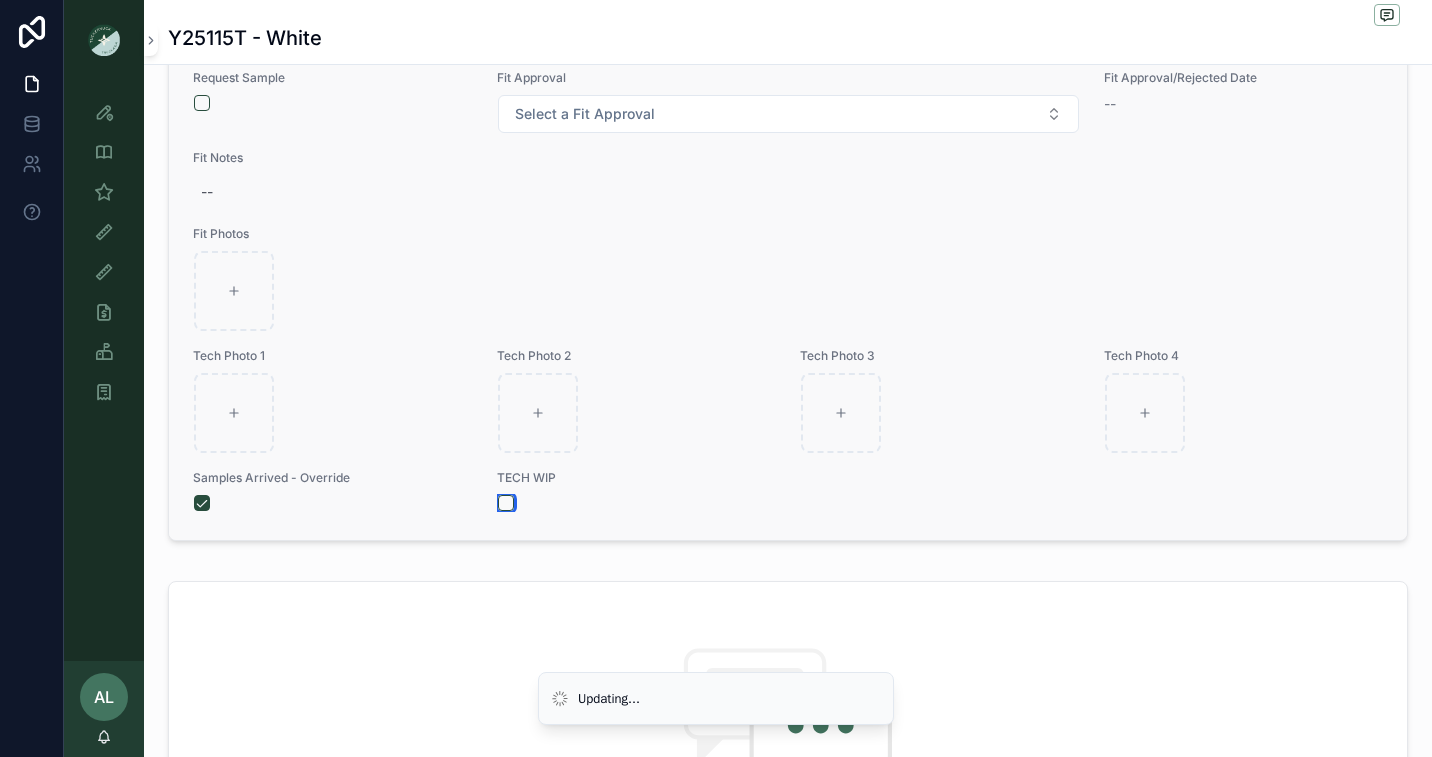 click at bounding box center [506, 503] 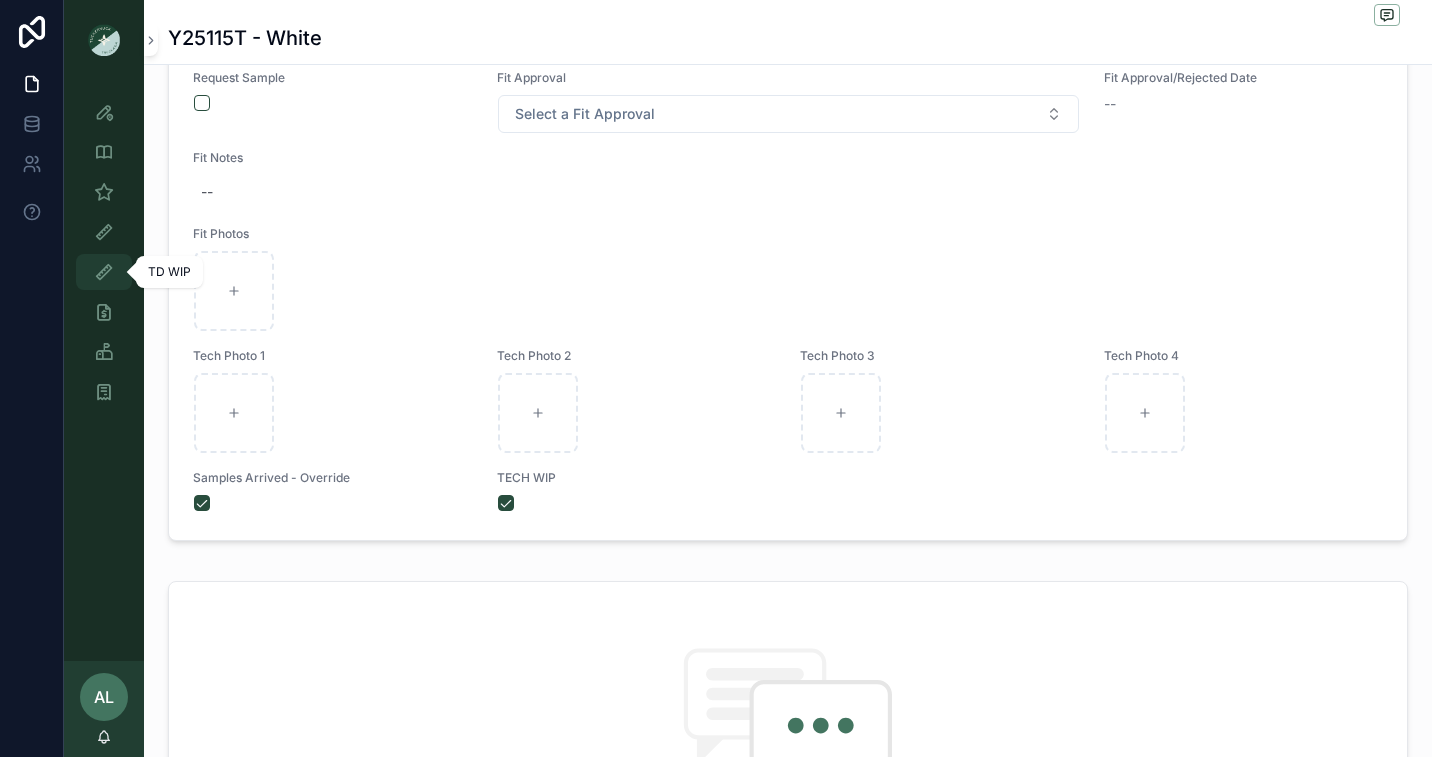 click at bounding box center (104, 272) 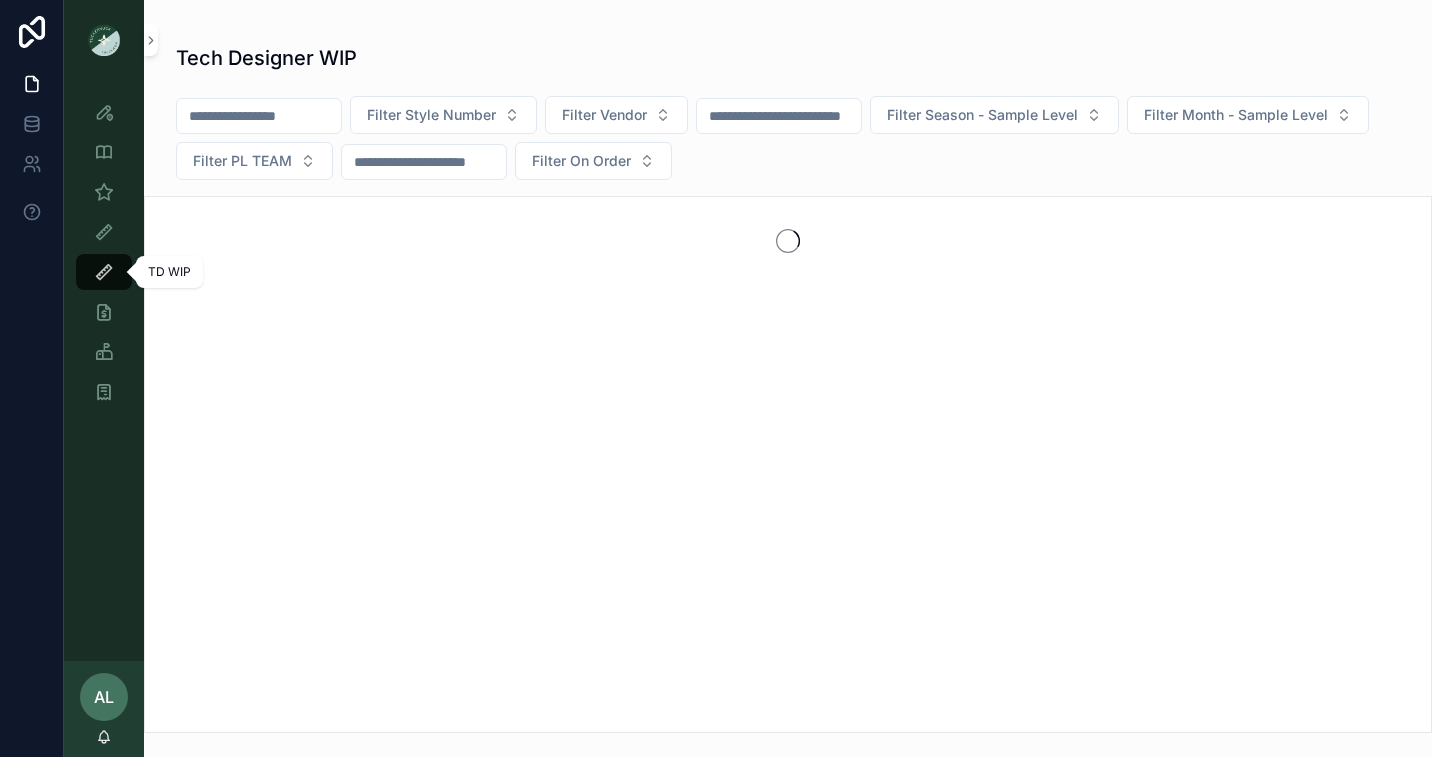 scroll, scrollTop: 0, scrollLeft: 0, axis: both 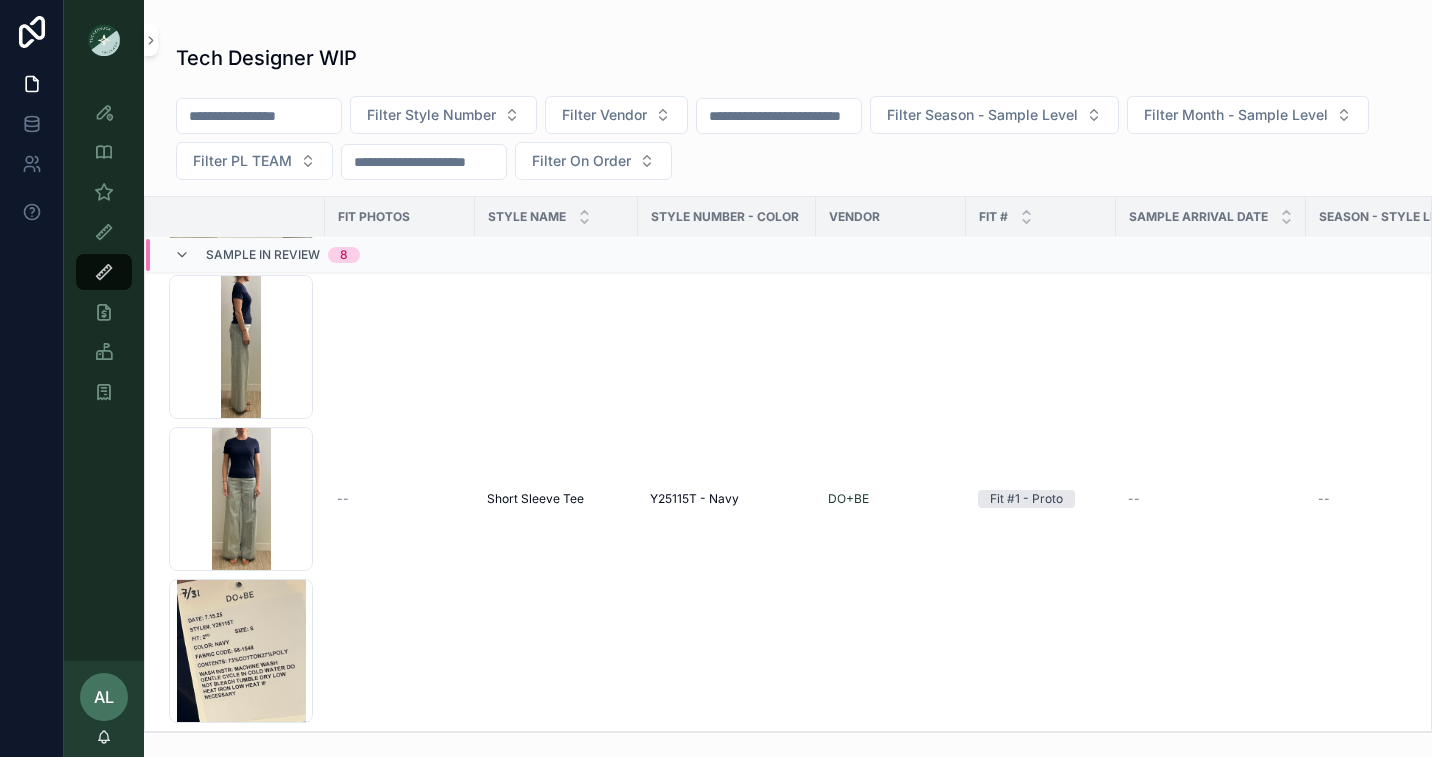 click at bounding box center [32, 378] 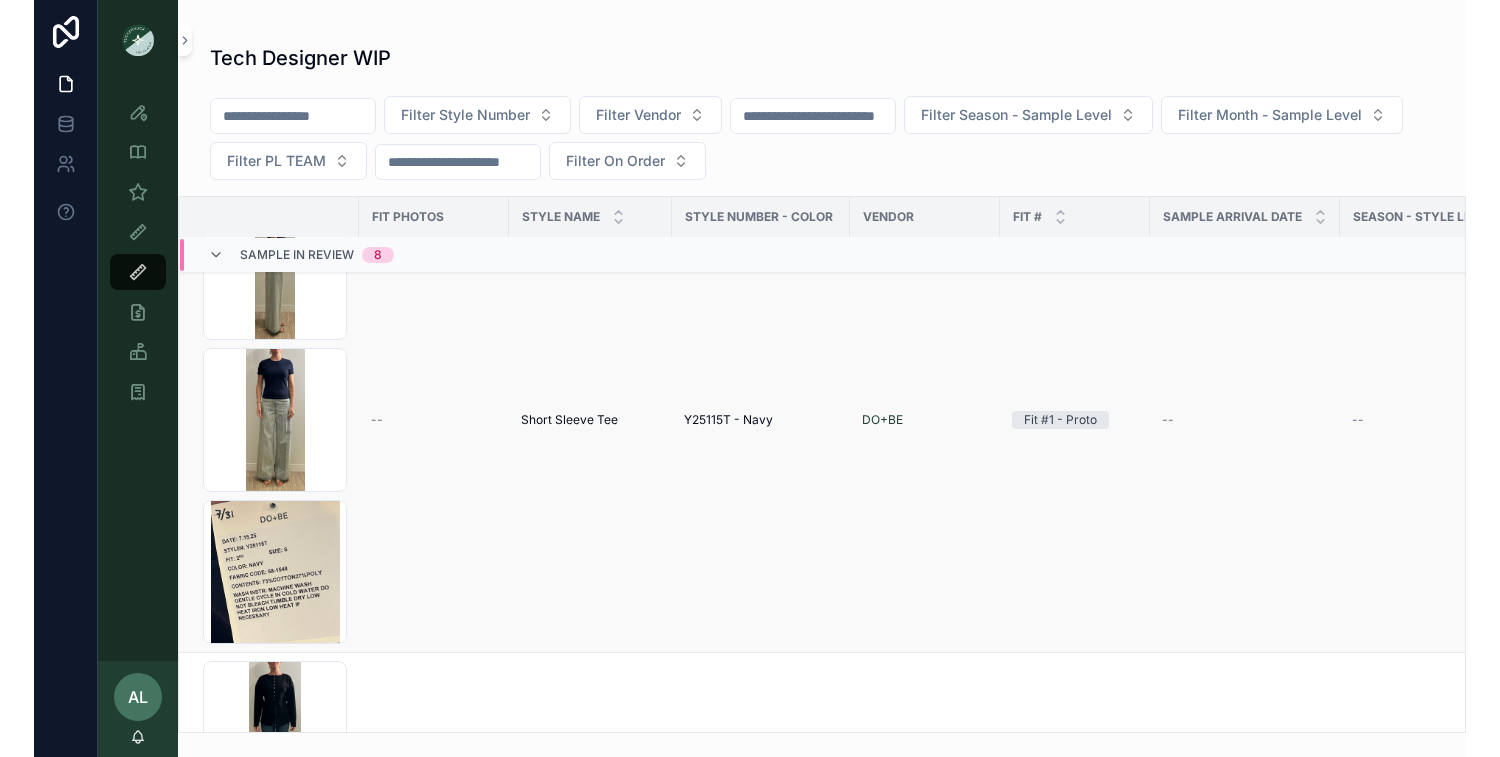 scroll, scrollTop: 284, scrollLeft: 0, axis: vertical 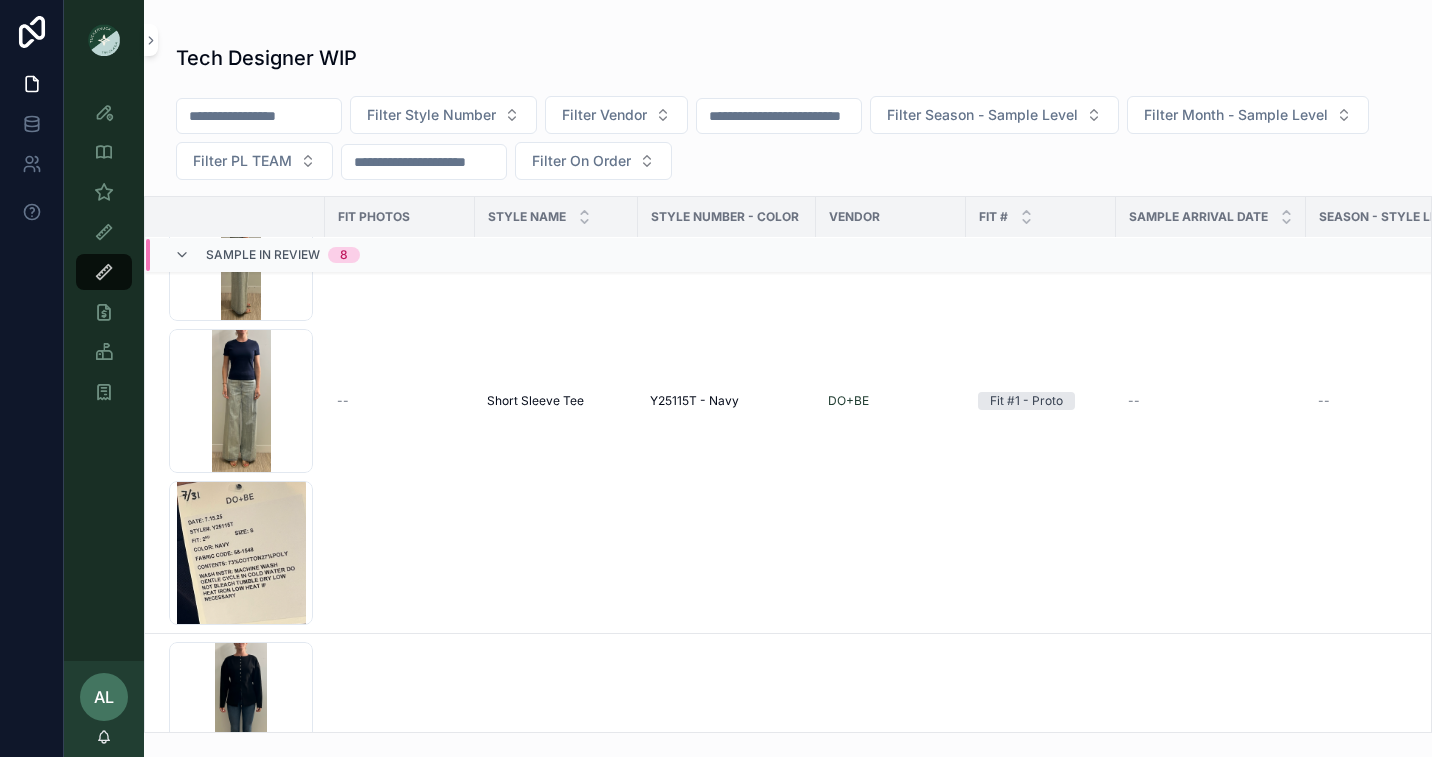 click on "Tech Designer WIP" at bounding box center (788, 58) 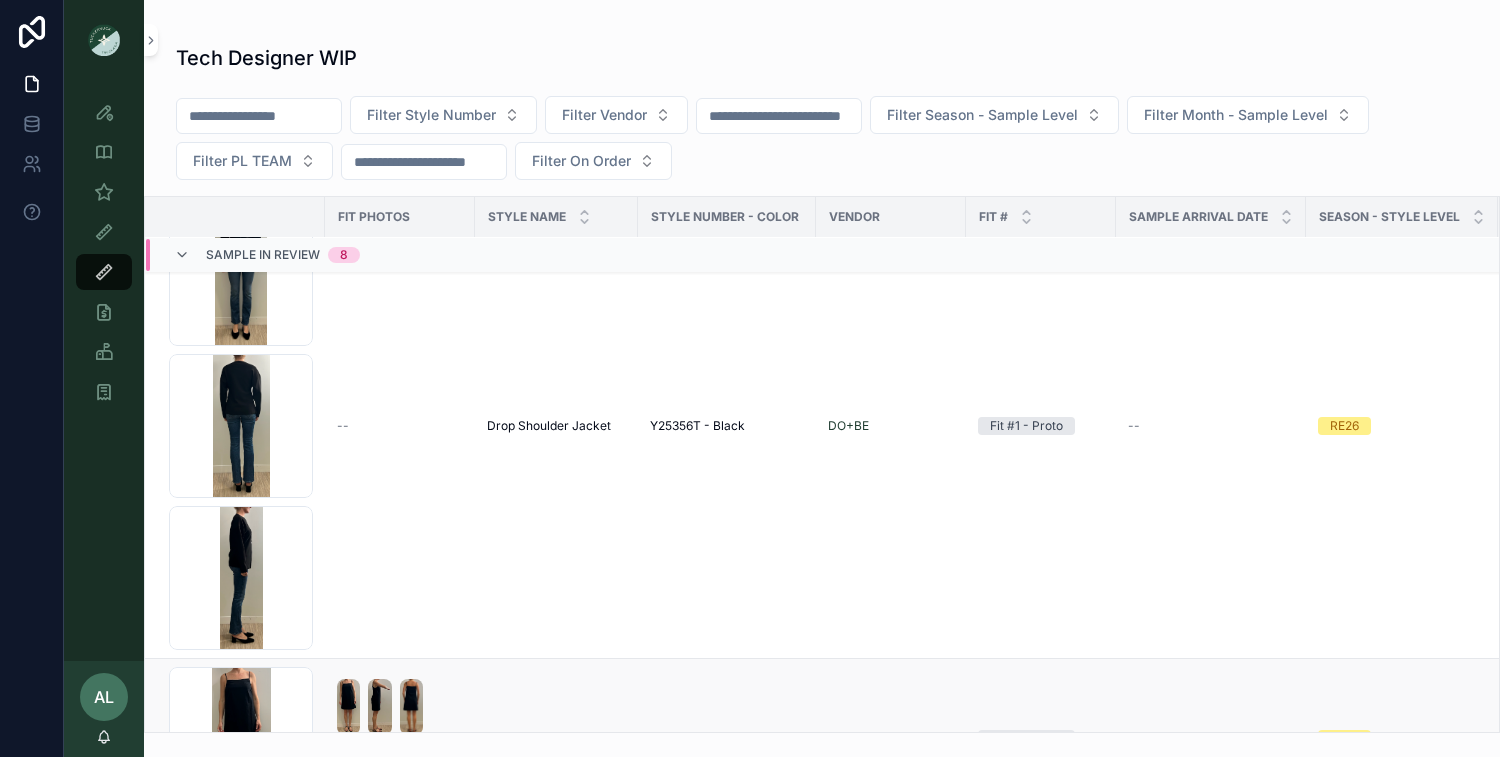 scroll, scrollTop: 784, scrollLeft: 0, axis: vertical 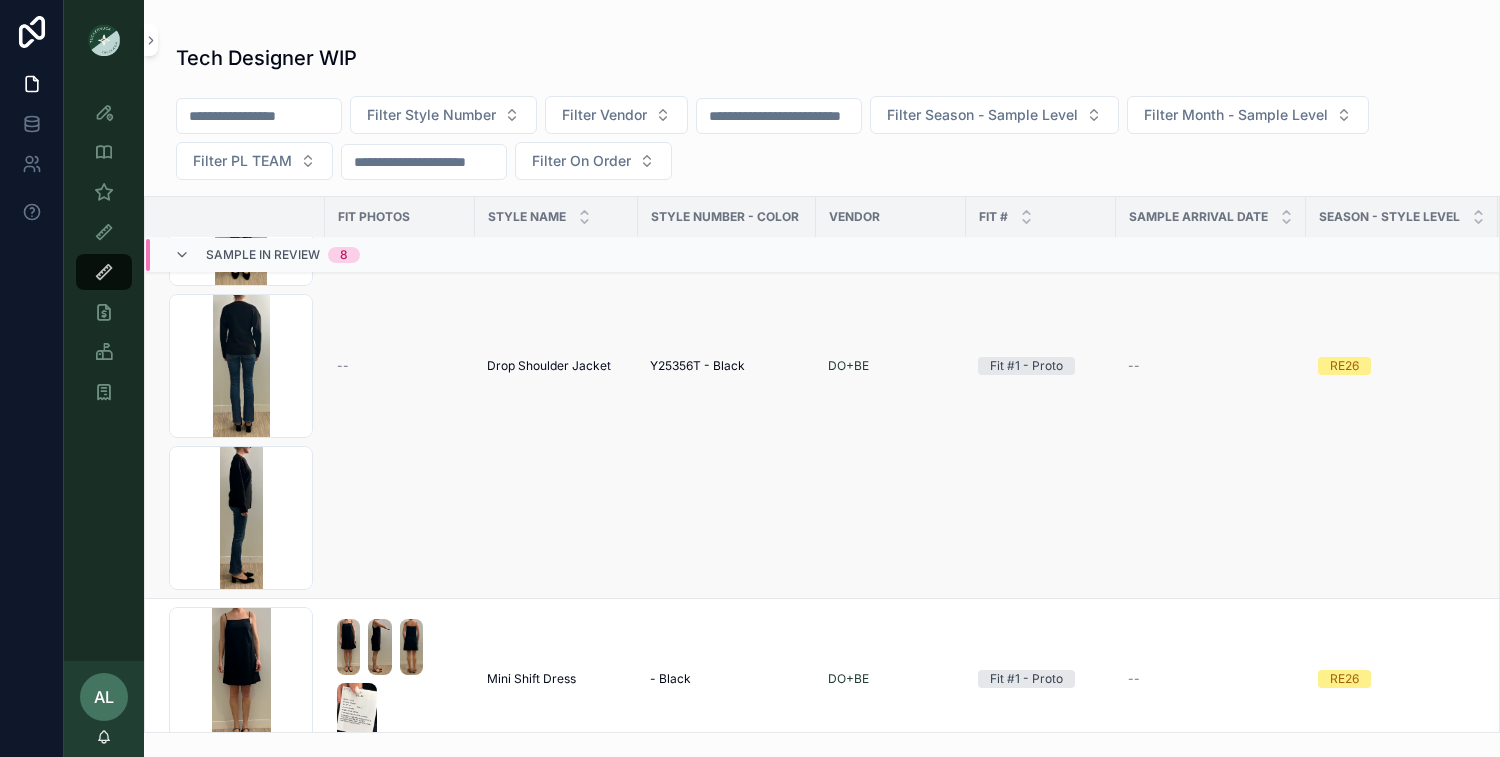click on "--" at bounding box center [400, 366] 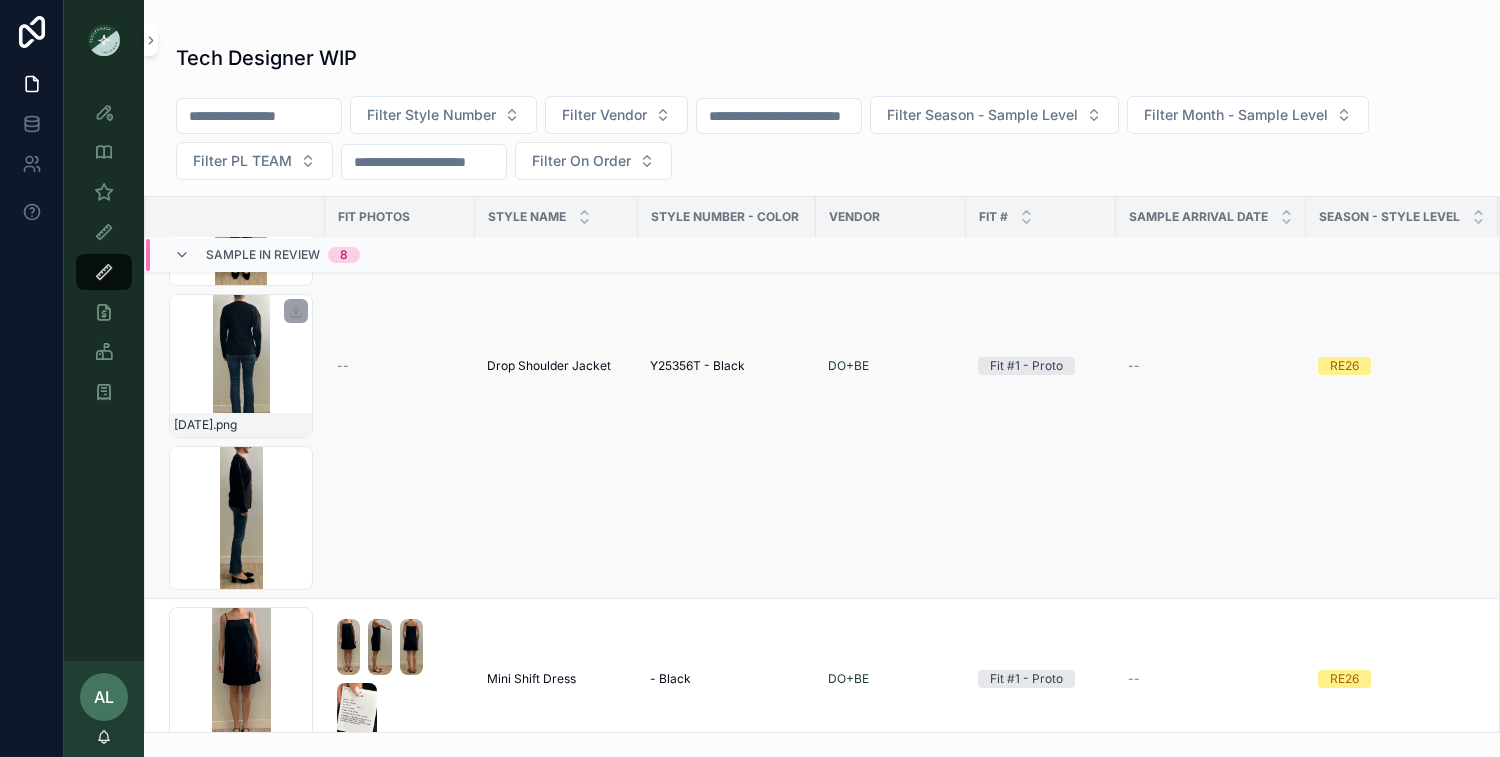 click on "Screenshot-[DATE]-at-[TIME] .png" at bounding box center (241, 366) 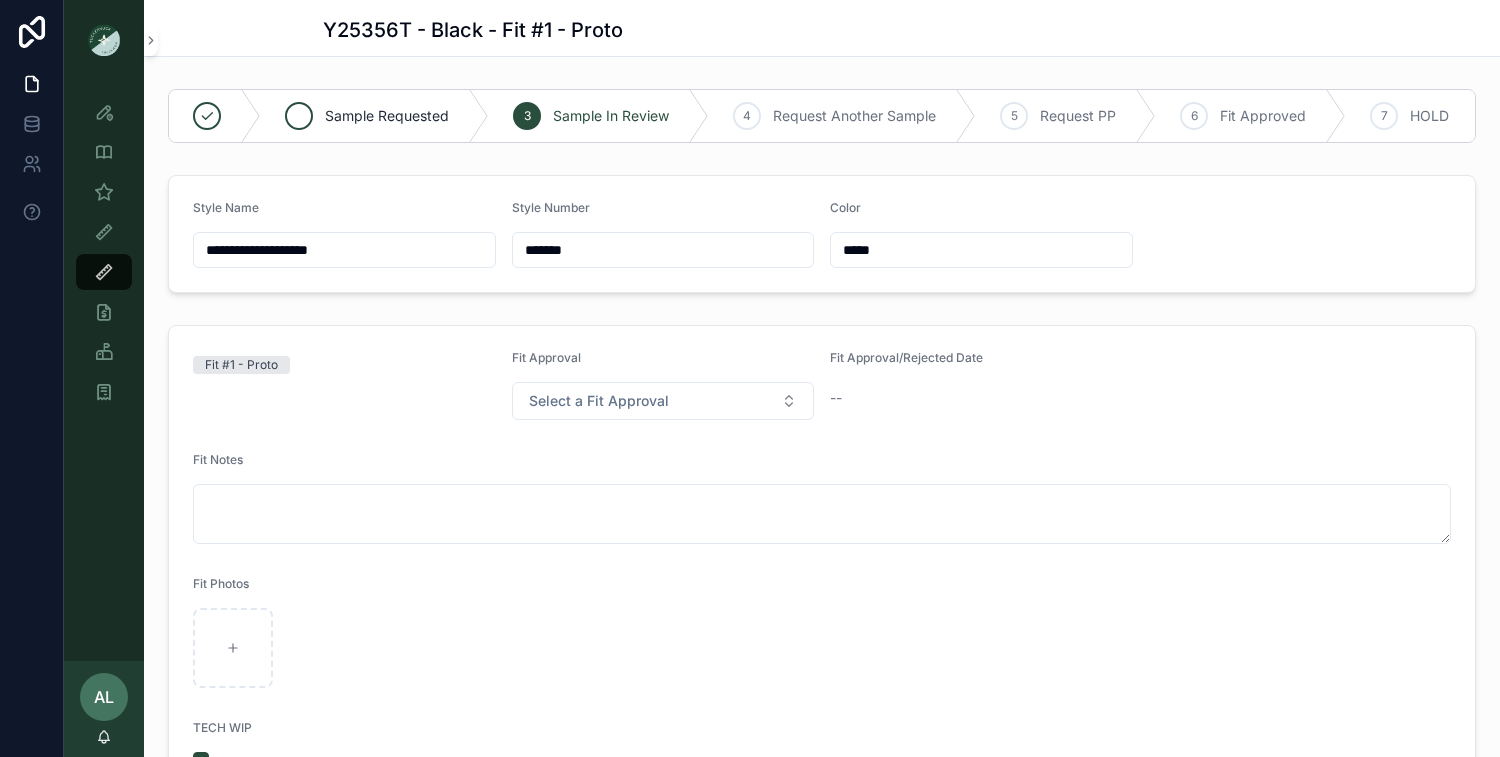 click on "Sample Requested" at bounding box center (375, 116) 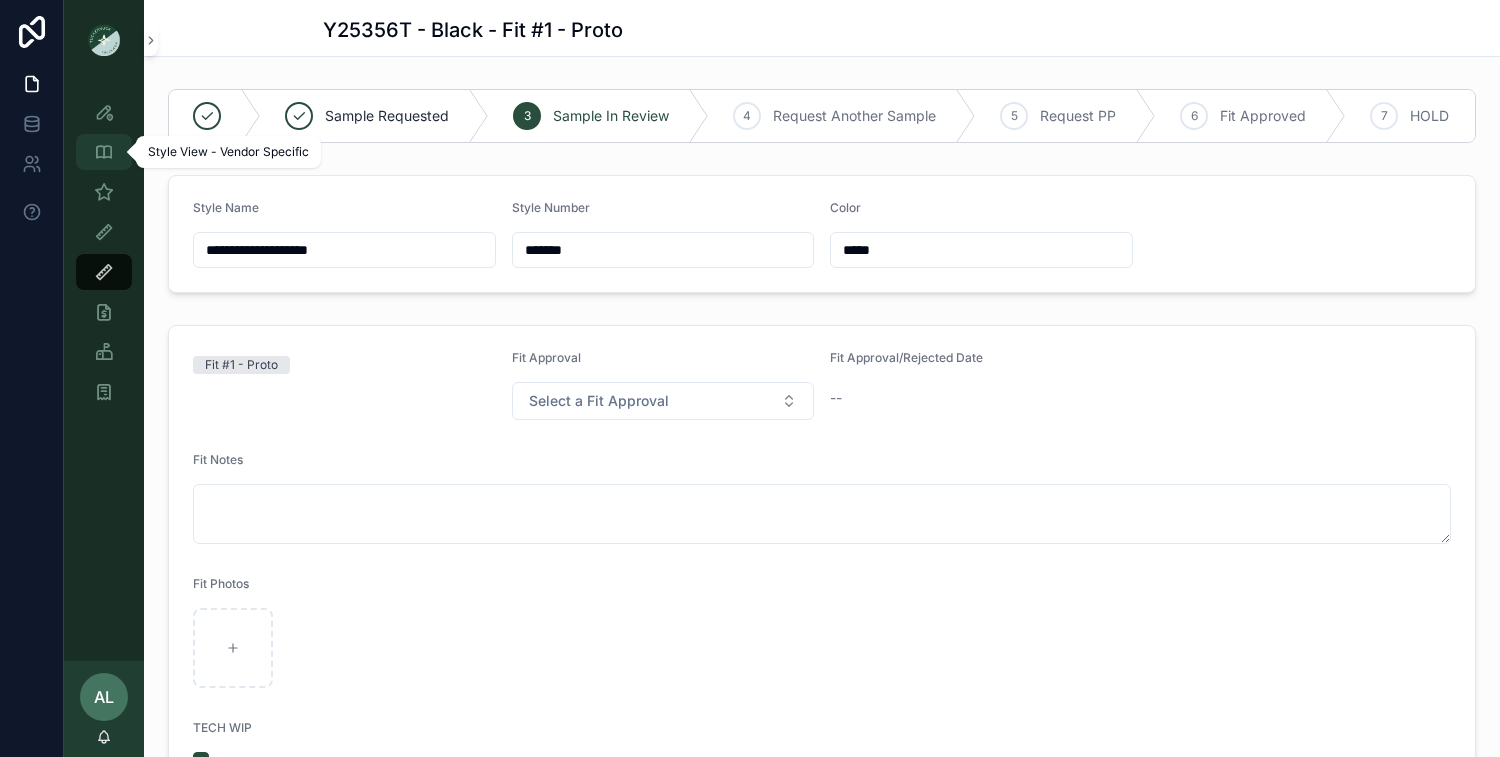 click on "Style View - Vendor Specific" at bounding box center [104, 152] 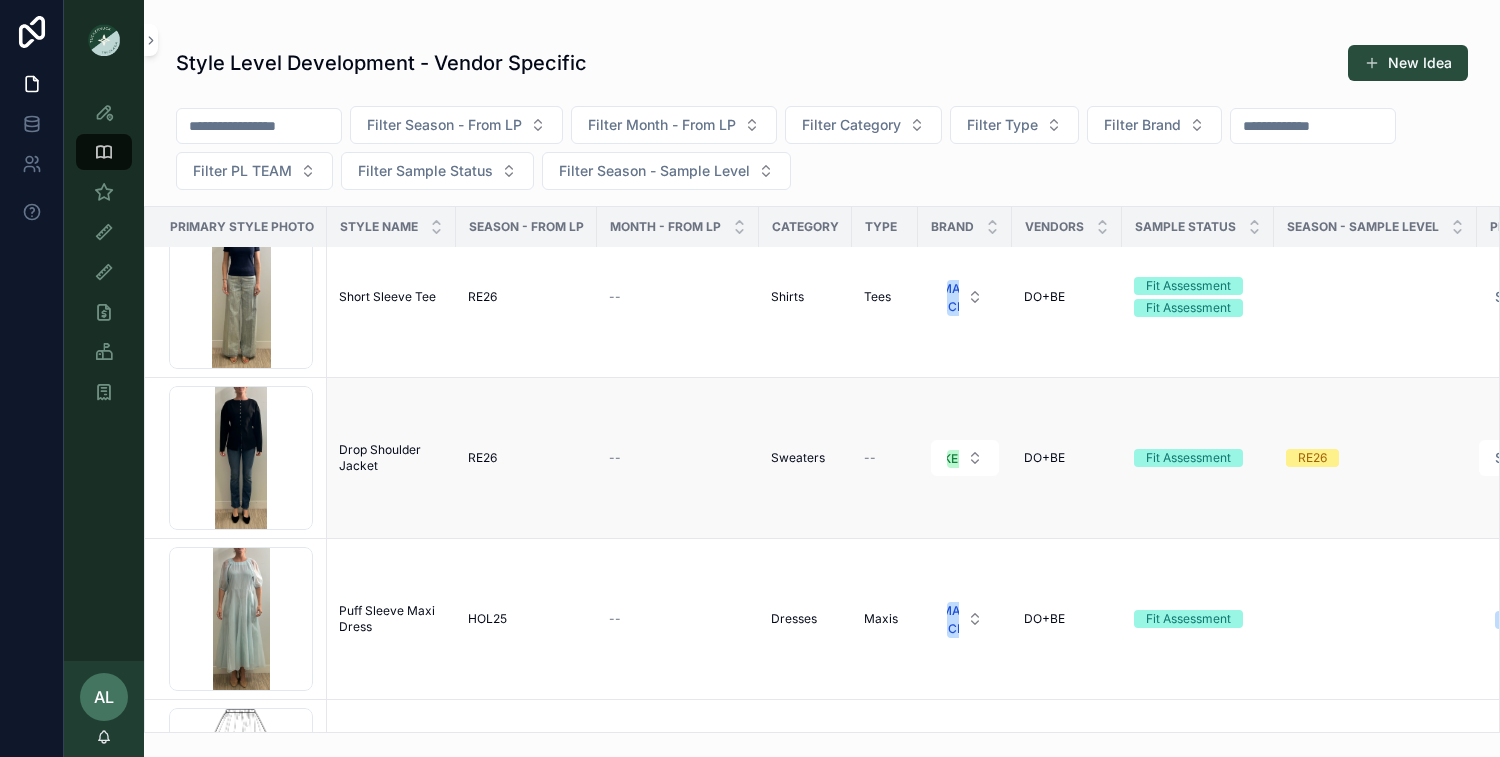 scroll, scrollTop: 0, scrollLeft: 0, axis: both 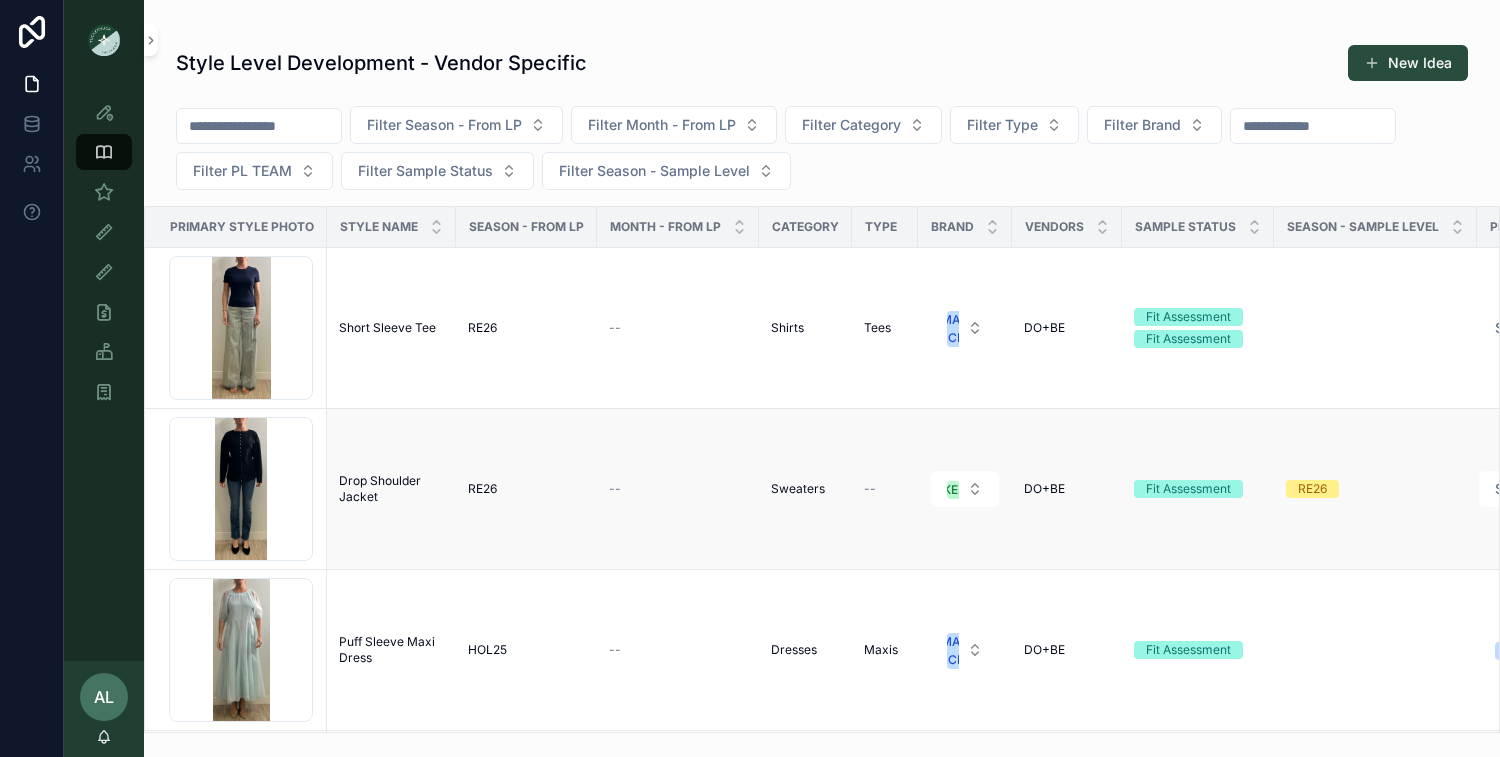 click on "Drop Shoulder Jacket" at bounding box center (391, 489) 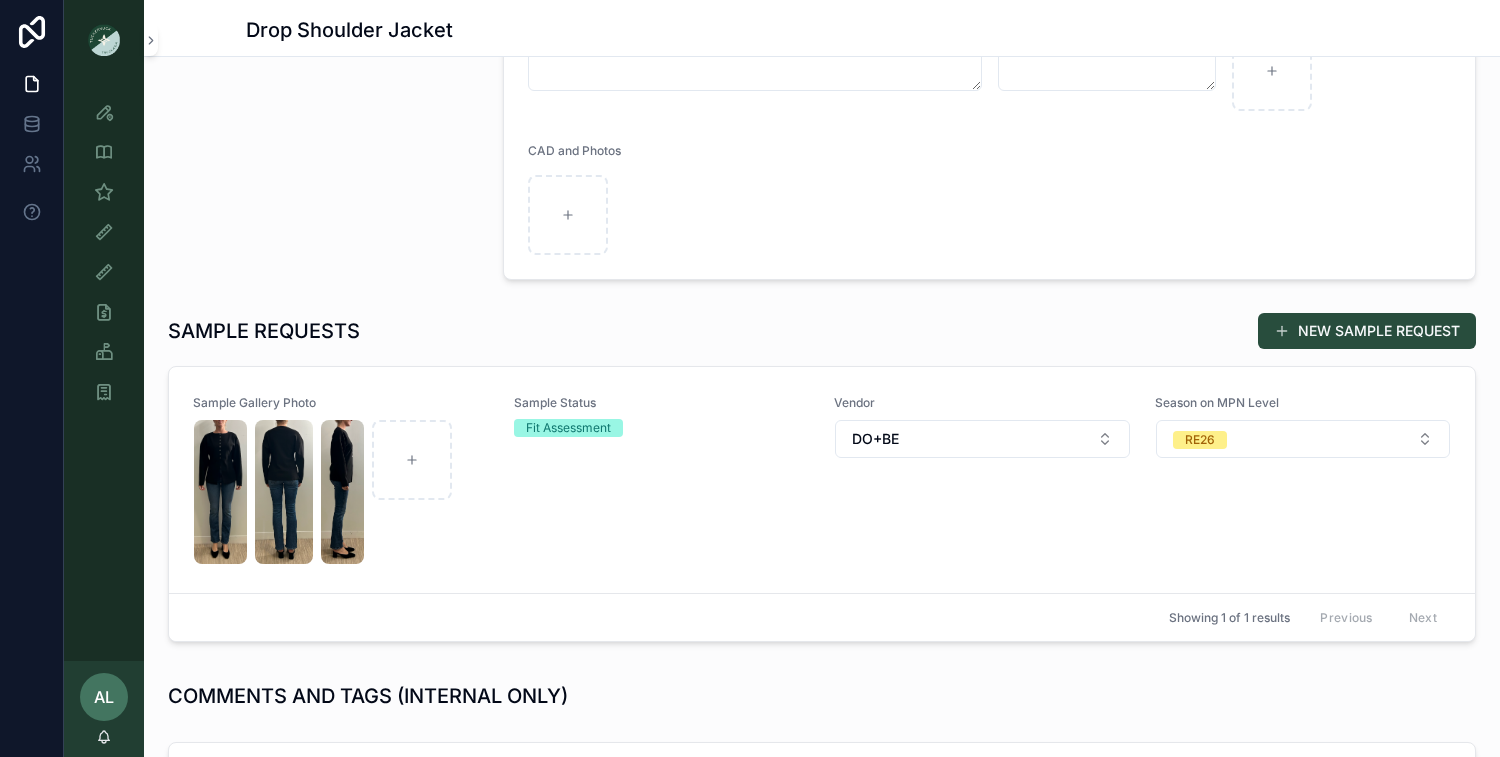 scroll, scrollTop: 772, scrollLeft: 0, axis: vertical 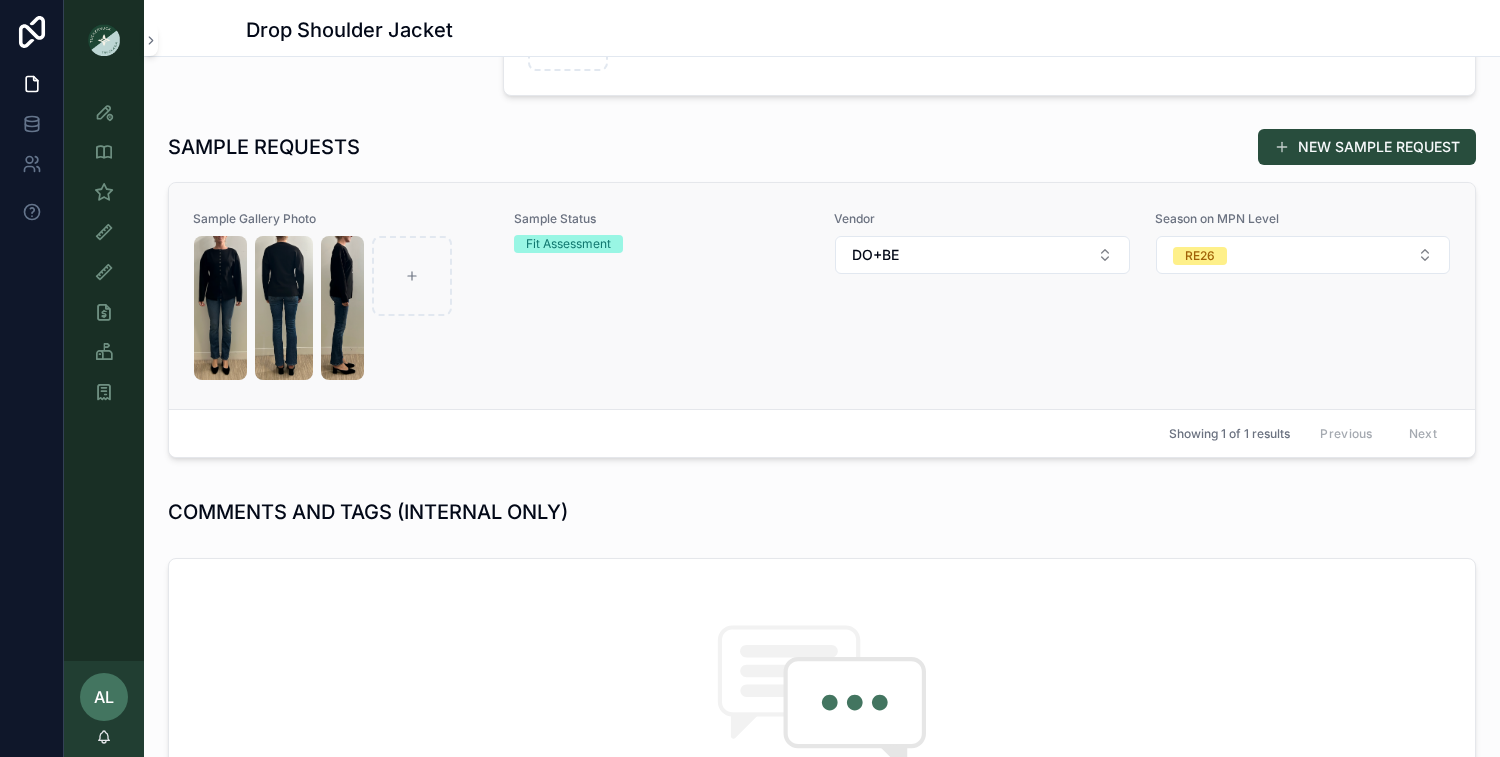 click on "Sample Status Fit Assessment" at bounding box center [662, 296] 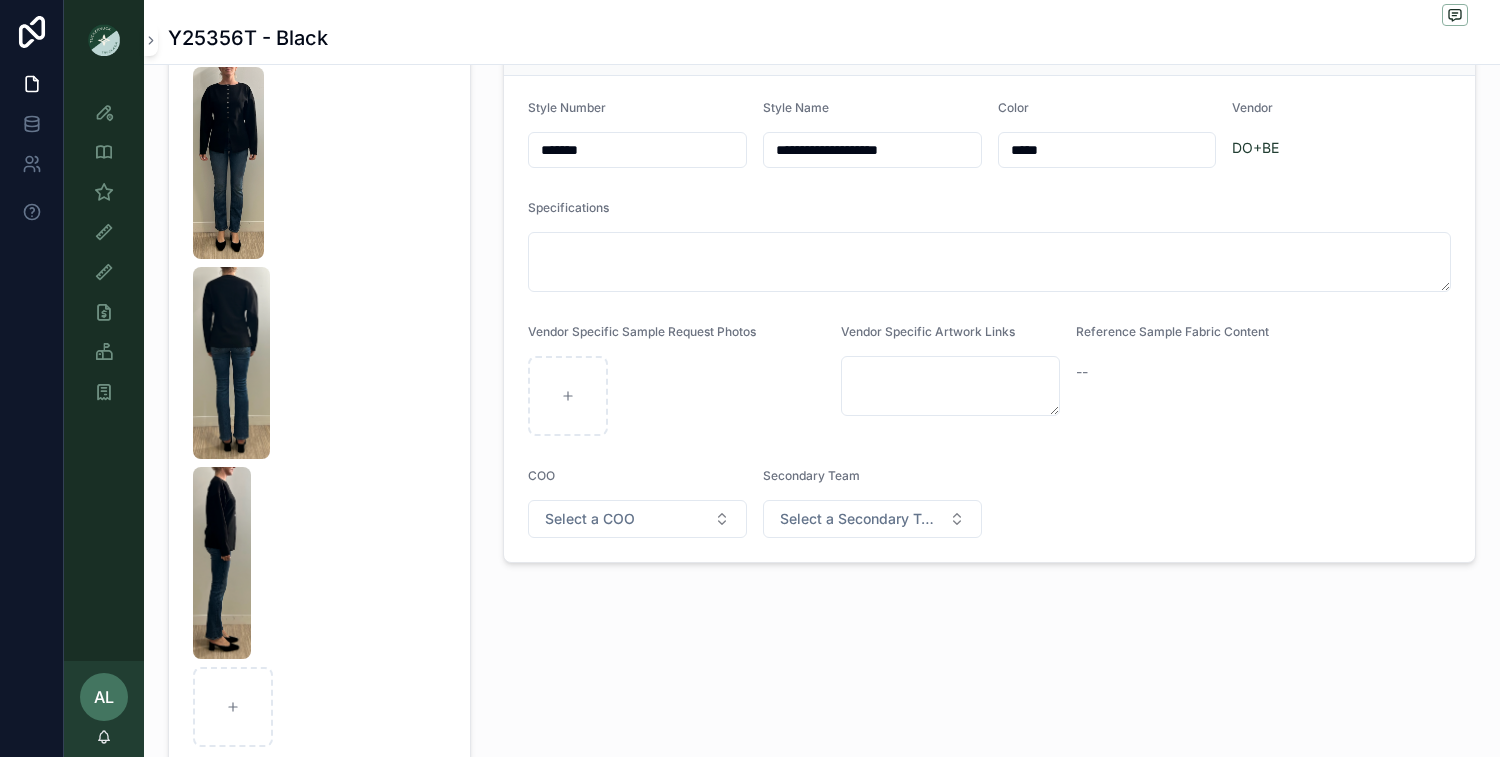 scroll, scrollTop: 330, scrollLeft: 0, axis: vertical 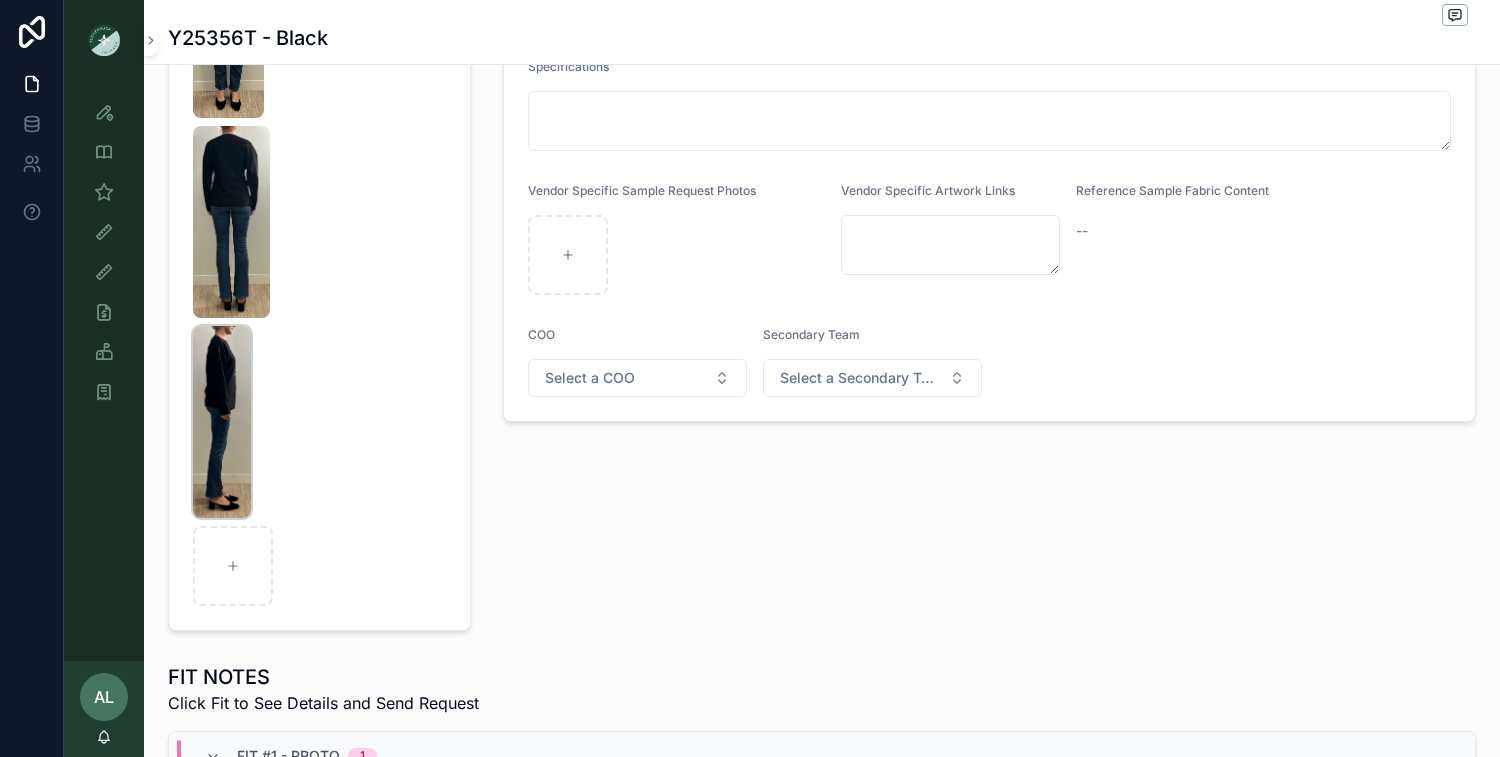 click at bounding box center [222, 422] 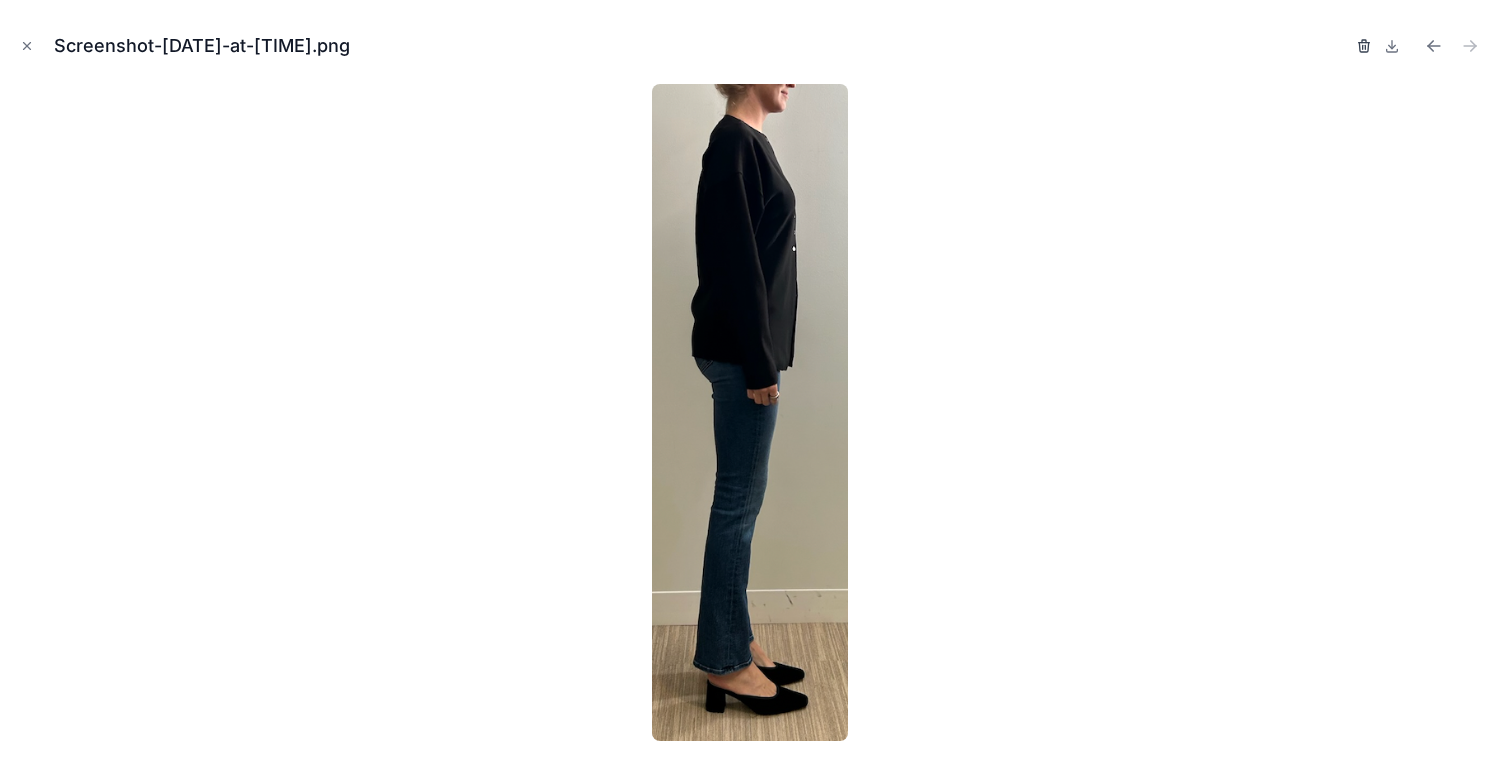 click 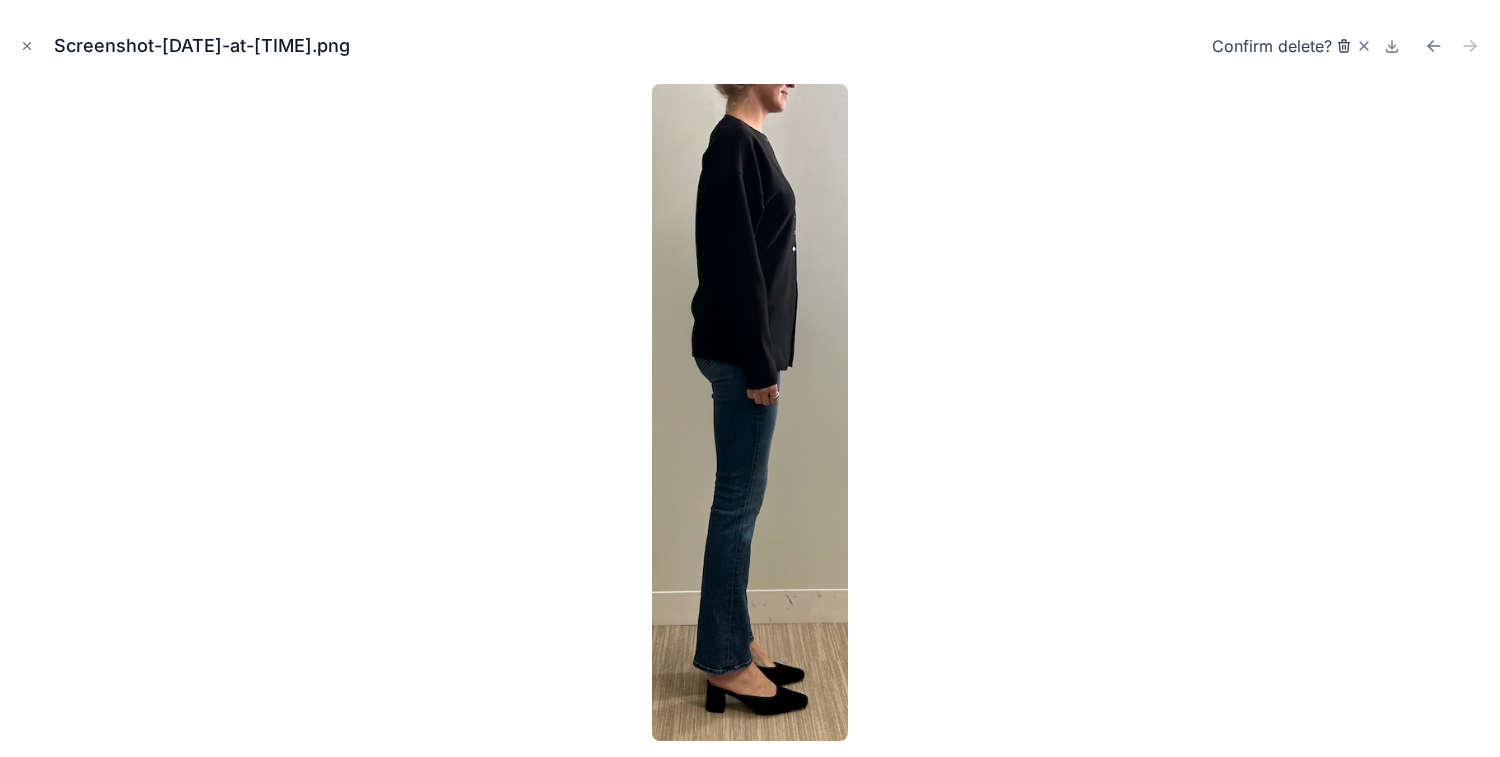 click 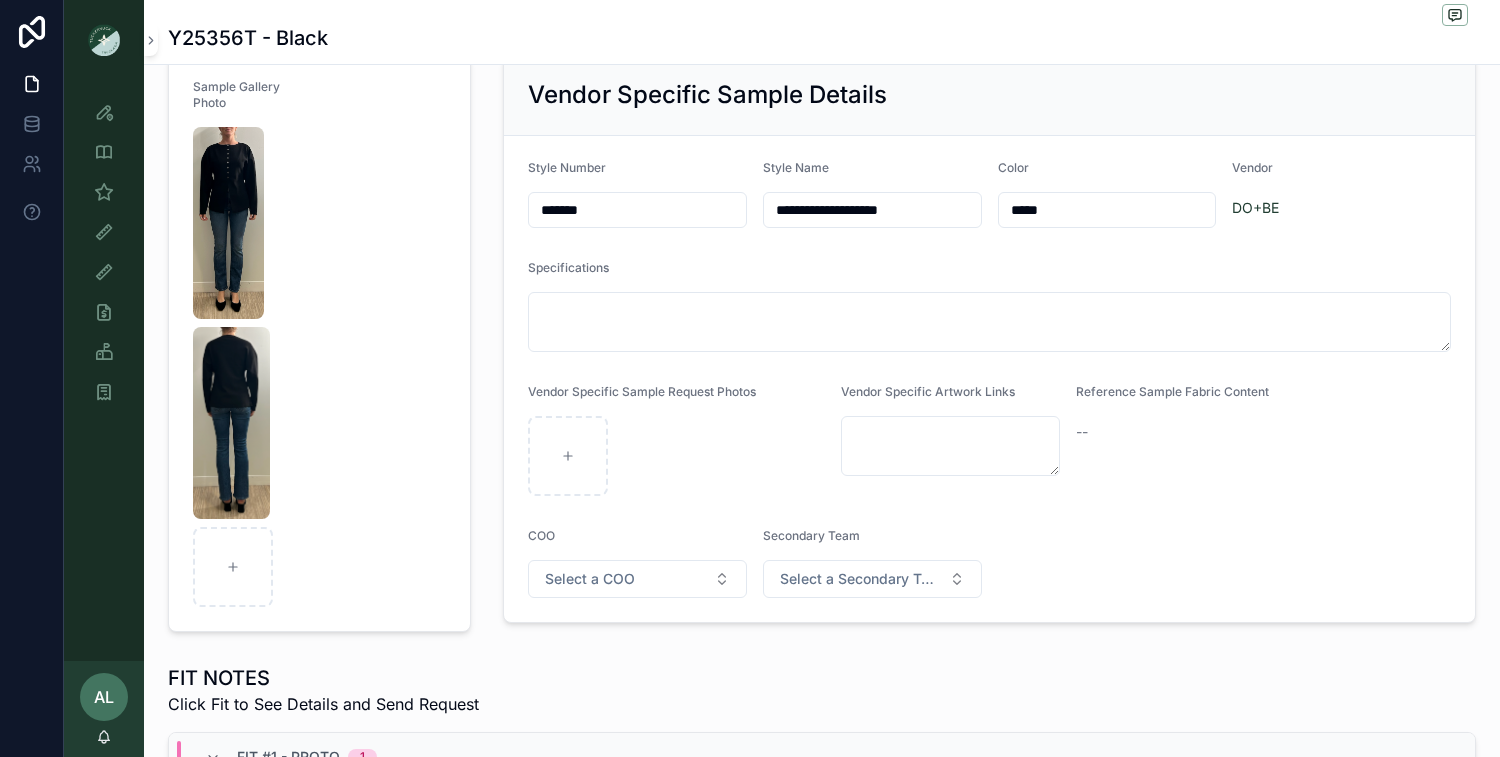 scroll, scrollTop: 139, scrollLeft: 0, axis: vertical 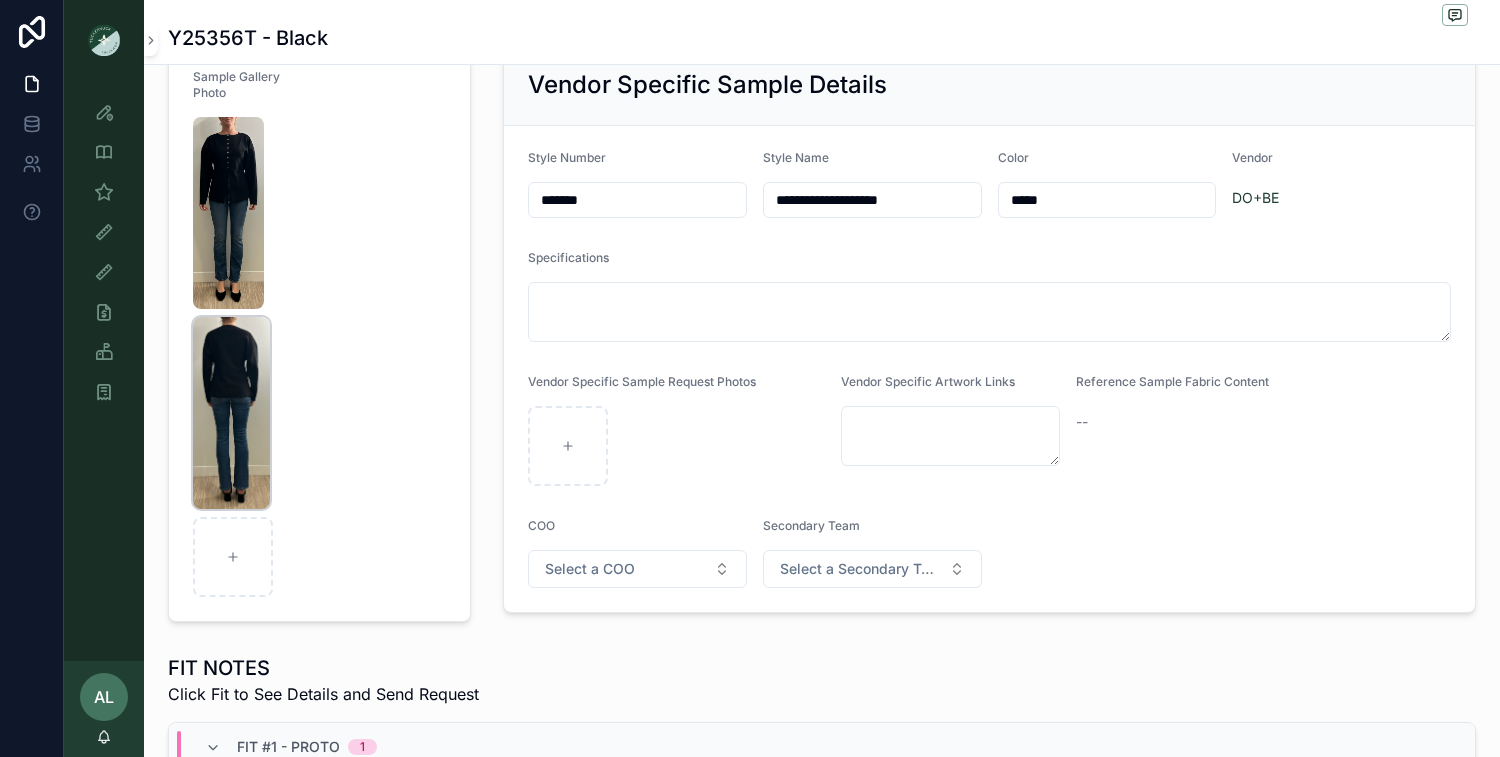 click at bounding box center (231, 413) 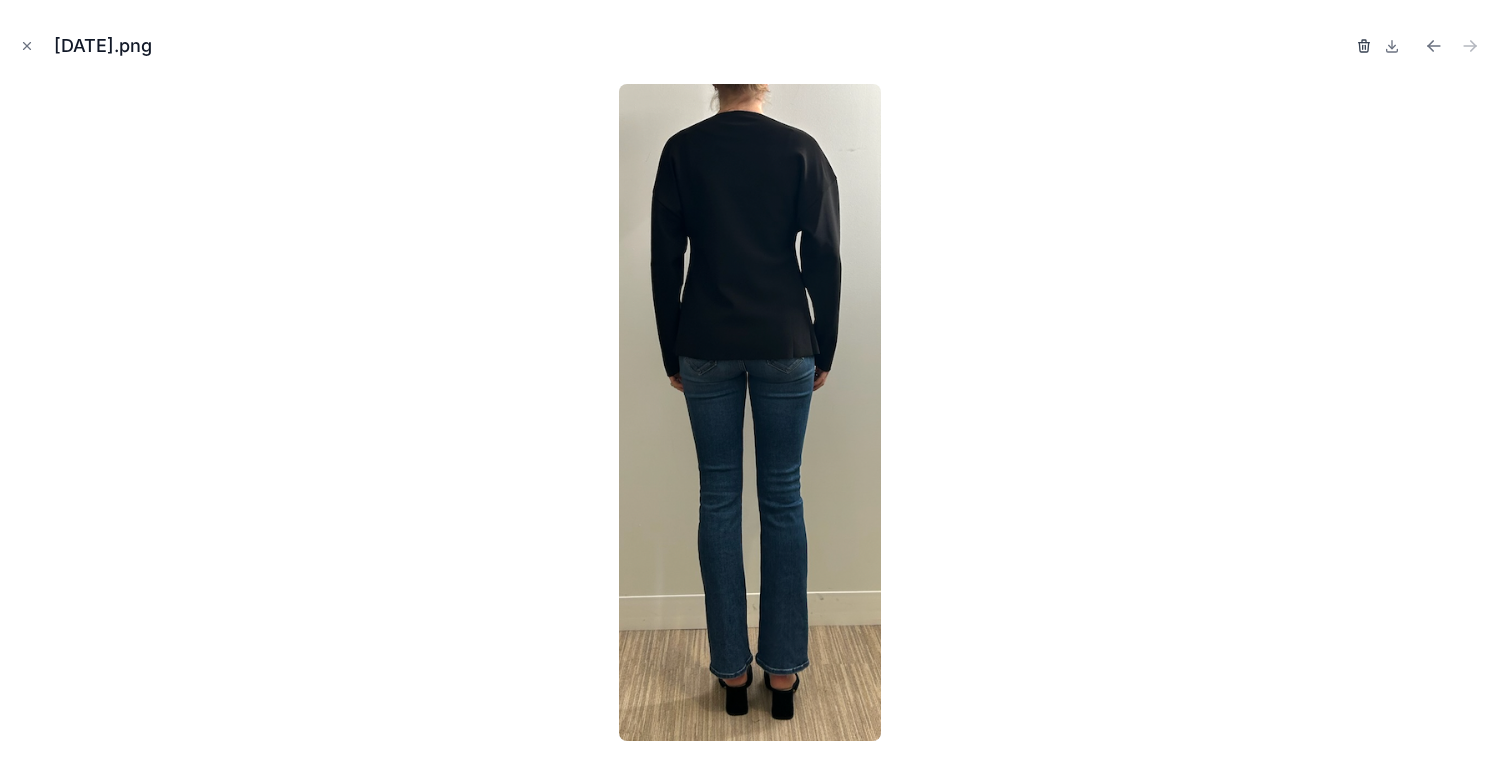 click 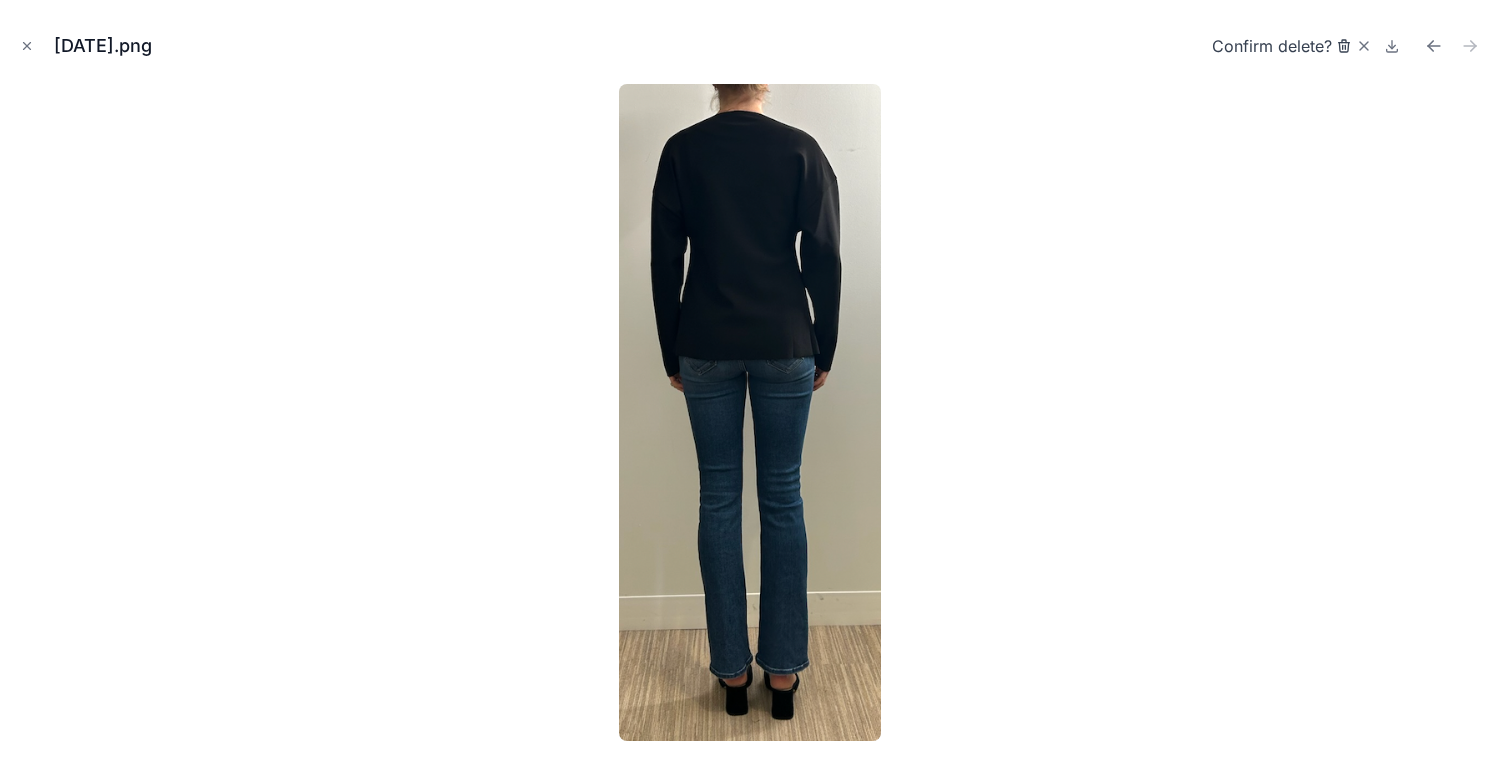 click 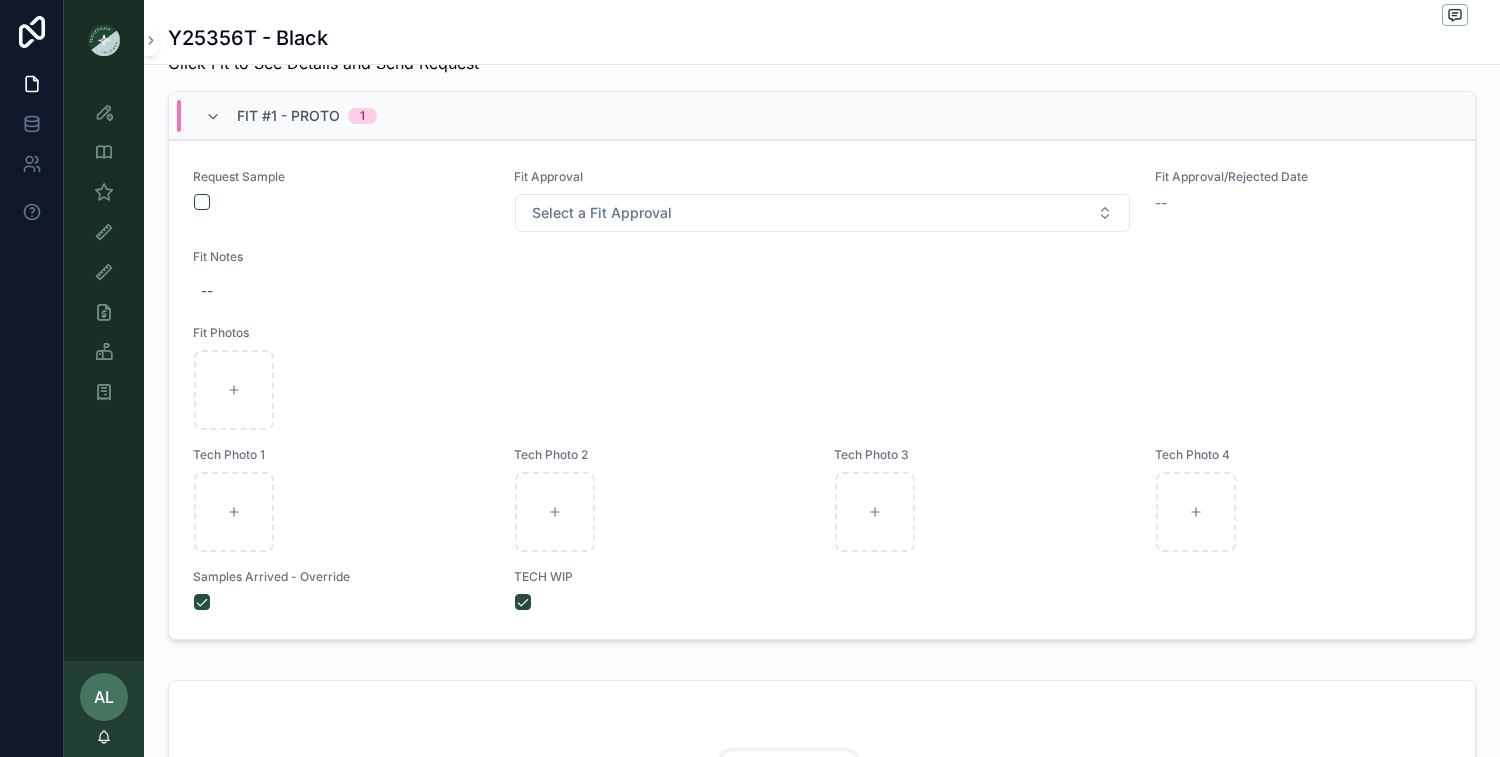 scroll, scrollTop: 764, scrollLeft: 0, axis: vertical 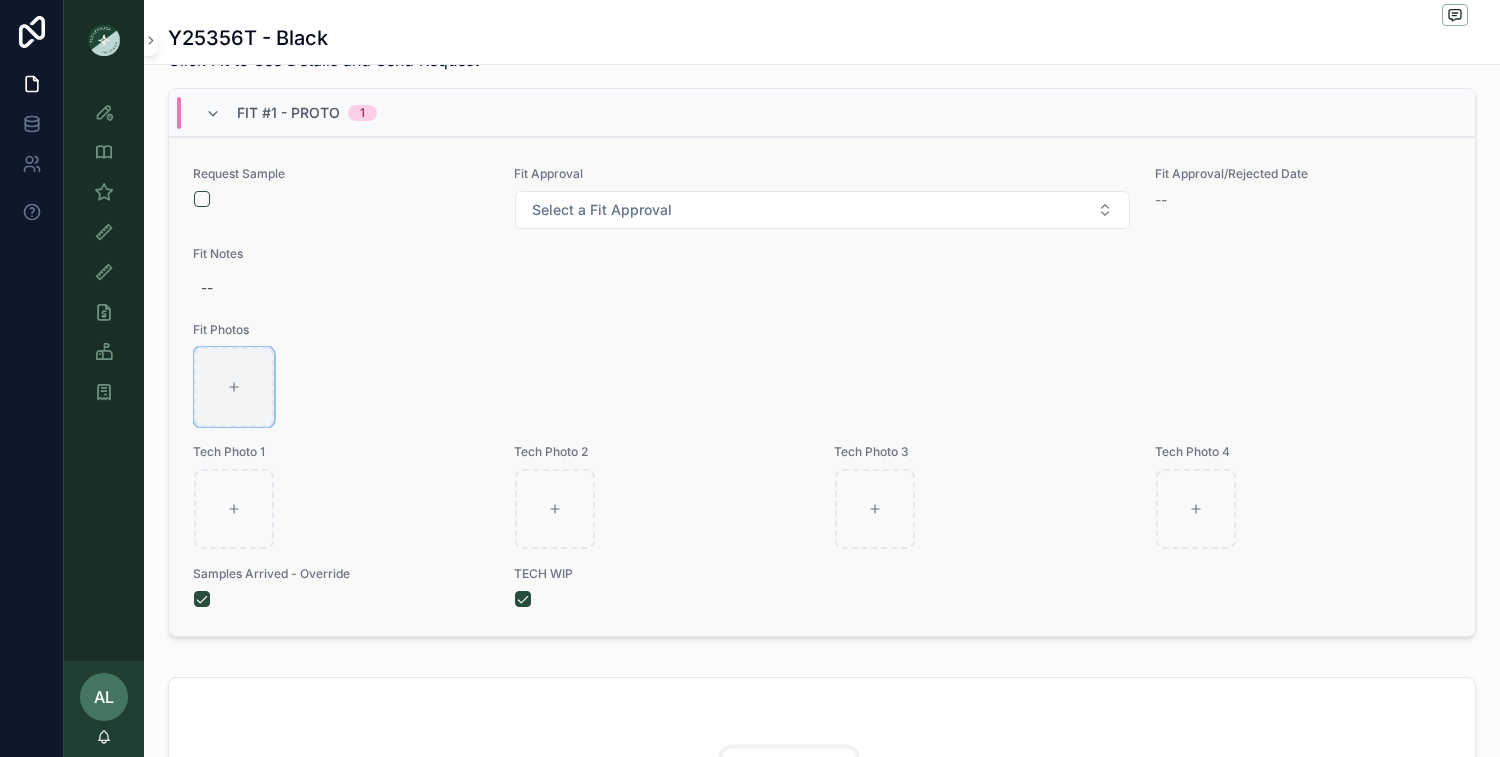 click at bounding box center [234, 387] 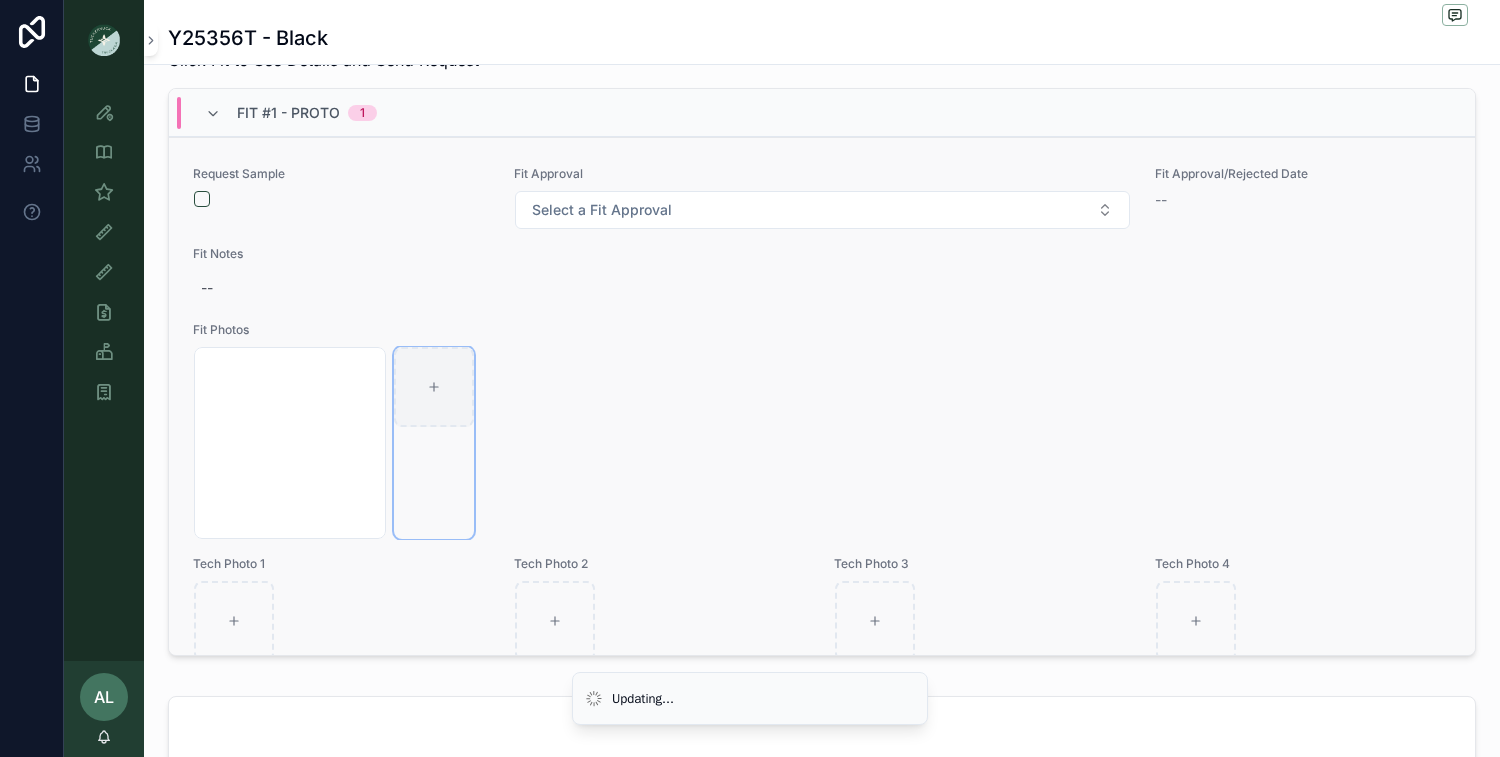 click at bounding box center (434, 387) 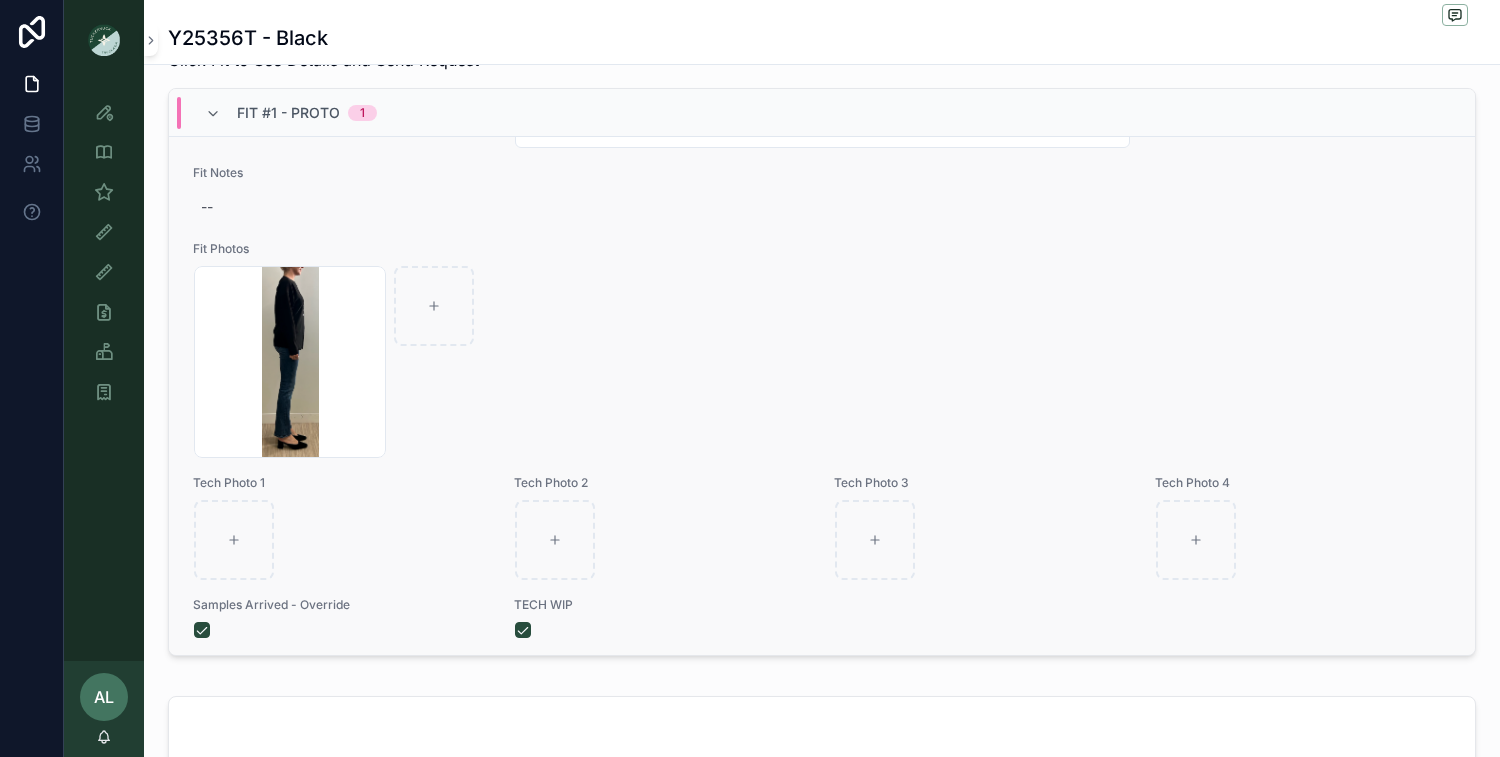 scroll, scrollTop: 93, scrollLeft: 0, axis: vertical 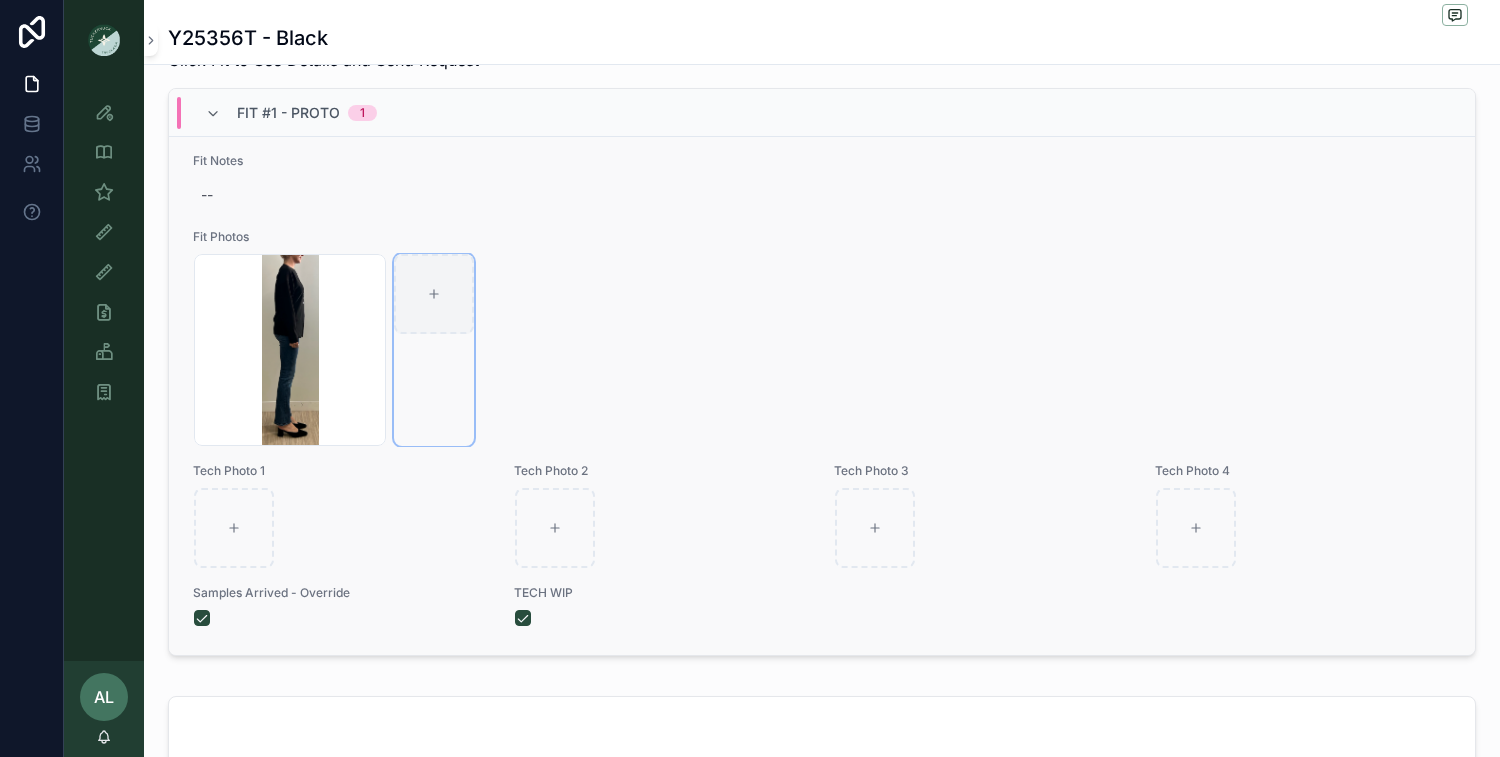 click 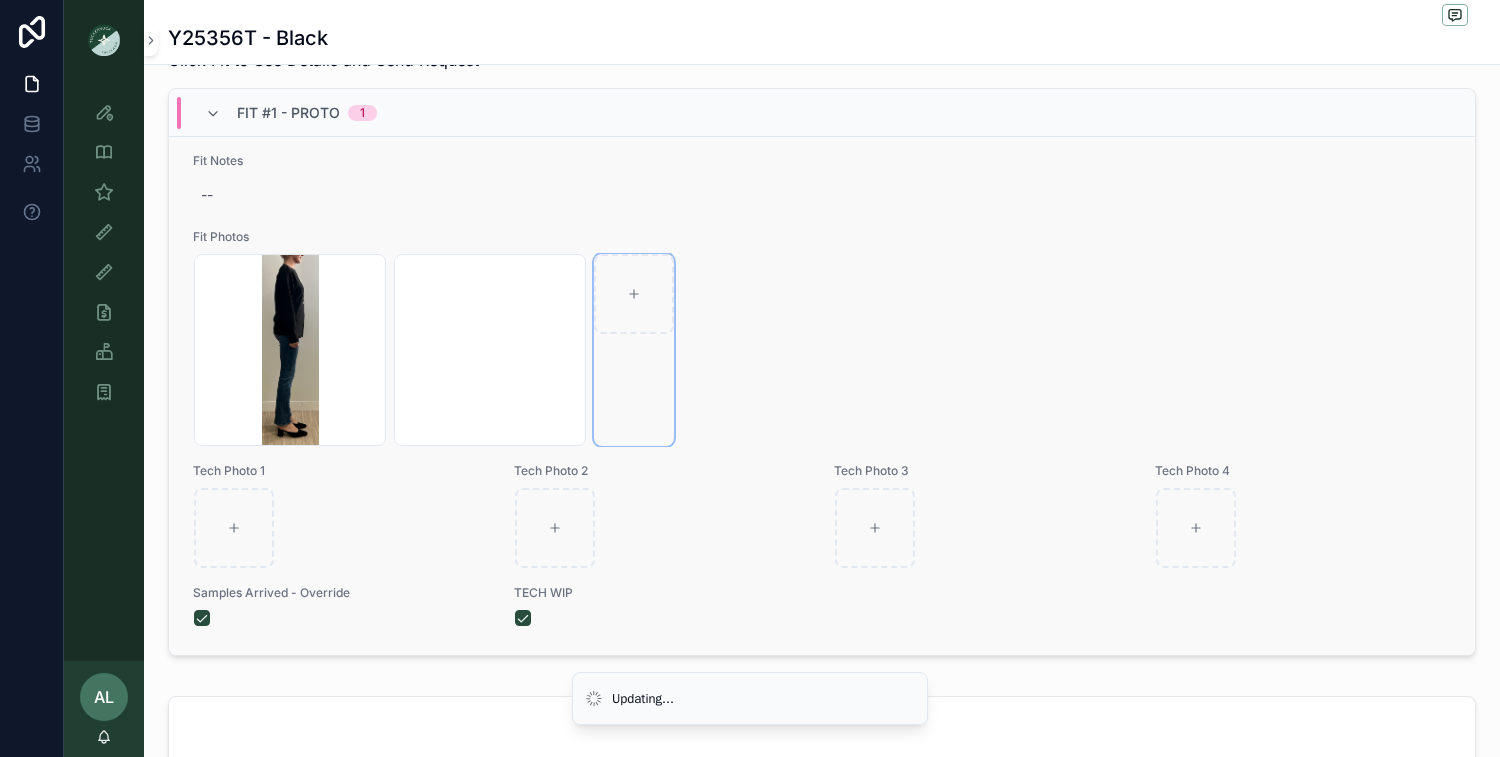scroll, scrollTop: 0, scrollLeft: 0, axis: both 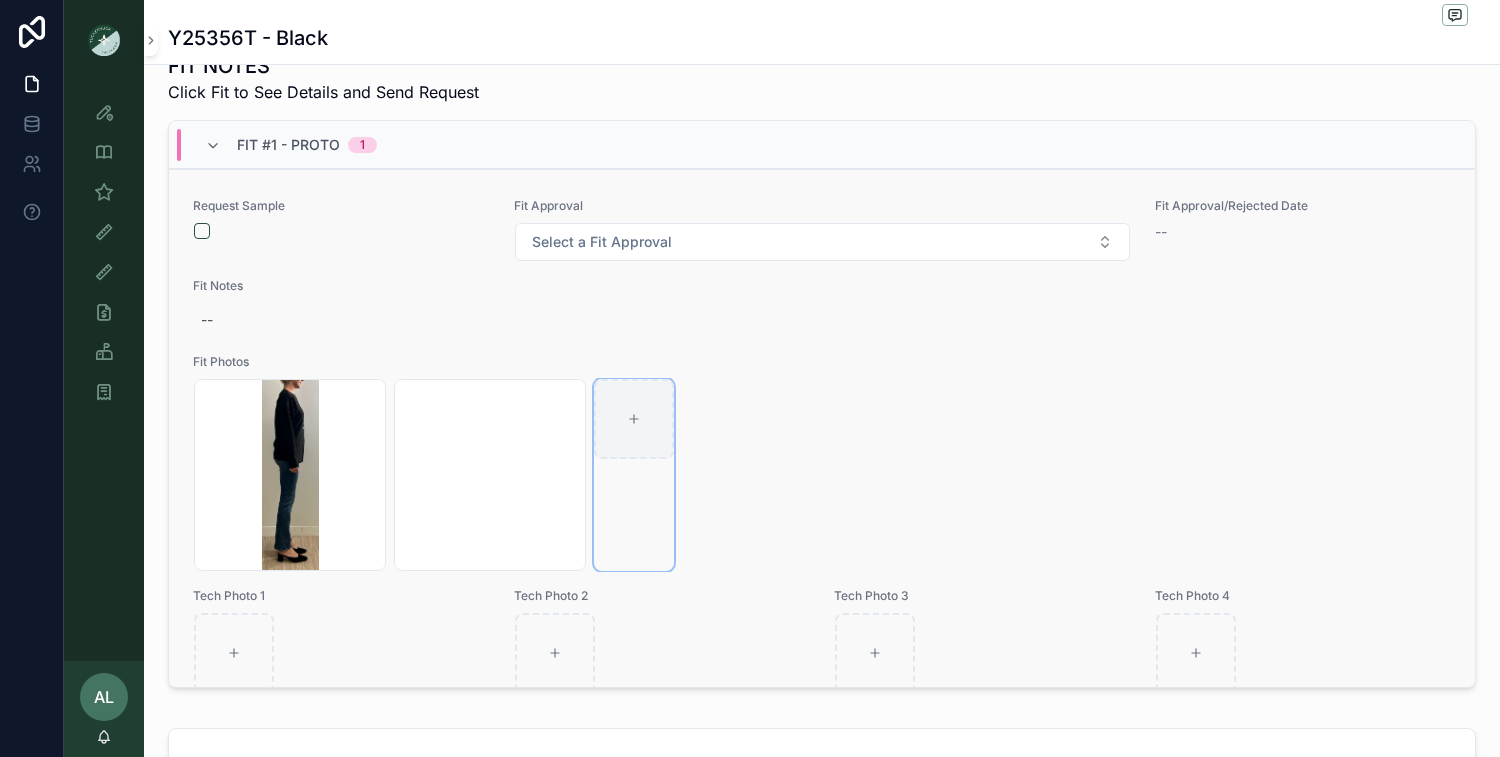click 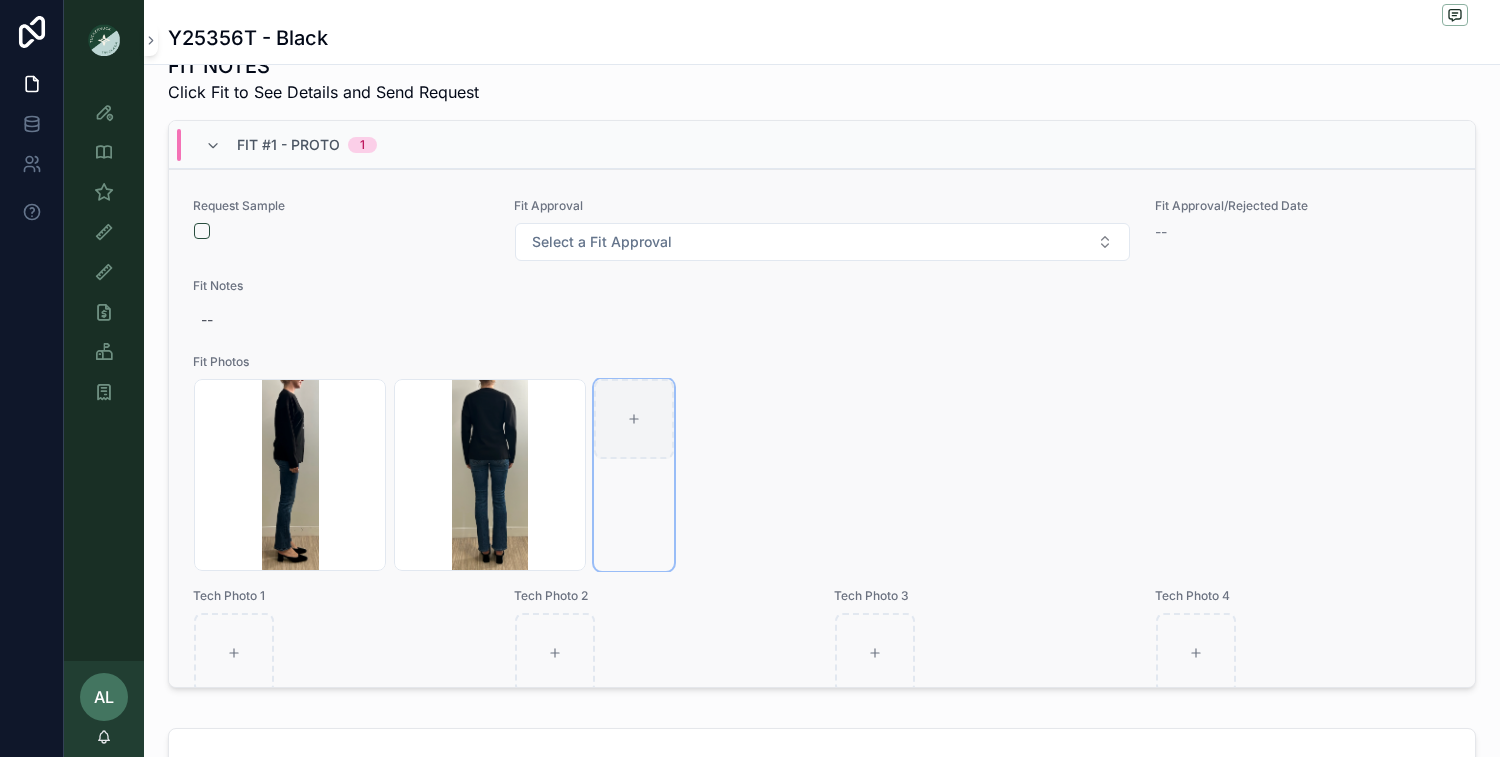 type on "**********" 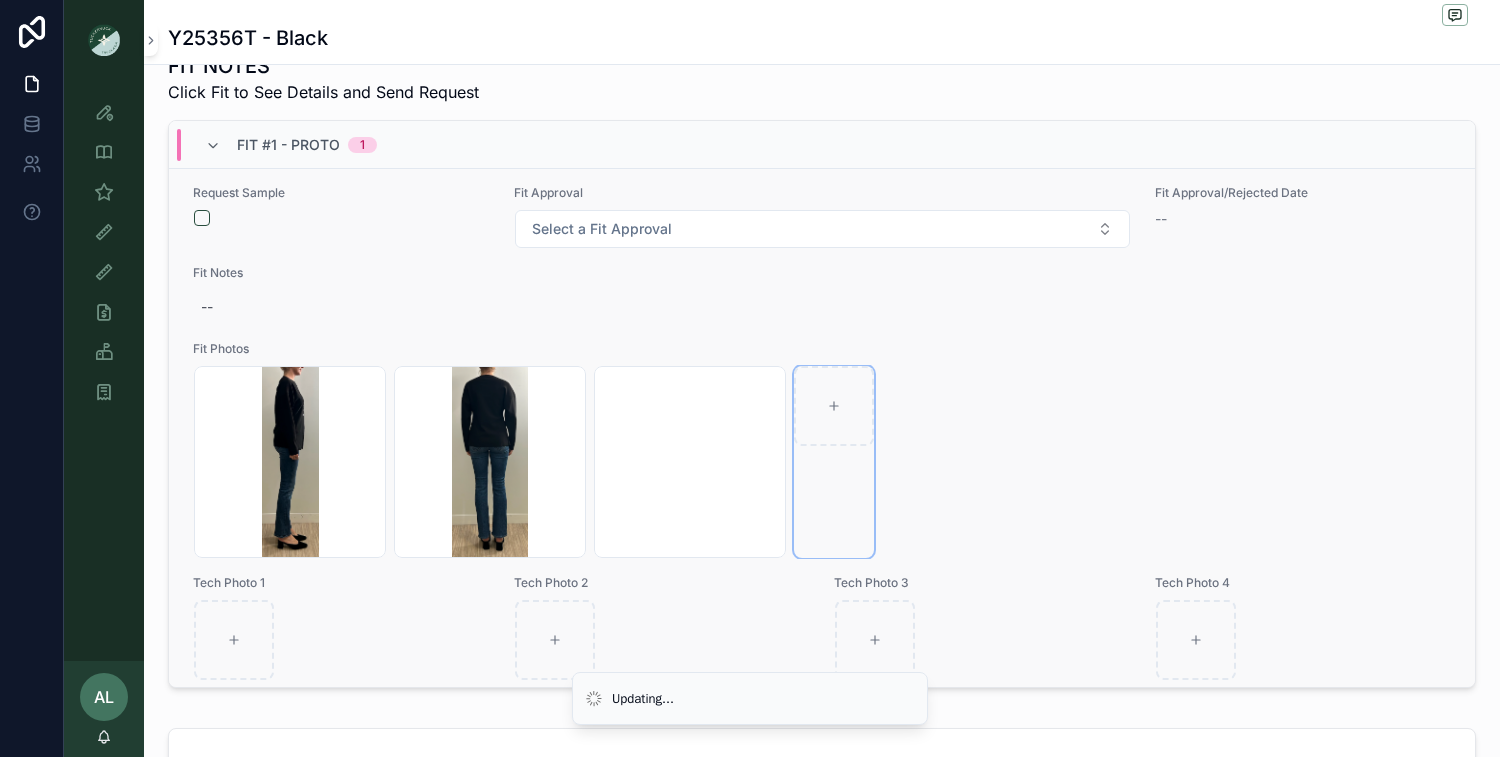 scroll, scrollTop: 93, scrollLeft: 0, axis: vertical 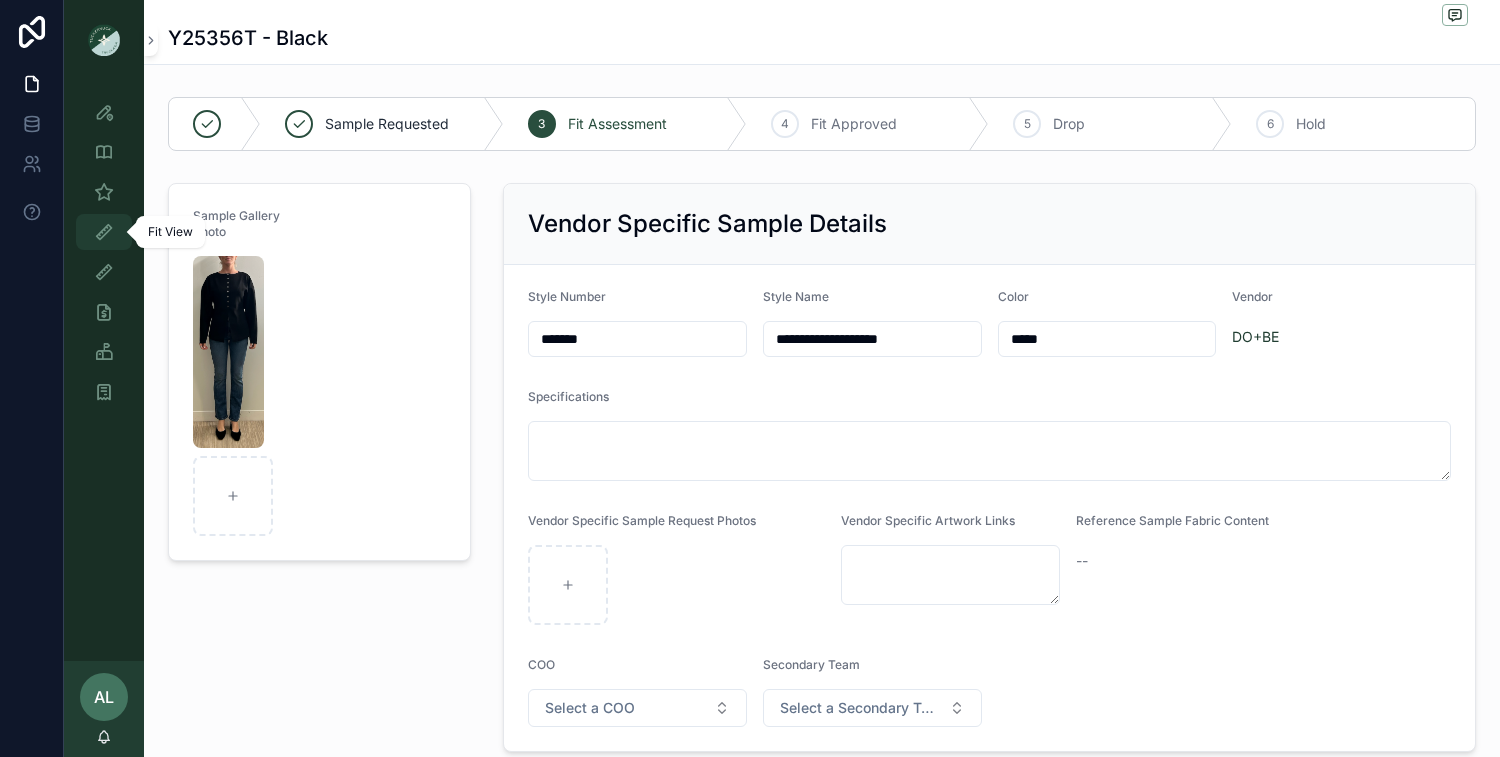click at bounding box center [104, 232] 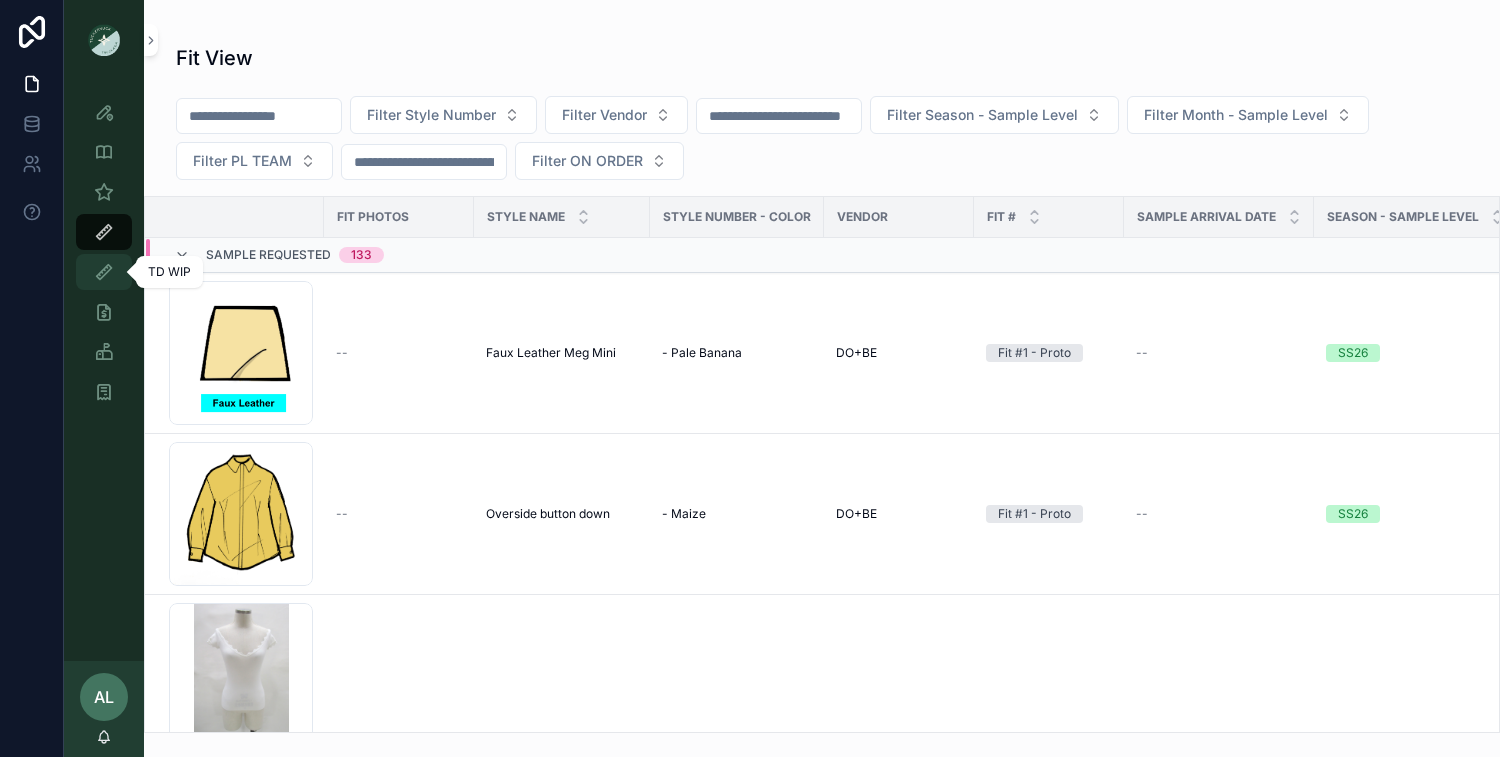 click on "TD WIP" at bounding box center [104, 272] 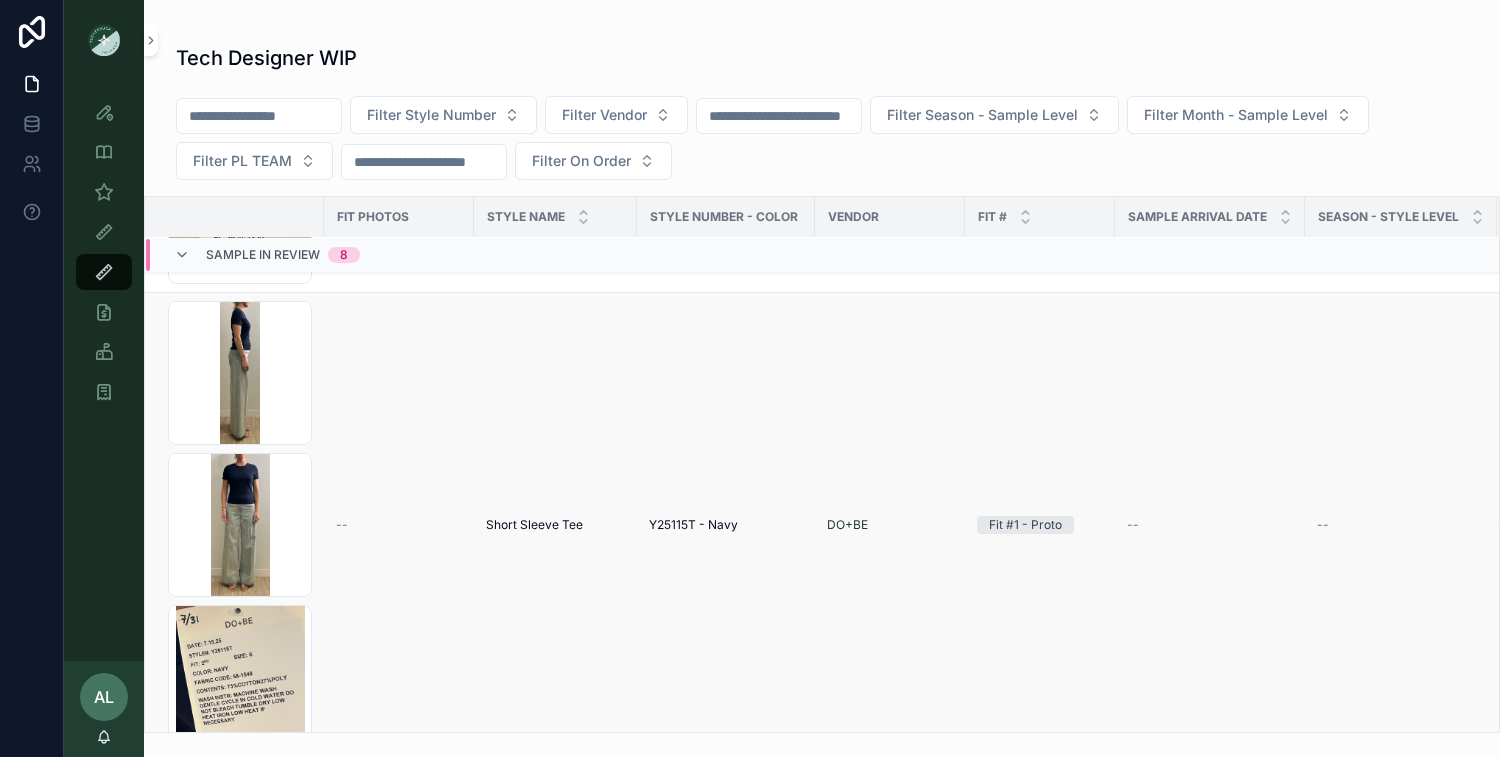 scroll, scrollTop: 0, scrollLeft: 1, axis: horizontal 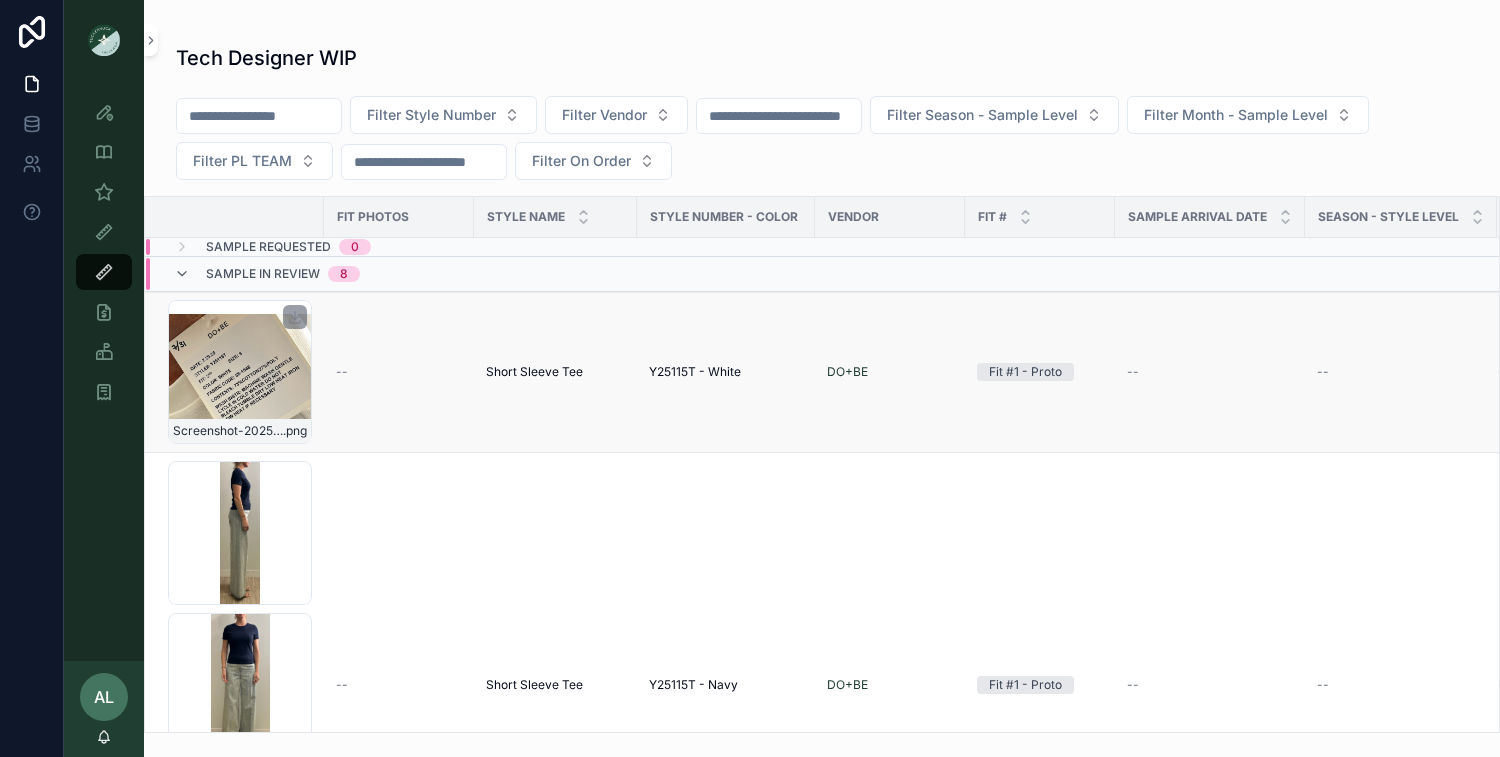 click on "[DATE] .png" at bounding box center [240, 372] 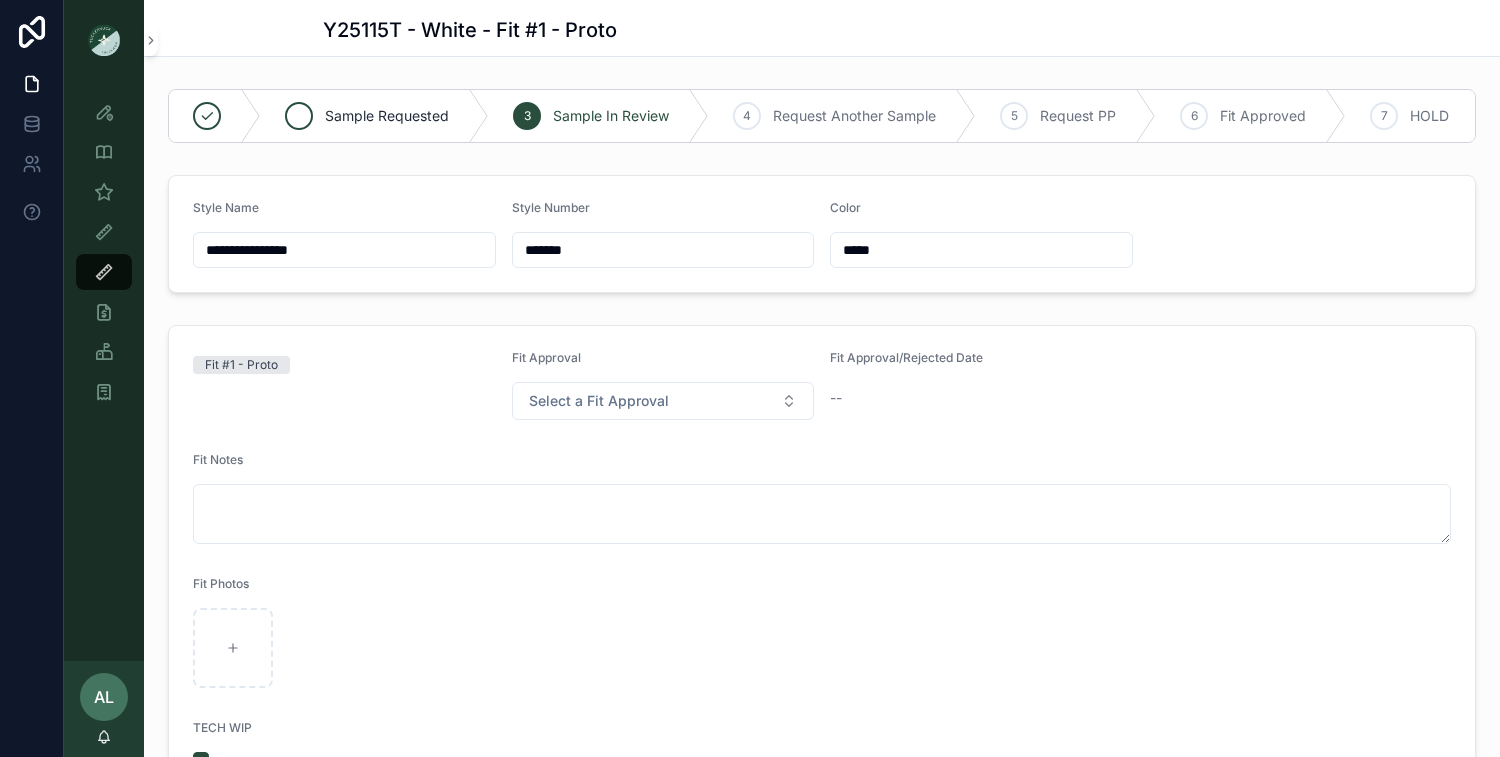 click on "Sample Requested" at bounding box center (387, 116) 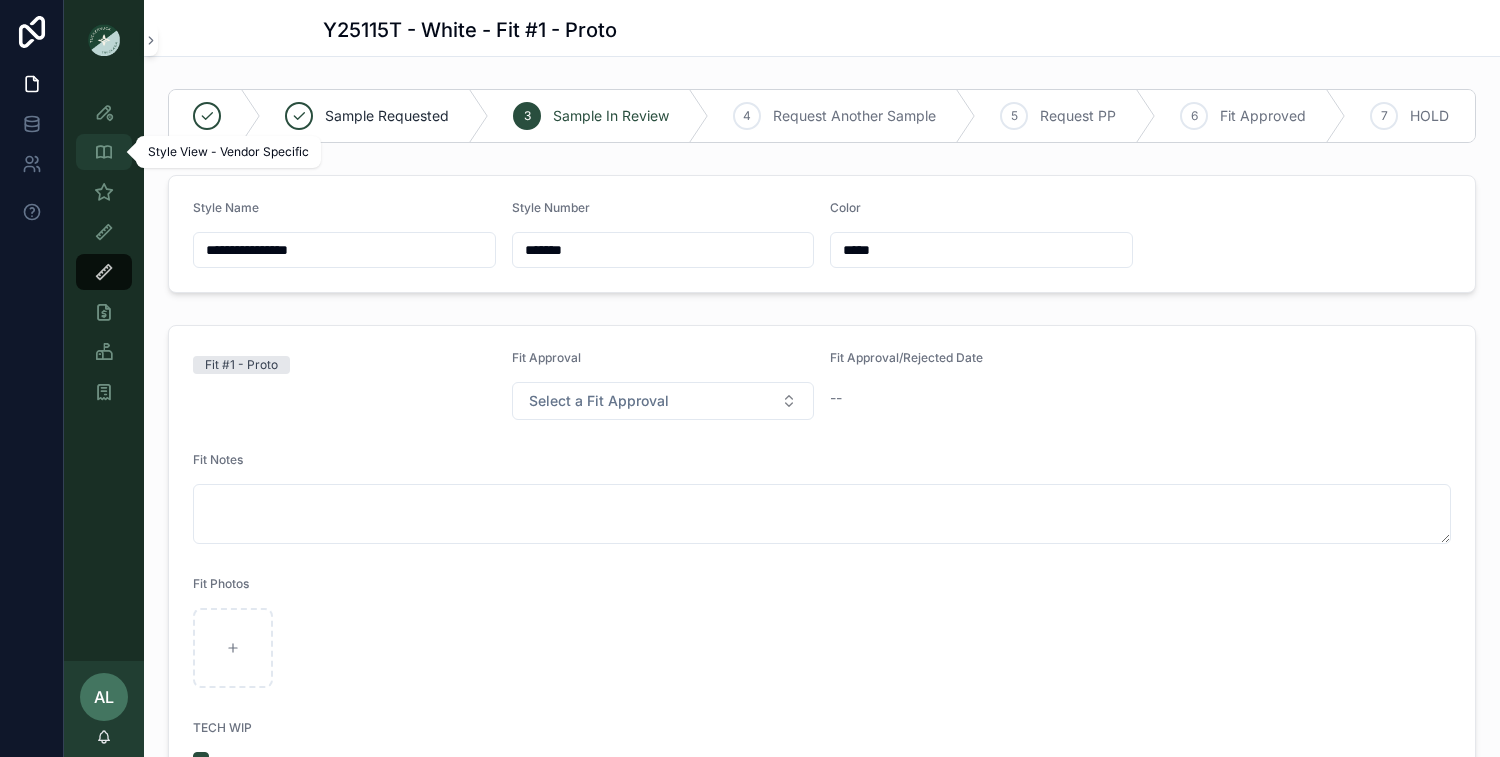 click at bounding box center [104, 152] 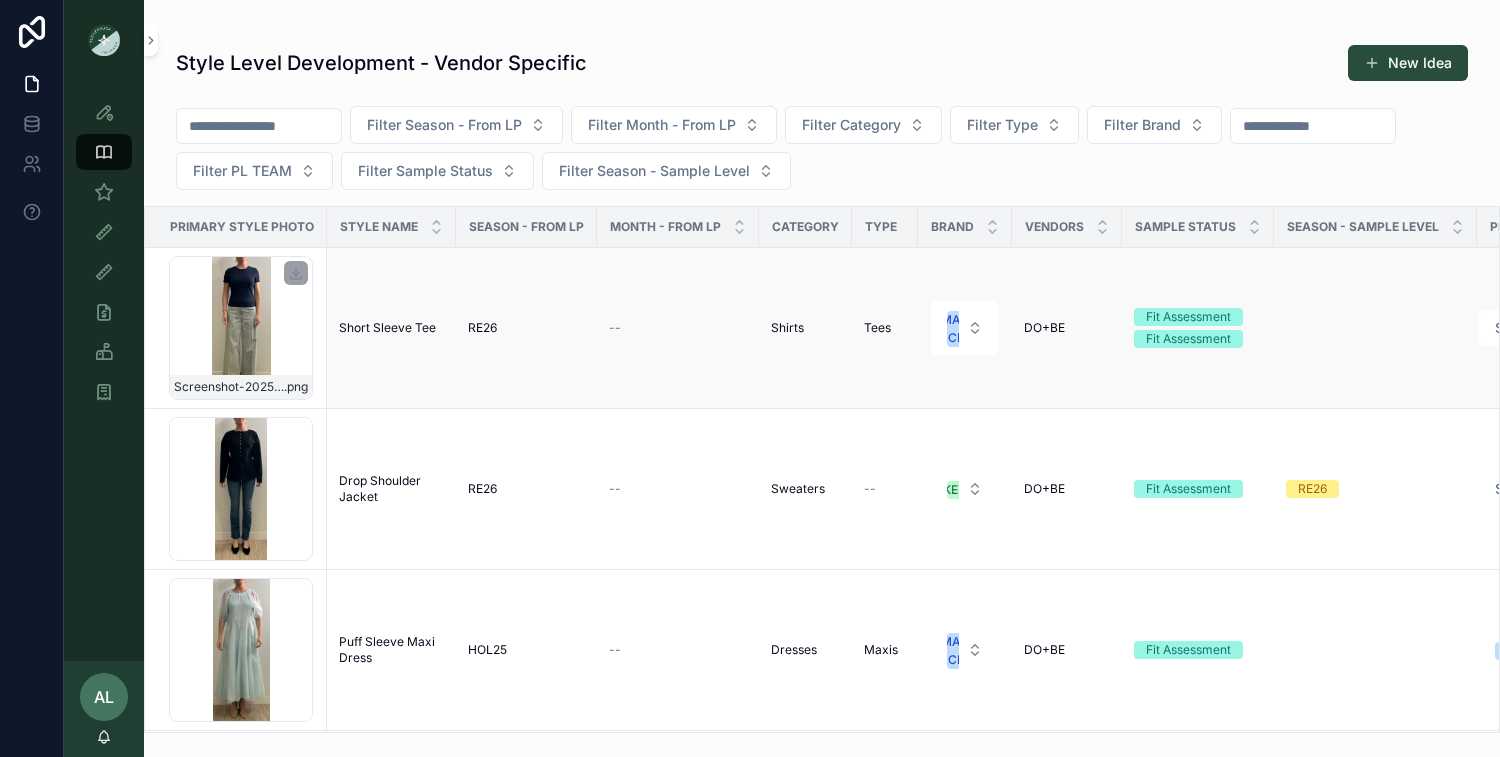 click on "Screenshot-[DATE]-at-[TIME] .png" at bounding box center [241, 328] 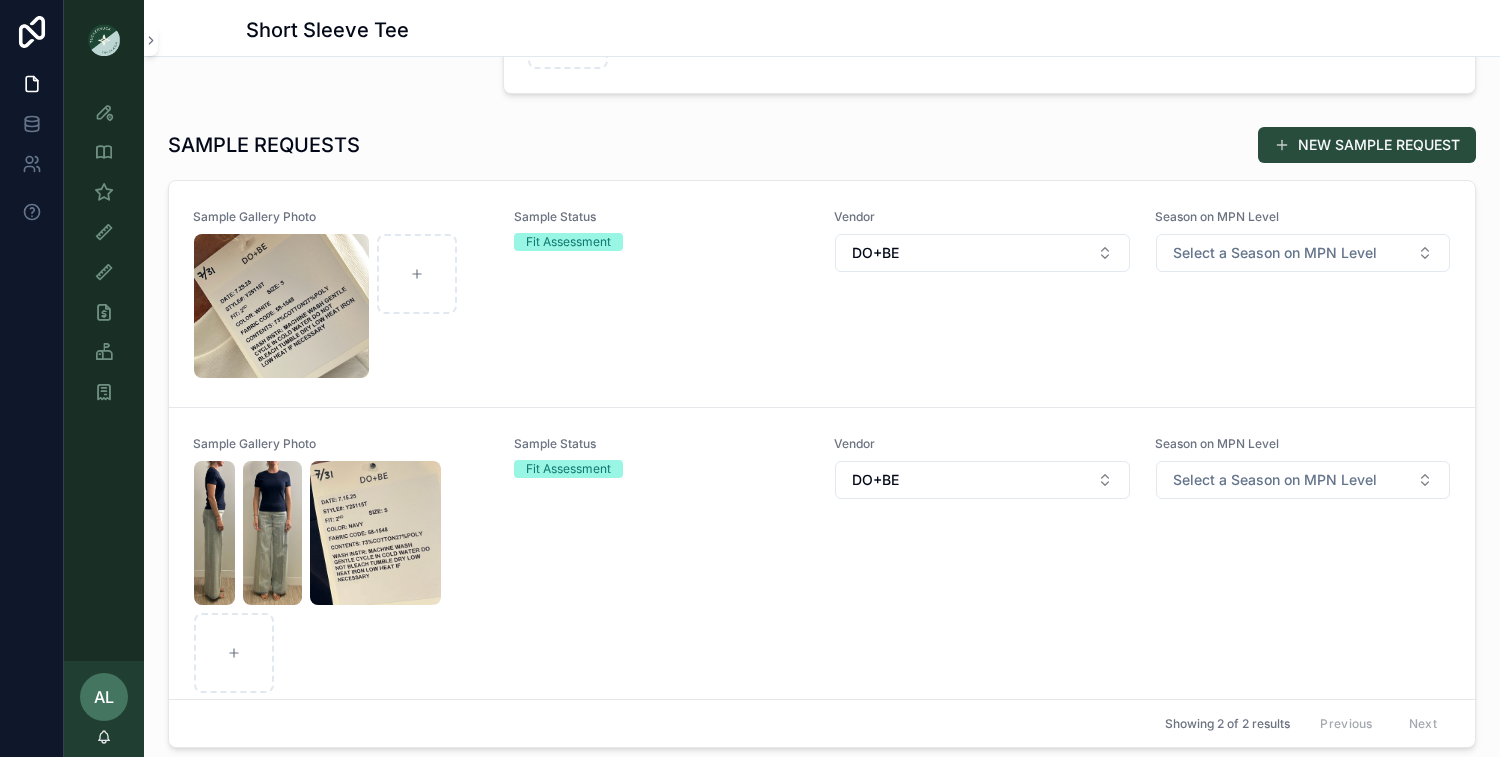 scroll, scrollTop: 773, scrollLeft: 0, axis: vertical 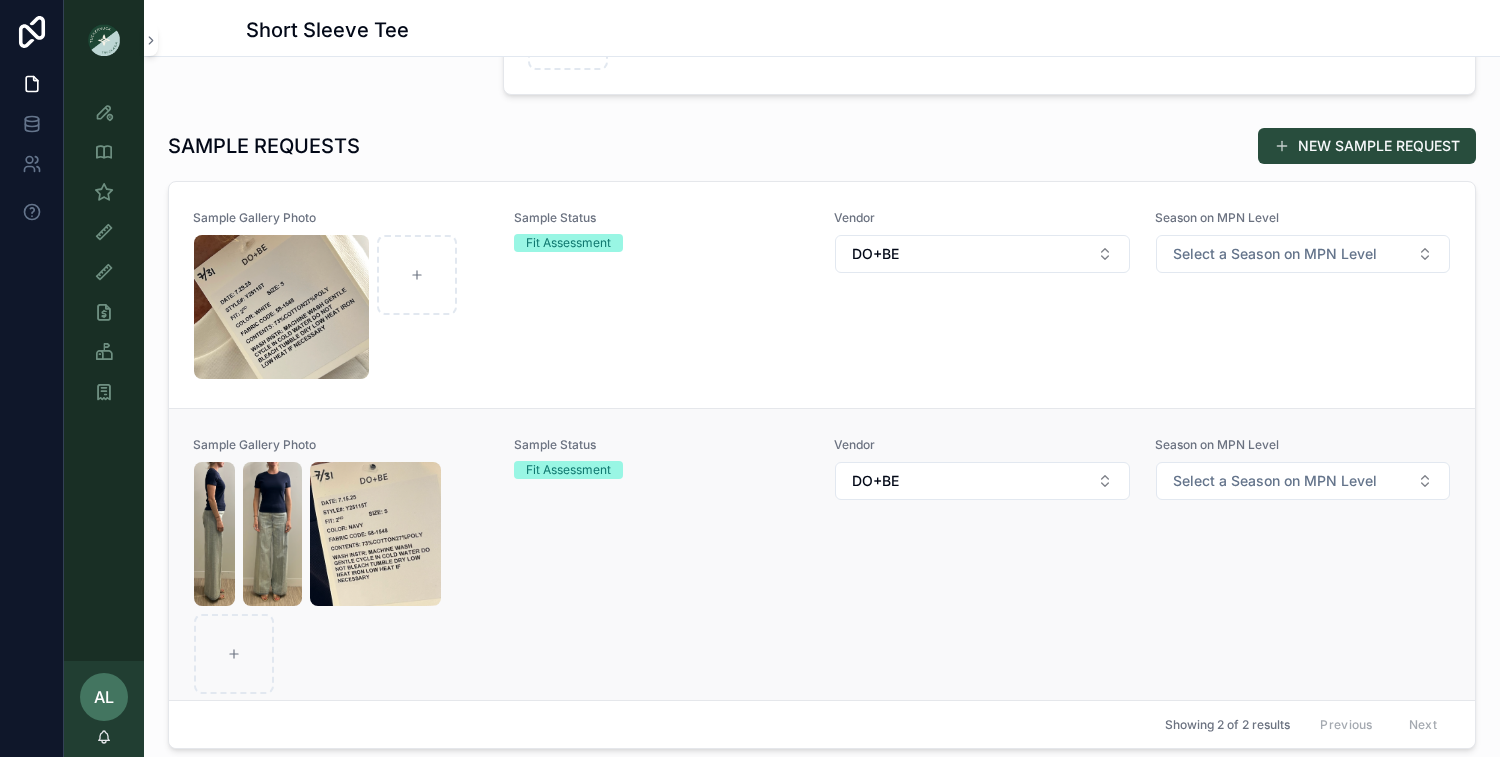 click on "Sample Status Fit Assessment" at bounding box center (662, 566) 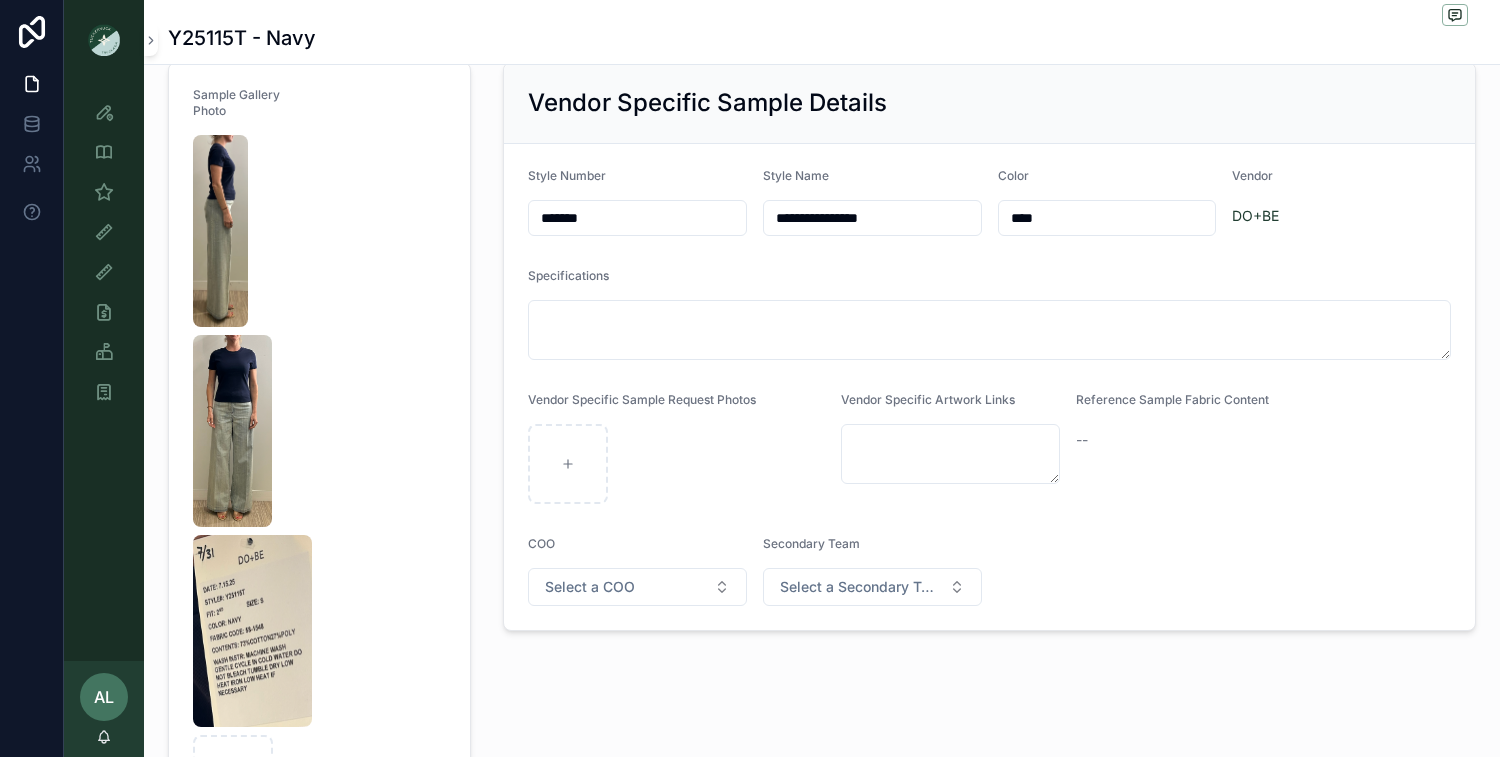 scroll, scrollTop: 0, scrollLeft: 0, axis: both 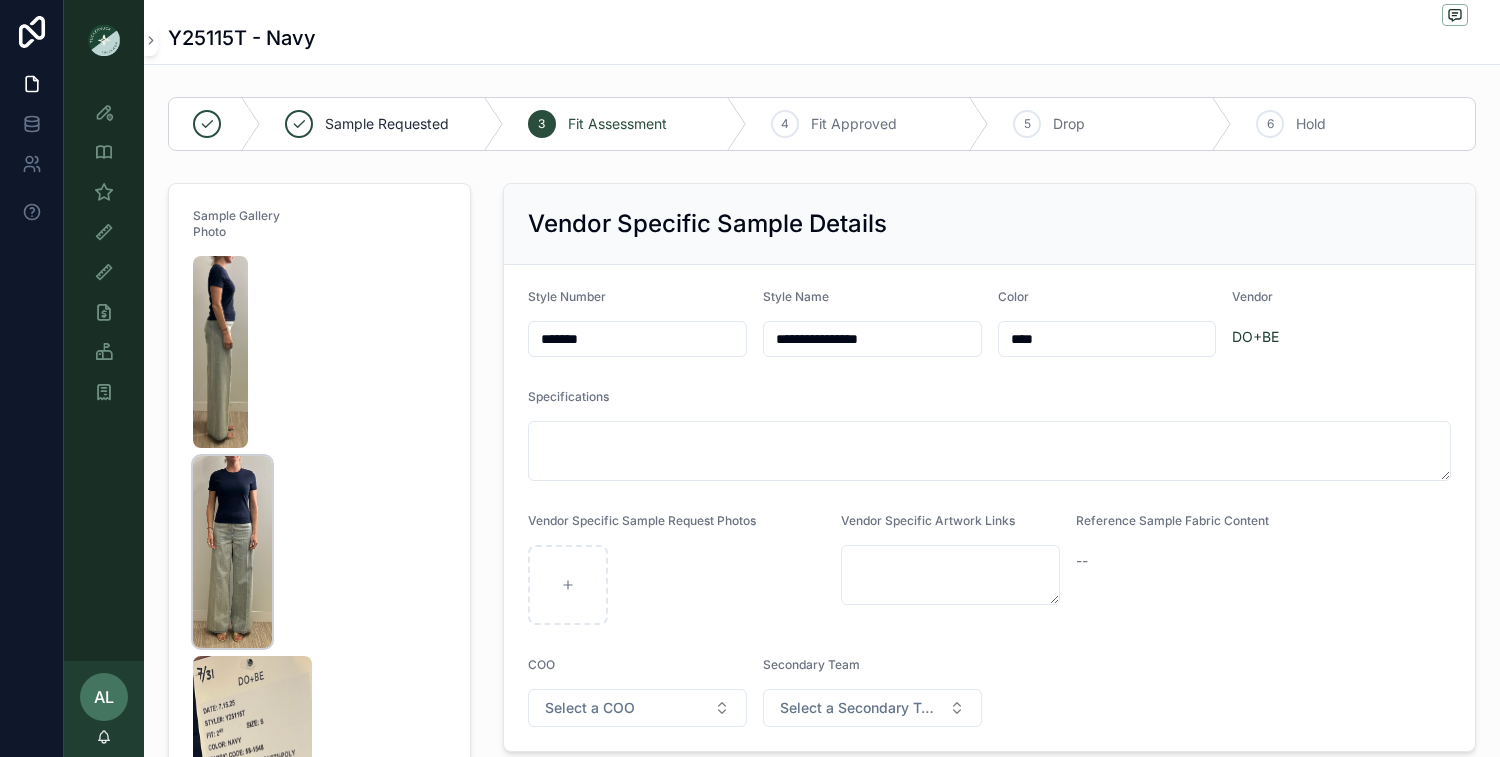 click at bounding box center (232, 552) 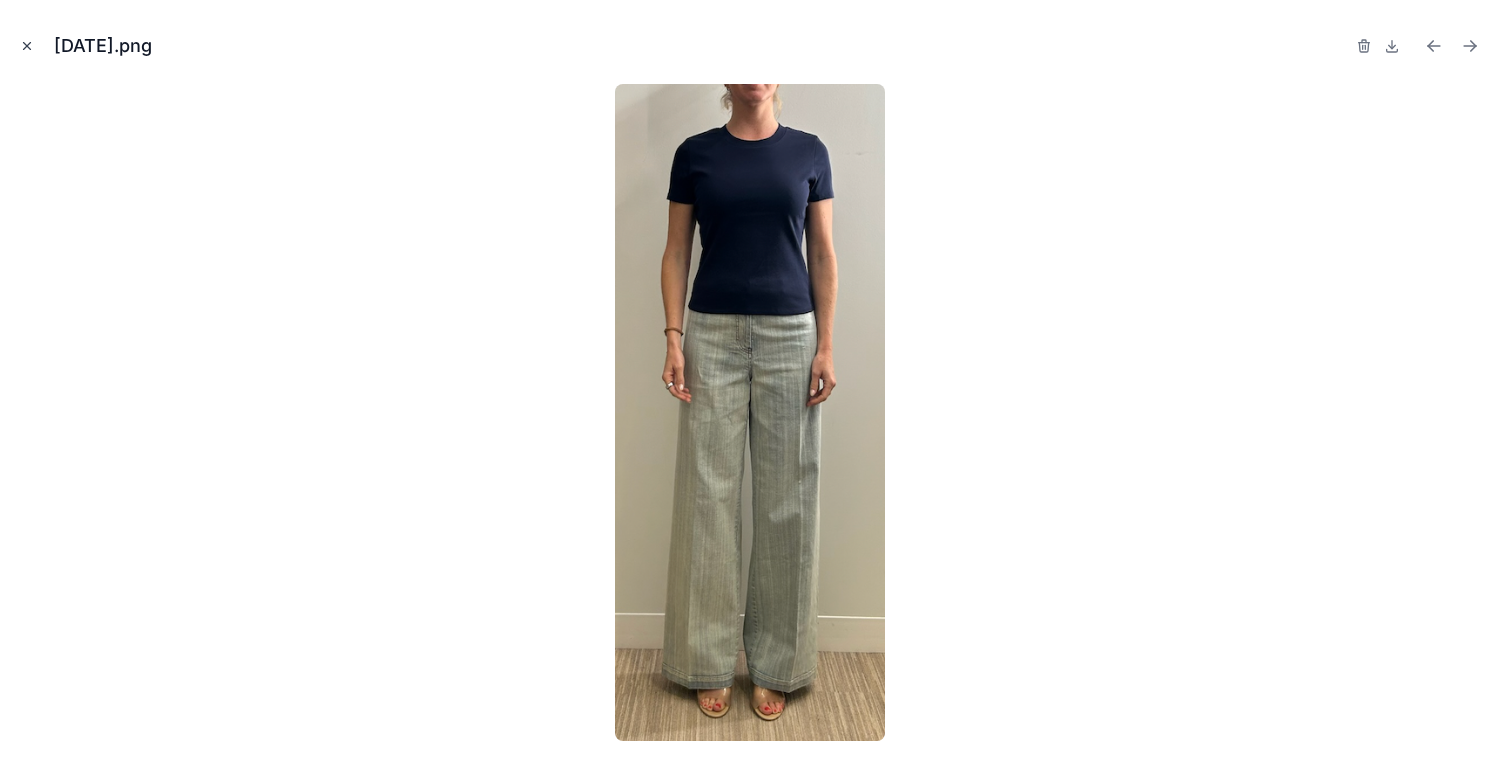 click 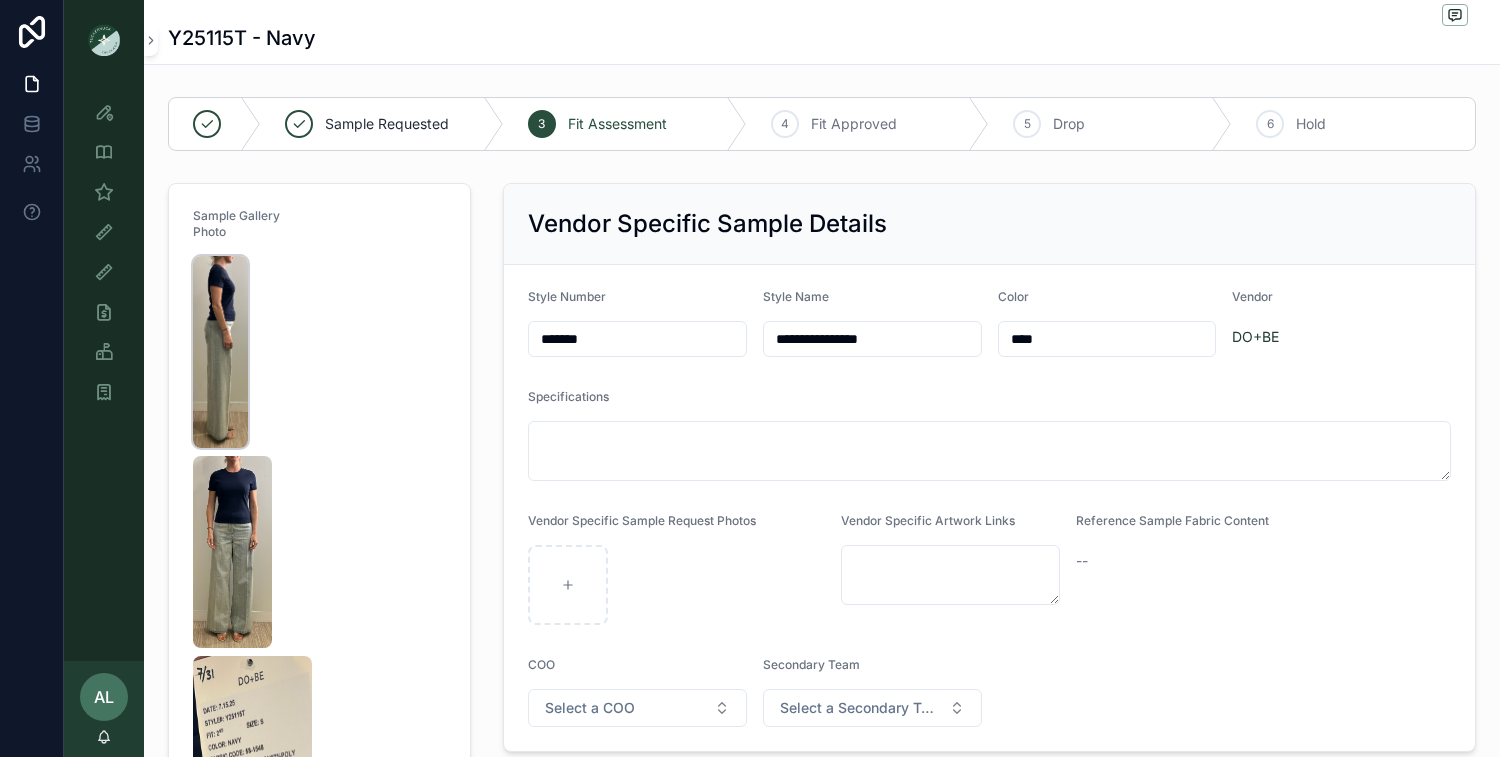 click at bounding box center (220, 352) 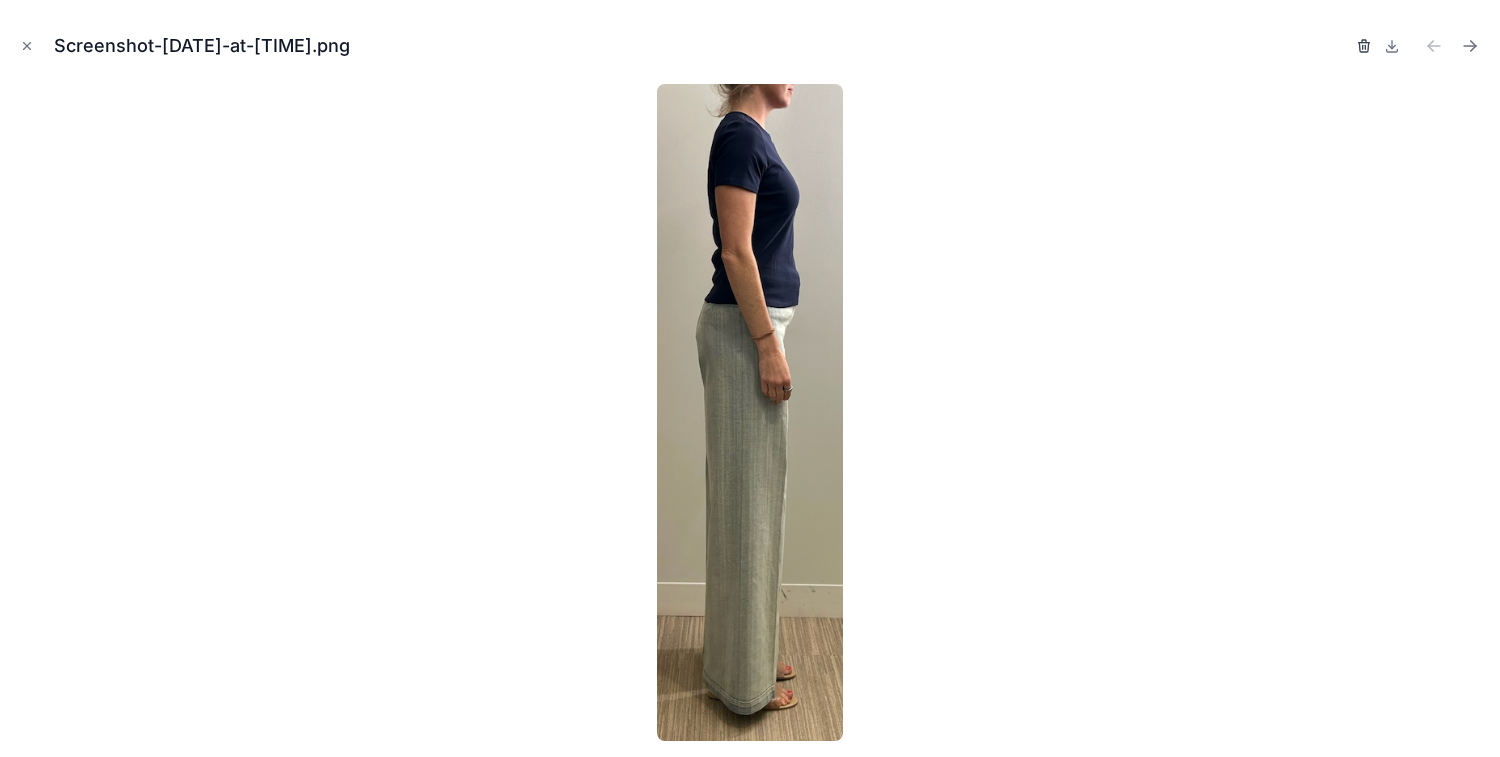 click 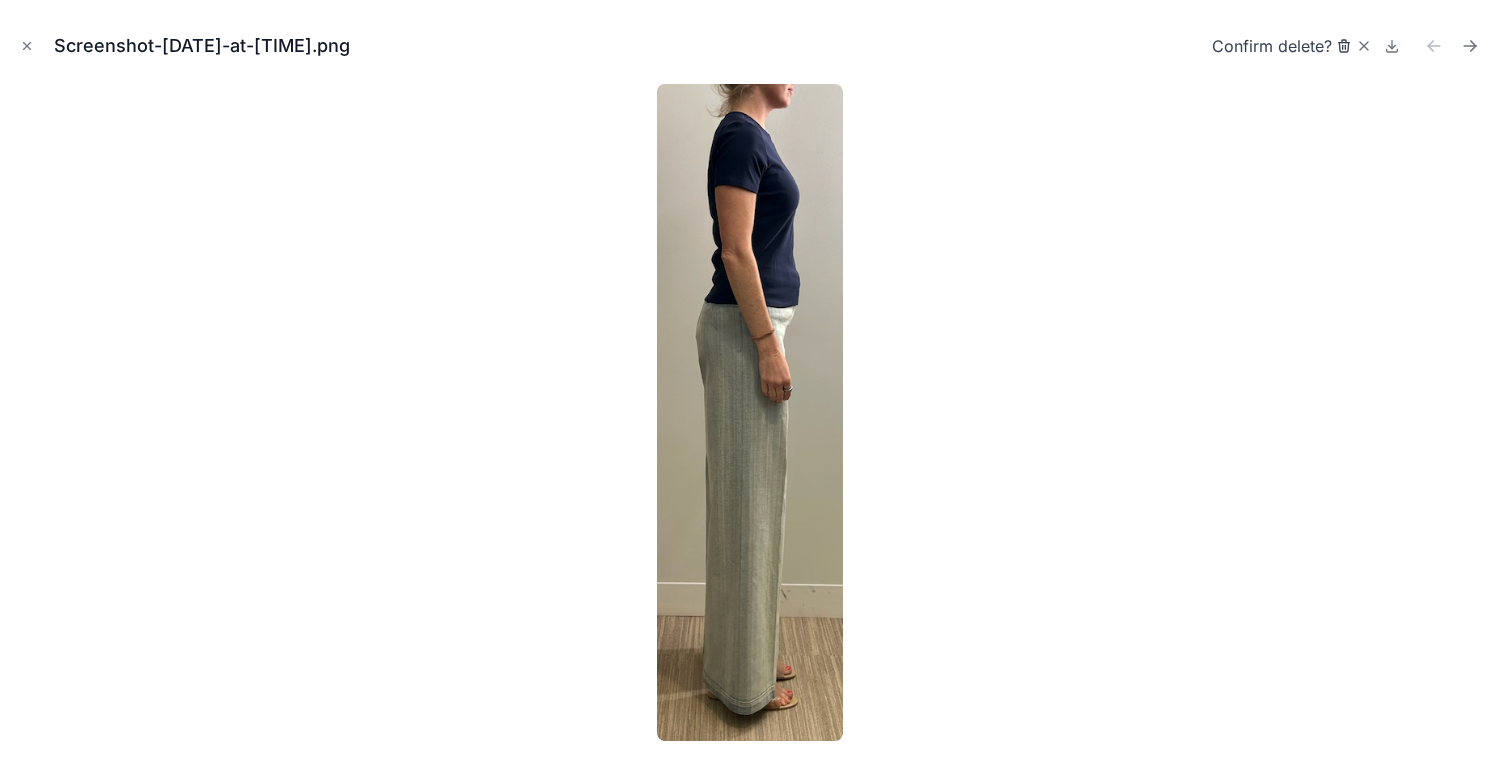 click 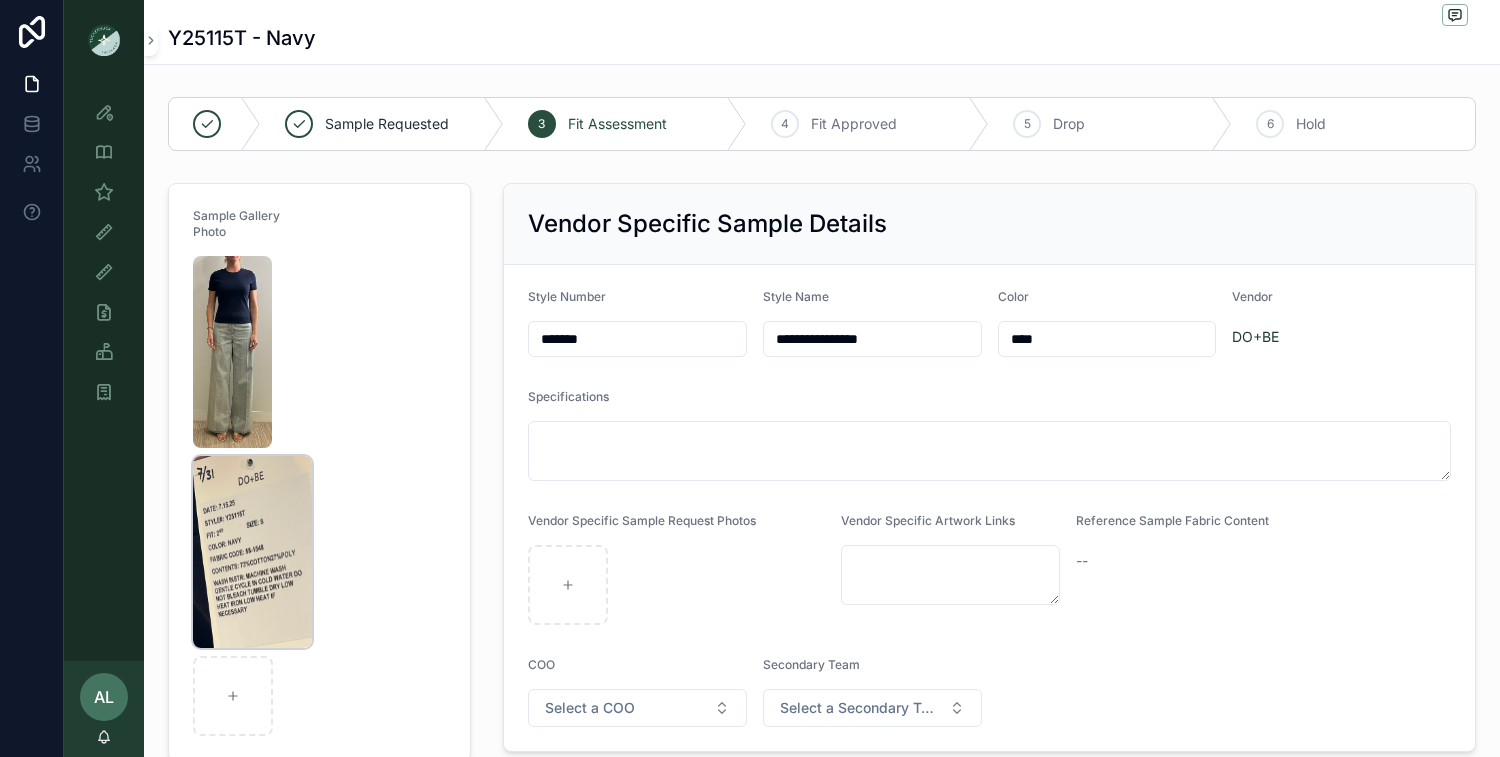 click at bounding box center (252, 552) 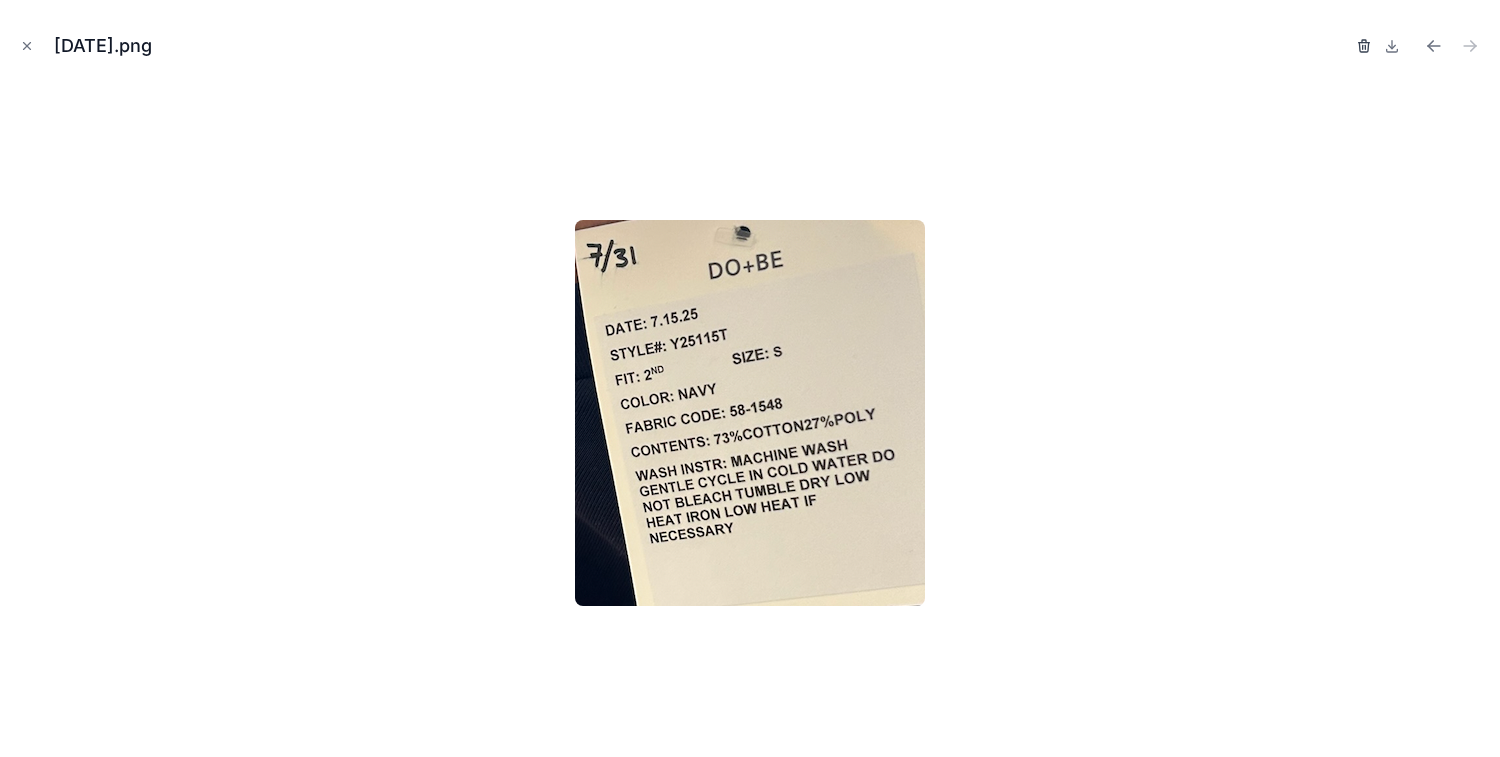 click 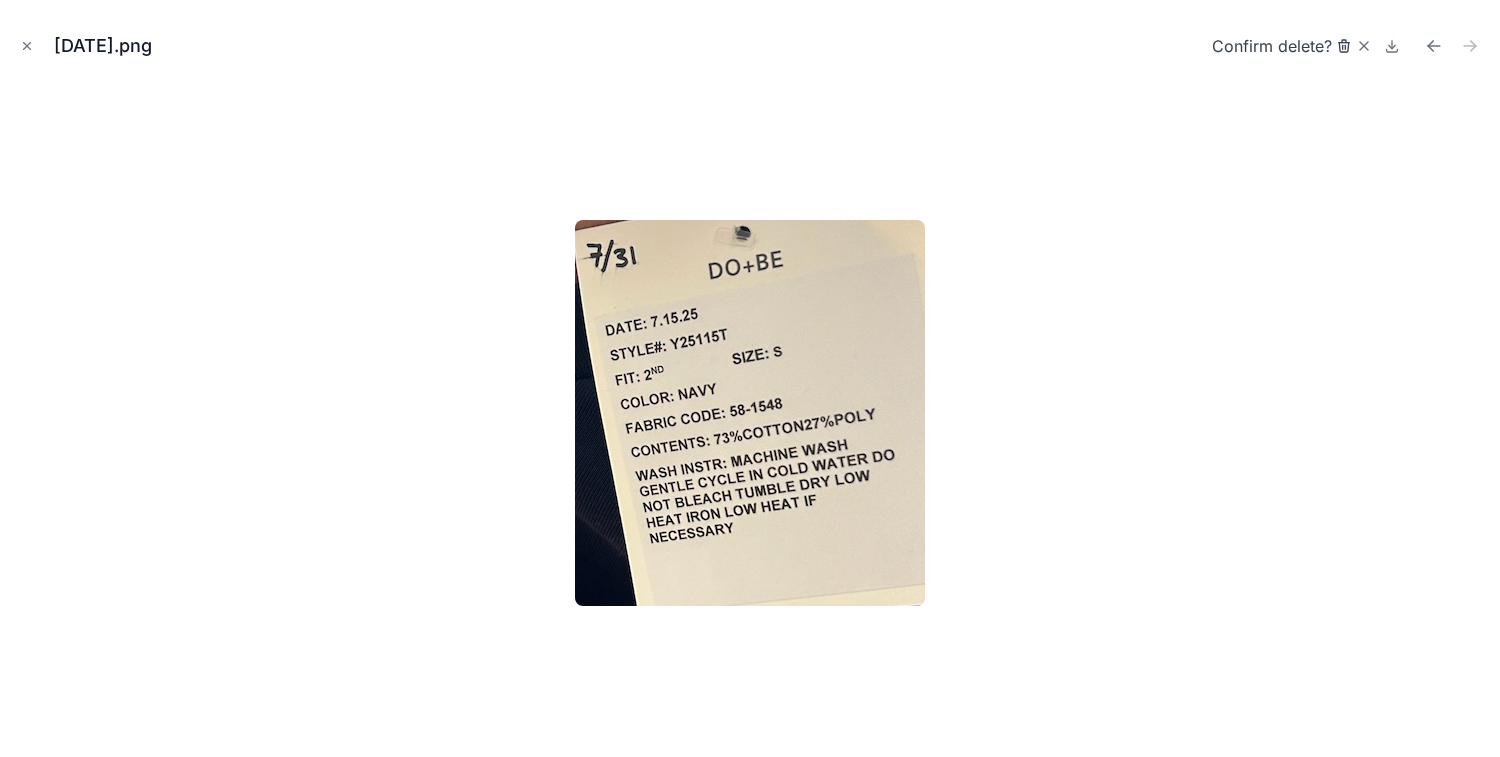 click 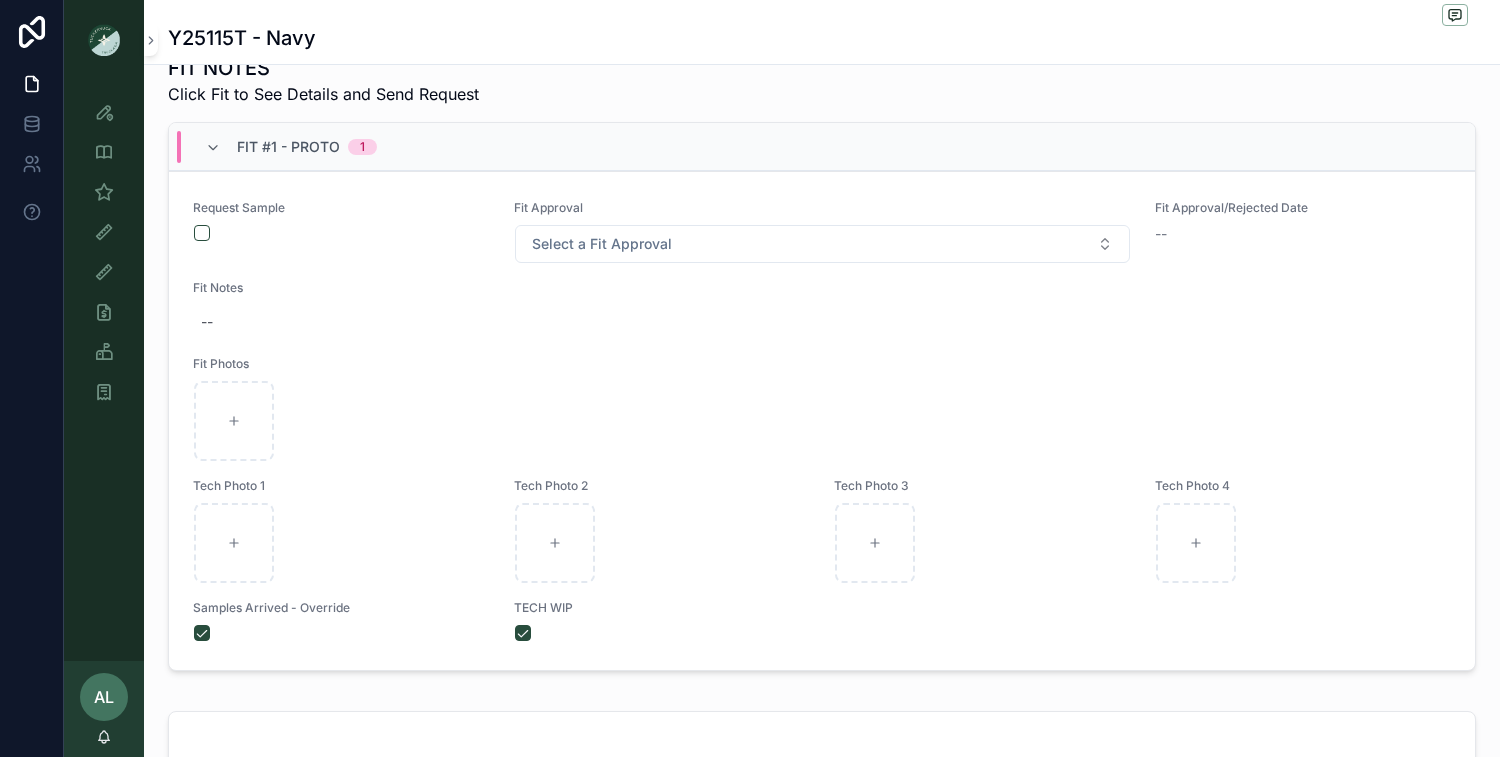 scroll, scrollTop: 649, scrollLeft: 0, axis: vertical 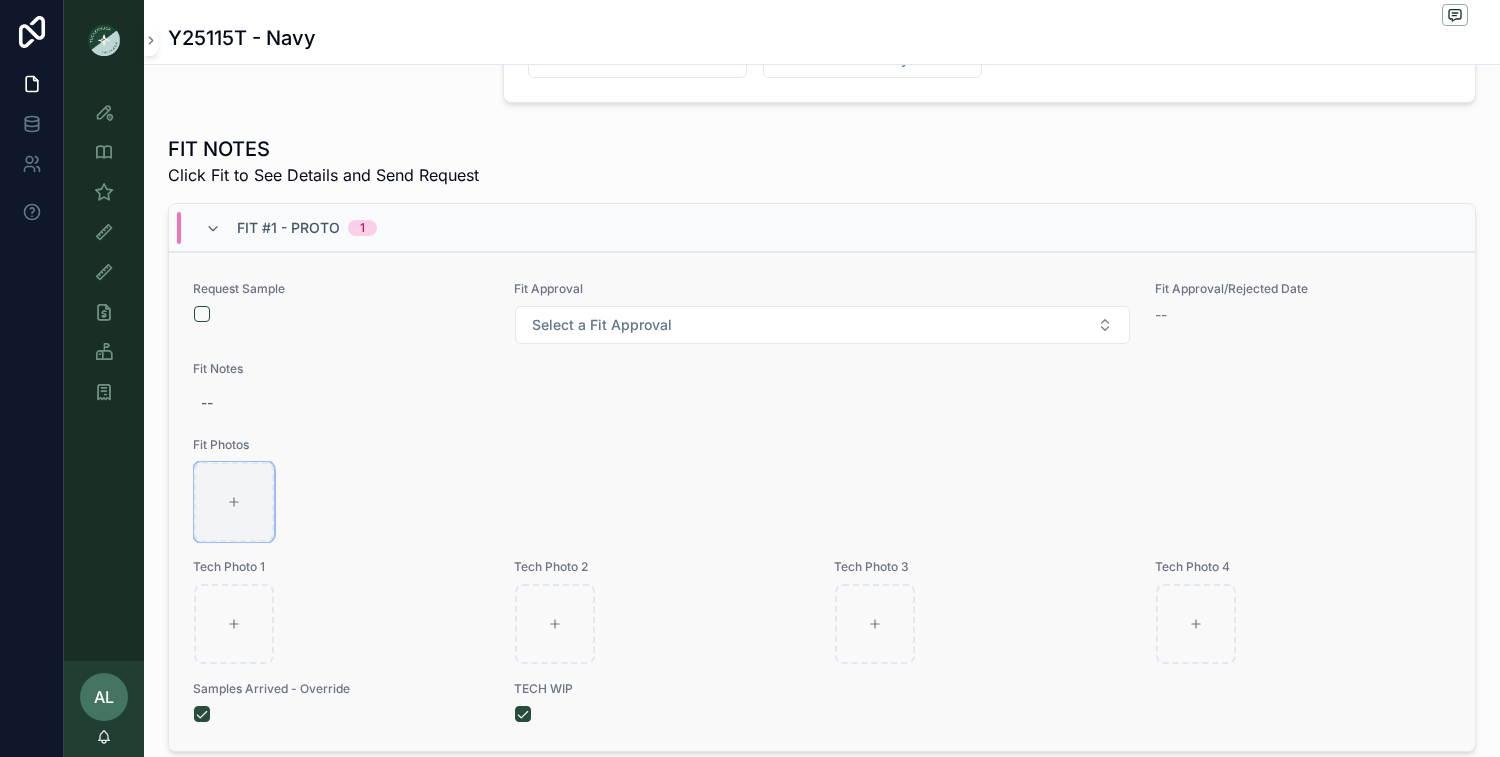 click at bounding box center [234, 502] 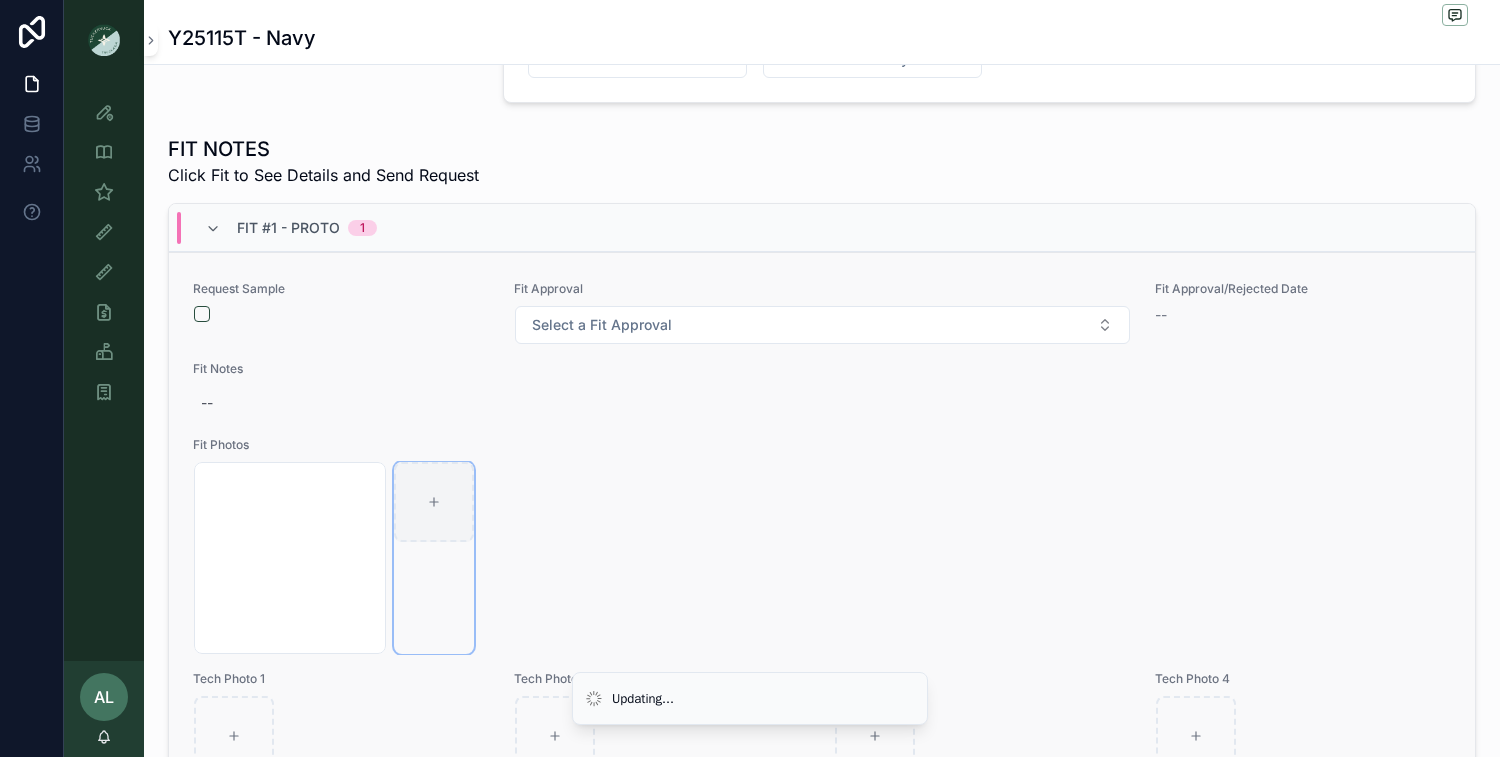 click at bounding box center (434, 502) 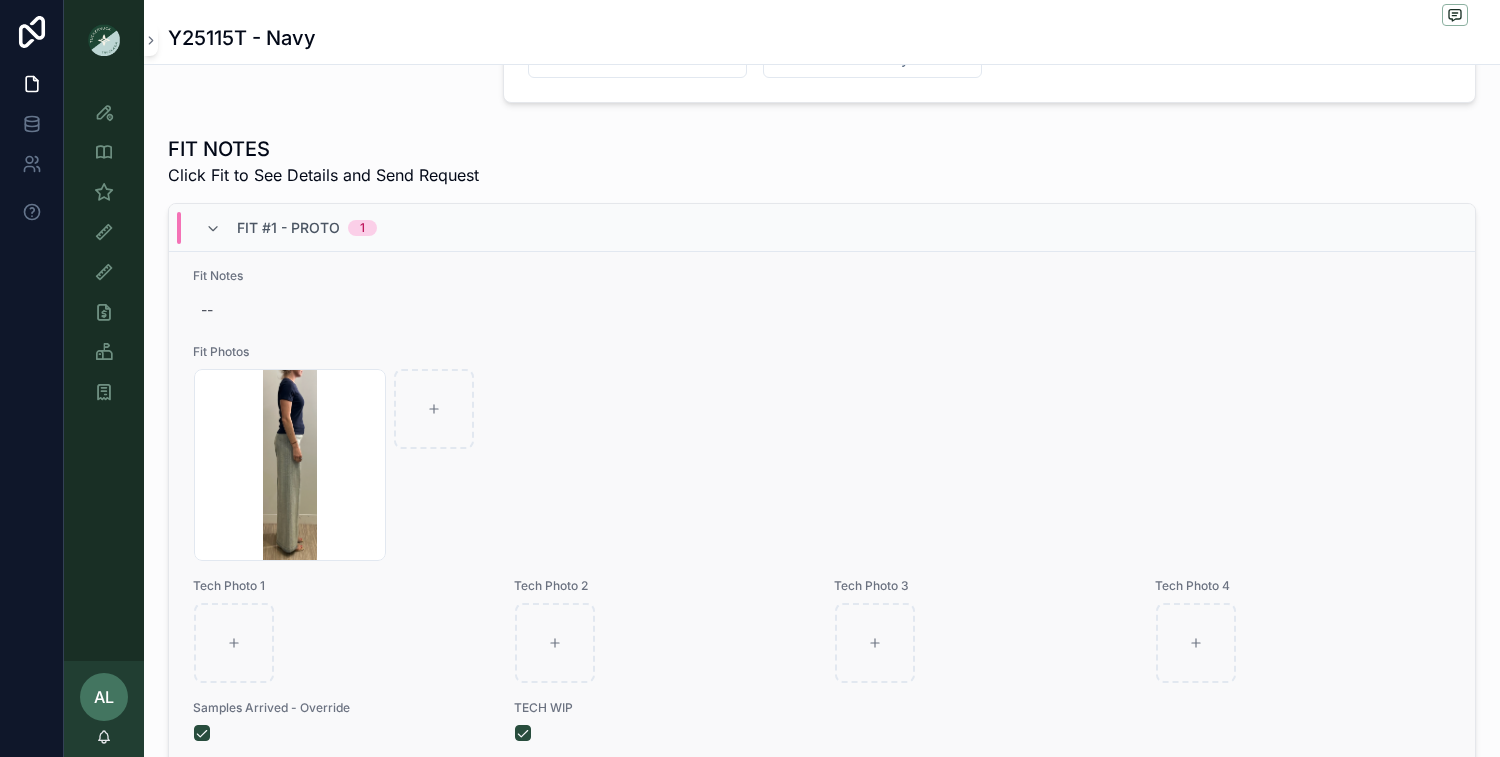 scroll, scrollTop: 77, scrollLeft: 0, axis: vertical 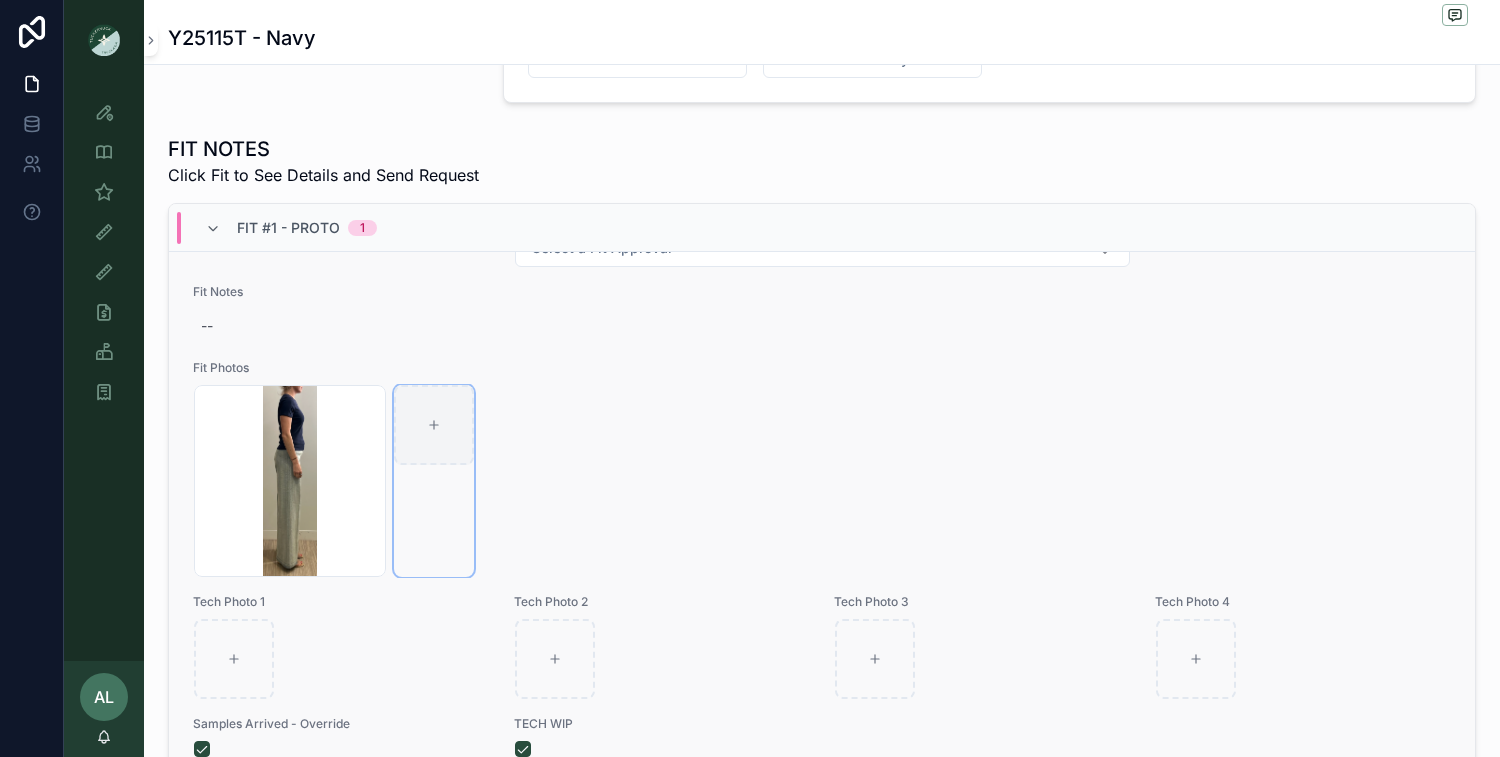 click 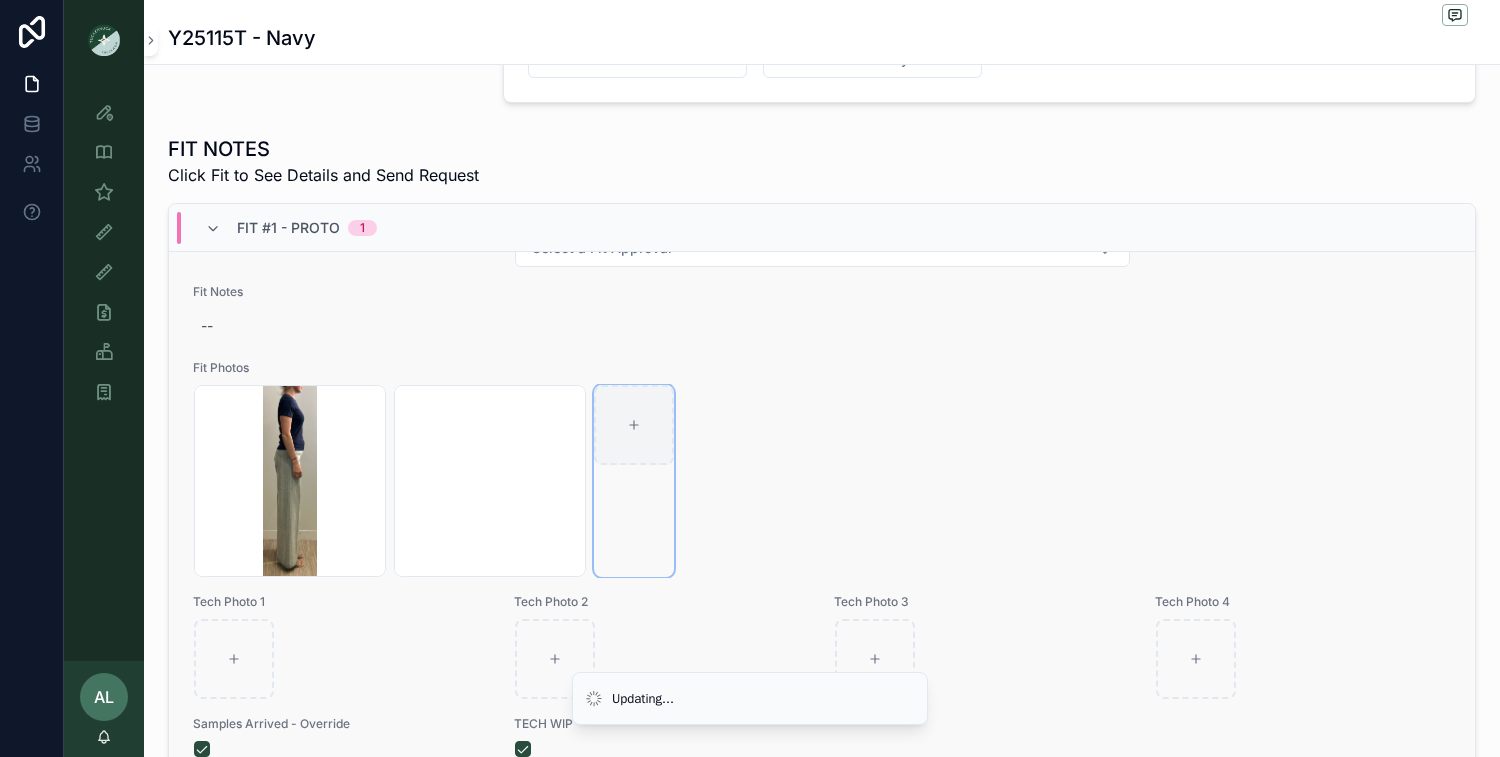 click at bounding box center (634, 425) 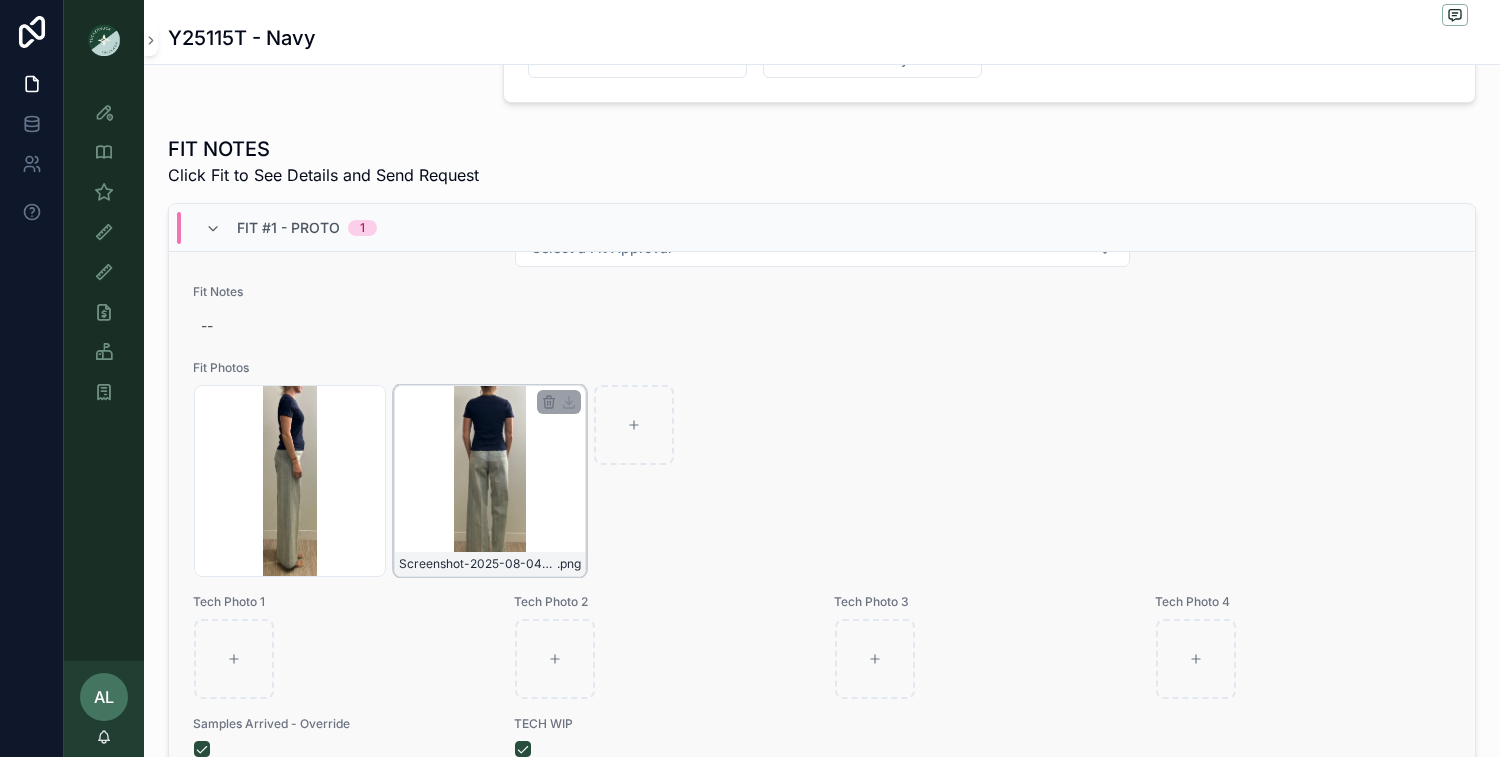 click on "[DATE] .png" at bounding box center (490, 481) 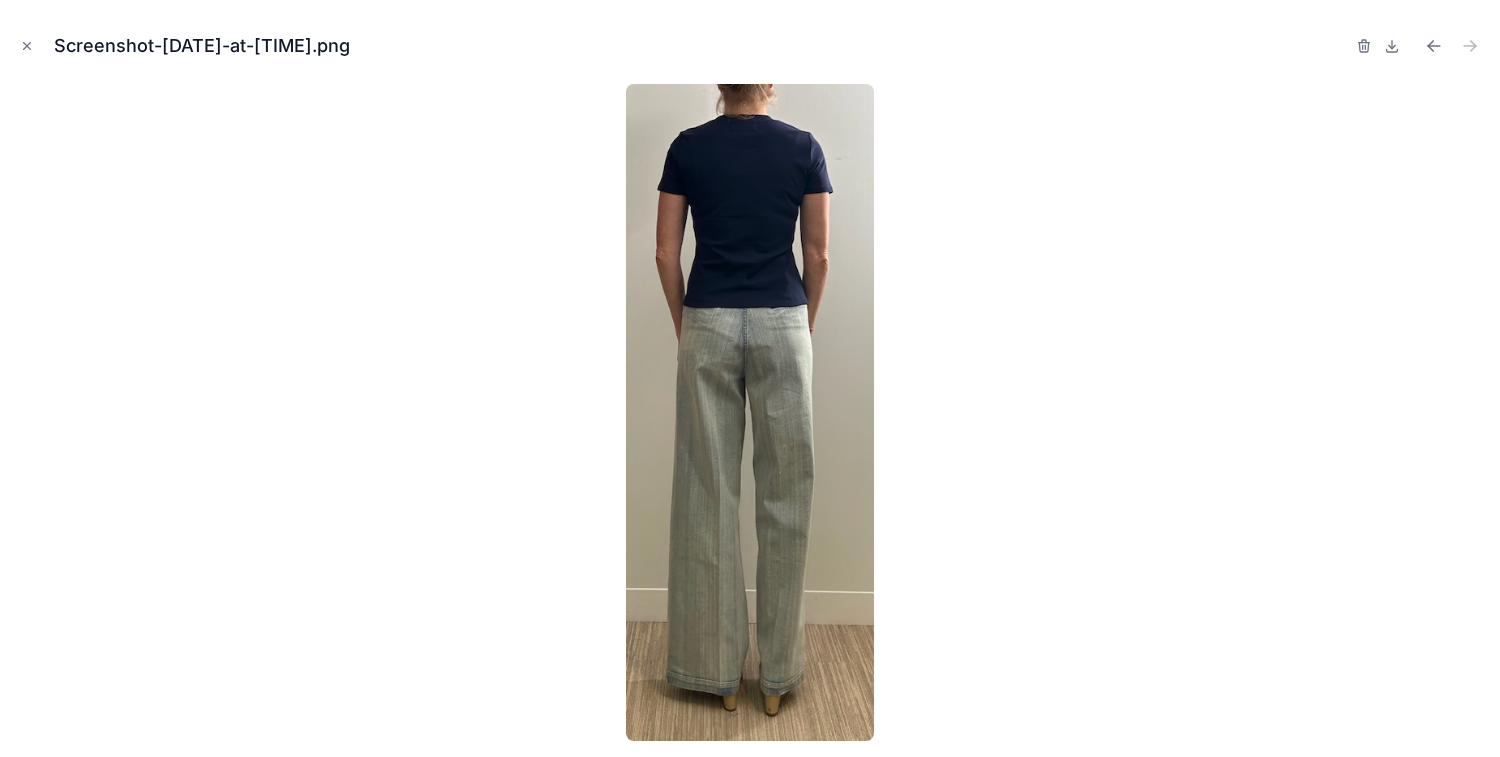 click at bounding box center [750, 412] 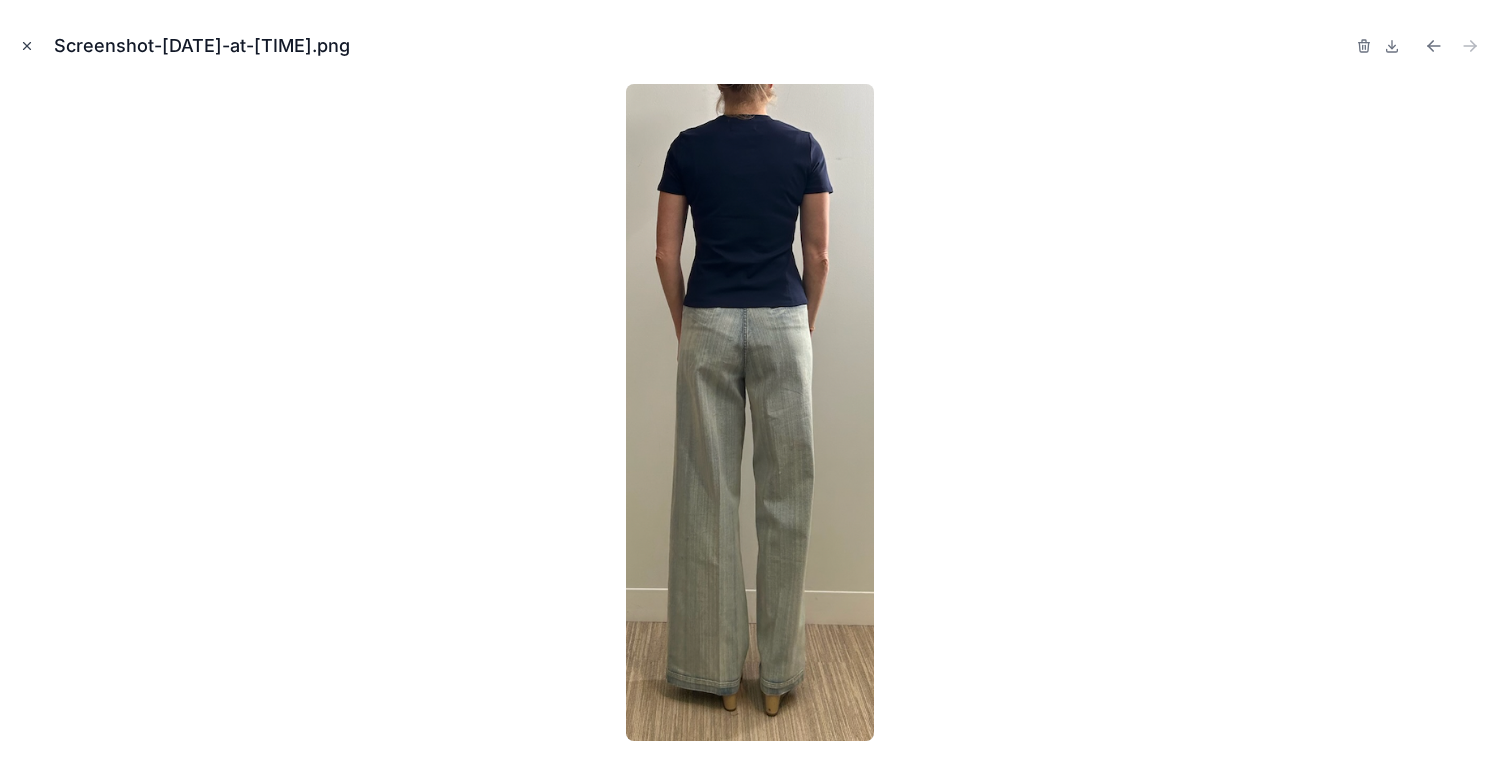 click 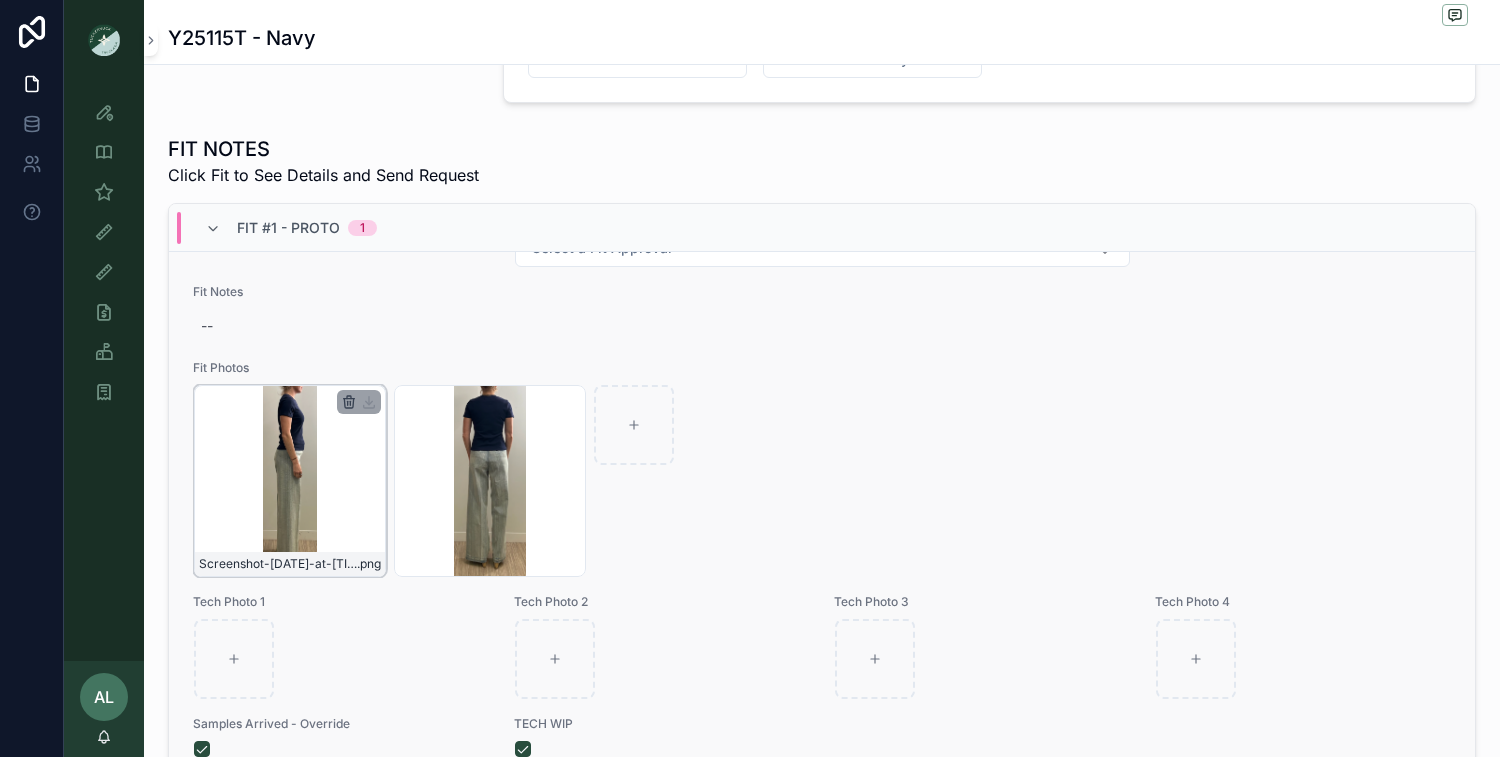 click 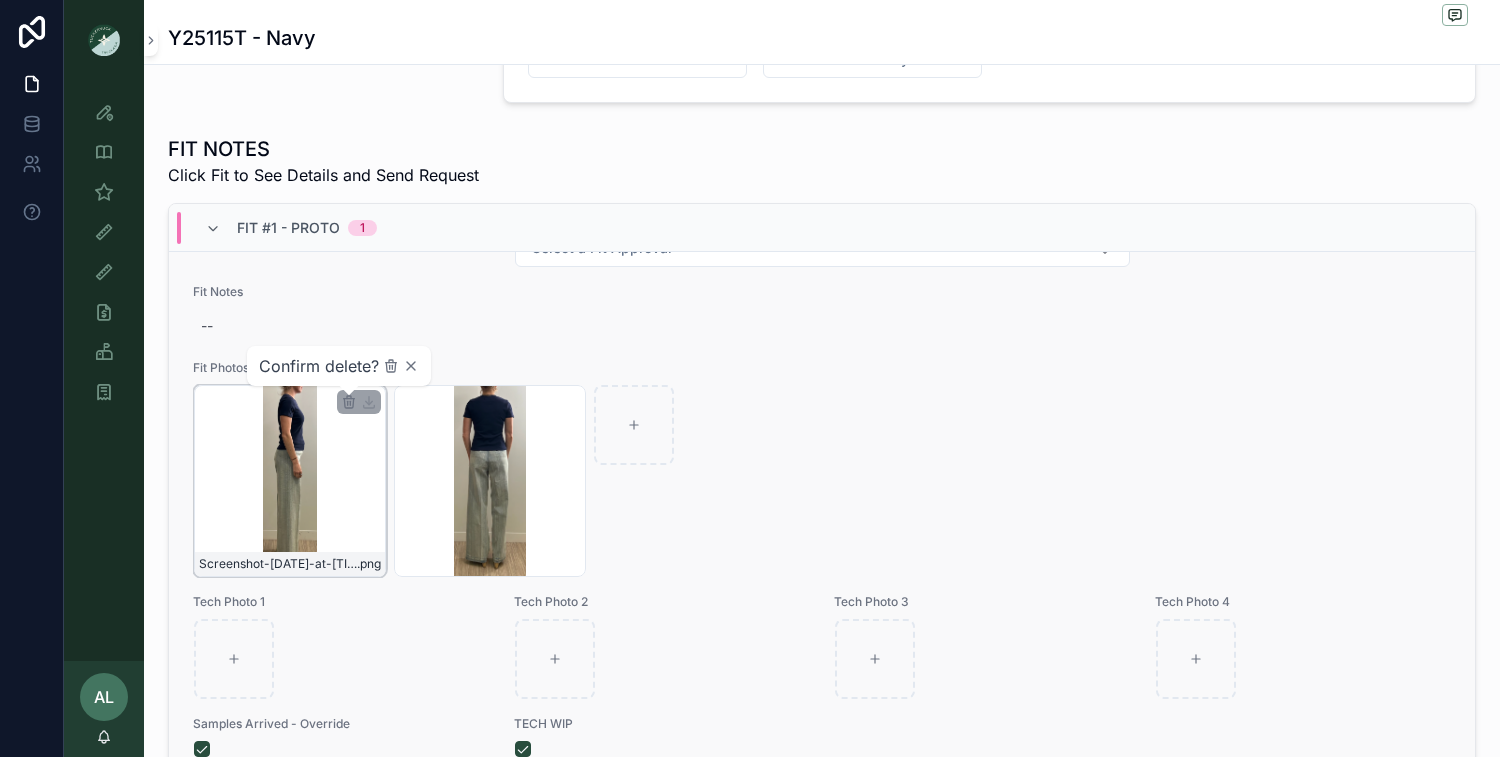 click on "Confirm delete?" at bounding box center (319, 366) 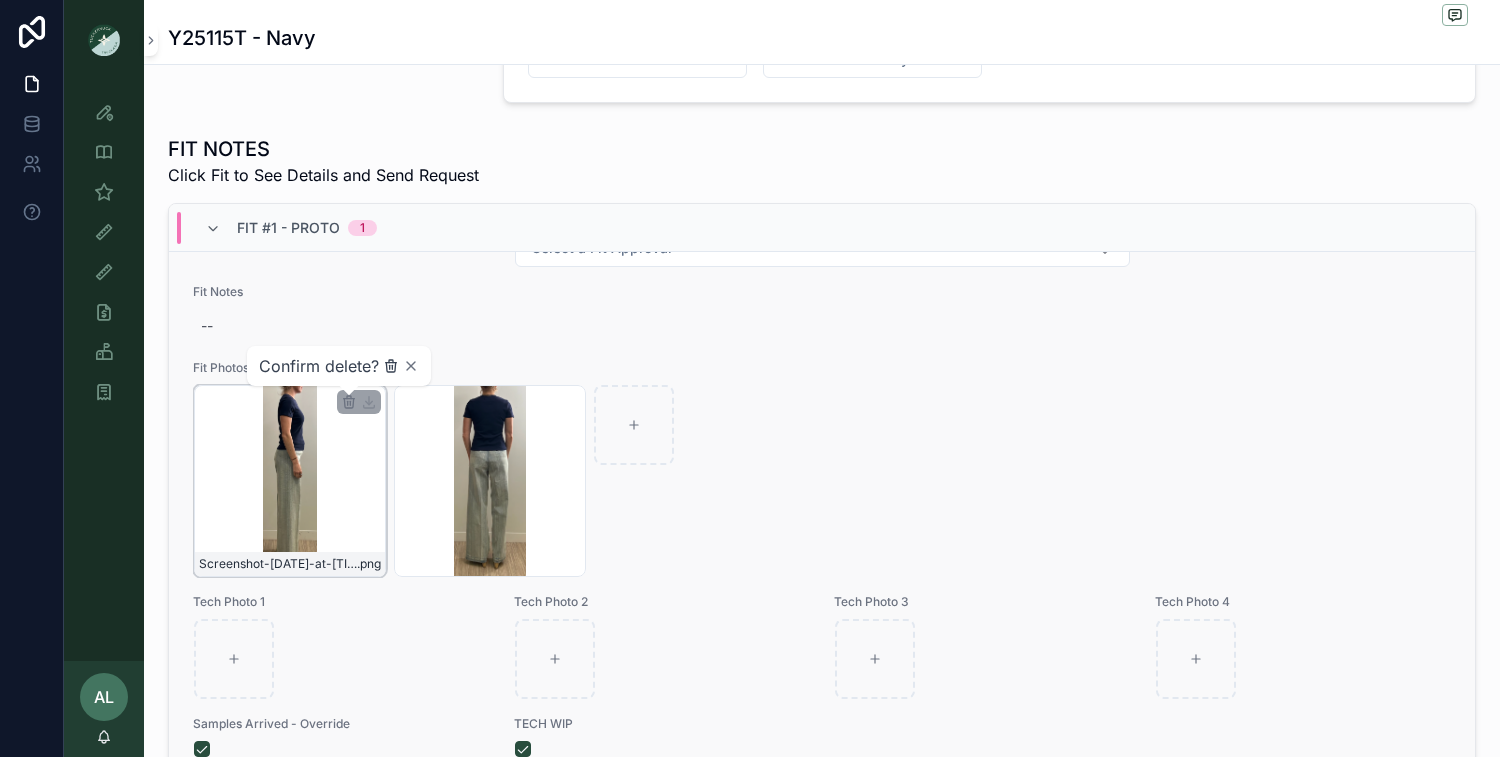 click 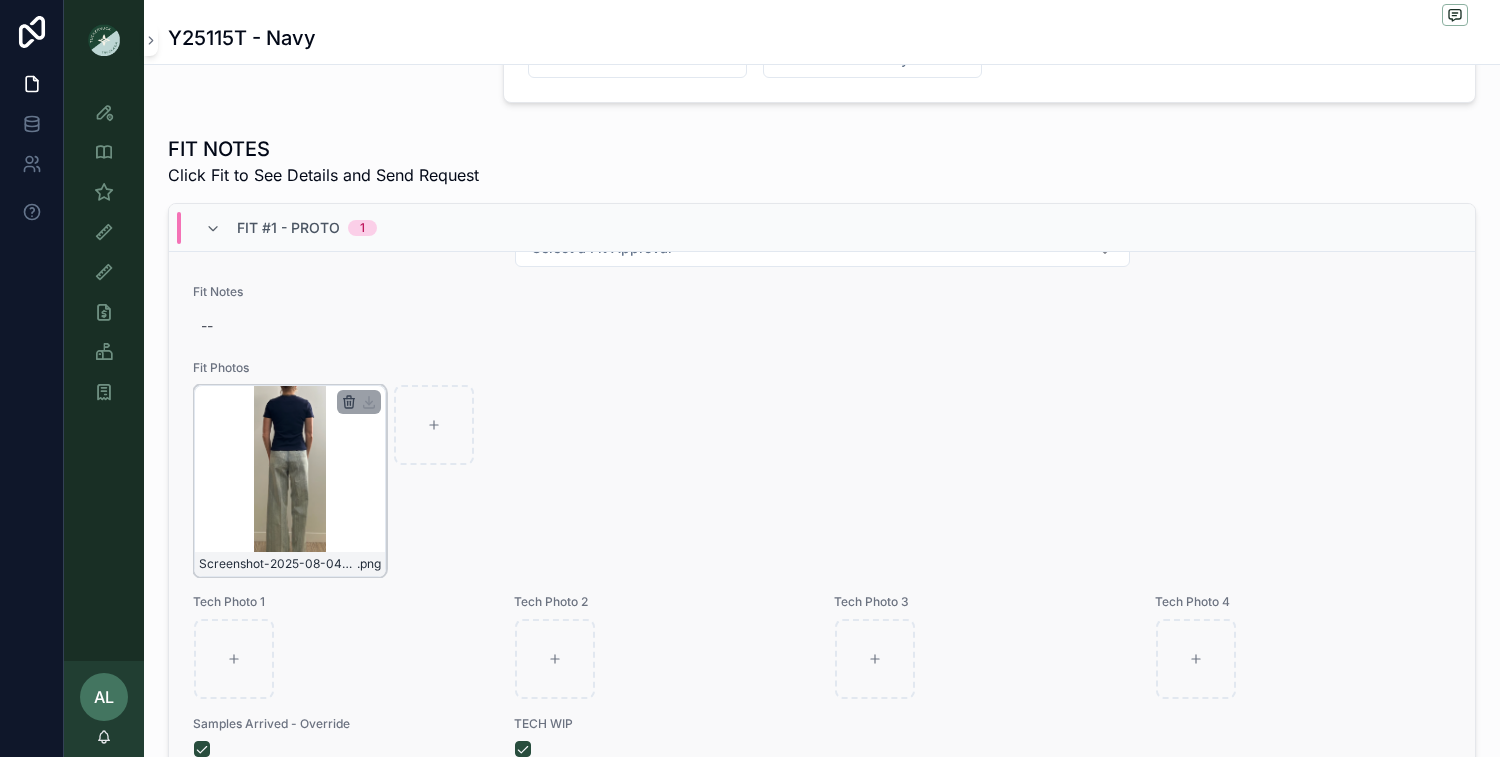 click 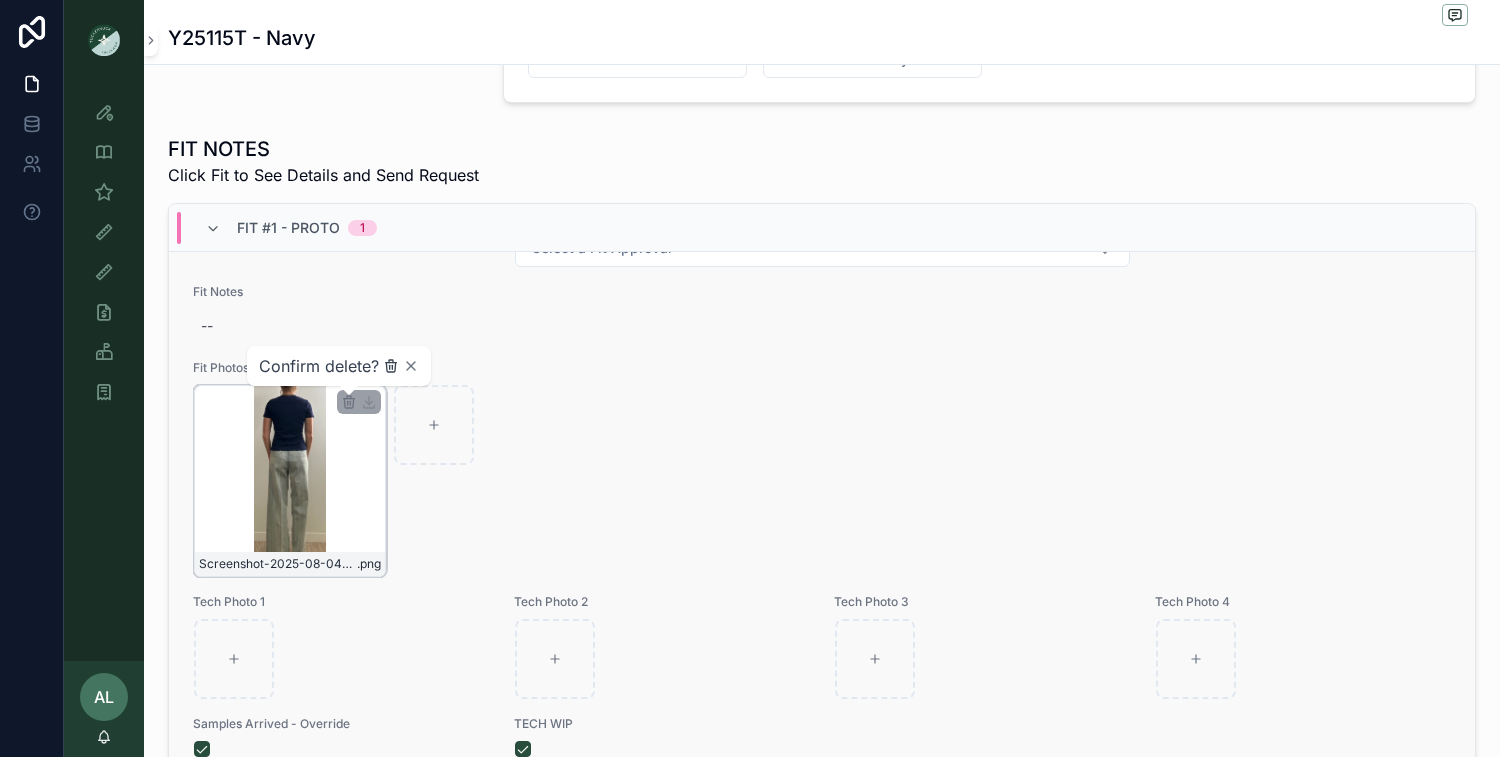 click 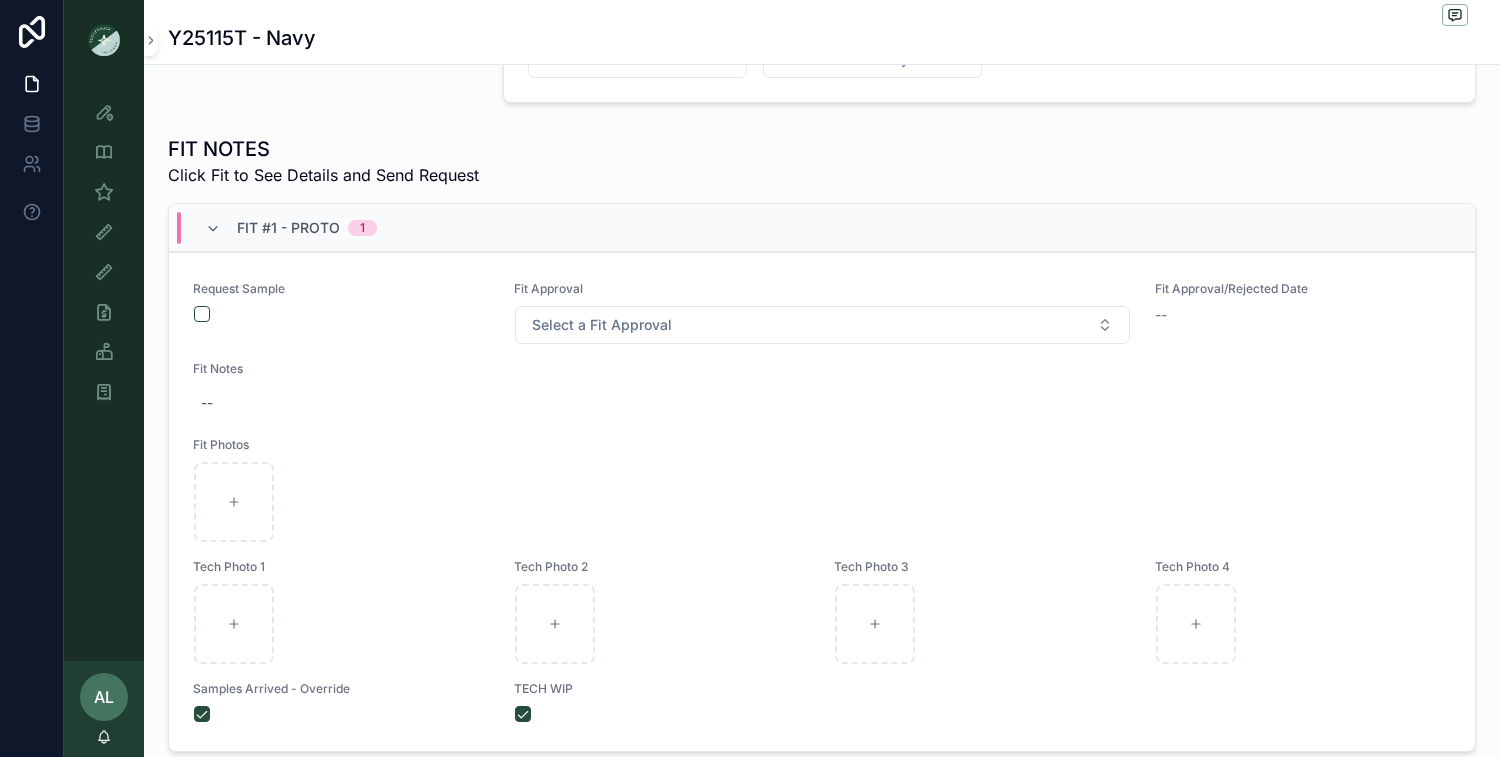 scroll, scrollTop: 0, scrollLeft: 0, axis: both 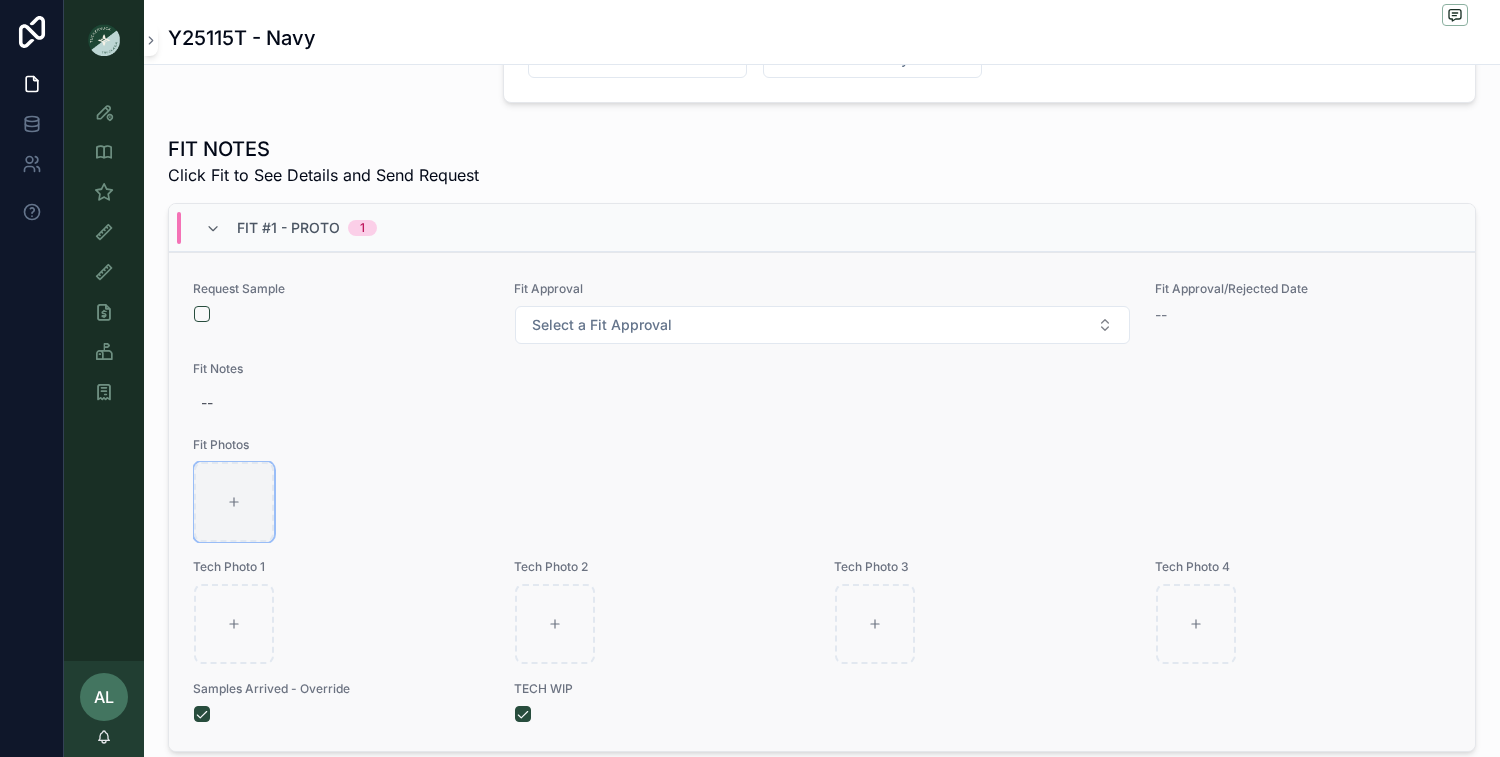 click at bounding box center (234, 502) 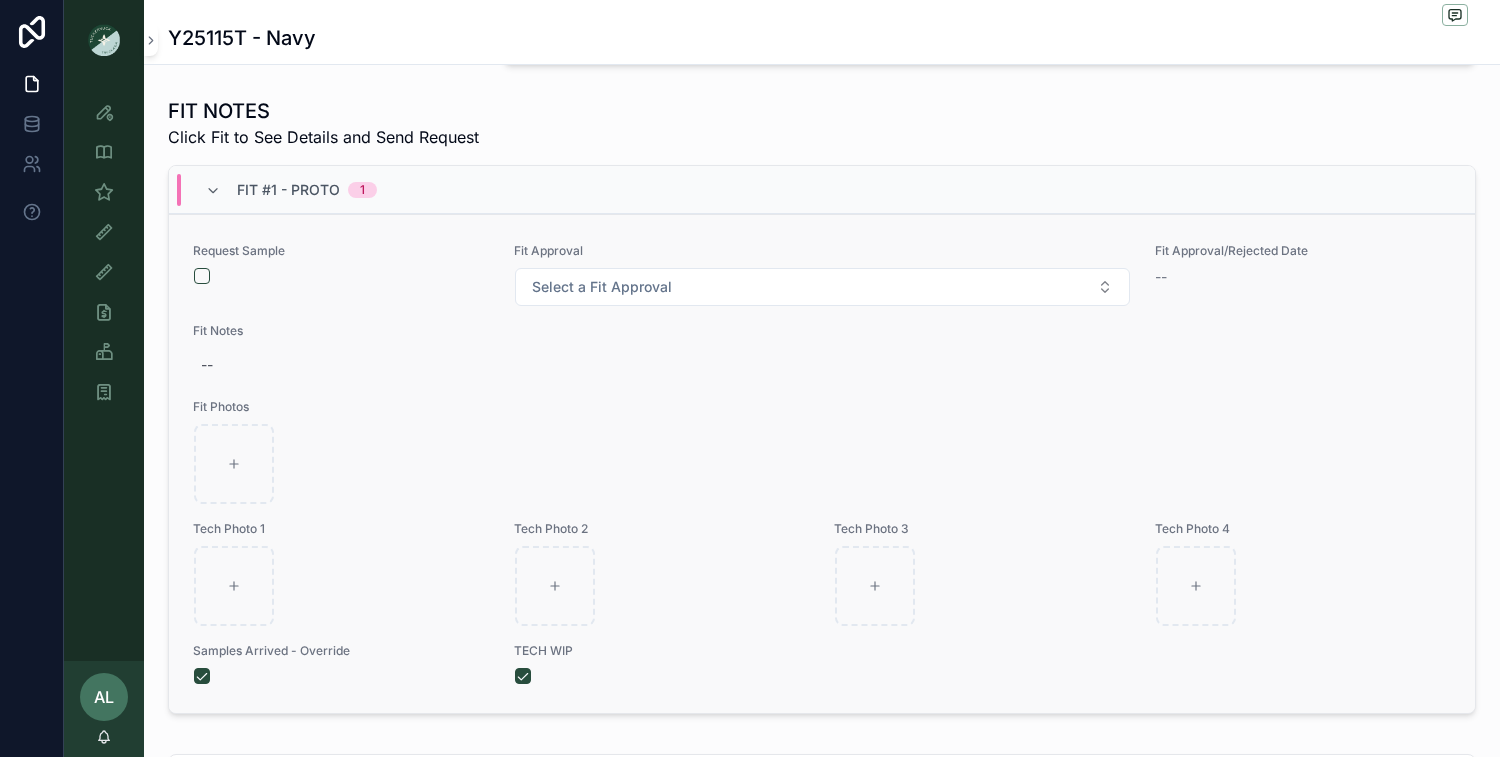scroll, scrollTop: 735, scrollLeft: 0, axis: vertical 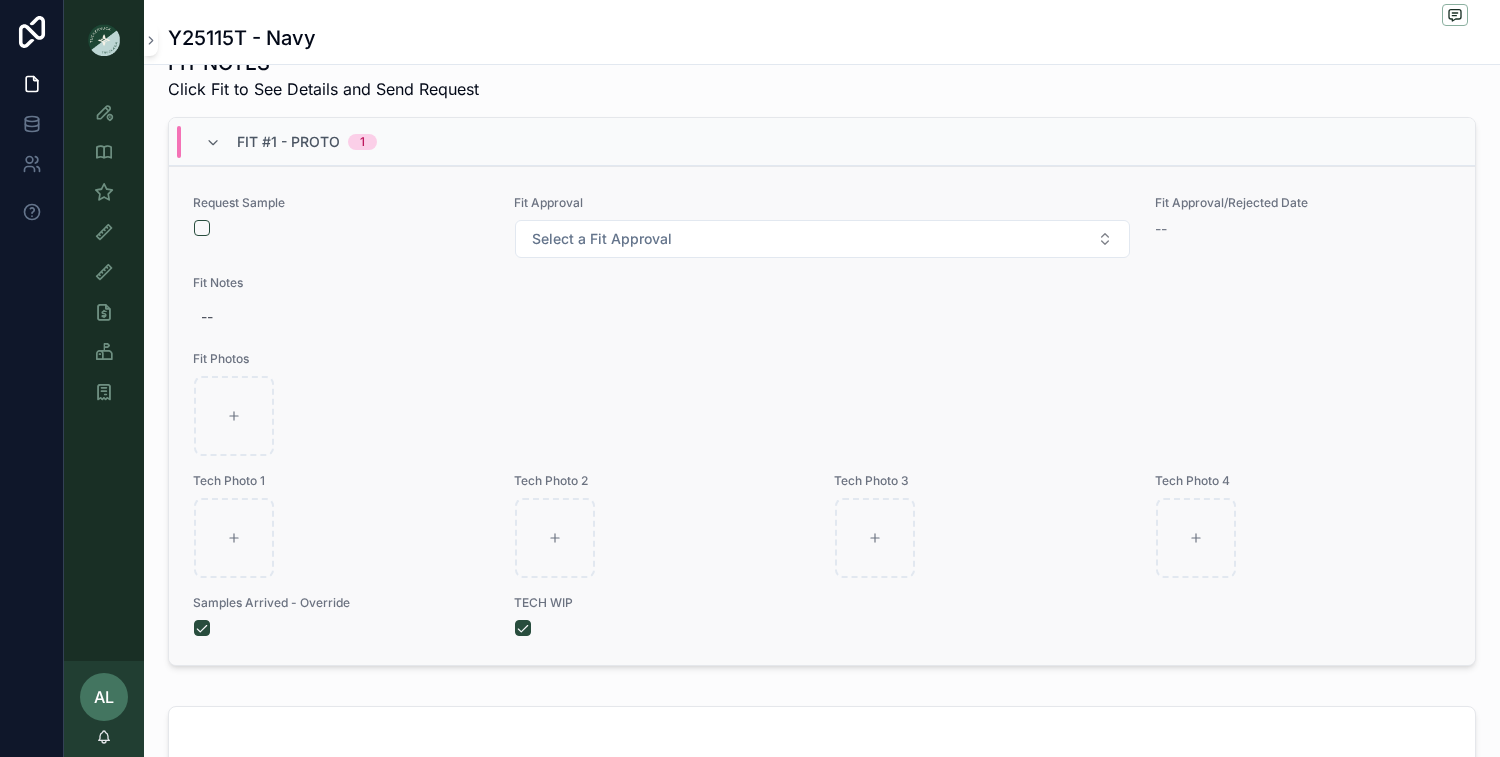 click at bounding box center (822, 416) 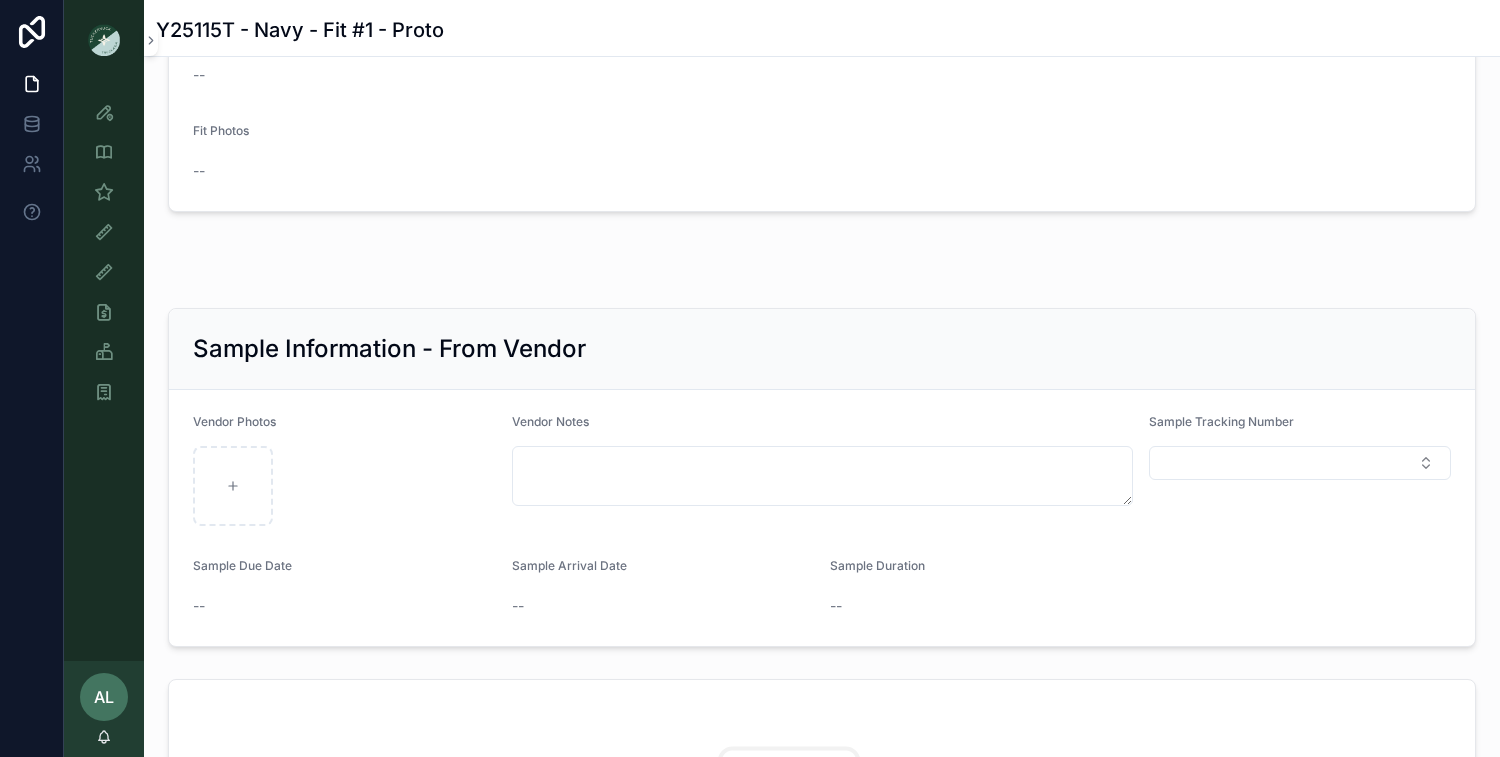 scroll, scrollTop: 0, scrollLeft: 0, axis: both 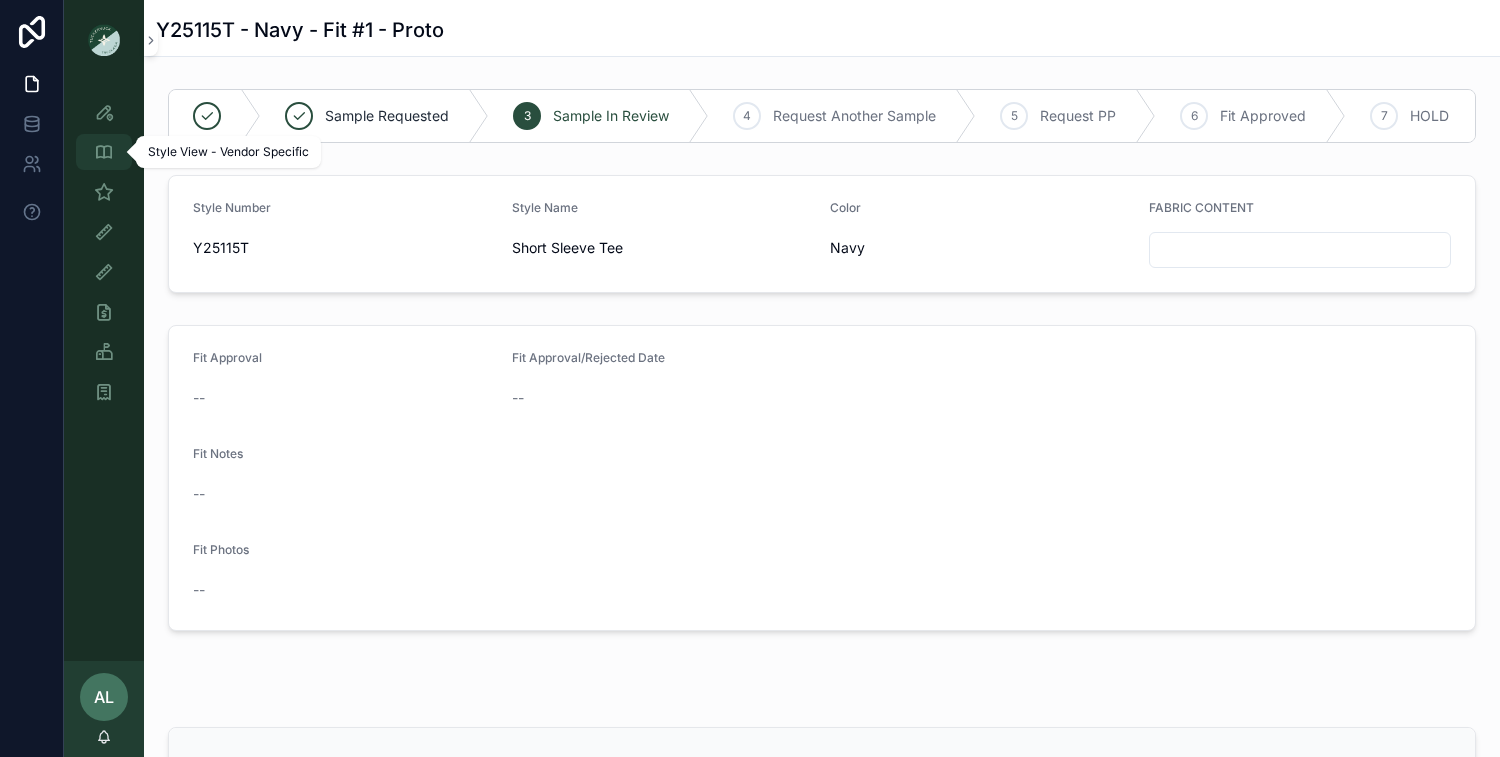 click at bounding box center [104, 152] 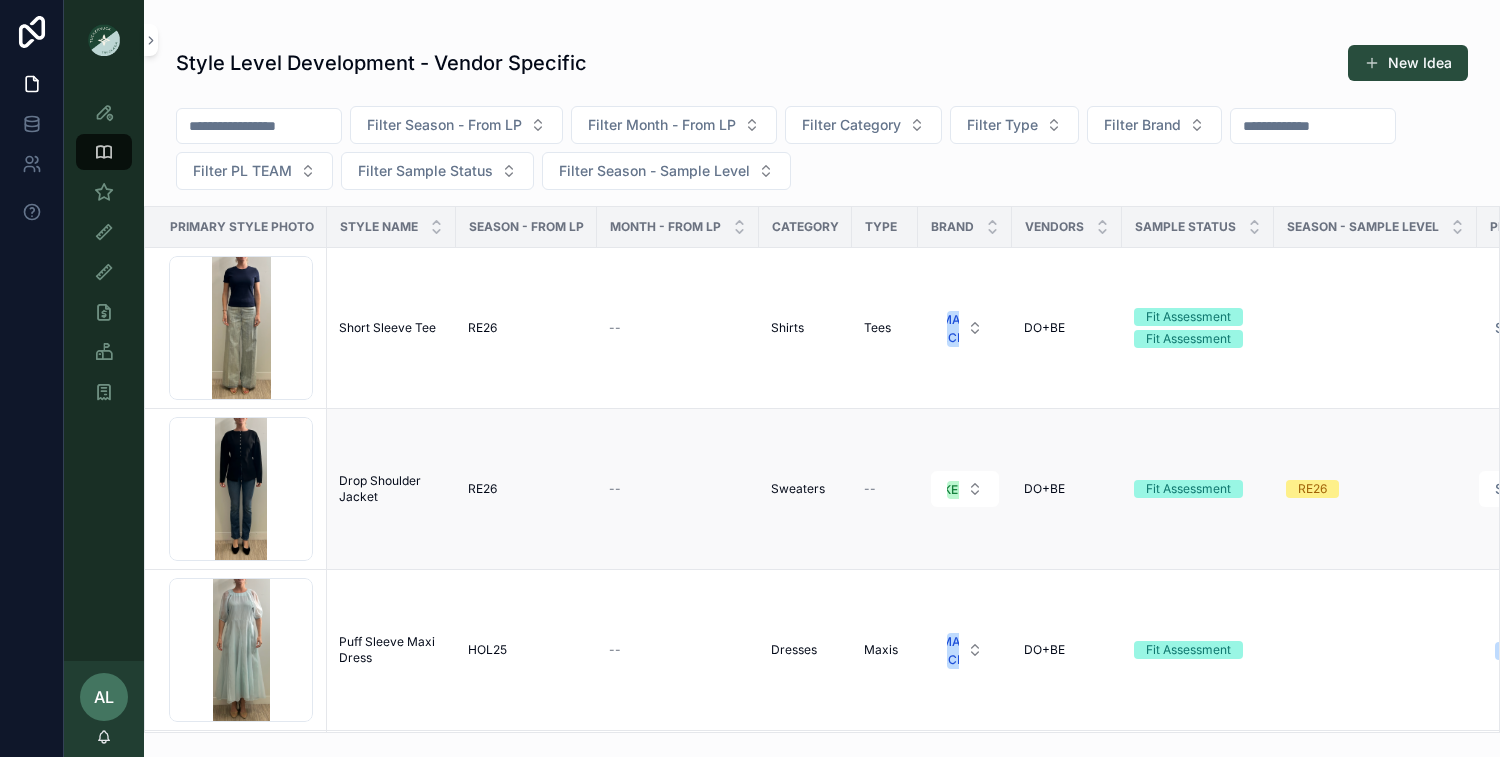 click on "Drop Shoulder Jacket Drop Shoulder Jacket" at bounding box center [391, 489] 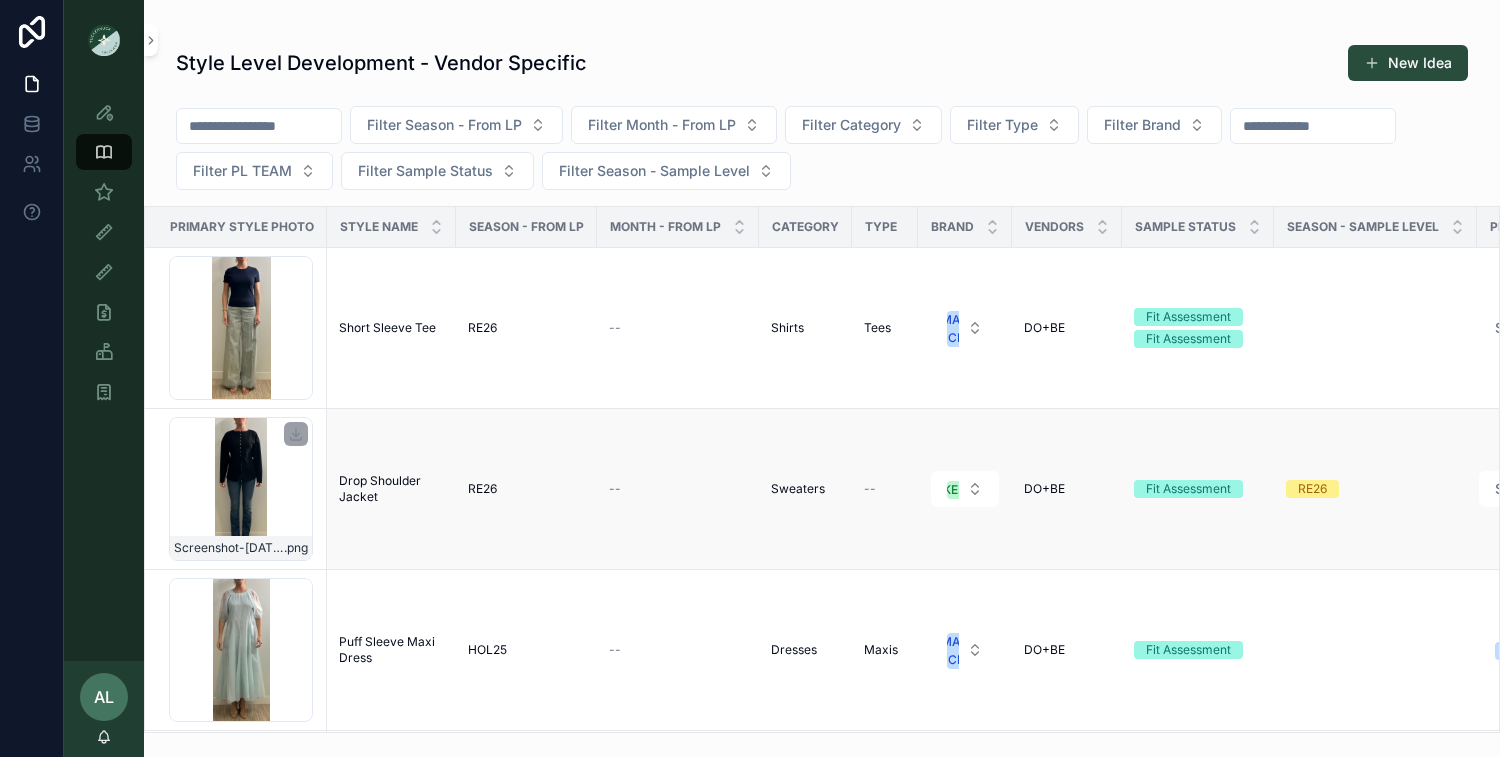 click on "Screenshot-[DATE]-at-[TIME] .png" at bounding box center [241, 489] 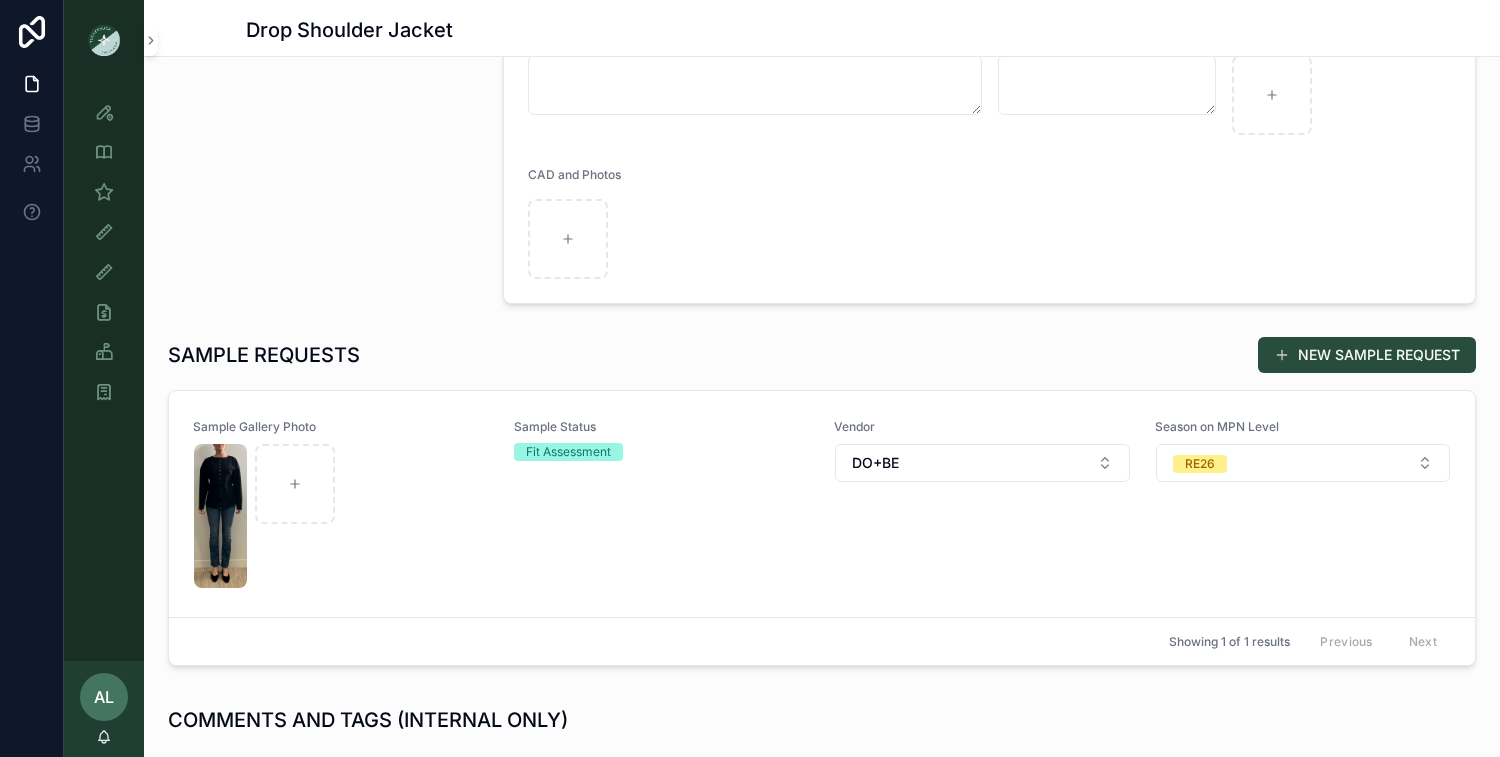 scroll, scrollTop: 622, scrollLeft: 0, axis: vertical 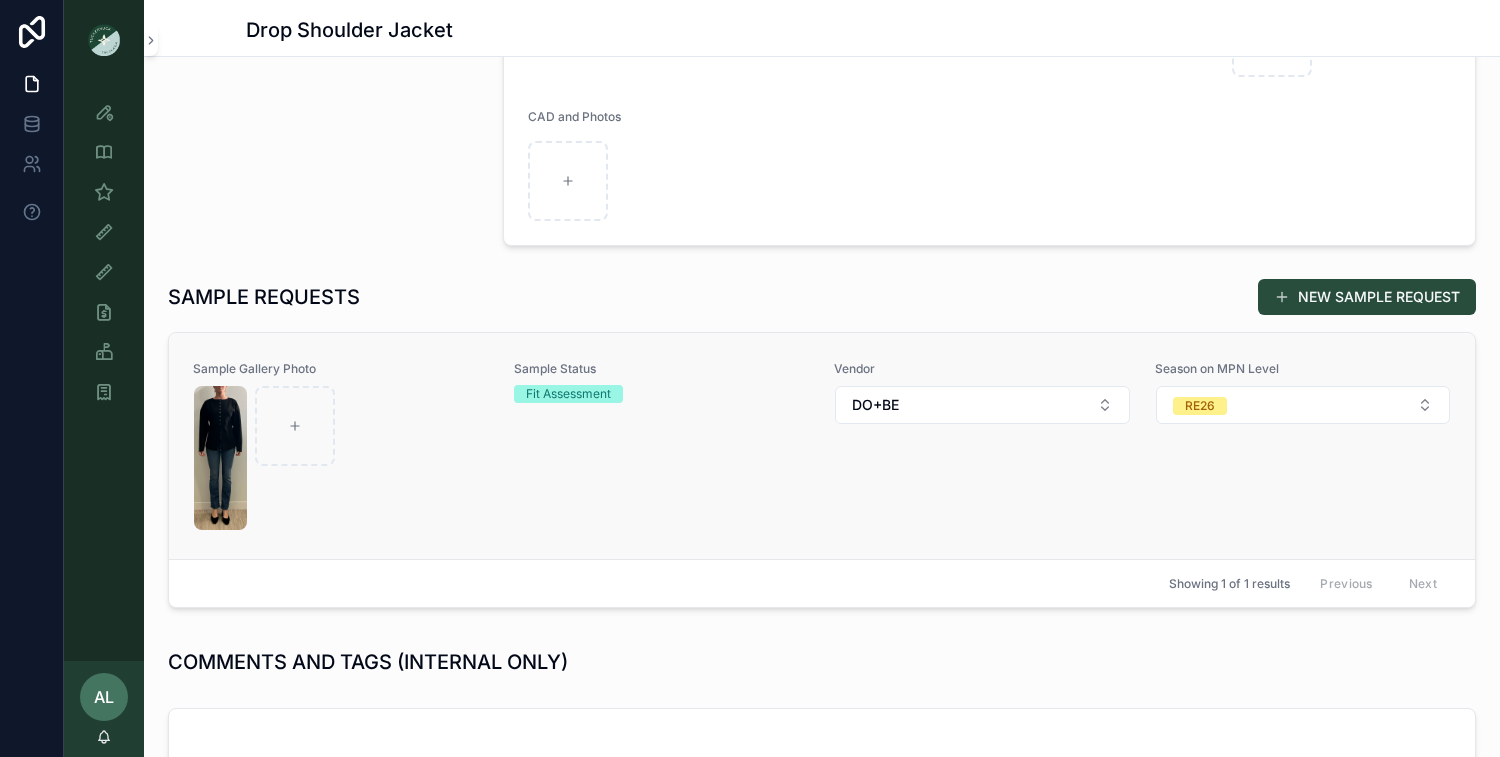 click at bounding box center [341, 458] 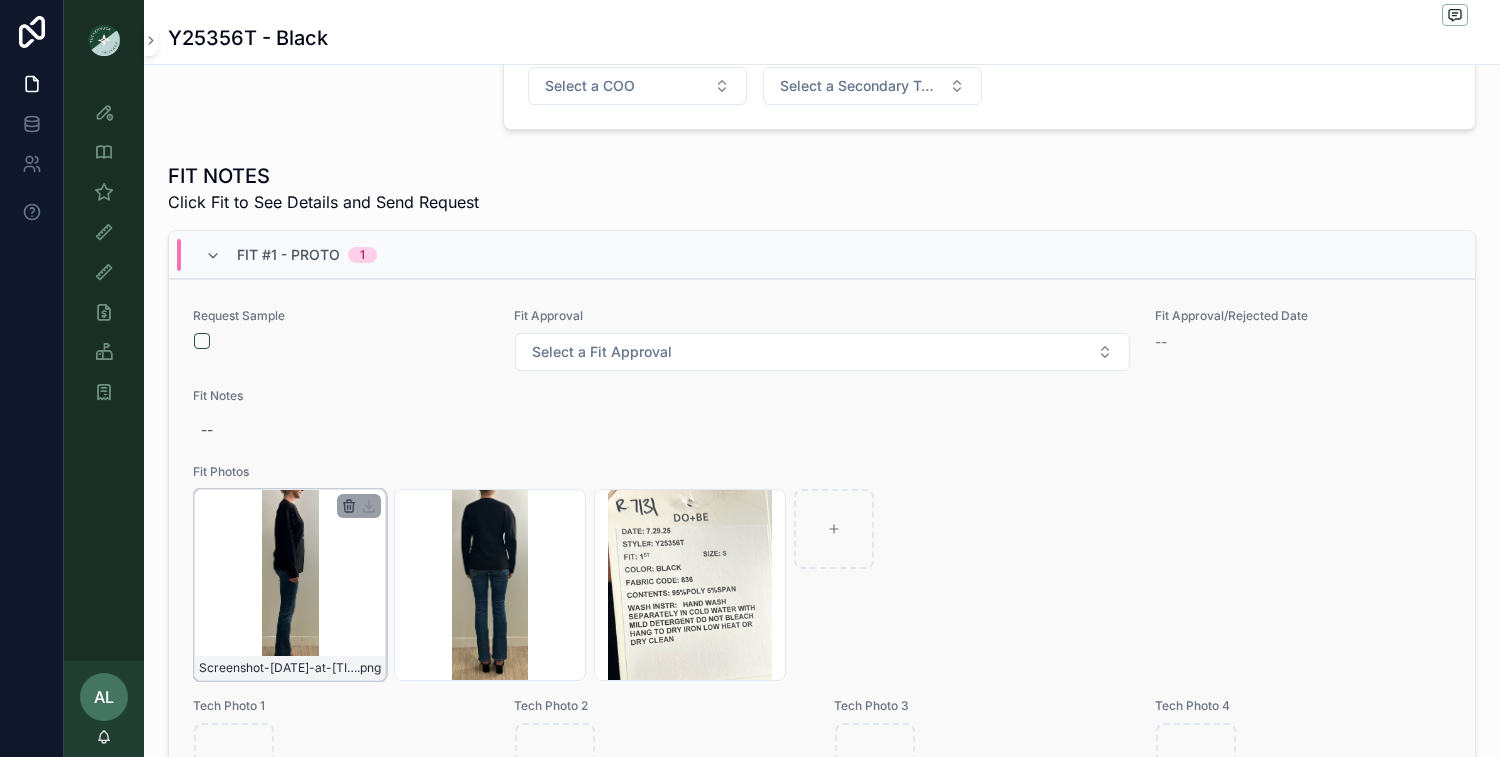 click 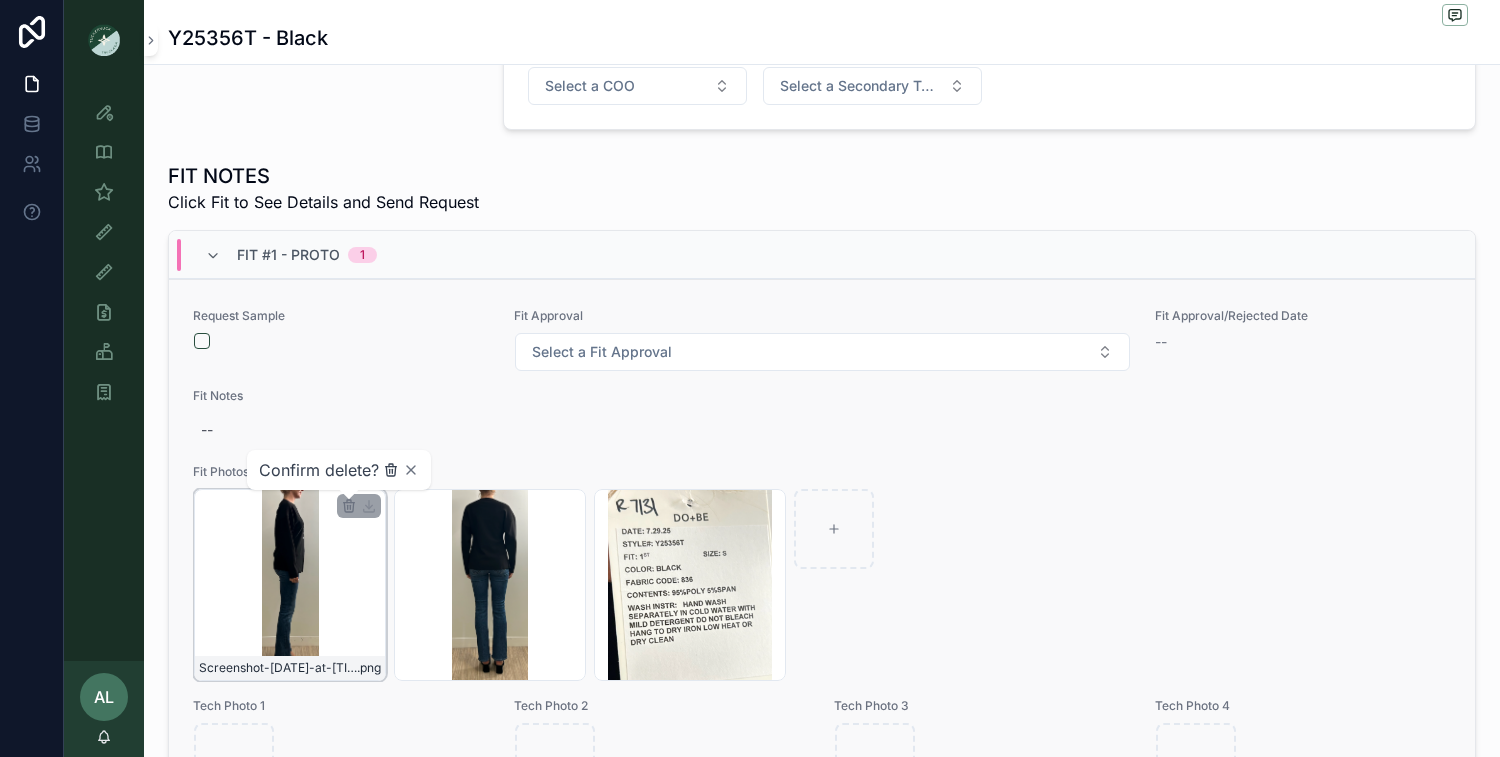 click 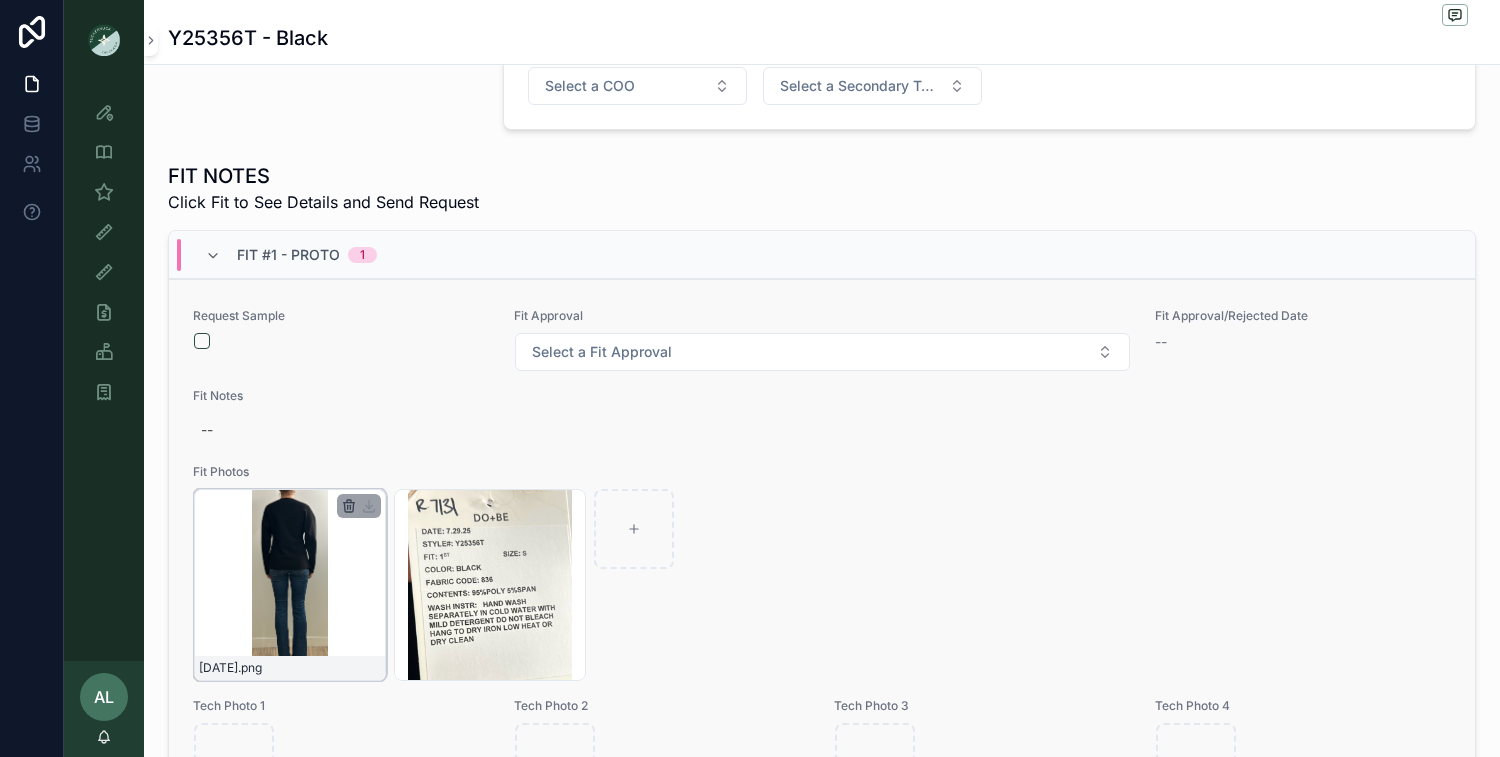 click 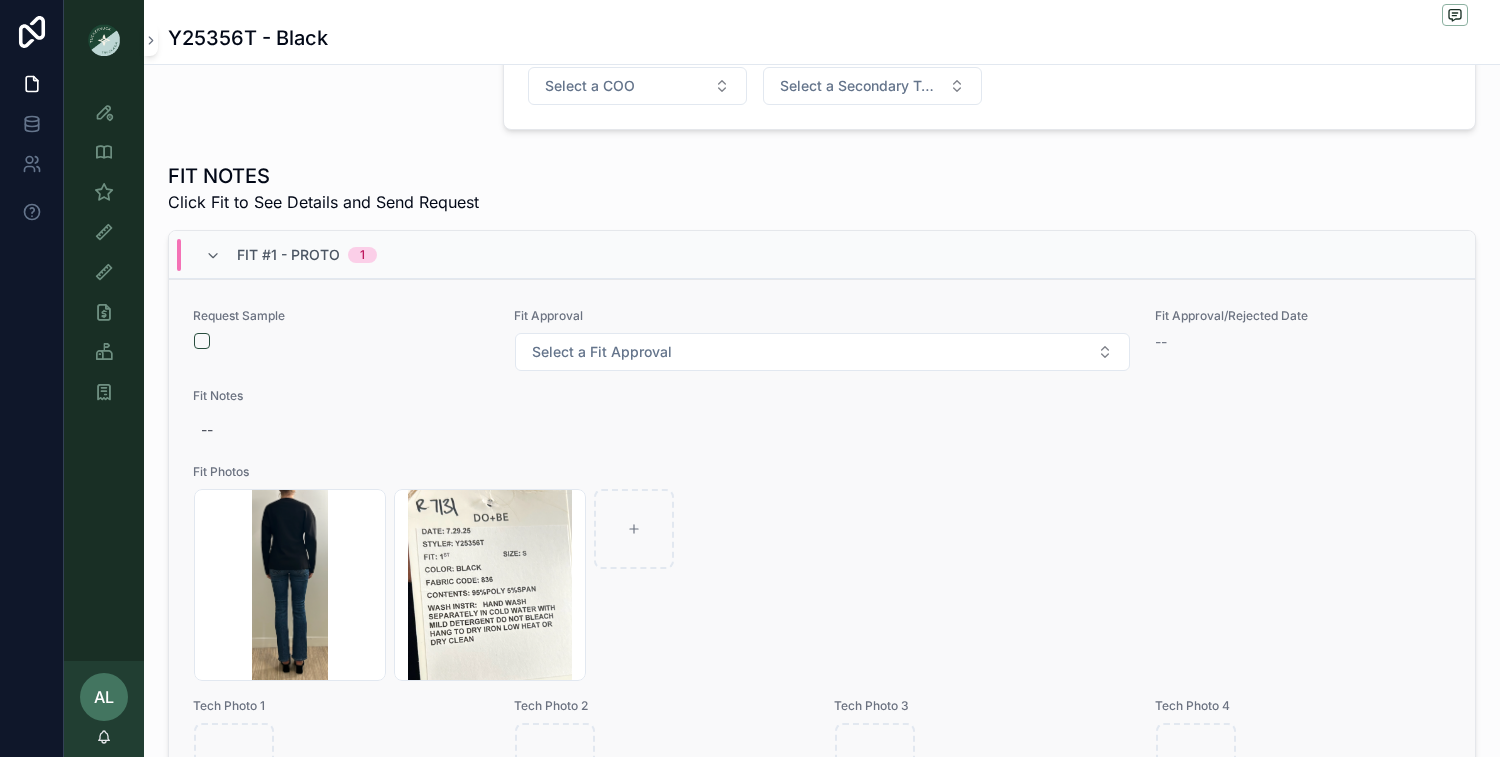 click on "Fit Photos" at bounding box center [822, 472] 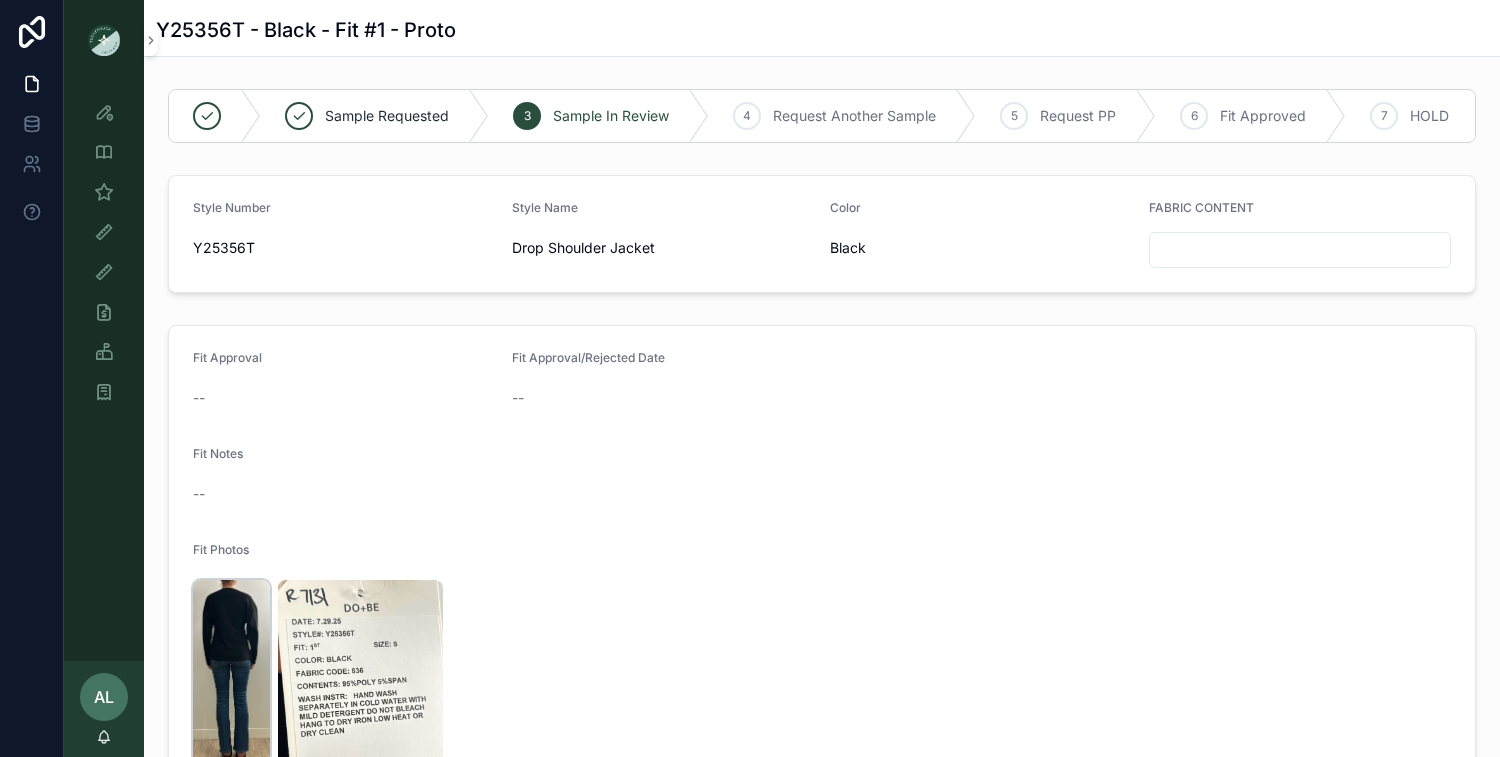 click at bounding box center [231, 676] 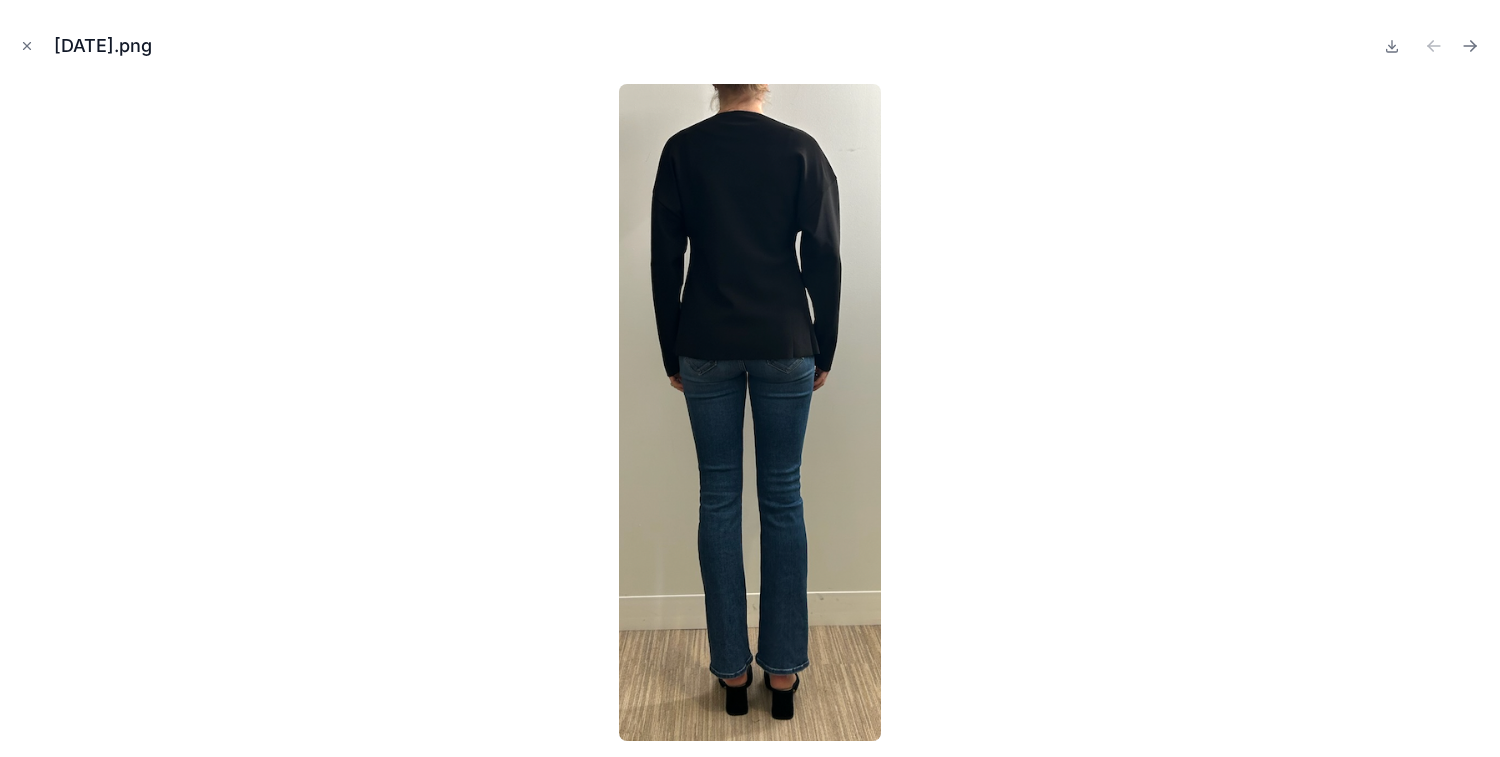 click on "[DATE].png" at bounding box center (750, 46) 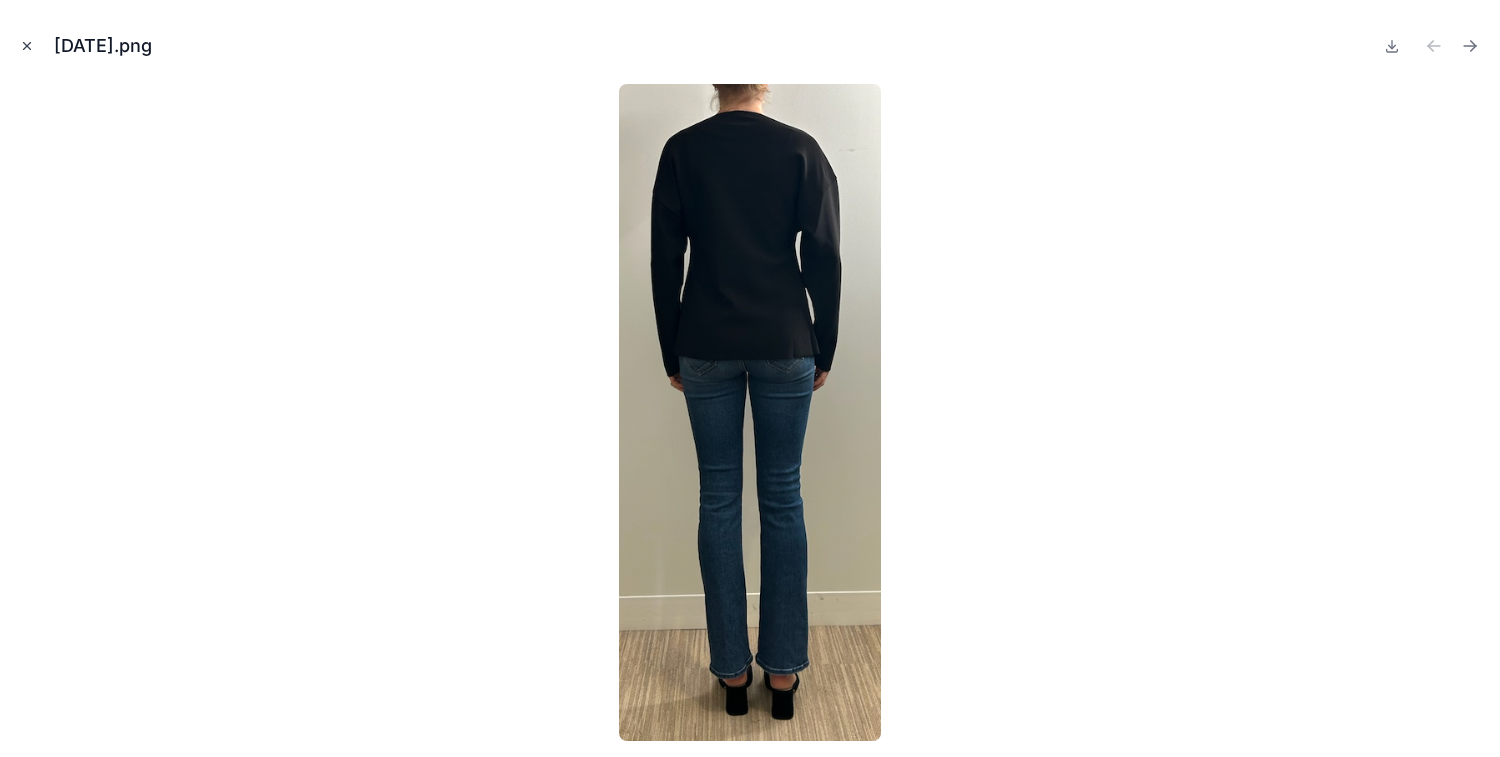 click 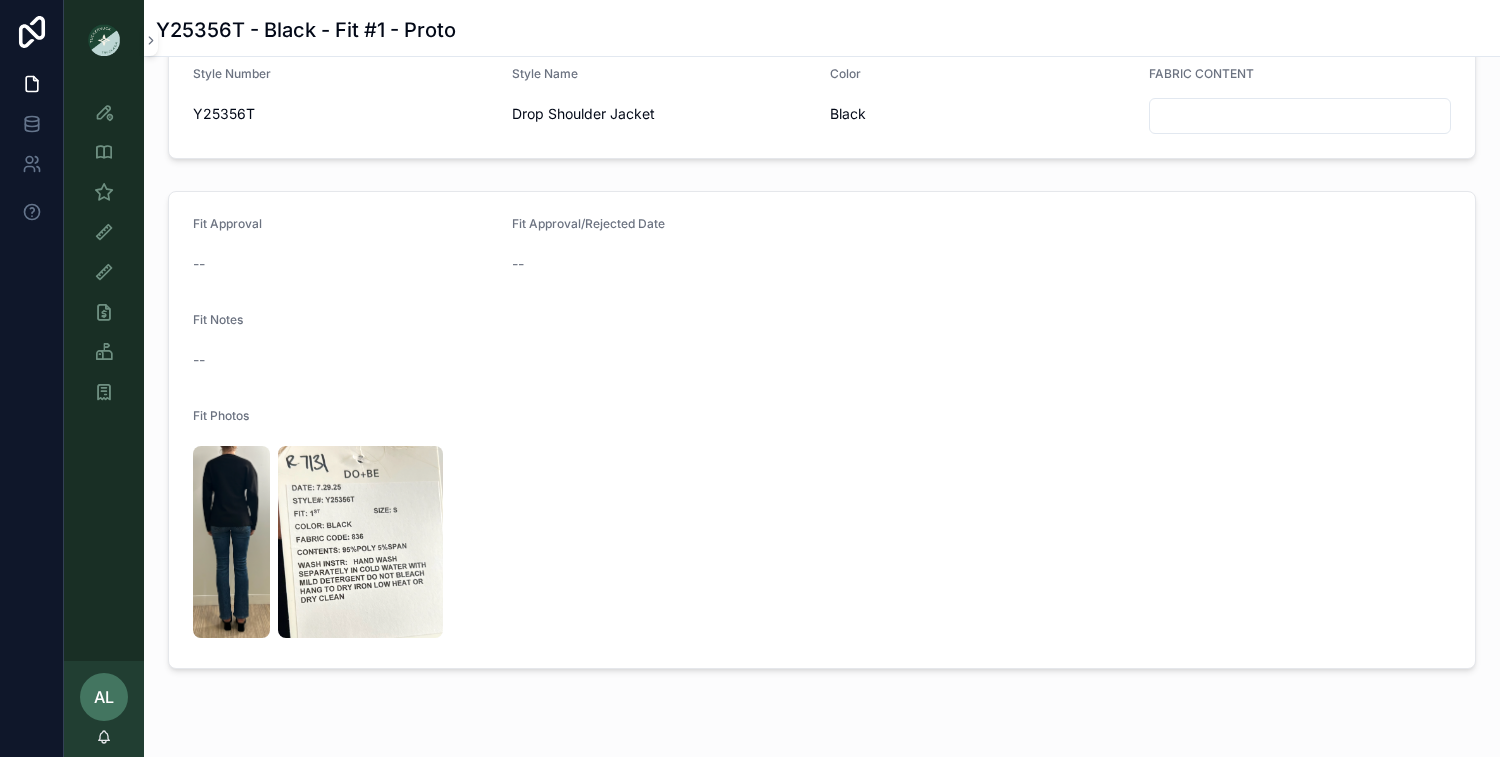 scroll, scrollTop: 159, scrollLeft: 0, axis: vertical 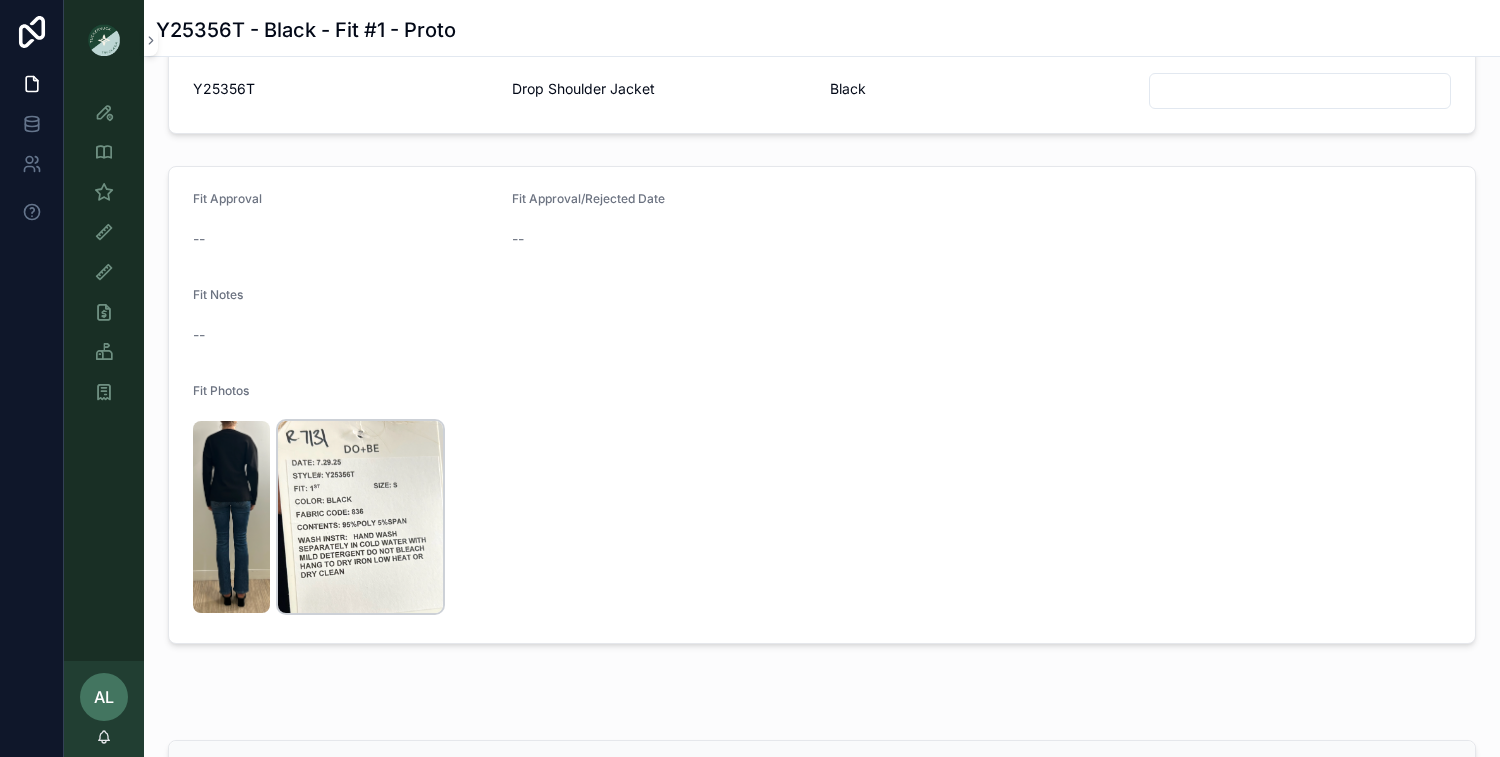 click at bounding box center [360, 517] 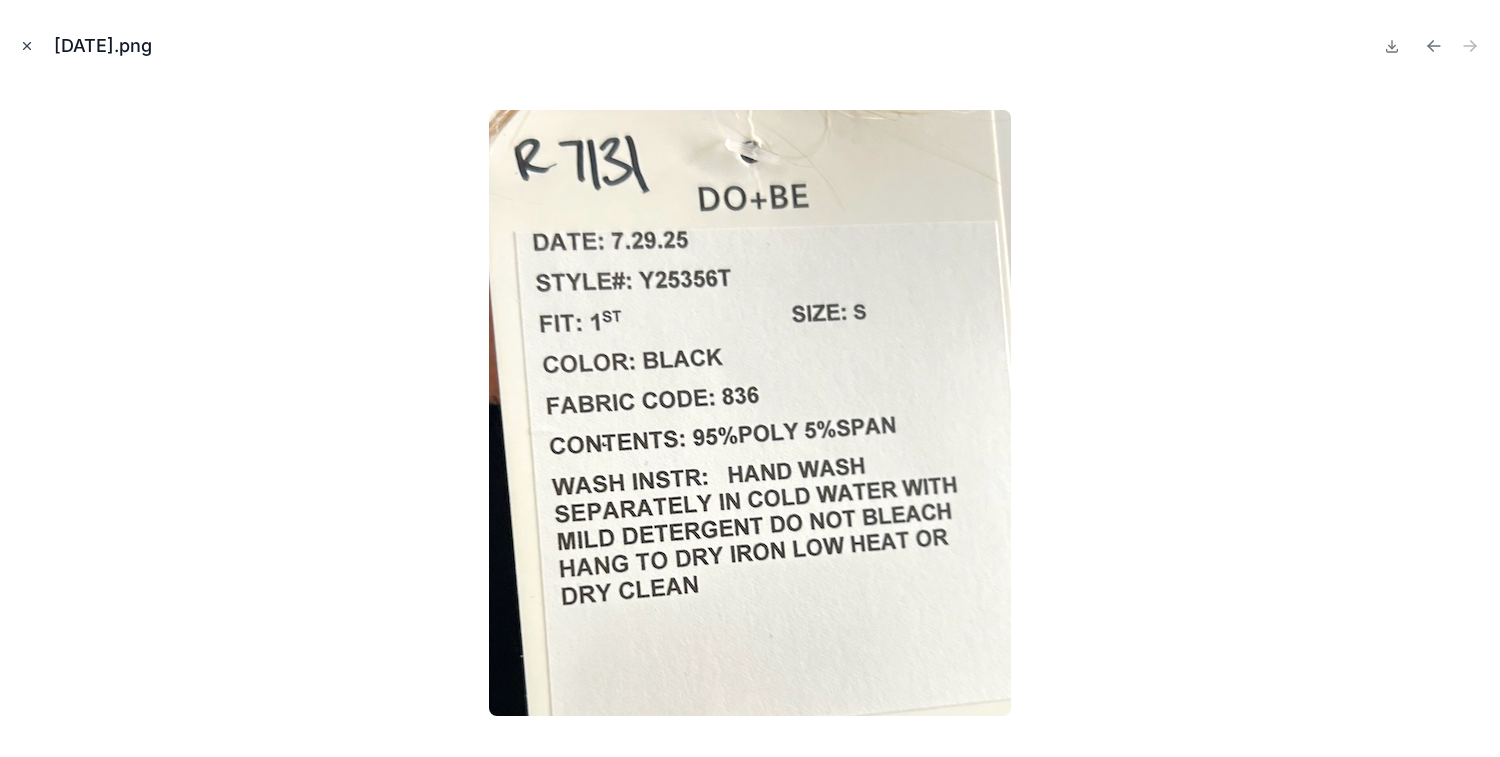 click at bounding box center (27, 46) 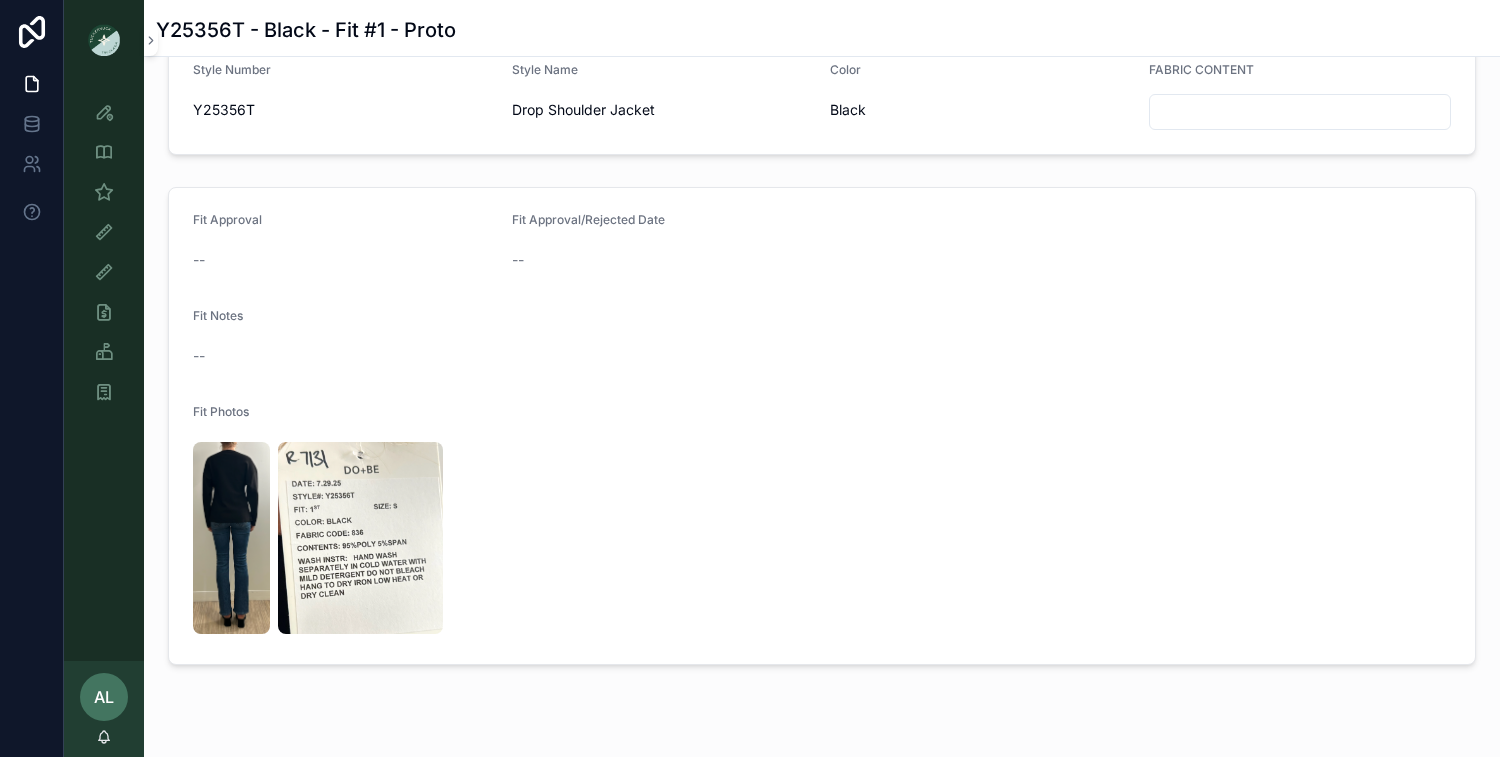 scroll, scrollTop: 0, scrollLeft: 0, axis: both 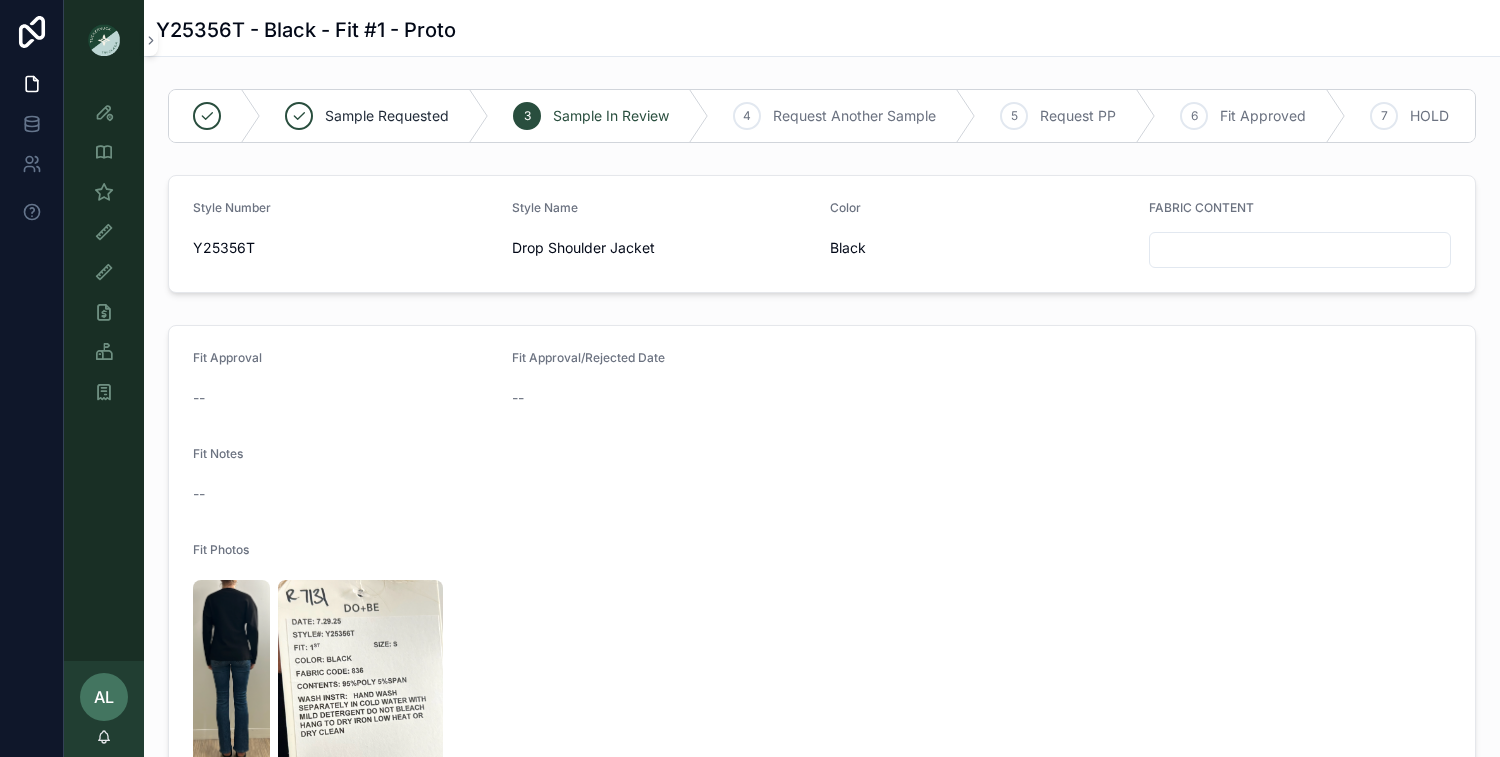 click on "--" at bounding box center [822, 494] 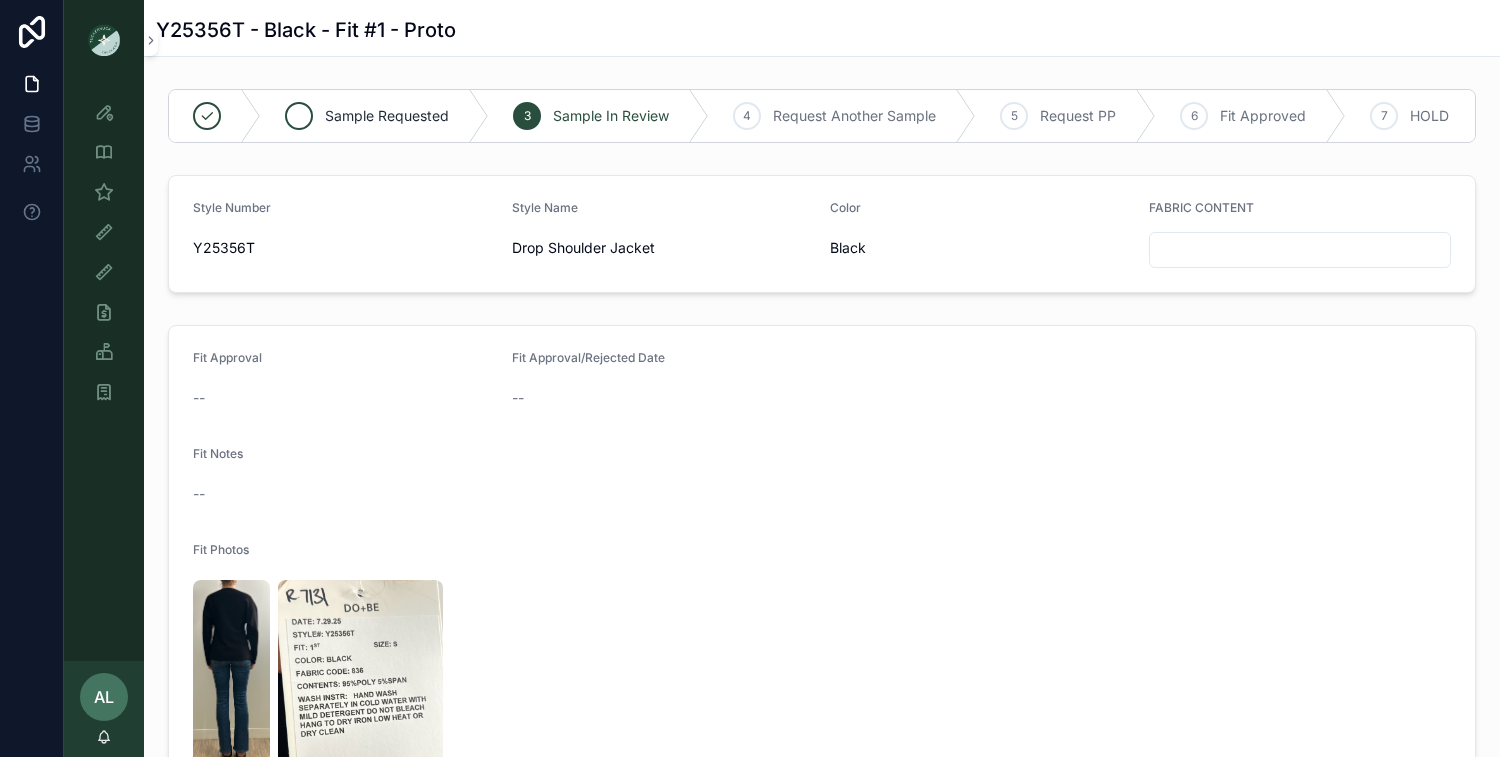 click on "Sample Requested" at bounding box center (387, 116) 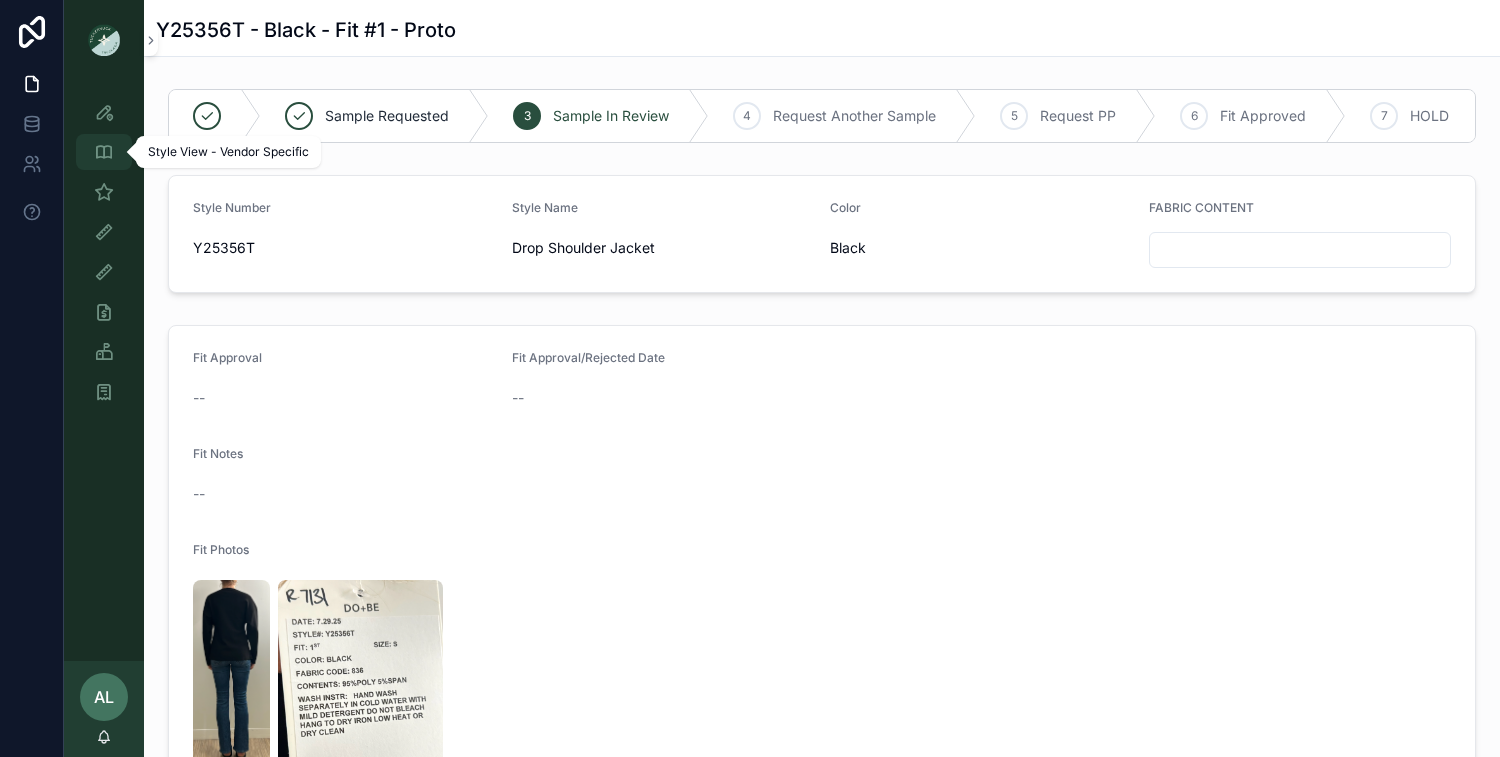 click at bounding box center (104, 152) 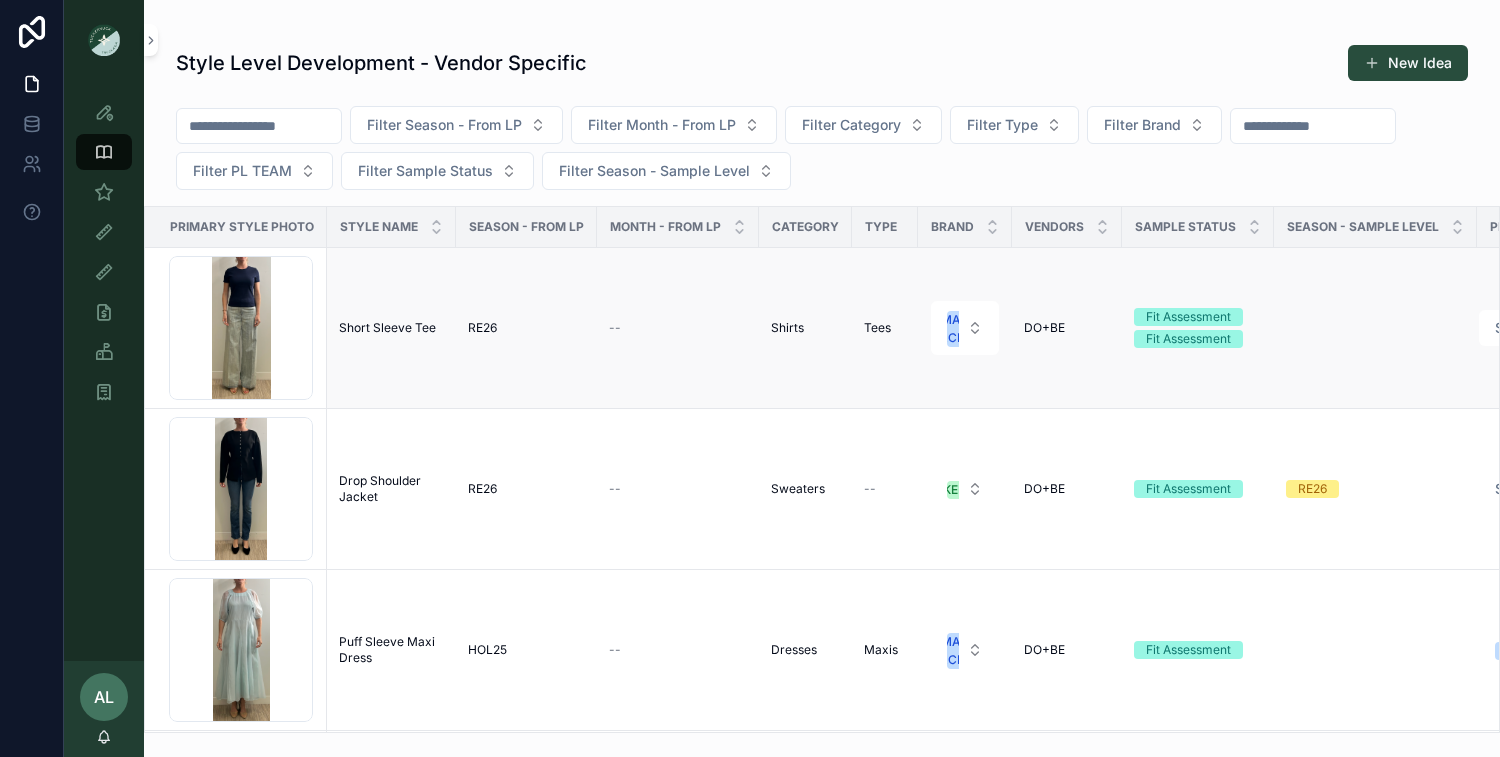 click on "Short Sleeve Tee Short Sleeve Tee" at bounding box center (391, 328) 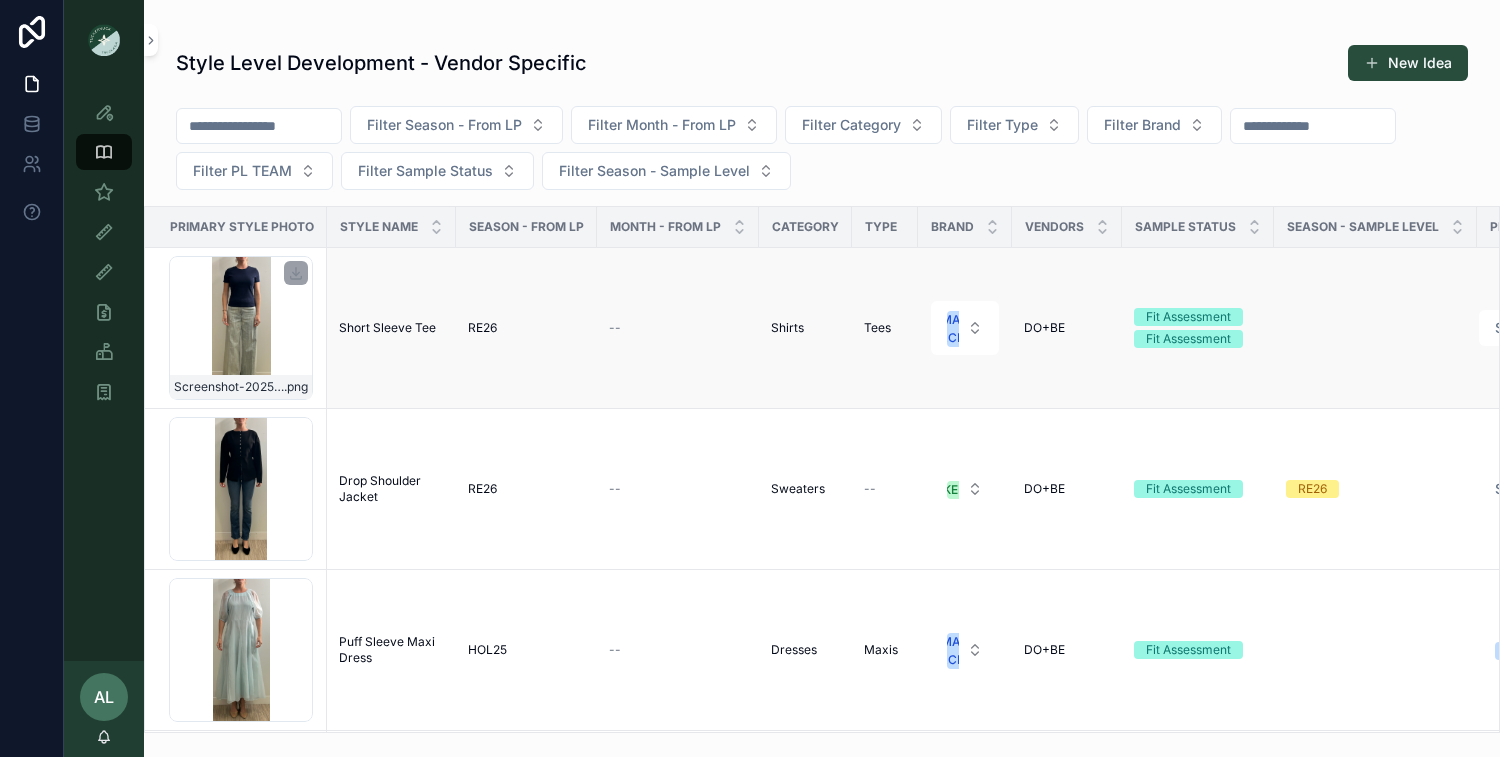 click on "Screenshot-[DATE]-at-[TIME] .png" at bounding box center [241, 328] 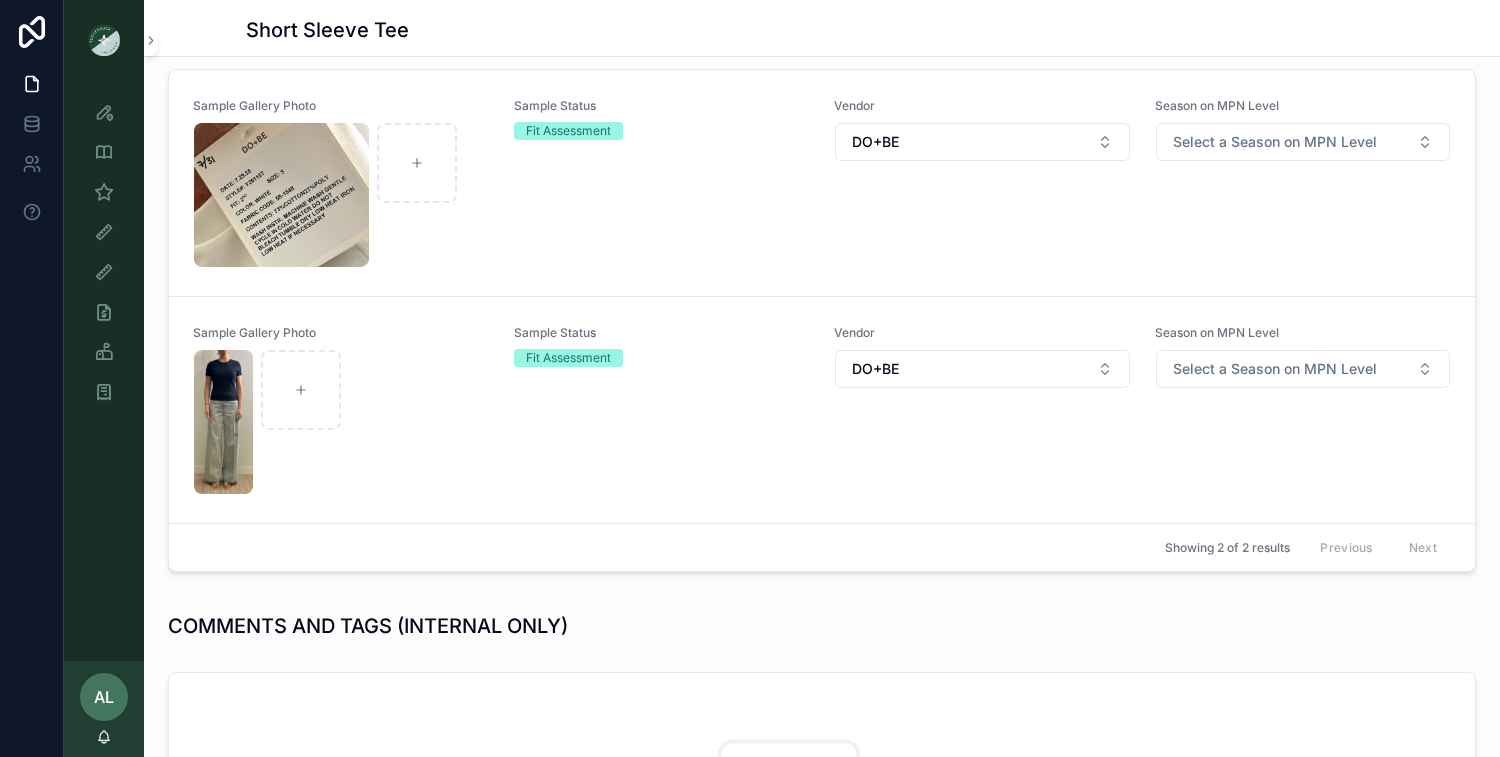 scroll, scrollTop: 781, scrollLeft: 0, axis: vertical 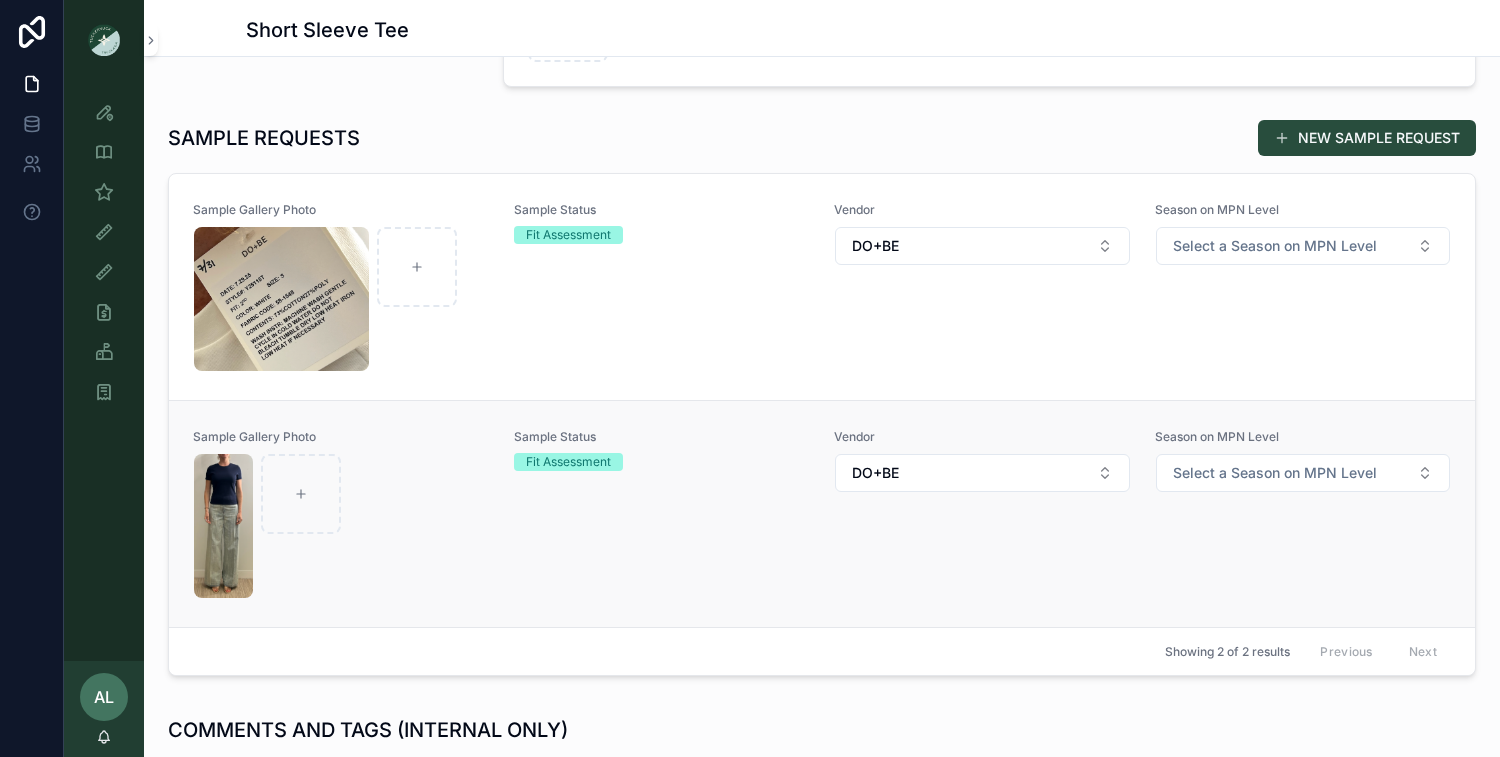 click at bounding box center (341, 526) 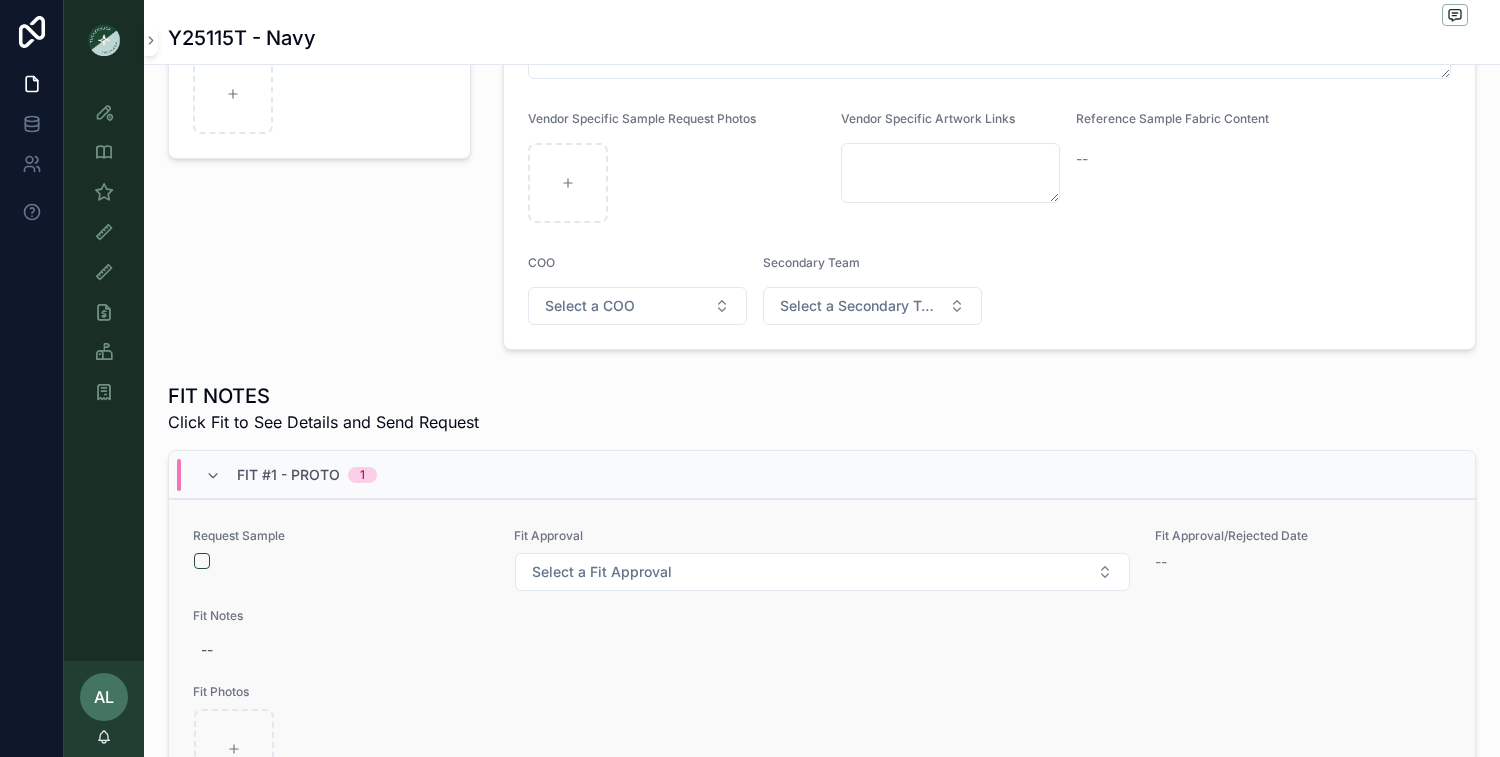 scroll, scrollTop: 723, scrollLeft: 0, axis: vertical 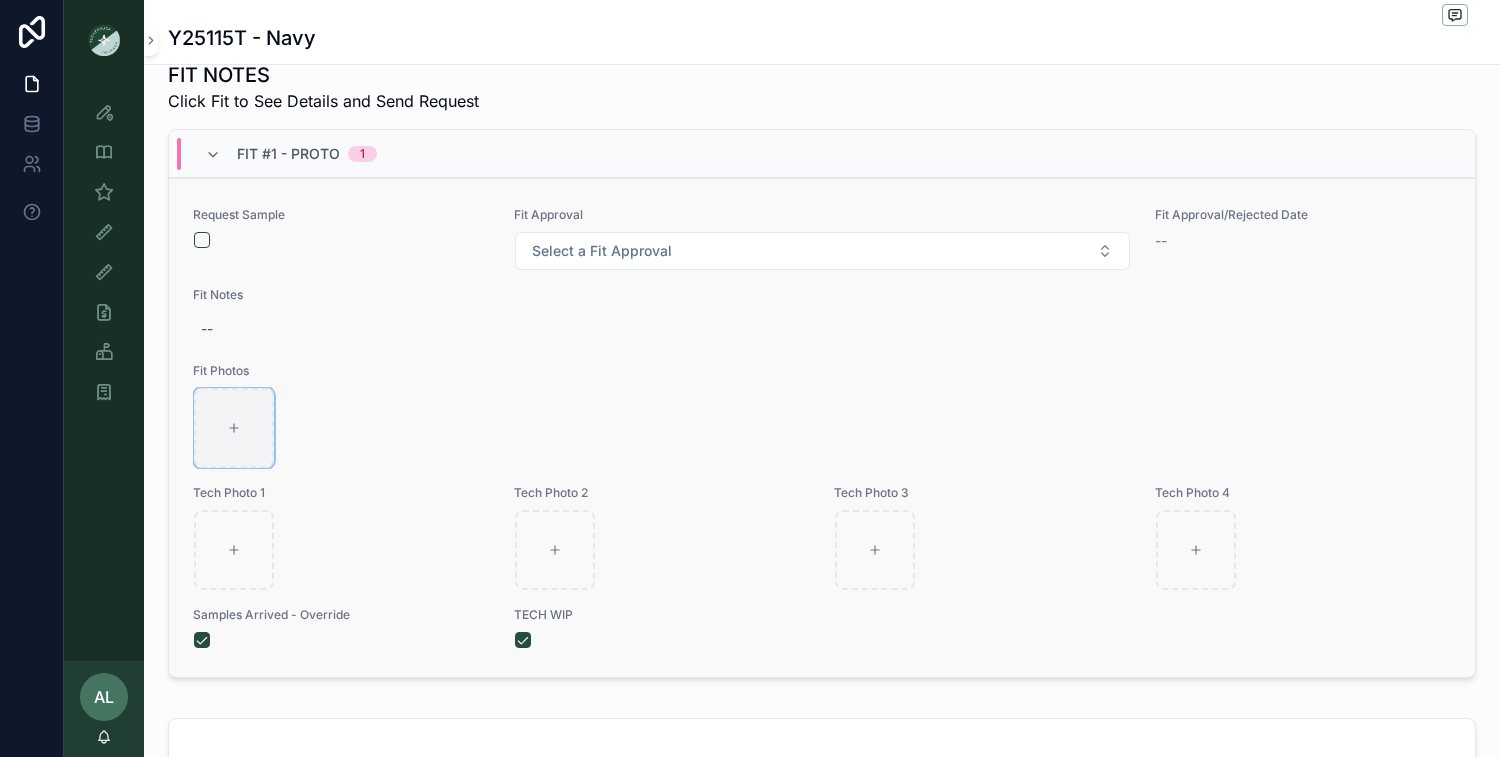 click at bounding box center (234, 428) 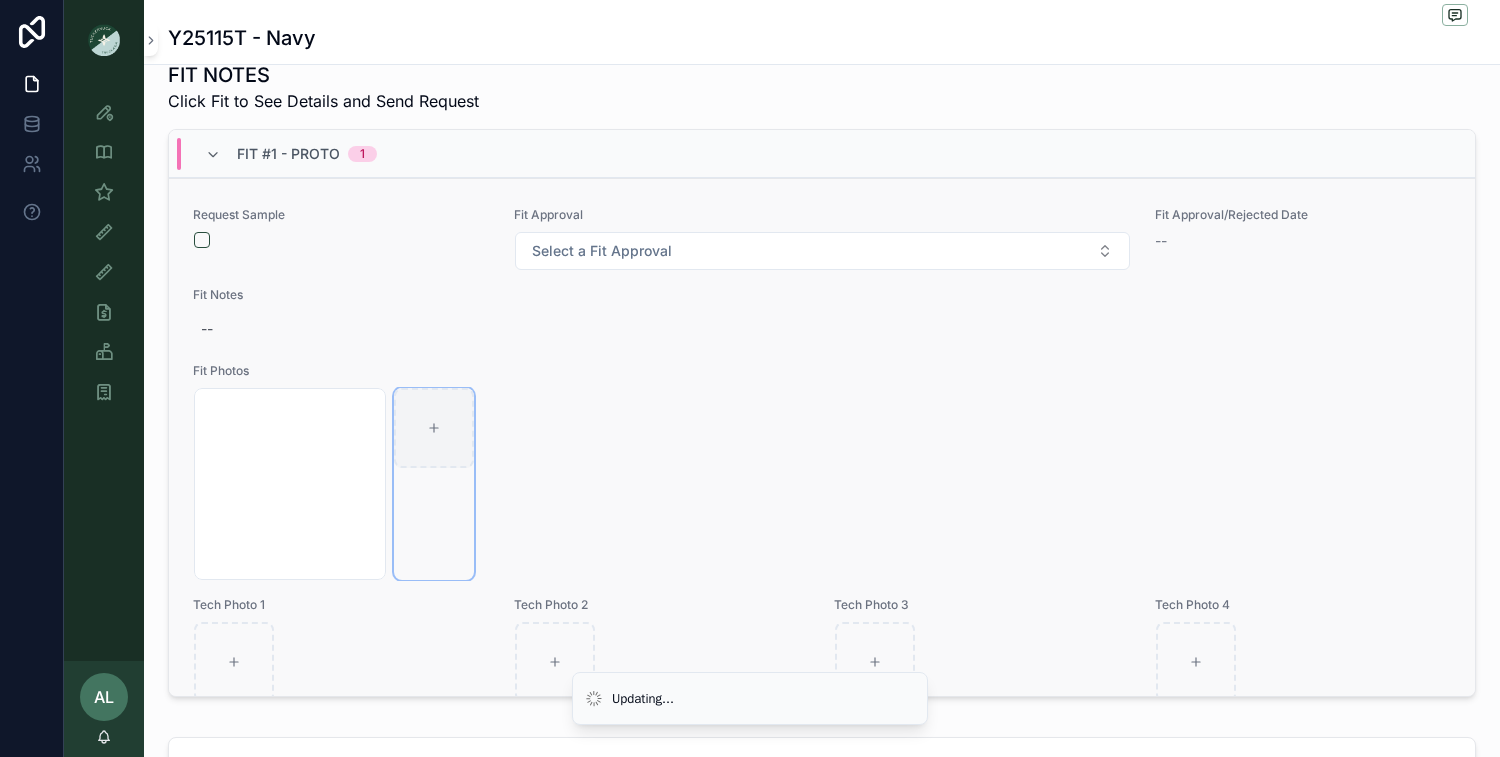 click at bounding box center (434, 428) 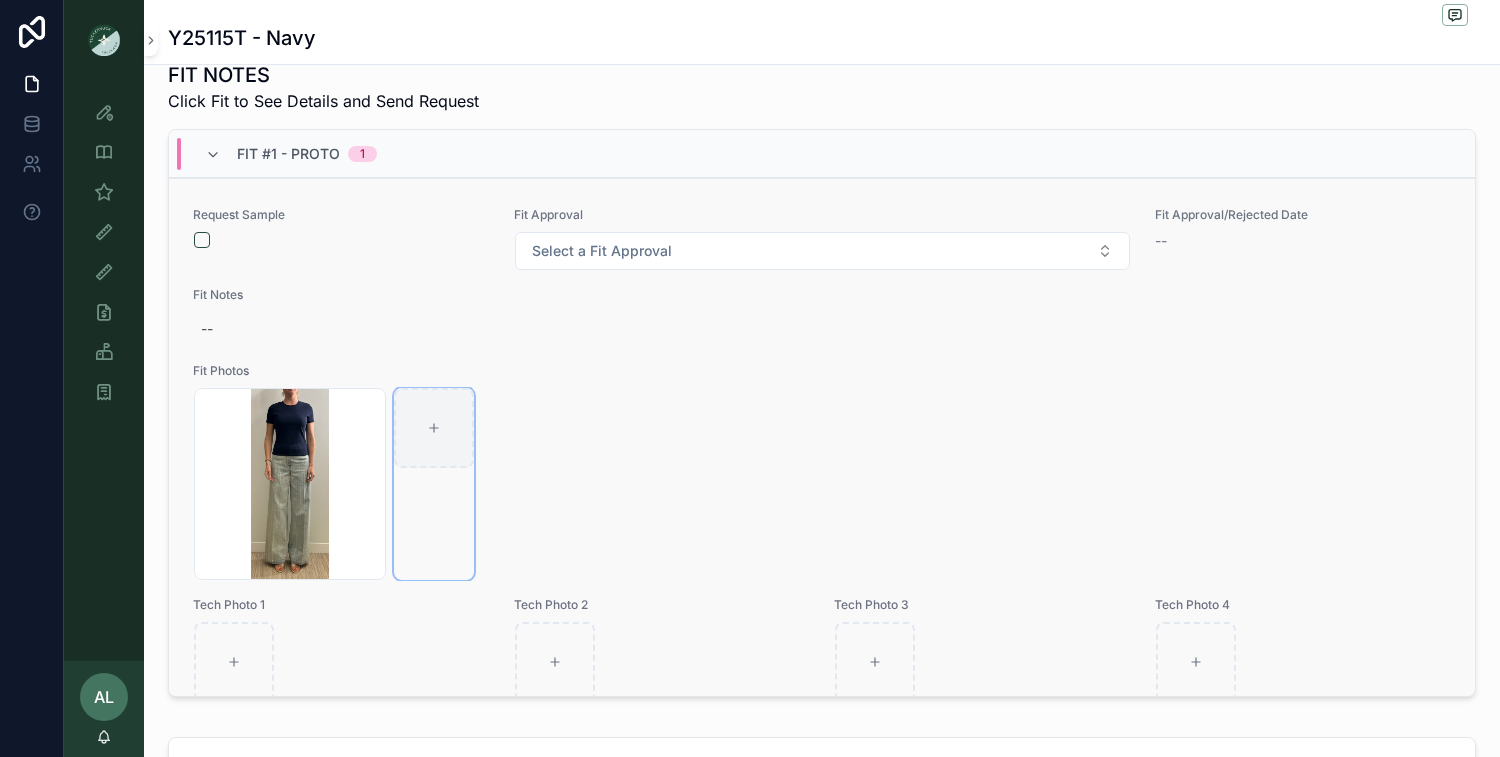 click 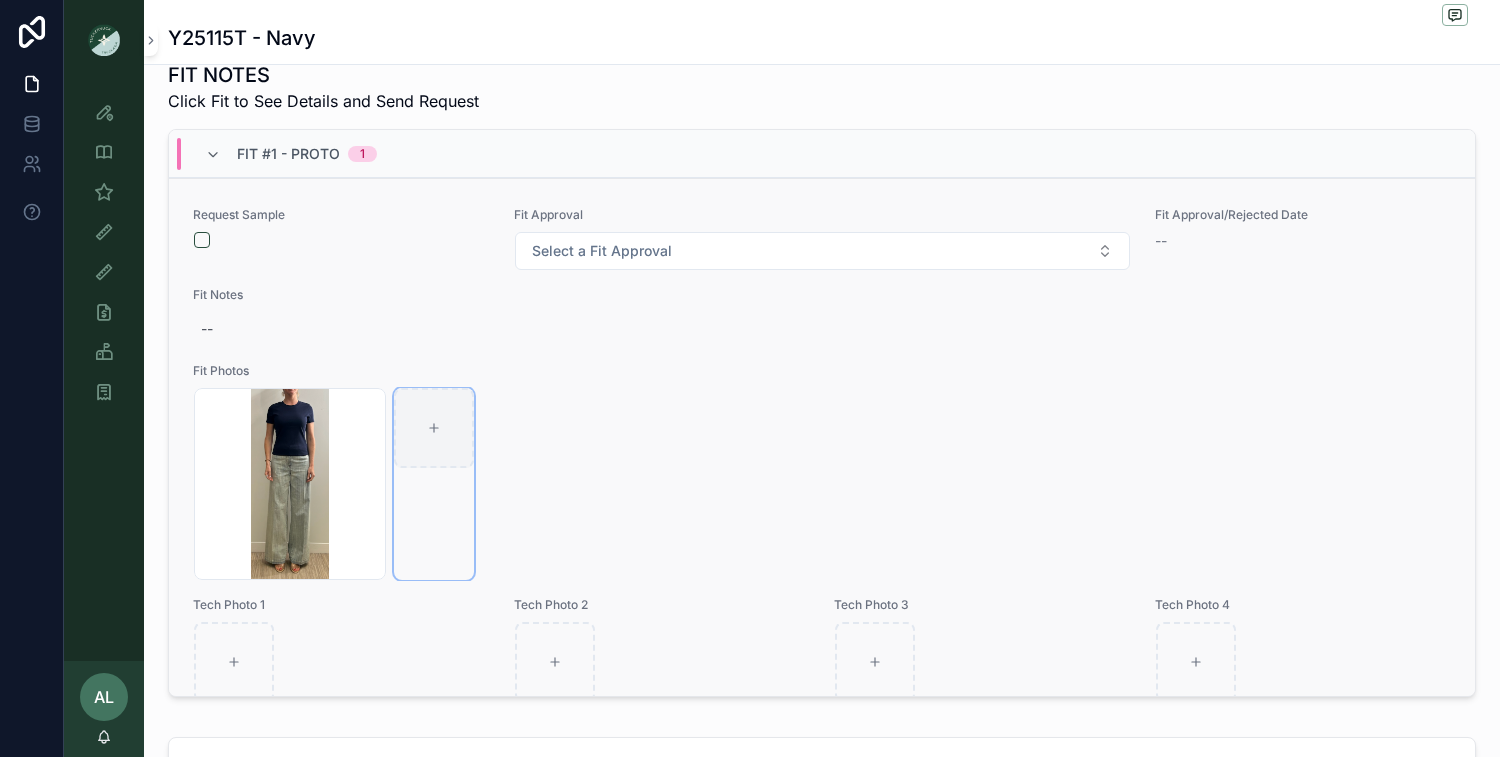 type on "**********" 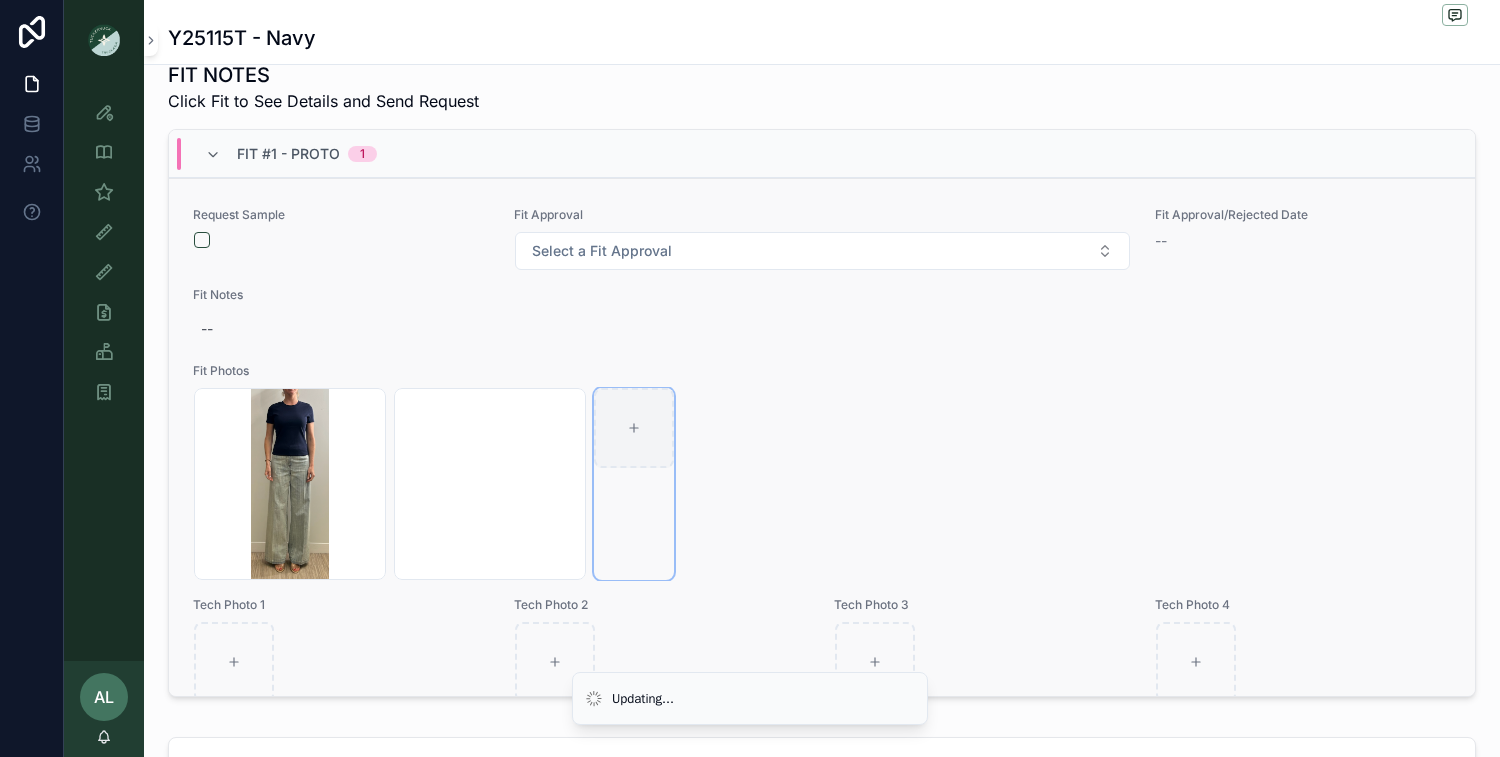 click 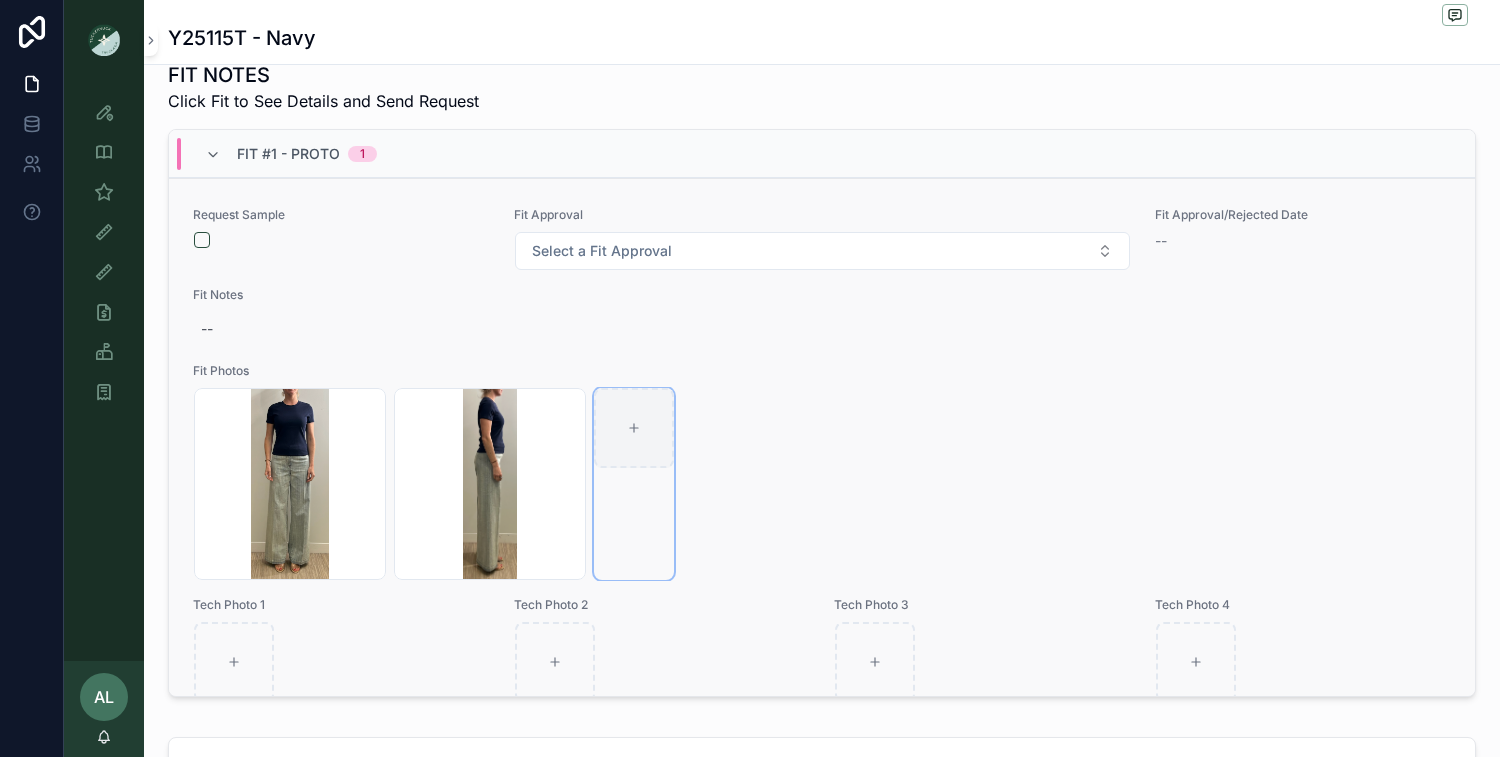 click 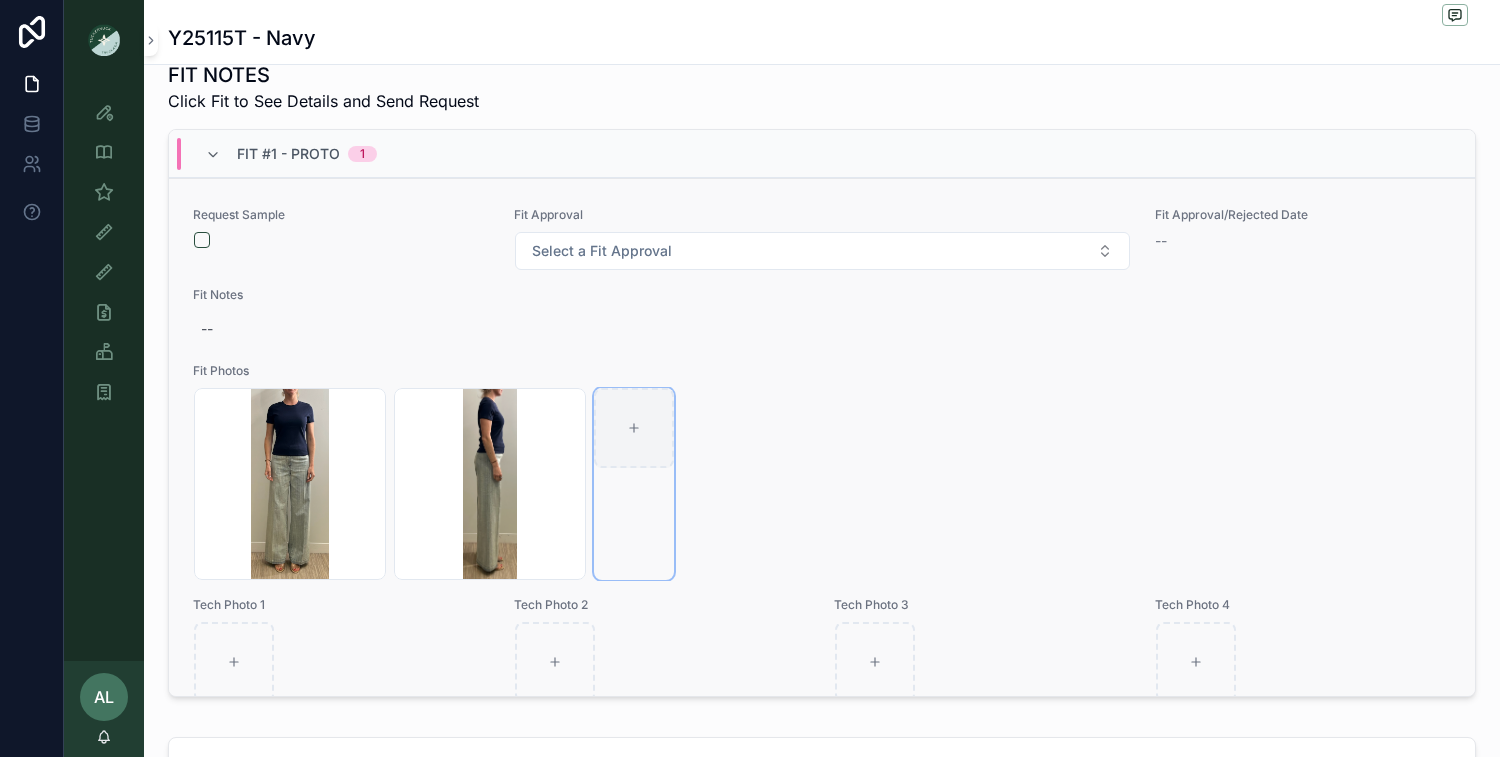 type on "**********" 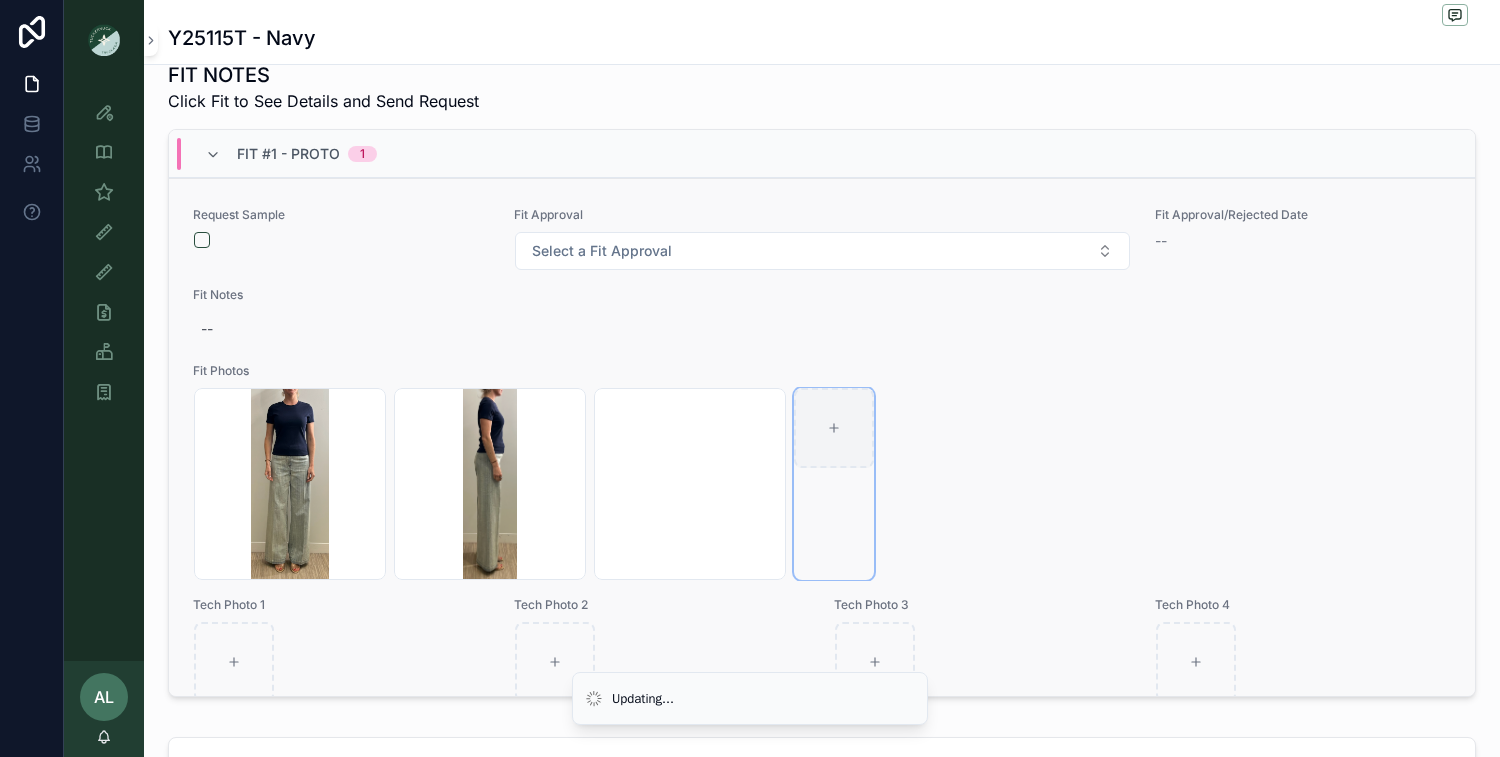 click 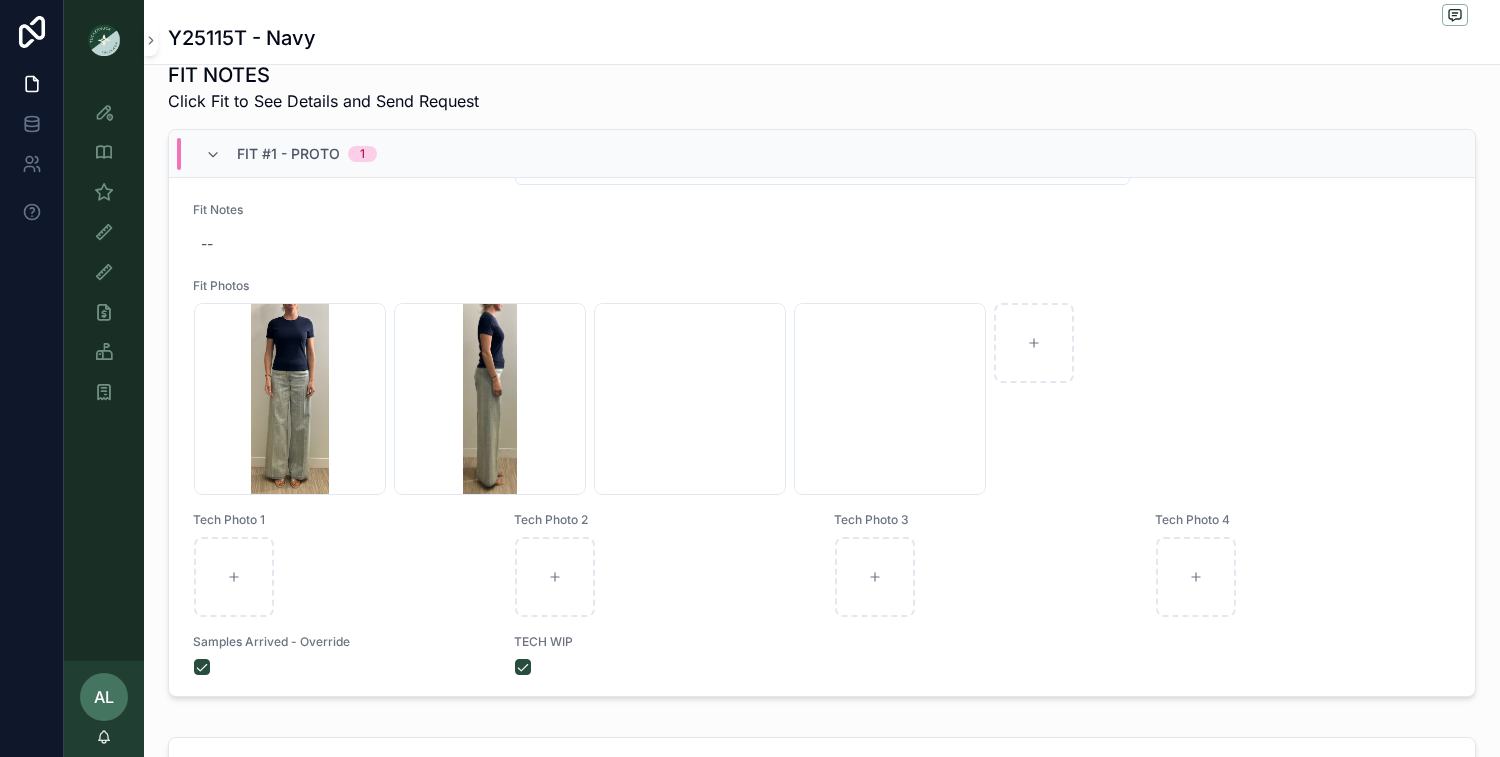 scroll, scrollTop: 93, scrollLeft: 0, axis: vertical 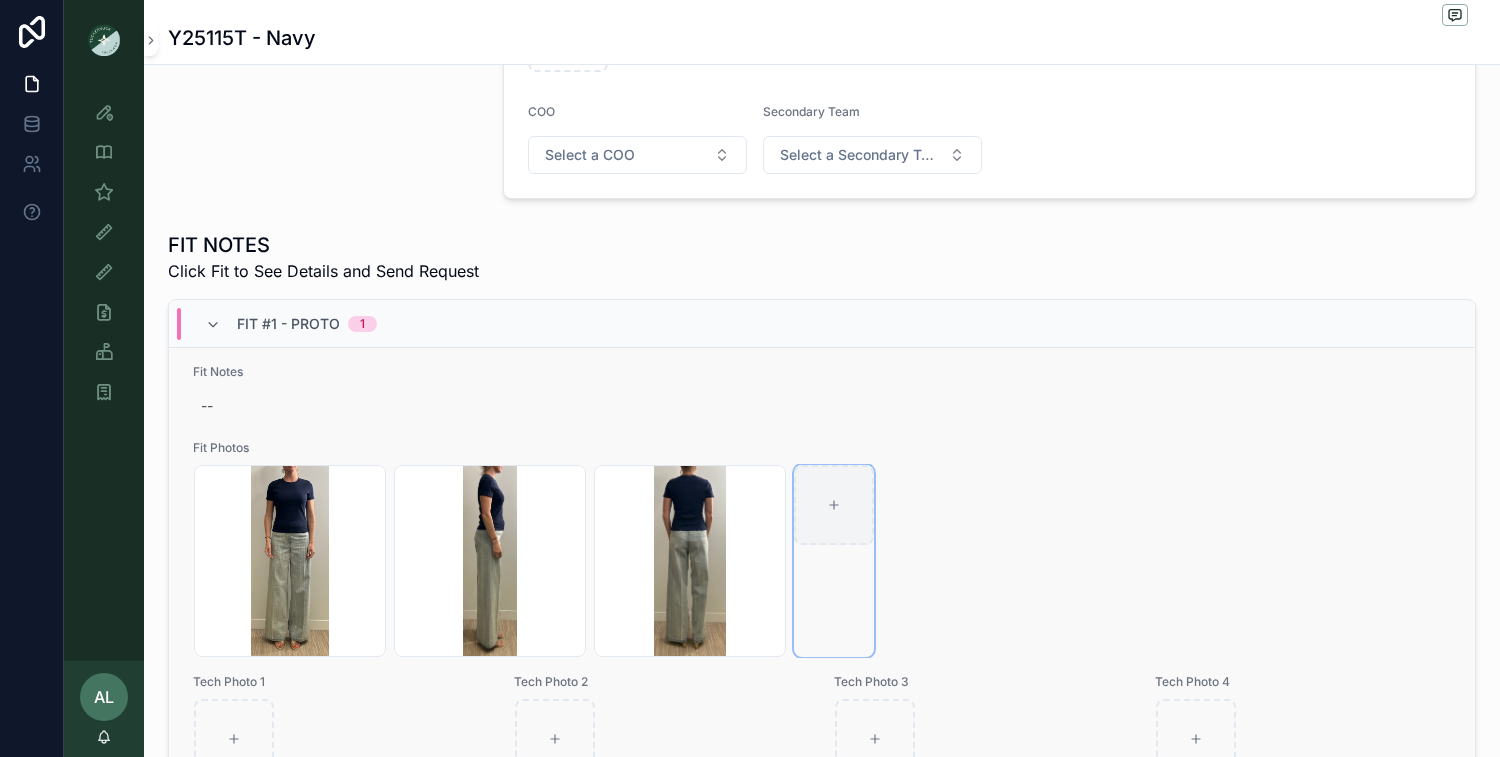 click at bounding box center (834, 505) 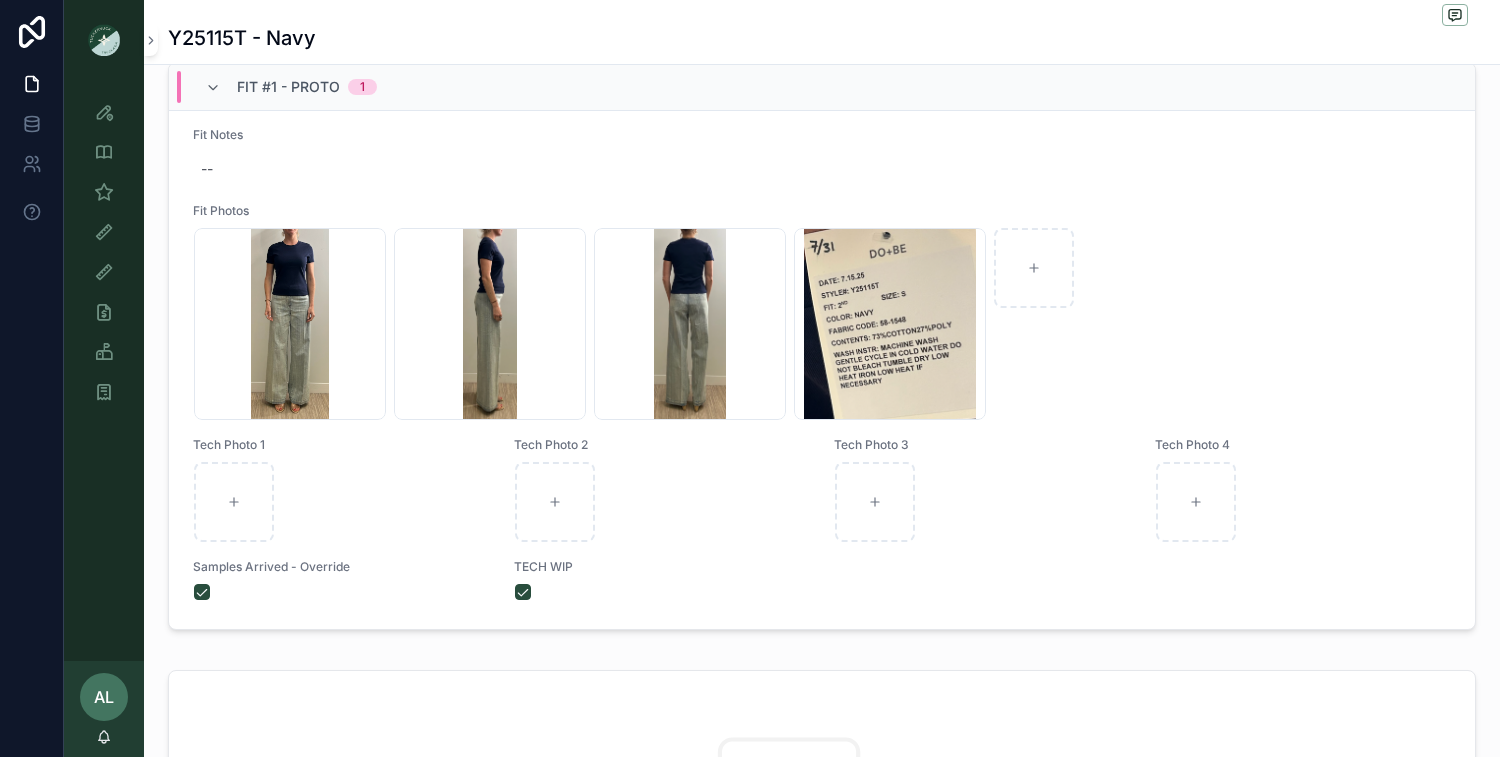 scroll, scrollTop: 1107, scrollLeft: 0, axis: vertical 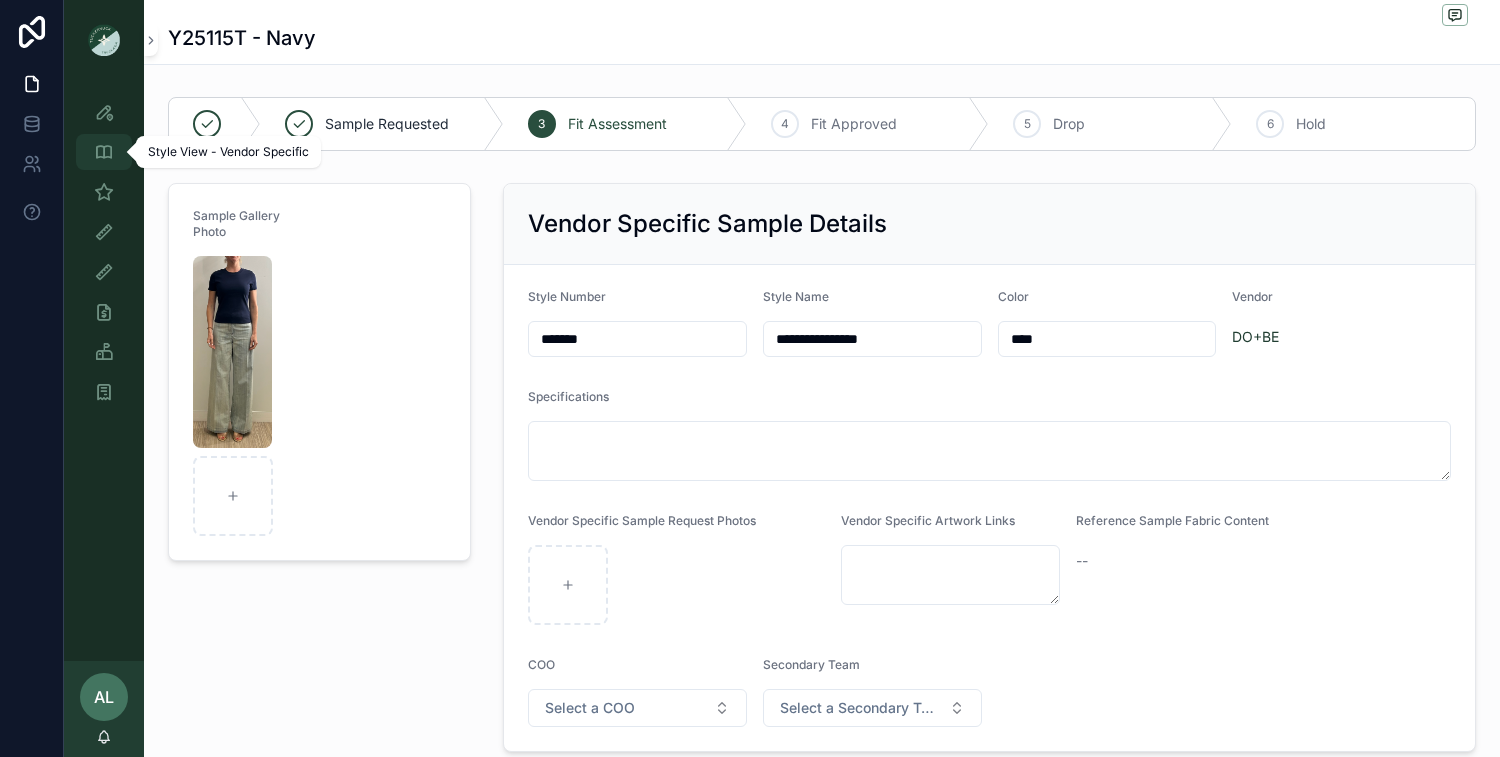 click at bounding box center (104, 152) 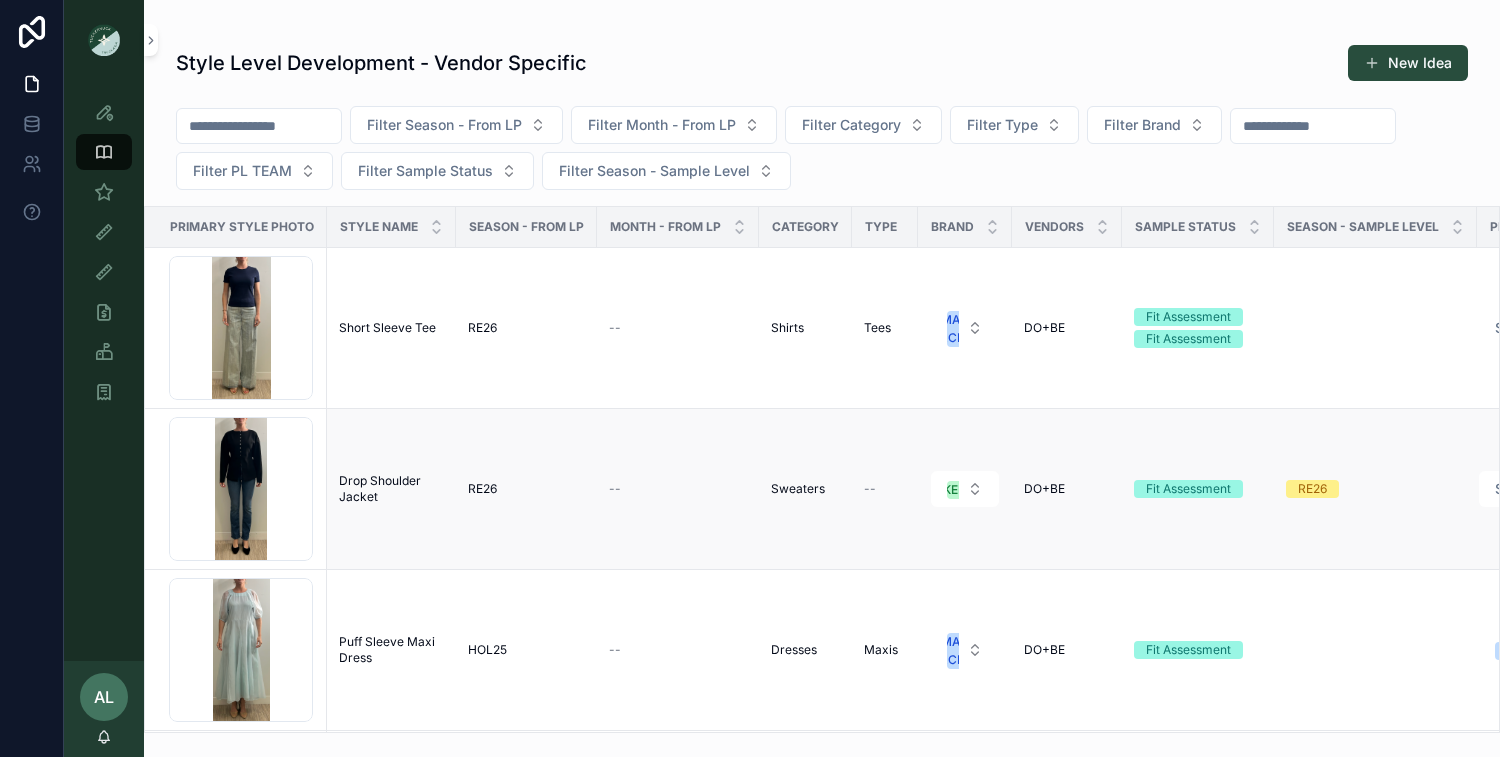 click on "Screenshot-[DATE]-at-[TIME] .png" at bounding box center (236, 489) 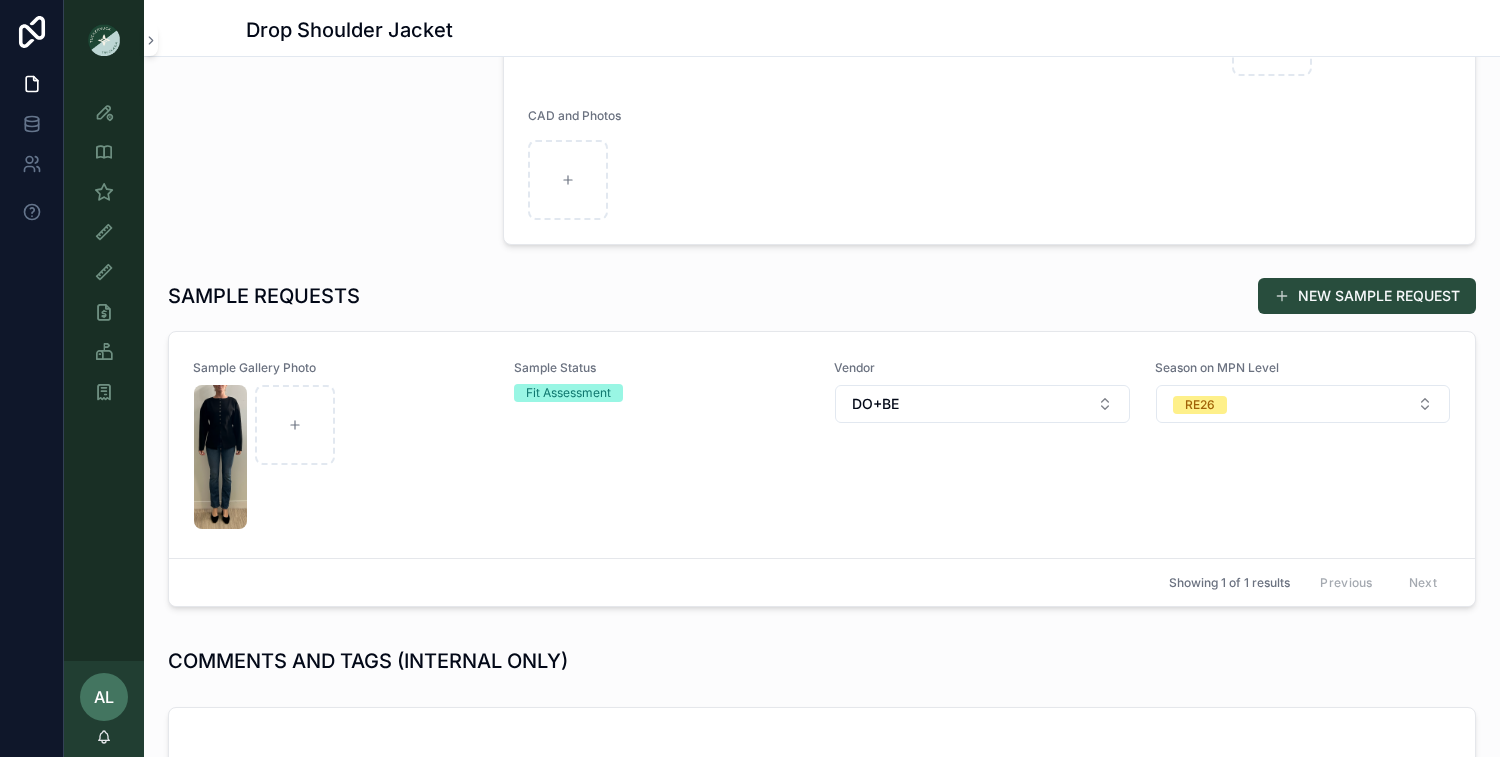 scroll, scrollTop: 433, scrollLeft: 0, axis: vertical 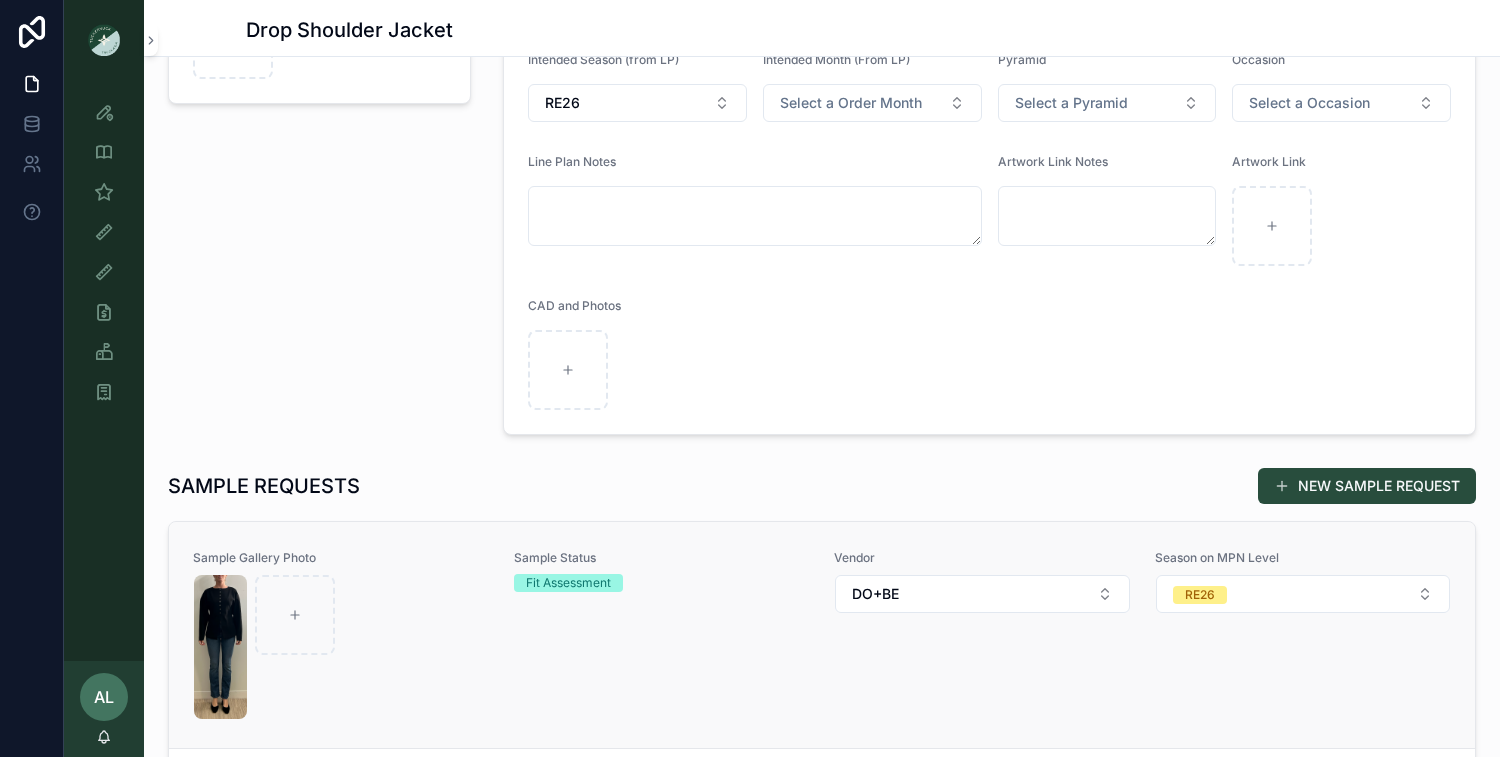 click at bounding box center [341, 647] 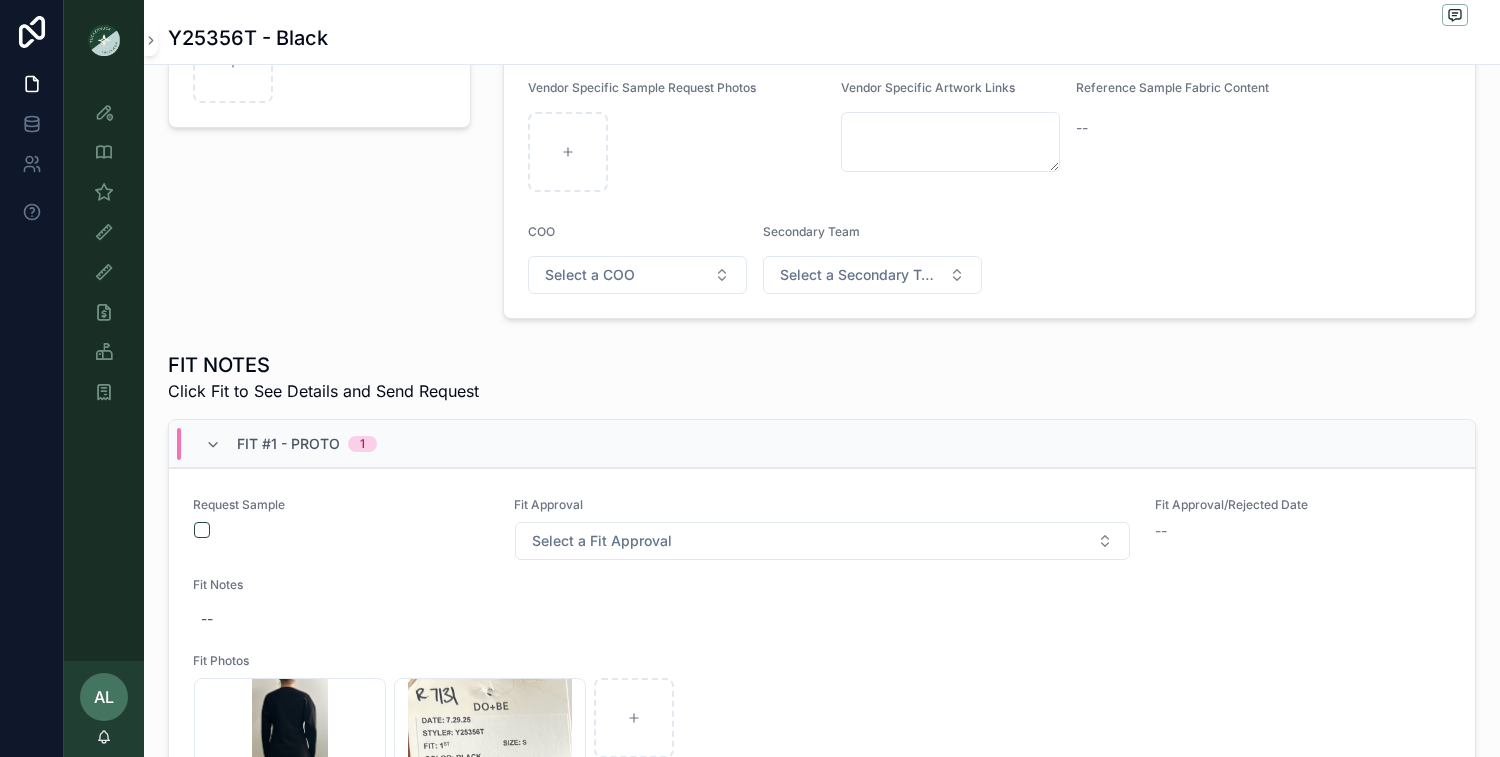 scroll, scrollTop: 93, scrollLeft: 0, axis: vertical 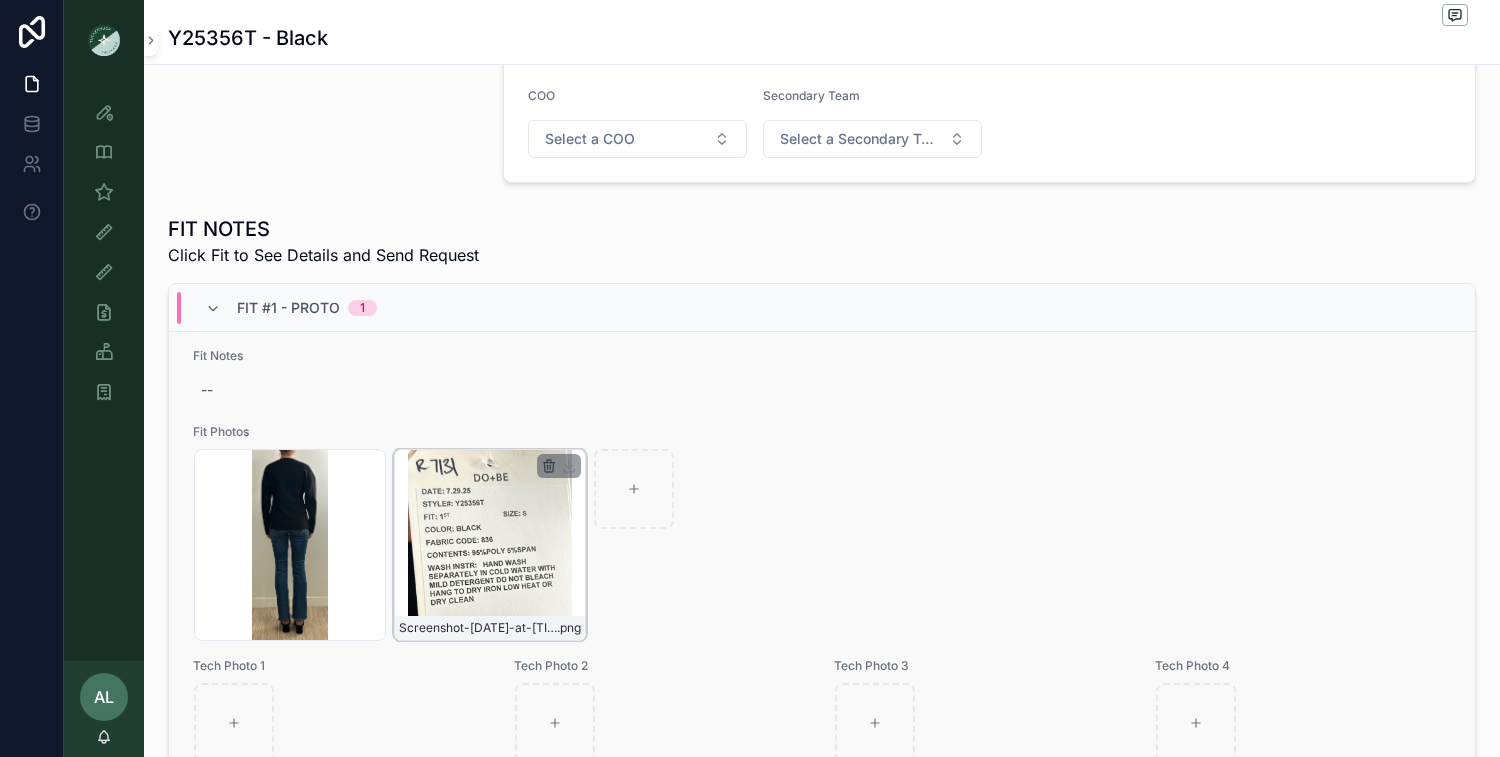 click 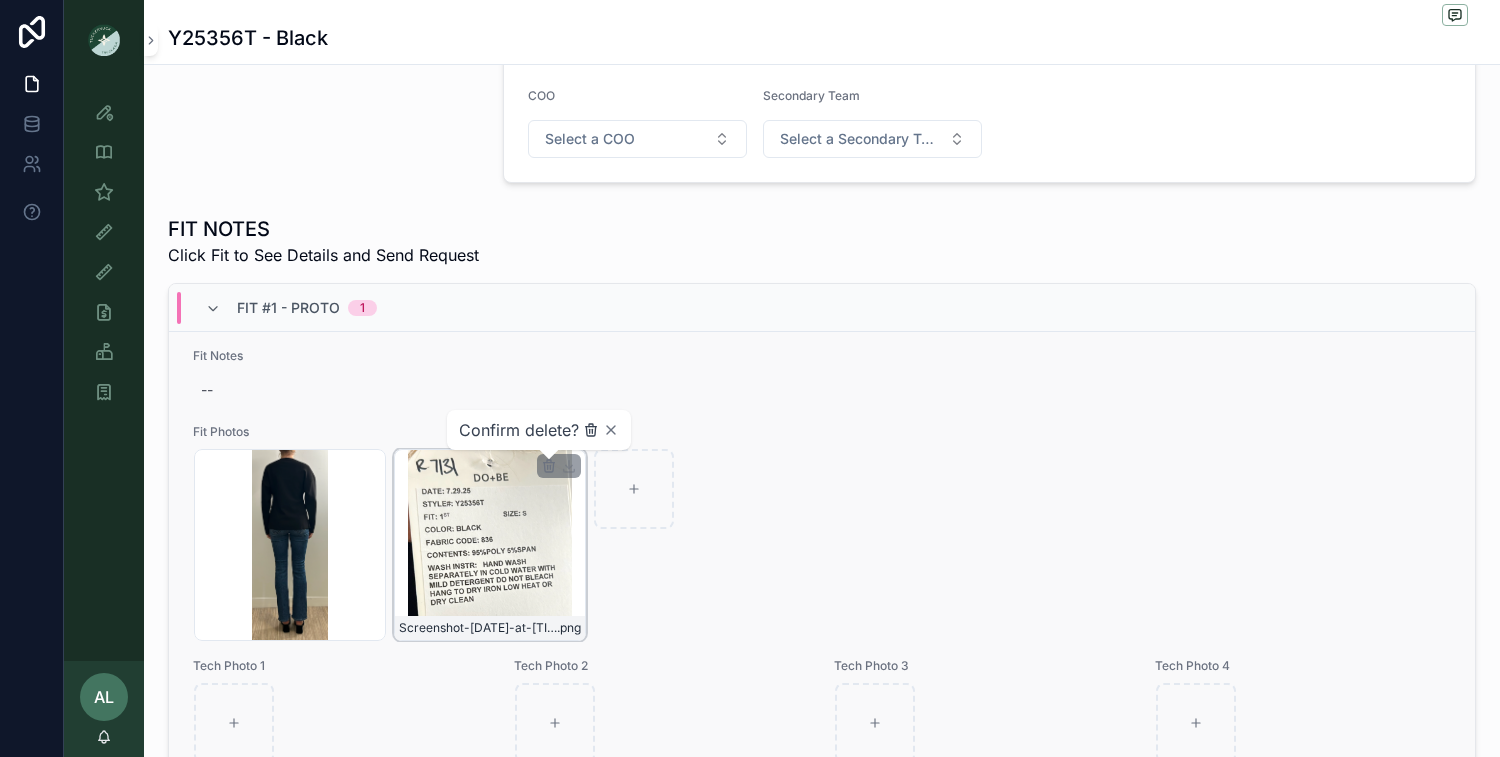 click 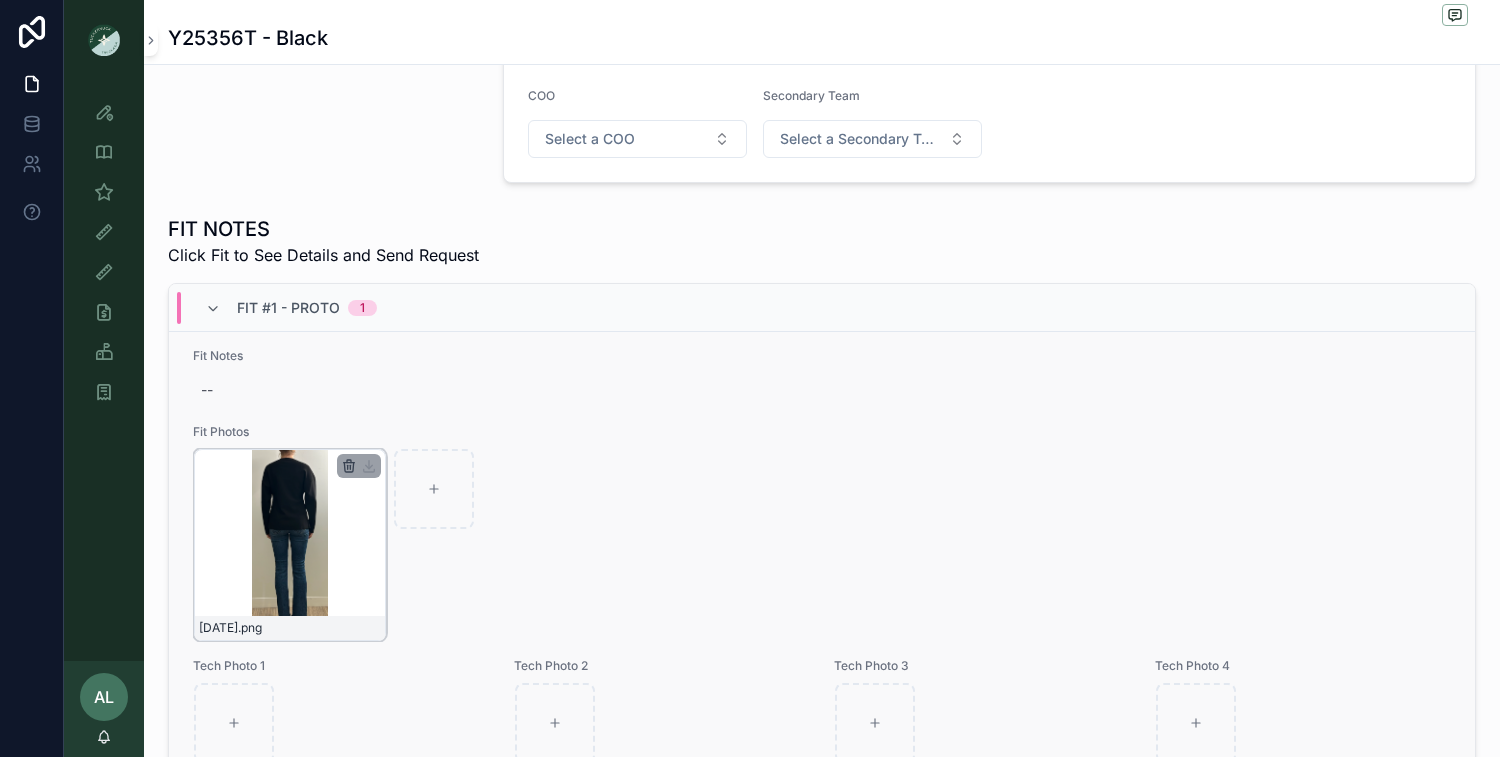 click 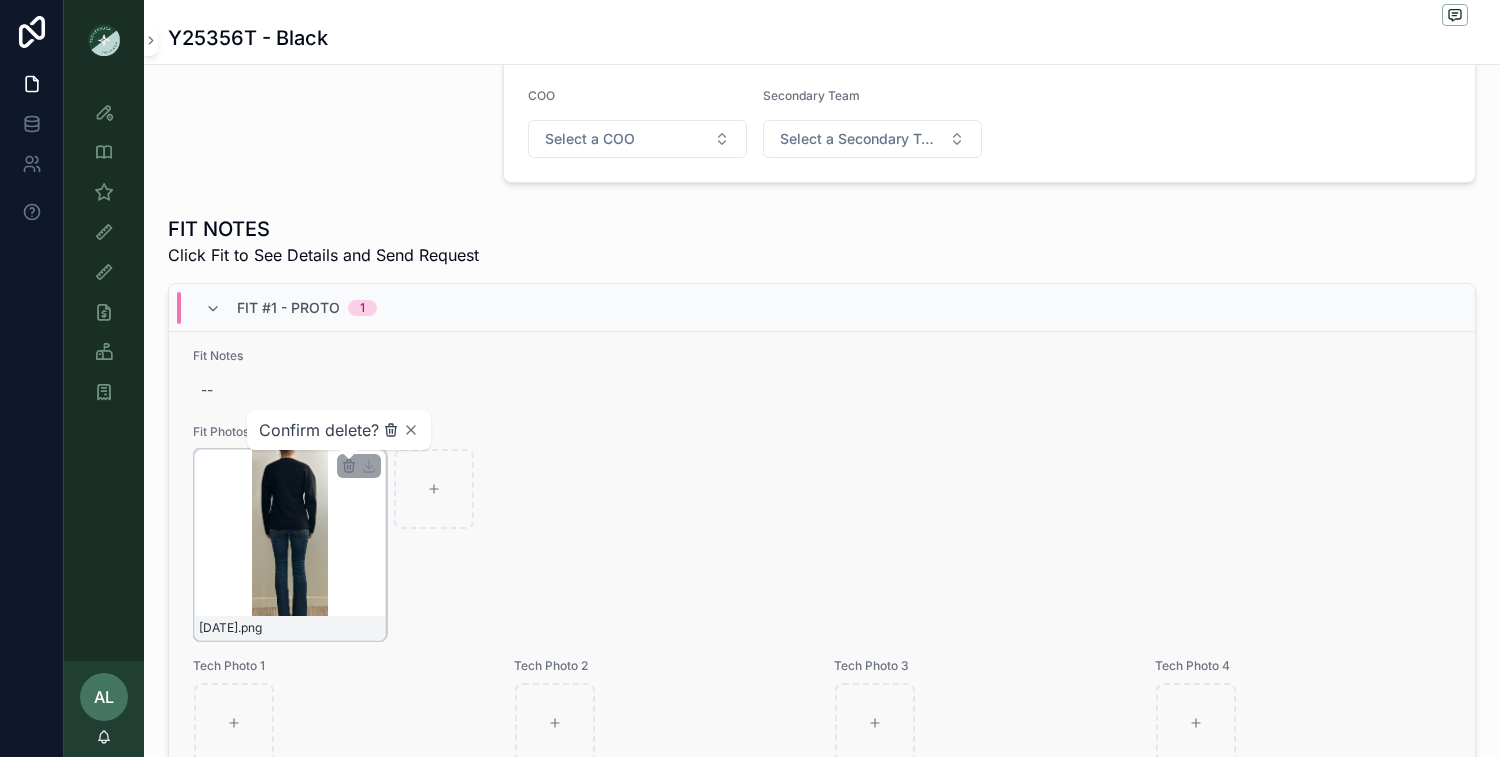 click 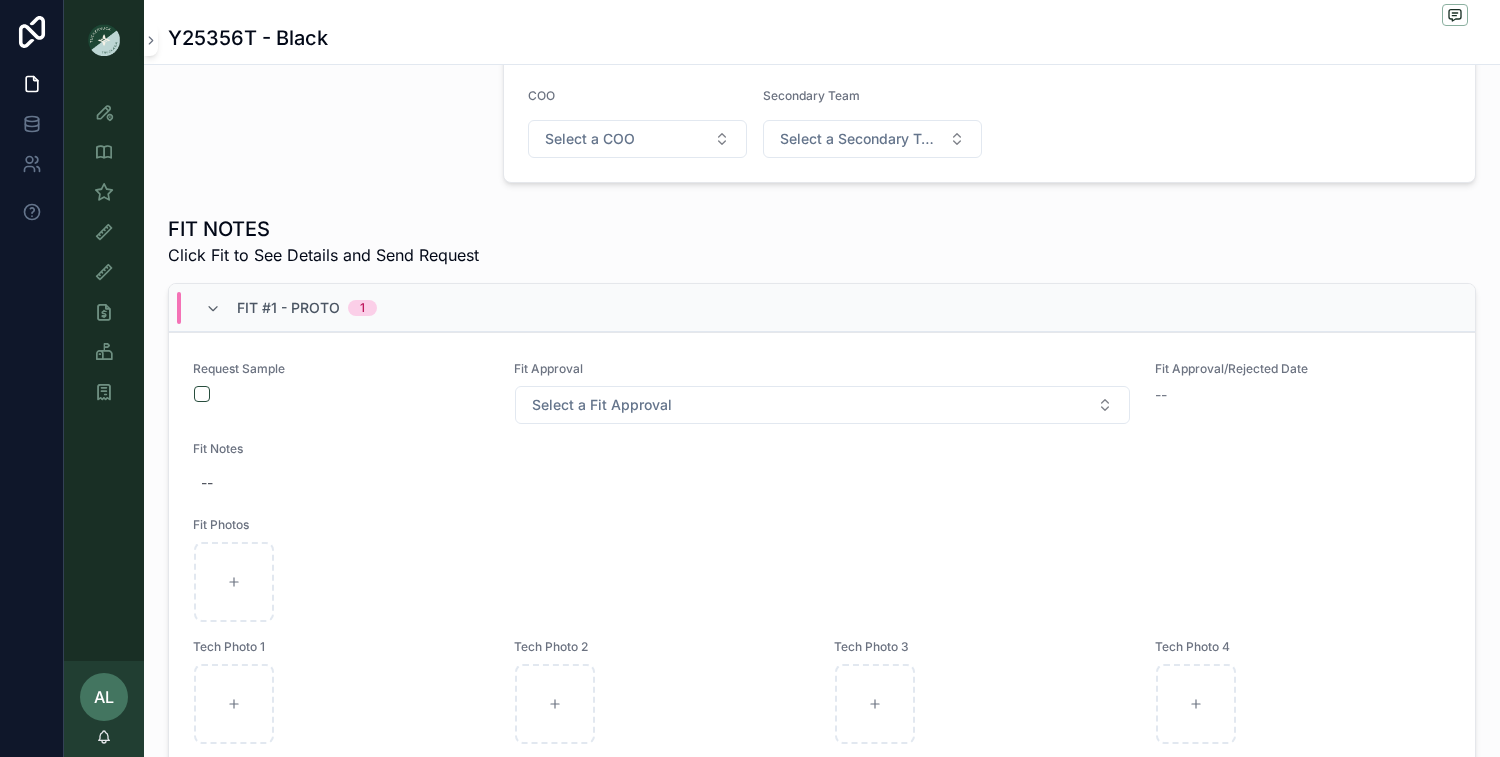 click at bounding box center (234, 582) 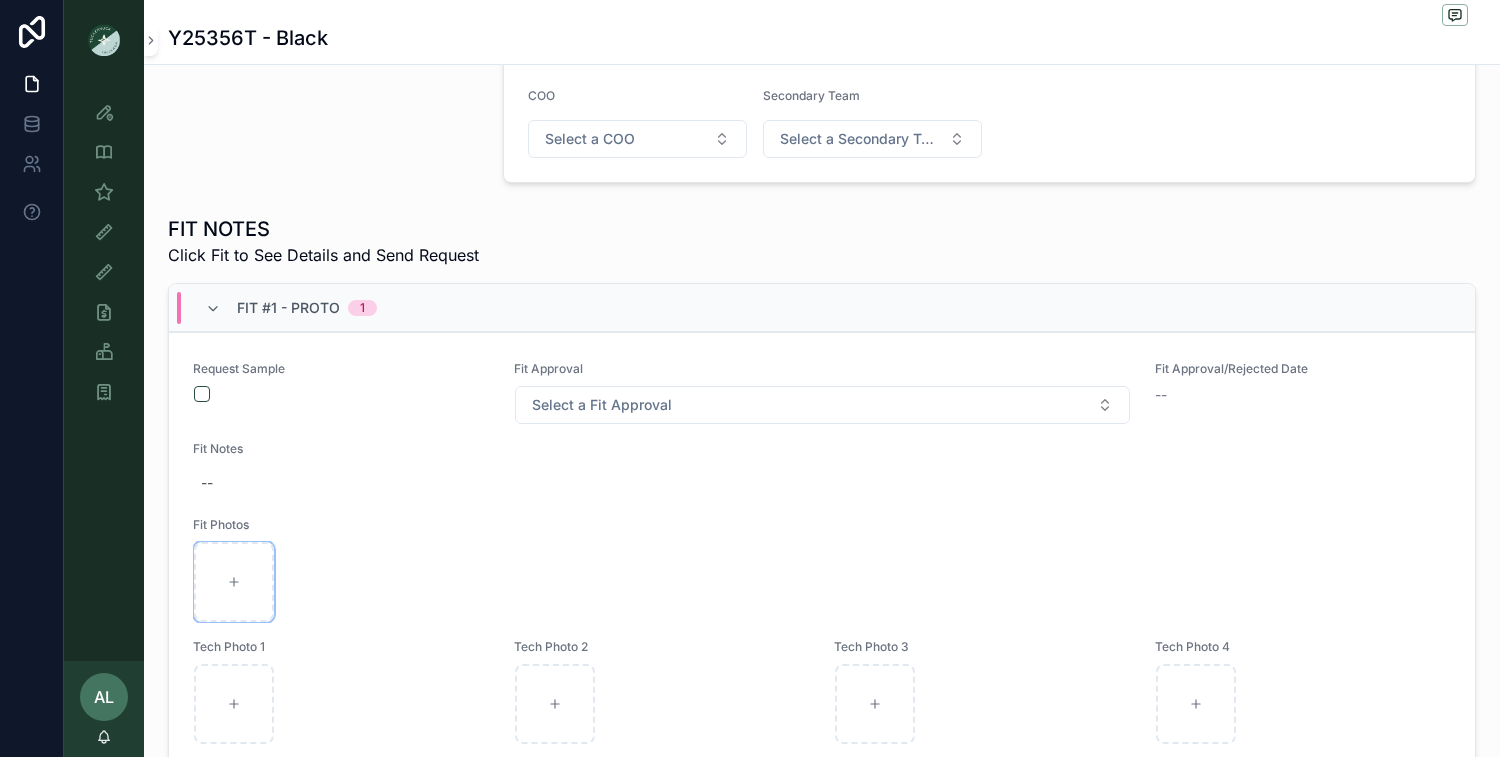 type on "**********" 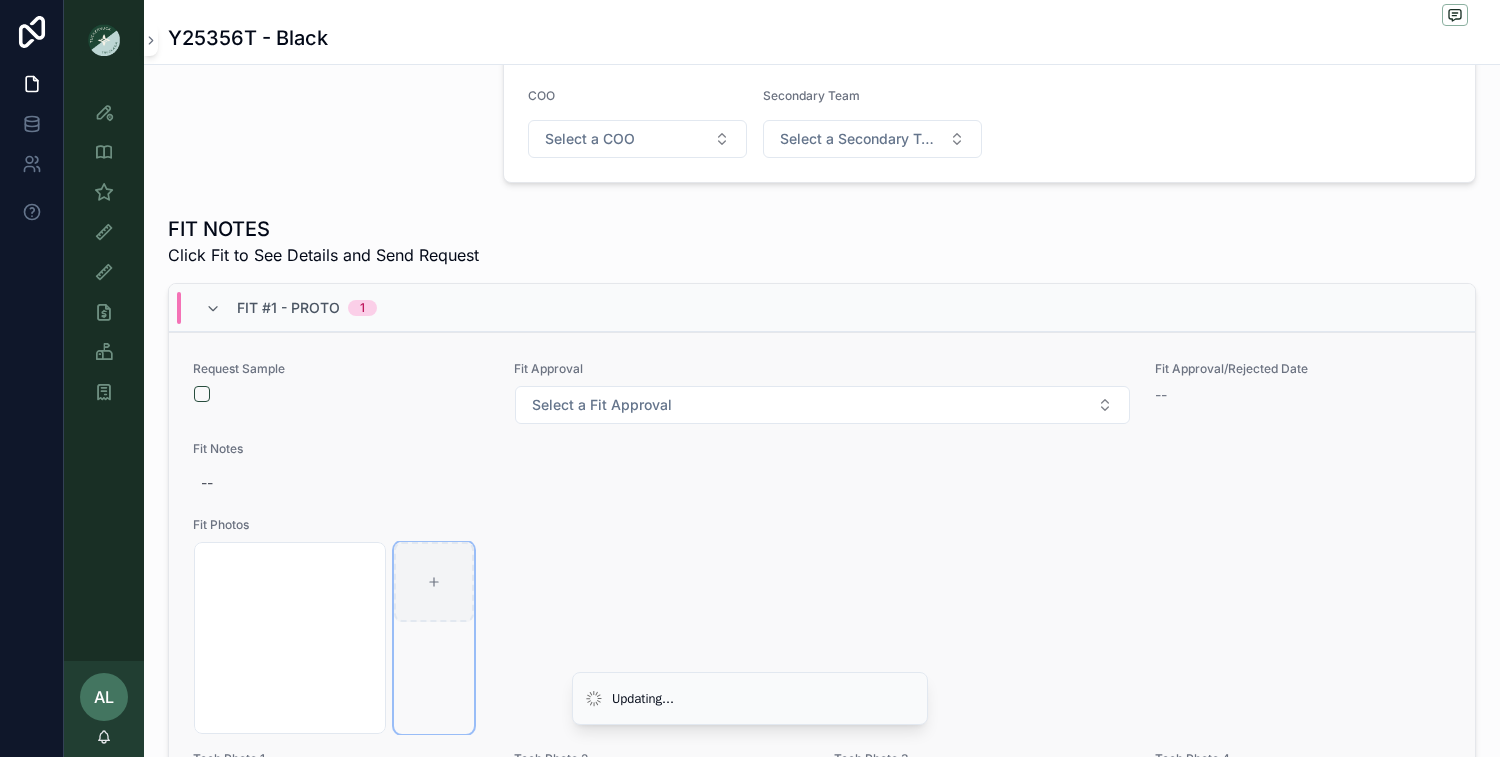 click 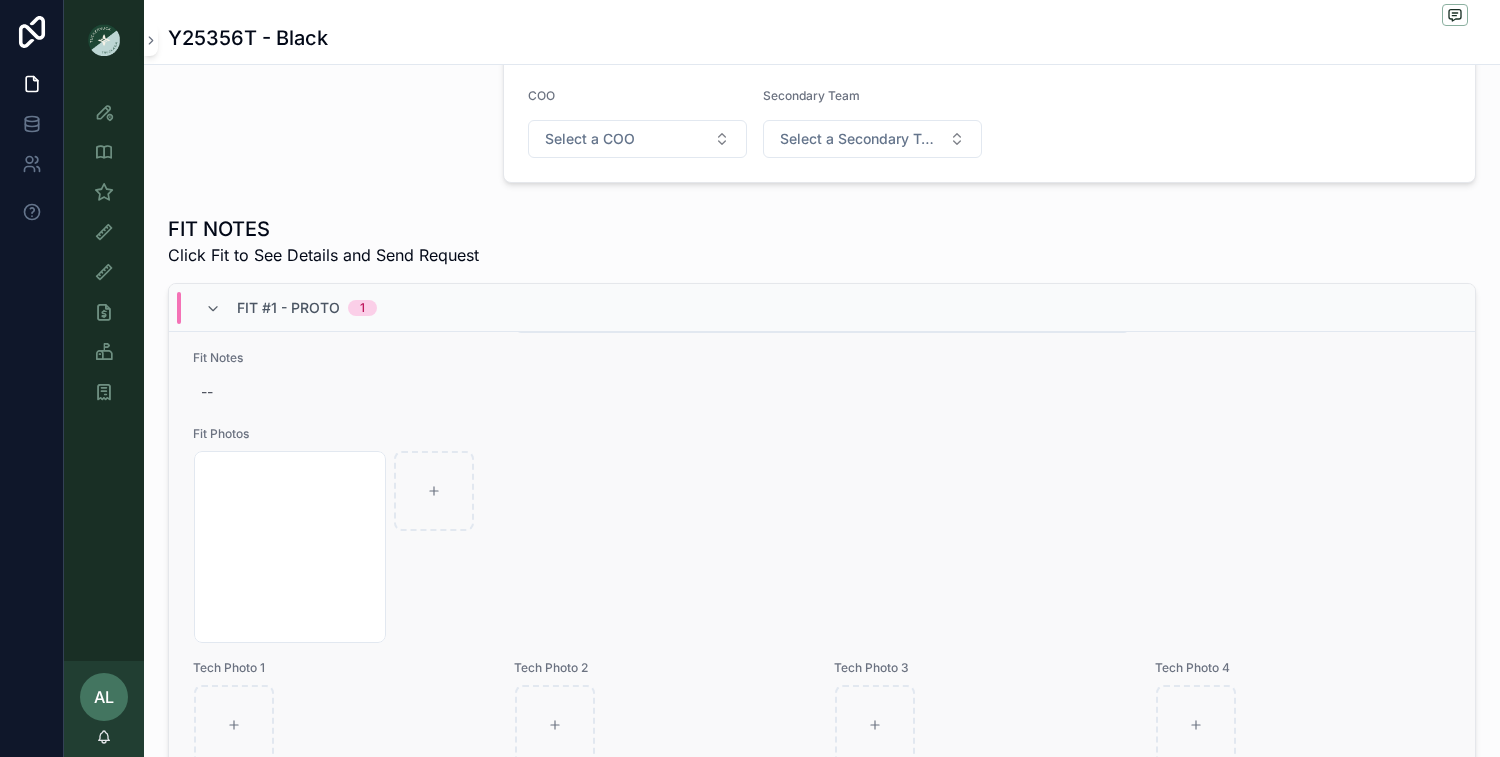 scroll, scrollTop: 93, scrollLeft: 0, axis: vertical 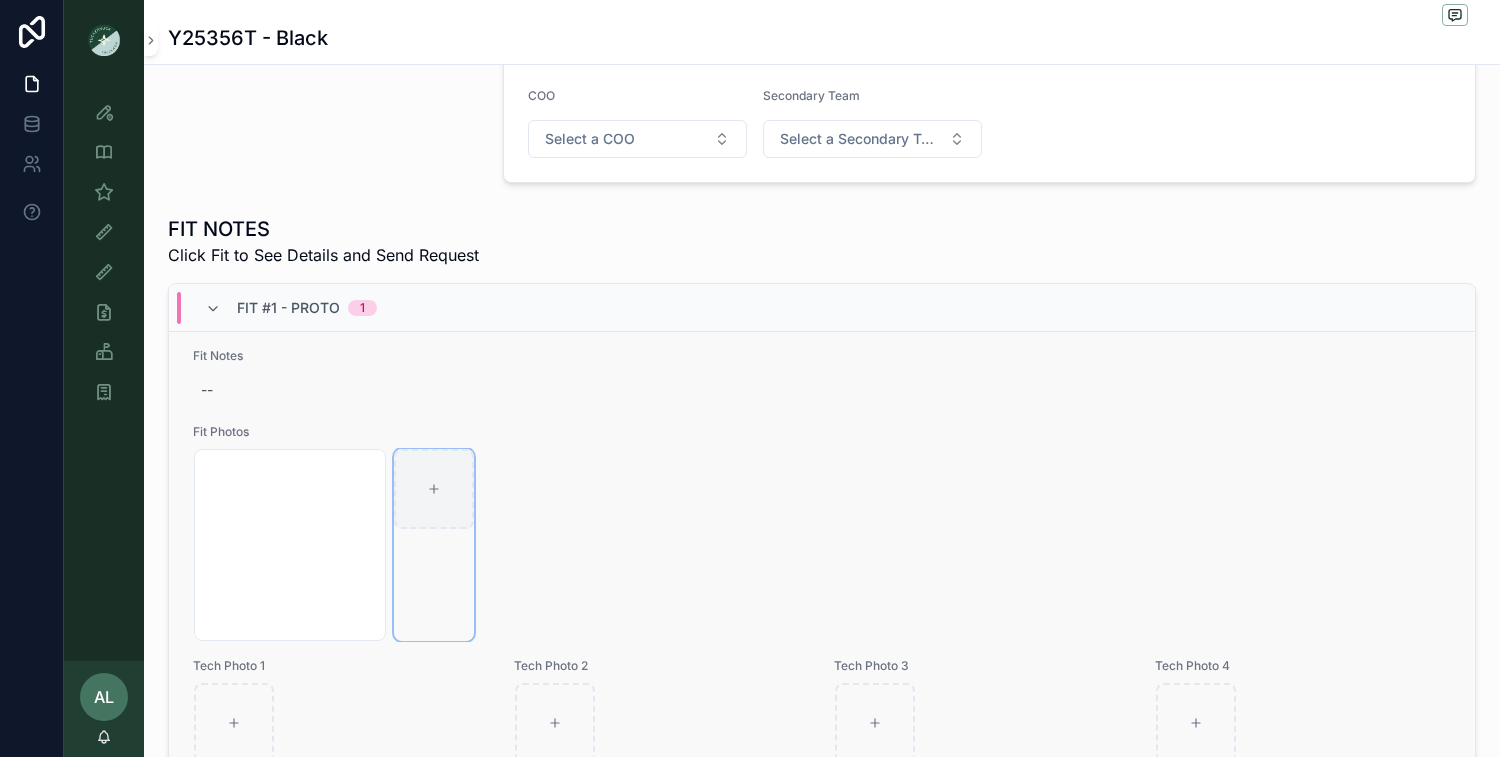 click 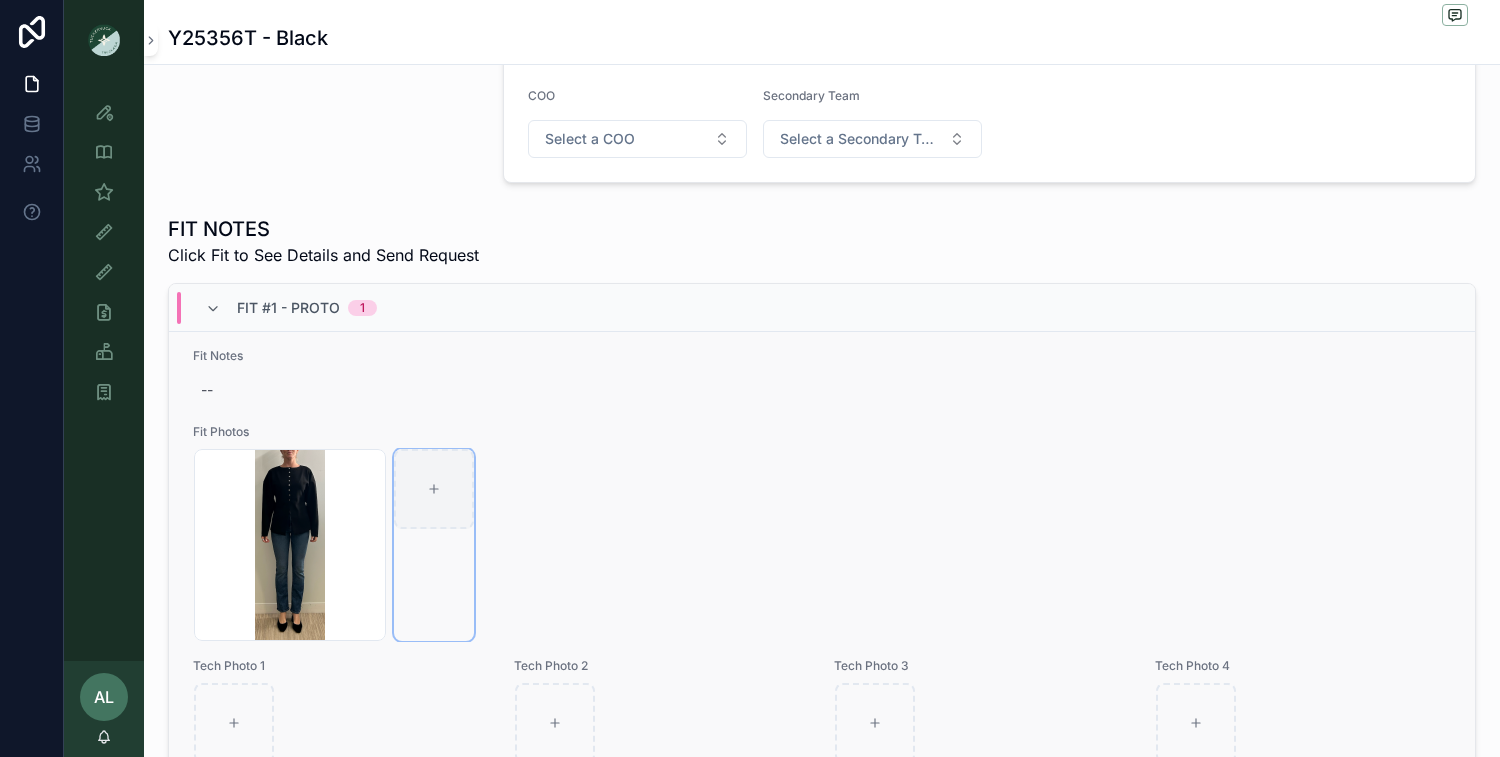 type on "**********" 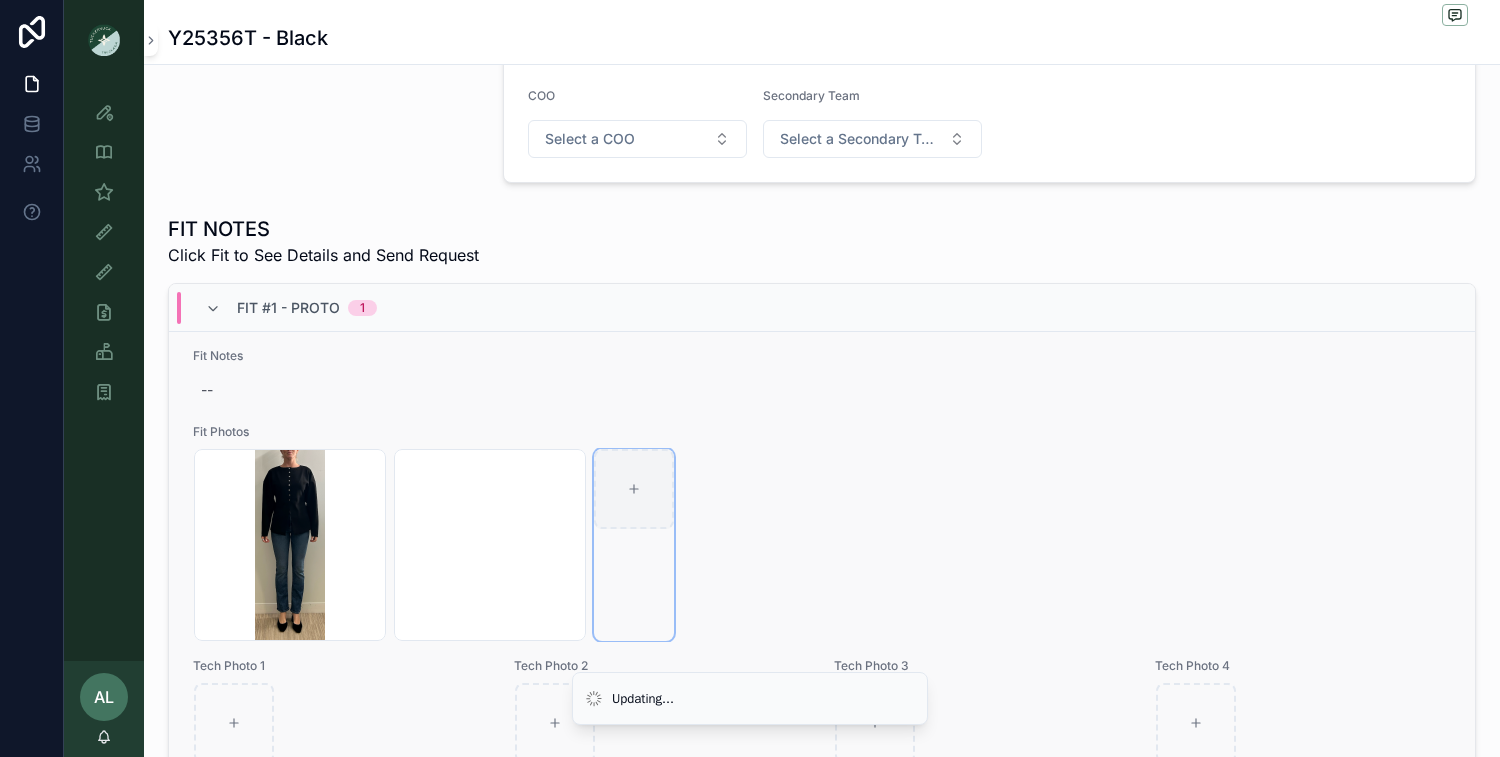 click at bounding box center (634, 489) 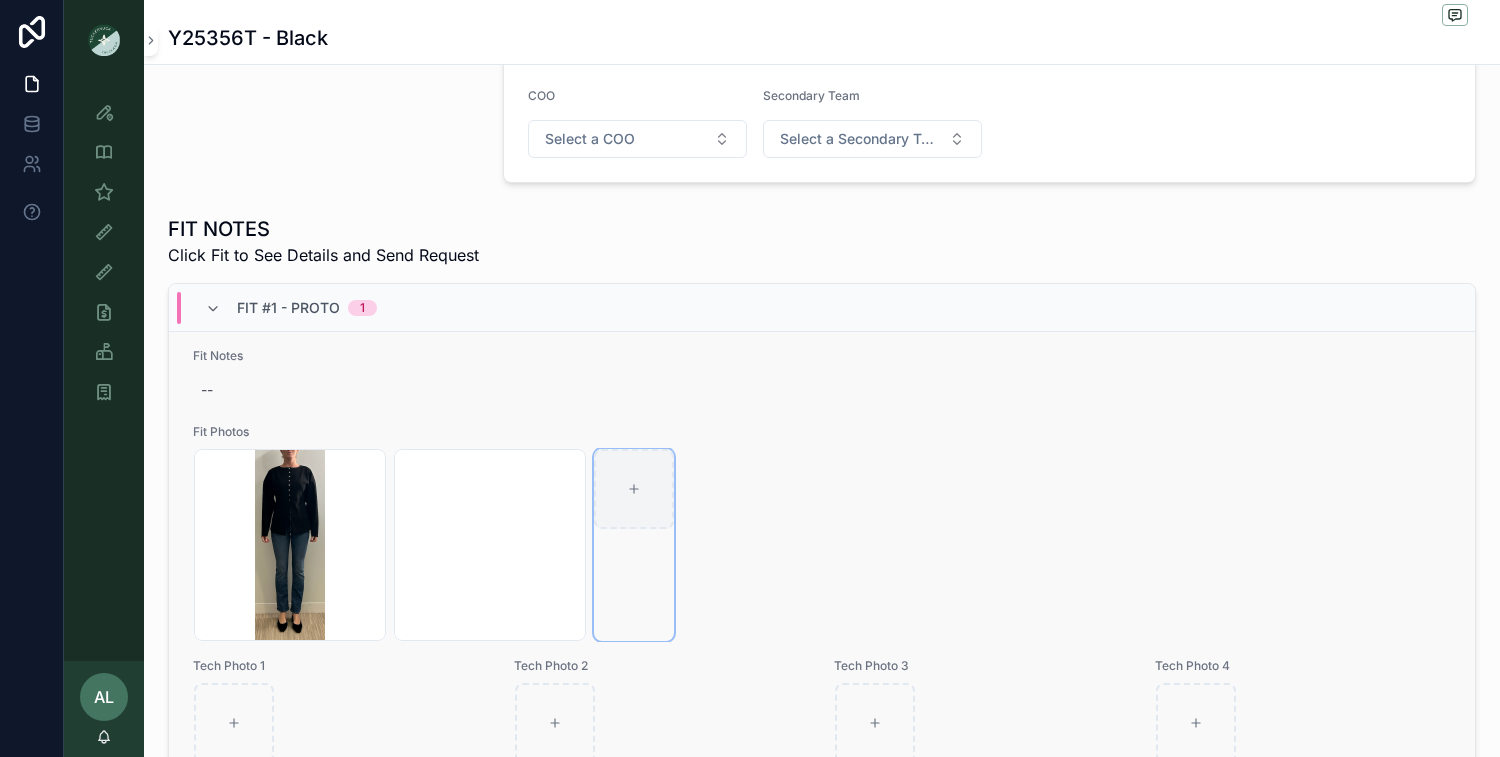 click 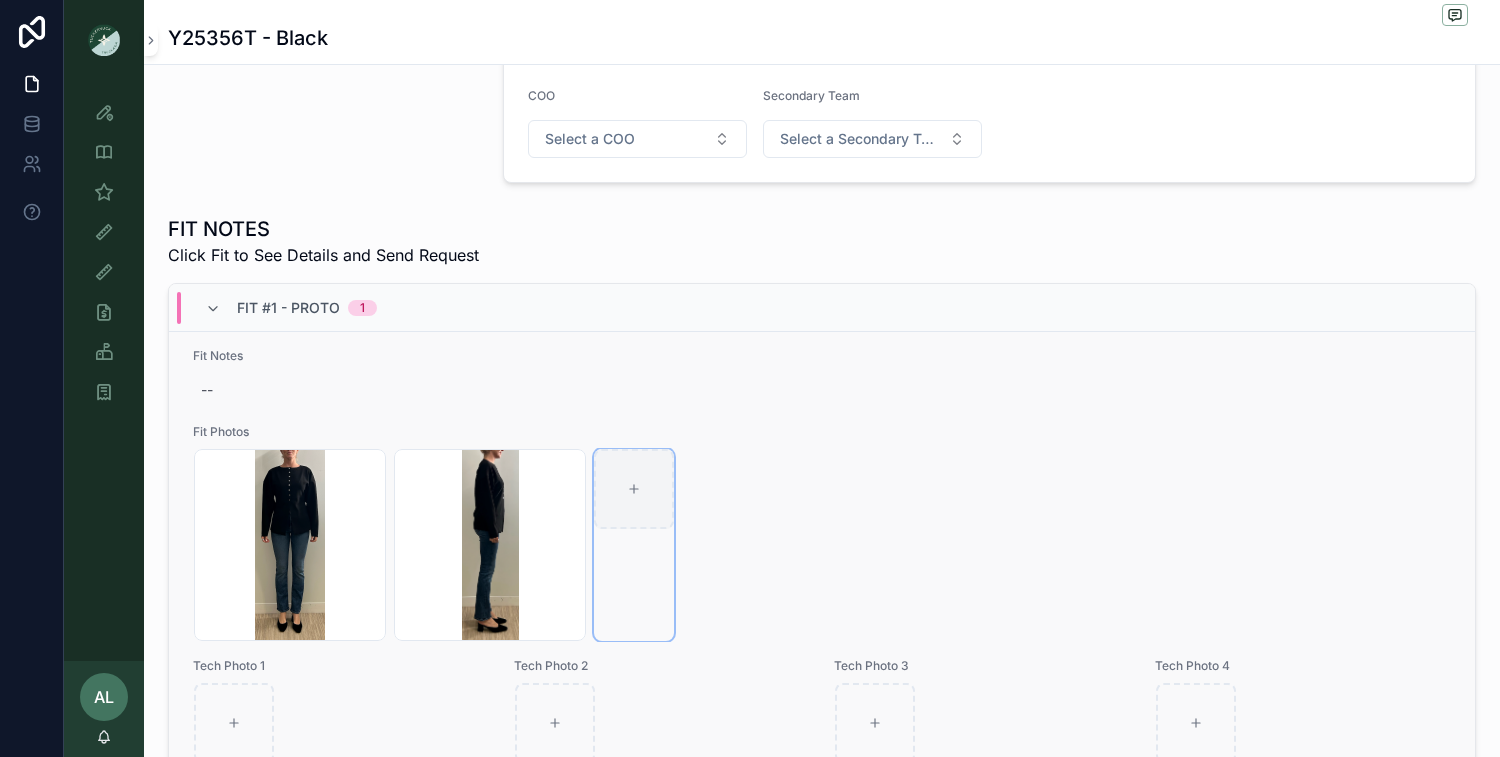type on "**********" 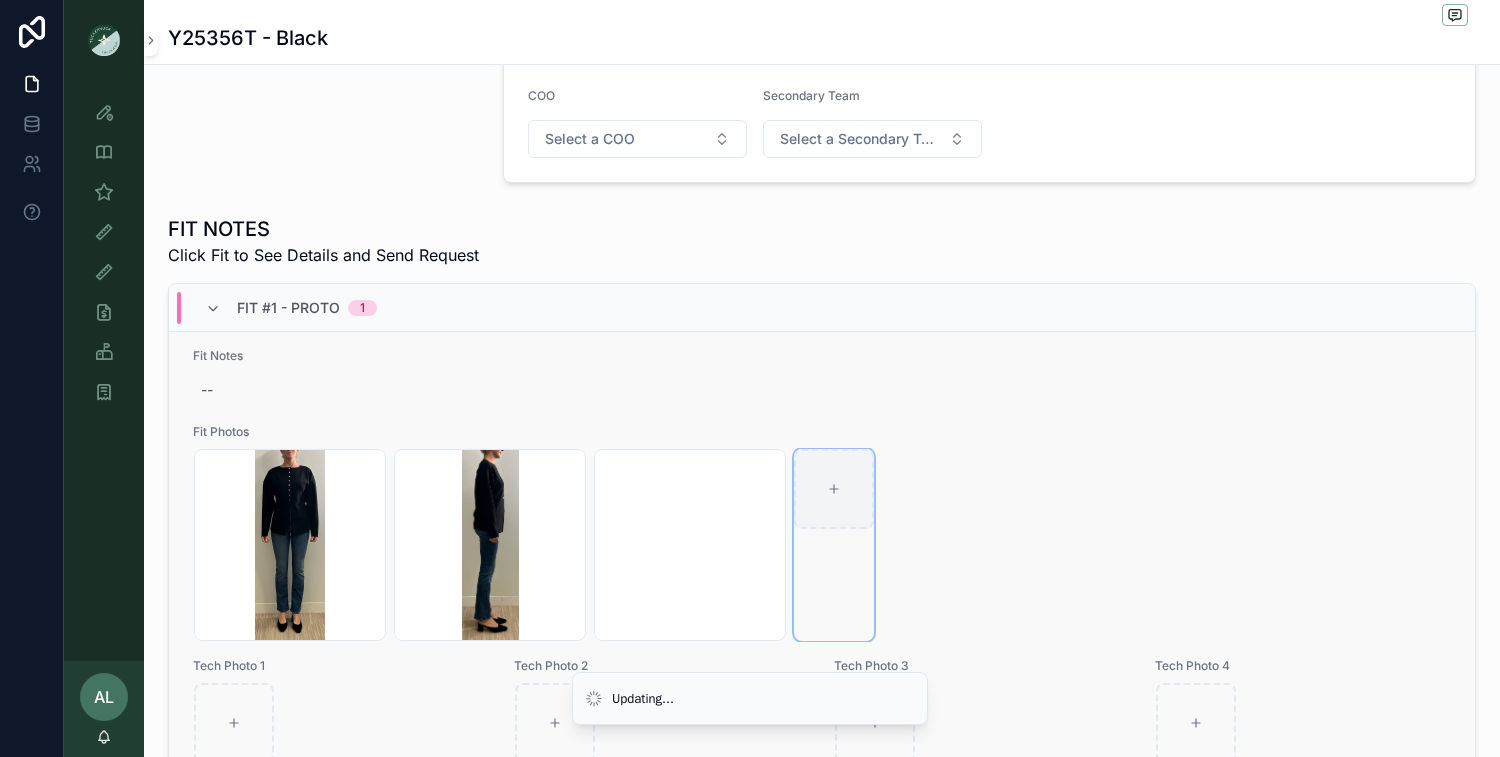 click at bounding box center (834, 489) 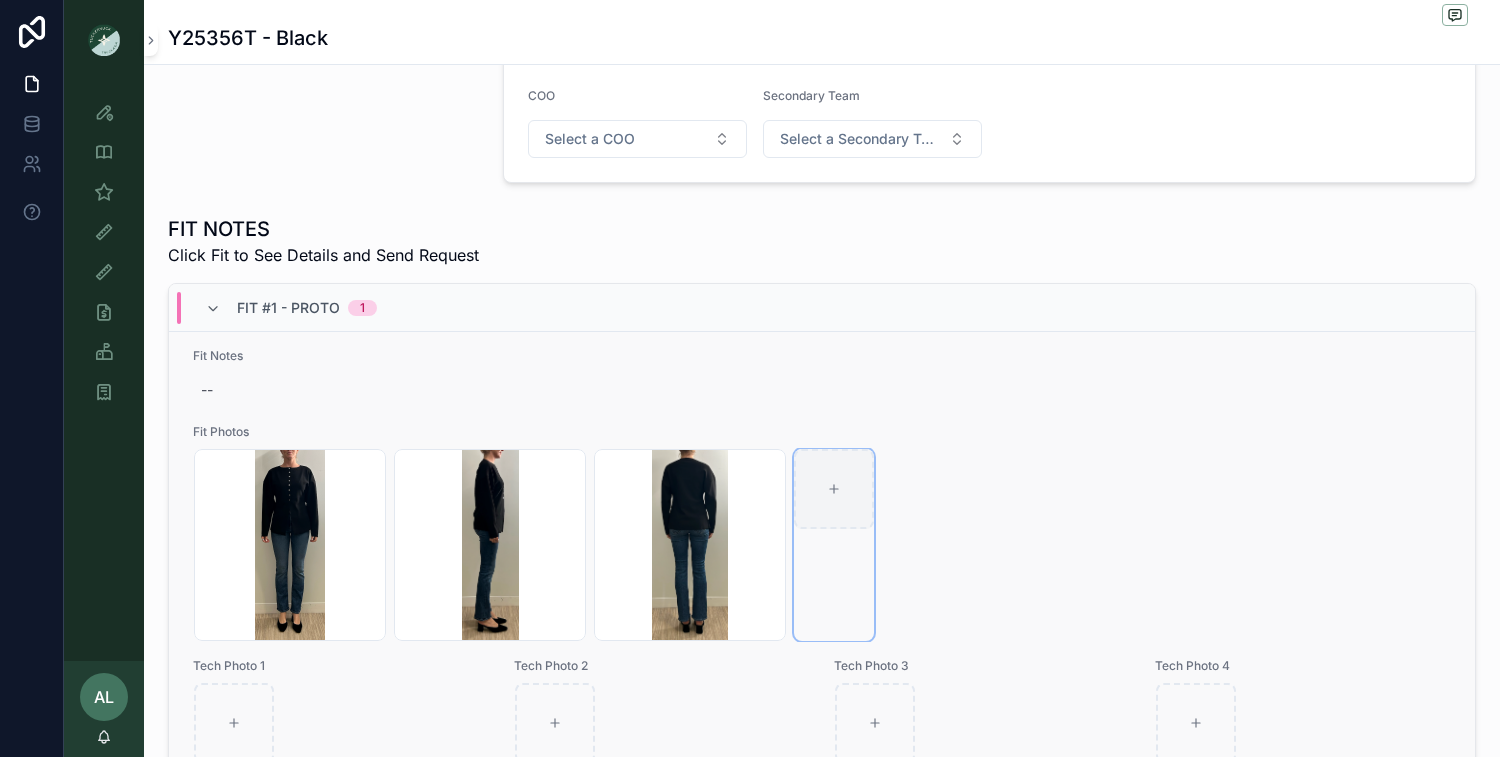 click 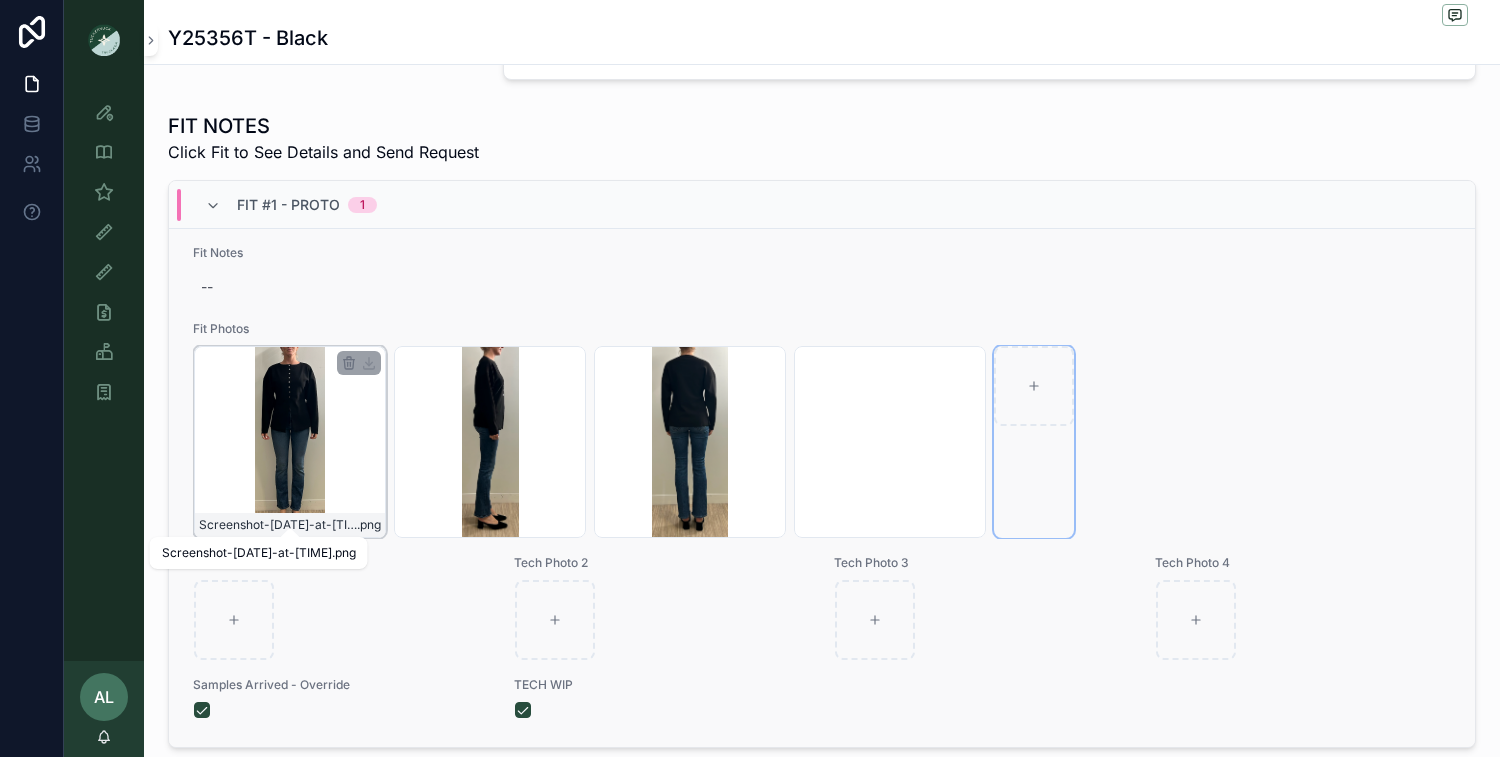 scroll, scrollTop: 670, scrollLeft: 0, axis: vertical 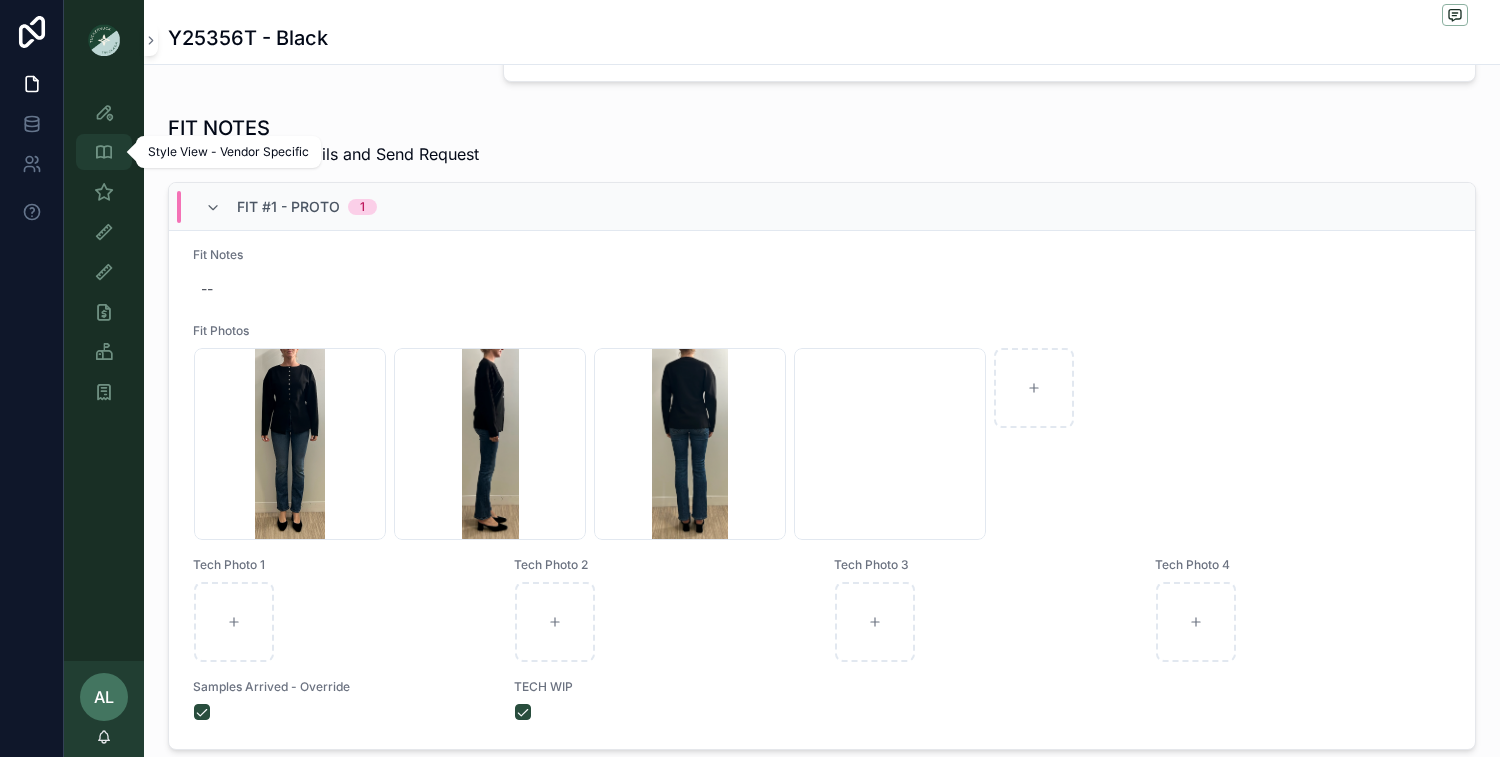 click at bounding box center [104, 152] 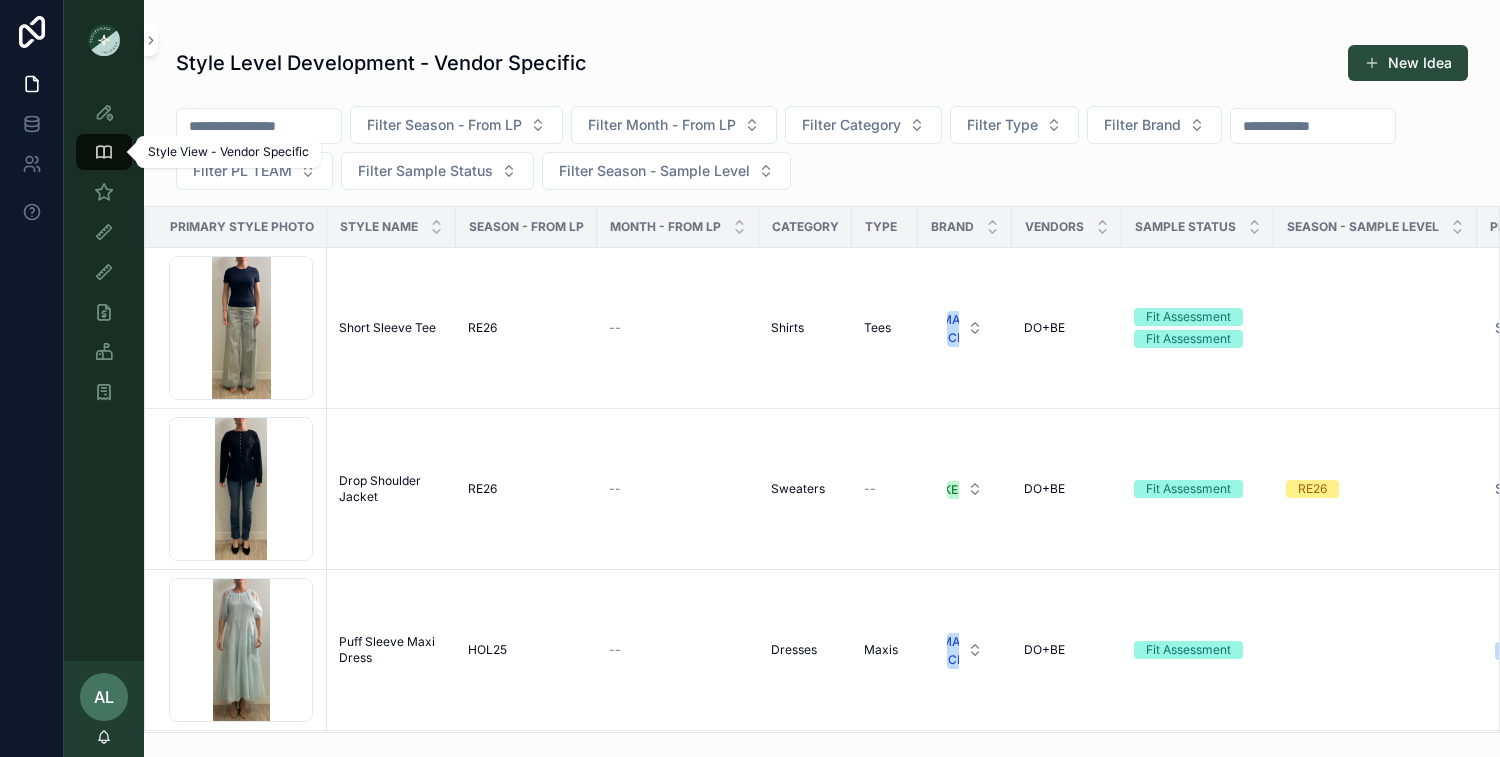 scroll, scrollTop: 0, scrollLeft: 0, axis: both 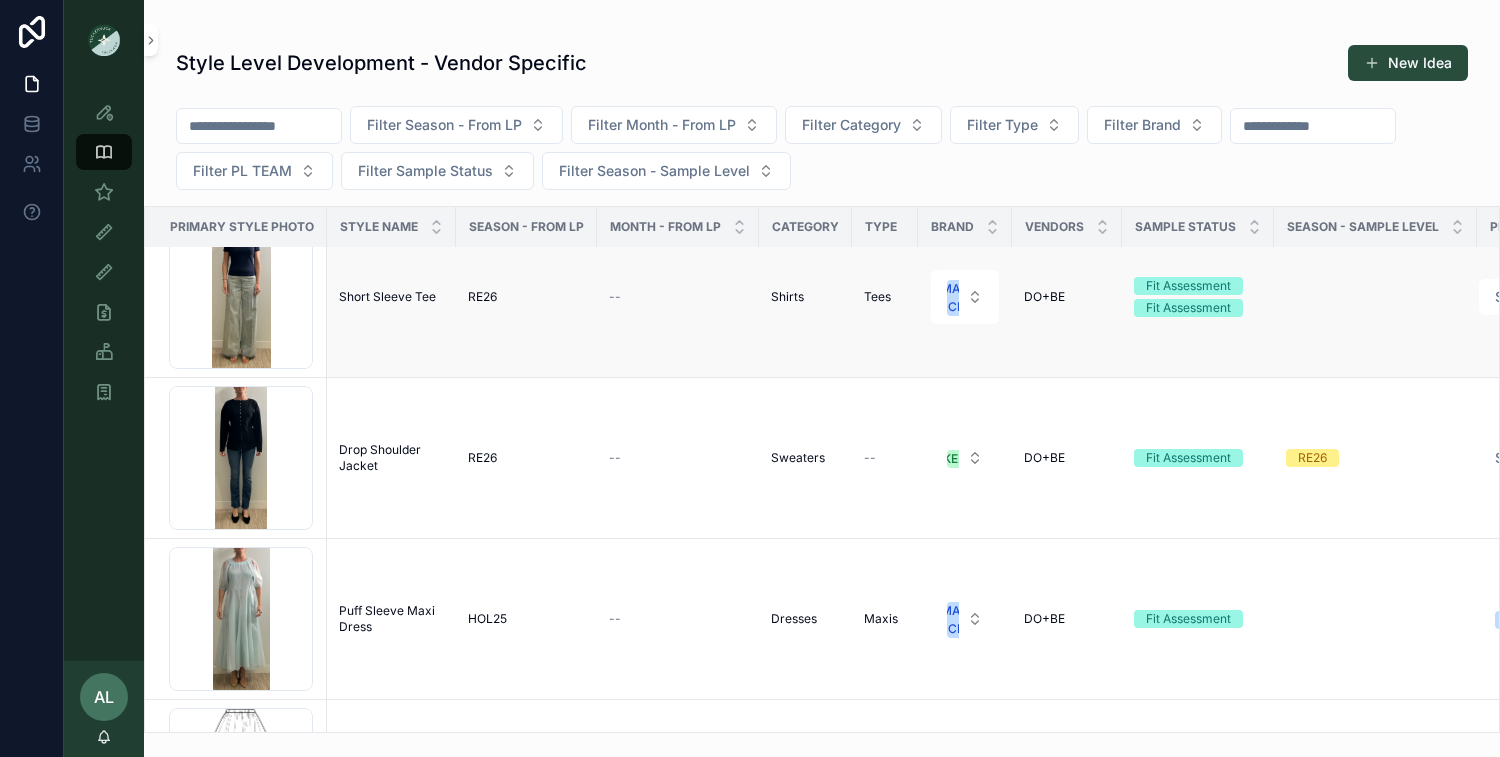 click on "Short Sleeve Tee Short Sleeve Tee" at bounding box center [391, 297] 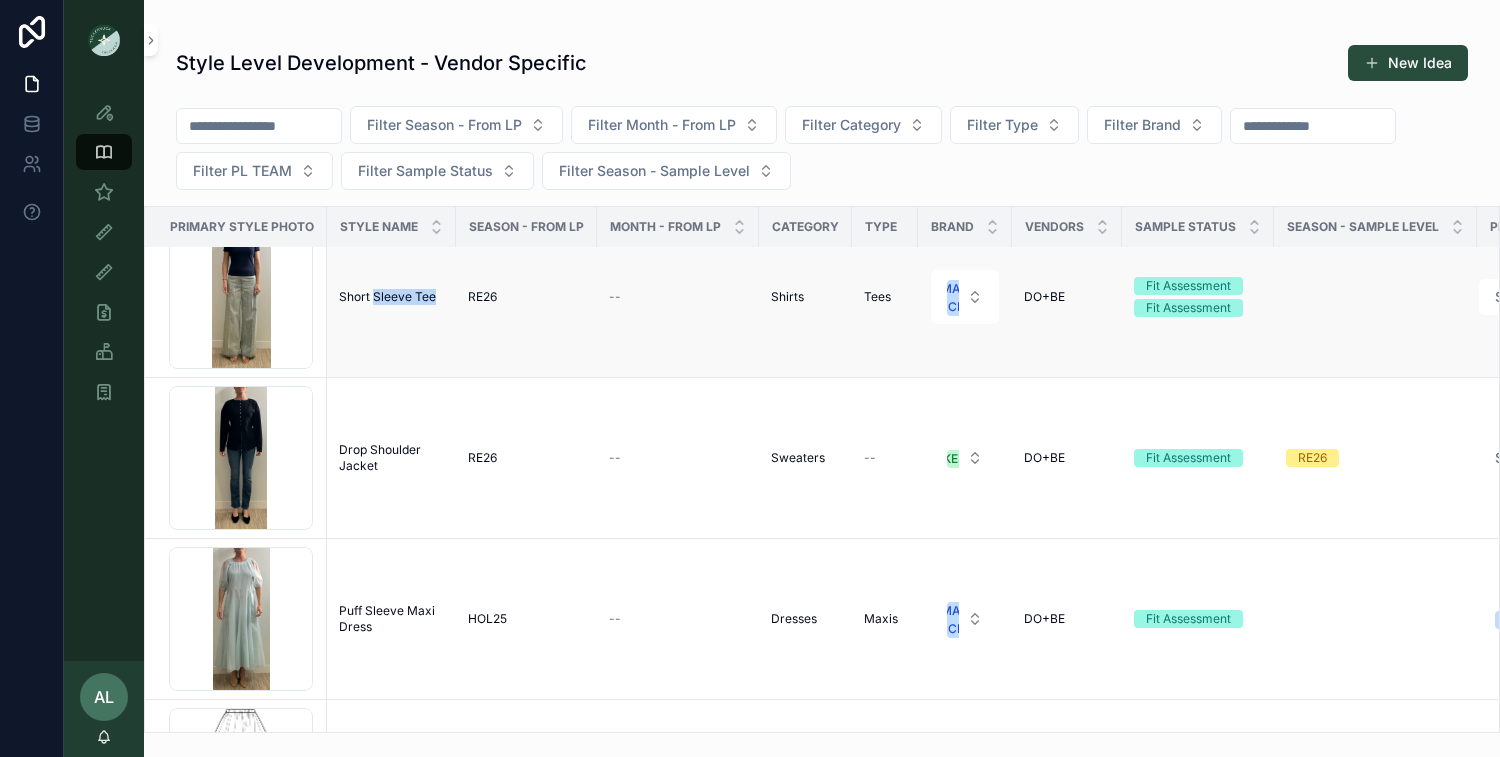 click on "Short Sleeve Tee Short Sleeve Tee" at bounding box center [391, 297] 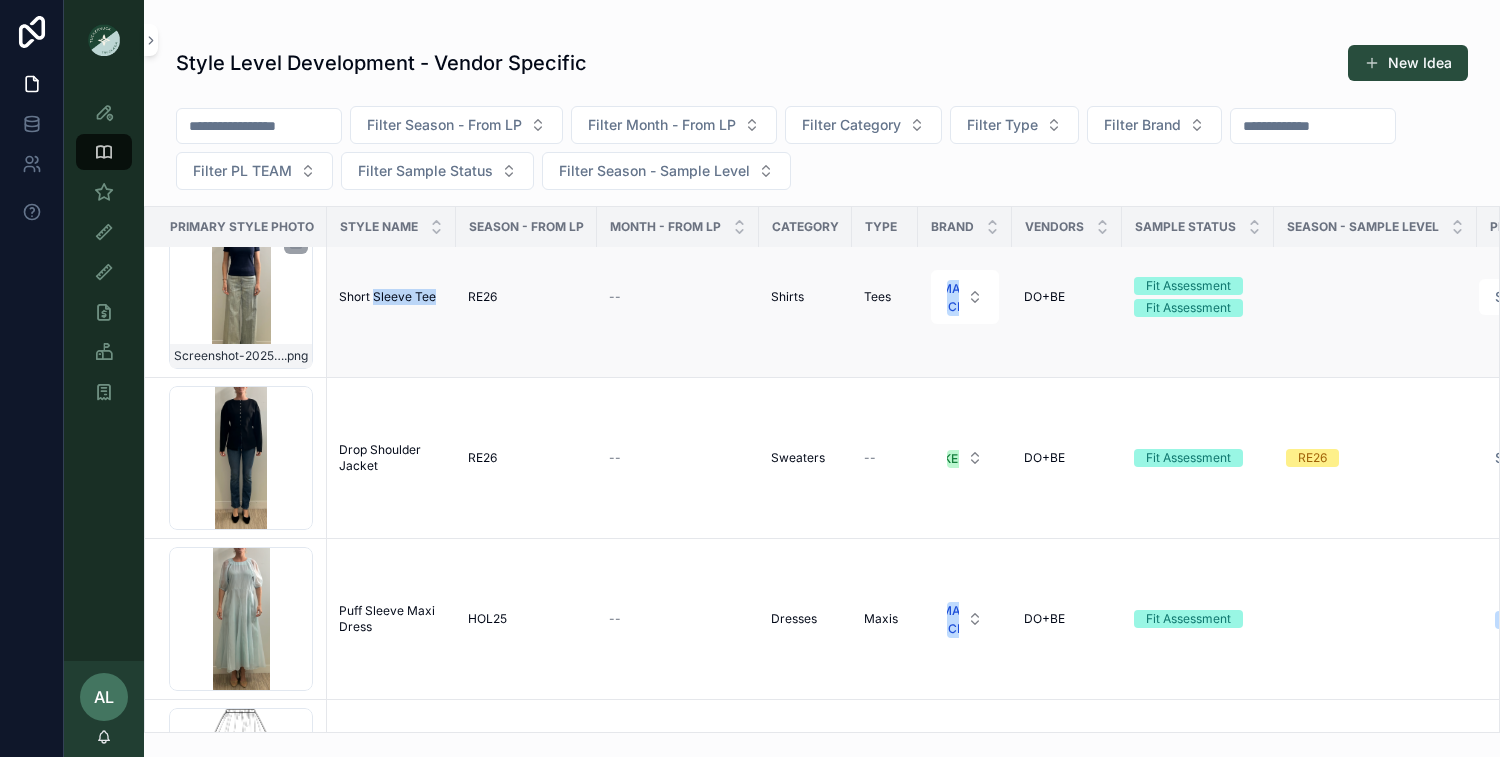 click on "Screenshot-[DATE]-at-[TIME] .png" at bounding box center [241, 297] 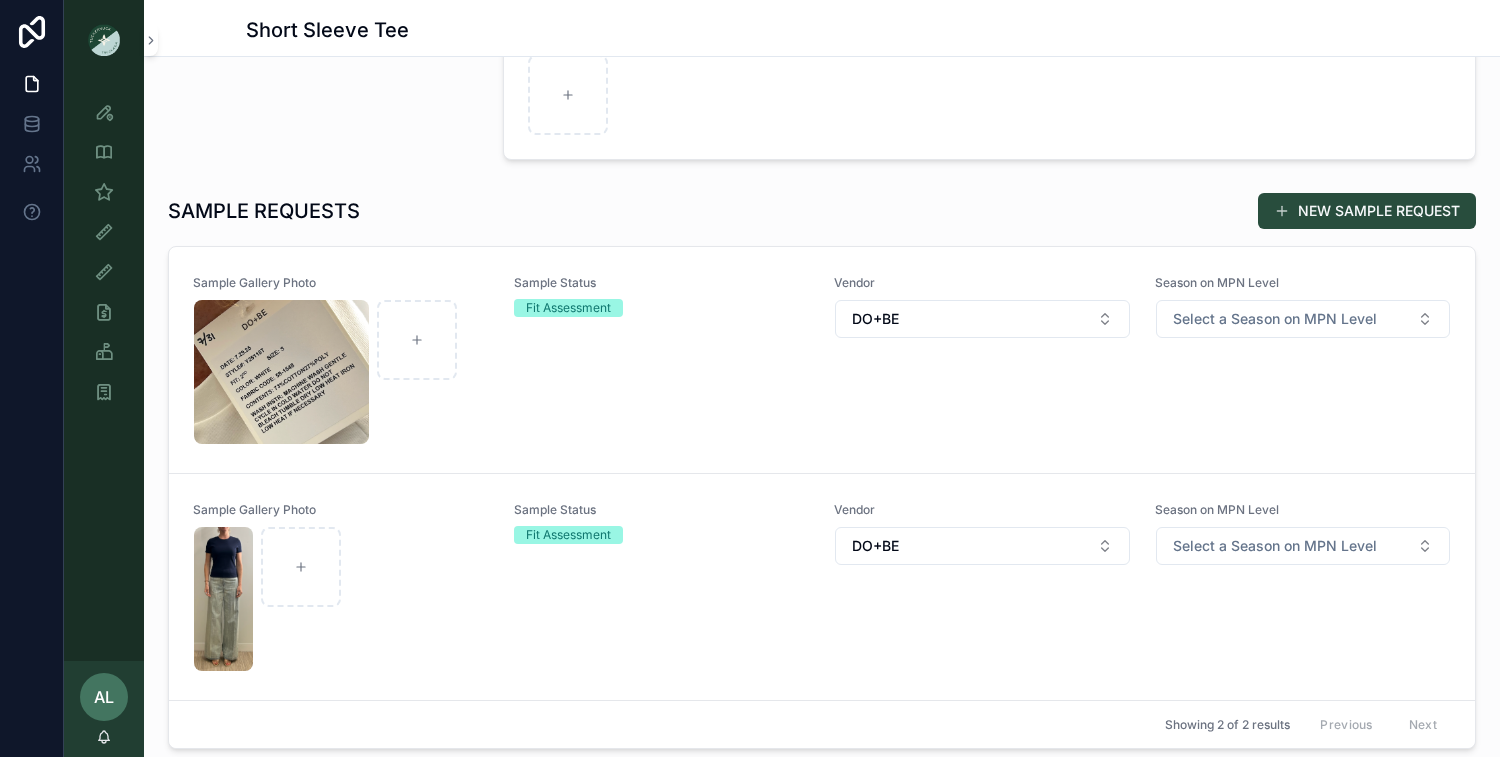 scroll, scrollTop: 684, scrollLeft: 0, axis: vertical 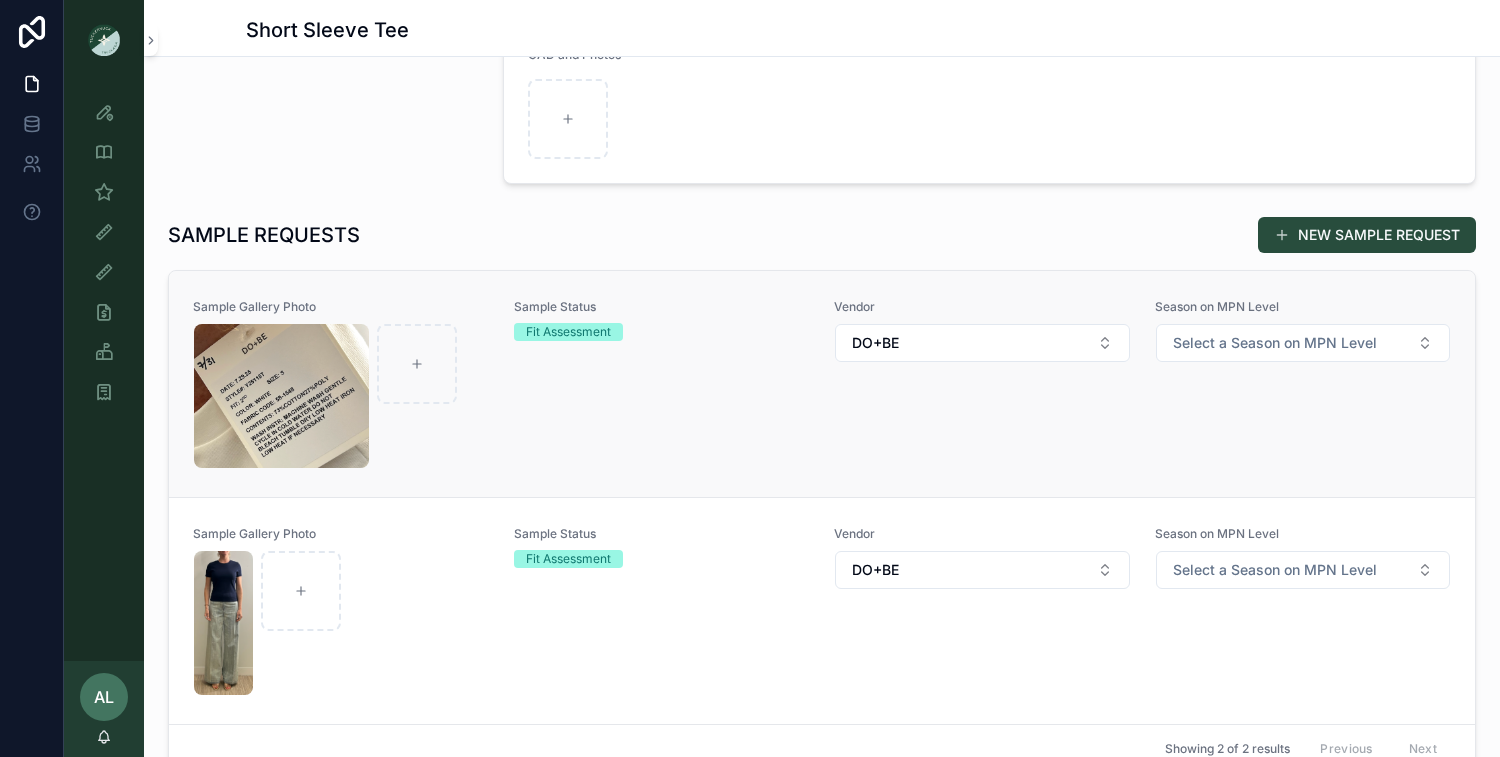 click on "Sample Gallery Photo Sample Status Fit Assessment Vendor DO+BE Season on MPN Level Select a Season on MPN Level" at bounding box center (822, 384) 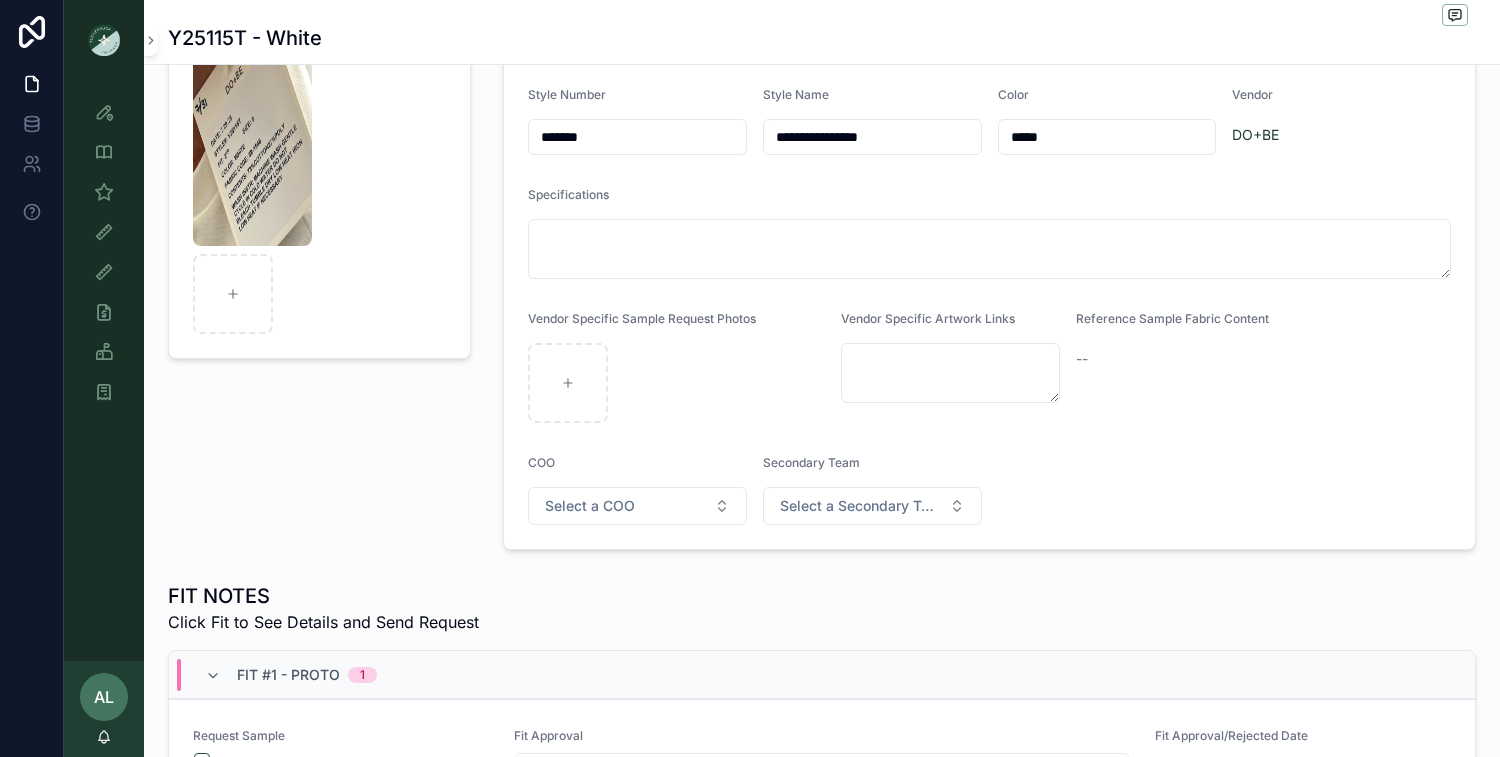 scroll, scrollTop: 0, scrollLeft: 0, axis: both 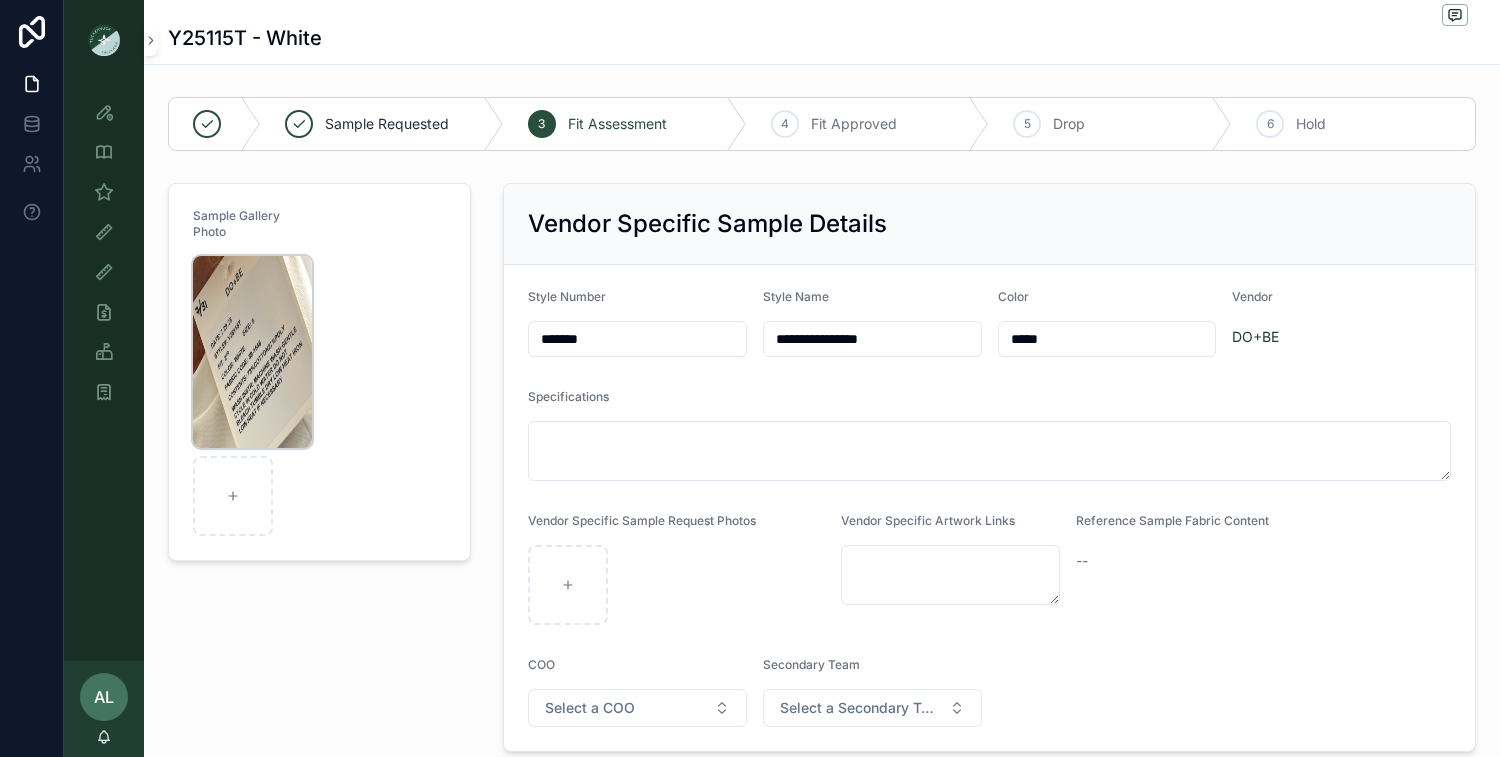 click at bounding box center [252, 352] 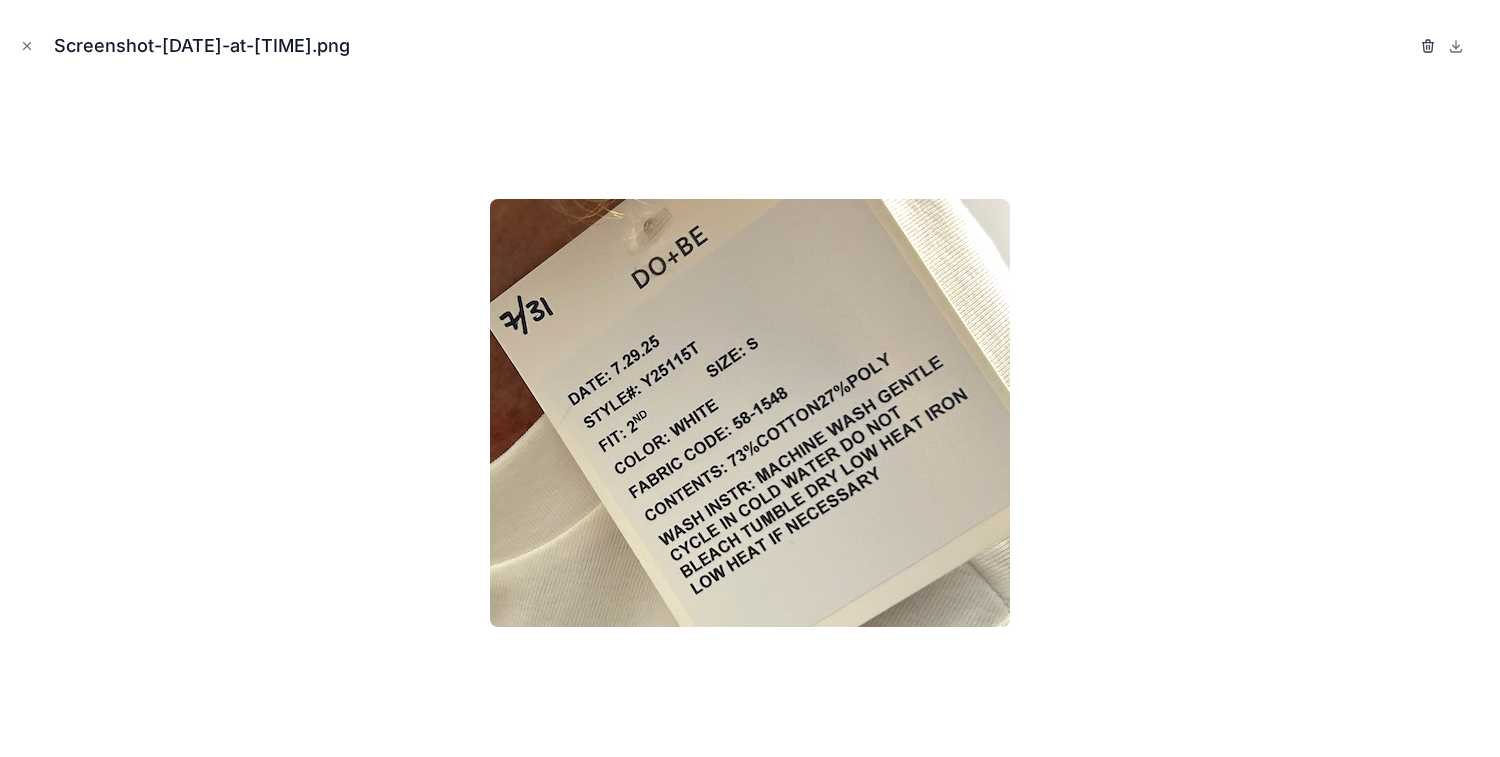 click 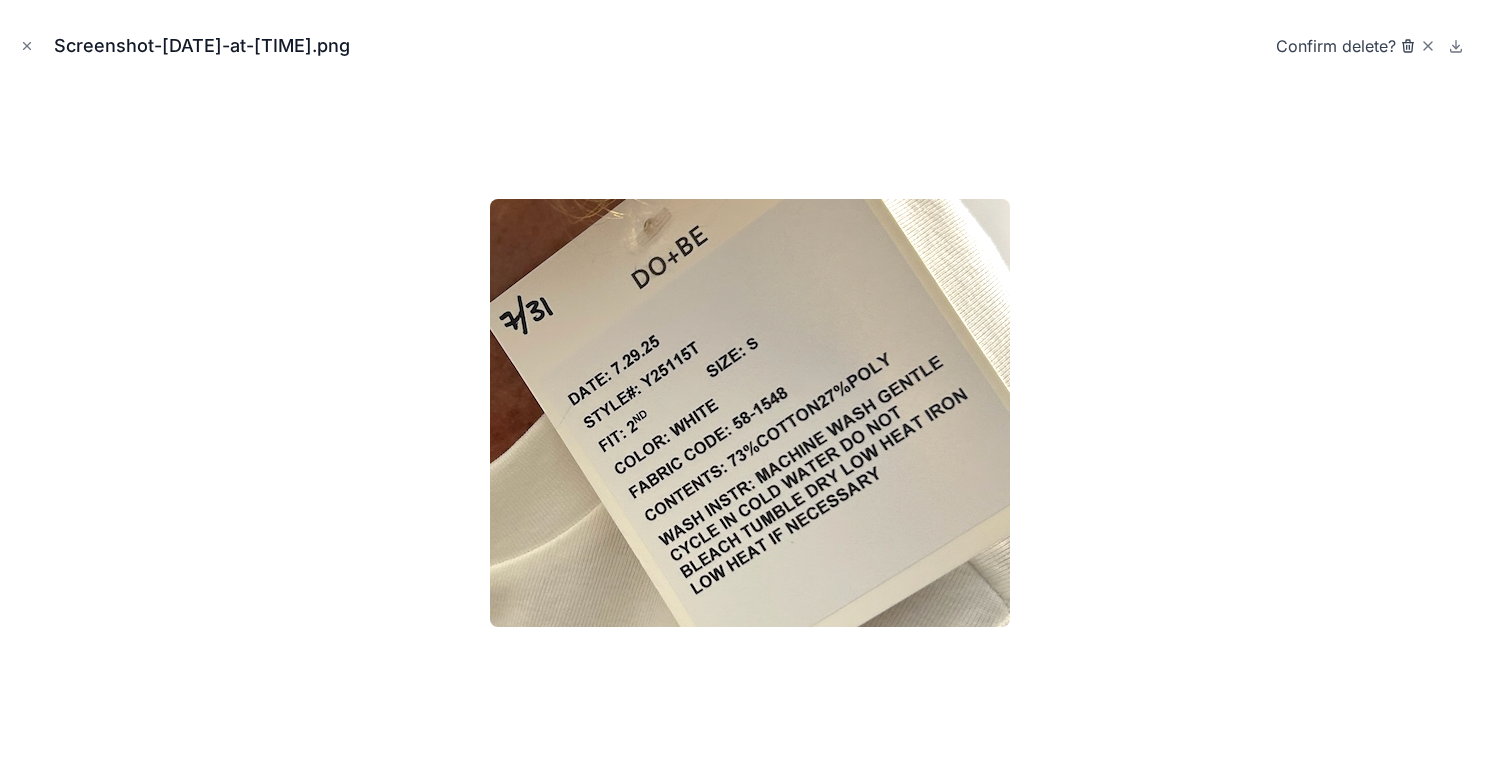 click 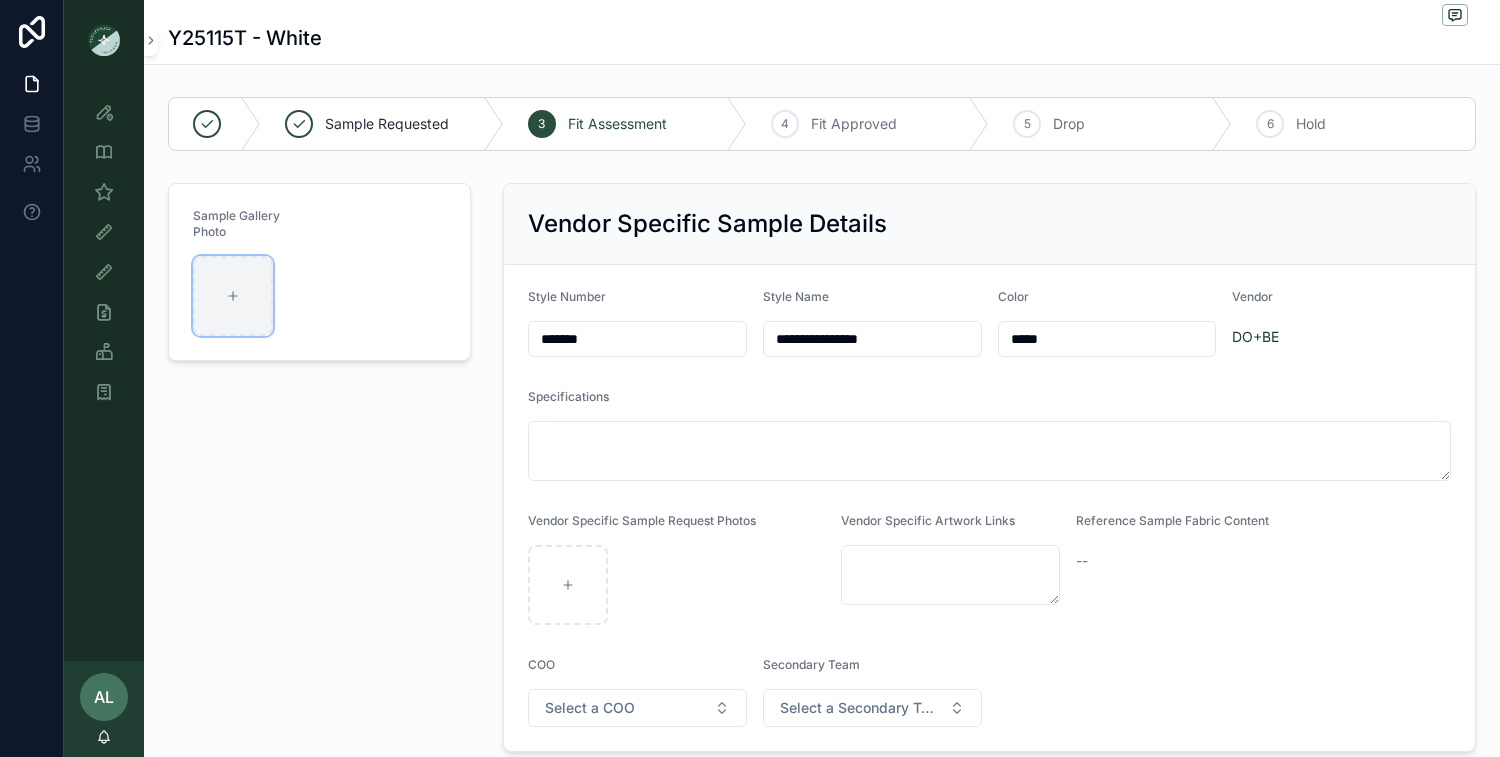 click at bounding box center (233, 296) 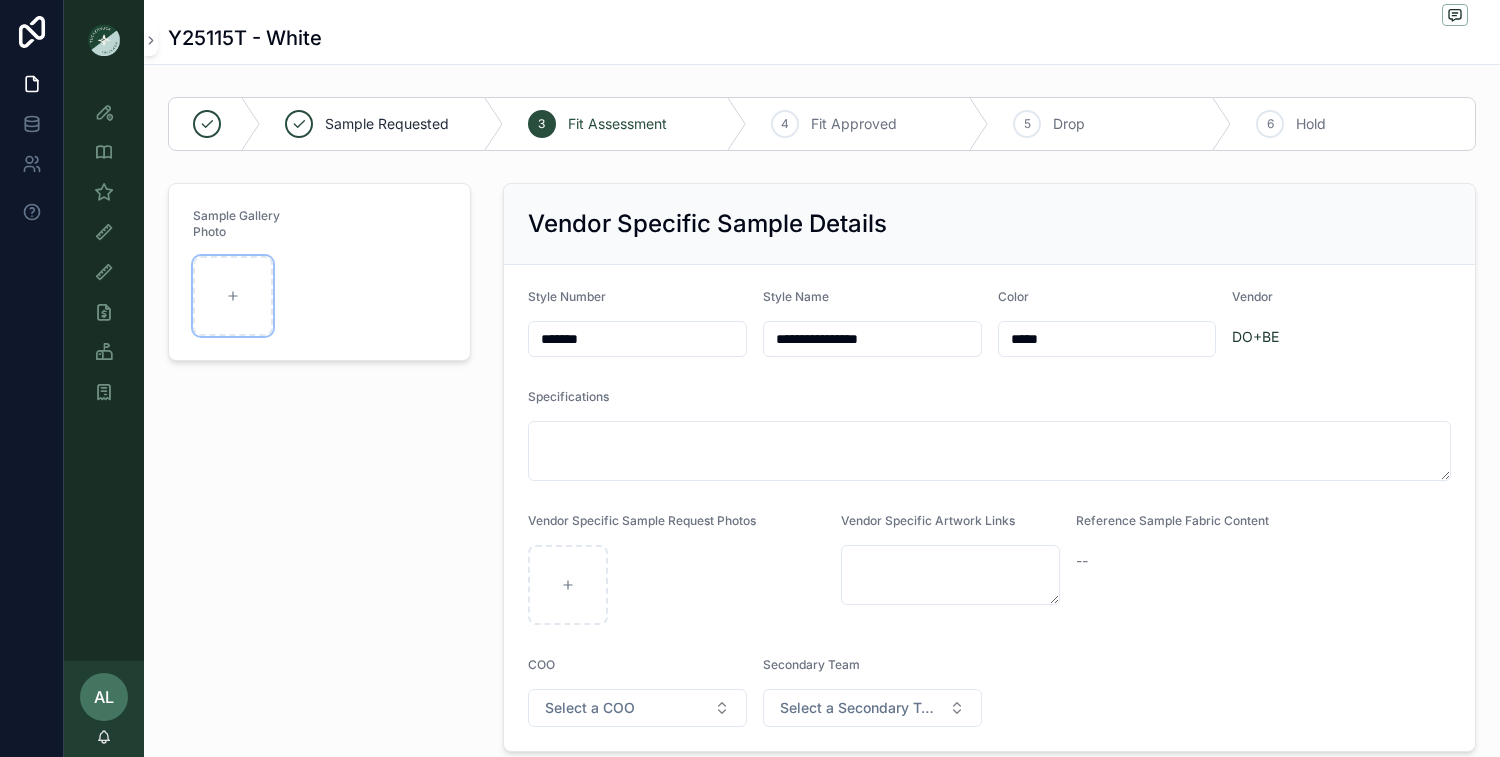 type on "**********" 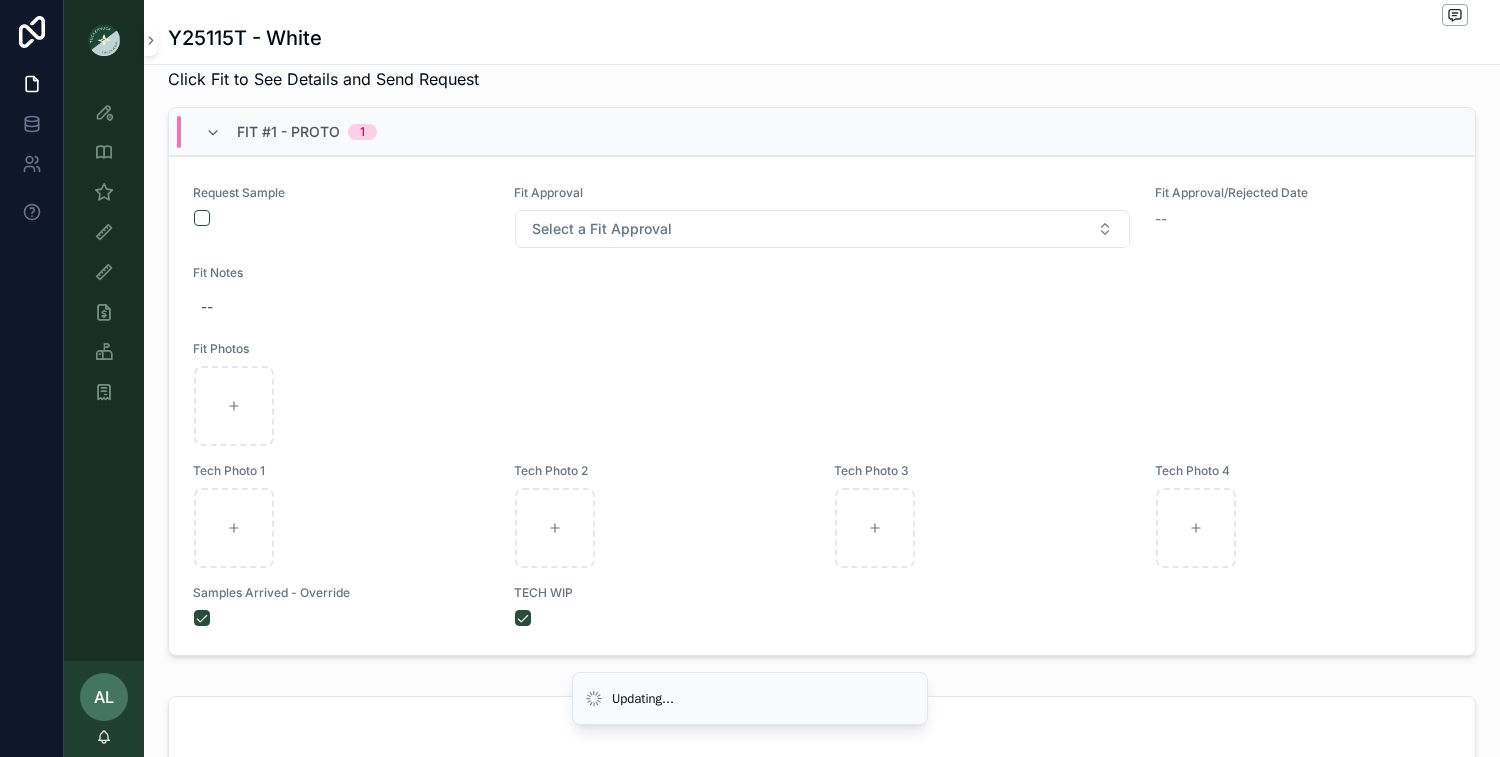 scroll, scrollTop: 739, scrollLeft: 0, axis: vertical 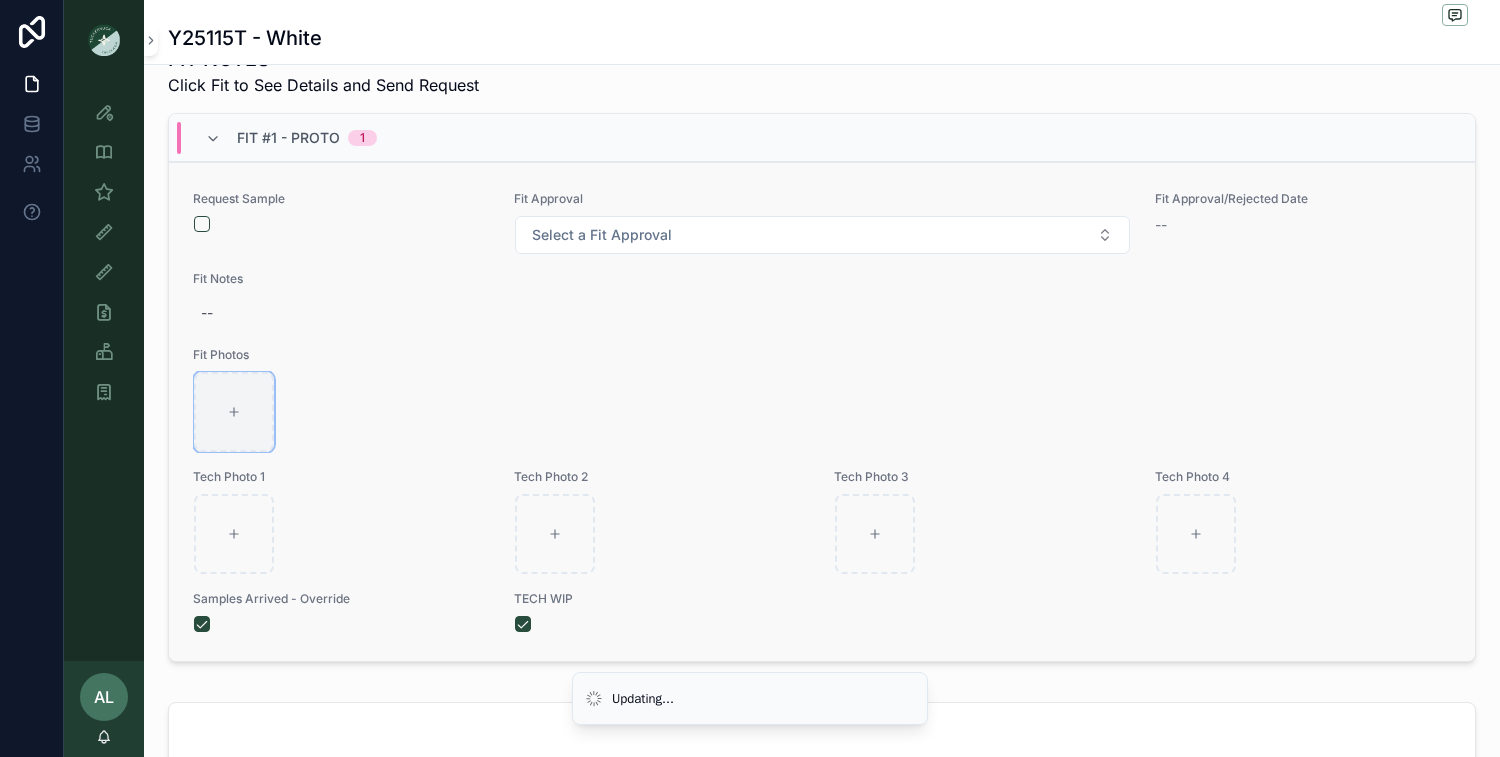 click 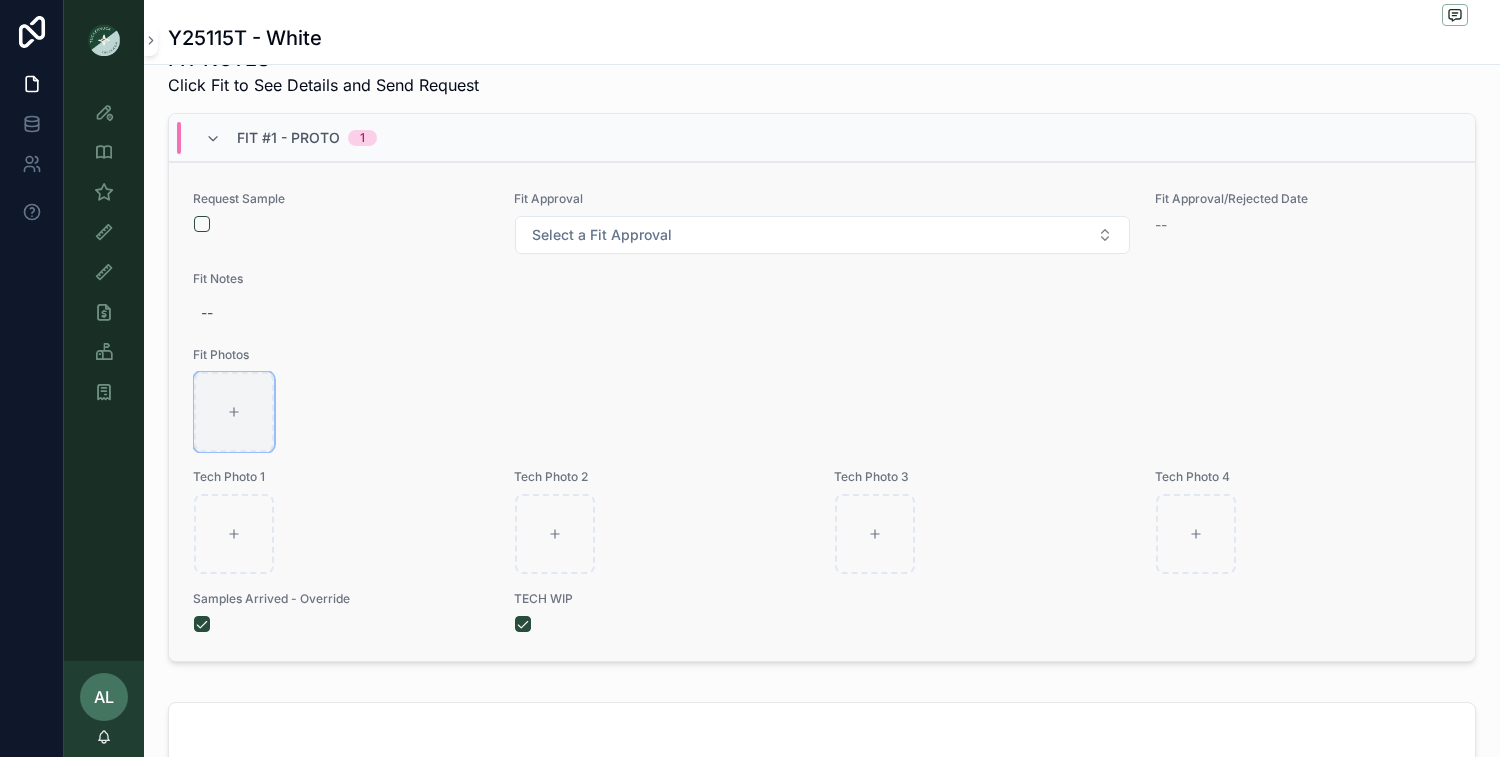 click 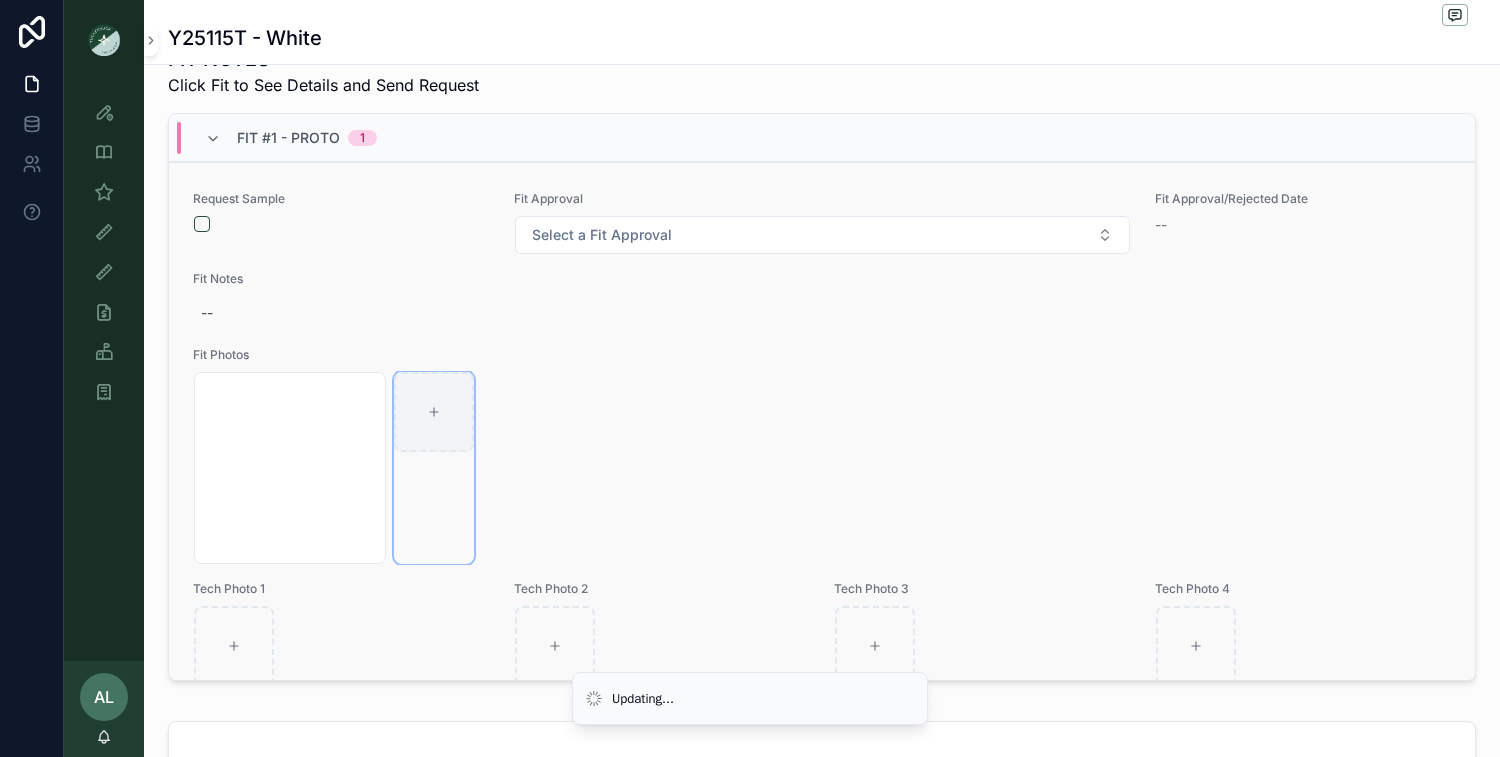 click at bounding box center (434, 412) 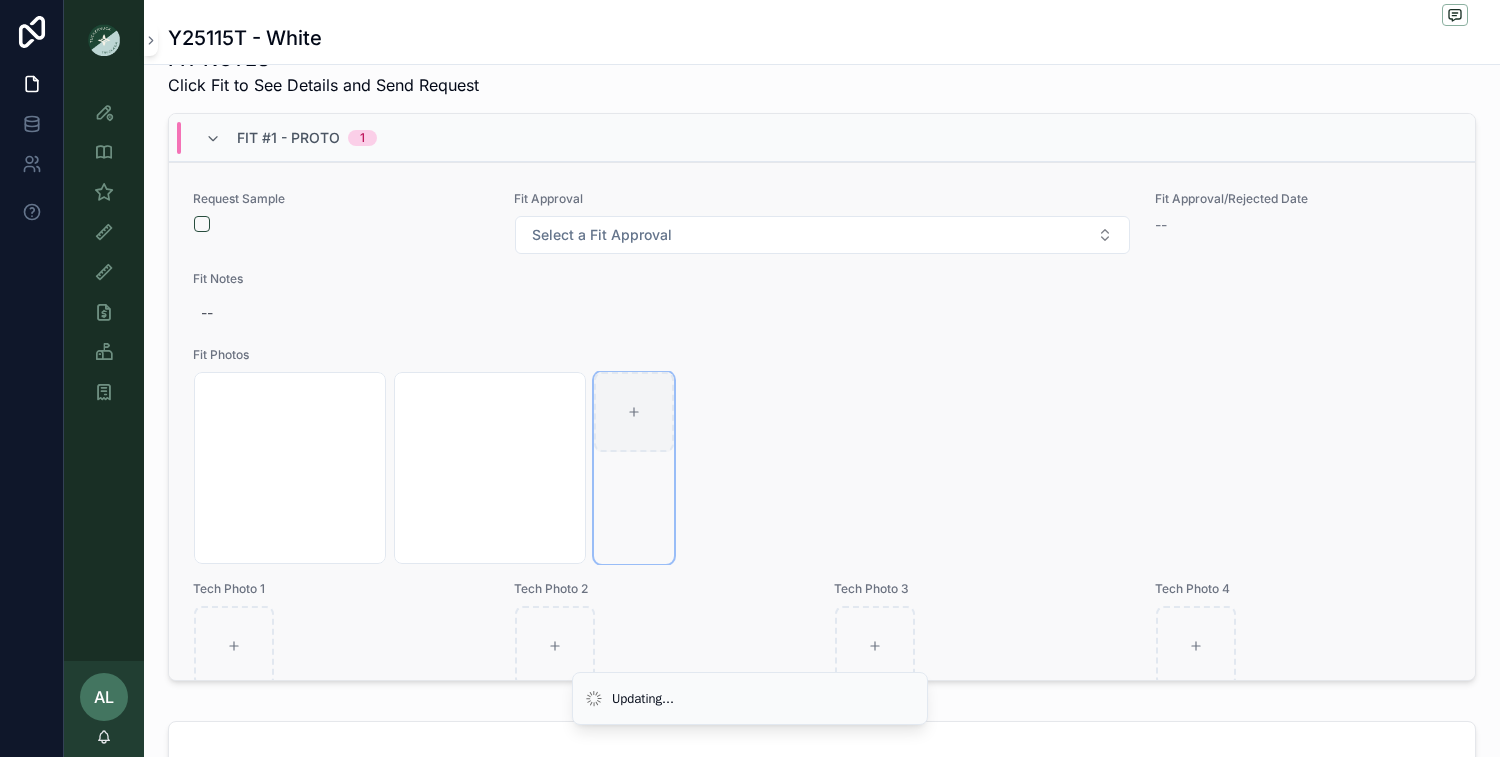 click 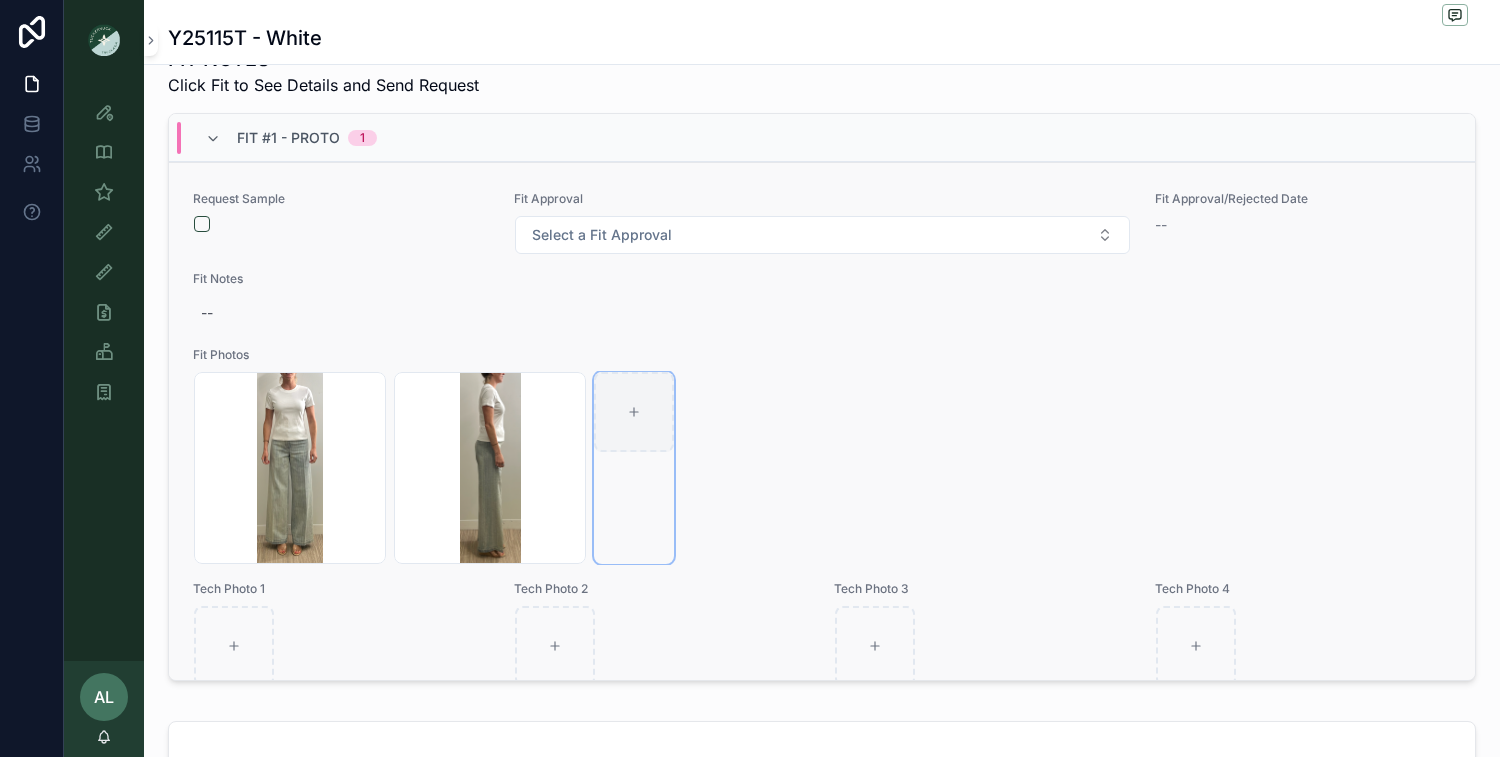 click 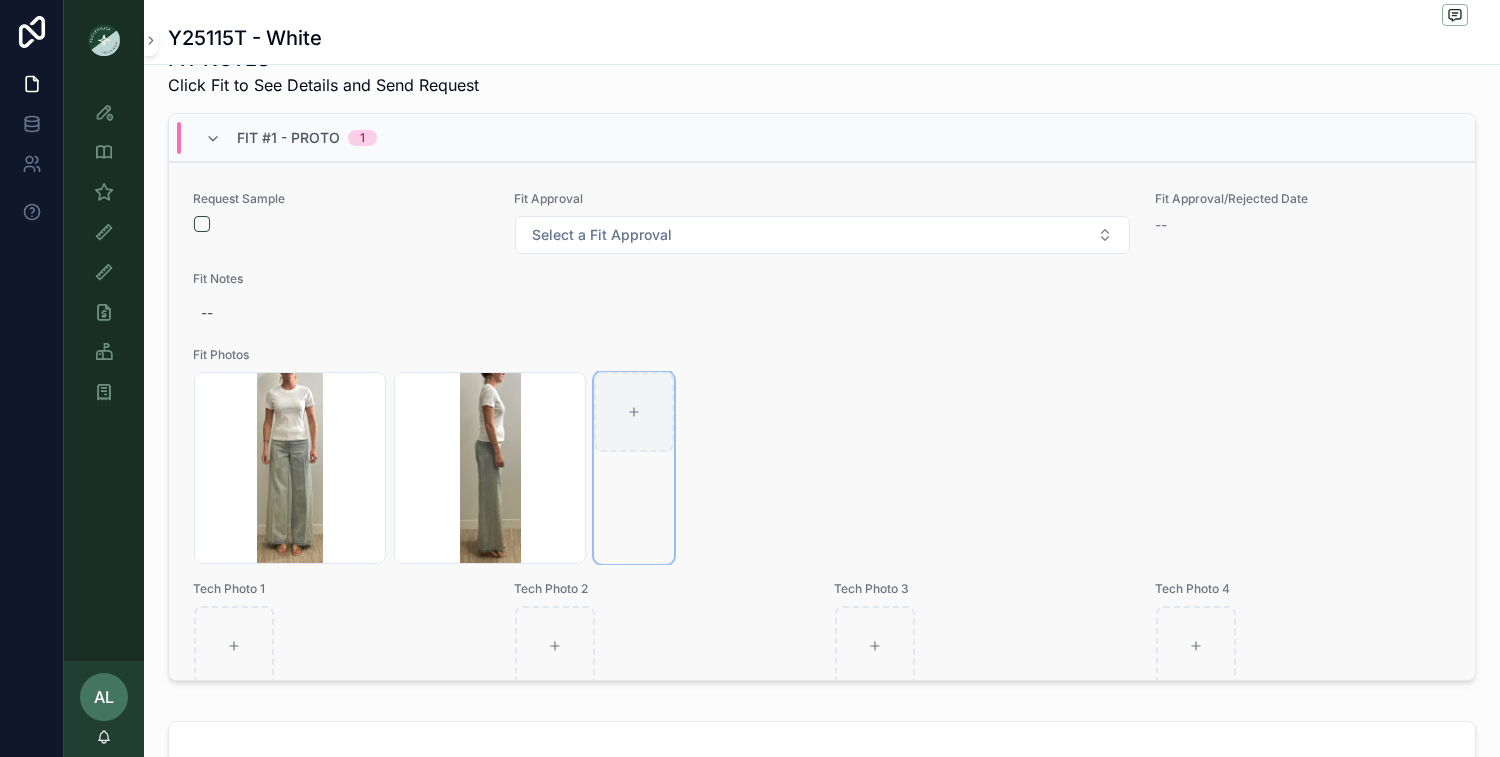 type on "**********" 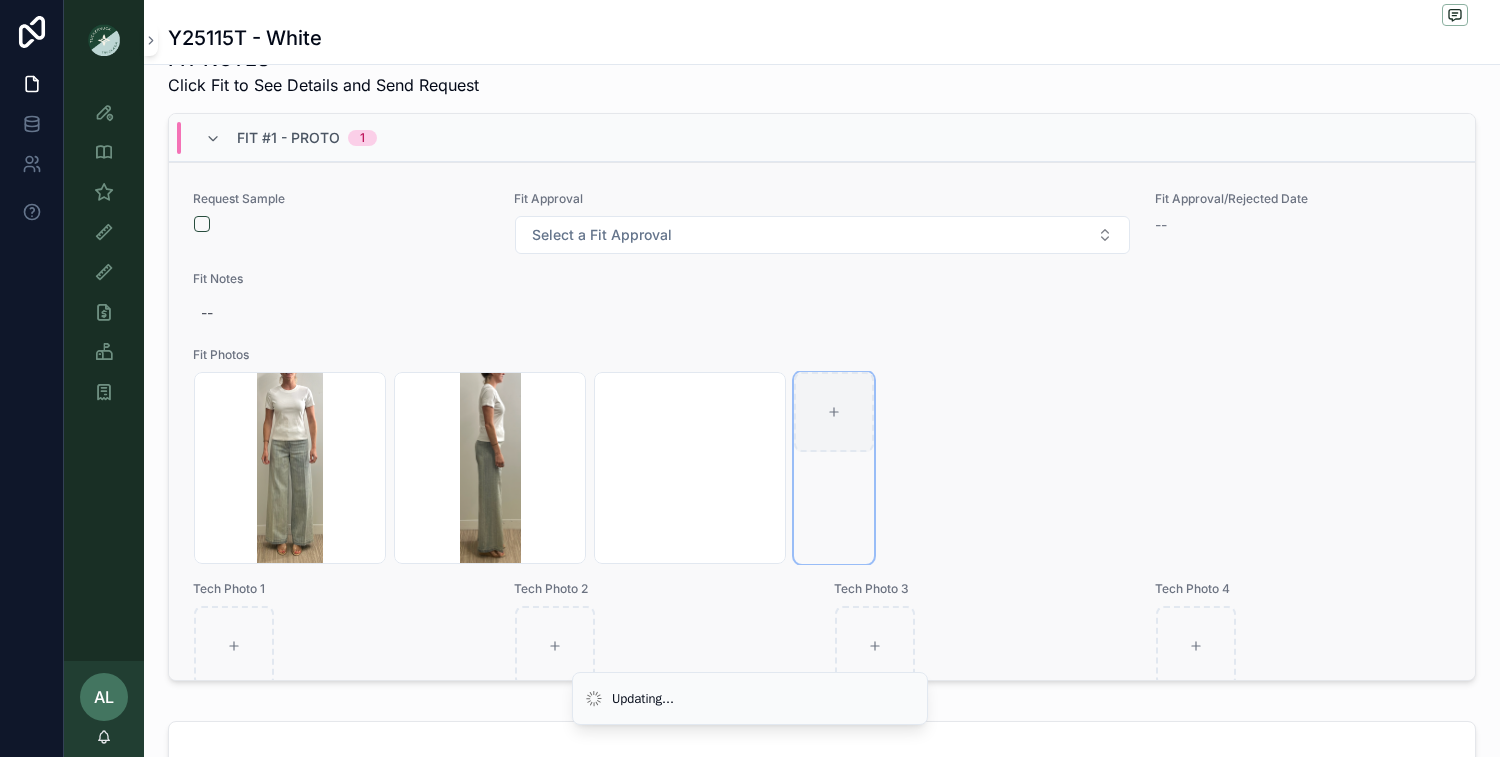click at bounding box center [834, 412] 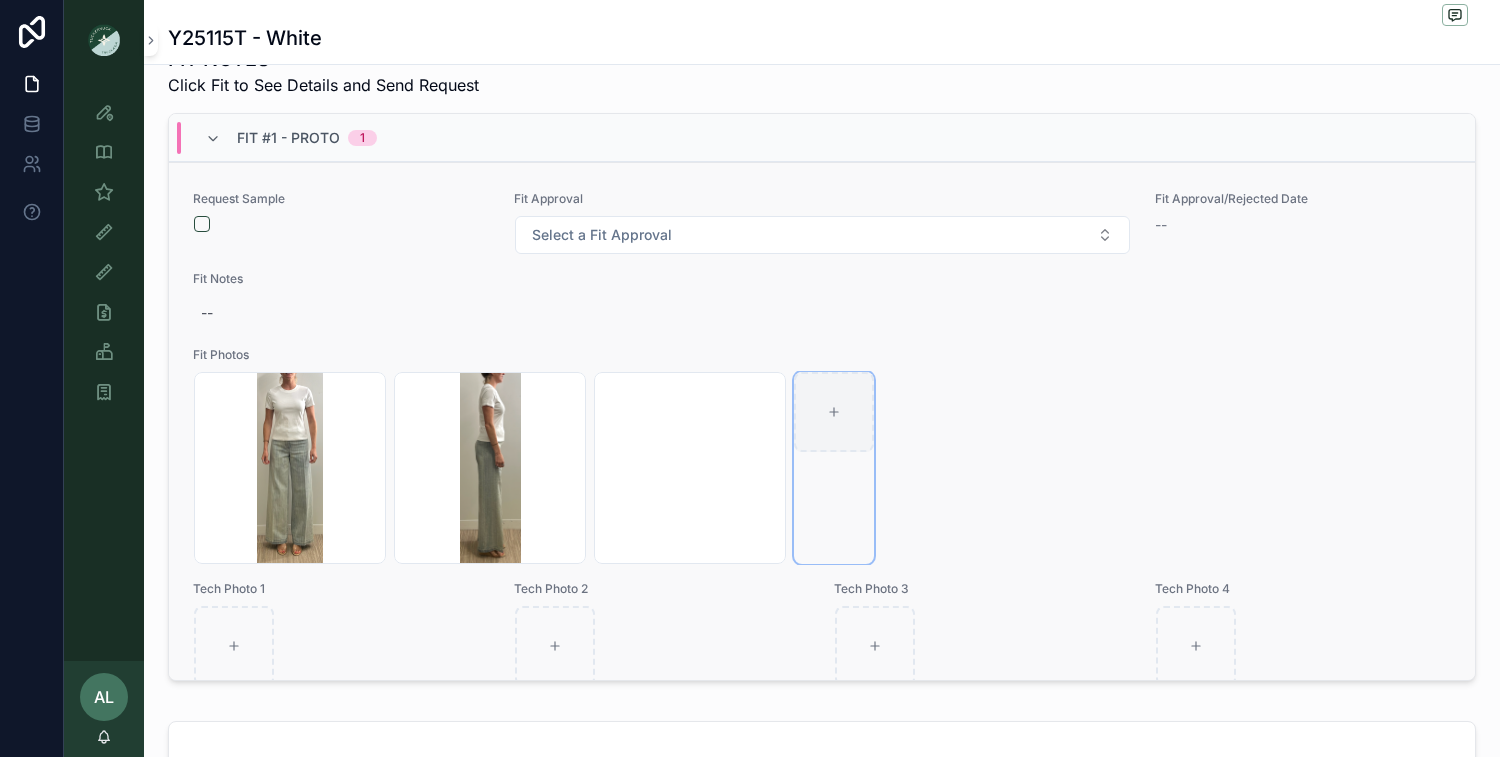 click 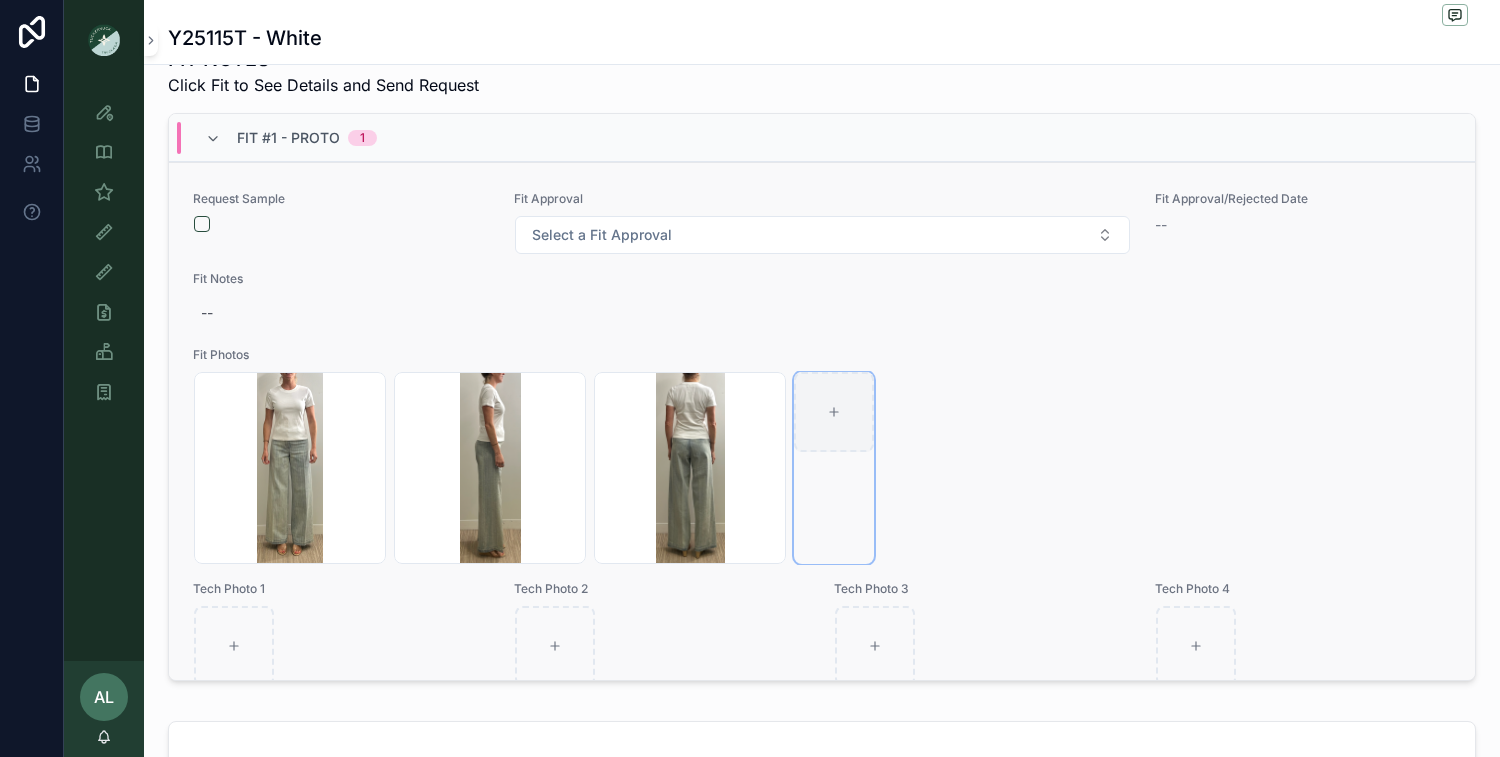 type on "**********" 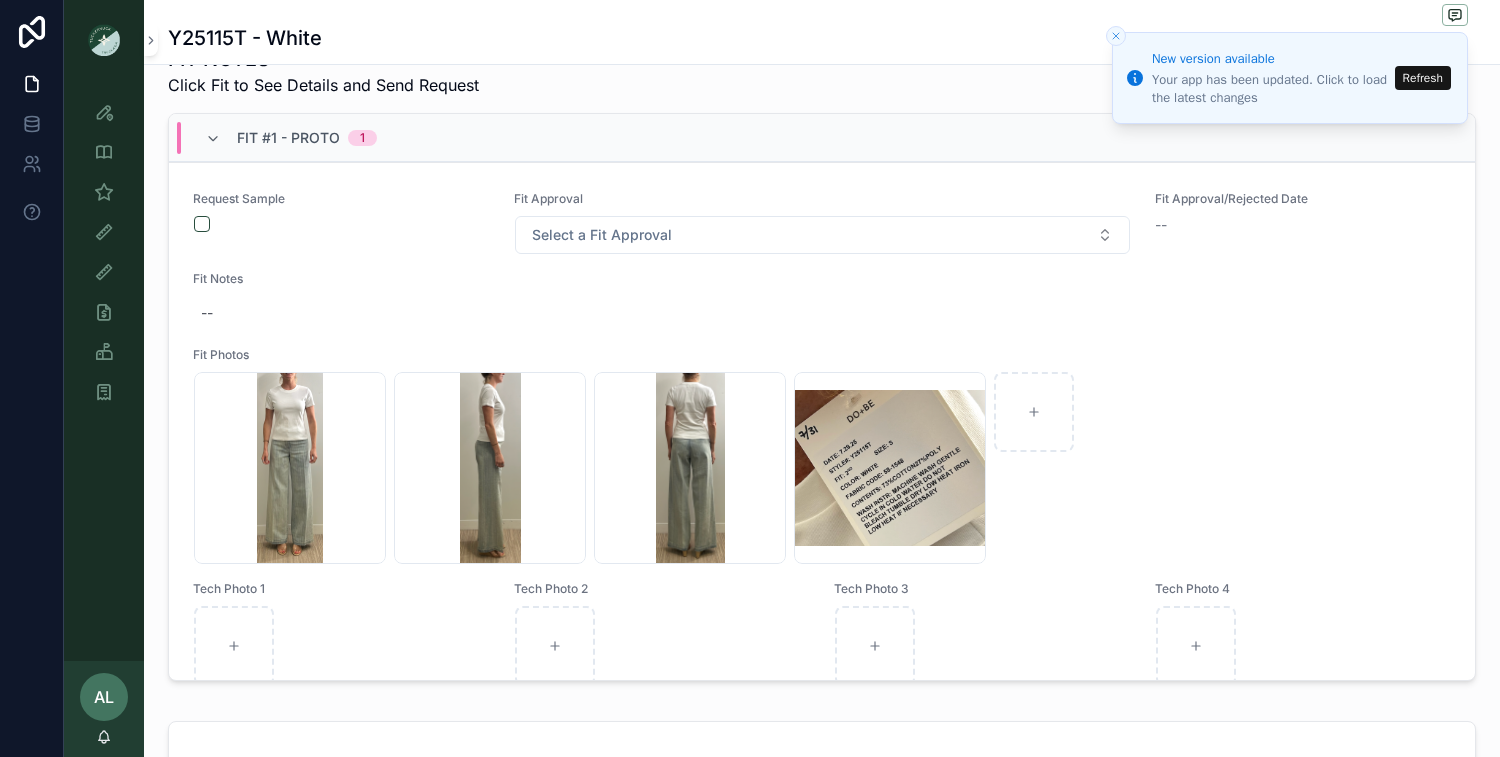 click on "Refresh" at bounding box center (1423, 78) 